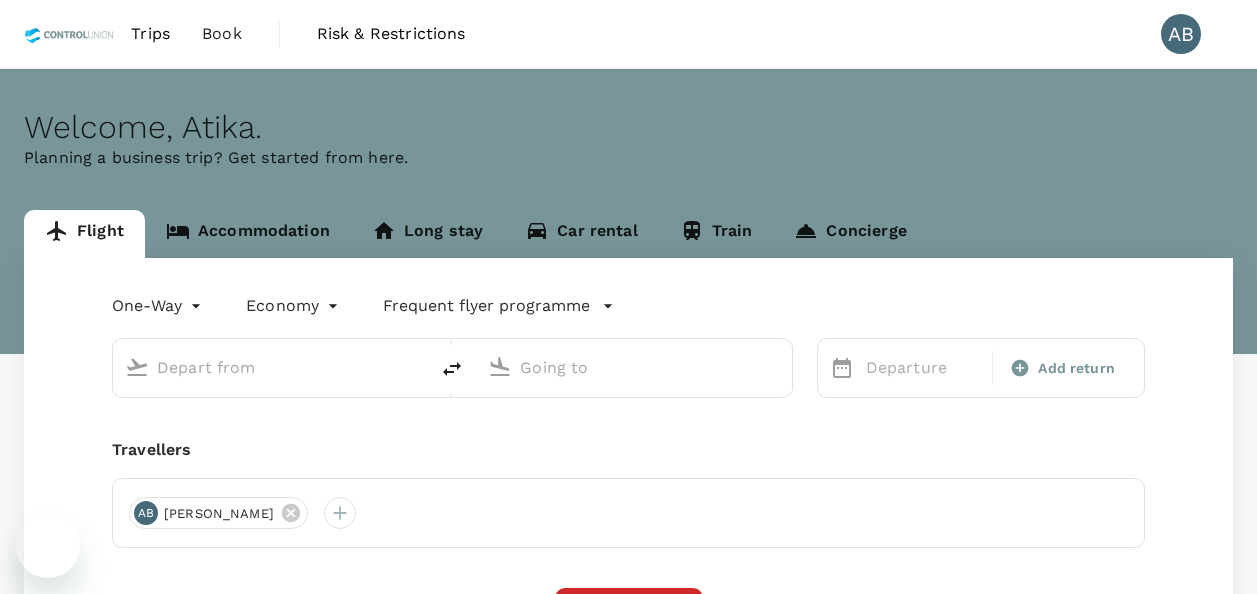 scroll, scrollTop: 0, scrollLeft: 0, axis: both 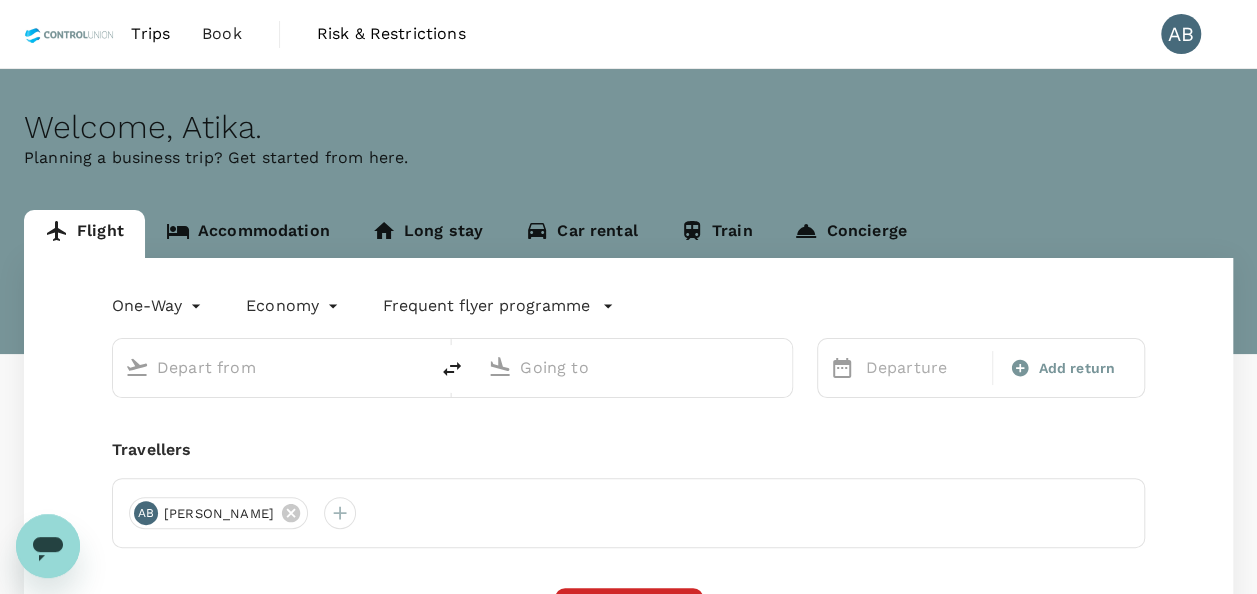 click on "Welcome , [GEOGRAPHIC_DATA] ." at bounding box center [628, 127] 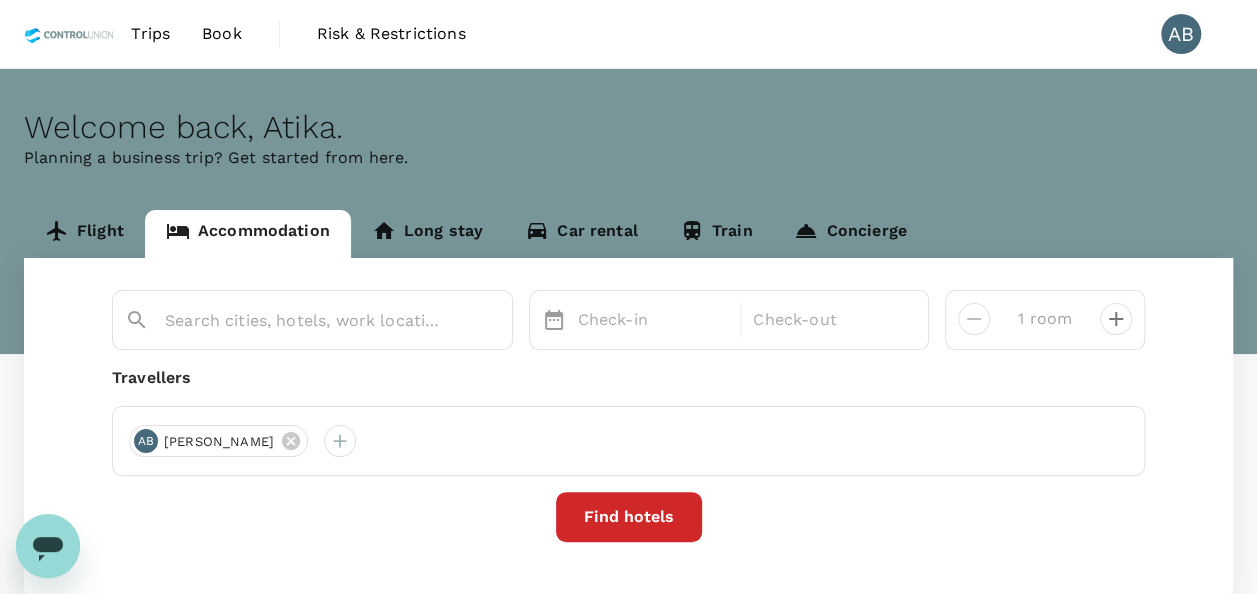 click on "Planning a business trip? Get started from here." at bounding box center [628, 158] 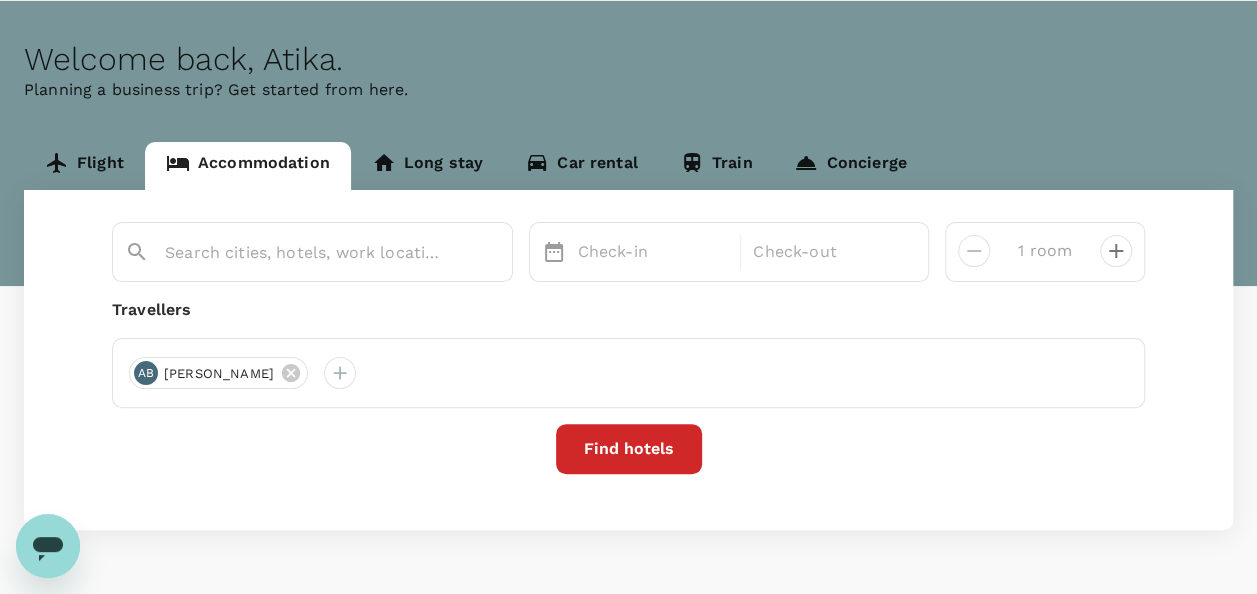 scroll, scrollTop: 100, scrollLeft: 0, axis: vertical 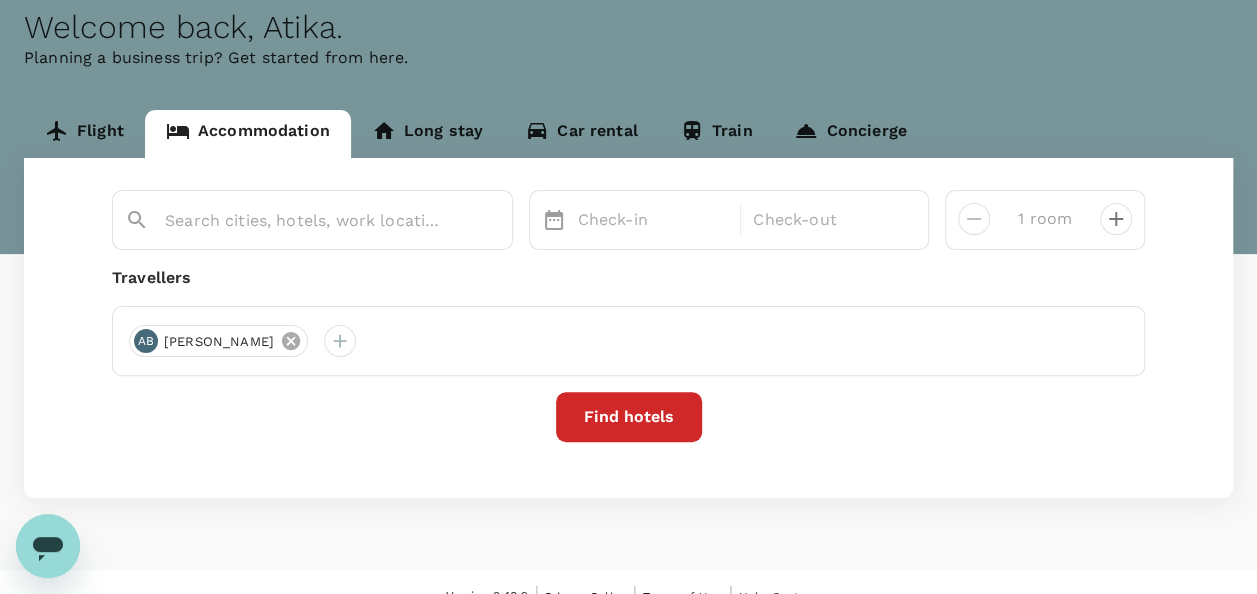 click 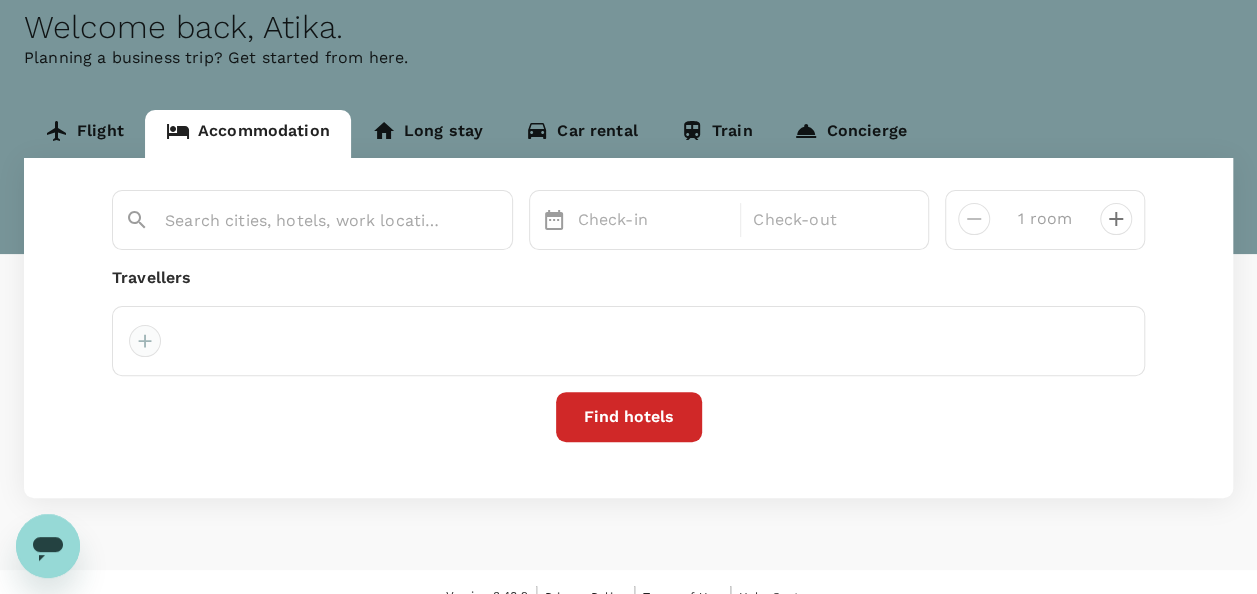 click at bounding box center (145, 341) 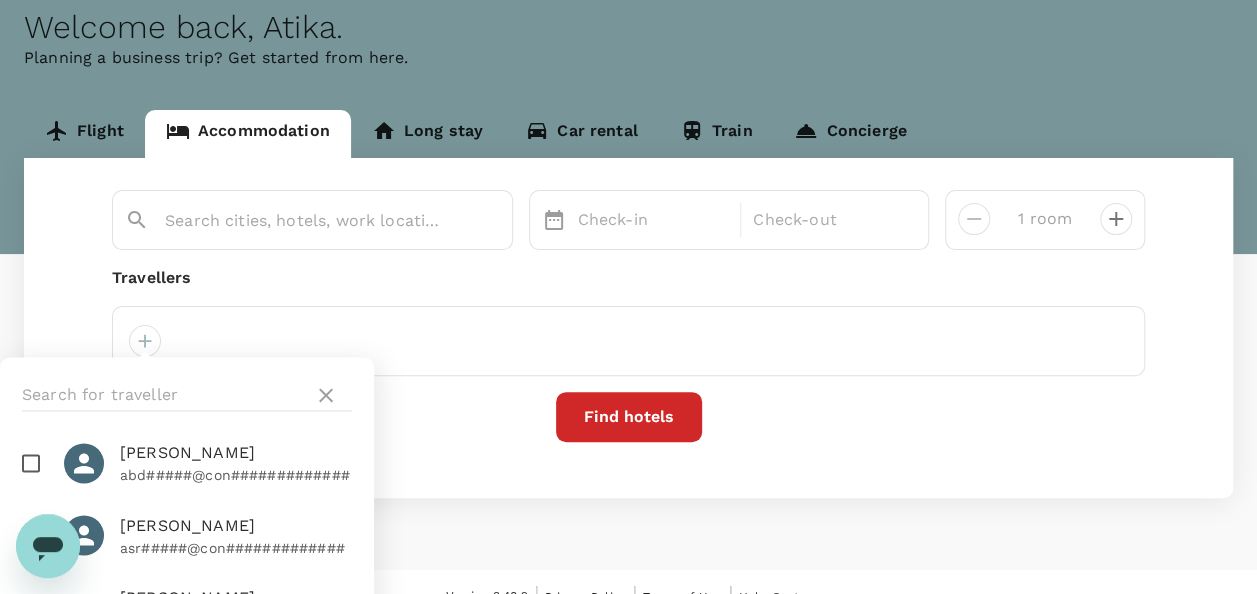 scroll, scrollTop: 0, scrollLeft: 0, axis: both 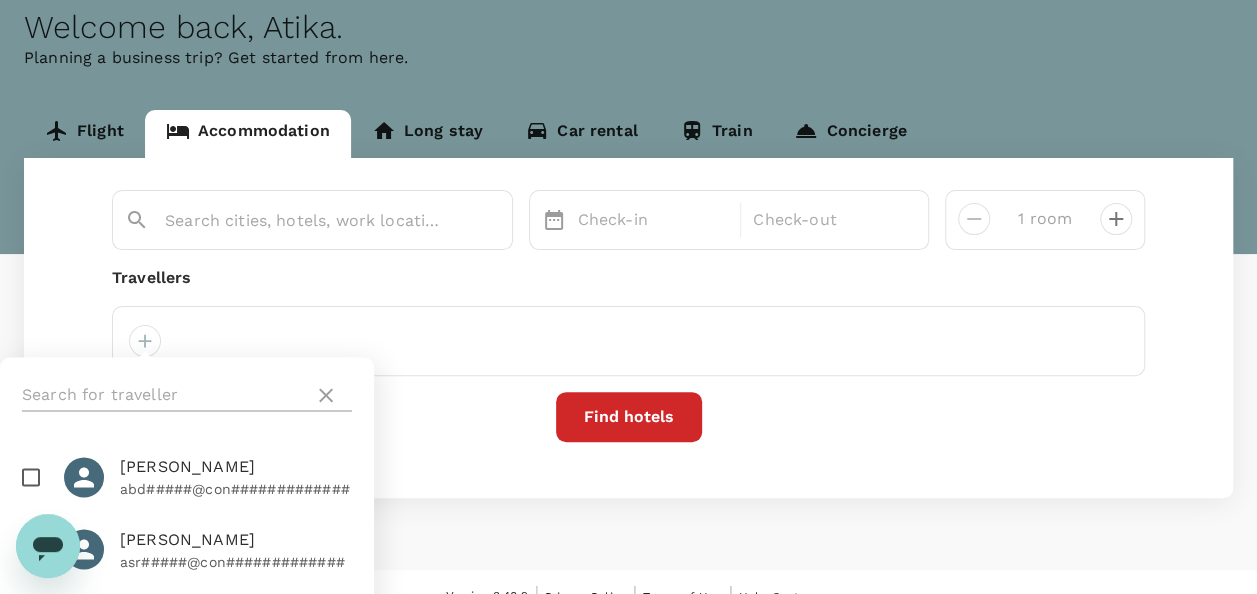 click at bounding box center [164, 395] 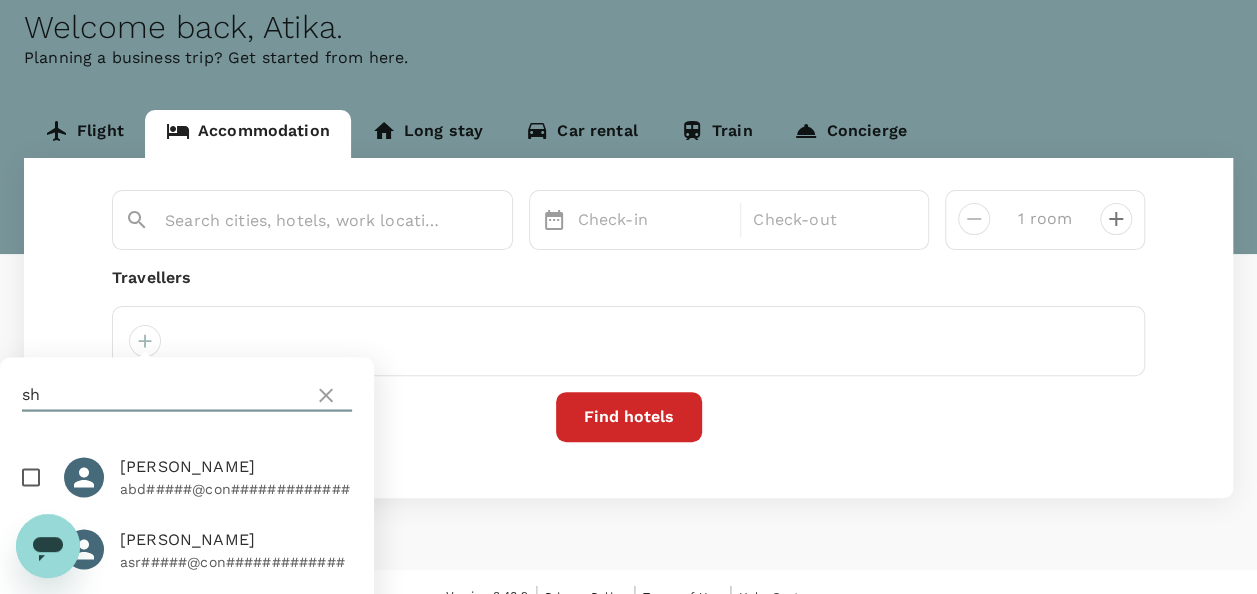 type on "s" 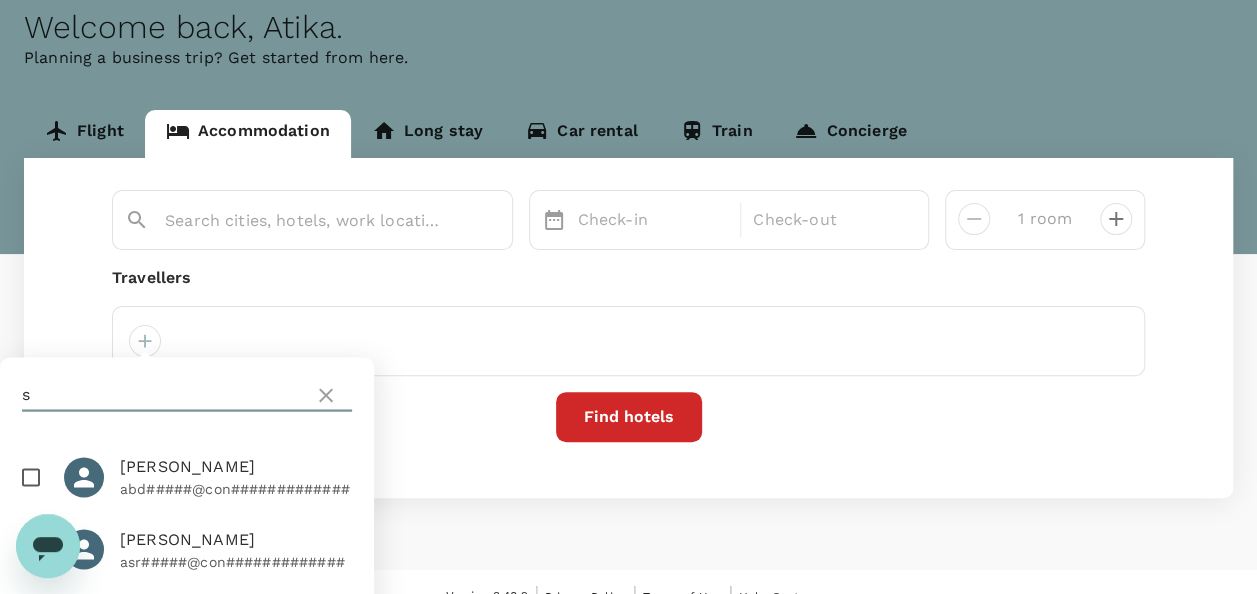 type 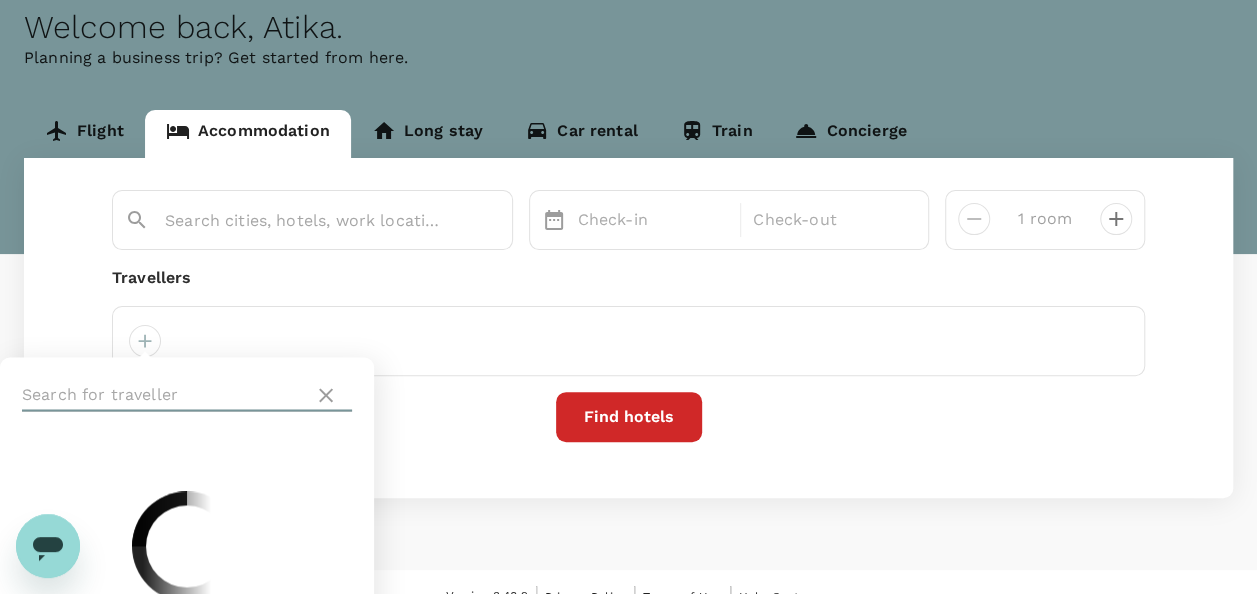 click at bounding box center (164, 395) 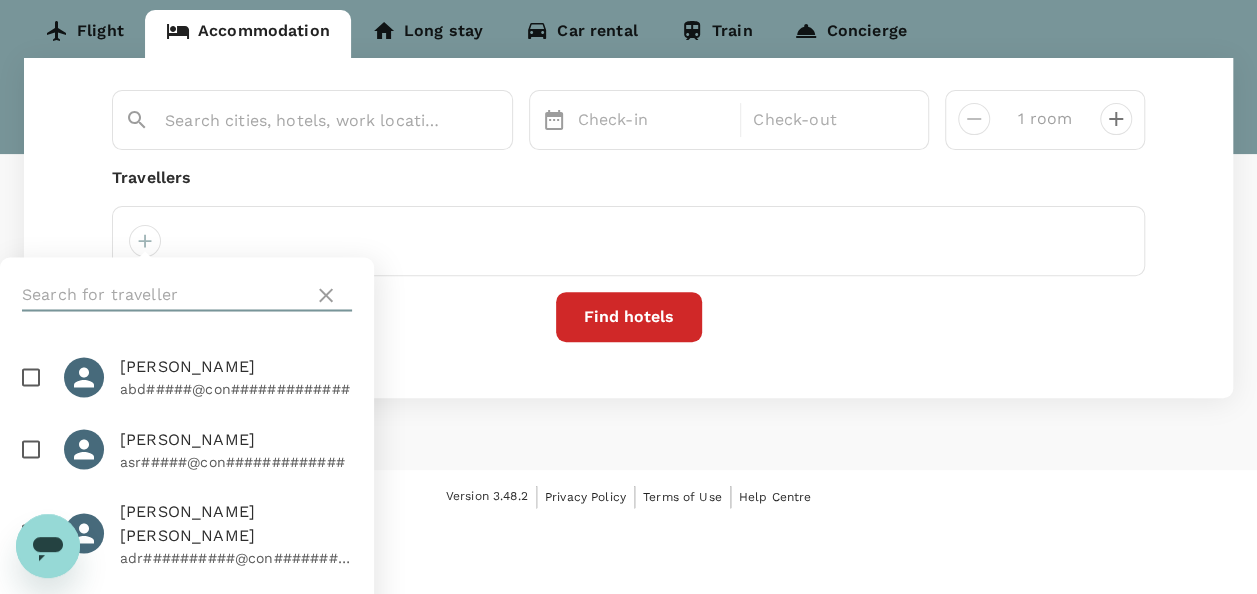 scroll, scrollTop: 128, scrollLeft: 0, axis: vertical 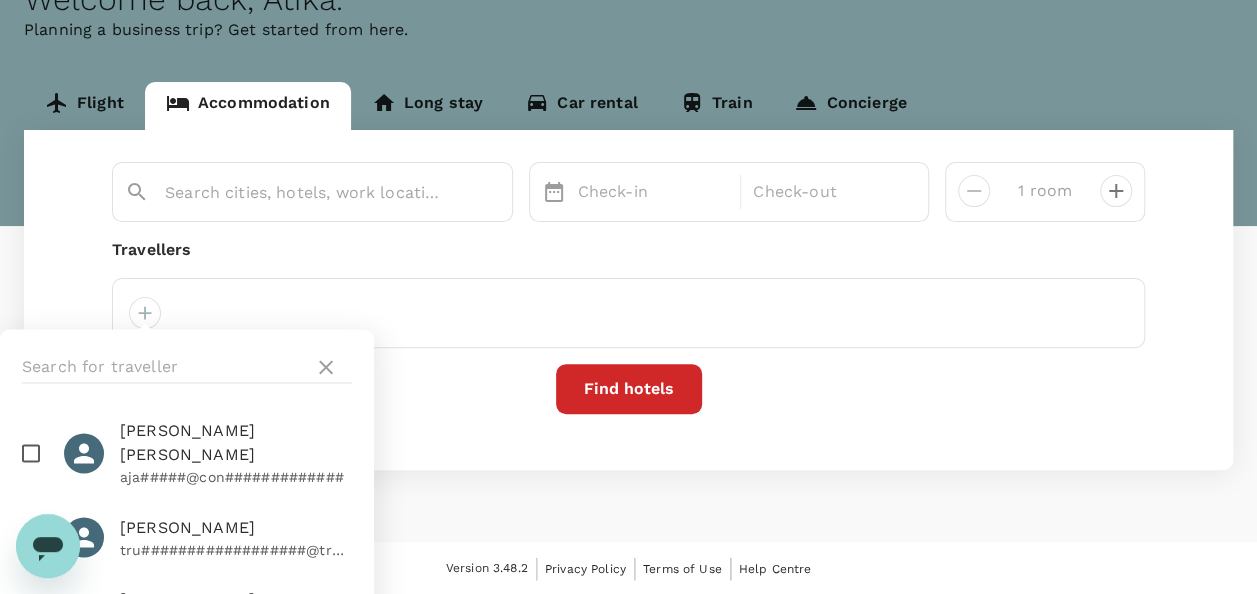 drag, startPoint x: 28, startPoint y: 440, endPoint x: 73, endPoint y: 440, distance: 45 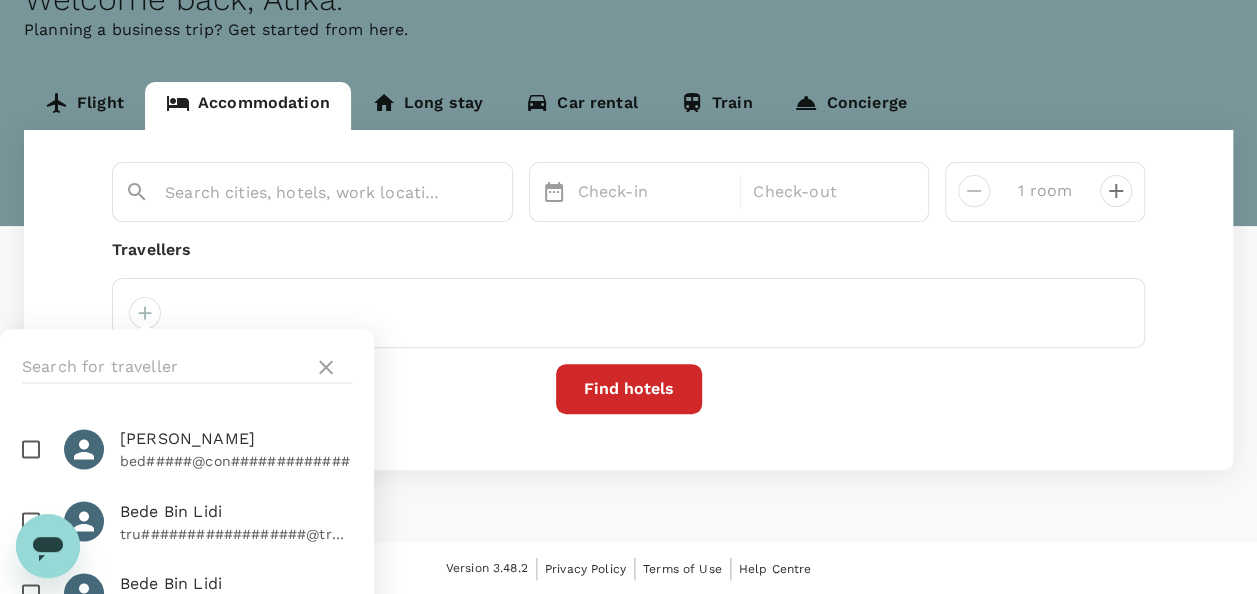 scroll, scrollTop: 1900, scrollLeft: 0, axis: vertical 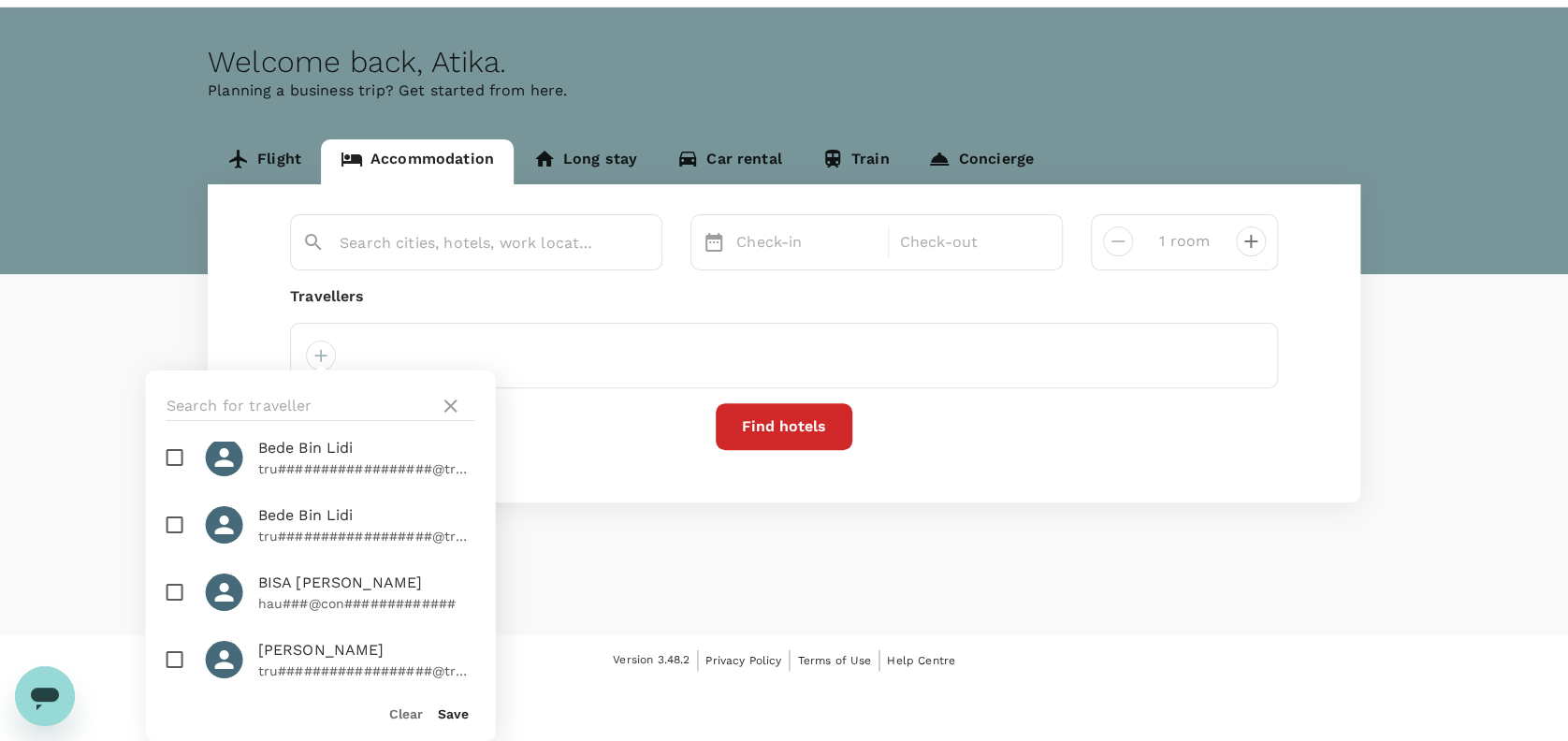 drag, startPoint x: 1189, startPoint y: 5, endPoint x: 453, endPoint y: 711, distance: 1019.8686 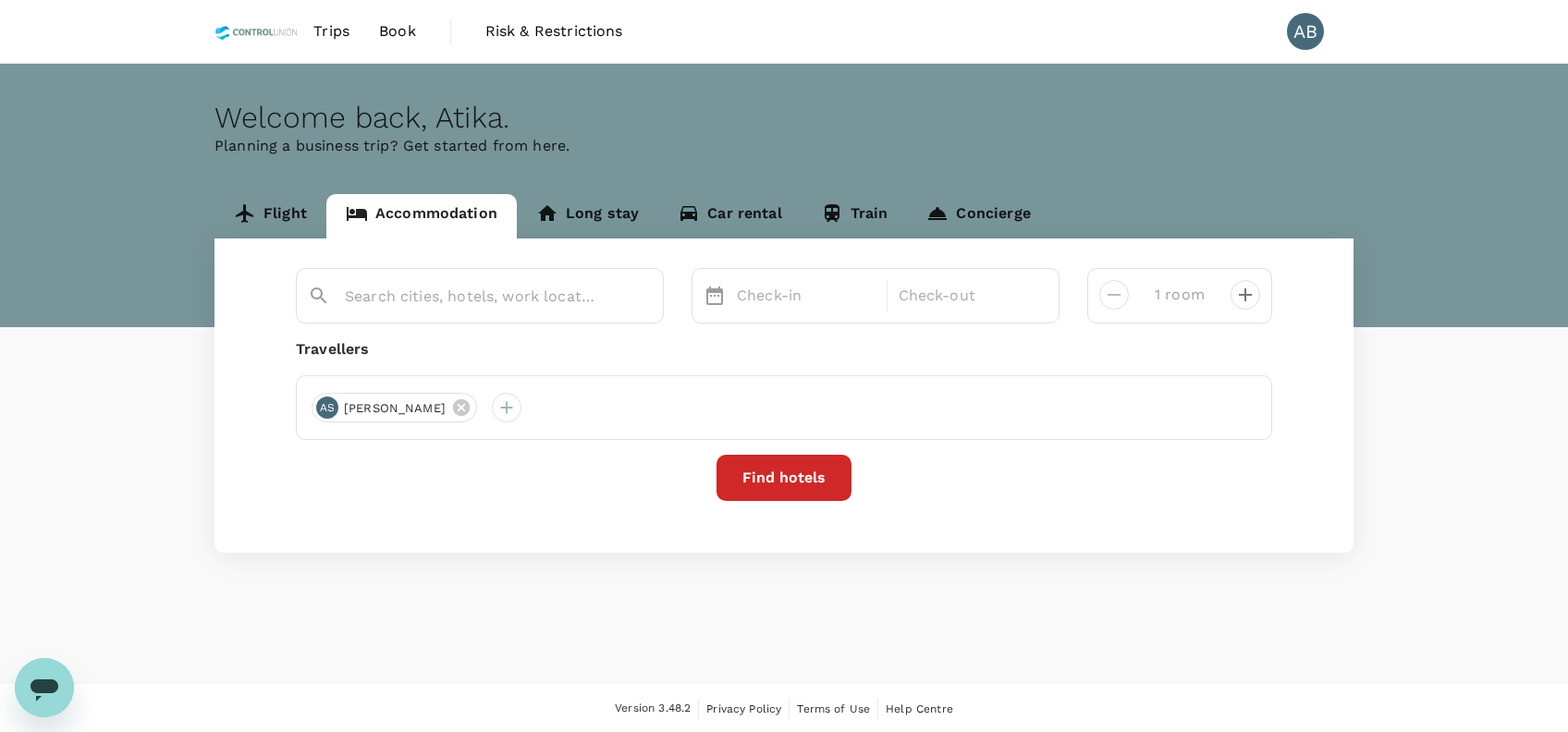 click on "Welcome back , Atika . Planning a business trip? Get started from here. Flight Accommodation Long stay Car rental Train Concierge Check-in Check-out 1 room Travellers   AS Ashikin Shafinaz Find hotels" at bounding box center (784, 373) 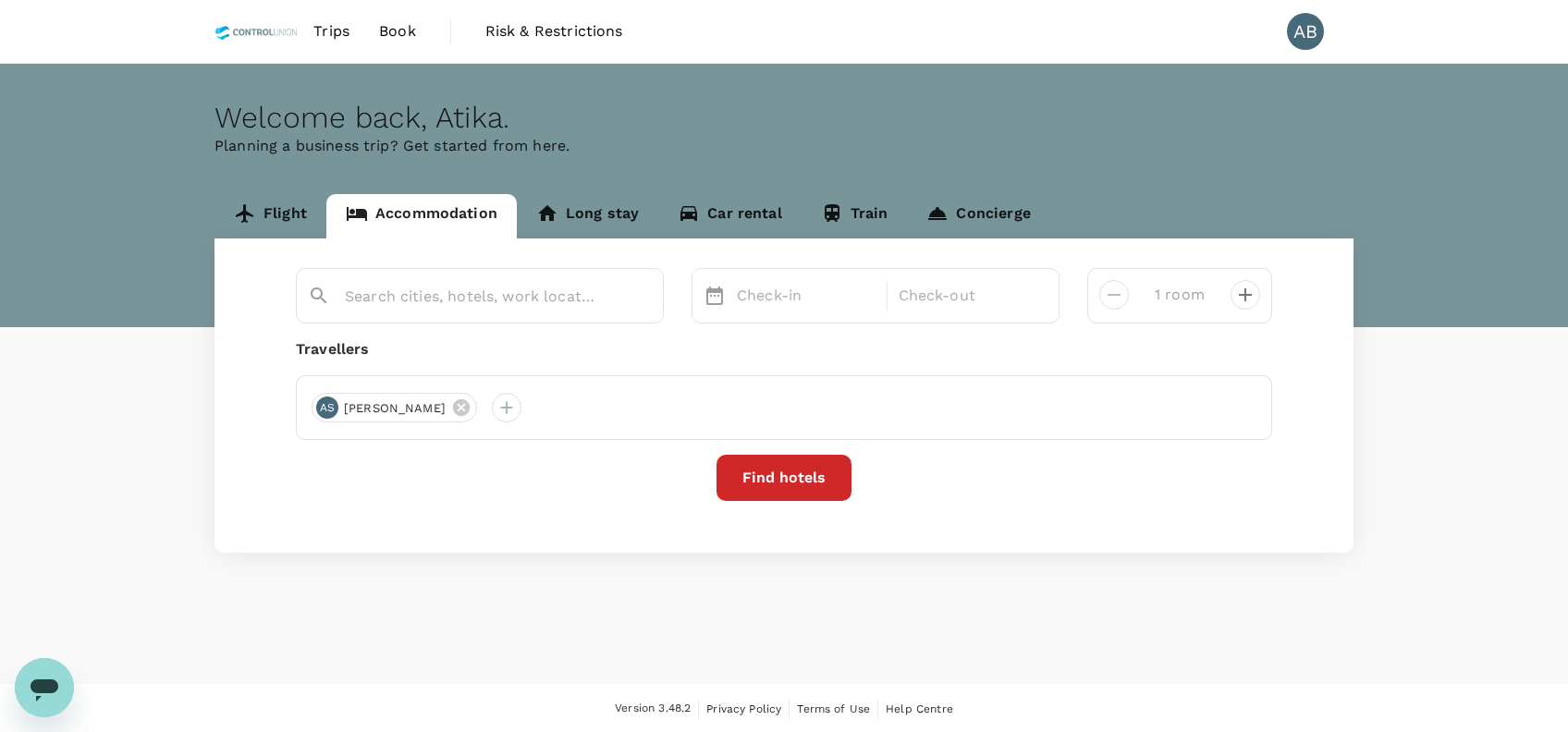 drag, startPoint x: 829, startPoint y: 591, endPoint x: 743, endPoint y: 547, distance: 96.60228 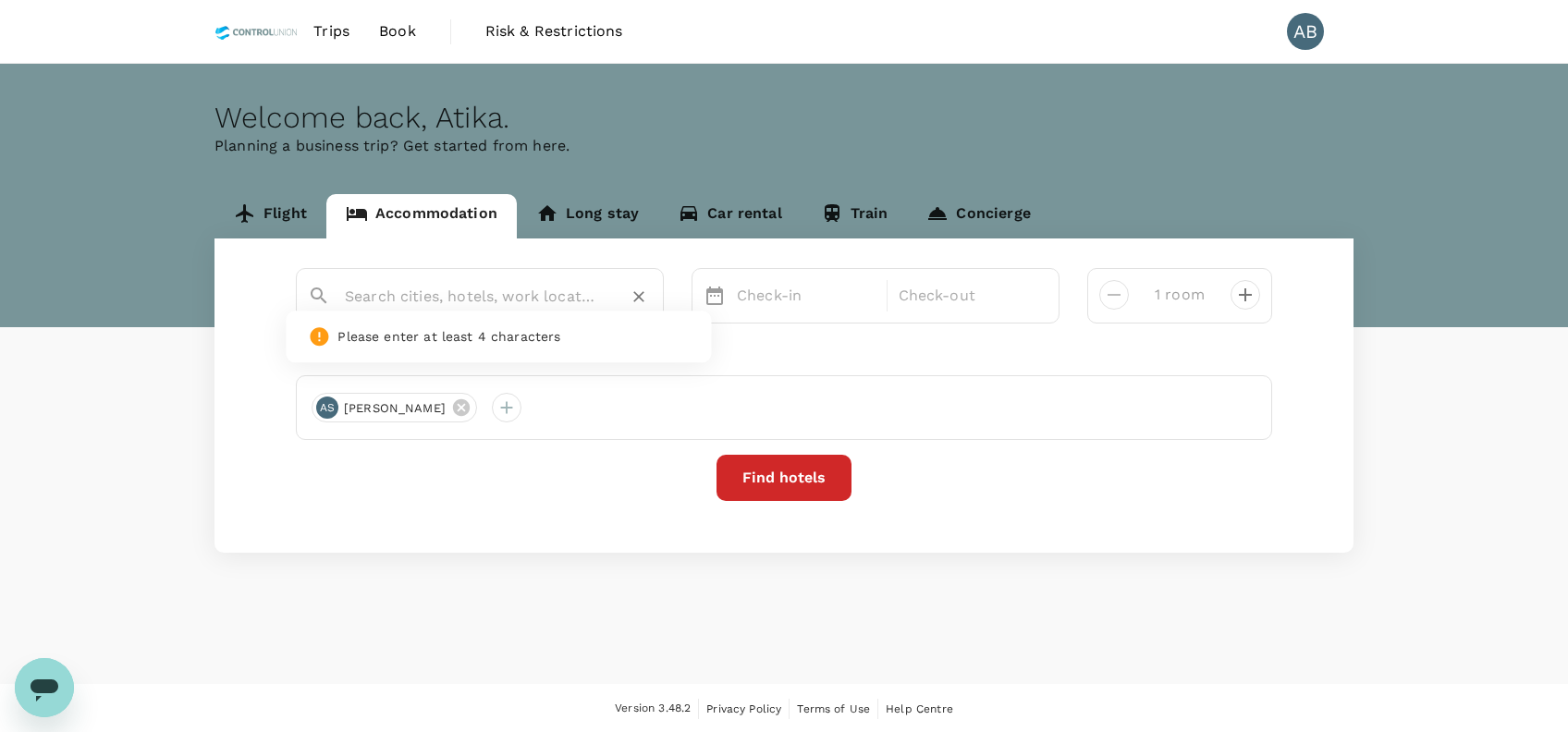 click at bounding box center [472, 296] 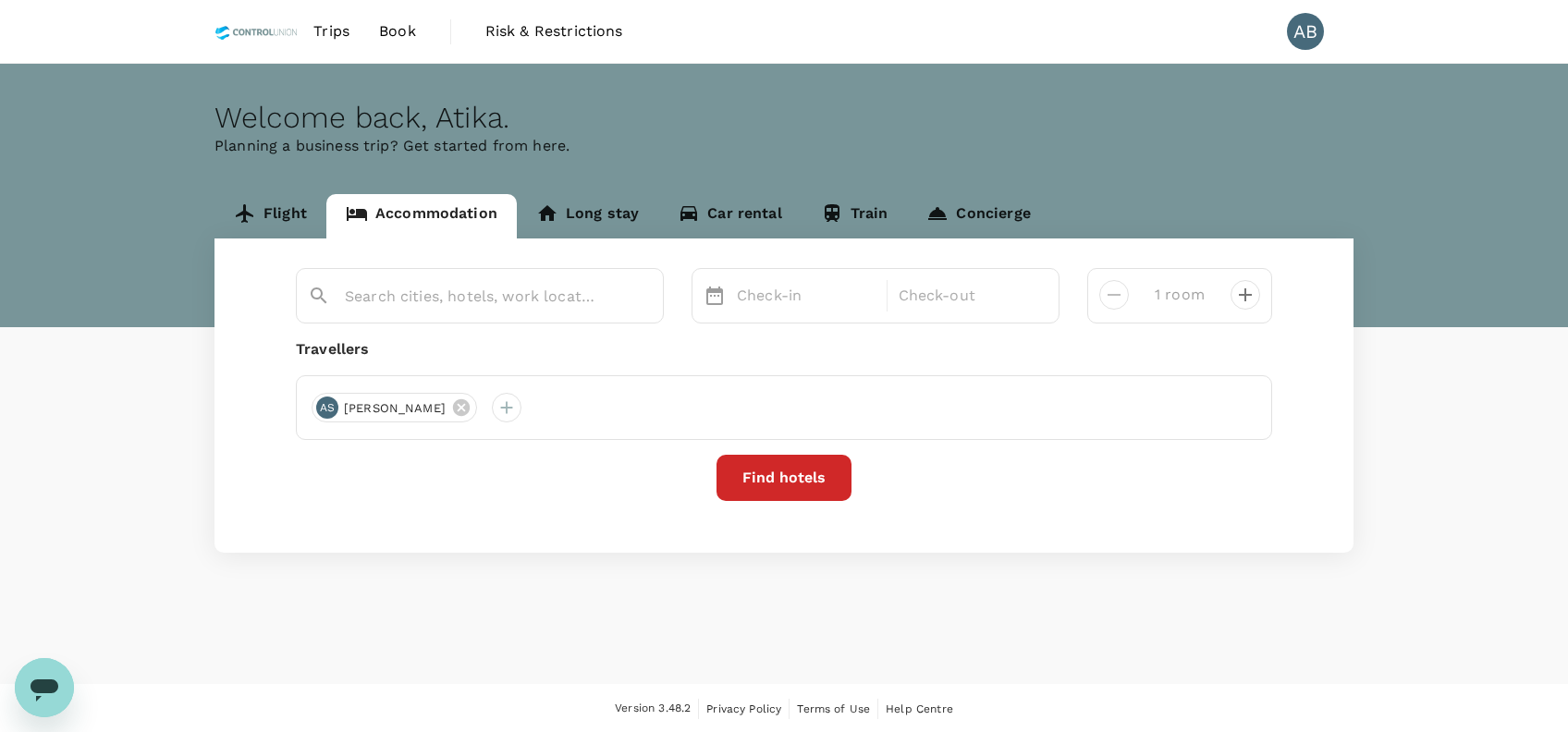 click on "AS Ashikin Shafinaz" at bounding box center (784, 408) 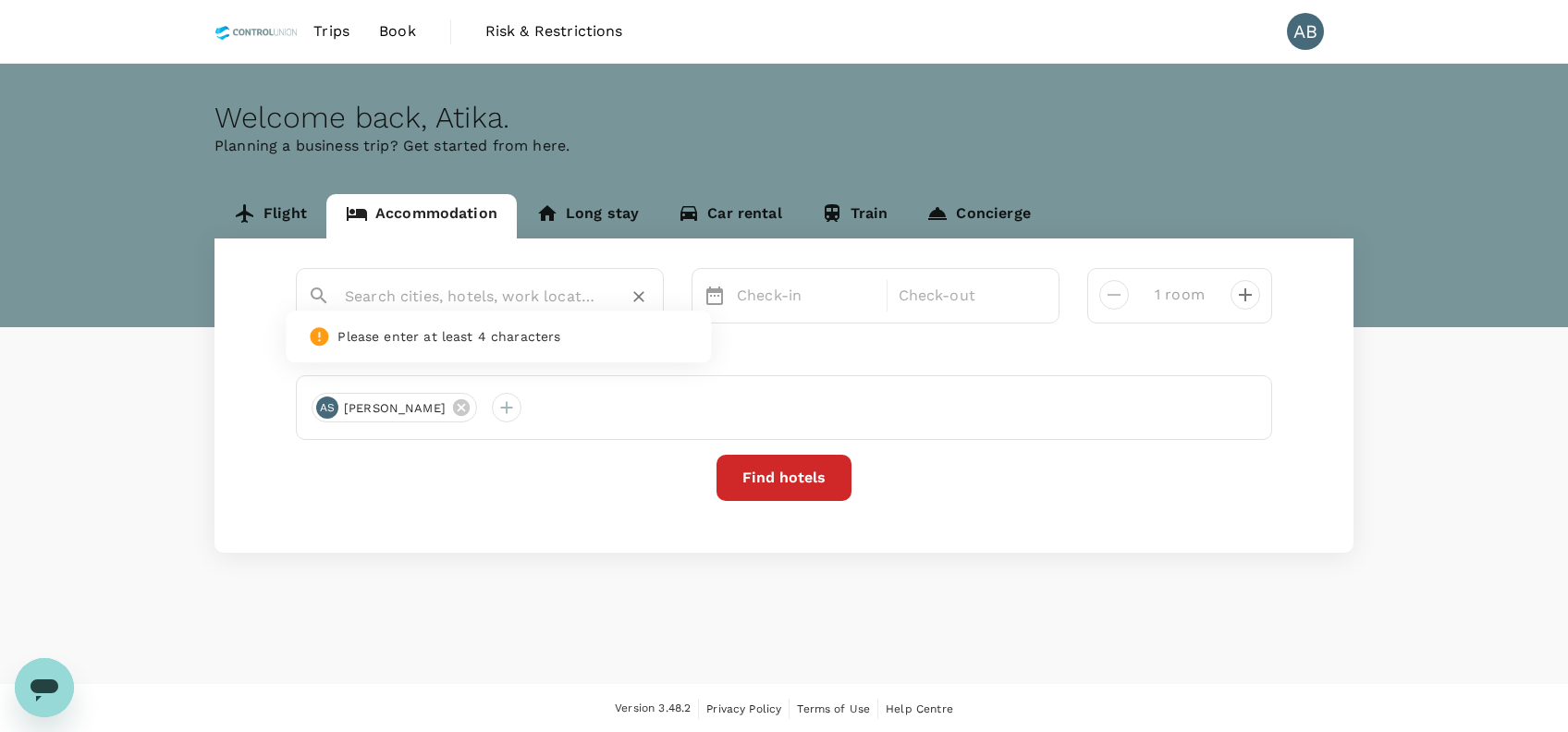 click at bounding box center [472, 296] 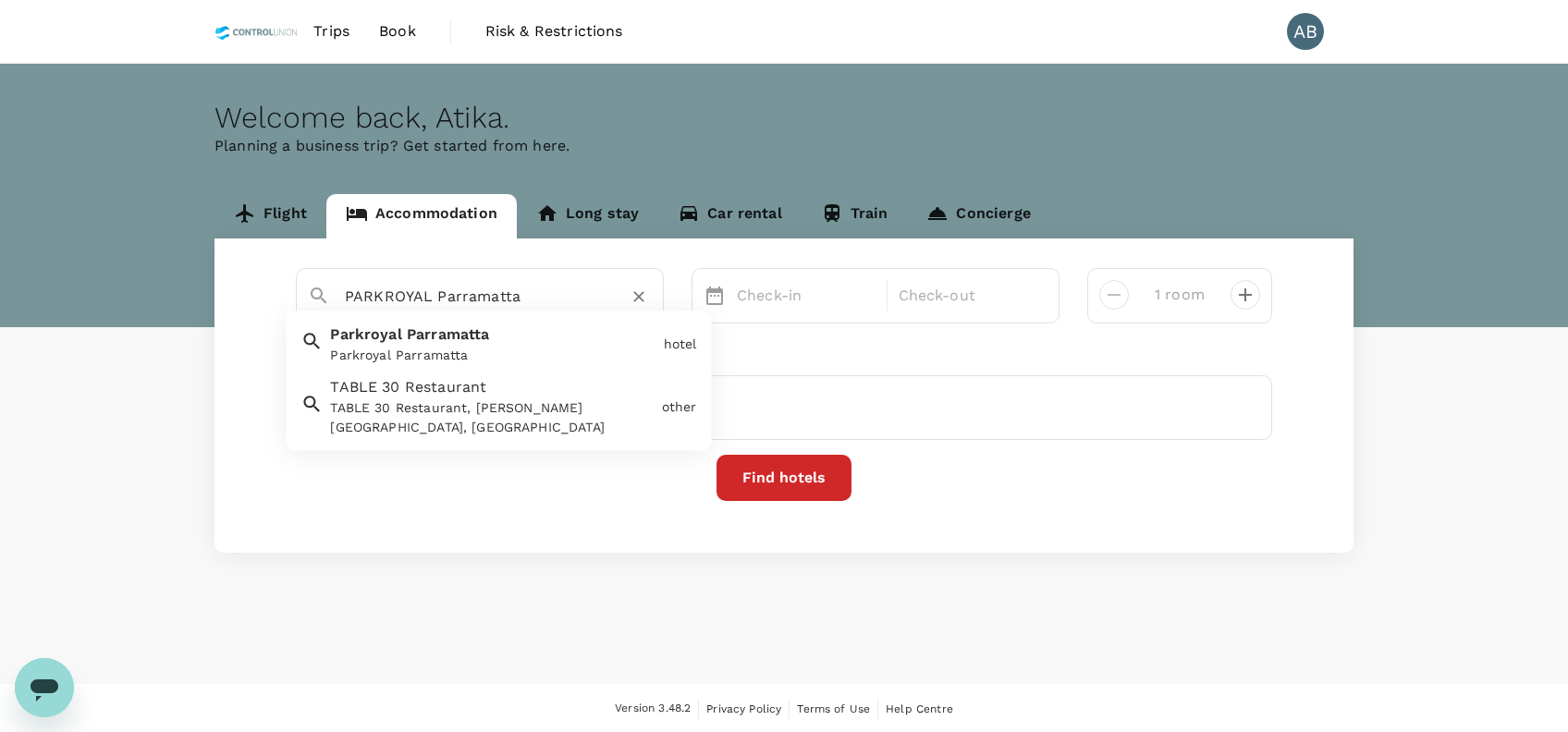 click on "Parramatta" at bounding box center [448, 335] 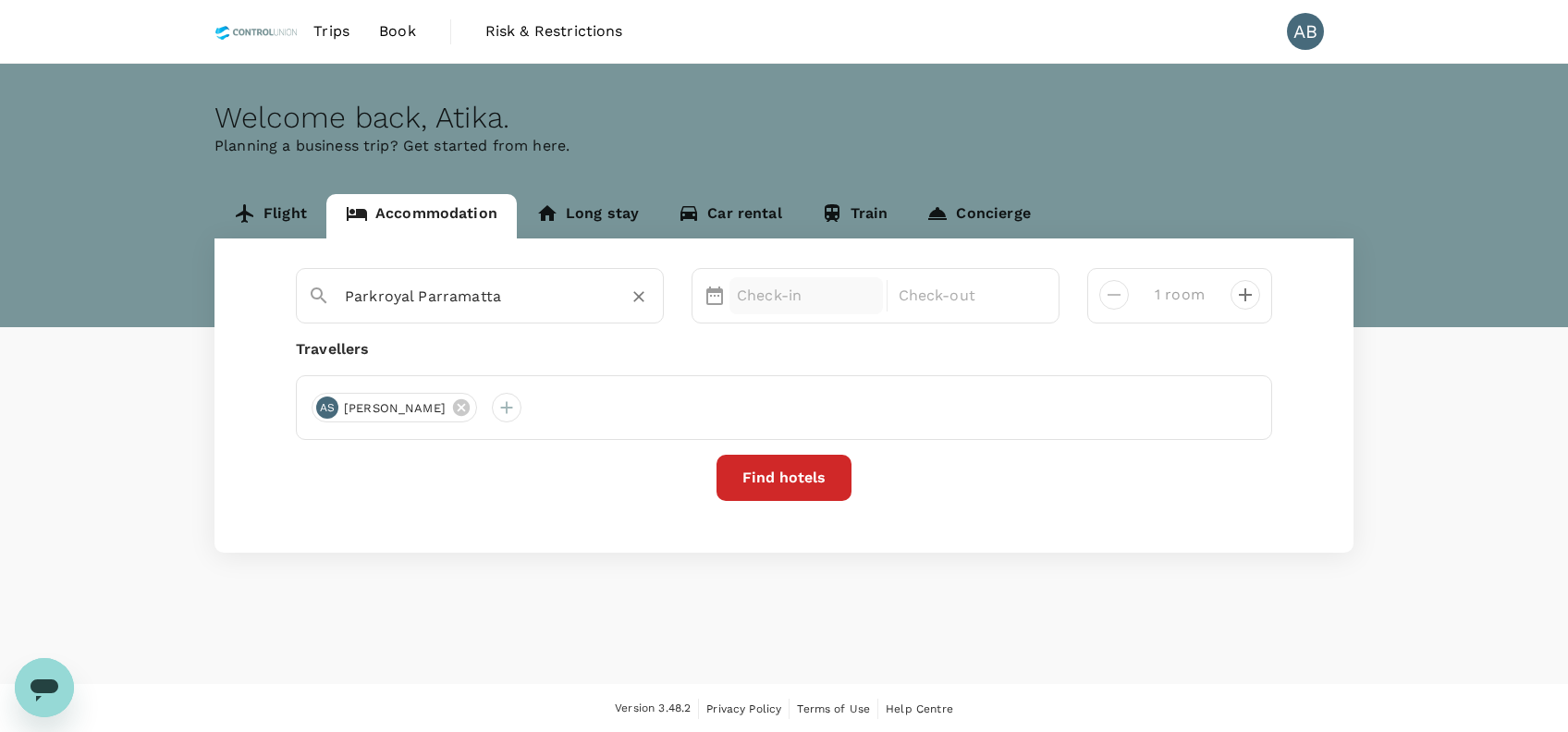 type on "Parkroyal Parramatta" 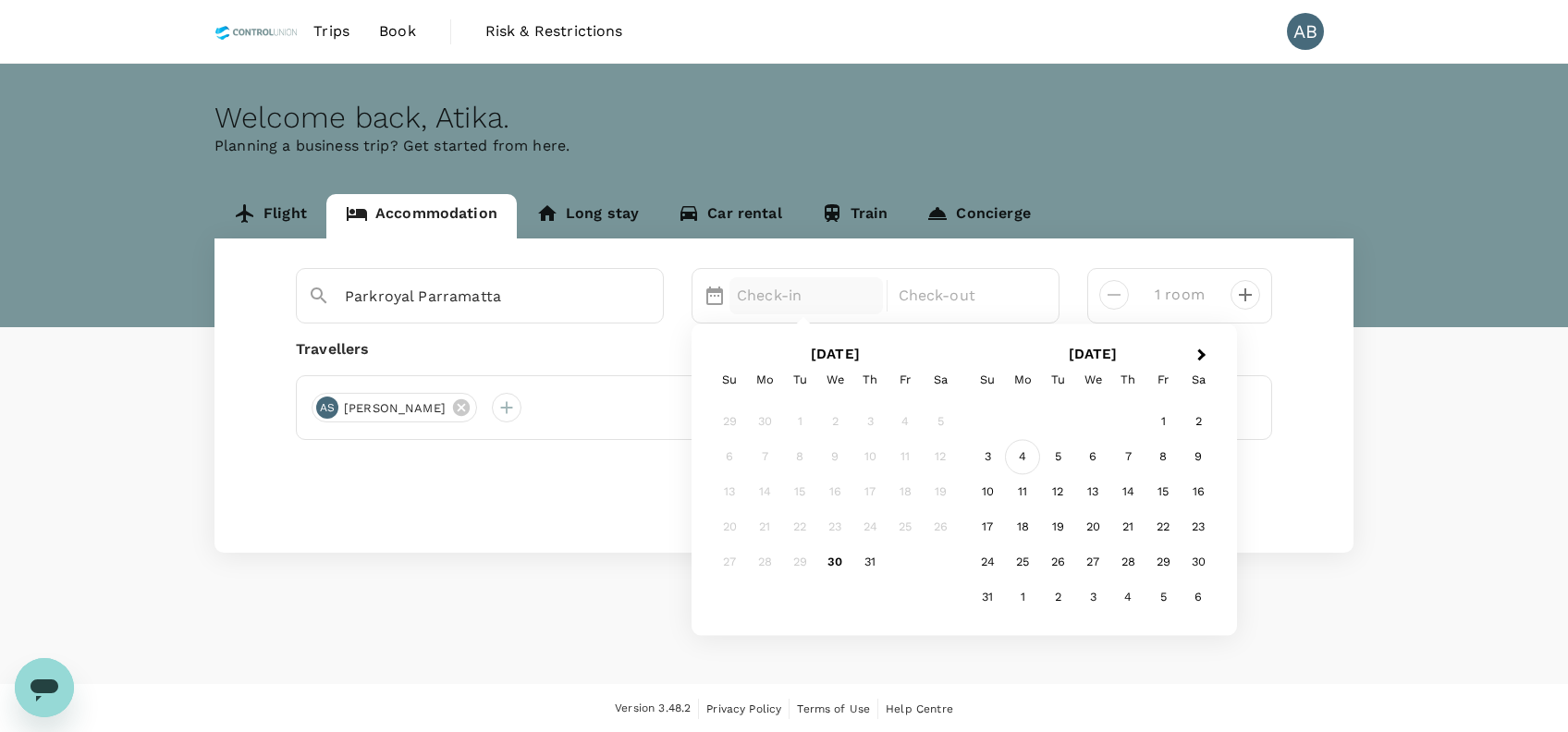 click on "4" at bounding box center [1023, 457] 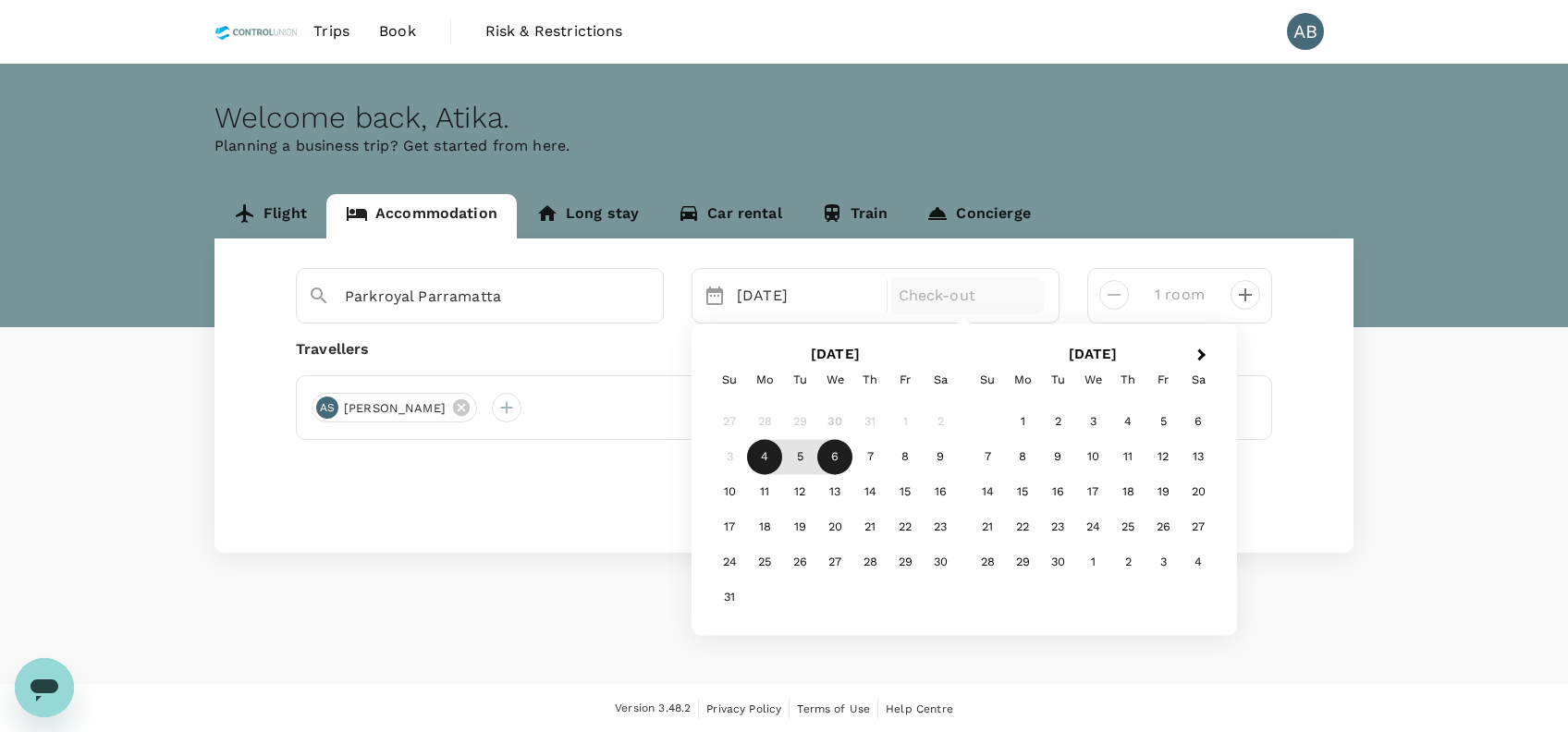 click on "6" at bounding box center (835, 457) 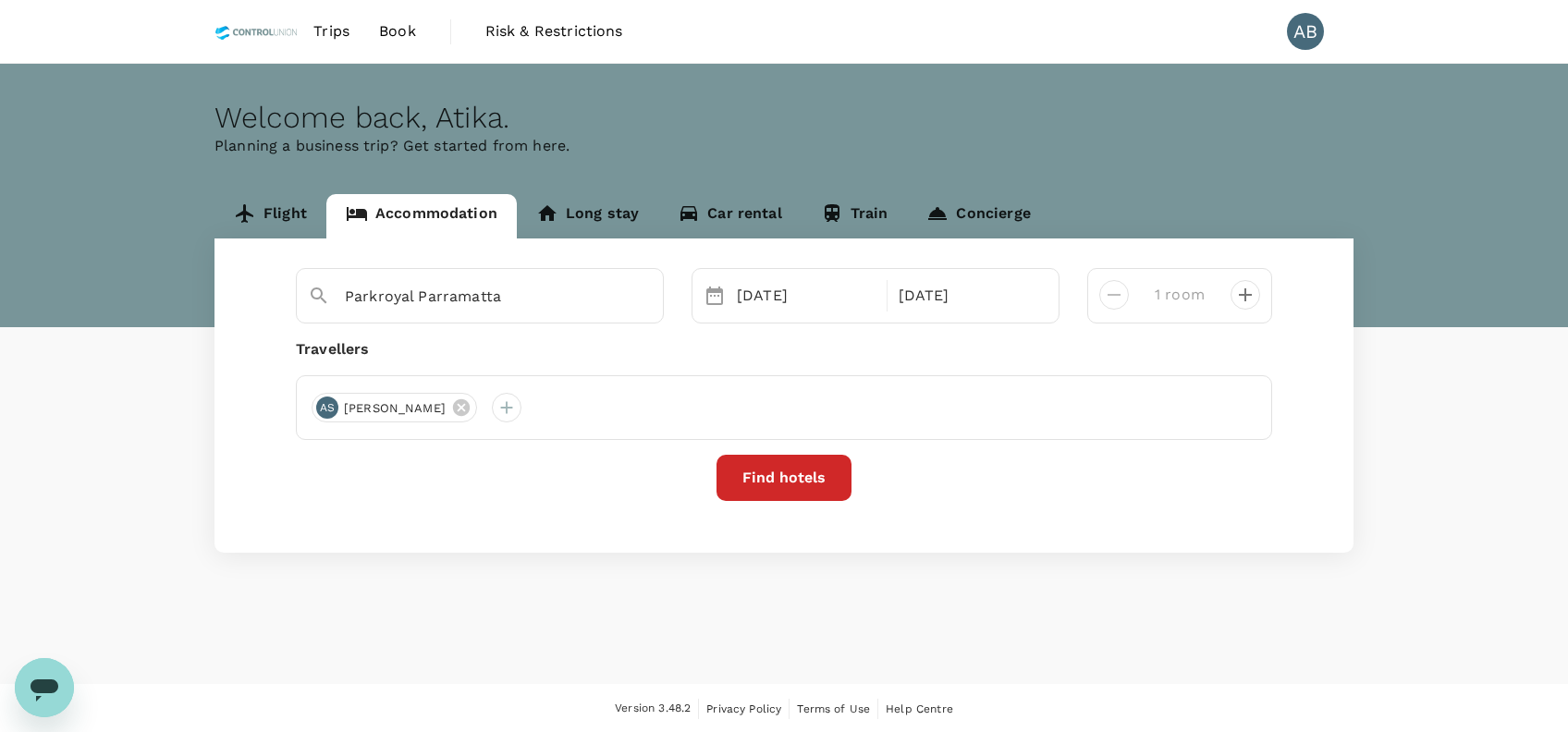 click on "Travellers" at bounding box center (784, 349) 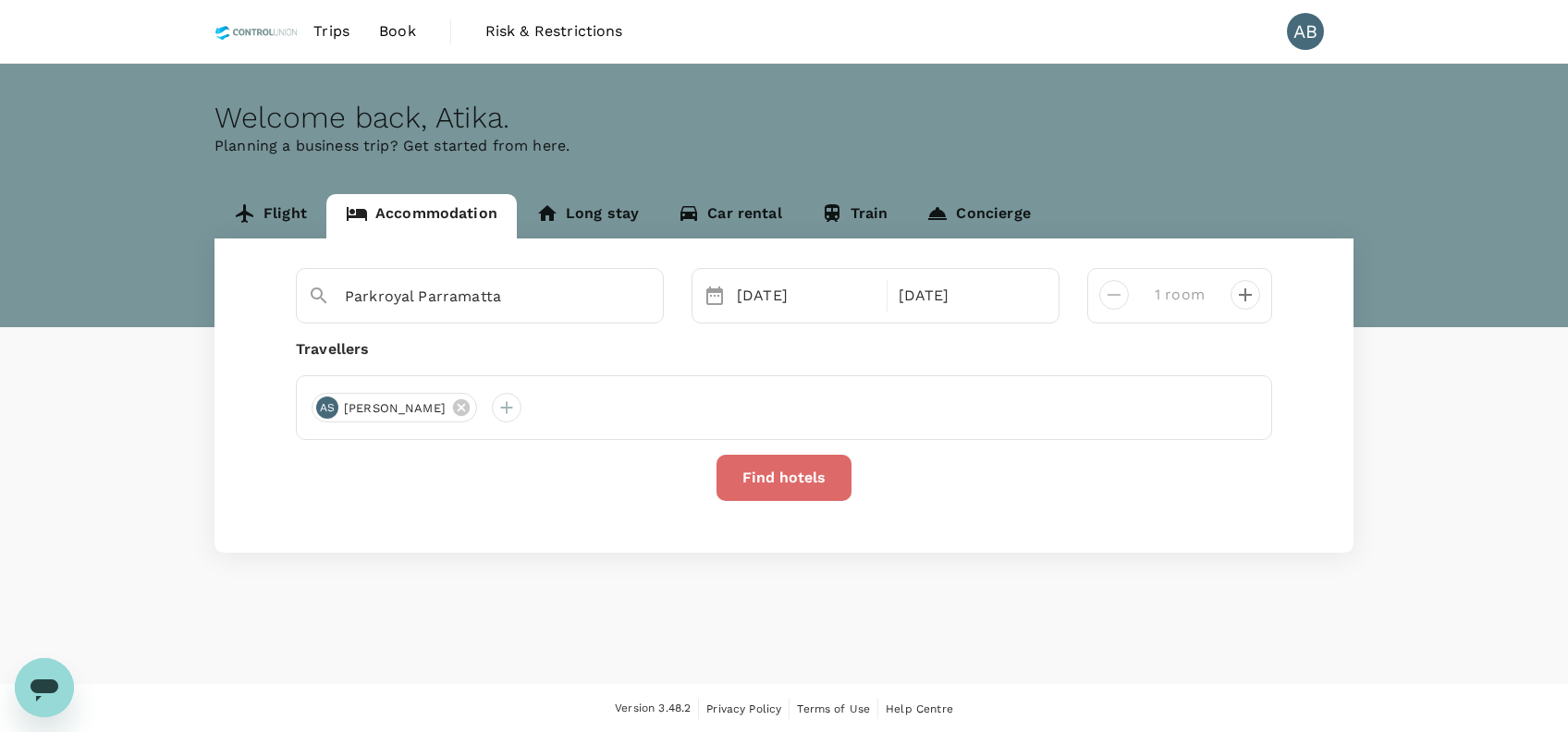 click on "Find hotels" at bounding box center (784, 478) 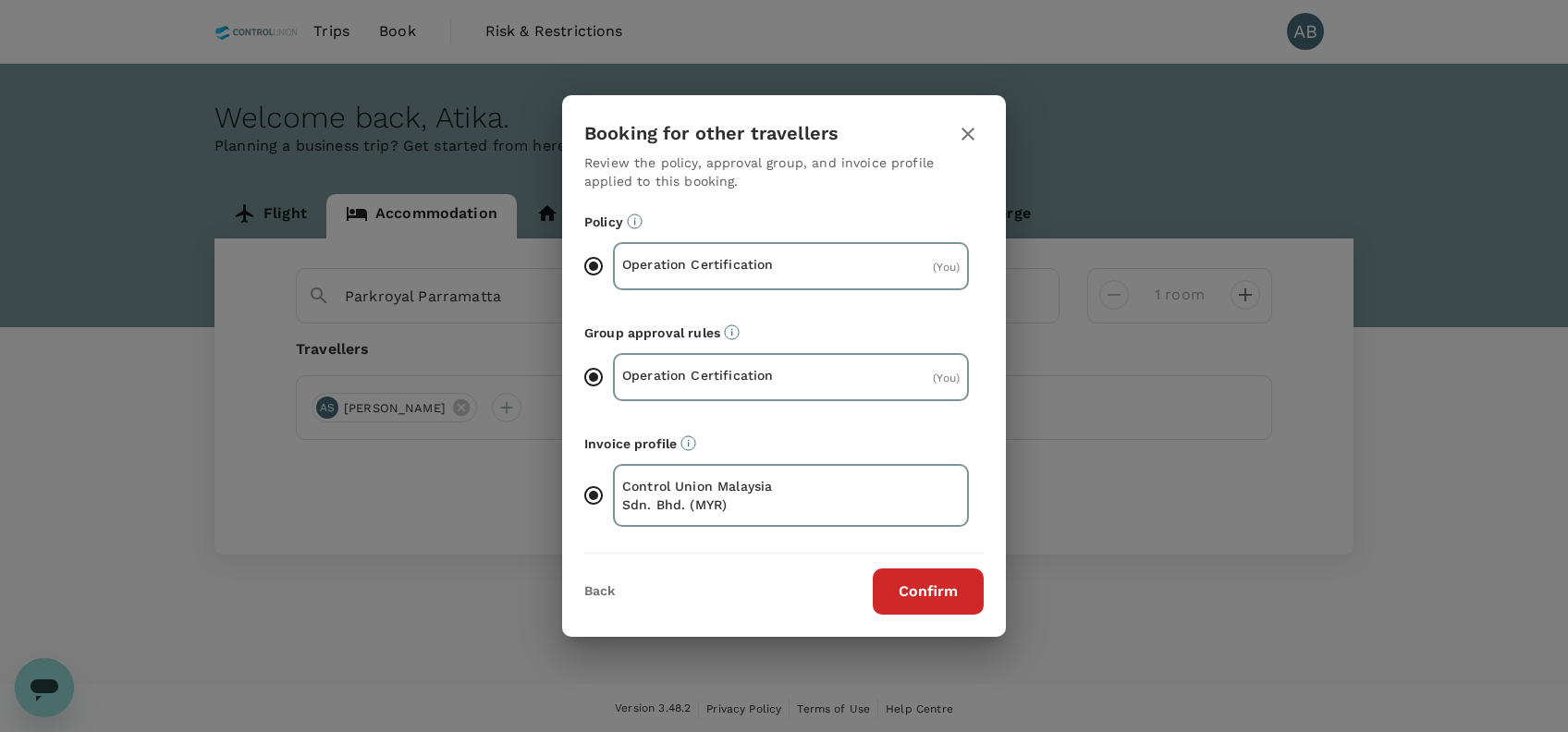 click on "Confirm" at bounding box center (928, 592) 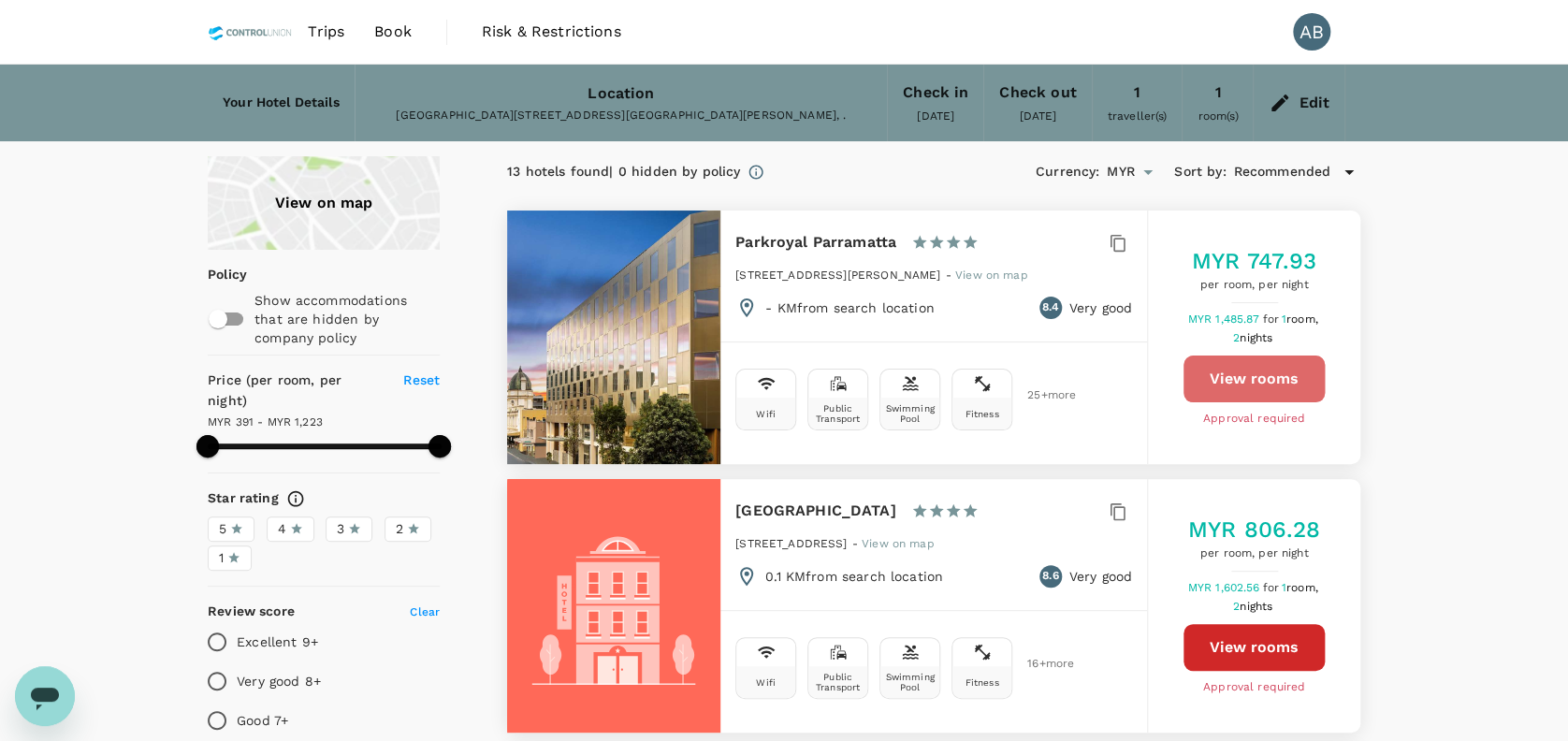 click on "View rooms" at bounding box center (1254, 379) 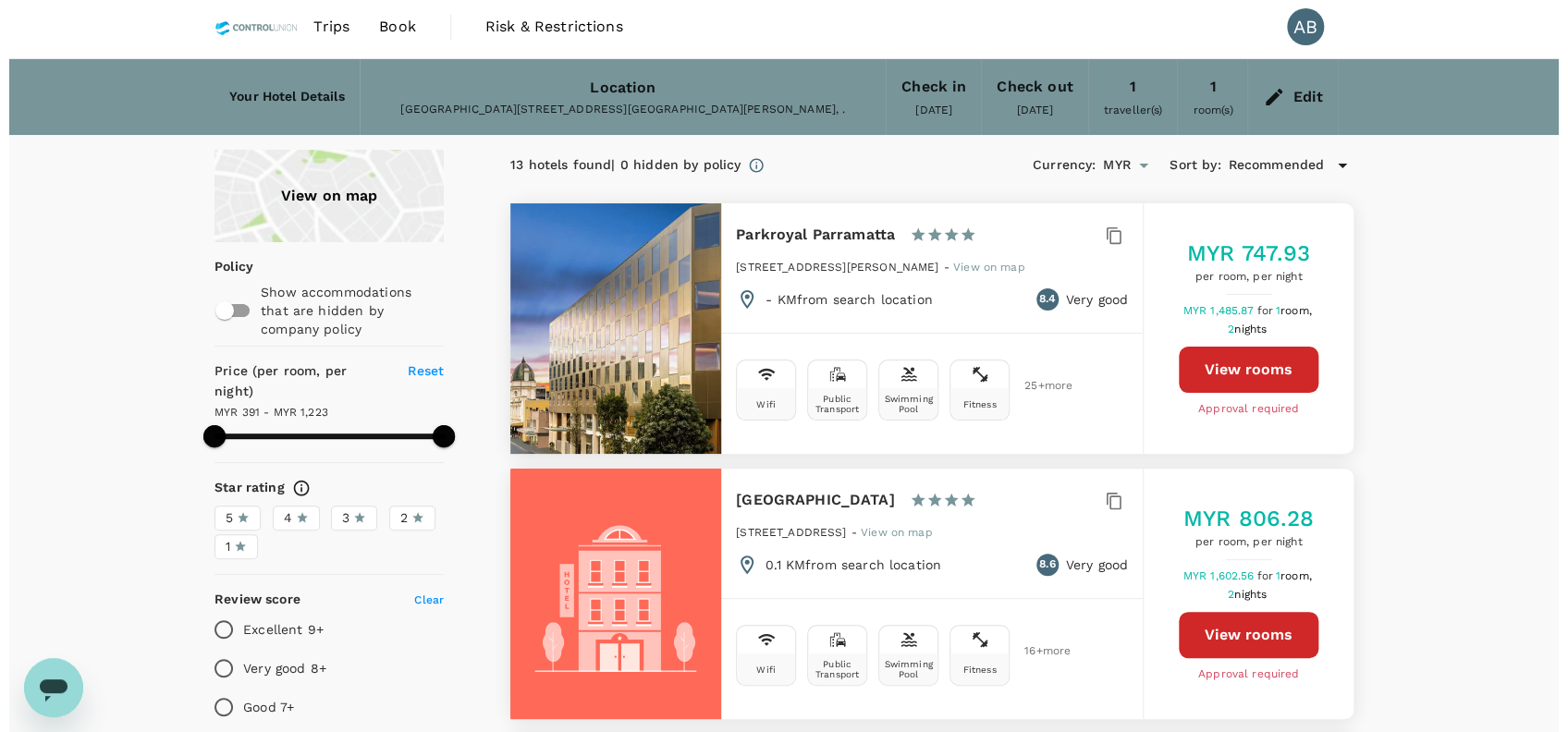 scroll, scrollTop: 0, scrollLeft: 0, axis: both 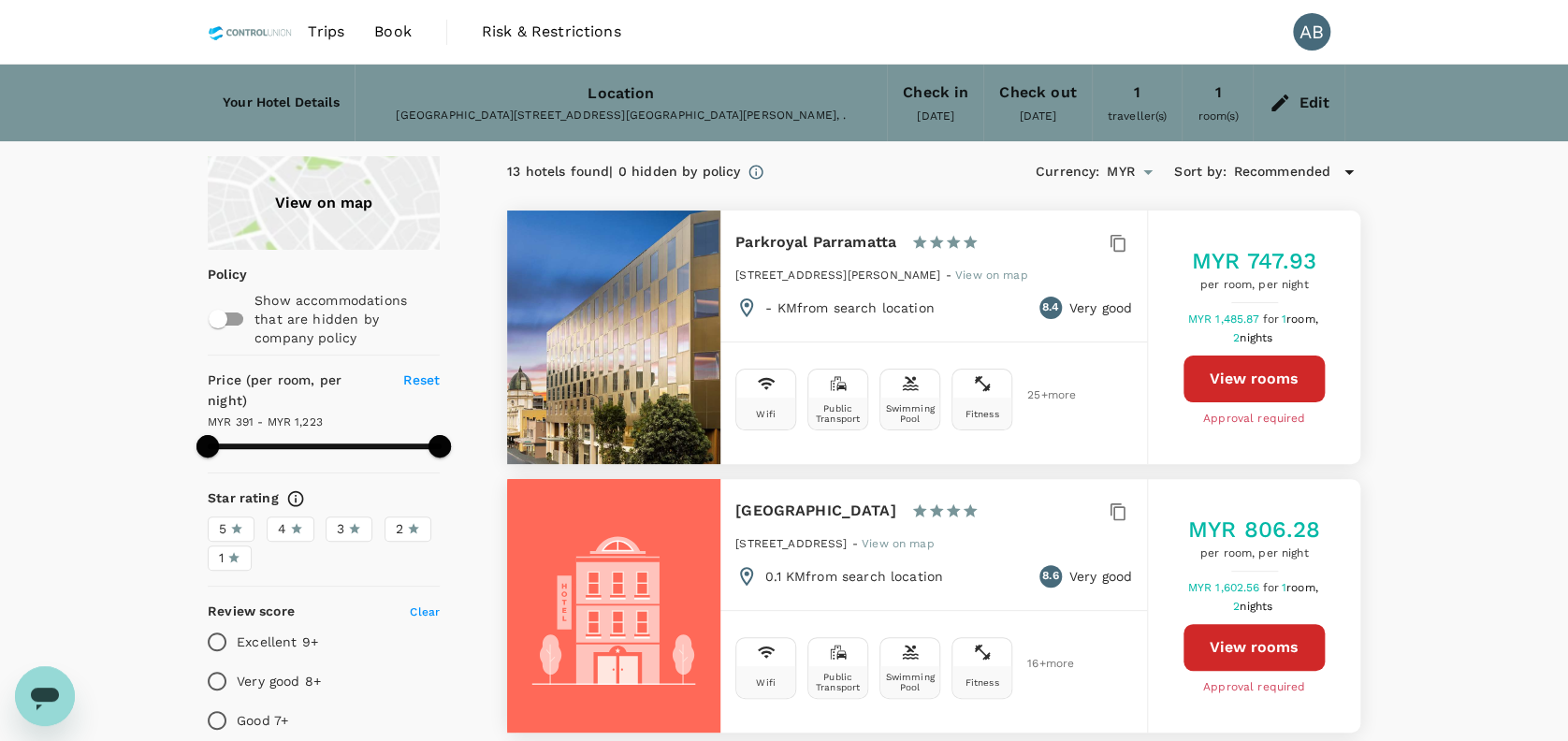 click on "View rooms" at bounding box center [1254, 379] 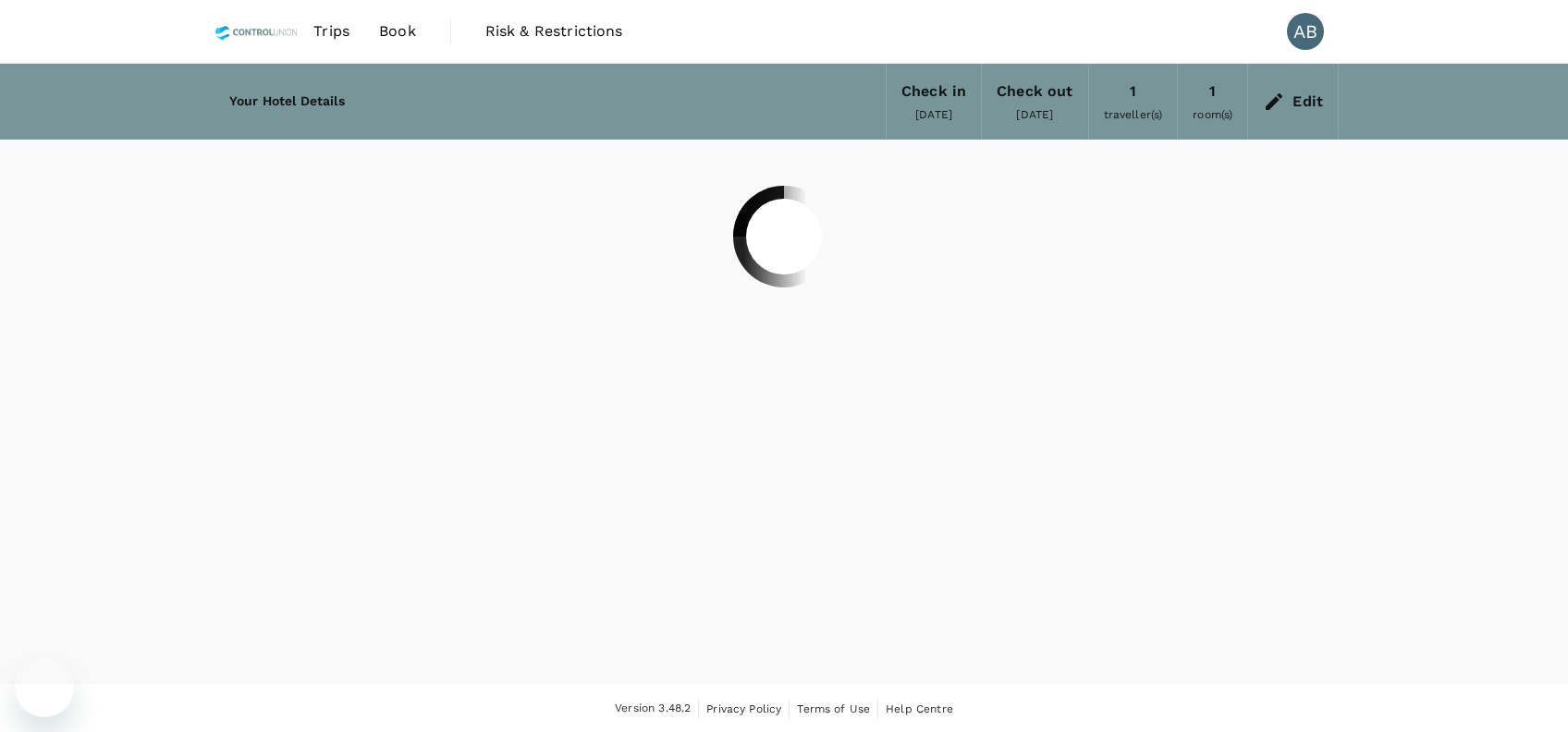 scroll, scrollTop: 0, scrollLeft: 0, axis: both 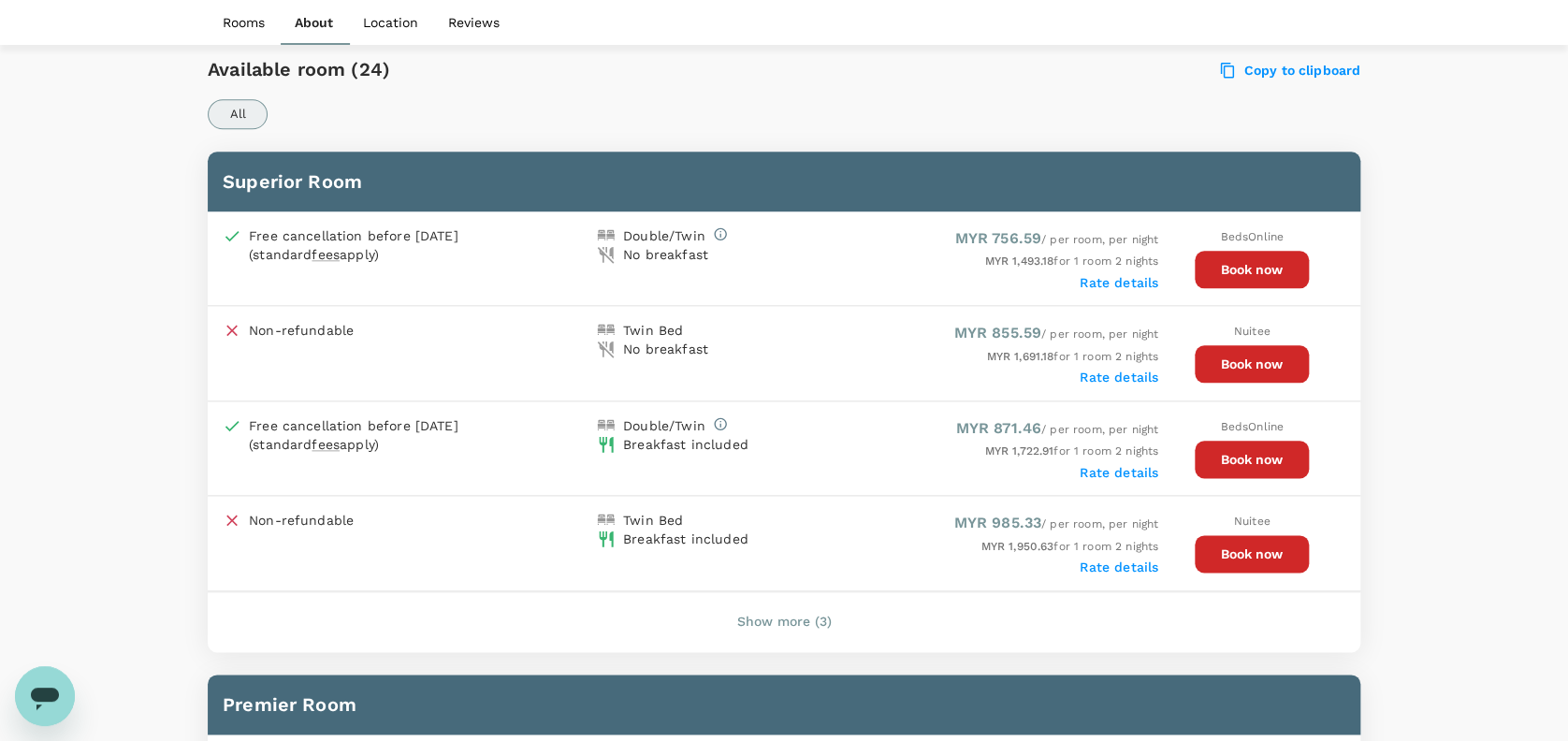 click on "Book now" at bounding box center (1252, 269) 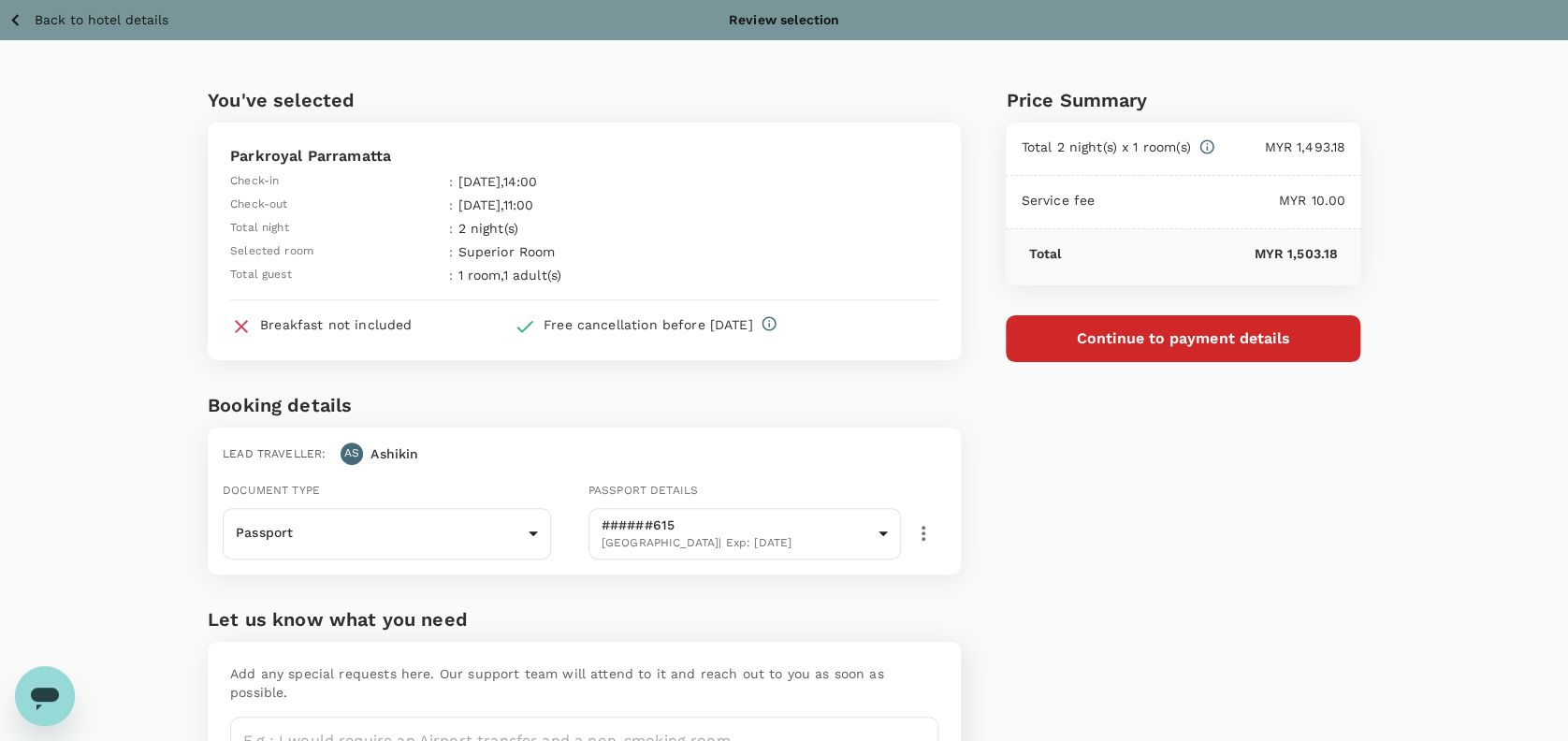 scroll, scrollTop: 124, scrollLeft: 0, axis: vertical 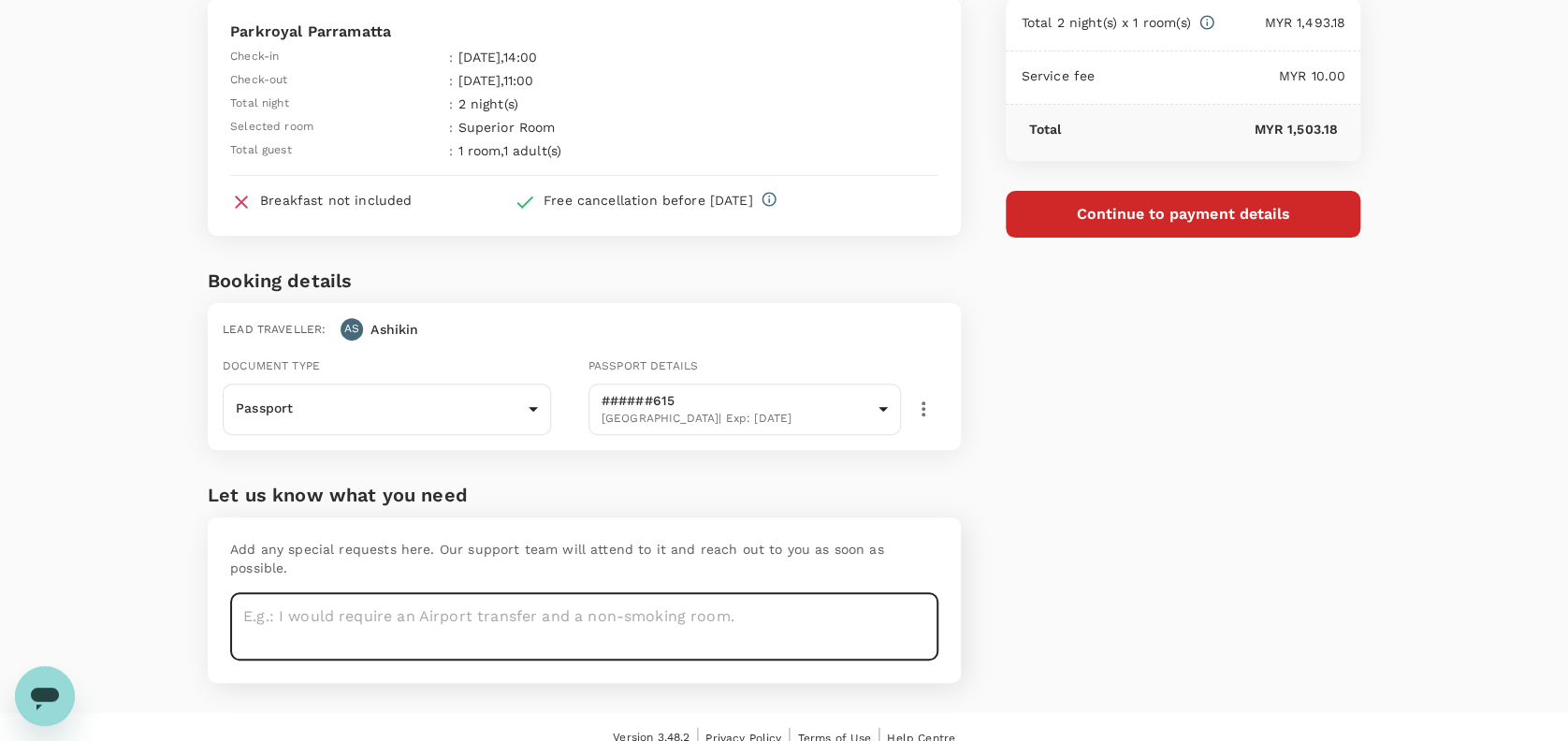 click at bounding box center [584, 626] 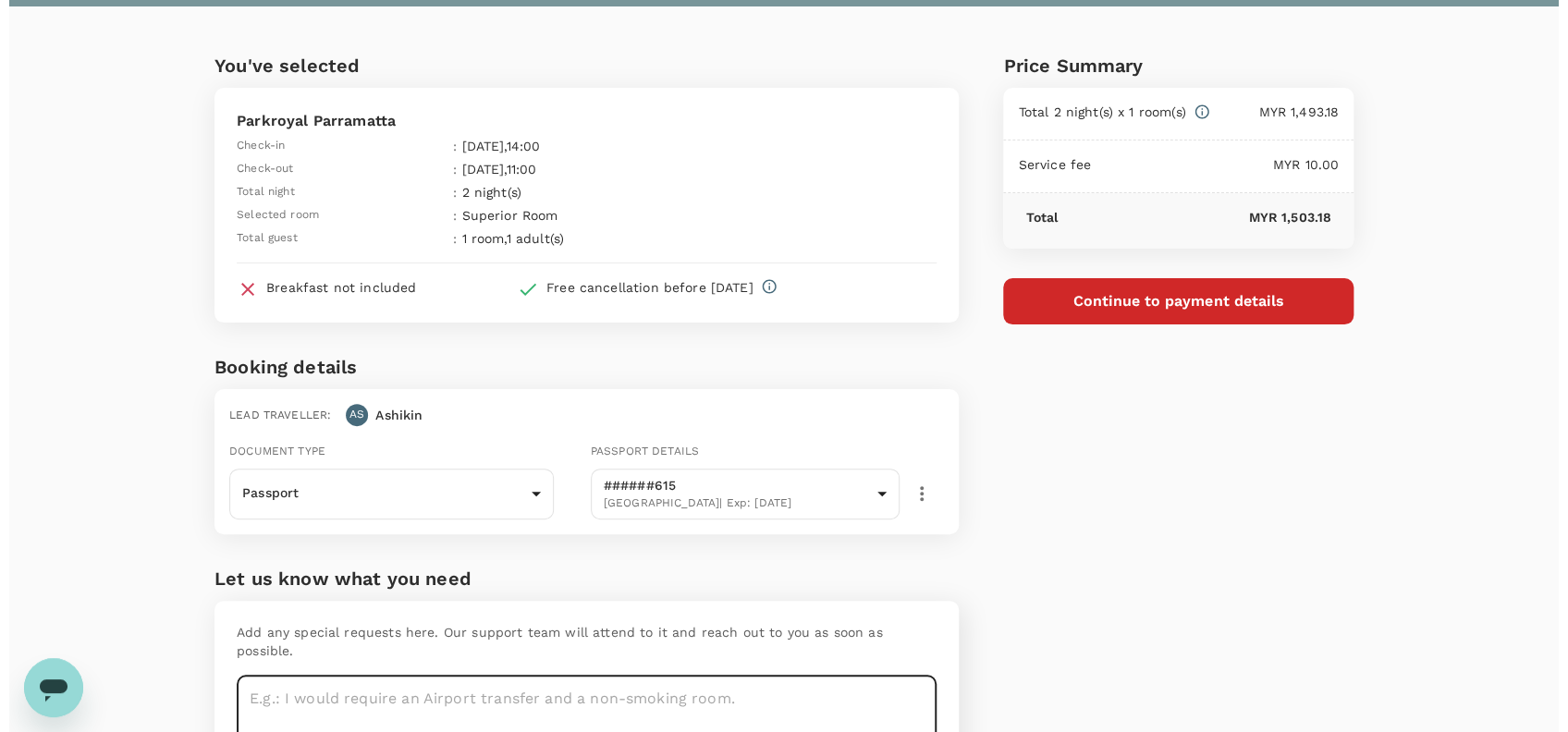 scroll, scrollTop: 0, scrollLeft: 0, axis: both 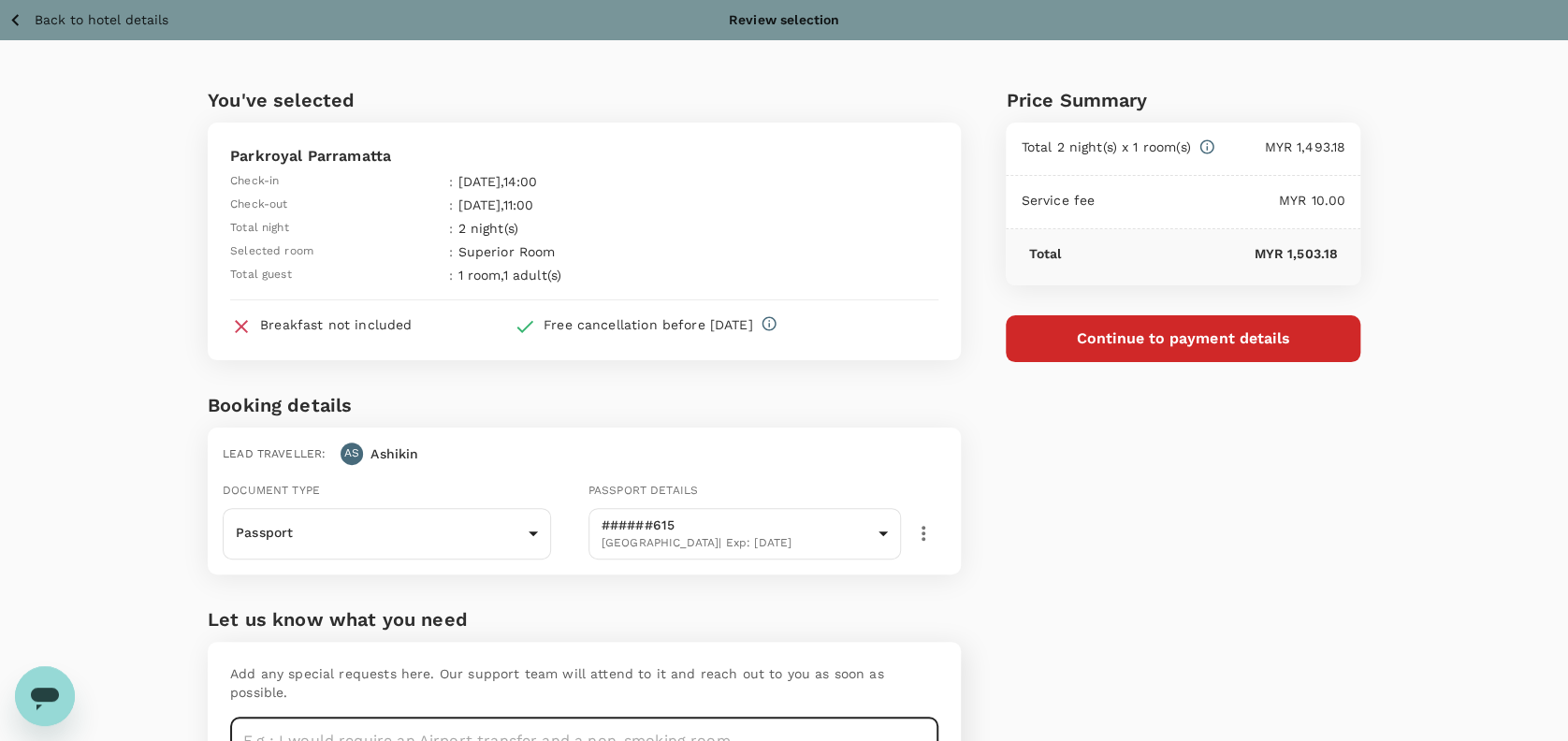 click on "Continue to payment details" at bounding box center (1183, 339) 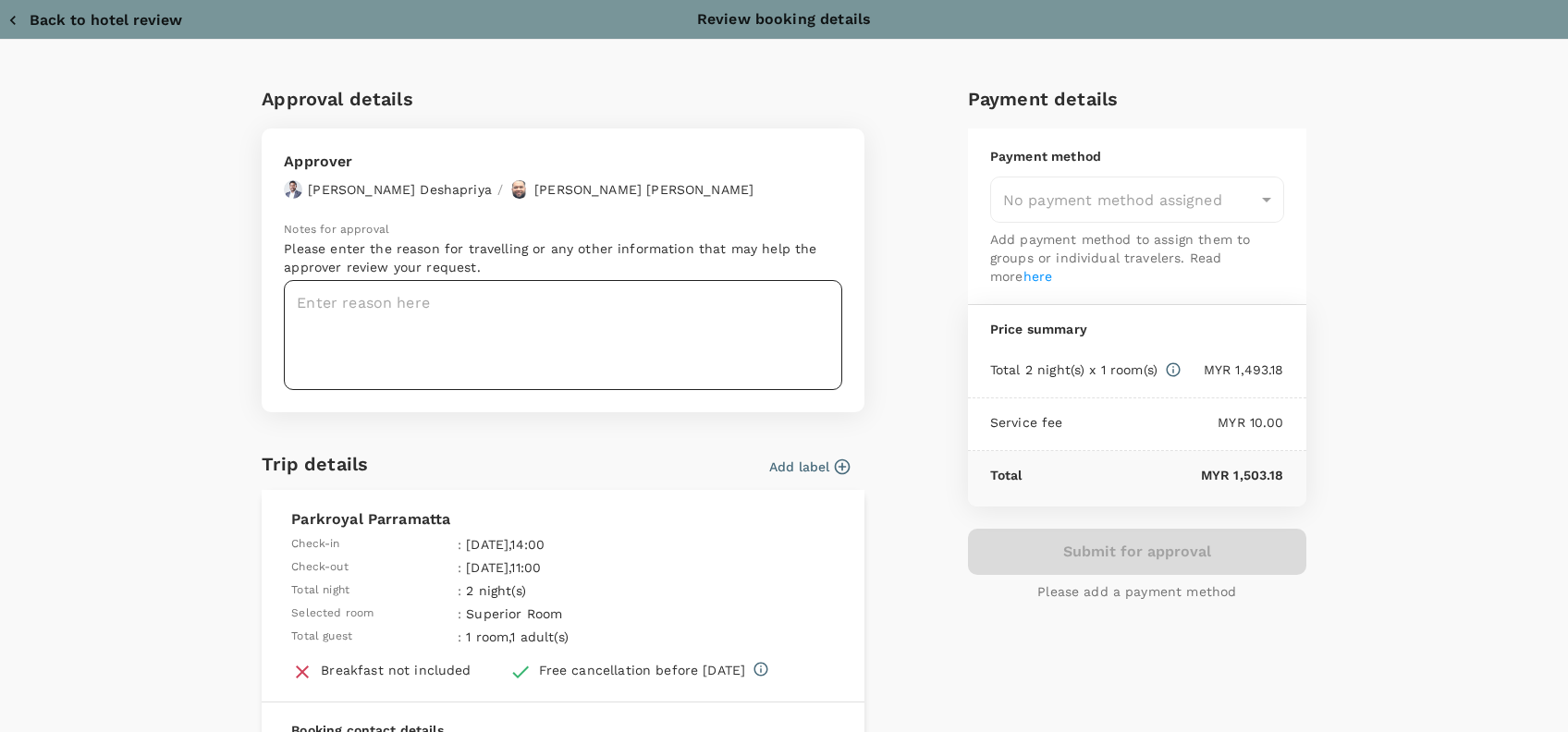 type on "9e254831-a140-43d4-90d9-f4bdc71b84d3" 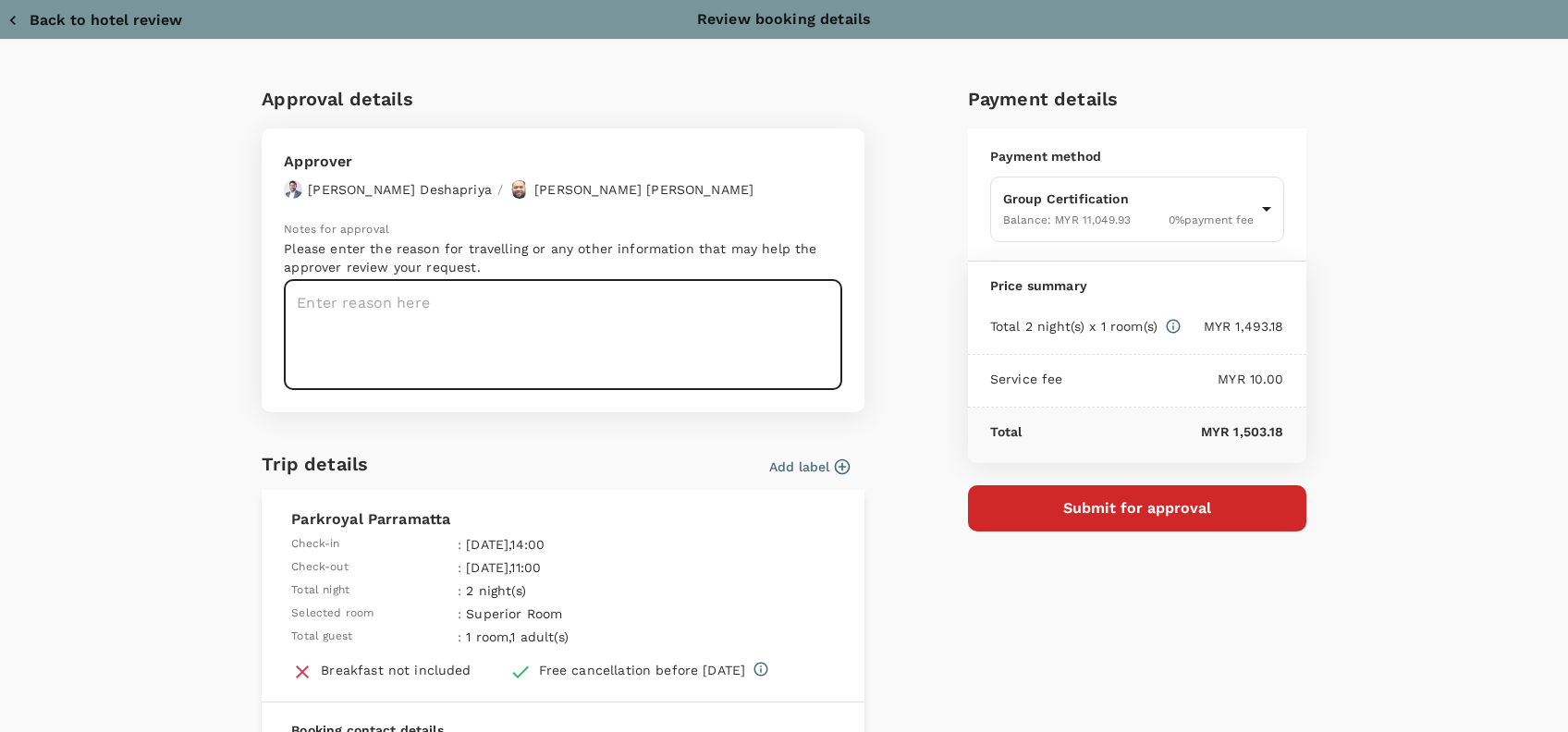 drag, startPoint x: 325, startPoint y: 295, endPoint x: 416, endPoint y: 308, distance: 91.92388 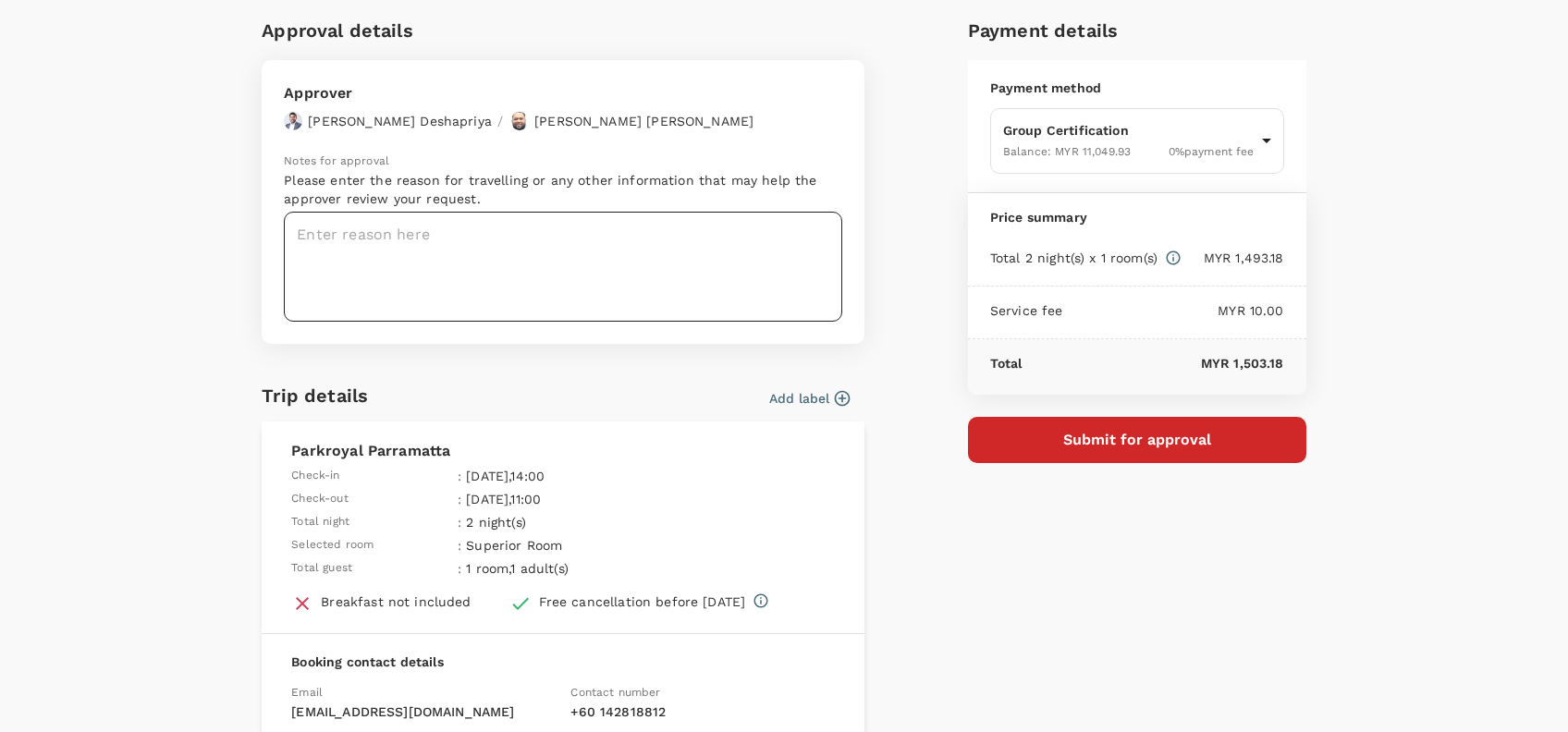 scroll, scrollTop: 123, scrollLeft: 0, axis: vertical 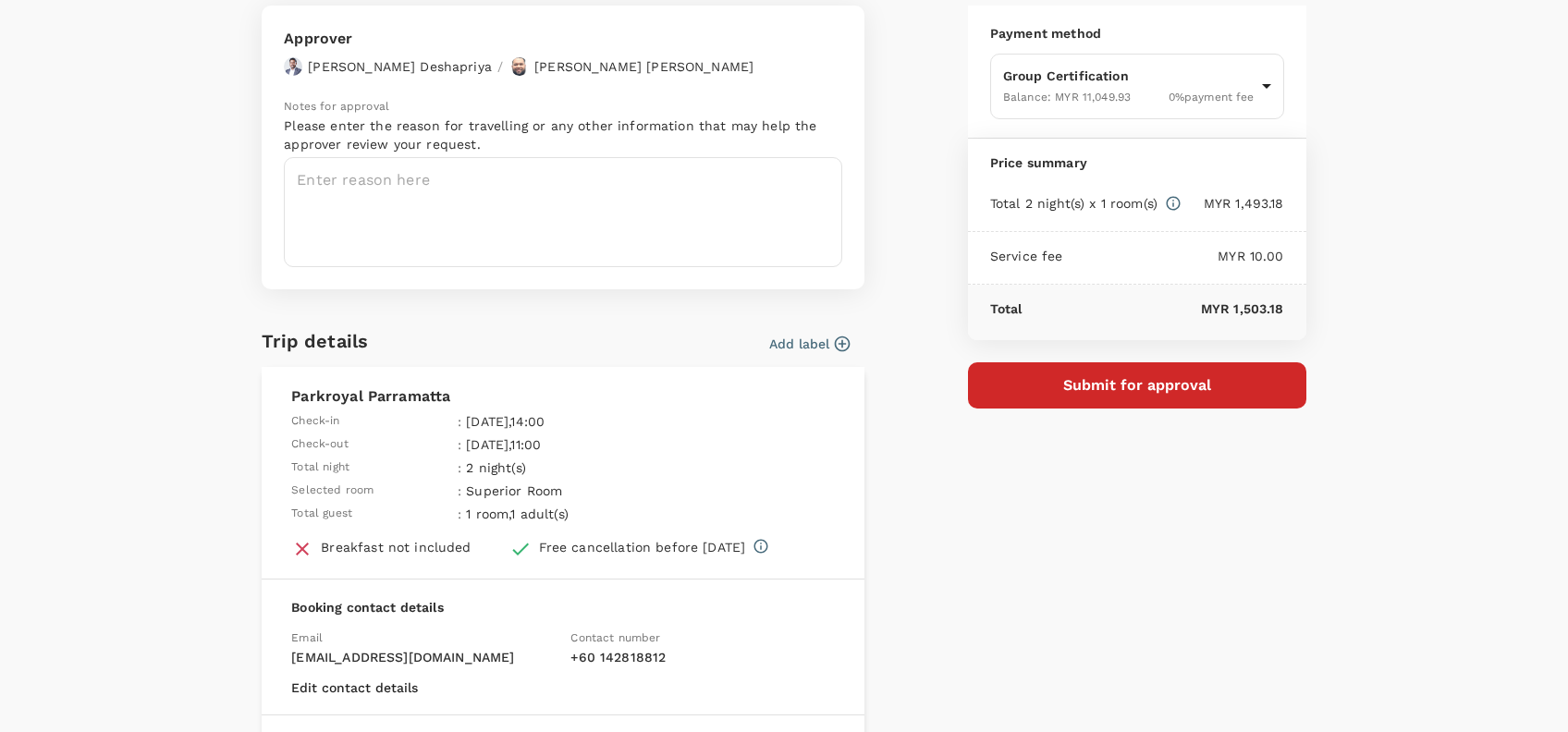 click on "Payment details Payment method Group Certification Balance :   MYR 11,049.93 0 %  payment fee 9e254831-a140-43d4-90d9-f4bdc71b84d3 ​ Price summary Total 2 night(s) x 1 room(s) MYR 1,493.18 Service fee MYR 10.00 Total MYR 1,503.18 Submit for approval" at bounding box center (1130, 404) 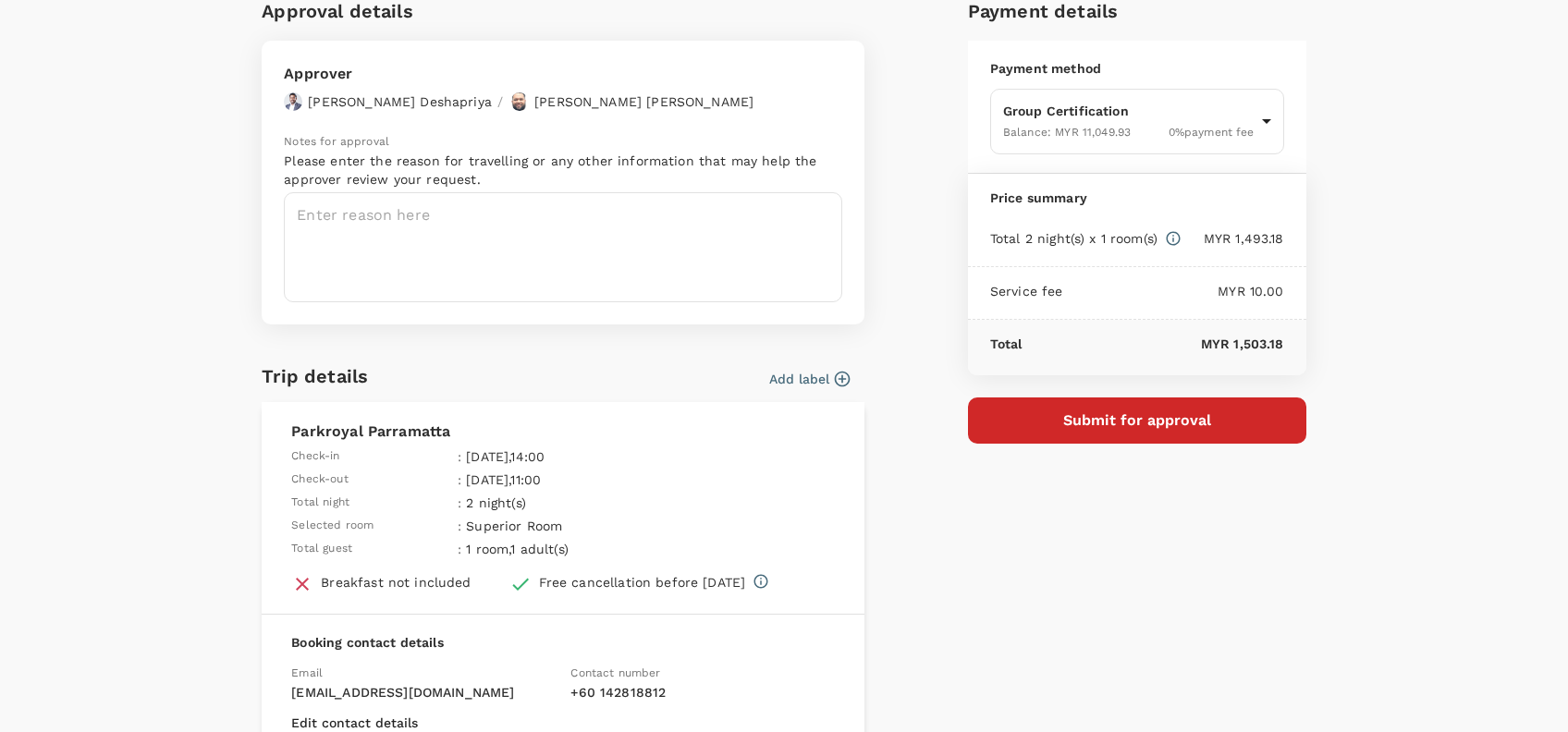 scroll, scrollTop: 0, scrollLeft: 0, axis: both 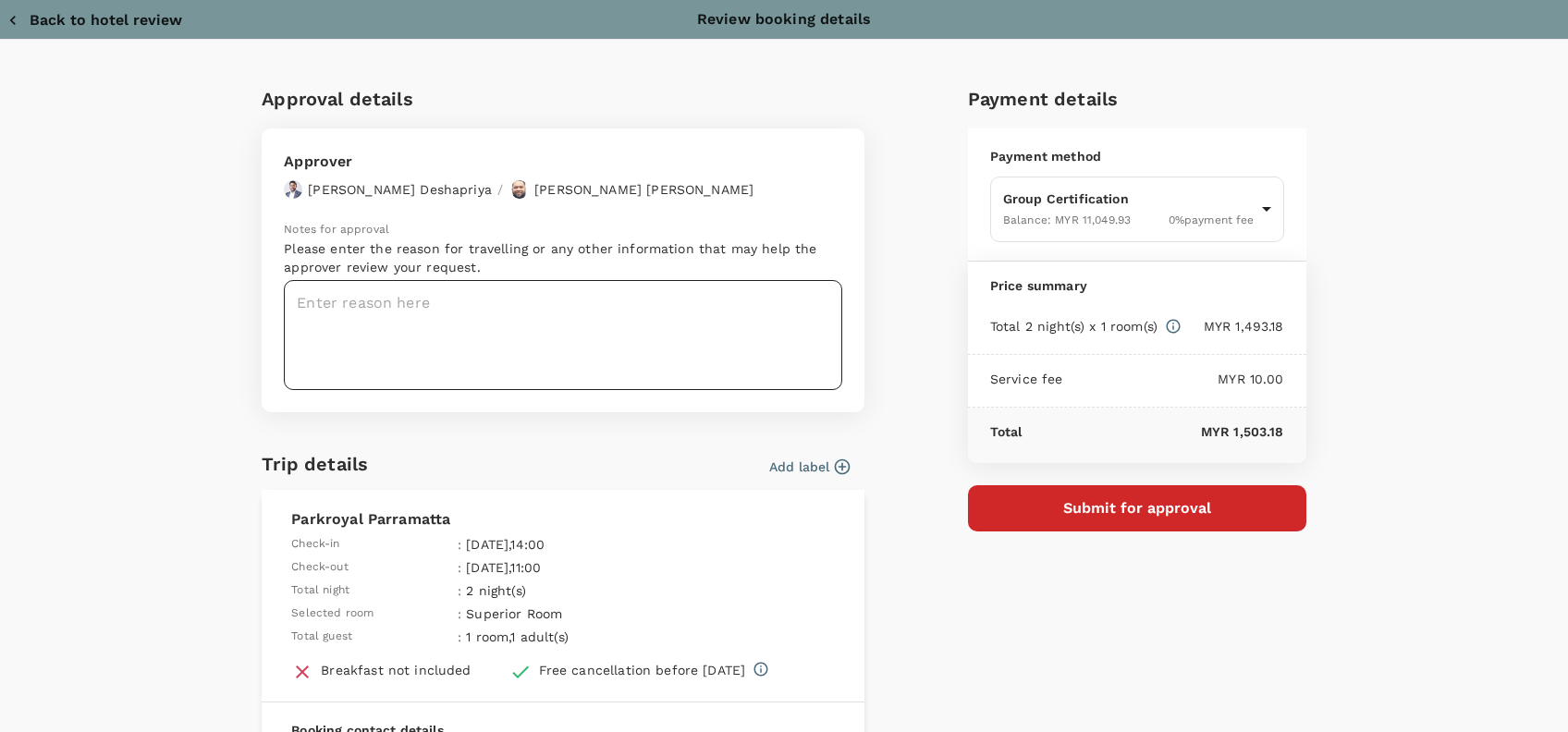 click at bounding box center (563, 335) 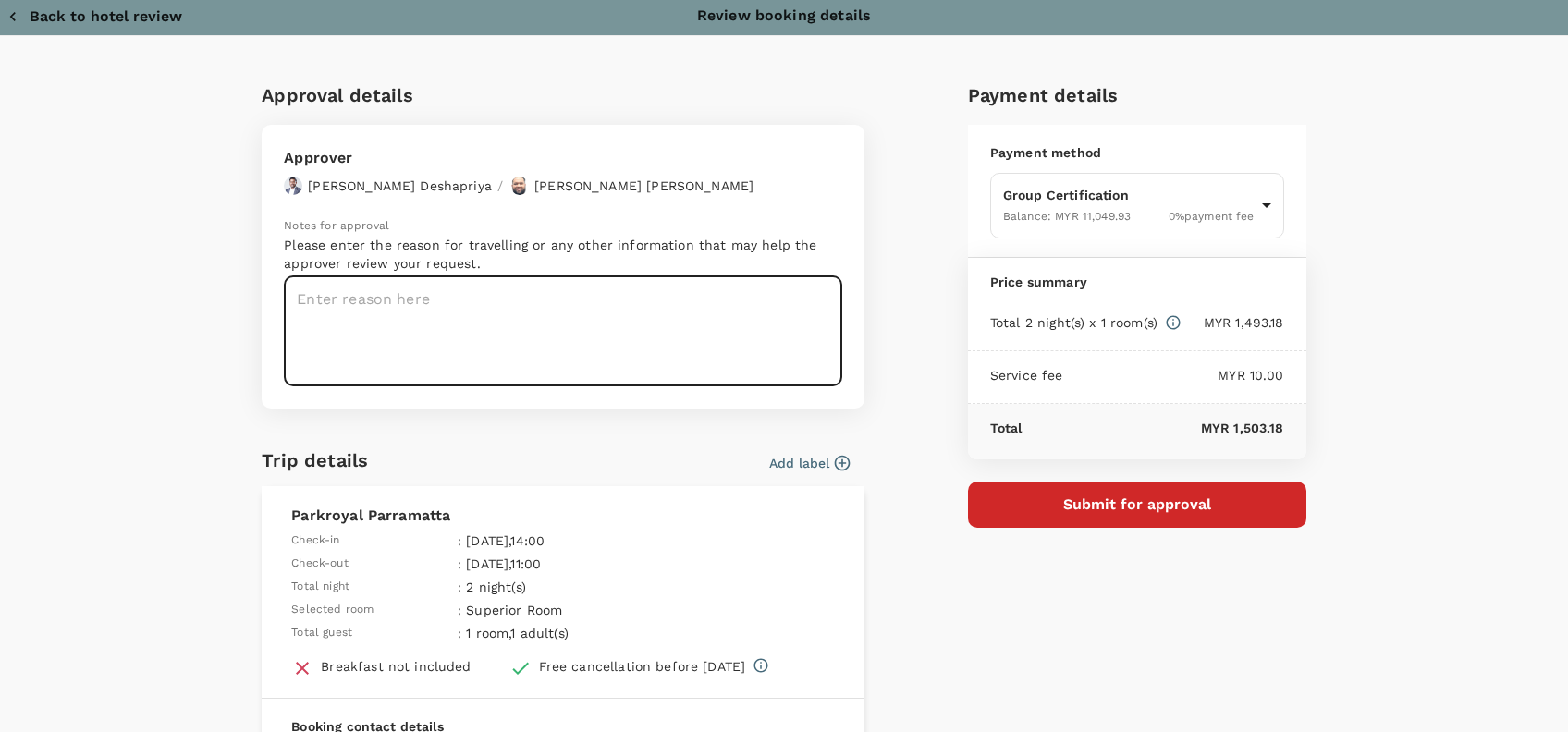 scroll, scrollTop: 0, scrollLeft: 0, axis: both 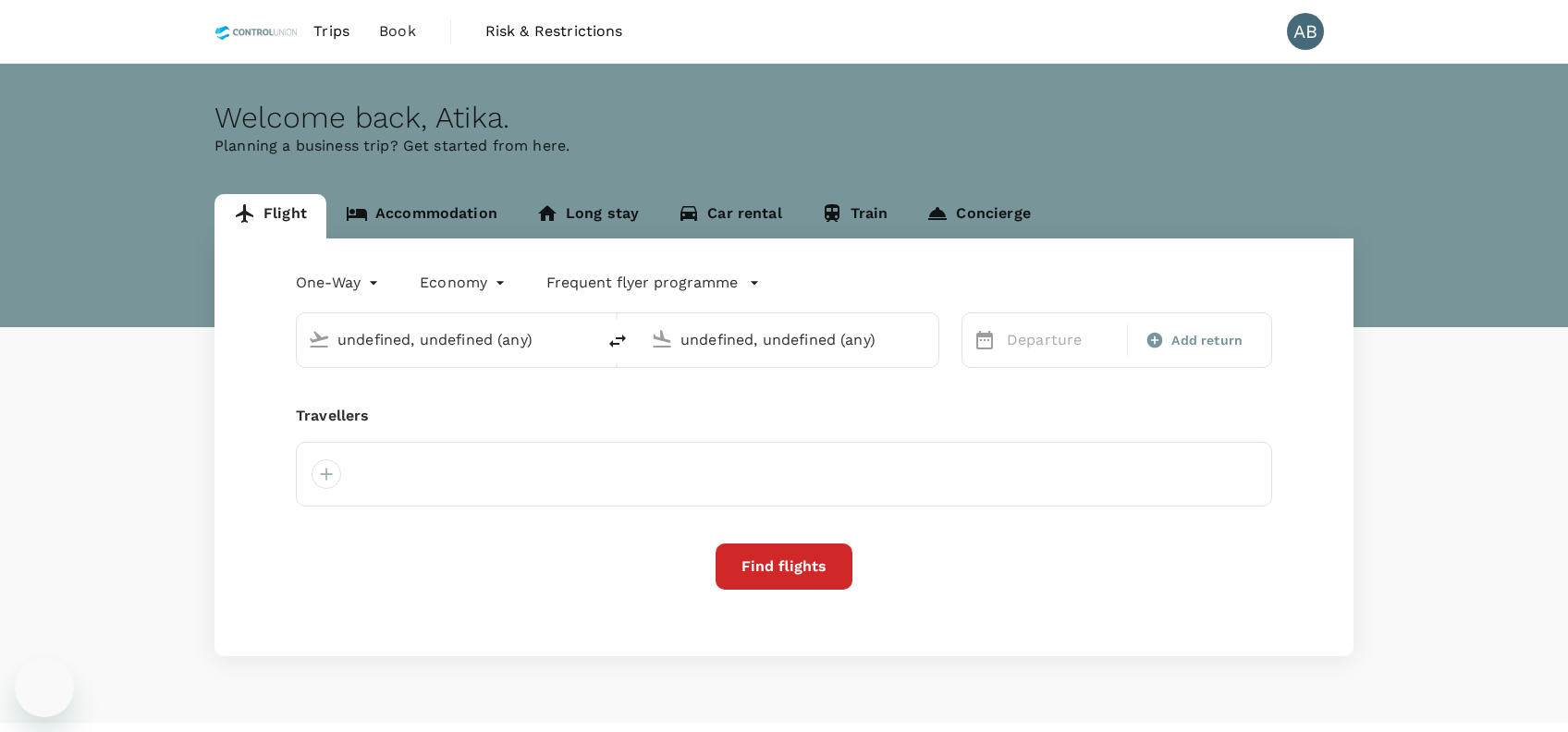 type 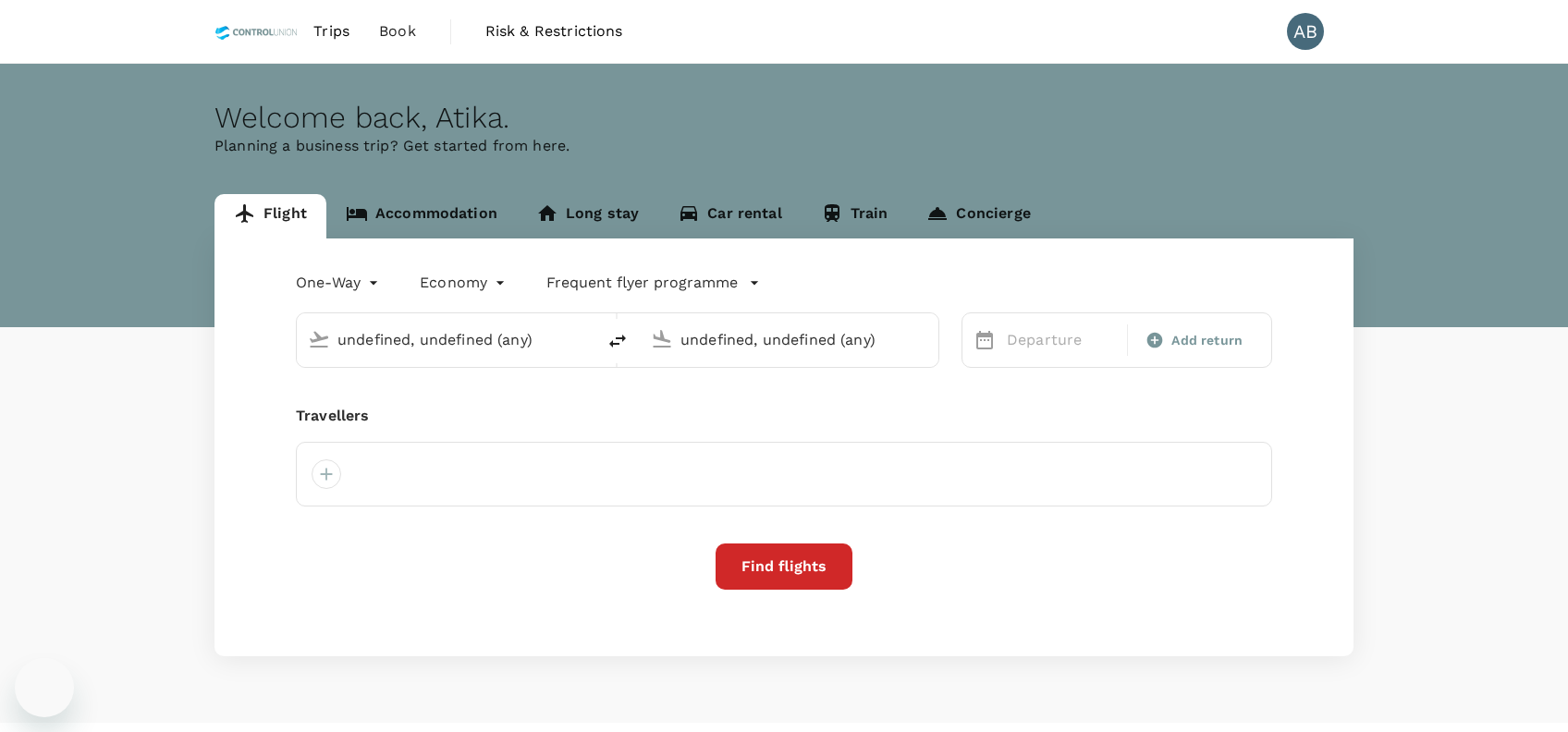 type 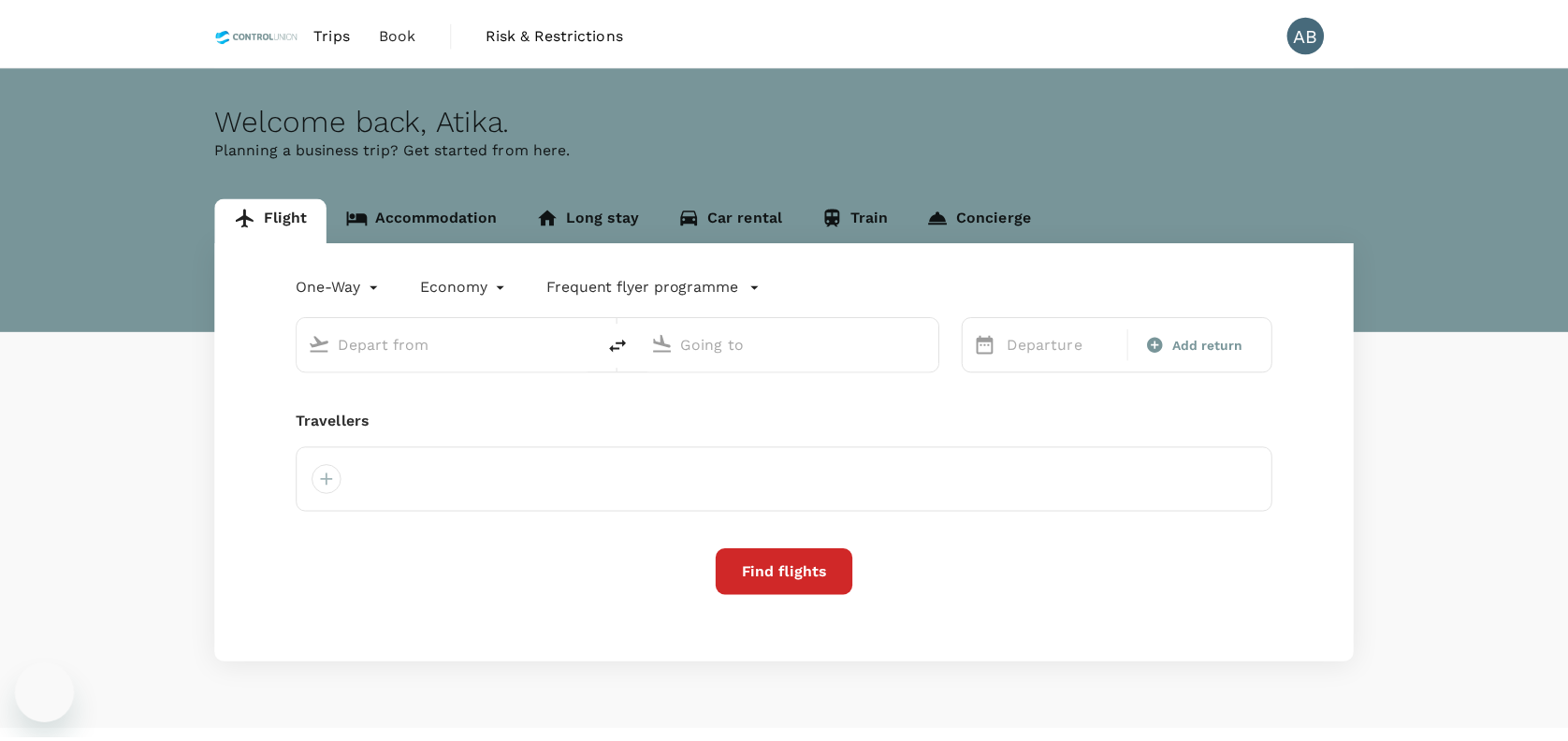 scroll, scrollTop: 0, scrollLeft: 0, axis: both 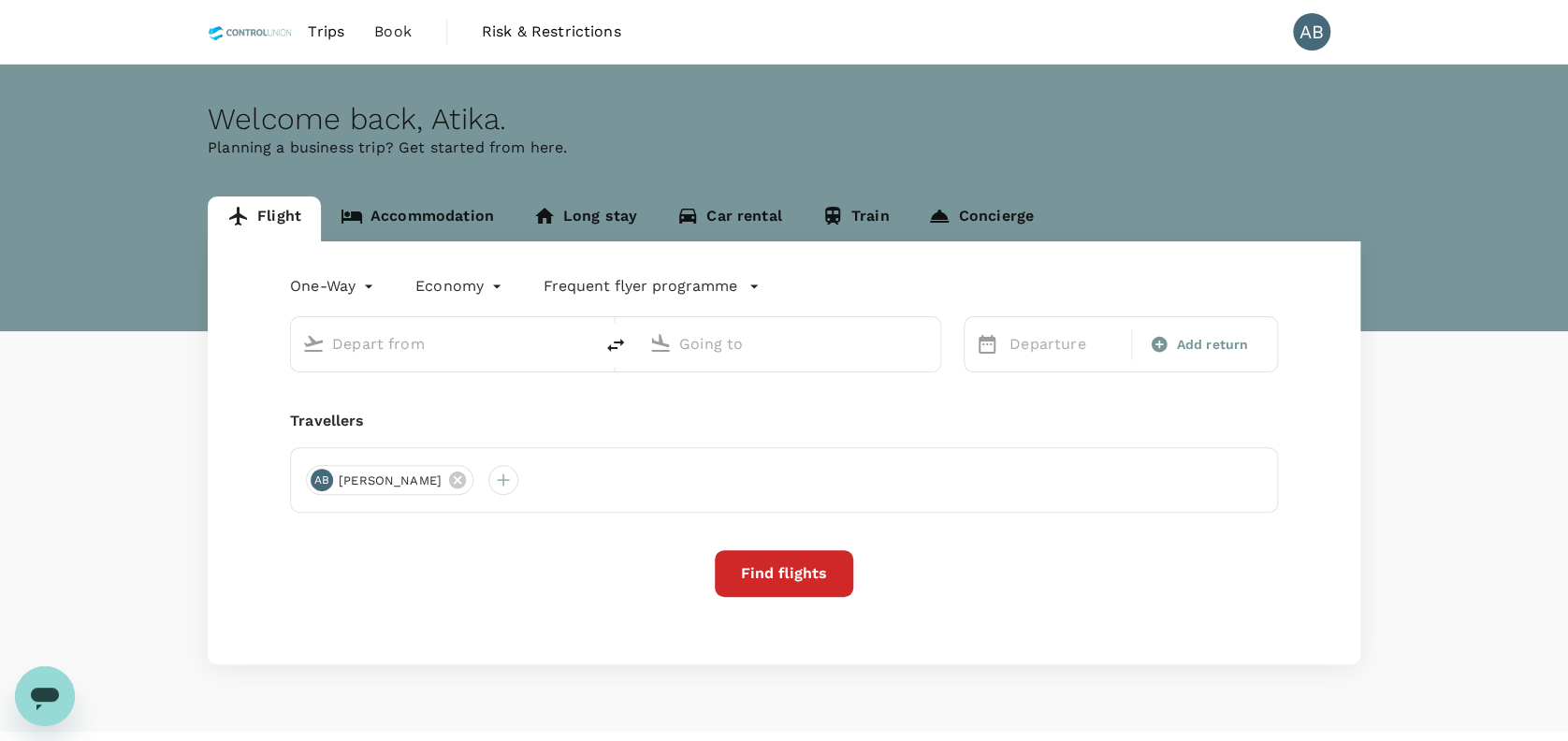 click at bounding box center [443, 343] 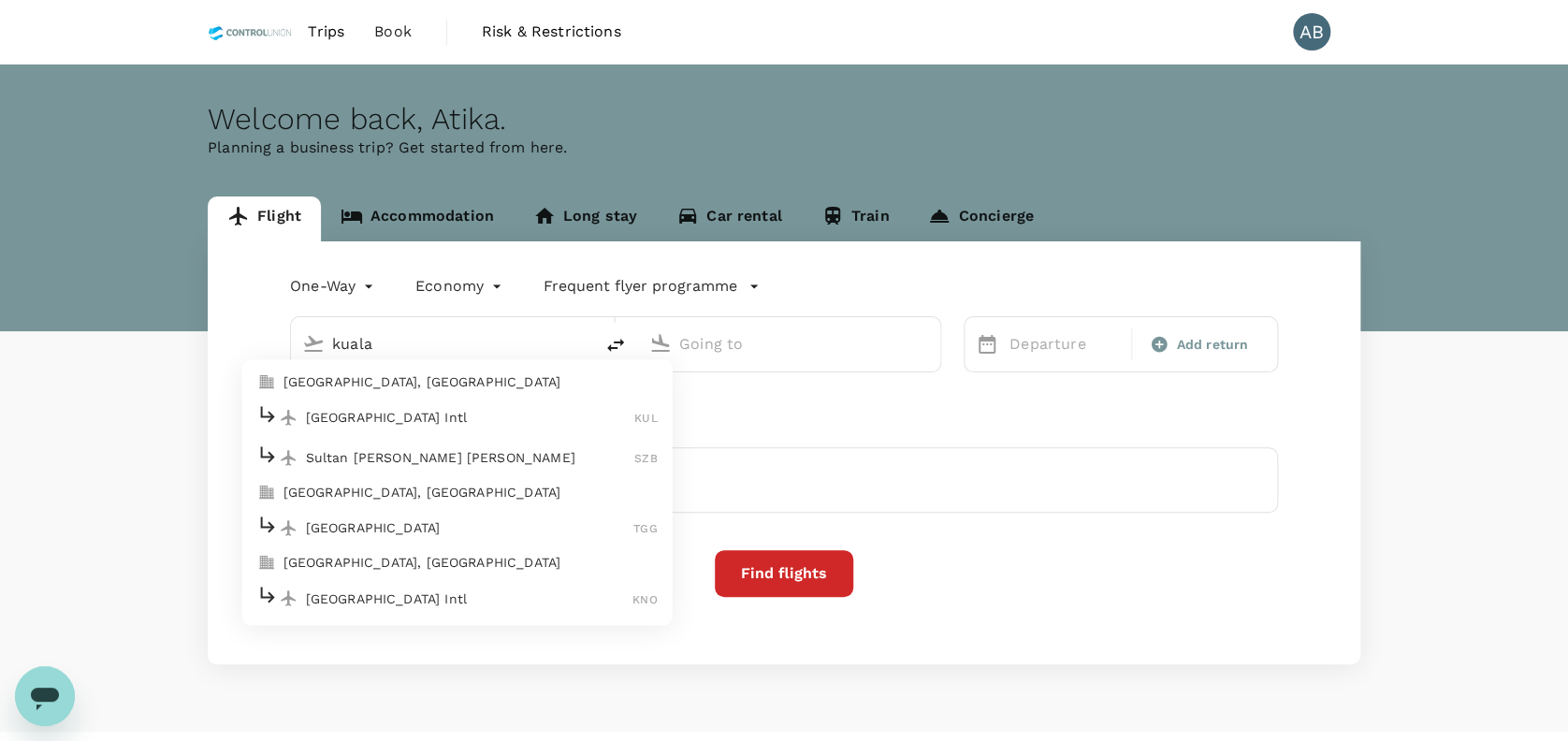 type on "[GEOGRAPHIC_DATA], [GEOGRAPHIC_DATA] (any)" 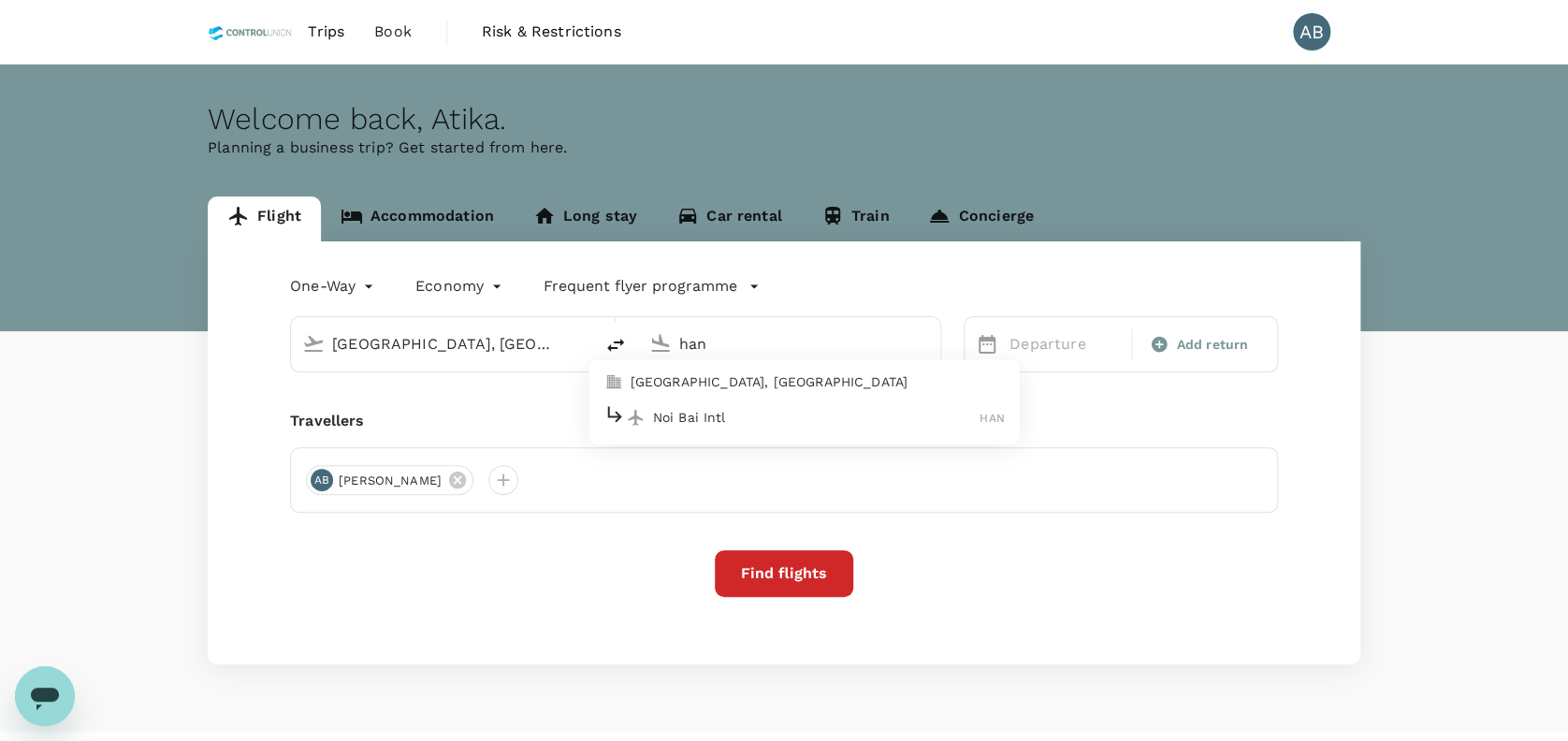 click on "[GEOGRAPHIC_DATA], [GEOGRAPHIC_DATA]" at bounding box center (818, 383) 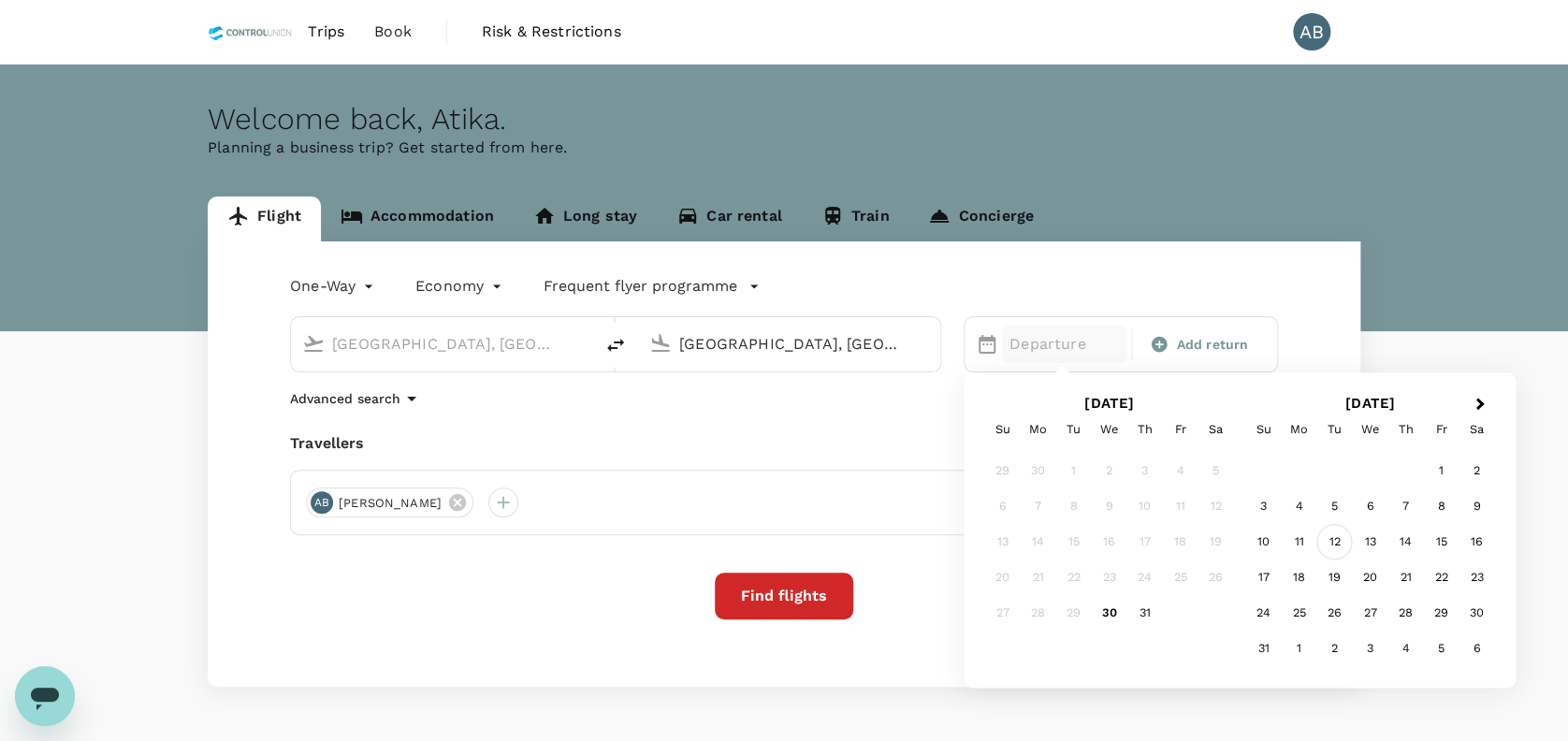type on "Hanoi, Vietnam (any)" 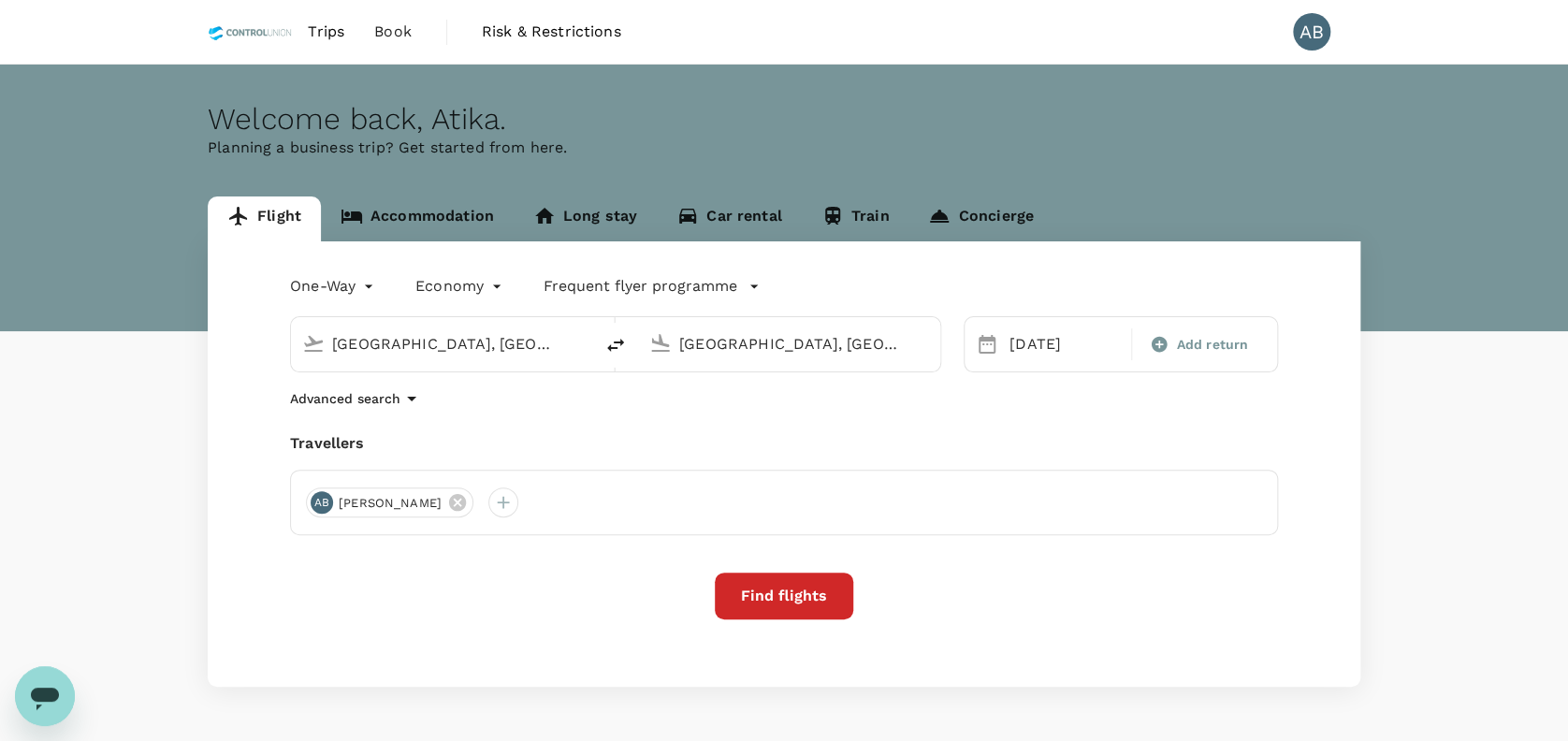 click on "One-Way oneway Economy economy Frequent flyer programme Kuala Lumpur, Malaysia (any) Hanoi, Vietnam (any) Selected date: Tuesday, August 12th, 2025 12 Aug Add return Advanced search Travellers   AB Atika Binti Bakar Find flights" at bounding box center [784, 464] 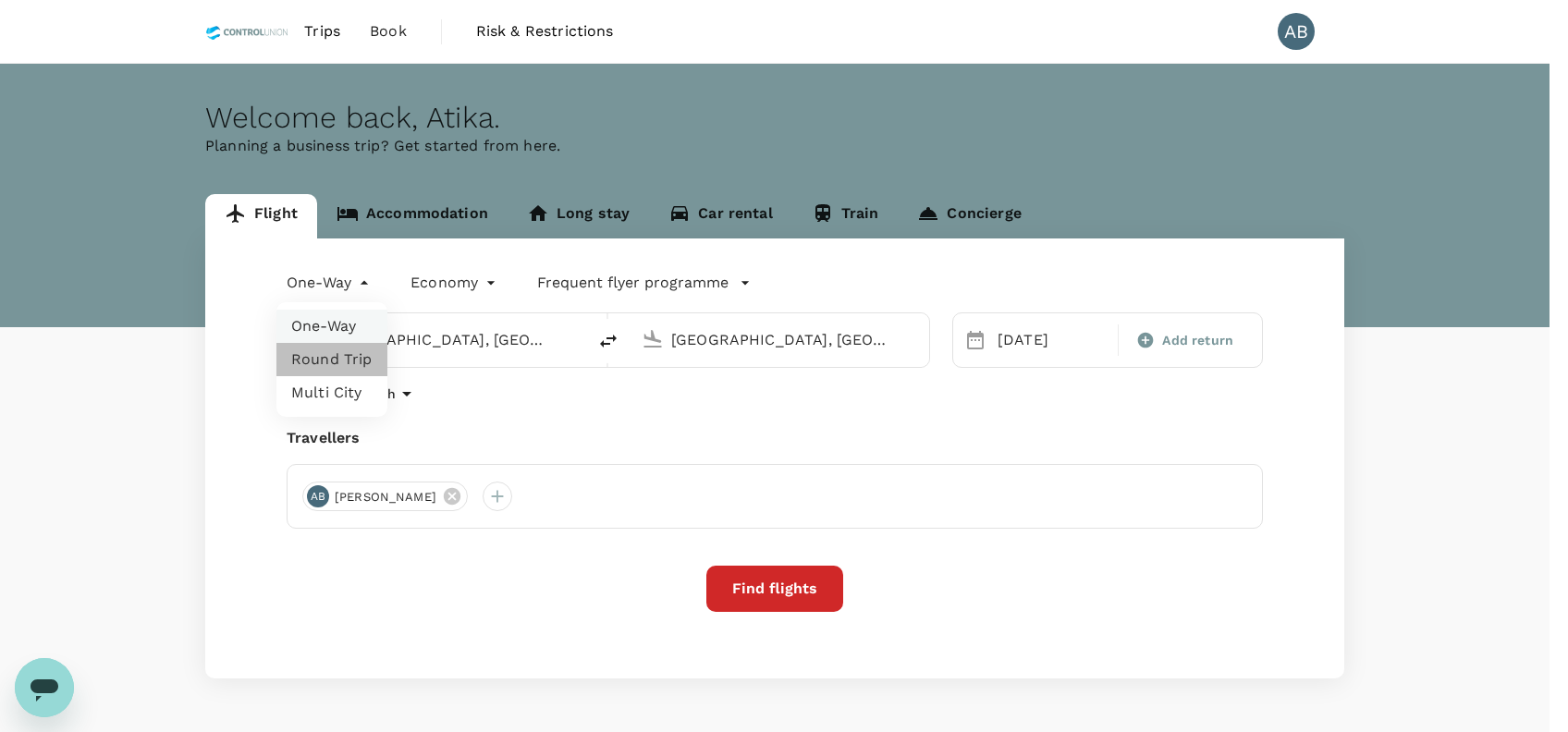 click on "Round Trip" at bounding box center (332, 360) 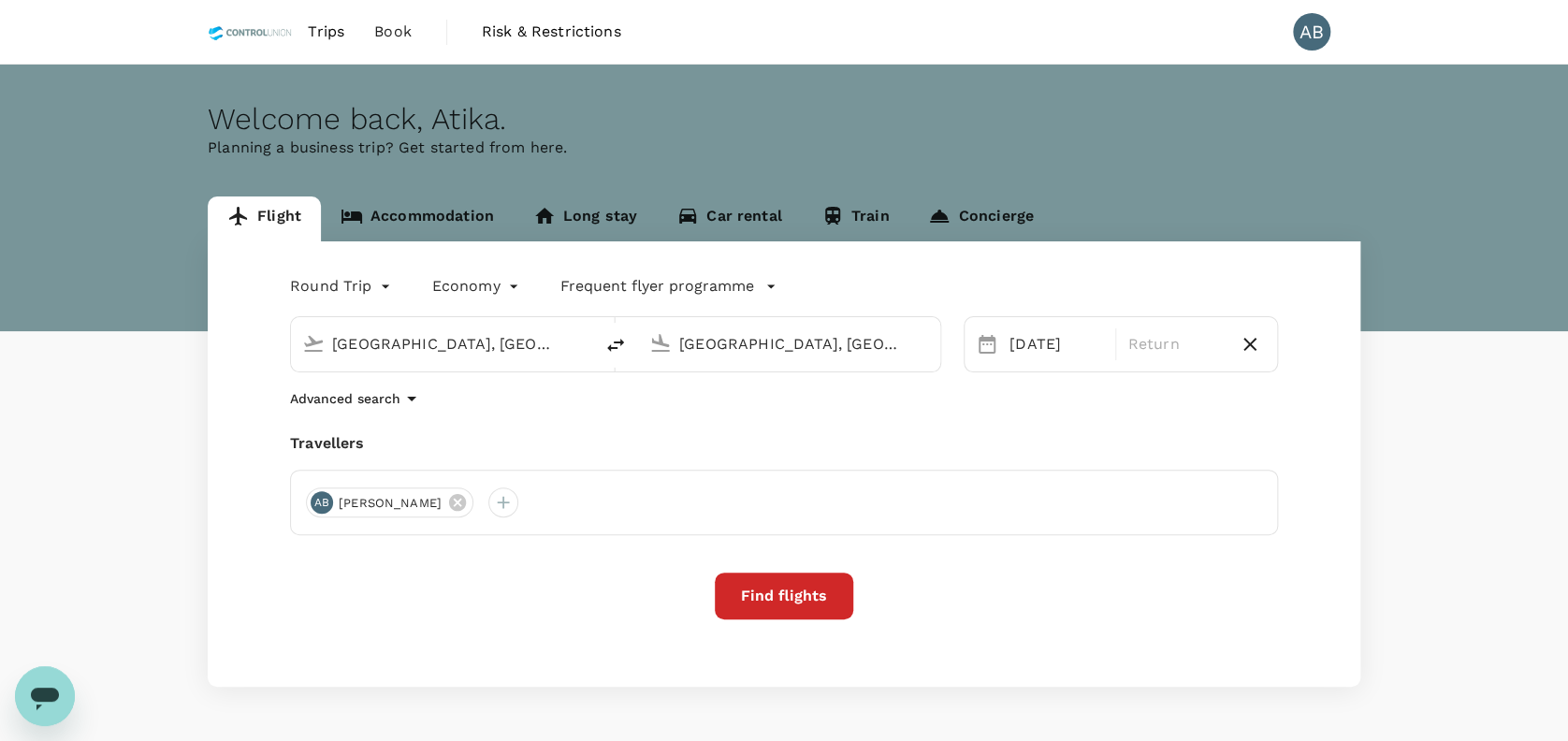click on "Advanced search" at bounding box center (784, 399) 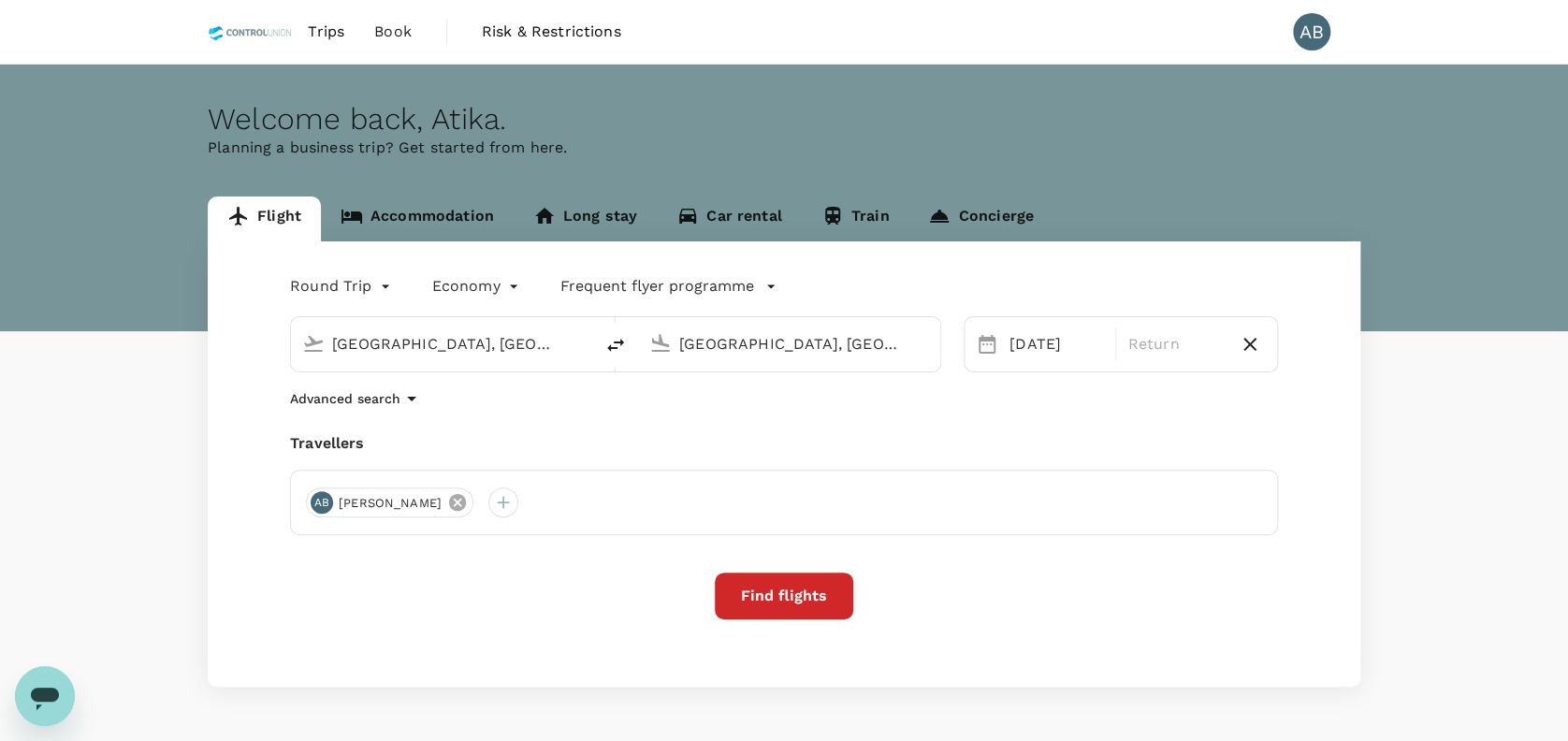 click 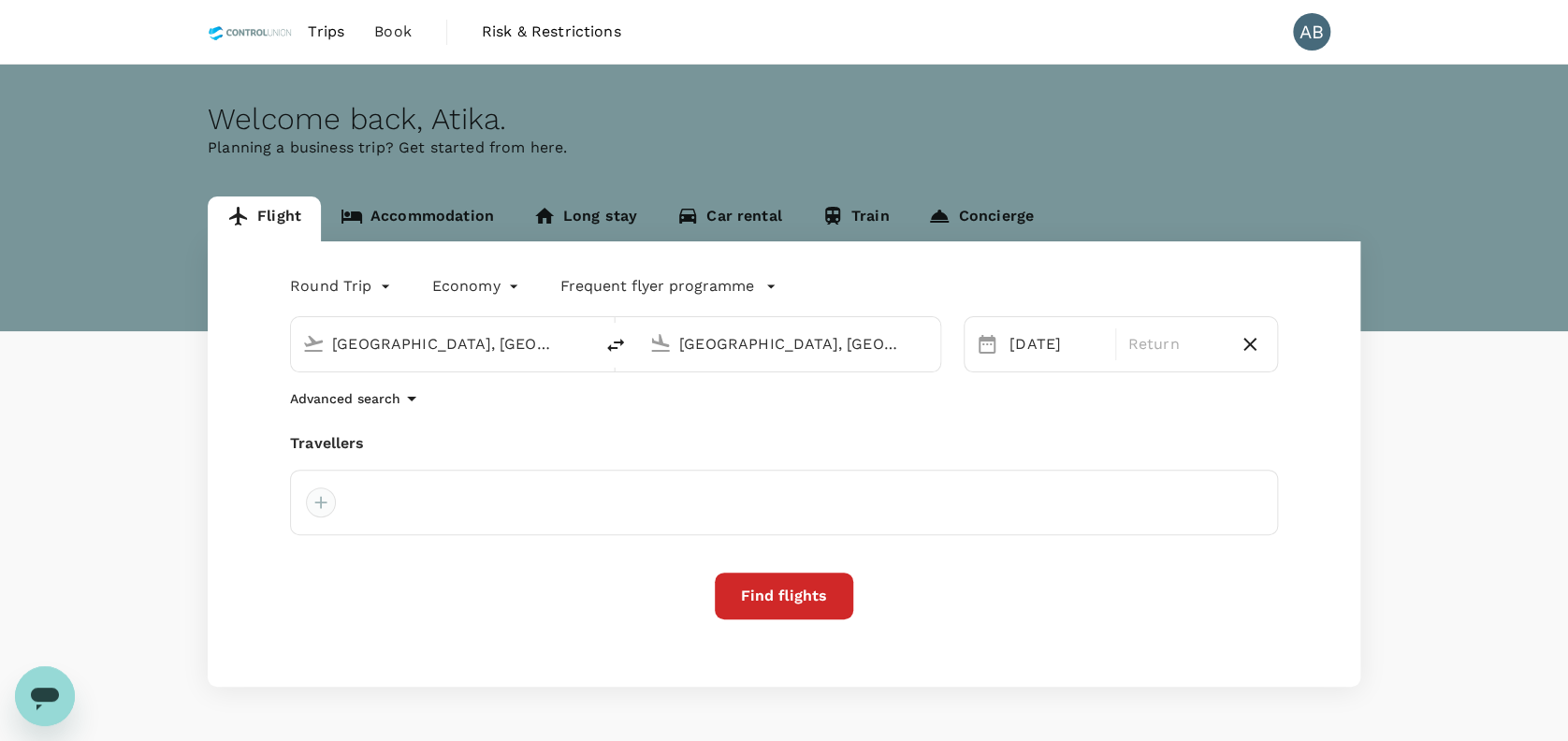 click at bounding box center (321, 502) 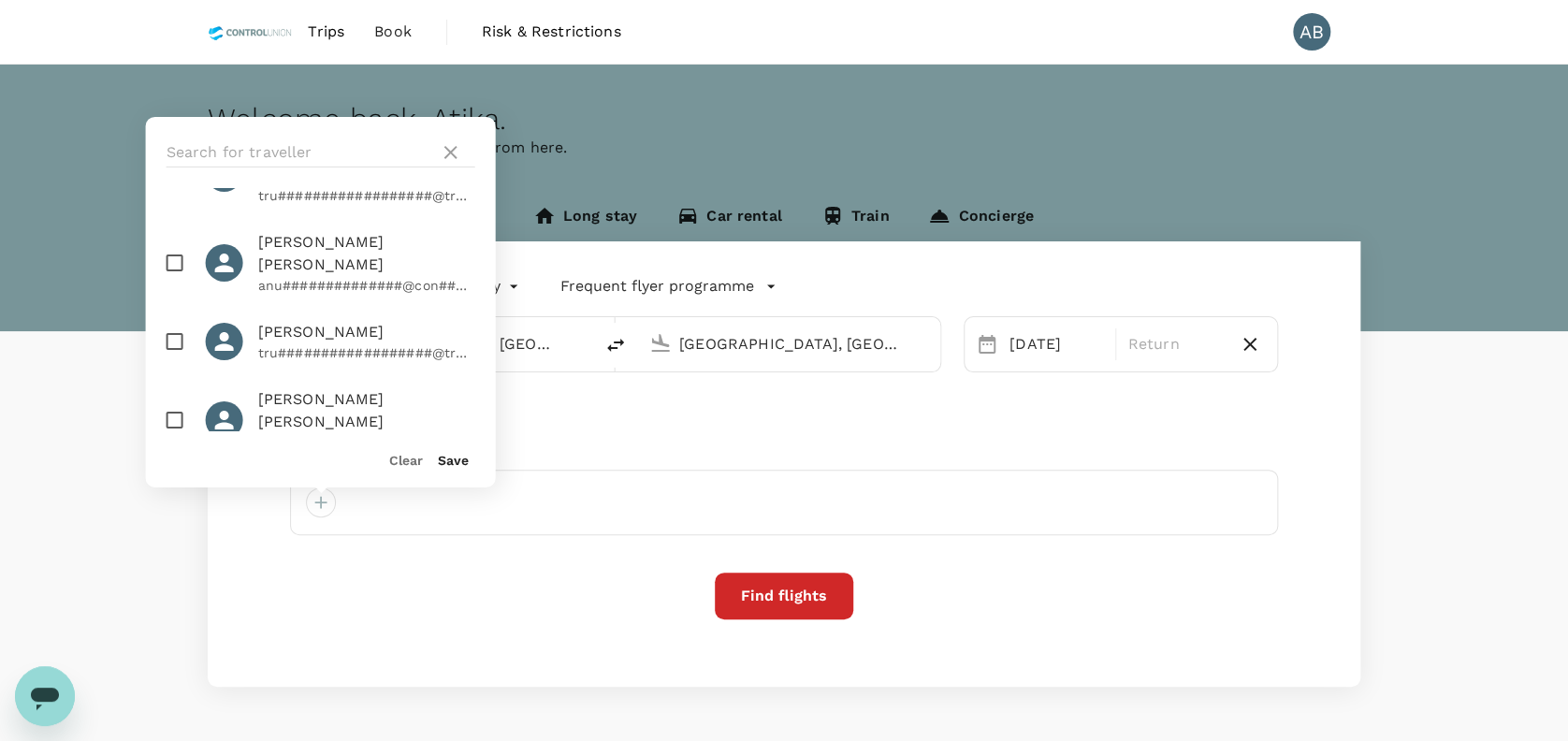 scroll, scrollTop: 1247, scrollLeft: 0, axis: vertical 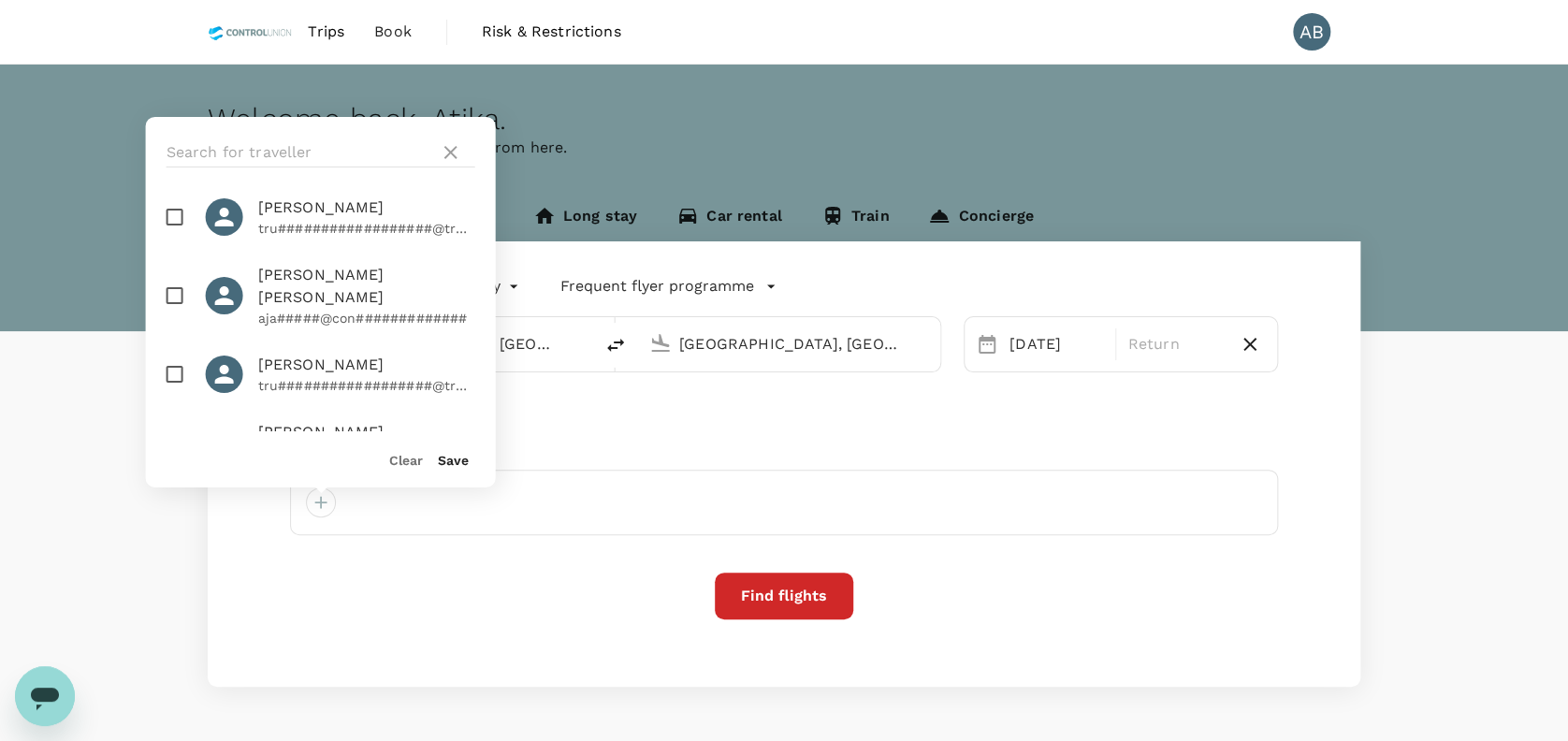 click at bounding box center (175, 374) 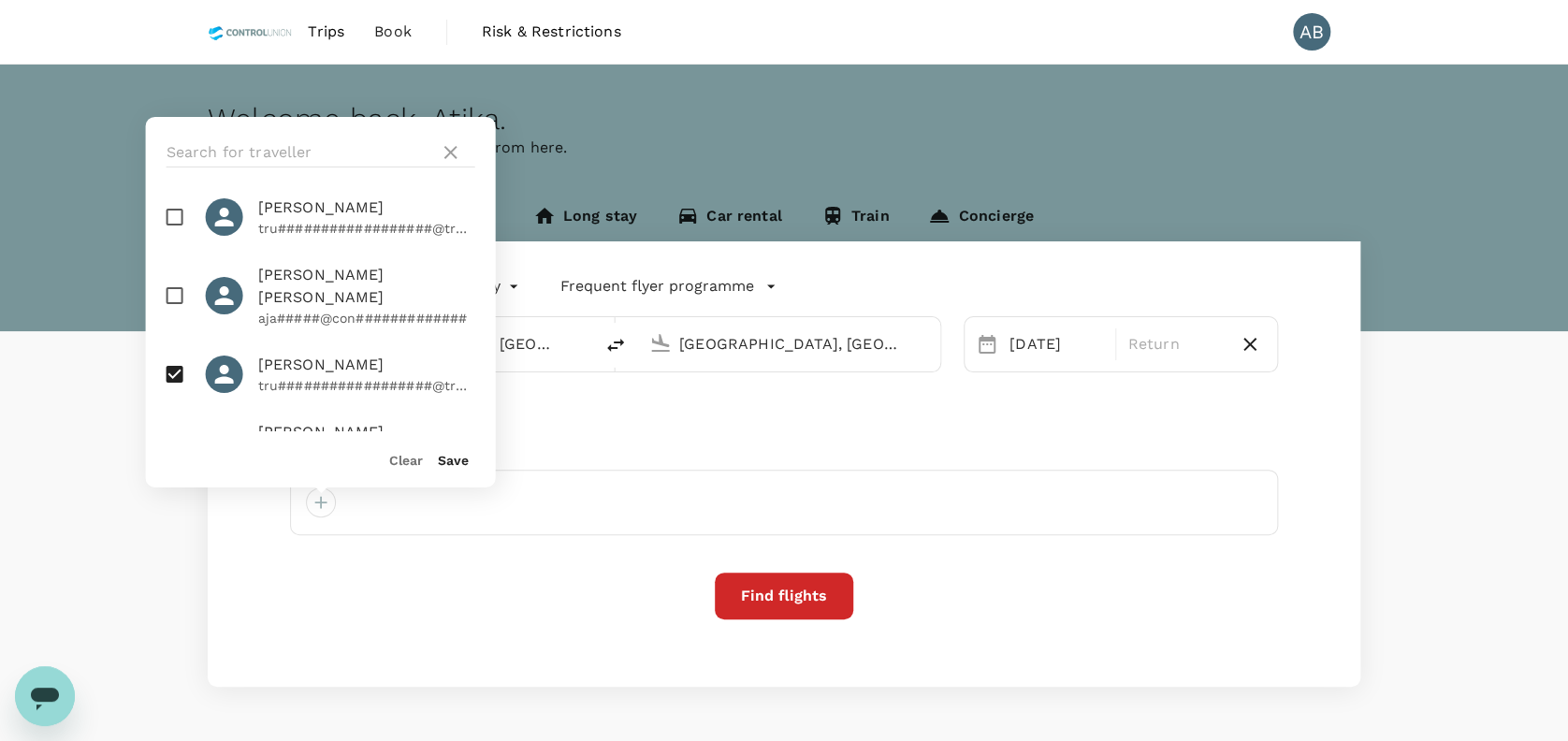 click on "Save" at bounding box center [453, 460] 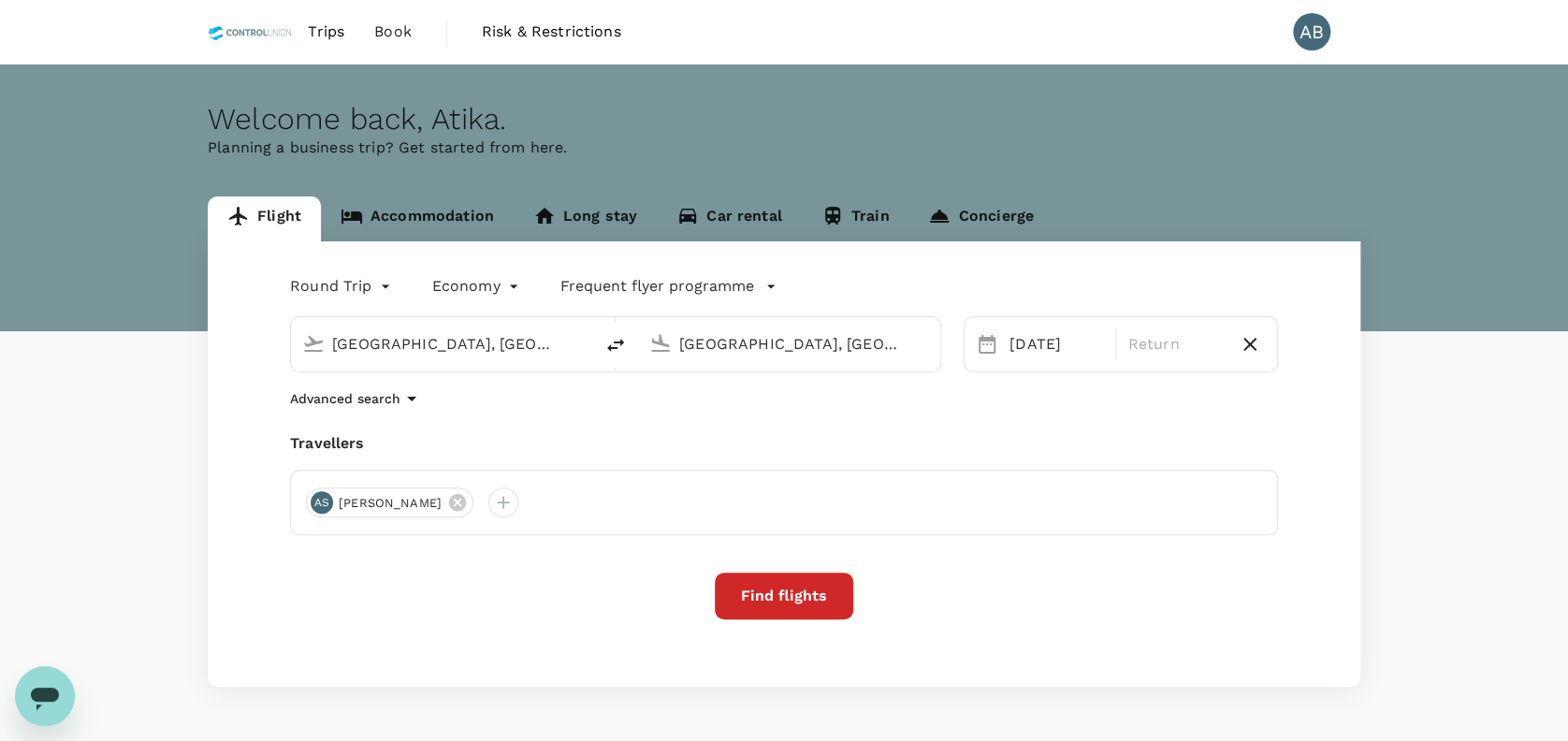 click on "Round Trip roundtrip Economy economy Frequent flyer programme Kuala Lumpur, Malaysia (any) Hanoi, Vietnam (any) Selected date: Tuesday, August 12th, 2025 12 Aug Return Advanced search Travellers   AS Ashikin Shafinaz Find flights" at bounding box center [784, 464] 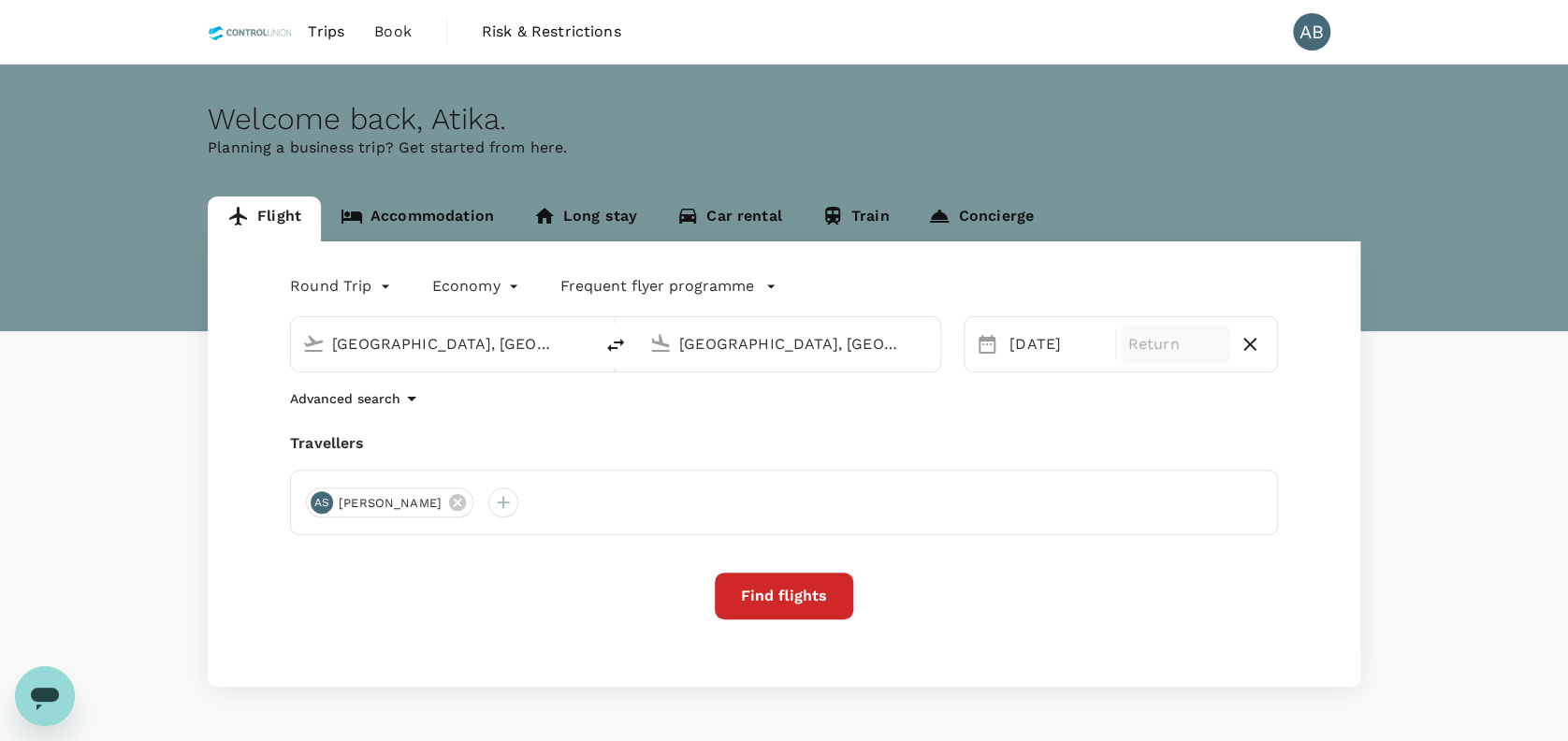 click on "Return" at bounding box center (1174, 344) 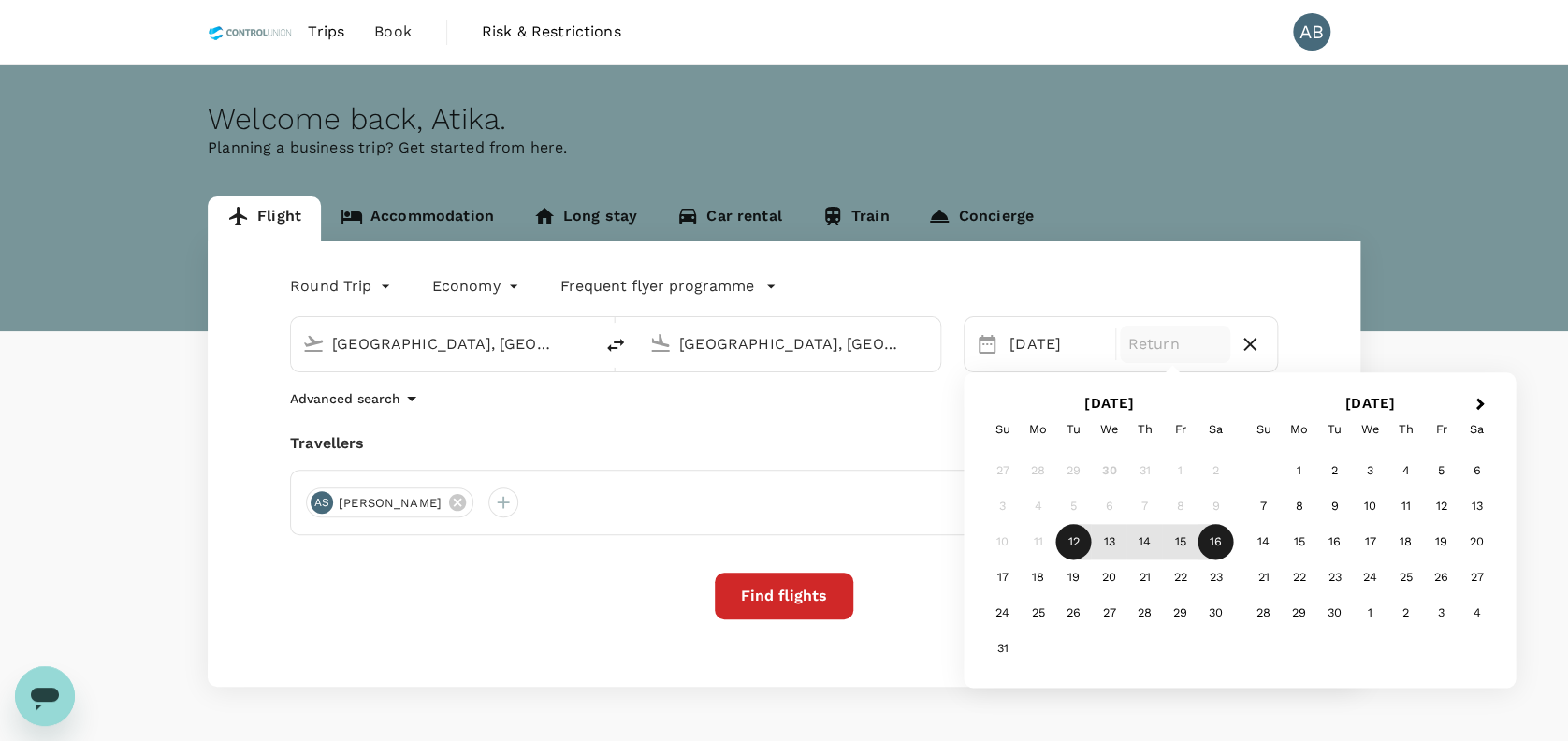click on "16" at bounding box center (1216, 543) 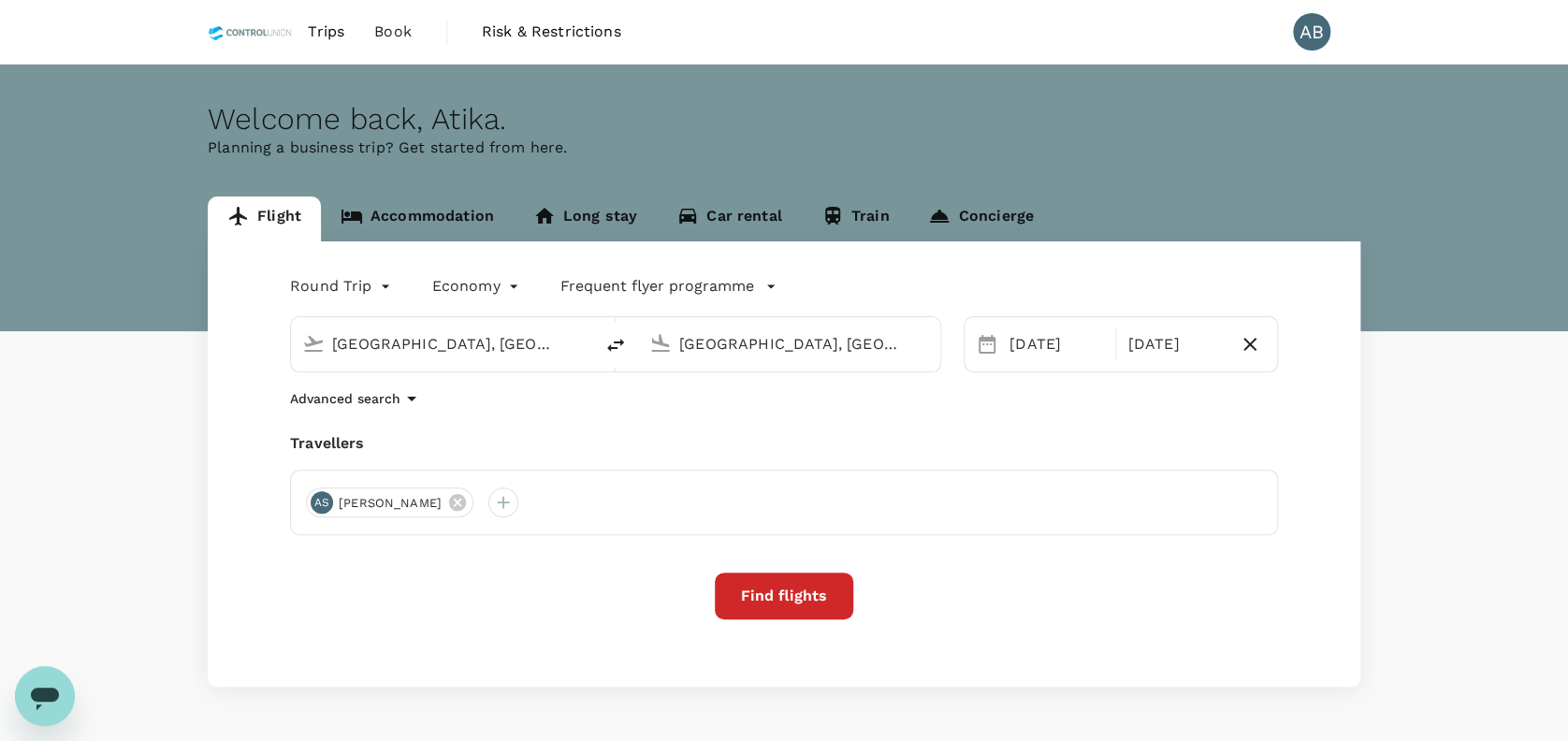 drag, startPoint x: 875, startPoint y: 412, endPoint x: 846, endPoint y: 418, distance: 29.614186 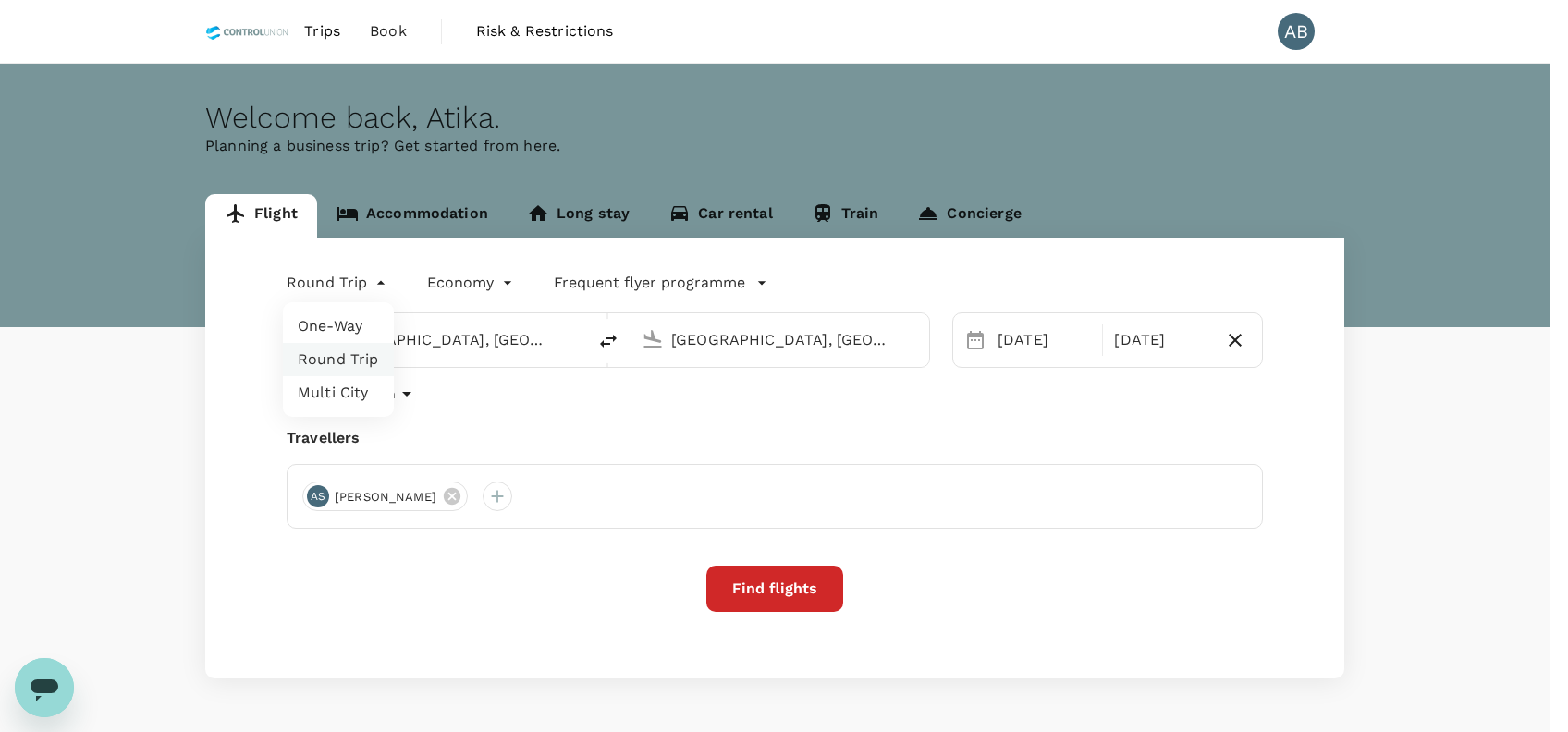 click on "Trips Book Risk & Restrictions AB Welcome back , Atika . Planning a business trip? Get started from here. Flight Accommodation Long stay Car rental Train Concierge Round Trip roundtrip Economy economy Frequent flyer programme Kuala Lumpur, Malaysia (any) Hanoi, Vietnam (any) Selected date: Tuesday, August 12th, 2025 12 Aug Selected date: Saturday, August 16th, 2025 16 Aug Advanced search Travellers   AS Ashikin Shafinaz Find flights Version 3.48.2 Privacy Policy Terms of Use Help Centre Frequent flyer programme Add new One-Way Round Trip Multi City" at bounding box center [784, 397] 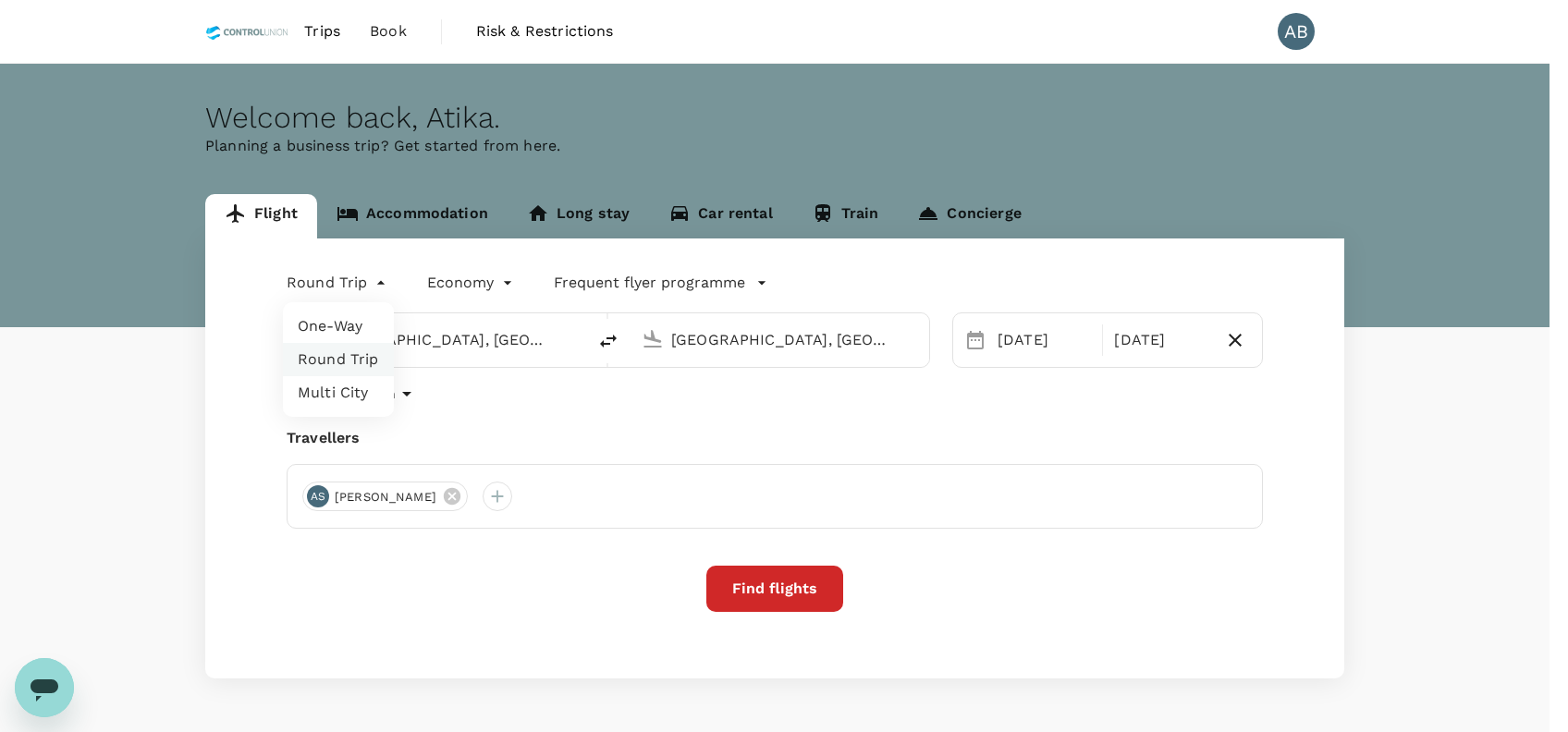 click on "One-Way" at bounding box center [338, 326] 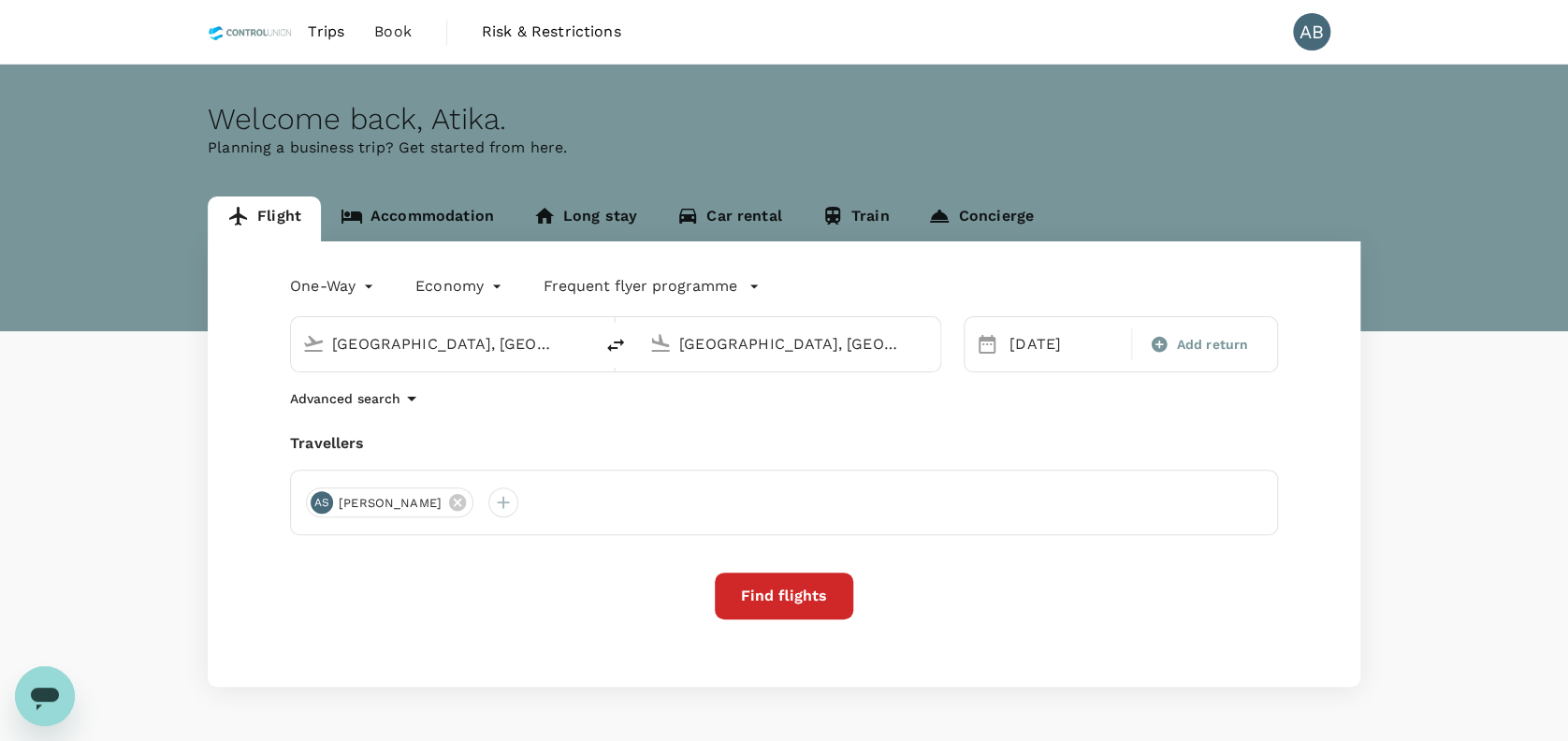 click on "One-Way oneway Economy economy Frequent flyer programme Kuala Lumpur, Malaysia (any) Hanoi, Vietnam (any) Selected date: Tuesday, August 12th, 2025 12 Aug Selected date: Tuesday, August 12th, 2025 Add return Advanced search Travellers   AS Ashikin Shafinaz Find flights" at bounding box center (784, 464) 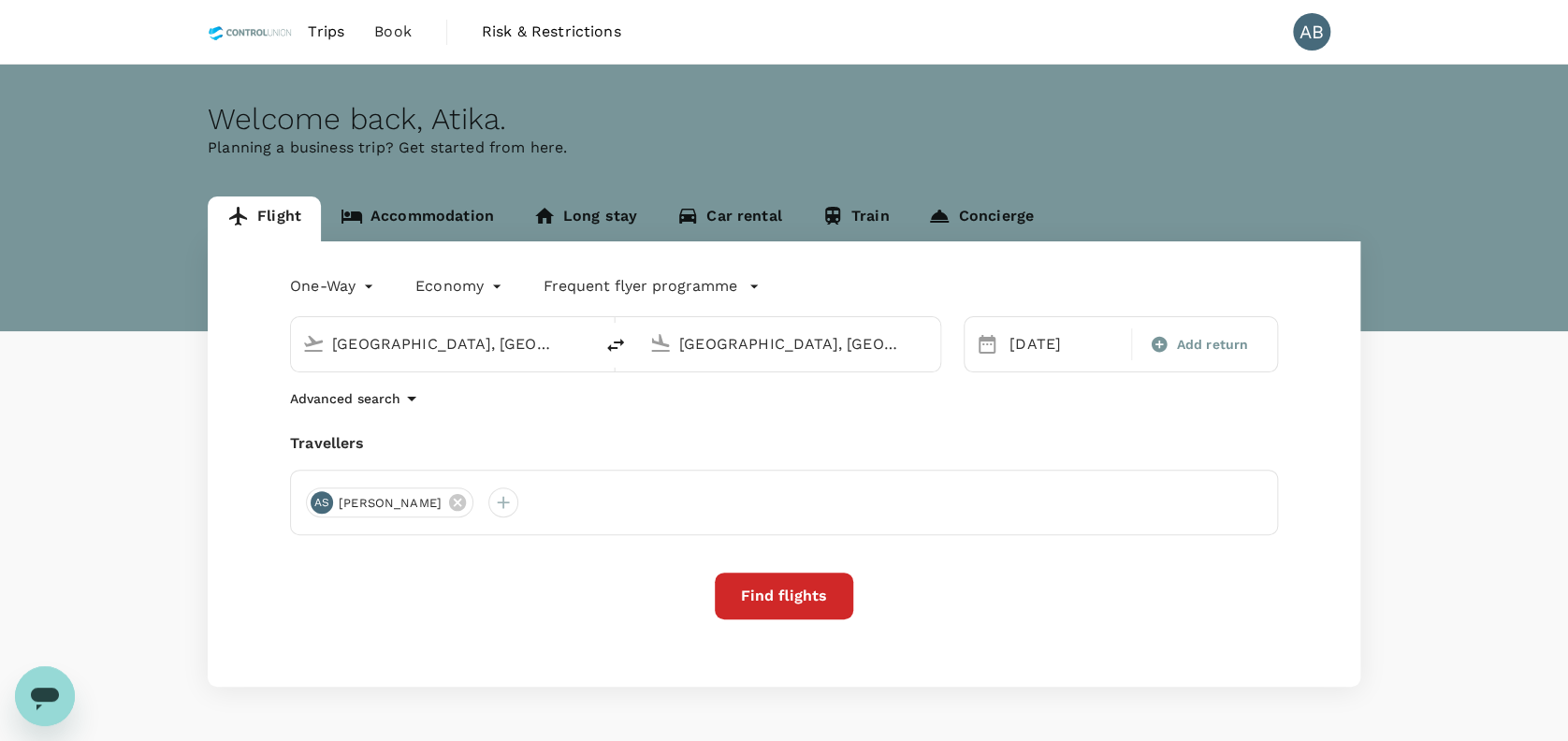 click on "Hanoi, Vietnam (any)" at bounding box center (790, 343) 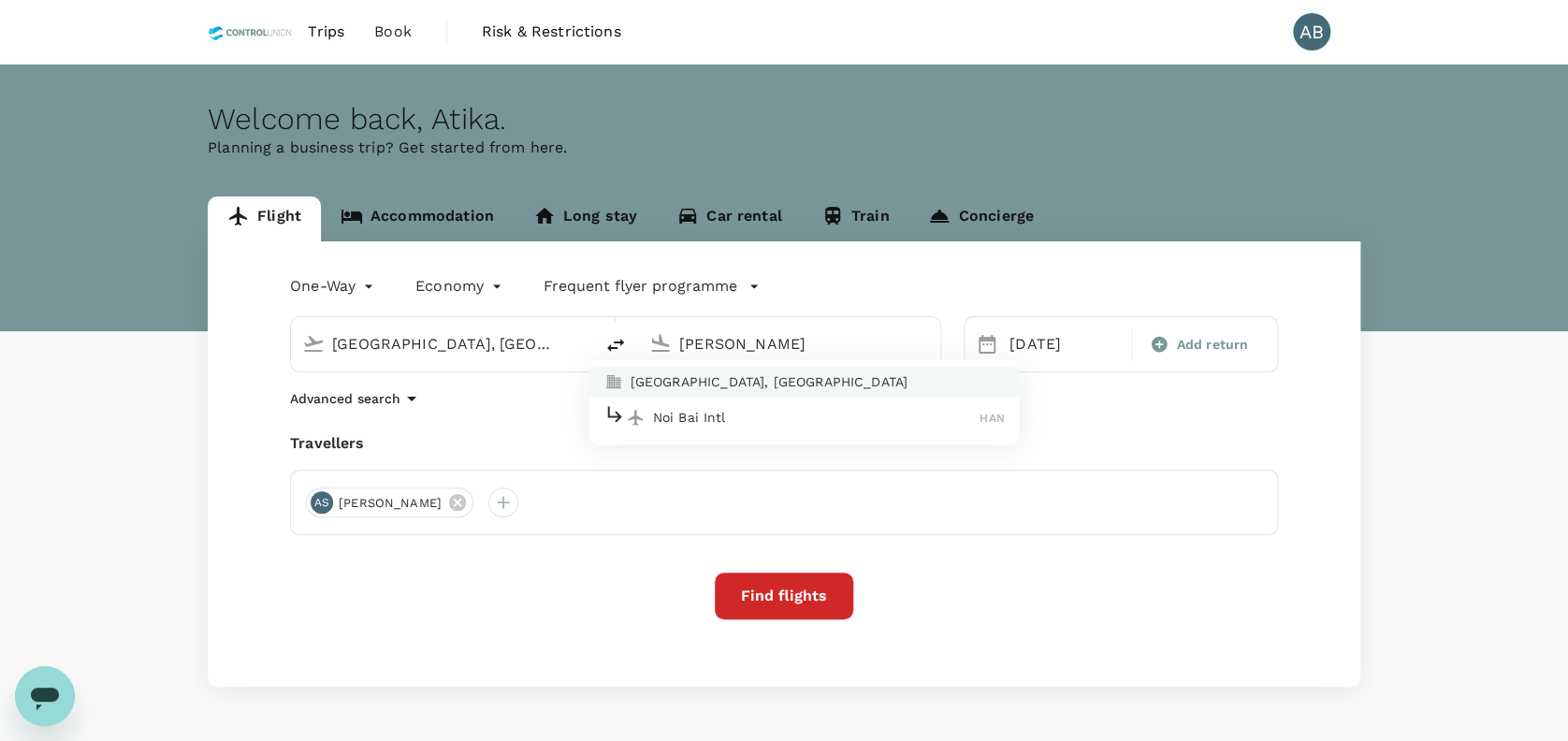 click on "Noi Bai Intl" at bounding box center [817, 417] 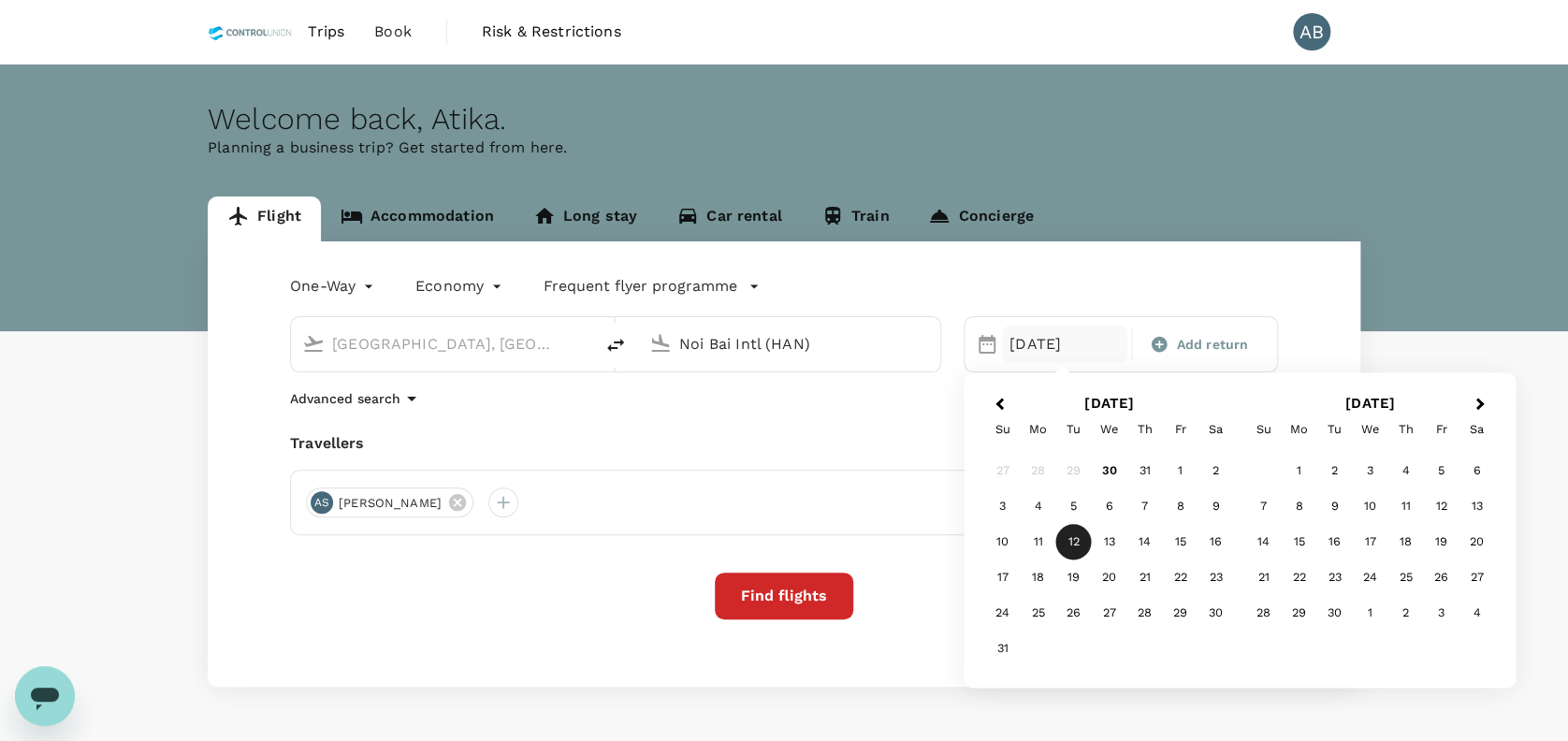 type on "Noi Bai Intl (HAN)" 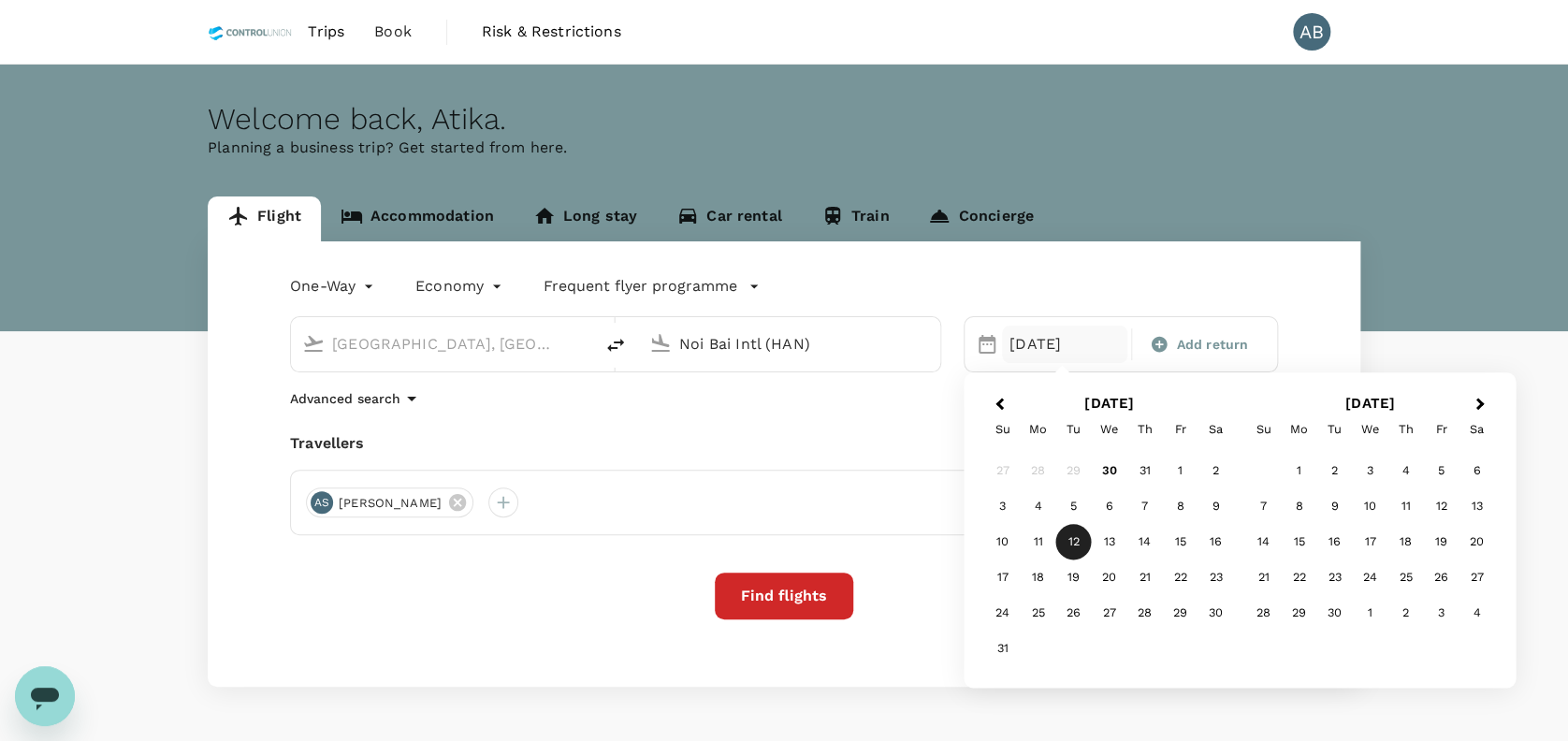 click on "12" at bounding box center [1074, 543] 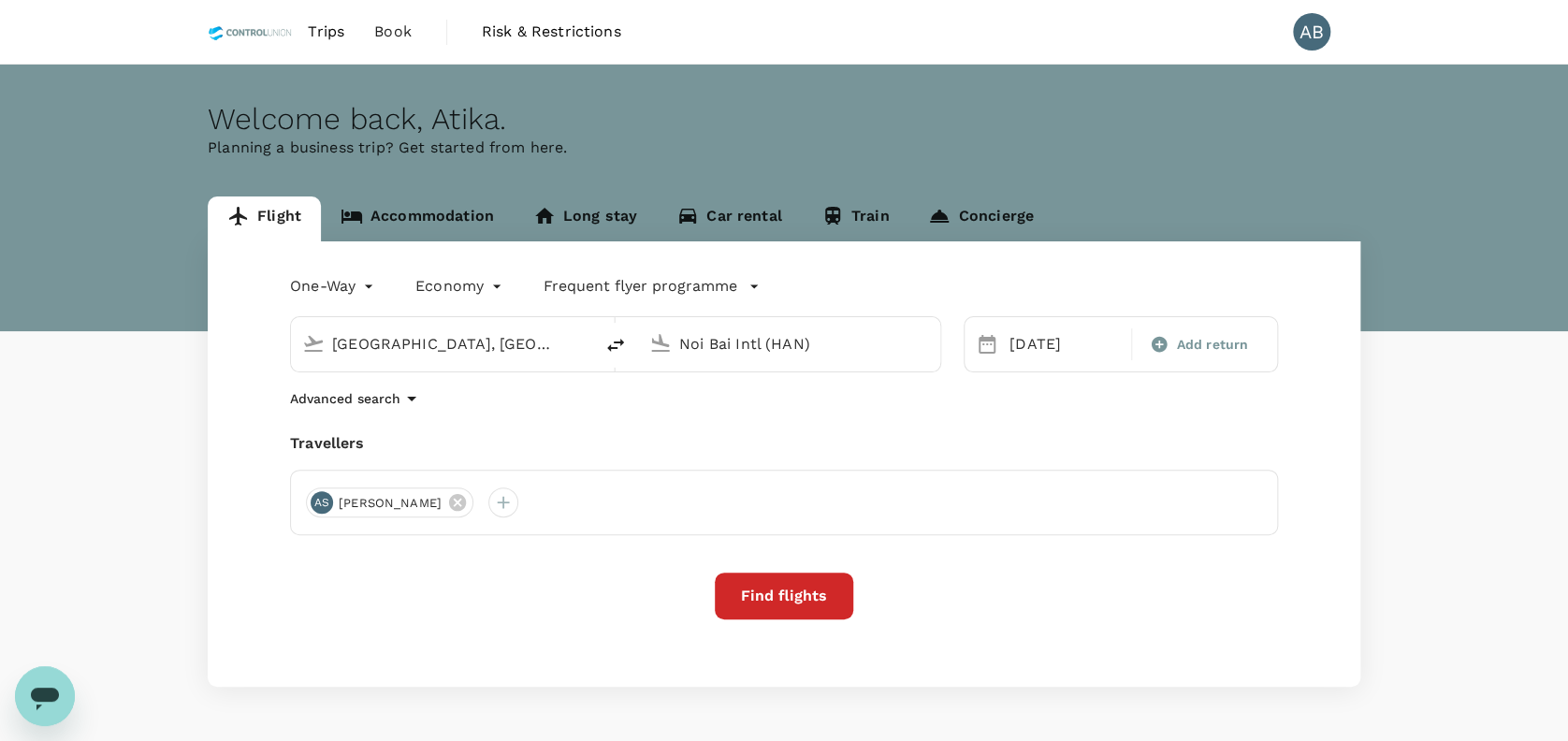 click on "Advanced search" at bounding box center (784, 399) 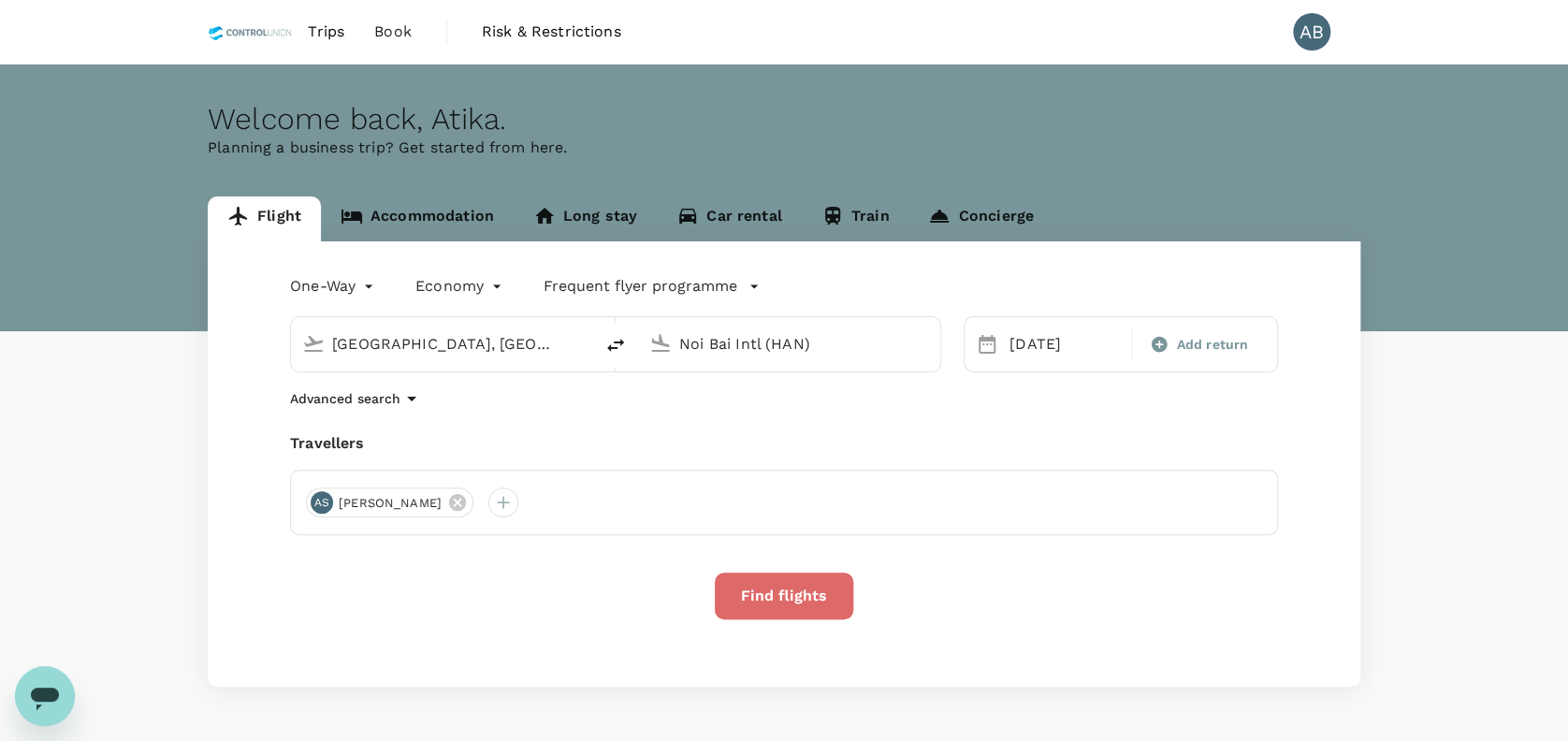 click on "Find flights" at bounding box center (784, 596) 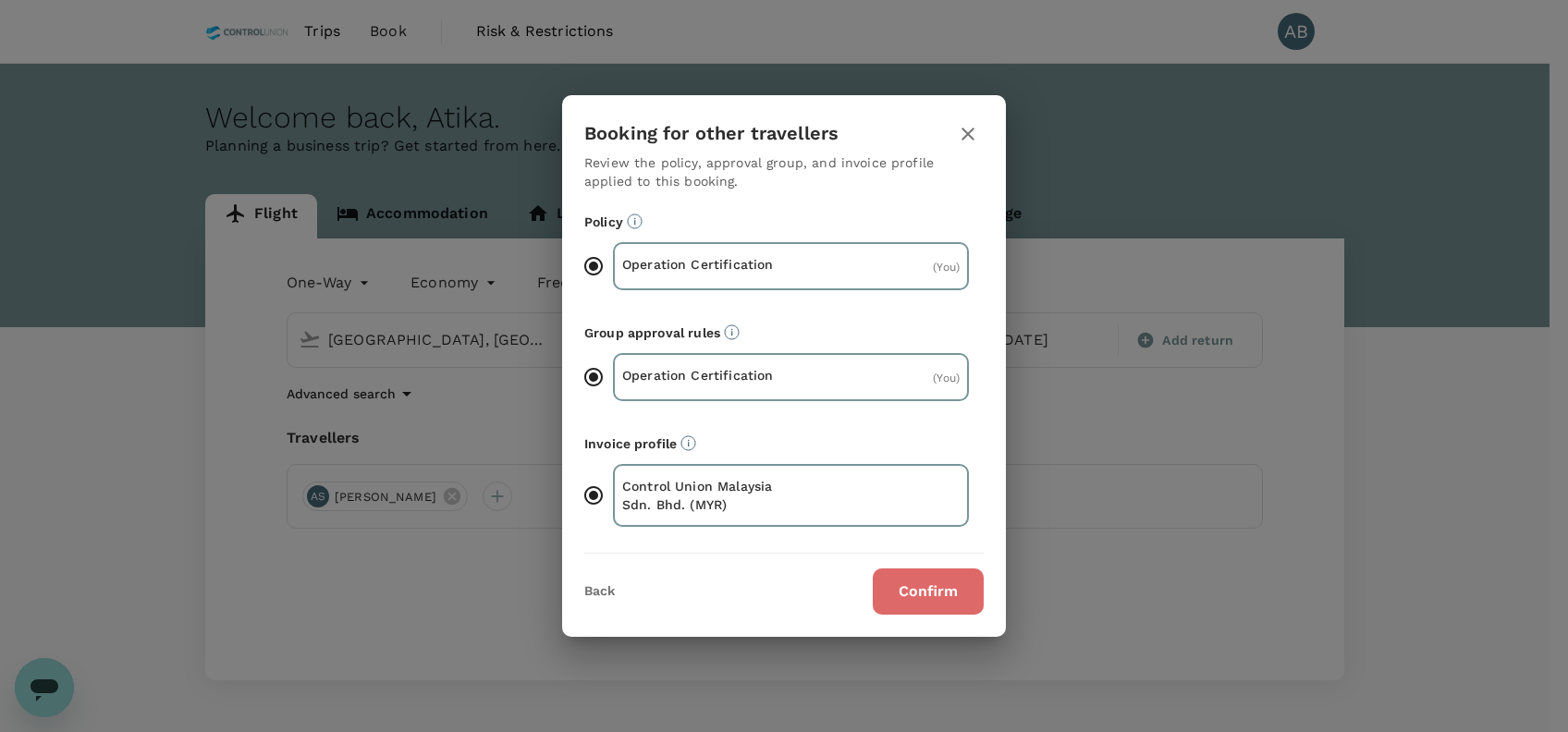 click on "Confirm" at bounding box center [928, 592] 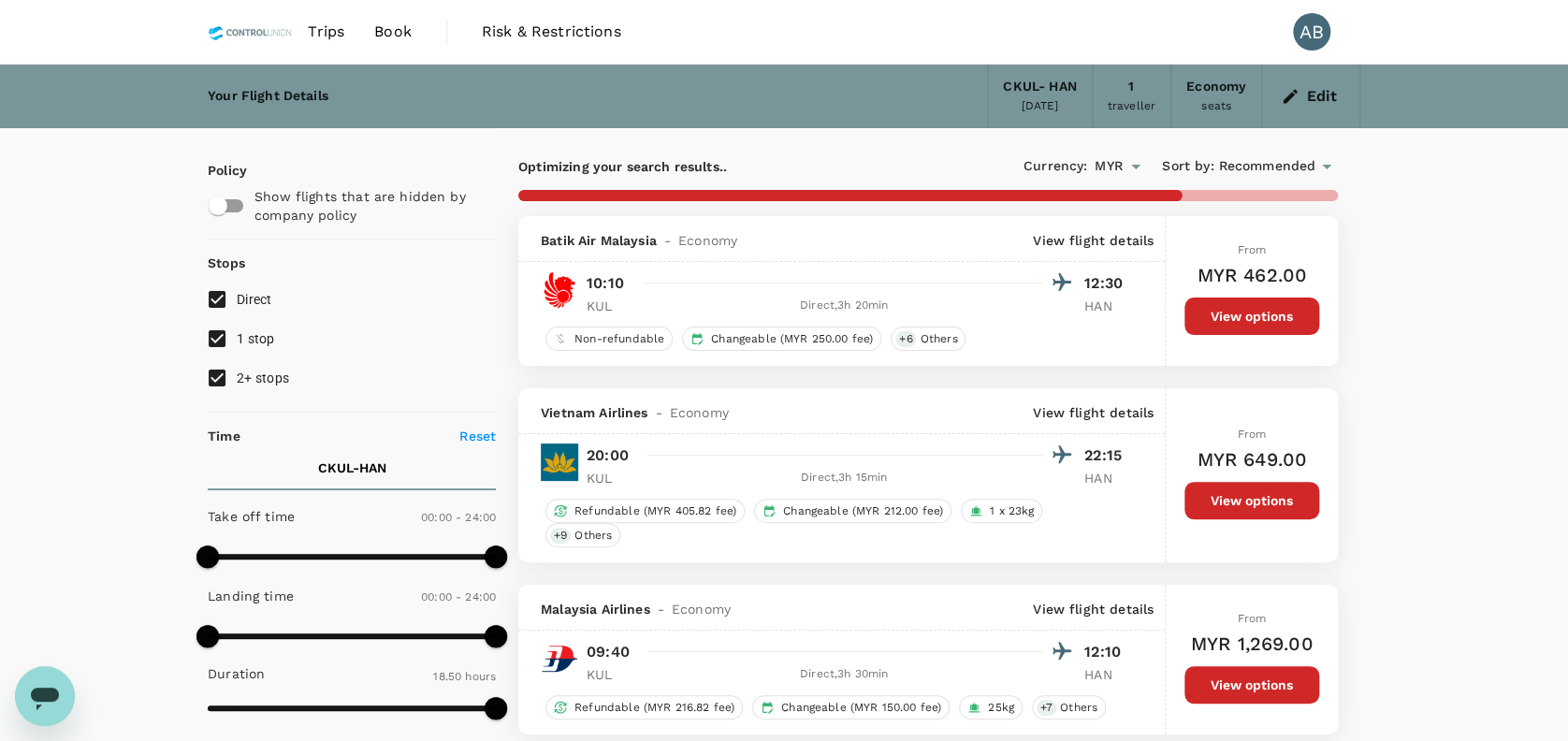 click on "1 stop" at bounding box center [217, 339] 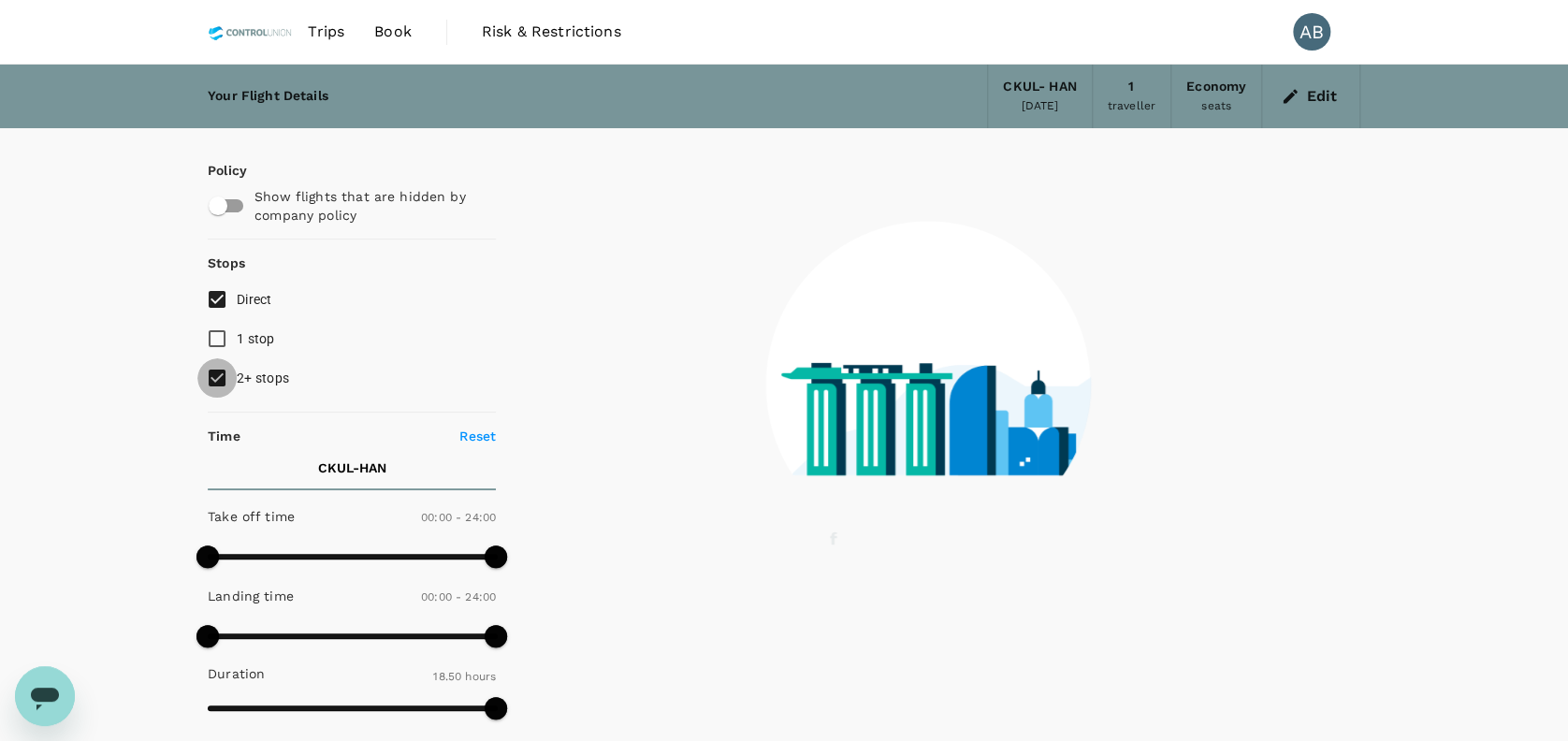 click on "2+ stops" at bounding box center [217, 378] 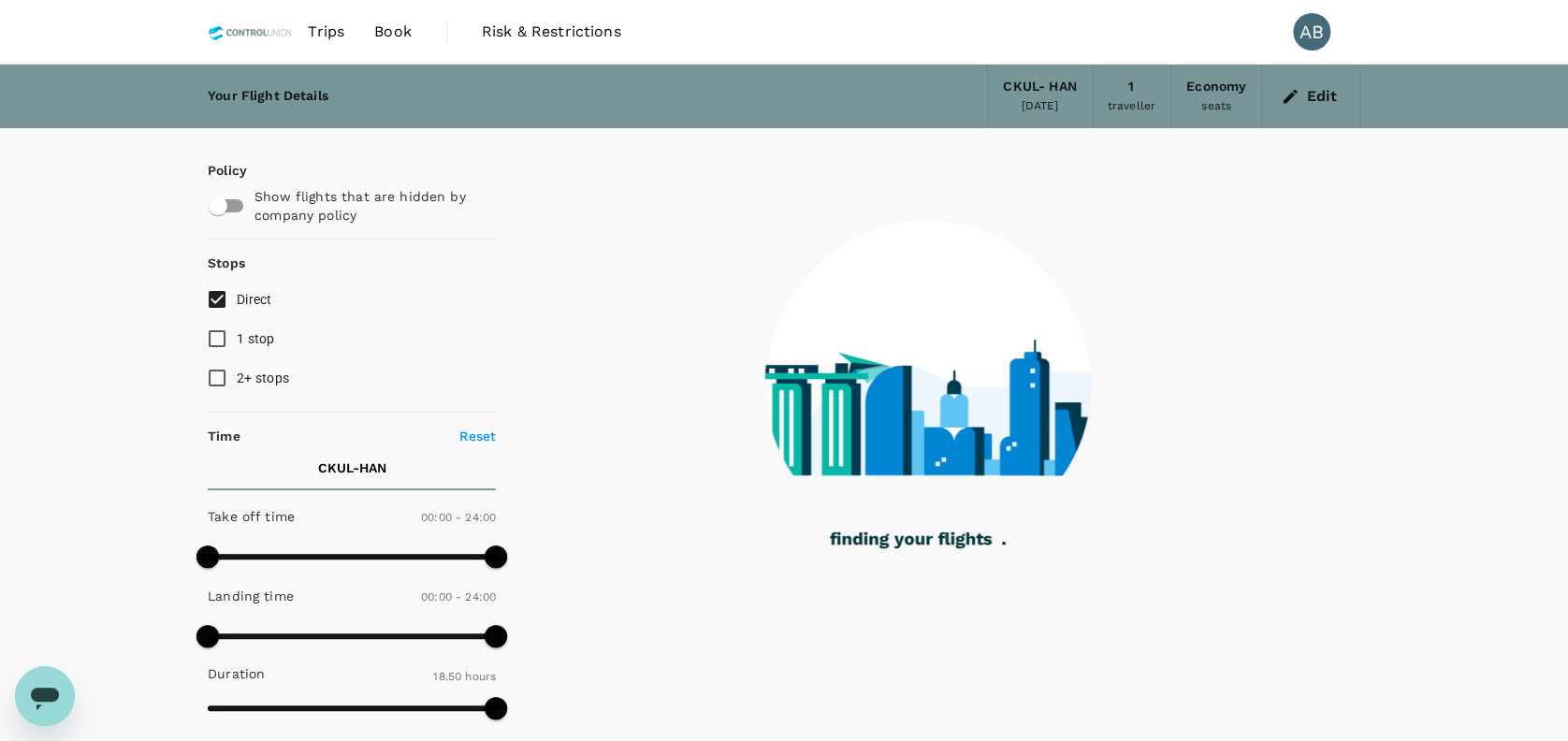 type on "1795" 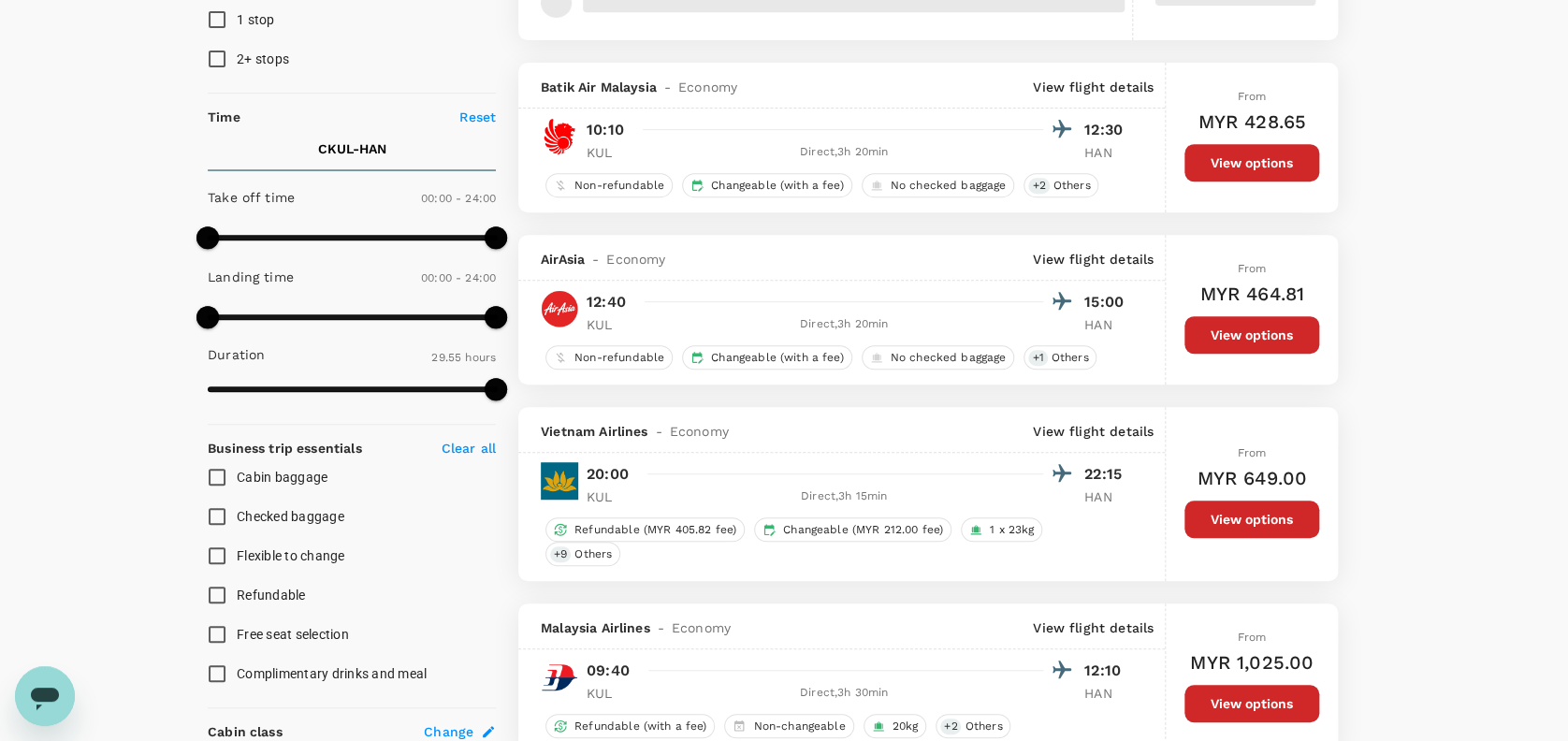 scroll, scrollTop: 374, scrollLeft: 0, axis: vertical 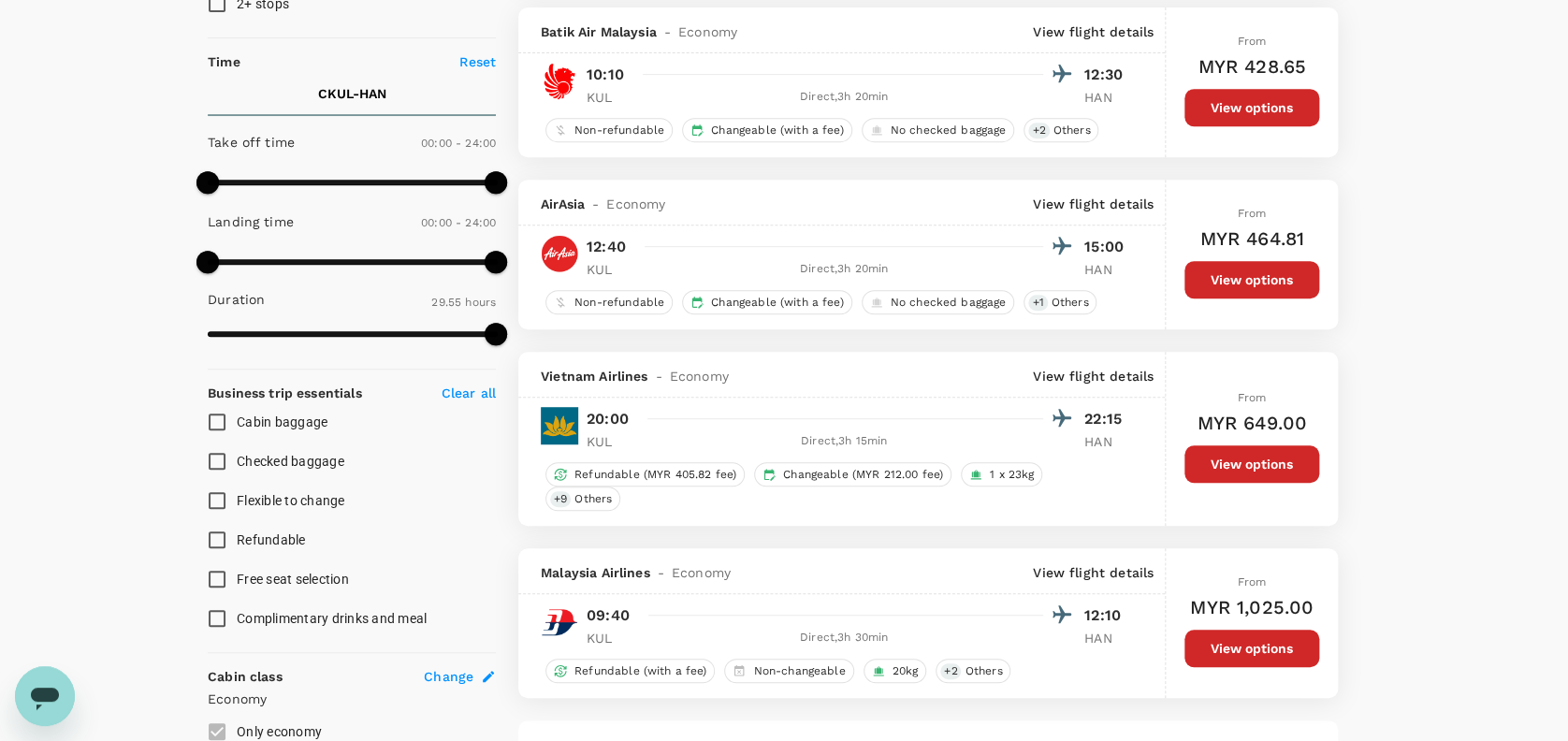 click on "Cabin baggage" at bounding box center (217, 422) 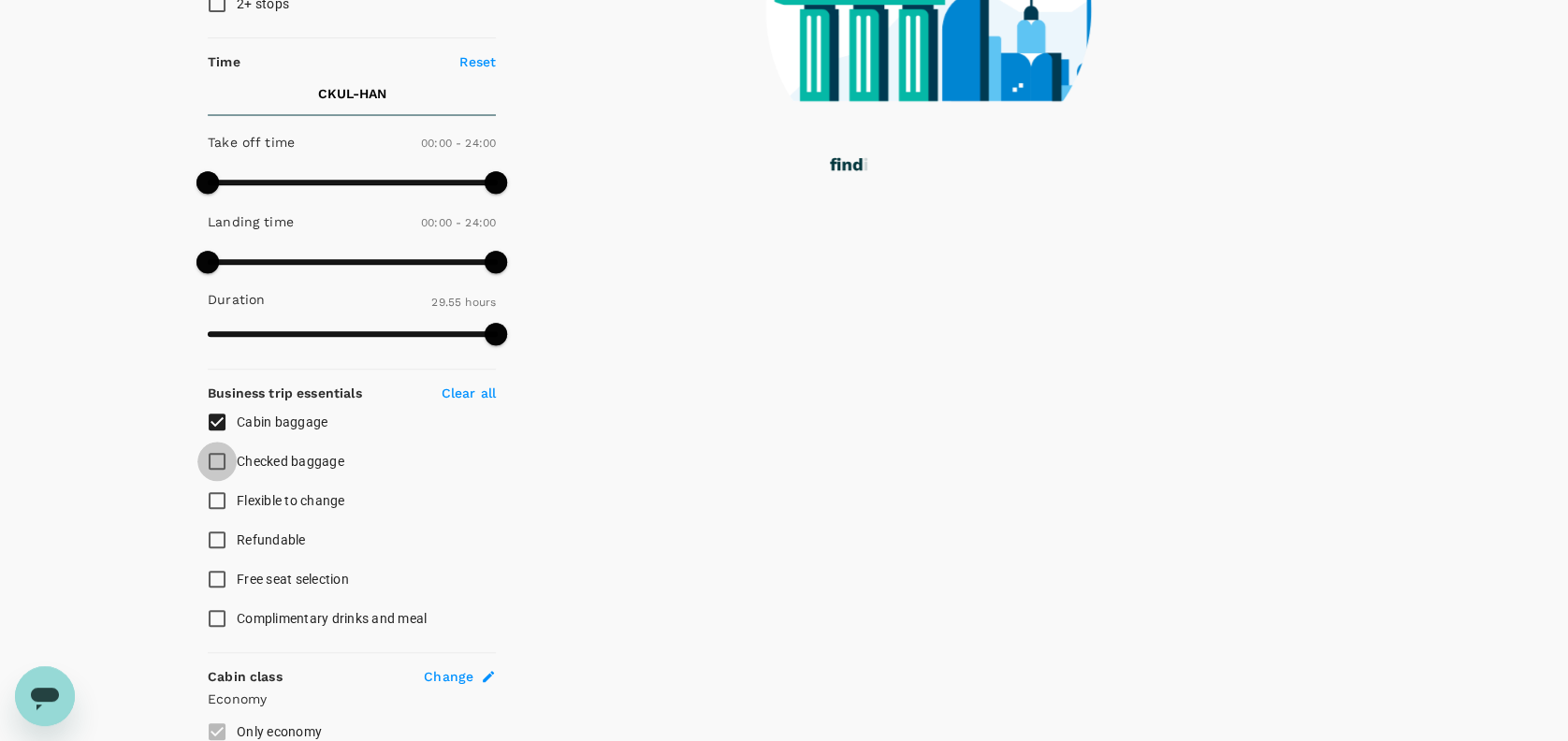 click on "Checked baggage" at bounding box center (217, 461) 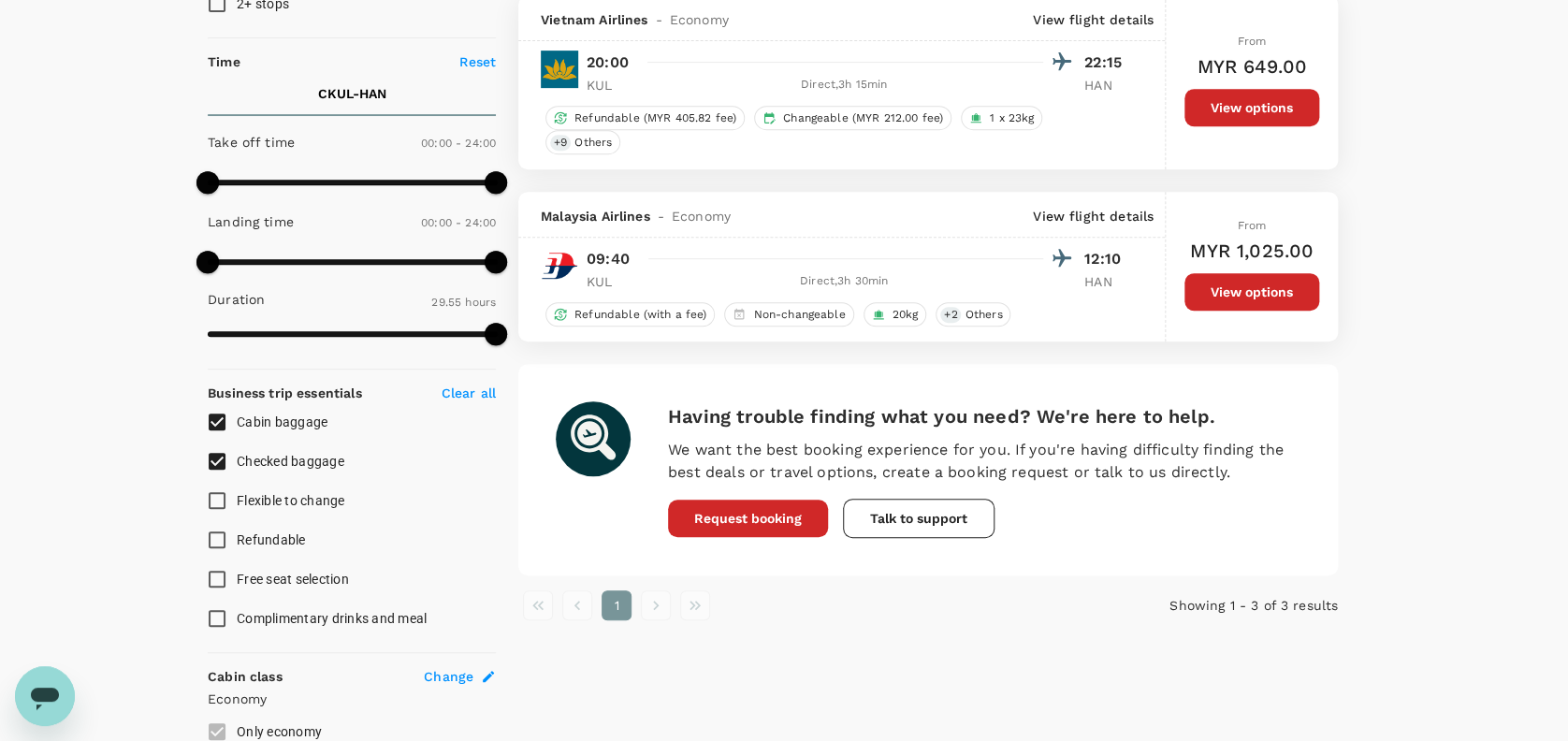 click on "Complimentary drinks and meal" at bounding box center [217, 618] 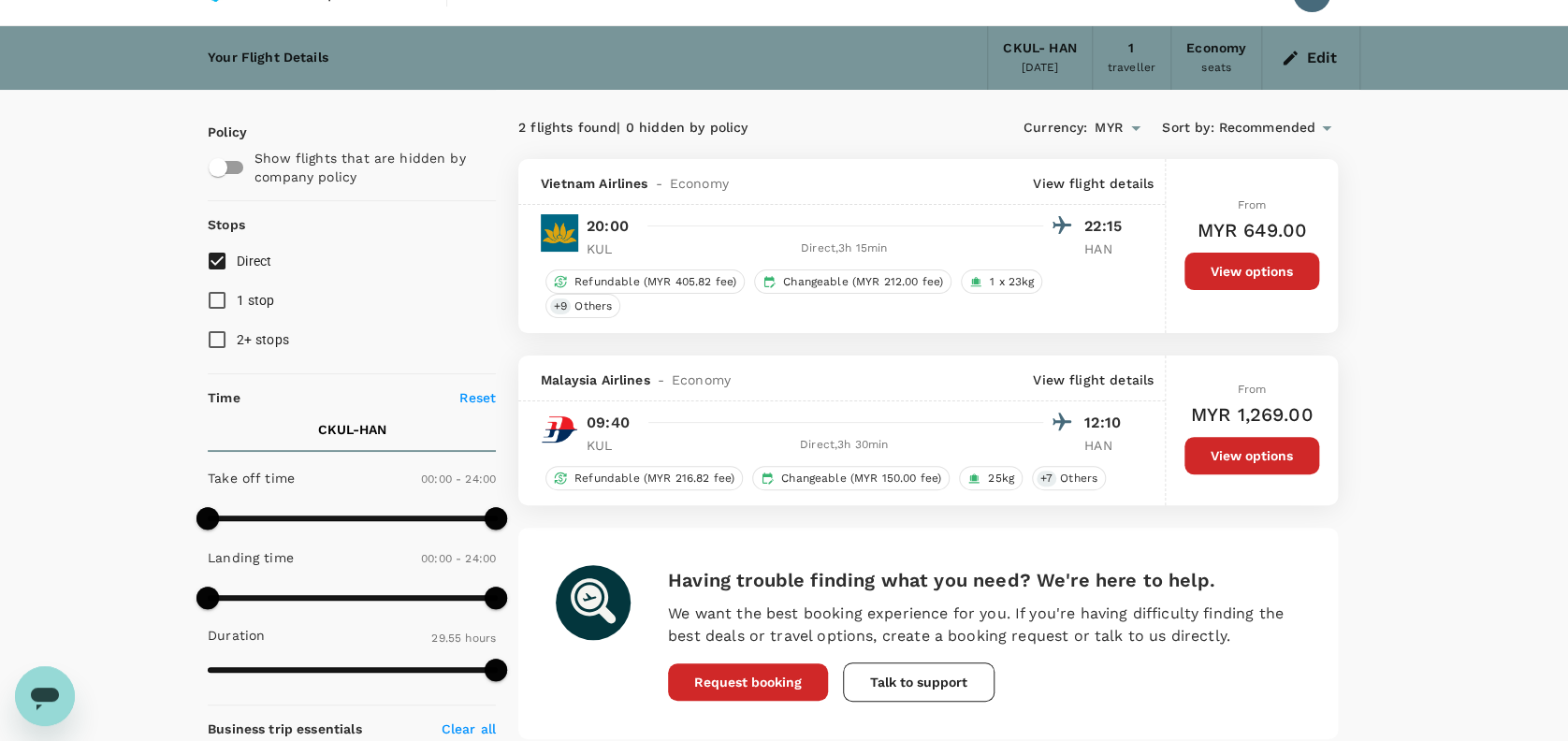 scroll, scrollTop: 0, scrollLeft: 0, axis: both 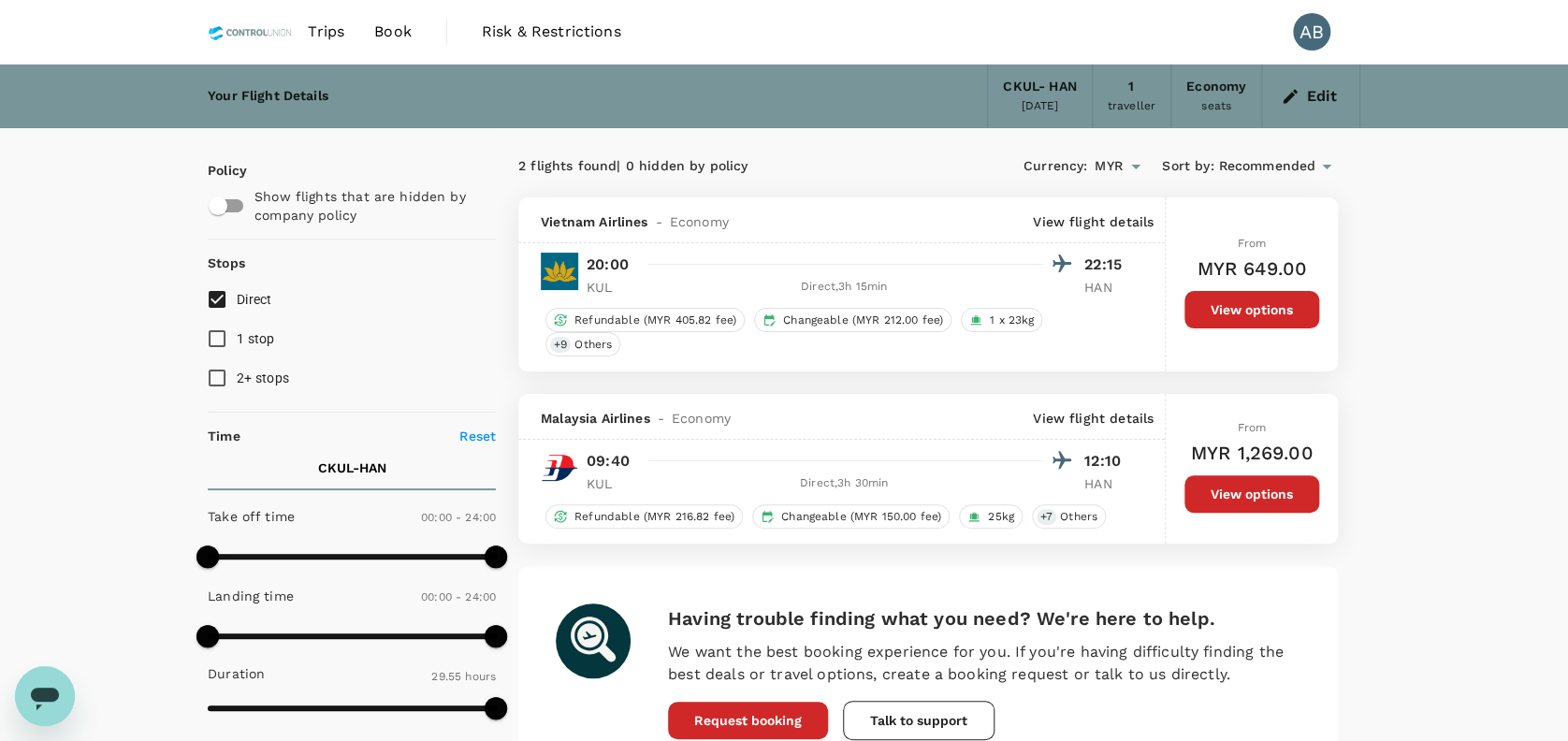 click on "Recommended" at bounding box center (1267, 167) 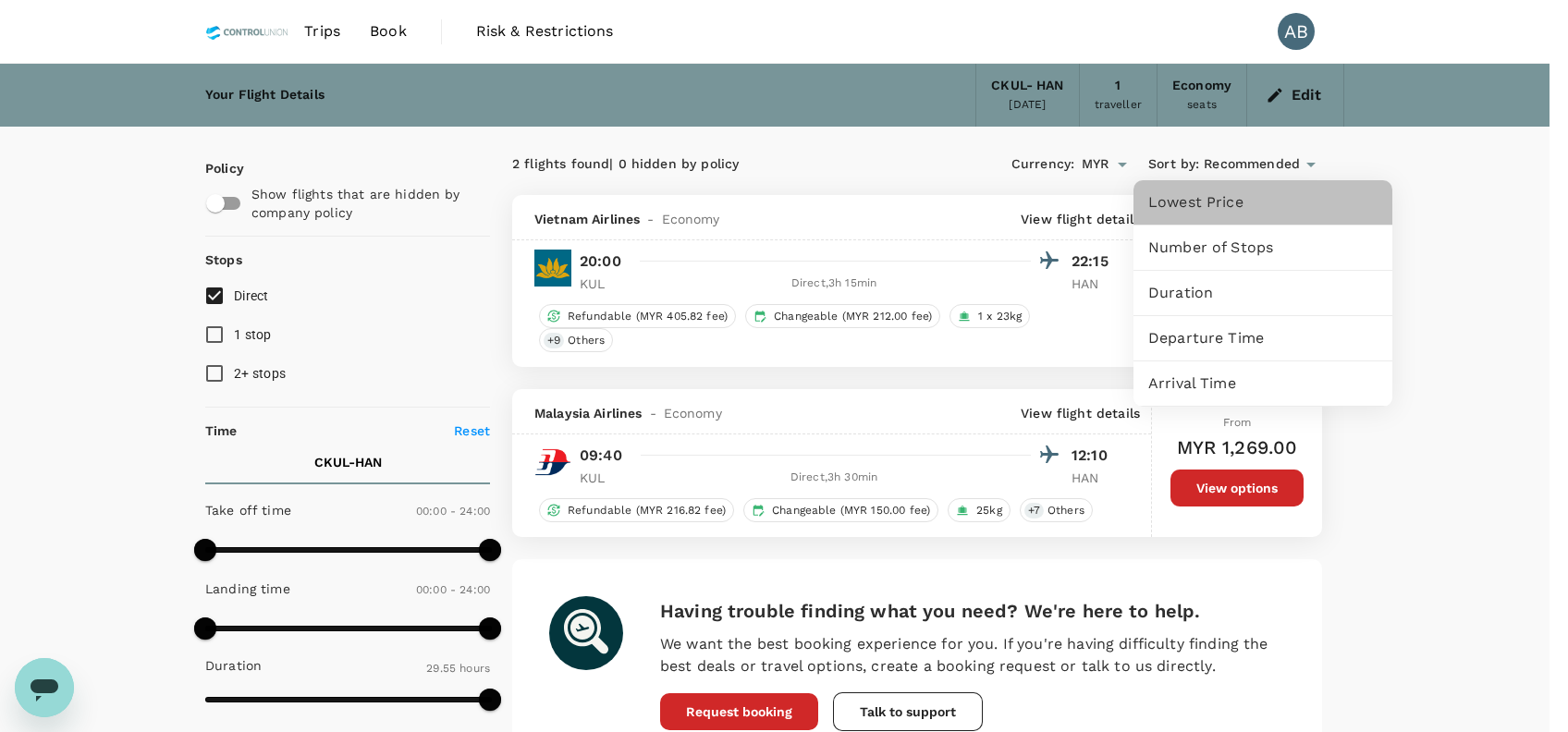 click on "Lowest Price" at bounding box center [1263, 202] 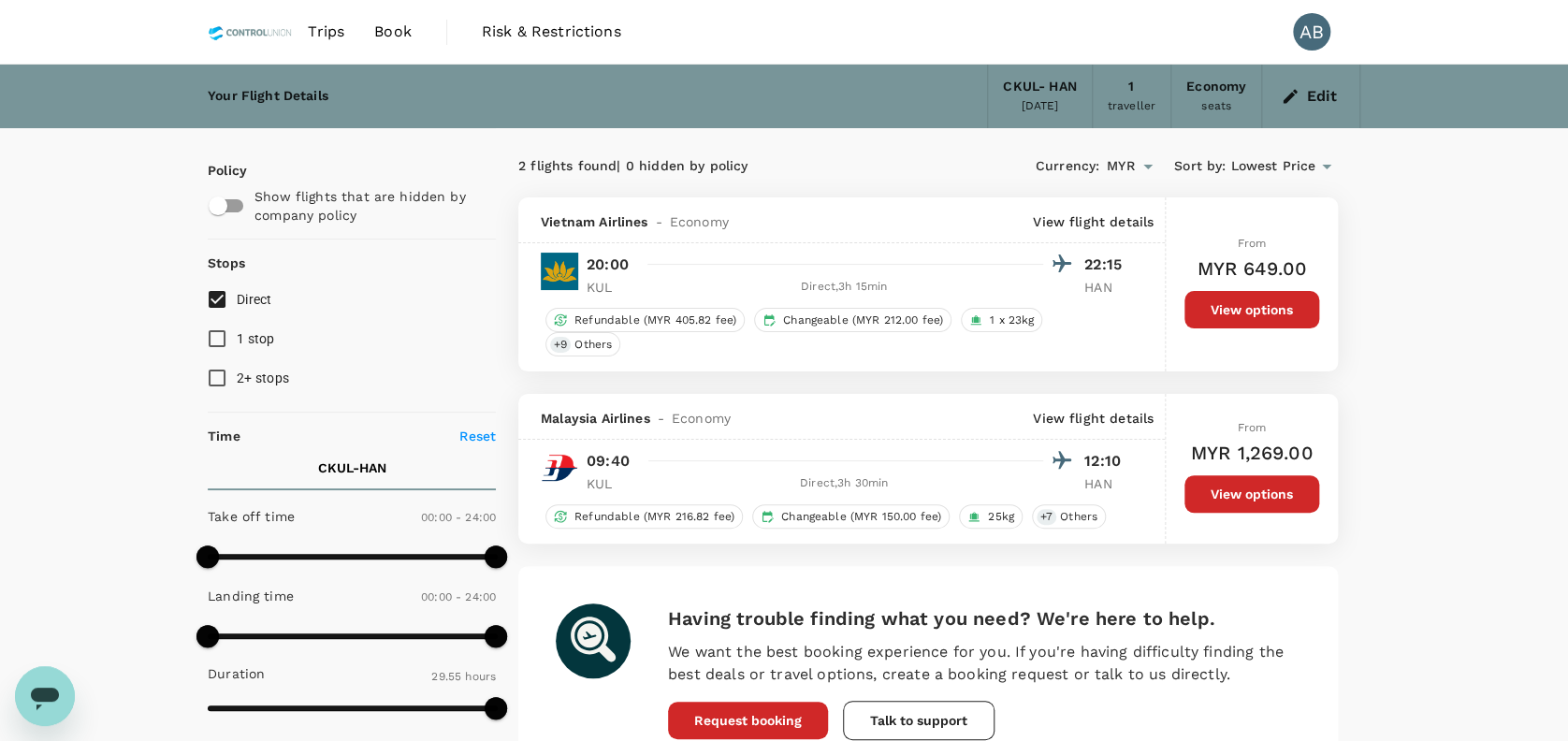 click on "View options" at bounding box center (1252, 494) 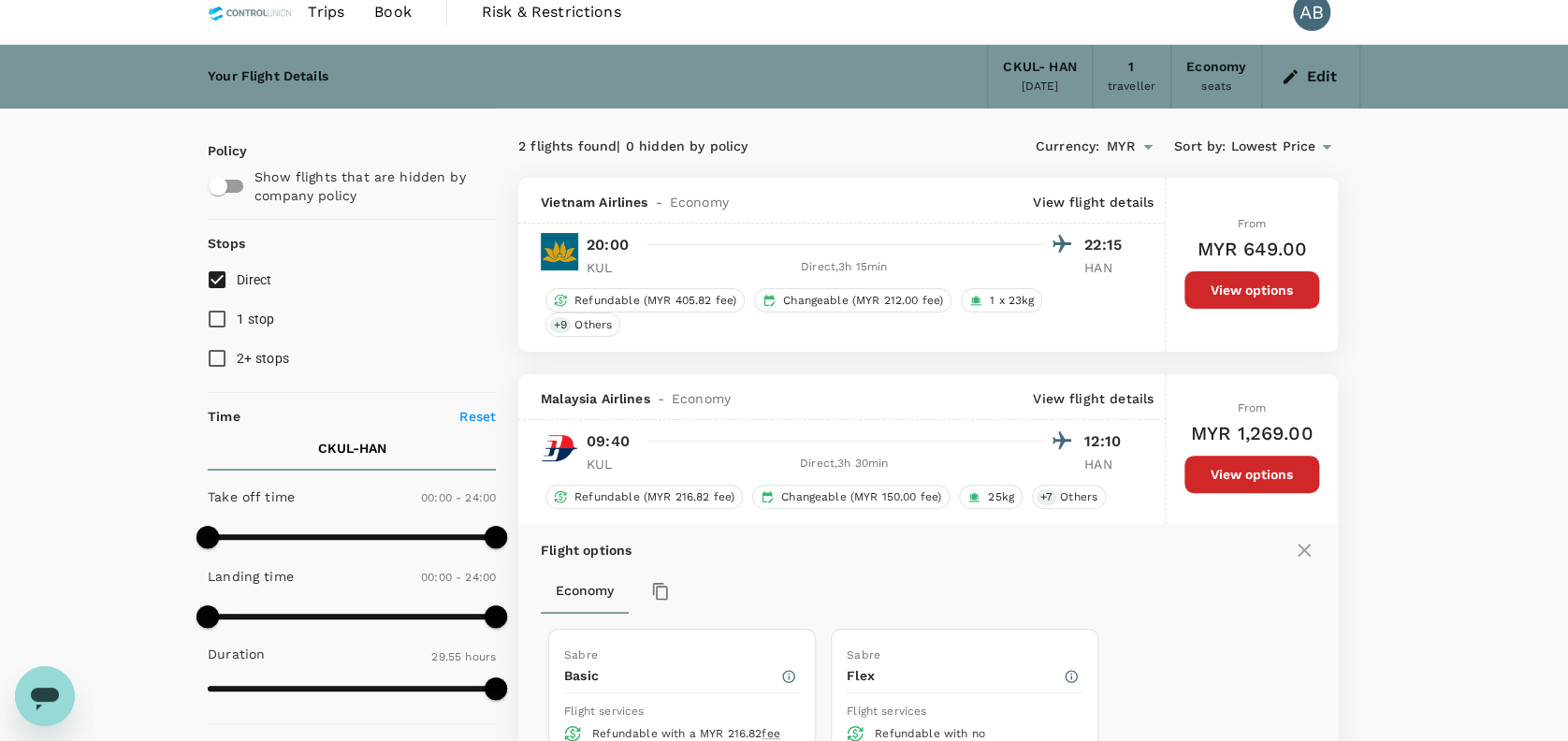 scroll, scrollTop: 269, scrollLeft: 0, axis: vertical 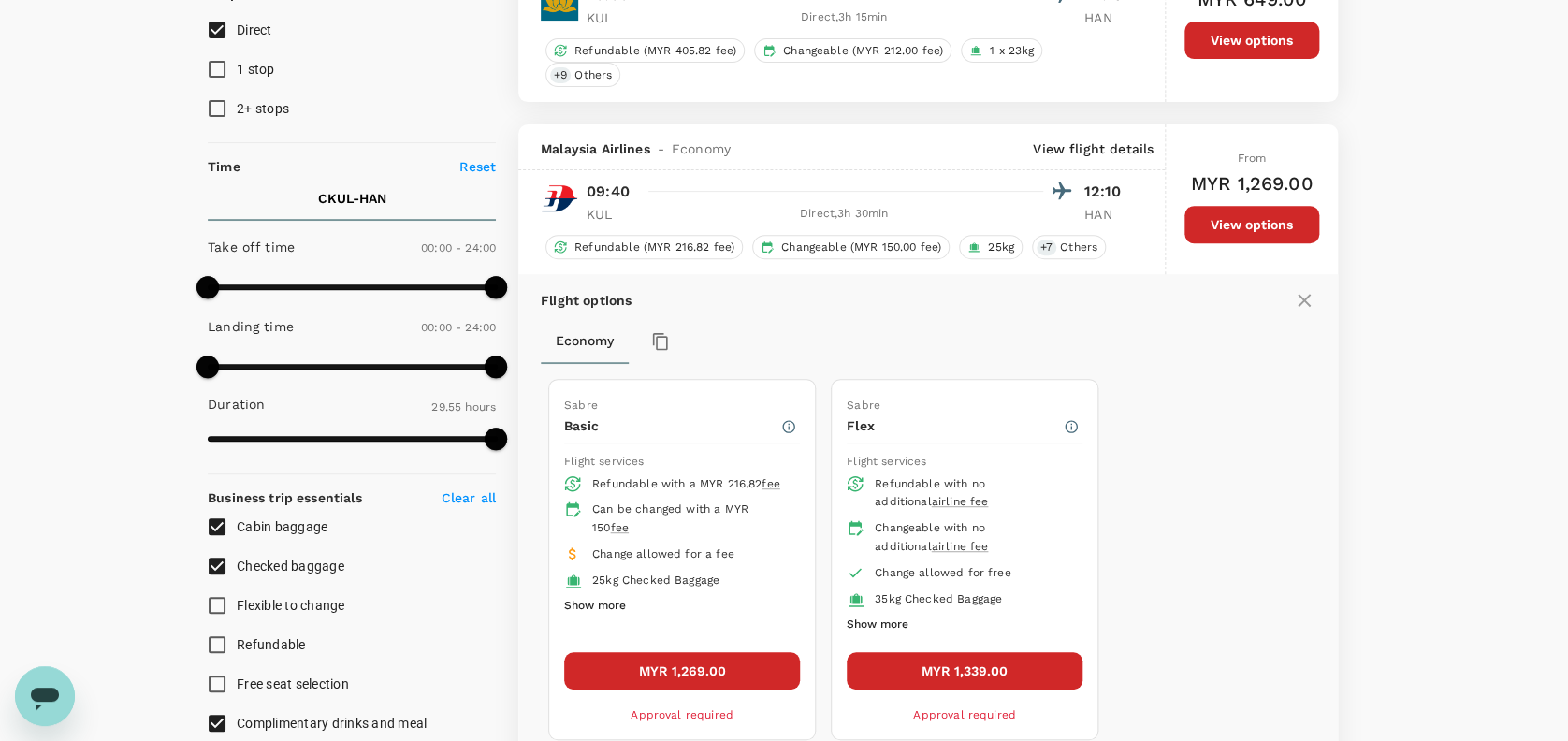 click on "Refundable with no additional  airline fee" at bounding box center [971, 494] 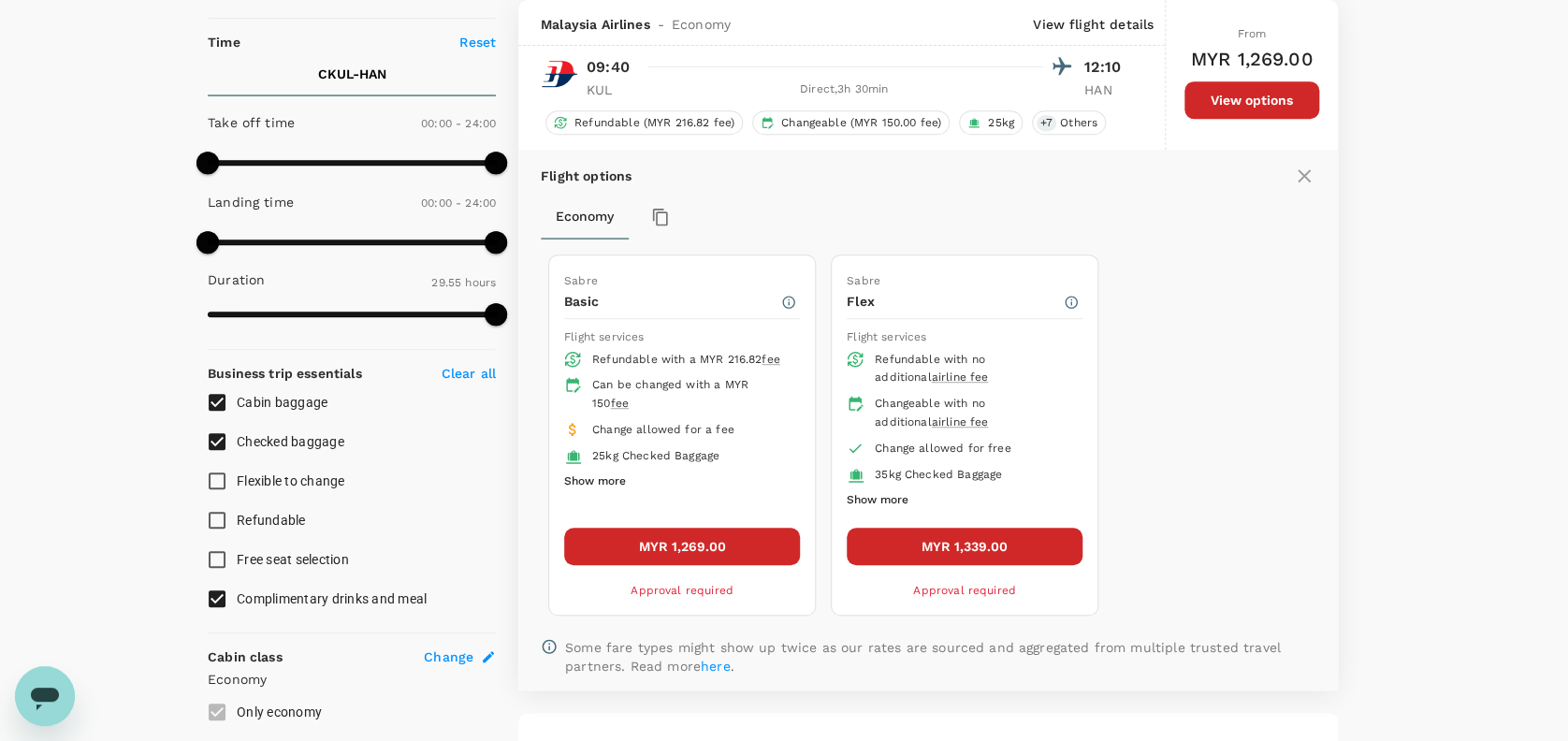 click on "MYR 1,339.00" at bounding box center [965, 546] 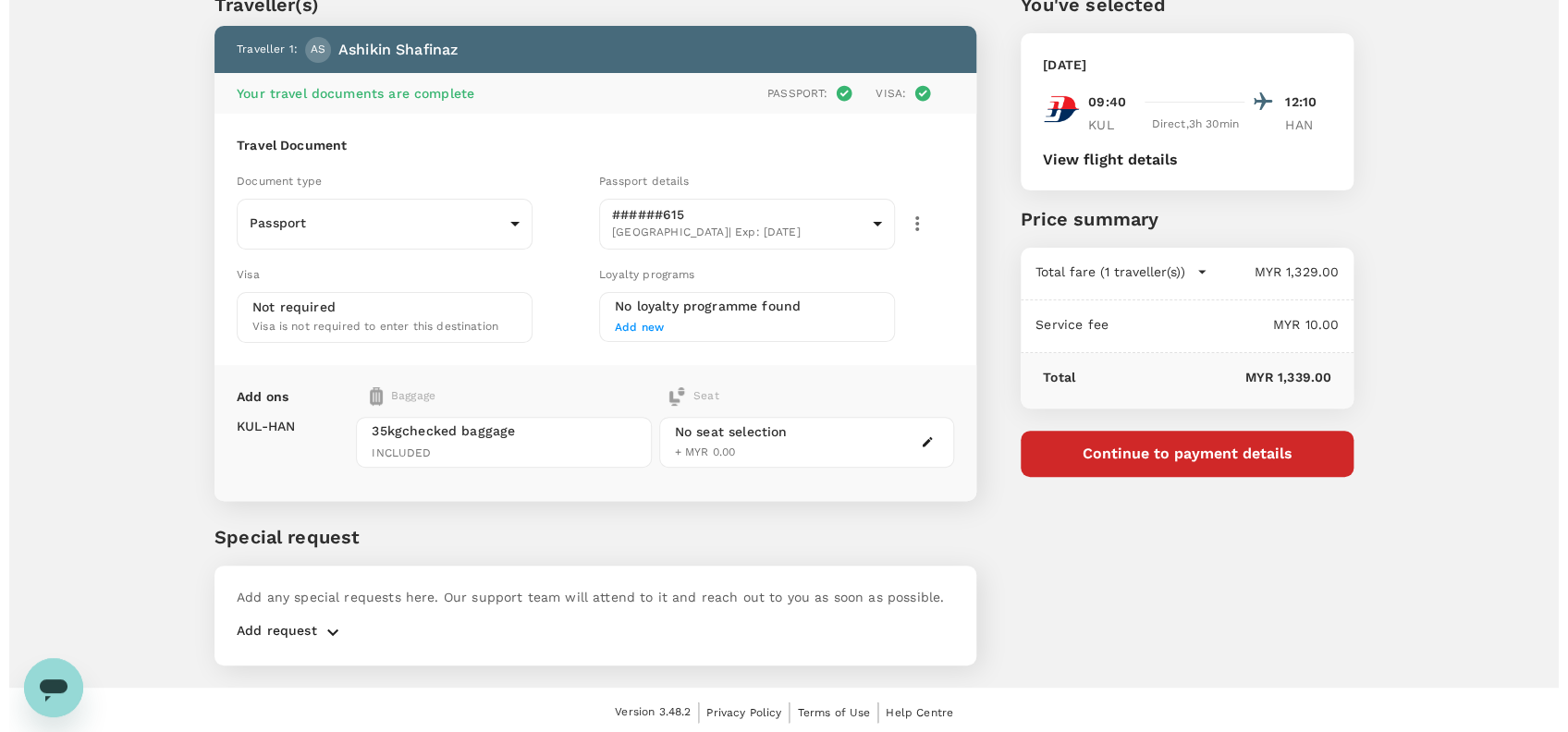 scroll, scrollTop: 0, scrollLeft: 0, axis: both 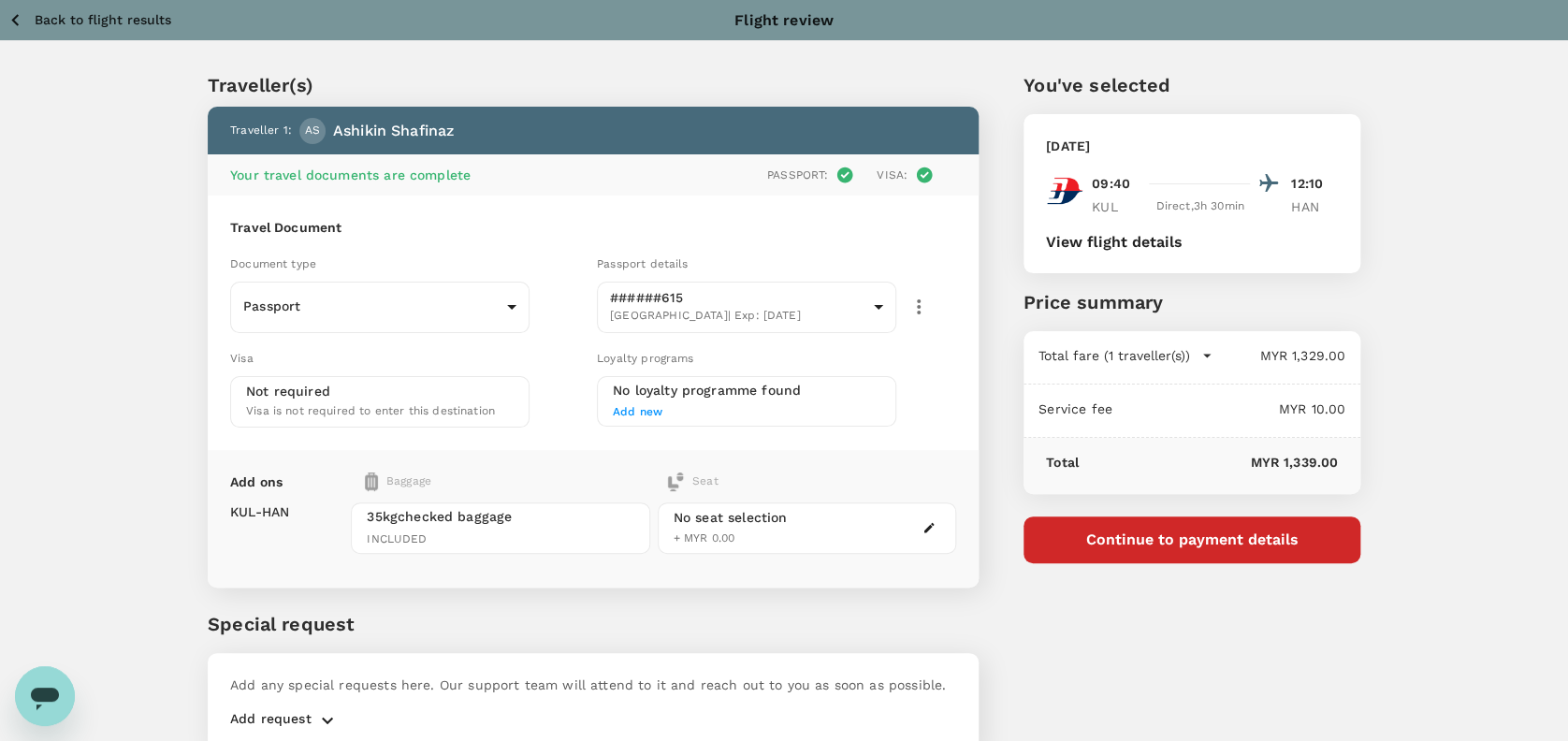 click on "Continue to payment details" at bounding box center [1192, 540] 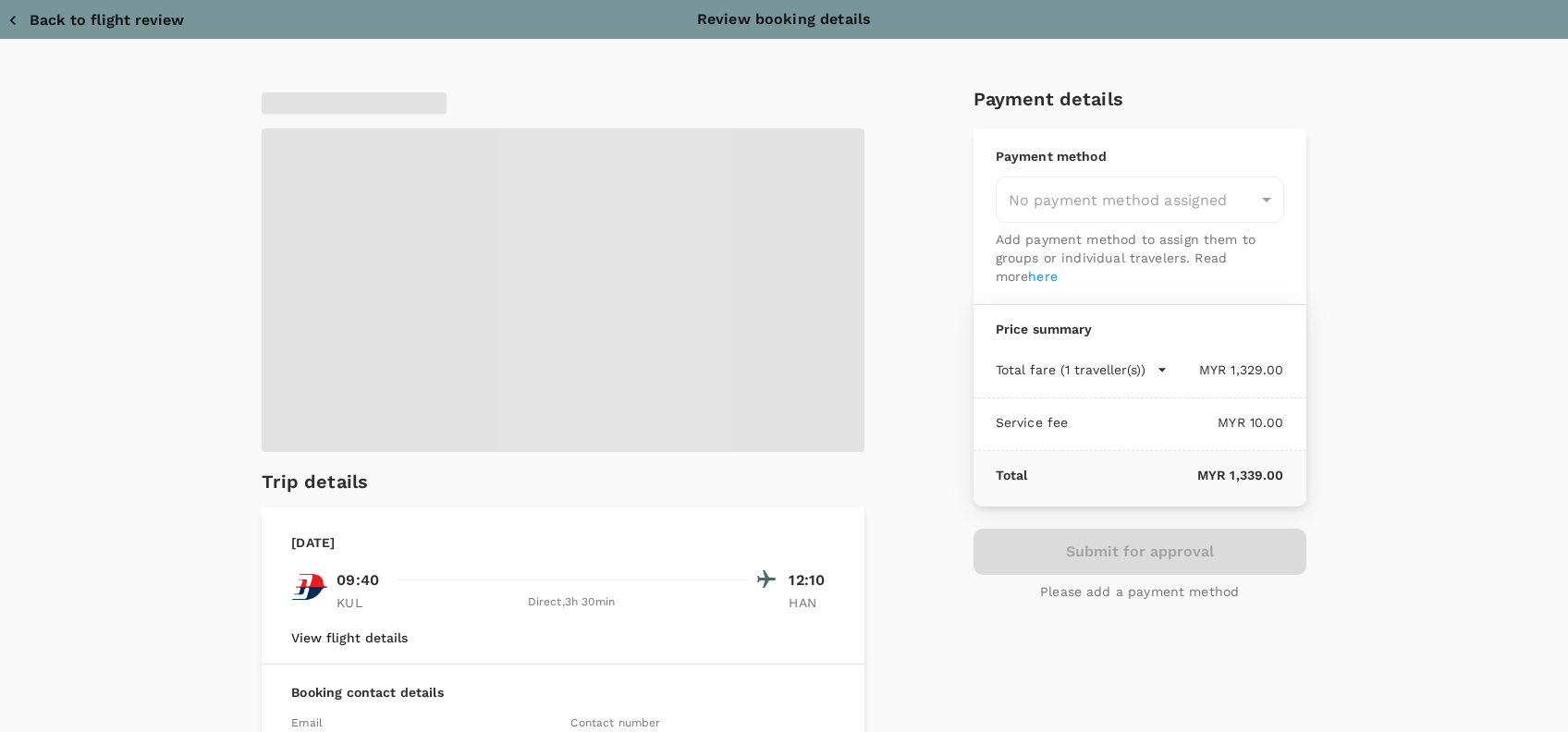 type on "9e254831-a140-43d4-90d9-f4bdc71b84d3" 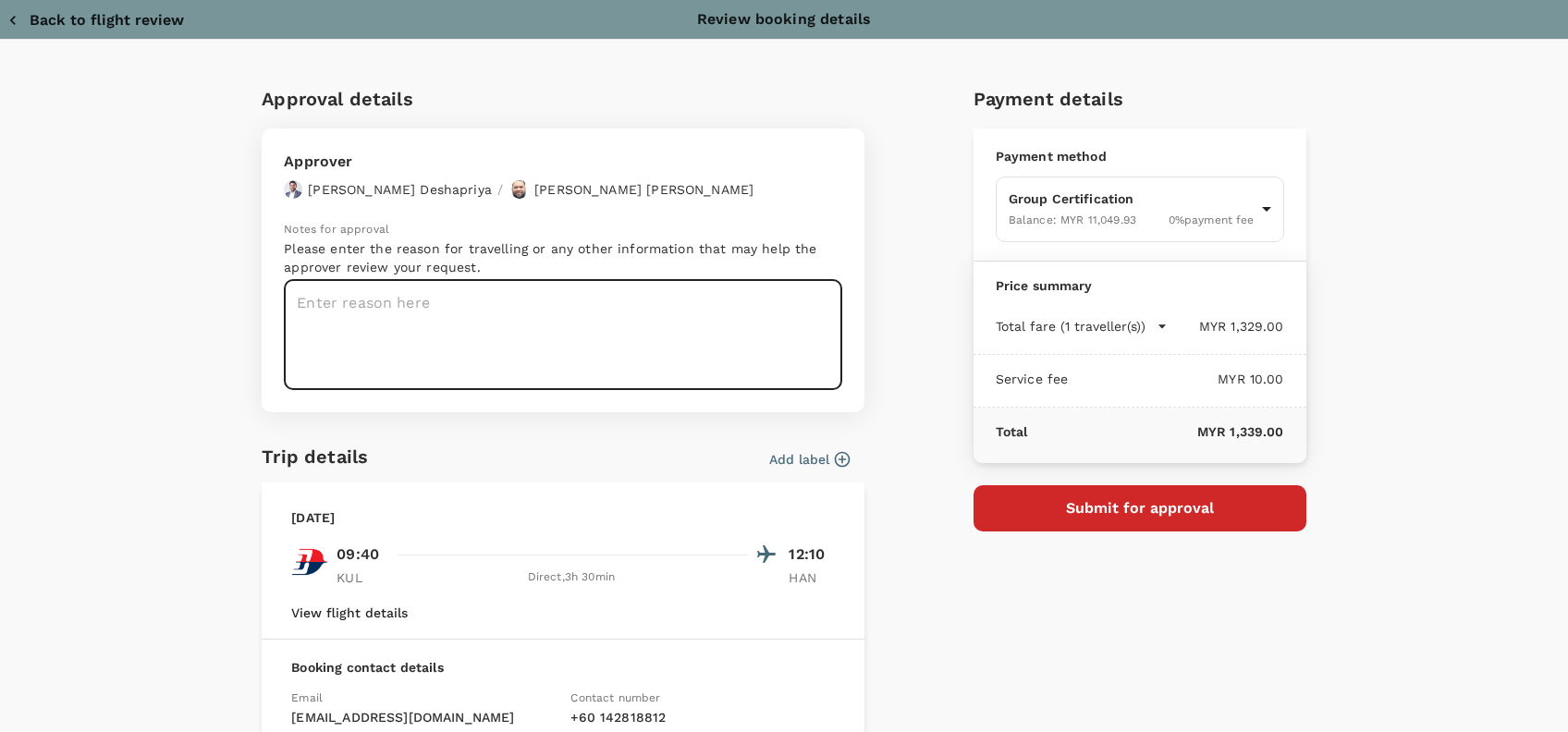 drag, startPoint x: 336, startPoint y: 316, endPoint x: 355, endPoint y: 310, distance: 19.924859 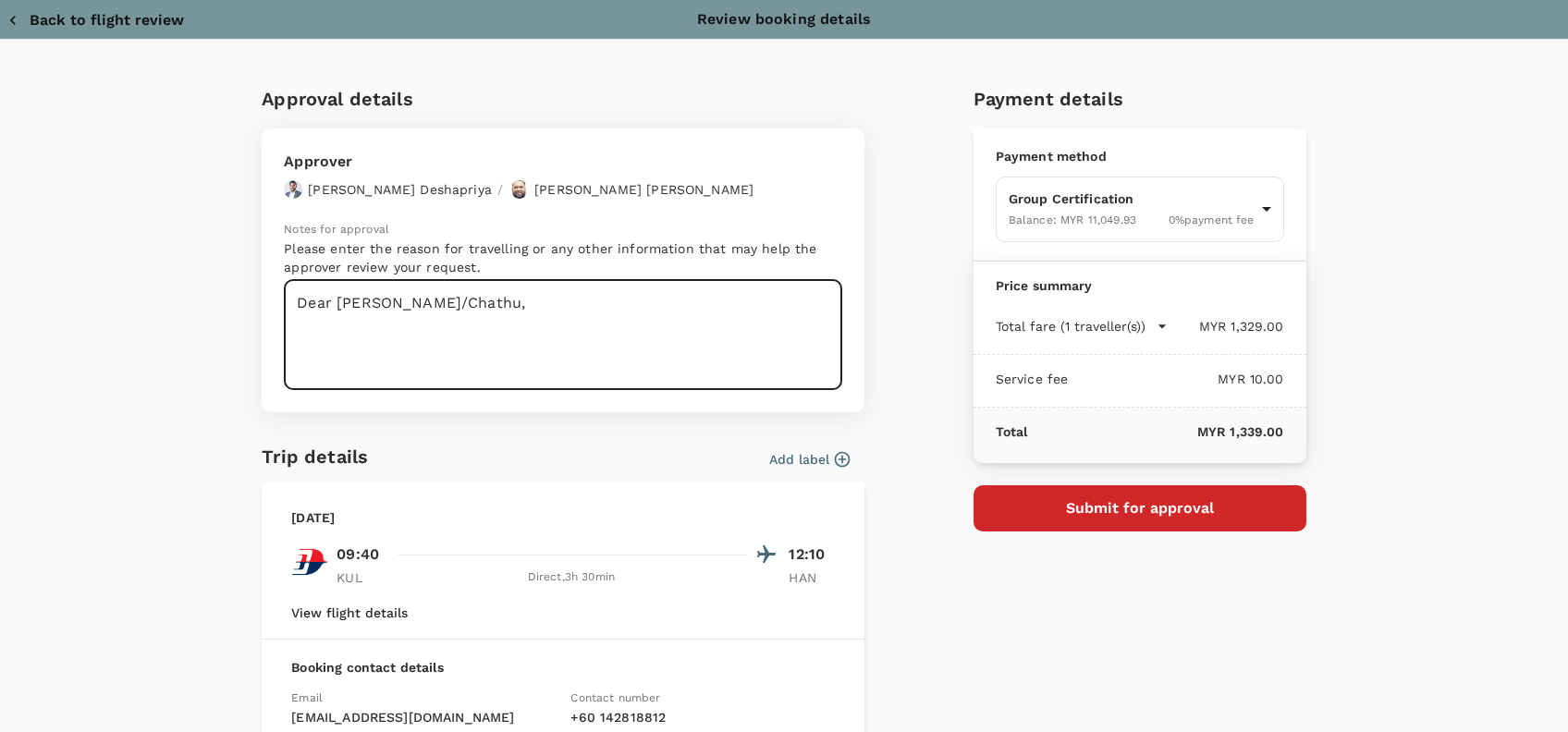 paste on "Requesting your approval for the accommodation below, detailed as outlined and attached Performa
PRJ NO : 845766
CLIENT NAME: KLK Oleo Multisite ( ICS & PRU 3)
PROGRAM : RSPO SCC
AUDIT DATE : 7/8/2025 - 8/8/2025
AUDITORS: Anak Angkau Aida Lydia
CHARGED TO : Client" 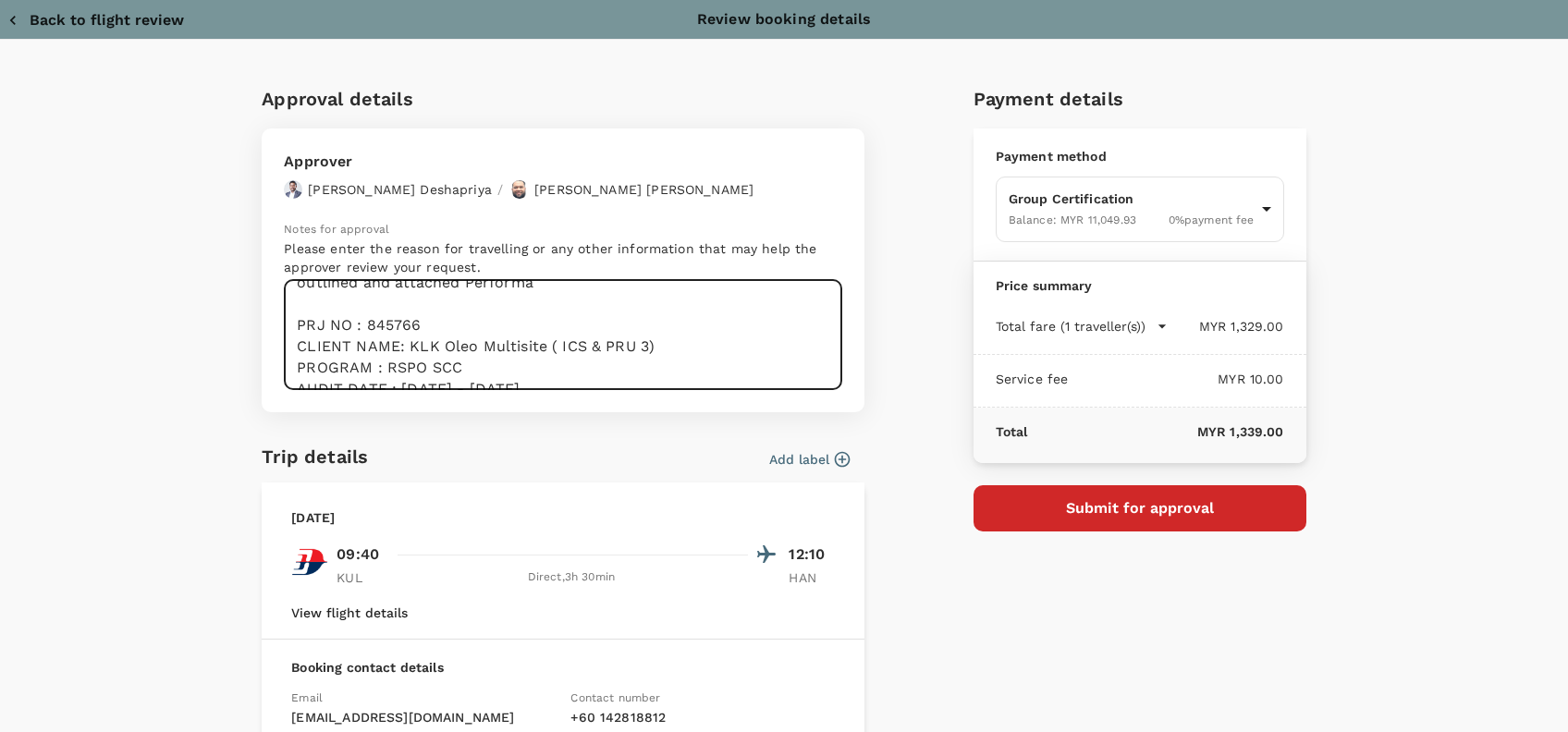 scroll, scrollTop: 123, scrollLeft: 0, axis: vertical 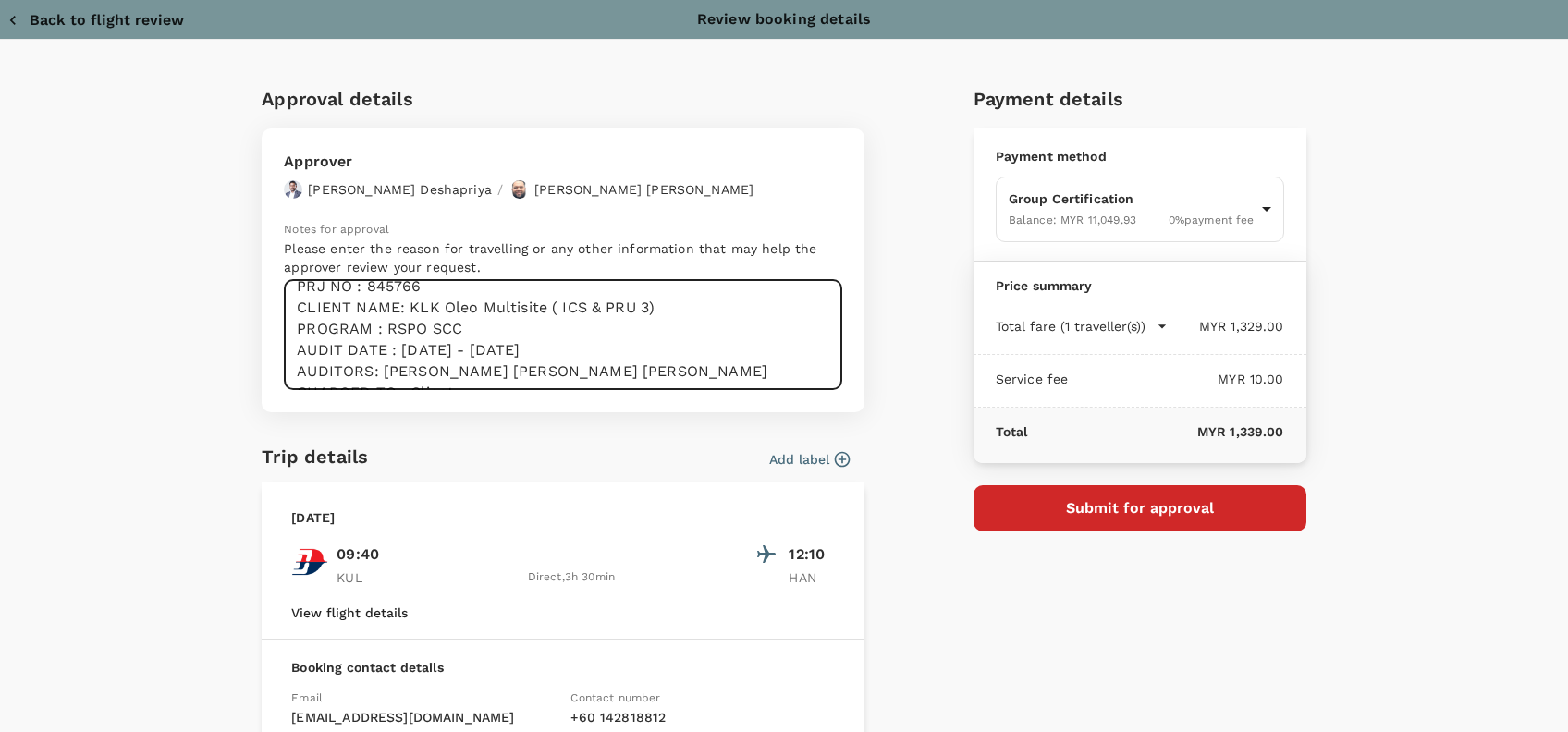 click on "Dear Hariz/Chathu,
Requesting your approval for the accommodation below, detailed as outlined and attached Performa
PRJ NO : 845766
CLIENT NAME: KLK Oleo Multisite ( ICS & PRU 3)
PROGRAM : RSPO SCC
AUDIT DATE : 7/8/2025 - 8/8/2025
AUDITORS: Anak Angkau Aida Lydia
CHARGED TO : Client" at bounding box center (563, 335) 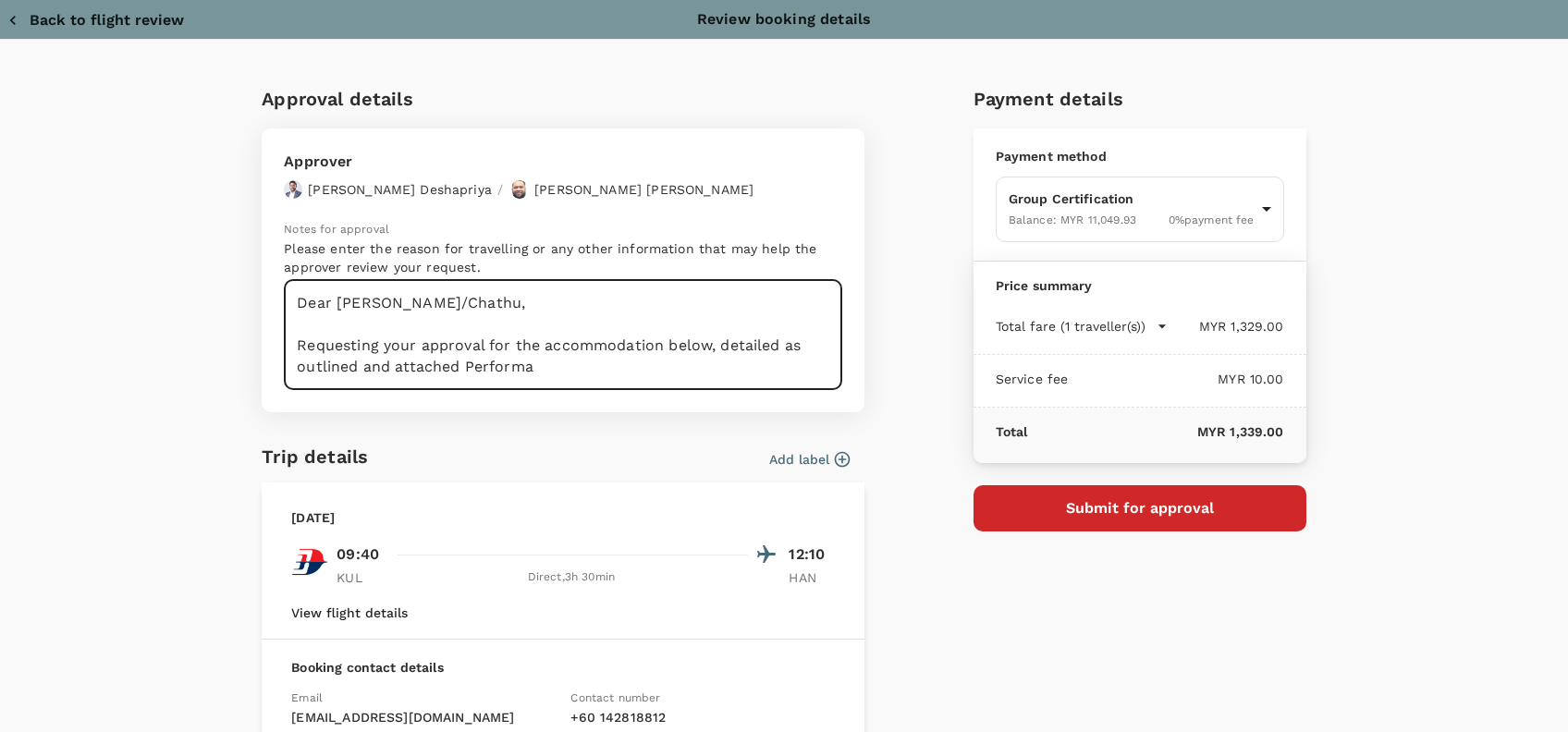 drag, startPoint x: 489, startPoint y: 362, endPoint x: 453, endPoint y: 364, distance: 36.055513 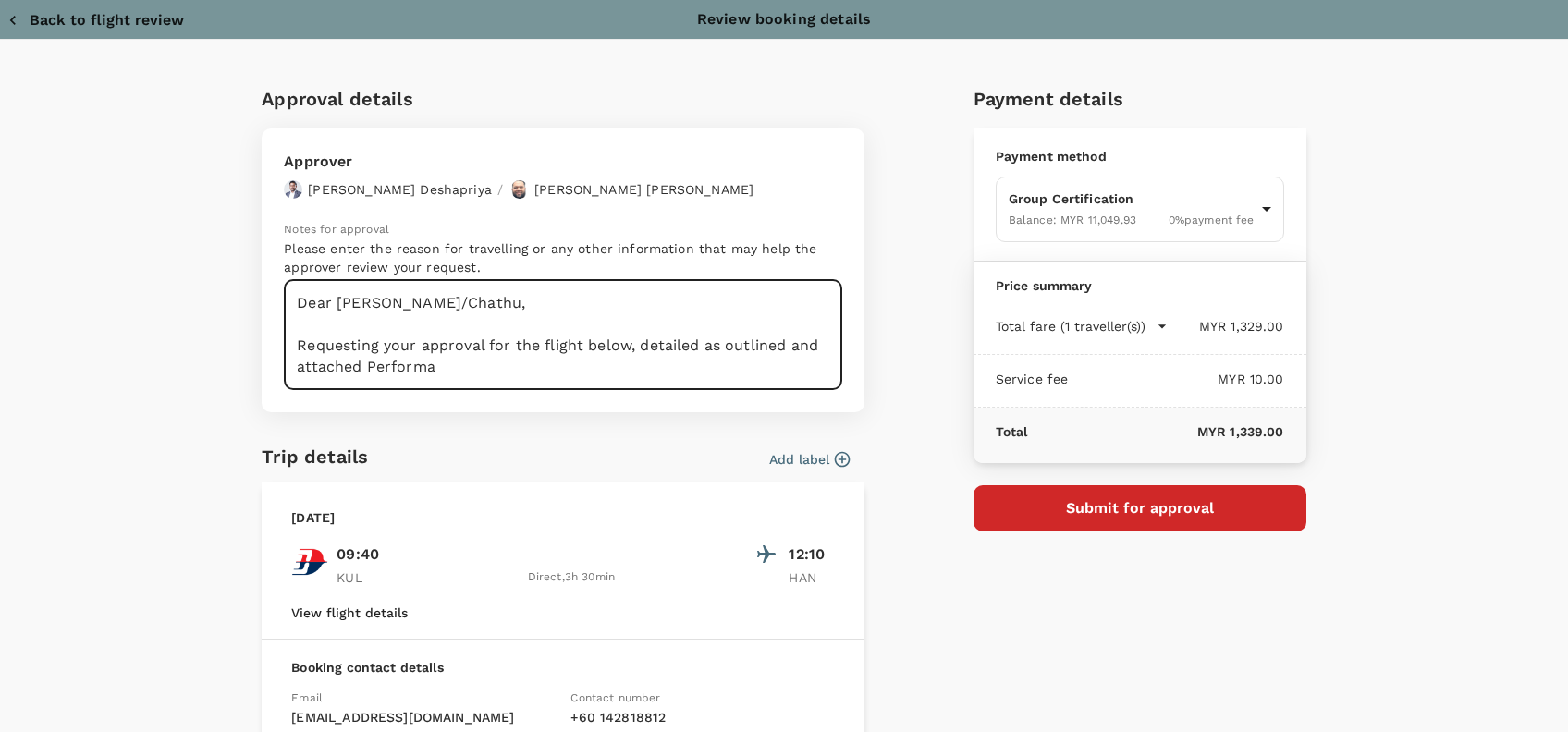 click on "Dear Hariz/Chathu,
Requesting your approval for the flight below, detailed as outlined and attached Performa
PRJ NO : 845766
CLIENT NAME: KLK Oleo Multisite ( ICS & PRU 3)
PROGRAM : RSPO SCC
AUDIT DATE : 7/8/2025 - 8/8/2025
AUDITORS: Anak Angkau Aida Lydia
CHARGED TO : Client" at bounding box center (563, 335) 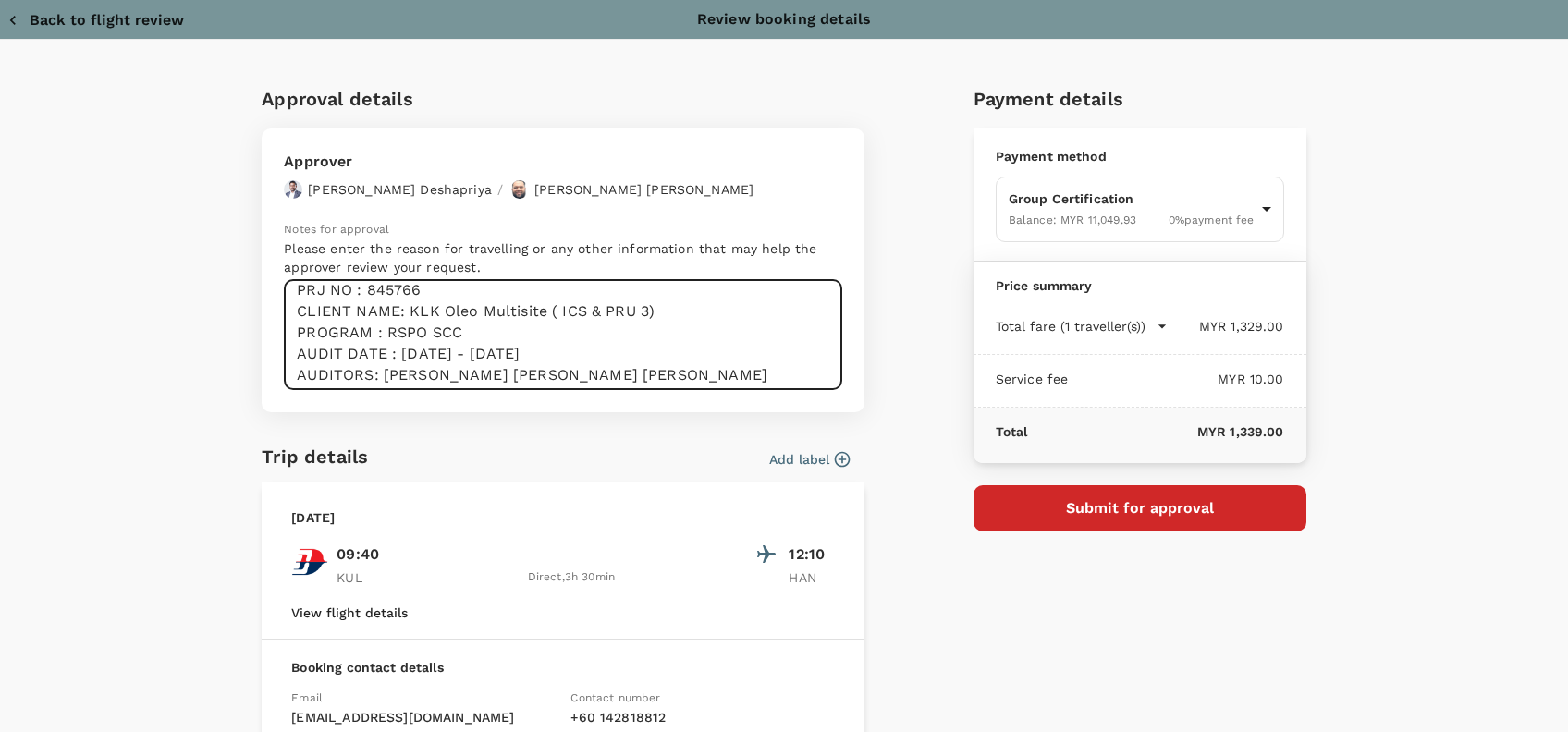 scroll, scrollTop: 0, scrollLeft: 0, axis: both 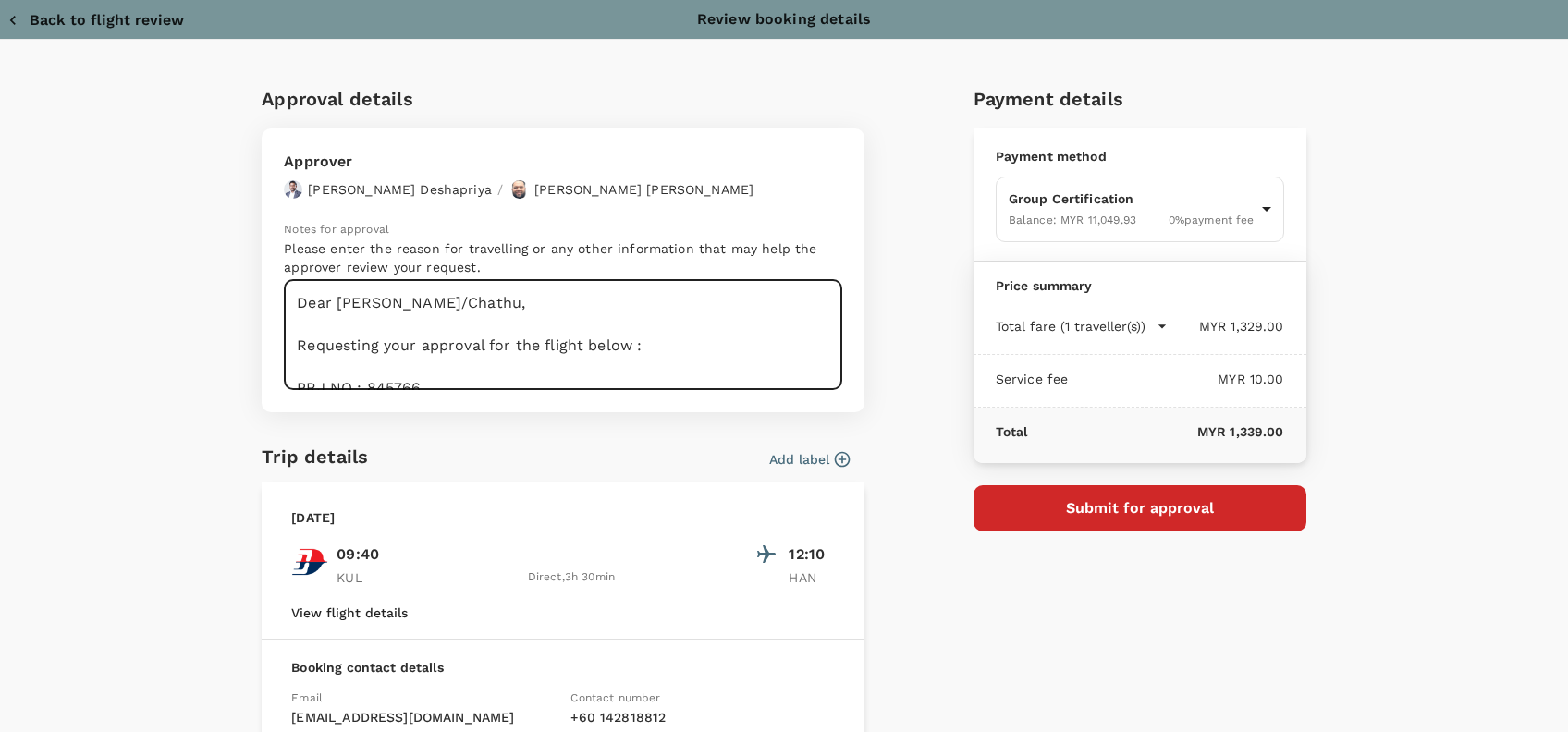 drag, startPoint x: 439, startPoint y: 383, endPoint x: 531, endPoint y: 381, distance: 92.0217 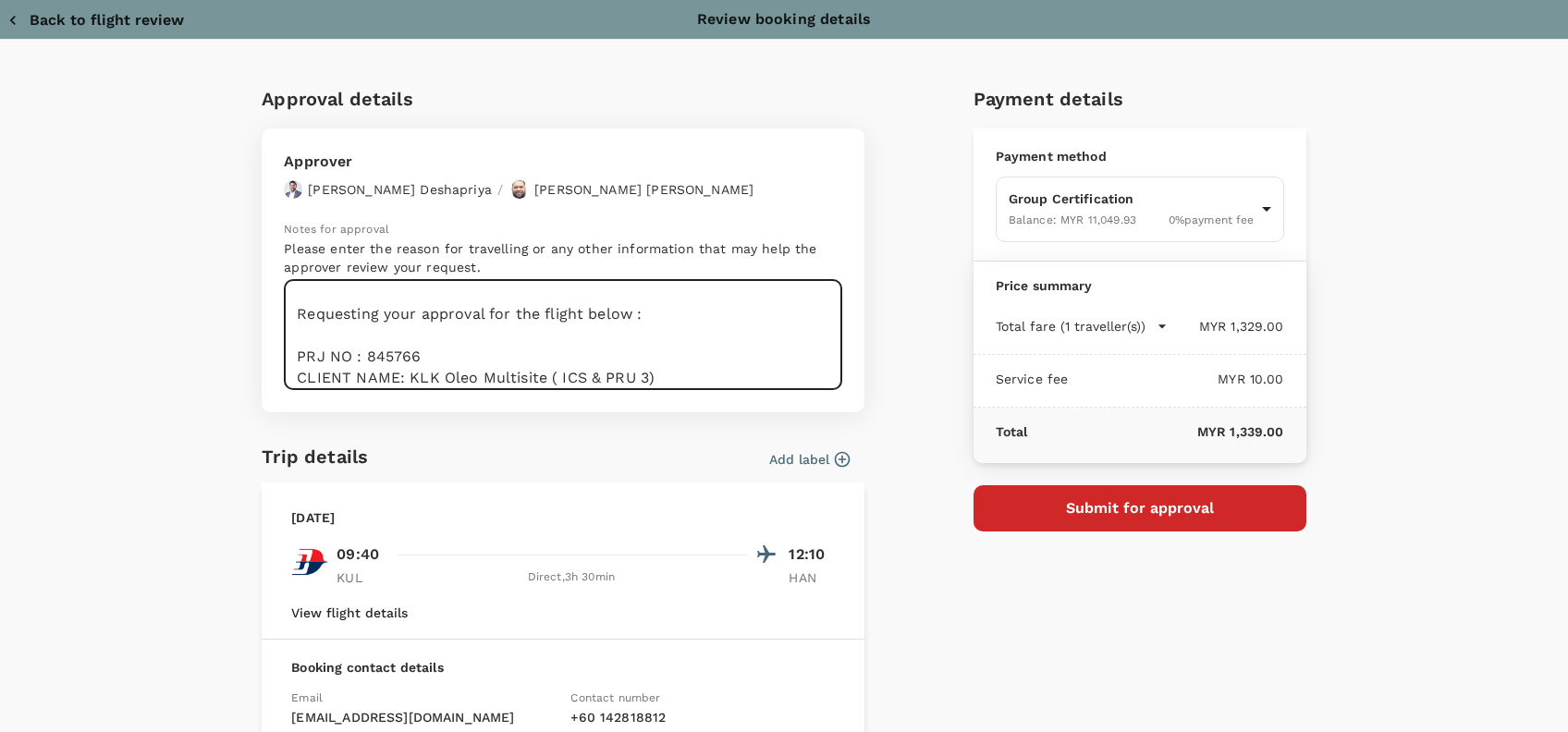 scroll, scrollTop: 49, scrollLeft: 0, axis: vertical 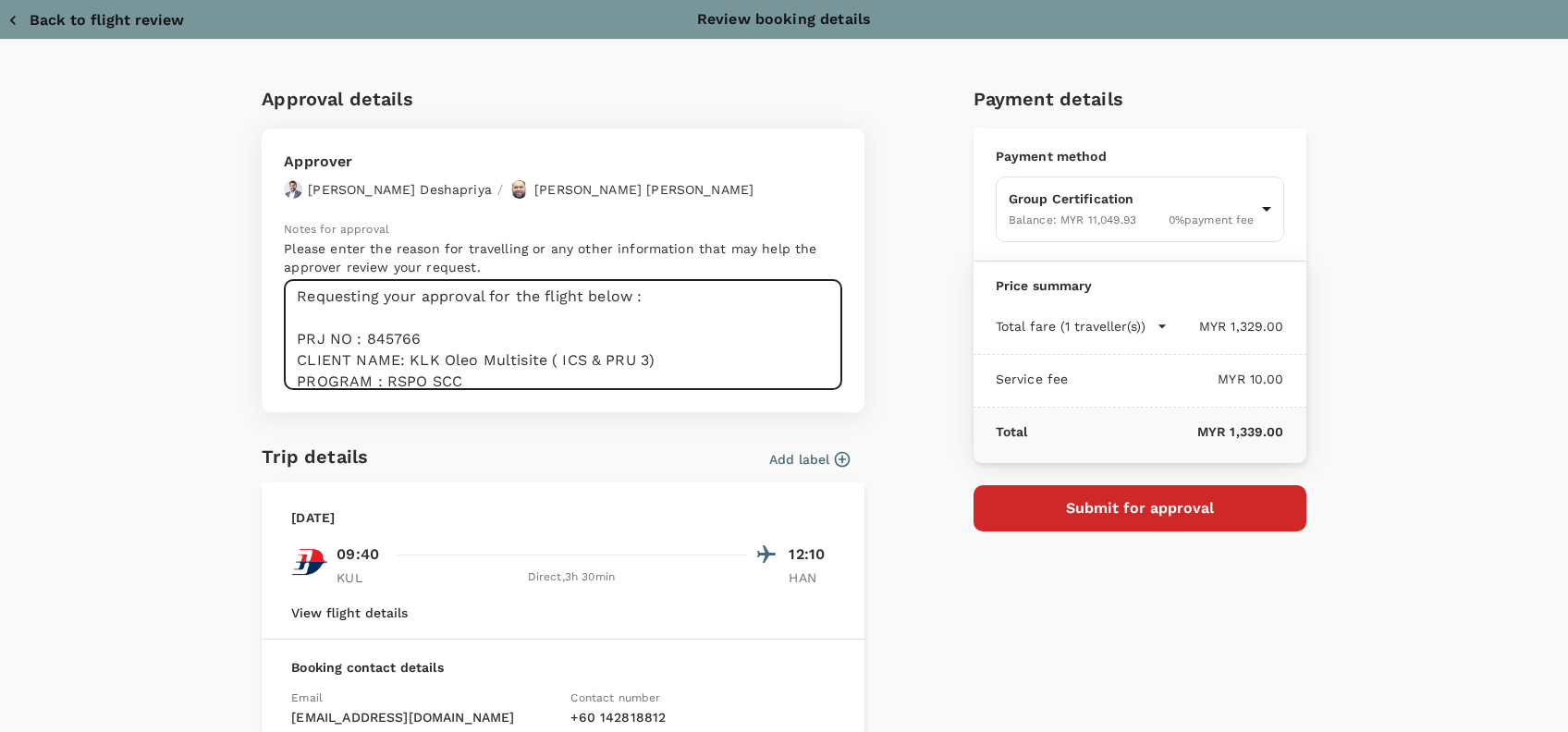 click on "Dear Hariz/Chathu,
Requesting your approval for the flight below :
PRJ NO : 845766
CLIENT NAME: KLK Oleo Multisite ( ICS & PRU 3)
PROGRAM : RSPO SCC
AUDIT DATE : 7/8/2025 - 8/8/2025
AUDITORS: Anak Angkau Aida Lydia
CHARGED TO : Client" at bounding box center (563, 335) 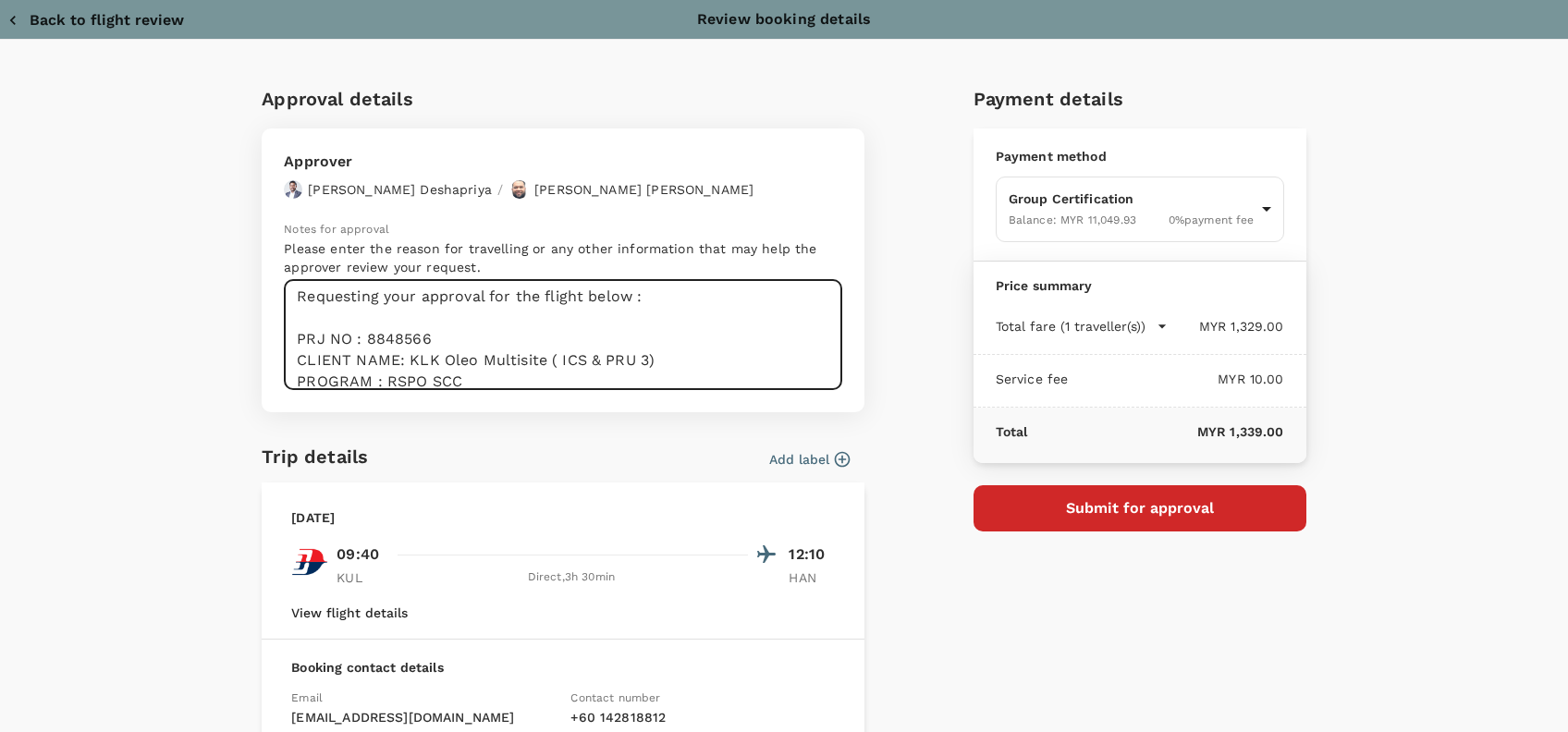 click on "Dear Hariz/Chathu,
Requesting your approval for the flight below :
PRJ NO : 8848566
CLIENT NAME: KLK Oleo Multisite ( ICS & PRU 3)
PROGRAM : RSPO SCC
AUDIT DATE : 7/8/2025 - 8/8/2025
AUDITORS: Anak Angkau Aida Lydia
CHARGED TO : Client" at bounding box center (563, 335) 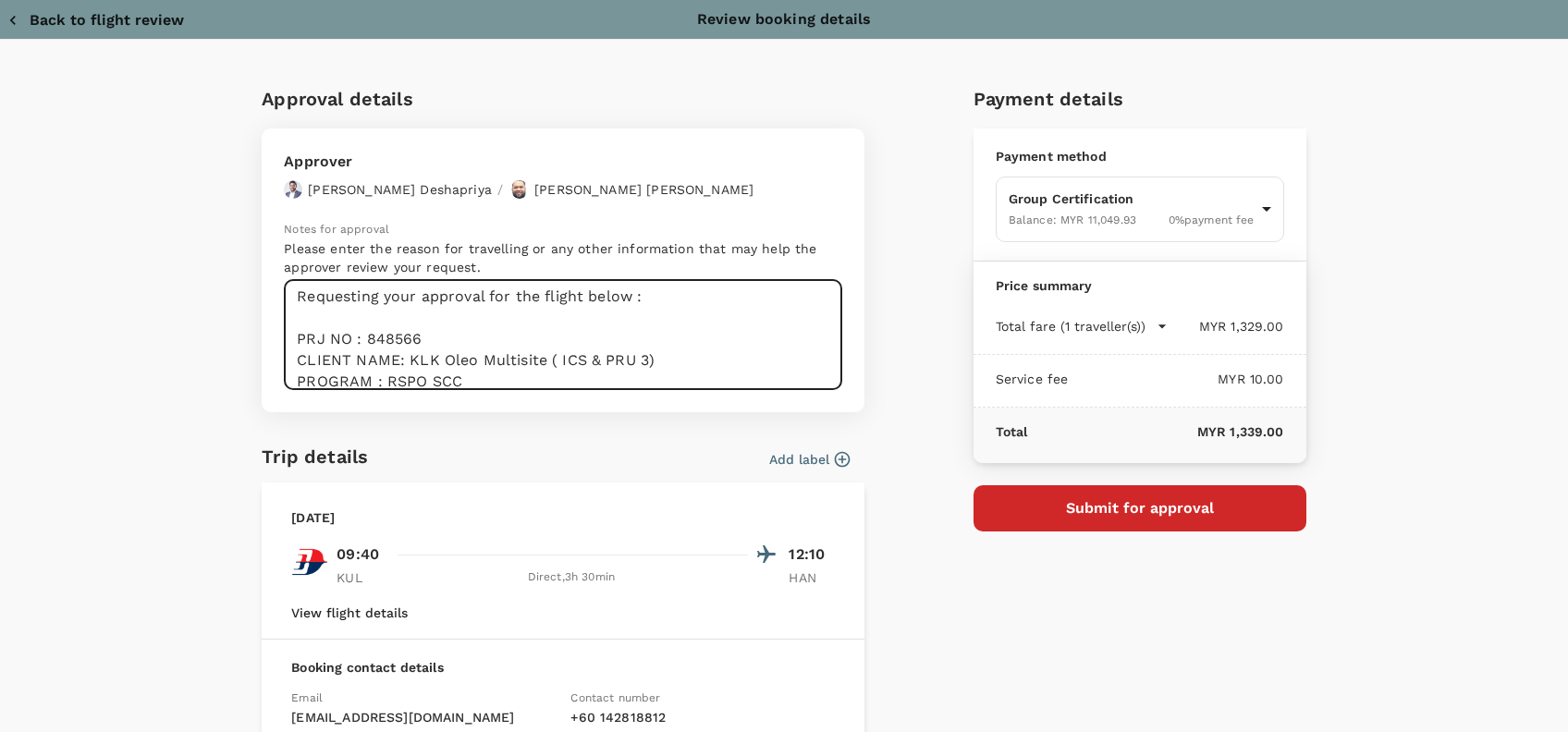 click on "Dear Hariz/Chathu,
Requesting your approval for the flight below :
PRJ NO : 848566
CLIENT NAME: KLK Oleo Multisite ( ICS & PRU 3)
PROGRAM : RSPO SCC
AUDIT DATE : 7/8/2025 - 8/8/2025
AUDITORS: Anak Angkau Aida Lydia
CHARGED TO : Client" at bounding box center (563, 335) 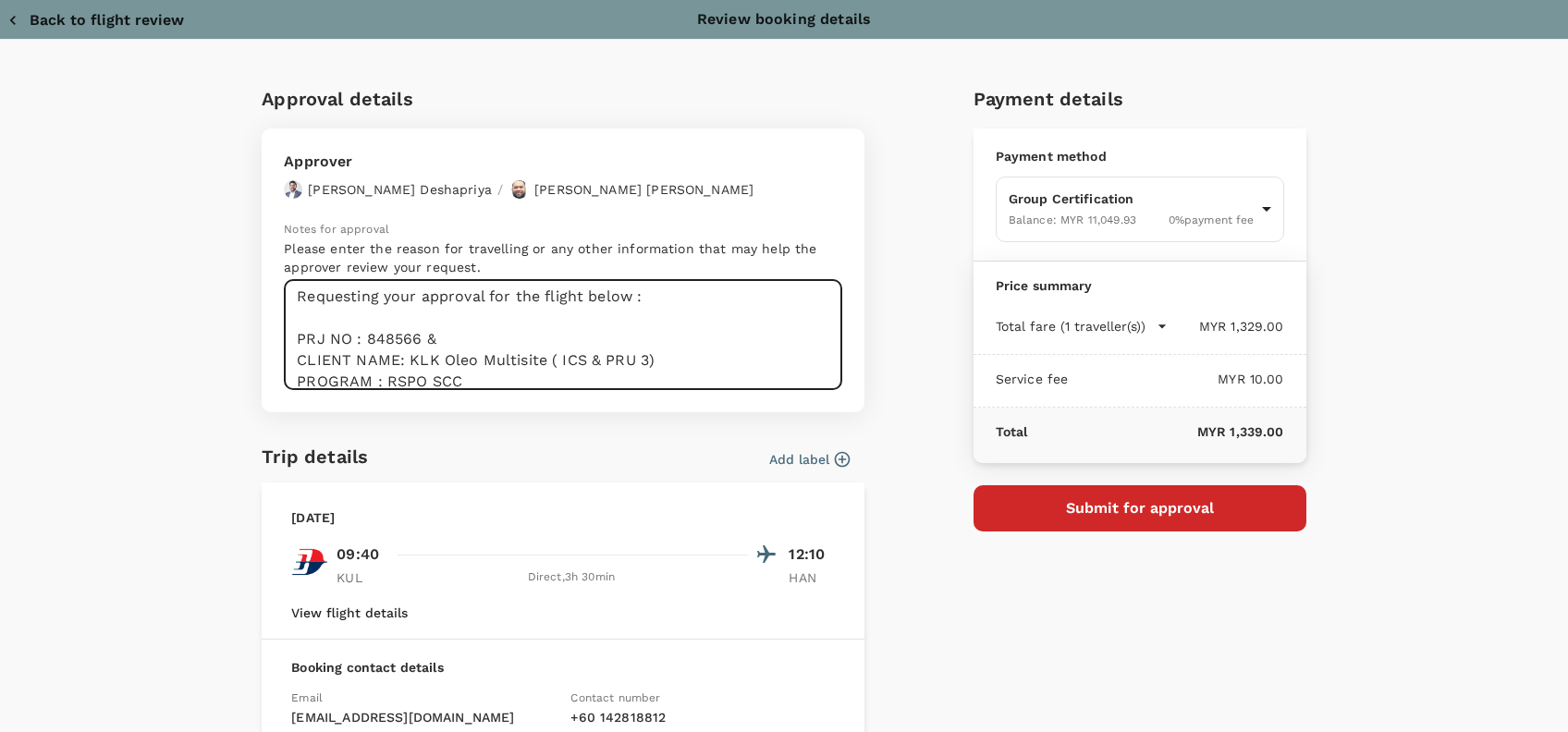 paste on "834025" 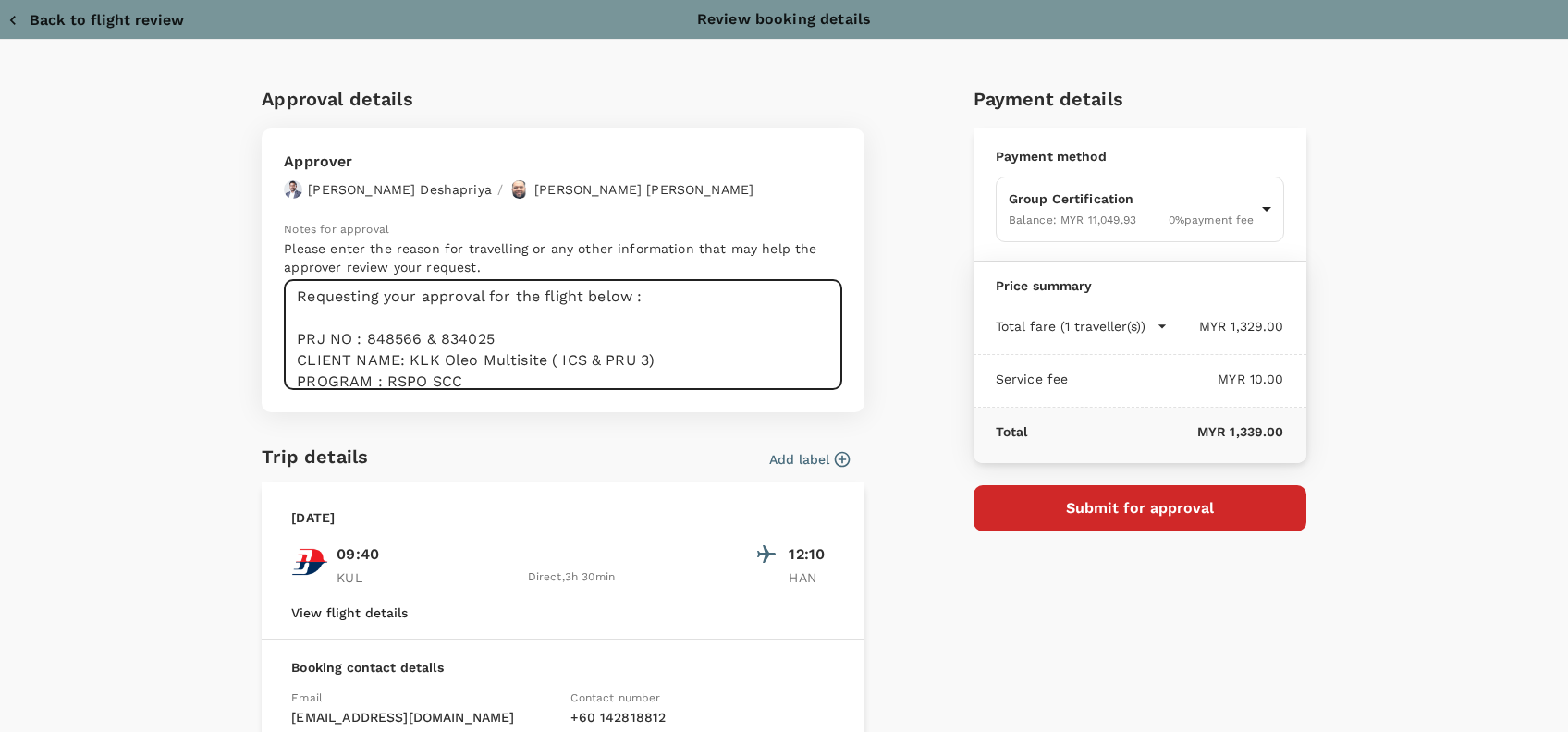 drag, startPoint x: 579, startPoint y: 355, endPoint x: 656, endPoint y: 357, distance: 77.026 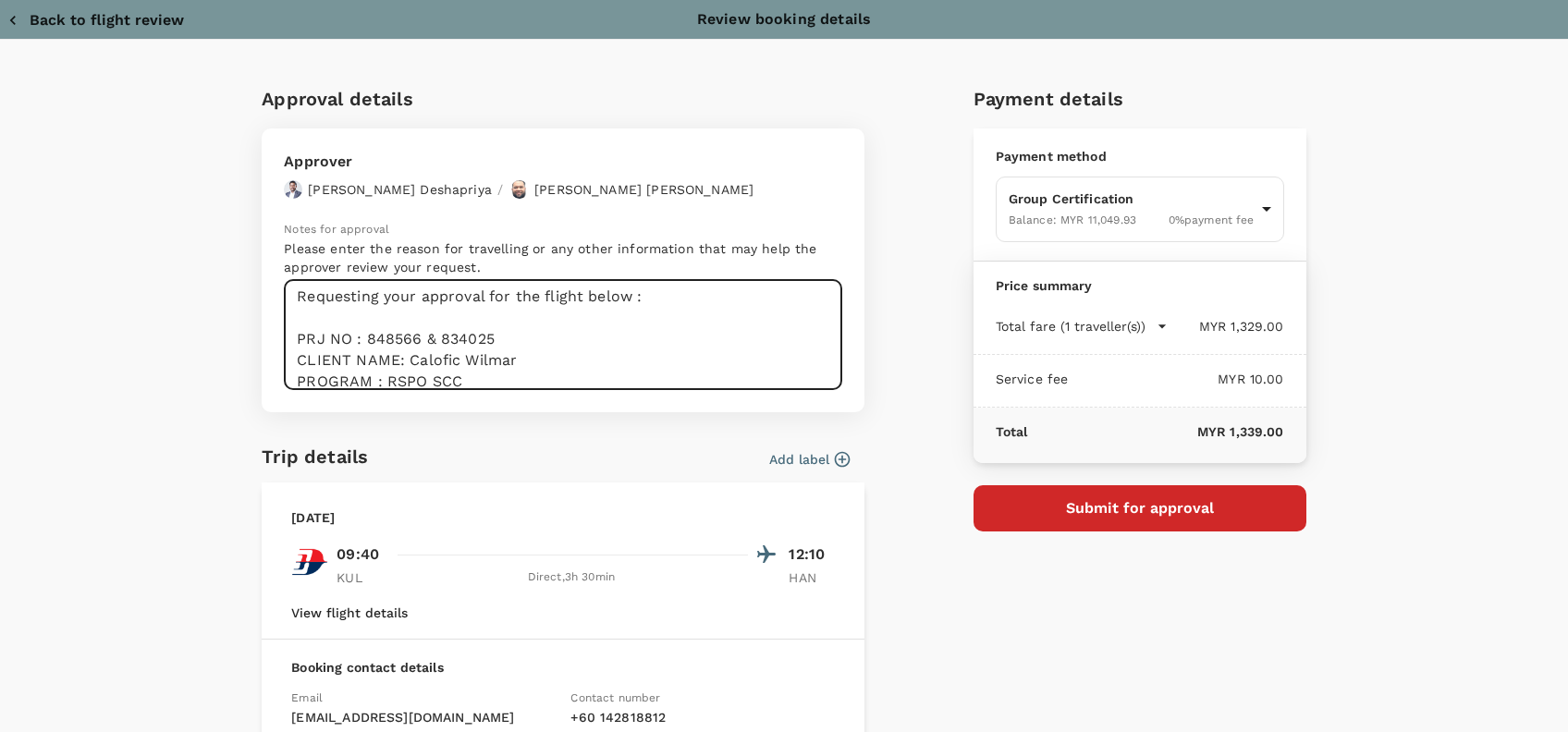 click on "Dear Hariz/Chathu,
Requesting your approval for the flight below :
PRJ NO : 848566 & 834025
CLIENT NAME: Calofic Wilmar
PROGRAM : RSPO SCC
AUDIT DATE : 7/8/2025 - 8/8/2025
AUDITORS: Anak Angkau Aida Lydia
CHARGED TO : Client" at bounding box center (563, 335) 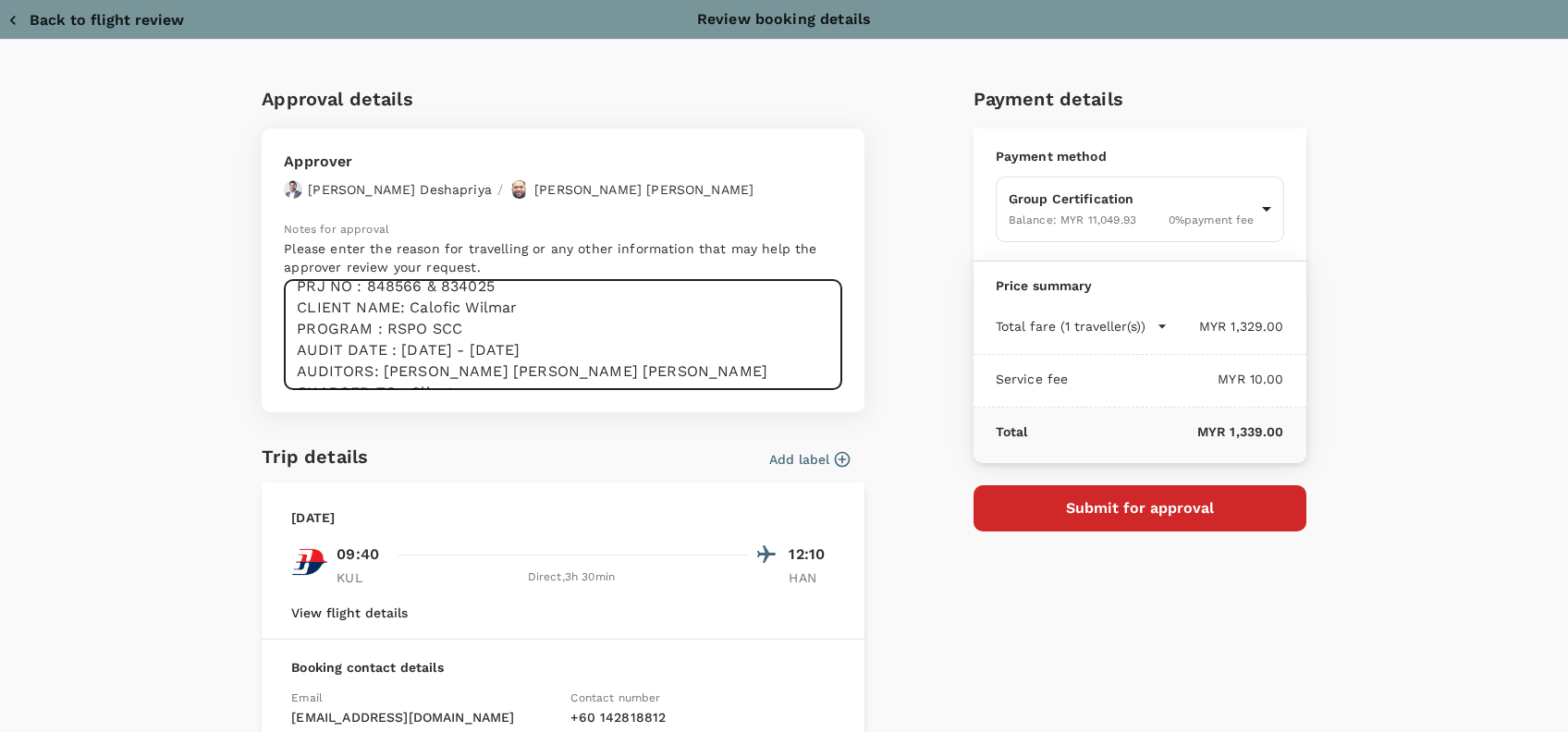 scroll, scrollTop: 148, scrollLeft: 0, axis: vertical 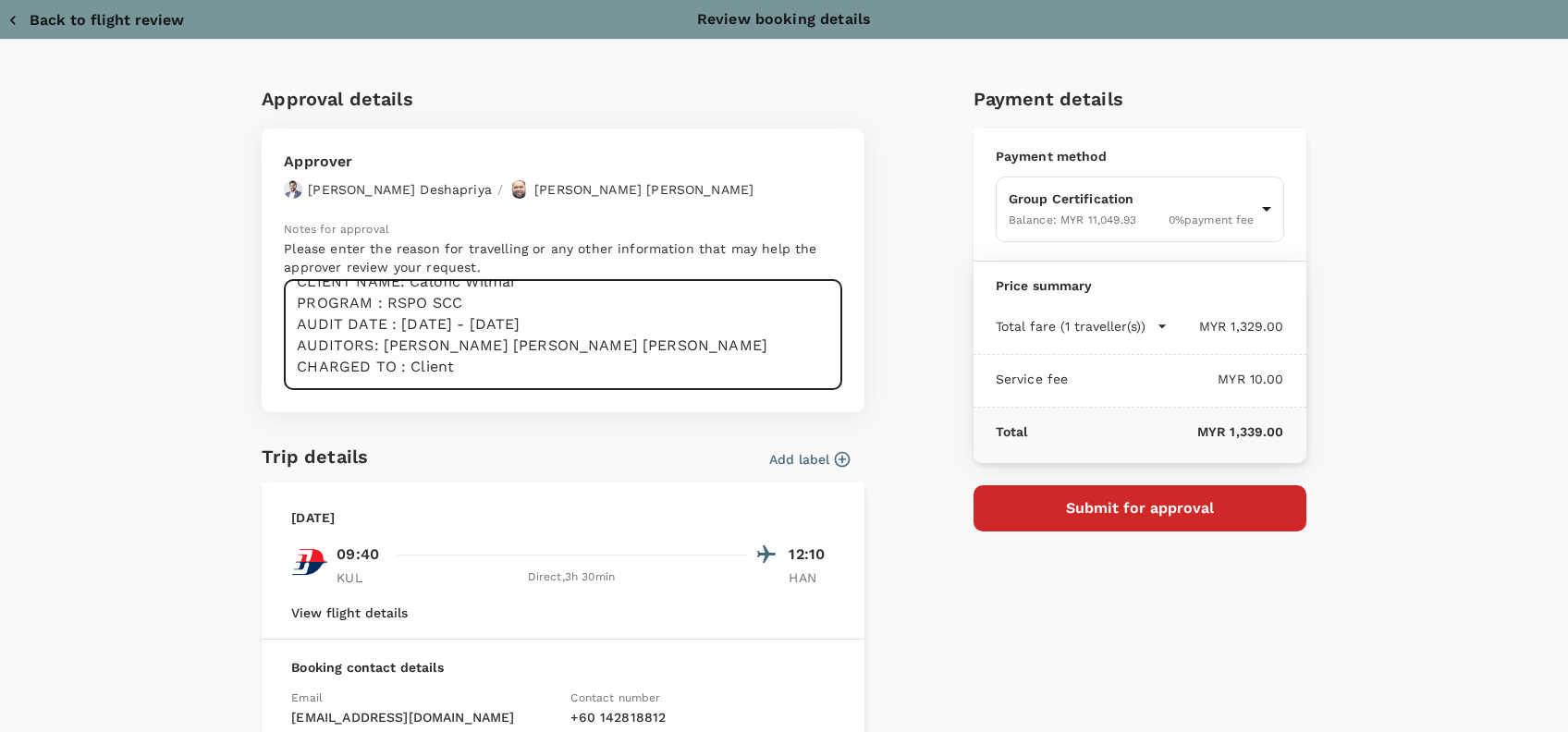 click on "Dear Hariz/Chathu,
Requesting your approval for the flight below :
PRJ NO : 848566 & 834025
CLIENT NAME: Calofic Wilmar
PROGRAM : RSPO SCC
AUDIT DATE : 7/8/2025 - 8/8/2025
AUDITORS: Anak Angkau Aida Lydia
CHARGED TO : Client" at bounding box center (563, 335) 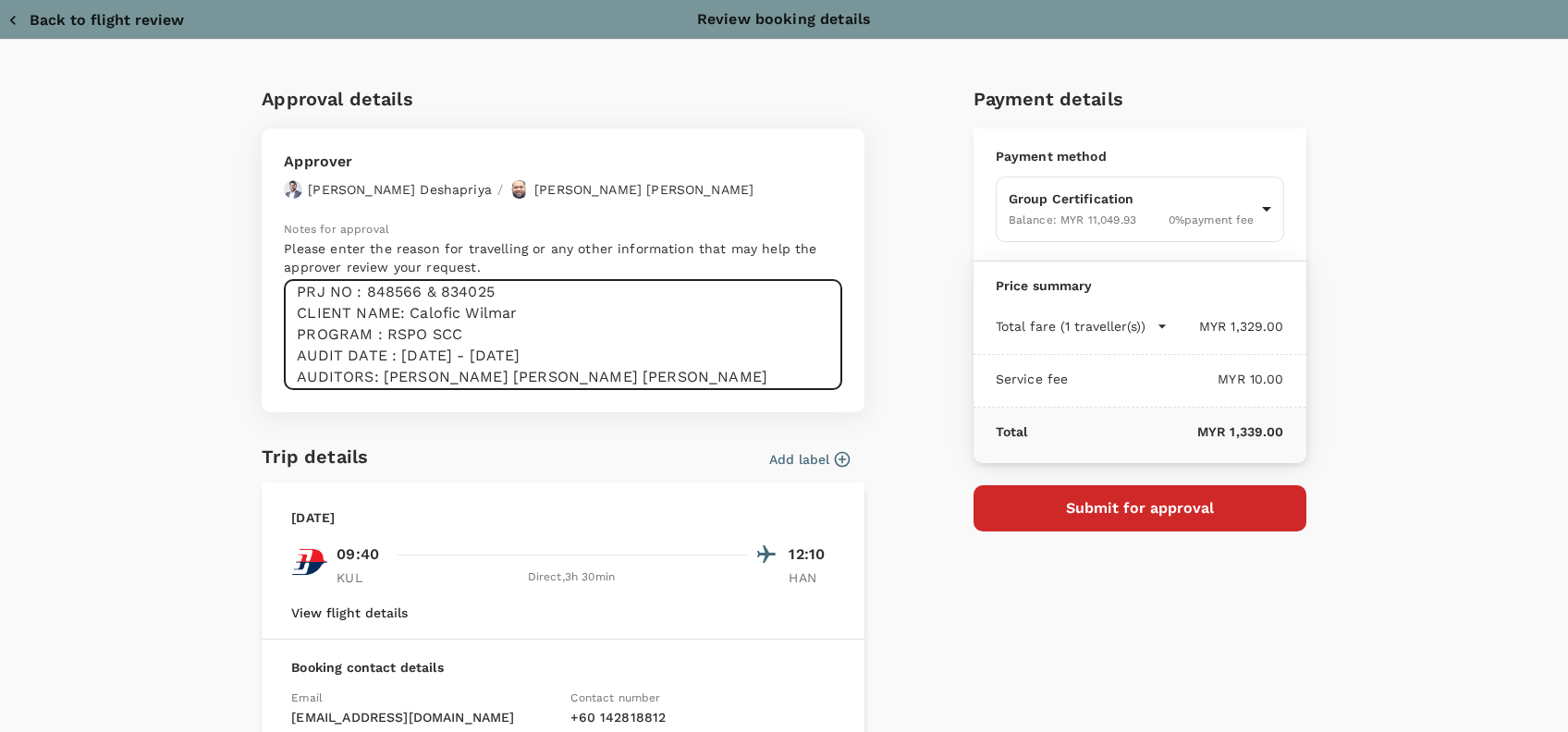 scroll, scrollTop: 92, scrollLeft: 0, axis: vertical 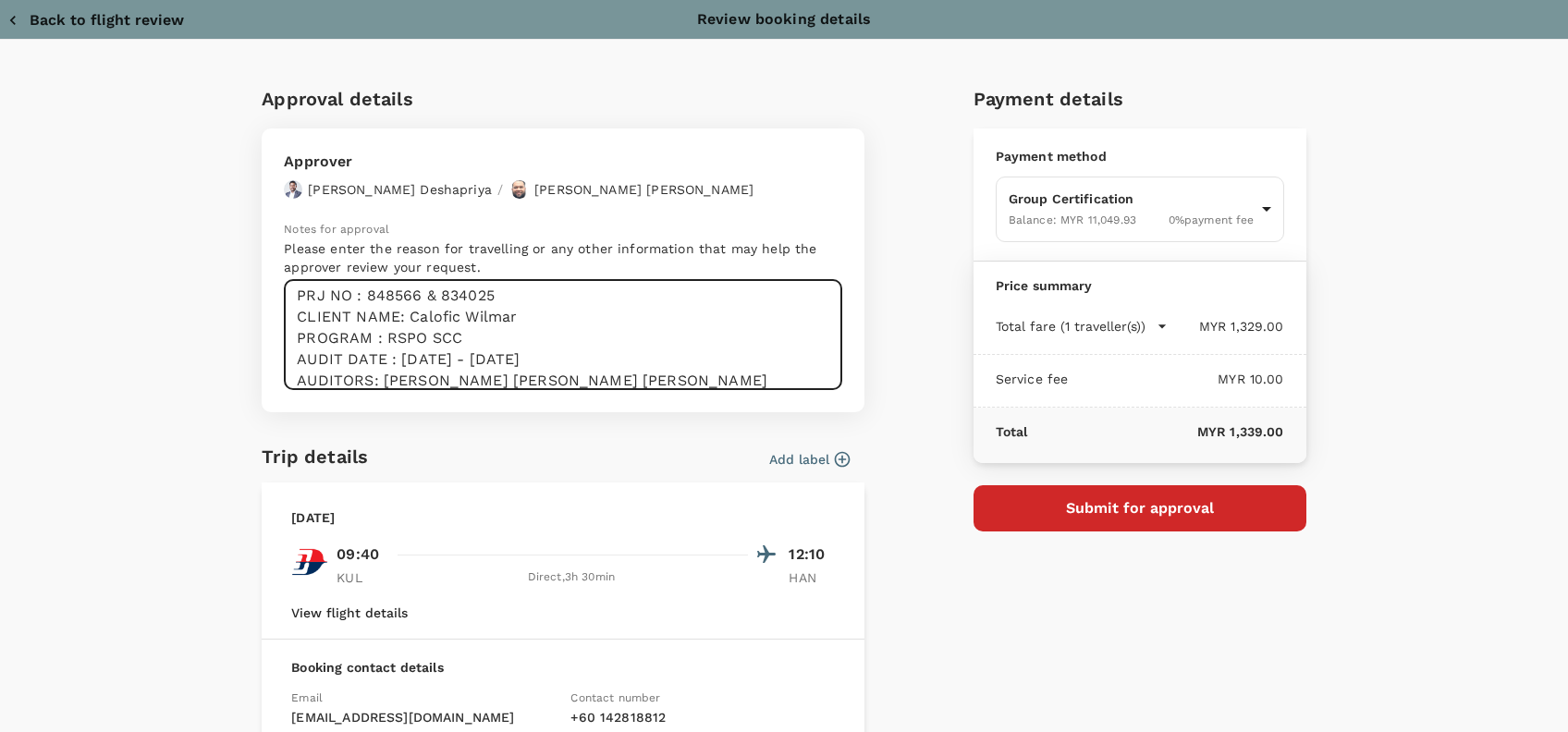click on "Dear Hariz/Chathu,
Requesting your approval for the flight below :
PRJ NO : 848566 & 834025
CLIENT NAME: Calofic Wilmar
PROGRAM : RSPO SCC
AUDIT DATE : 7/8/2025 - 8/8/2025
AUDITORS: Anak Angkau Aida Lydia
CHARGED TO : Client" at bounding box center [563, 335] 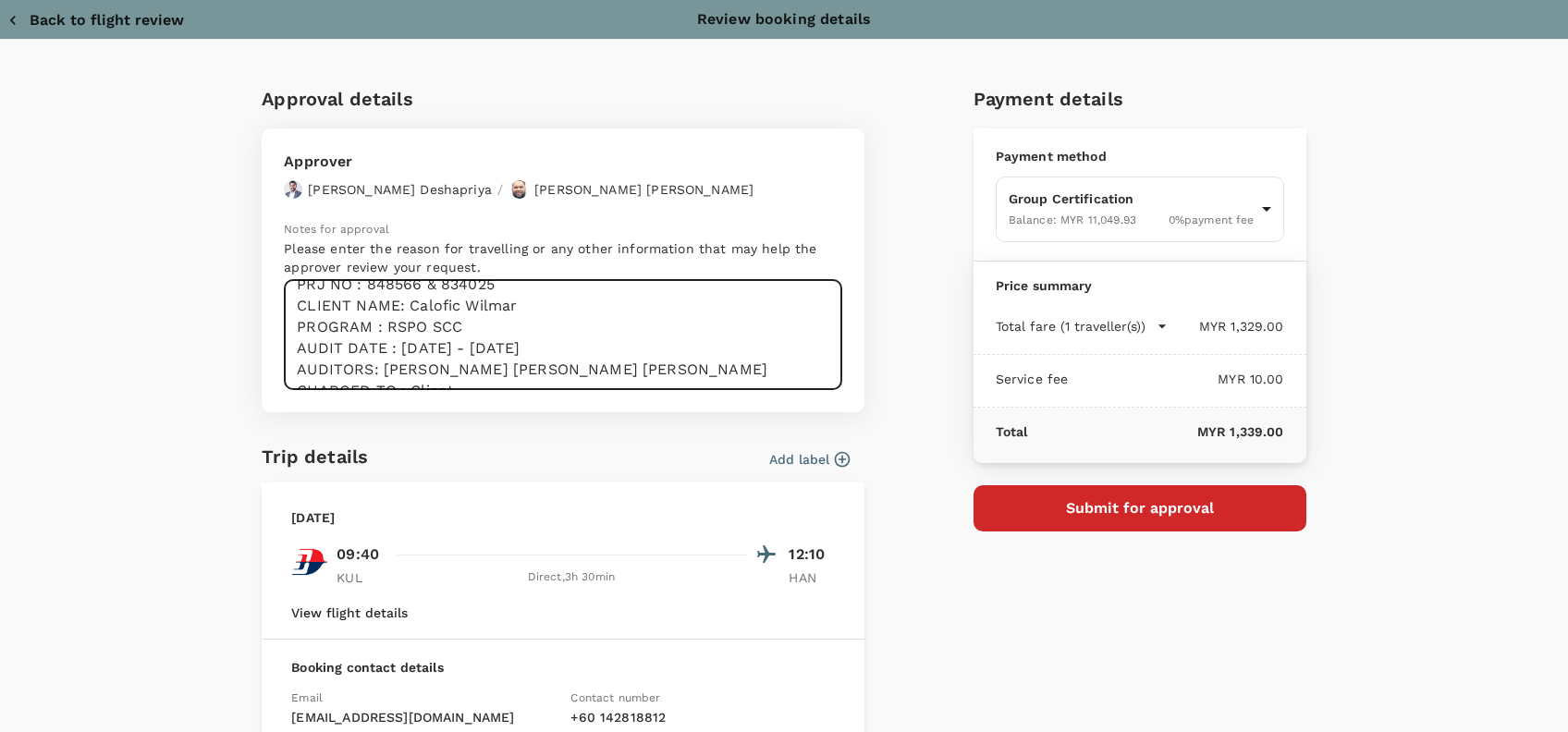 drag, startPoint x: 582, startPoint y: 340, endPoint x: 526, endPoint y: 350, distance: 56.885851 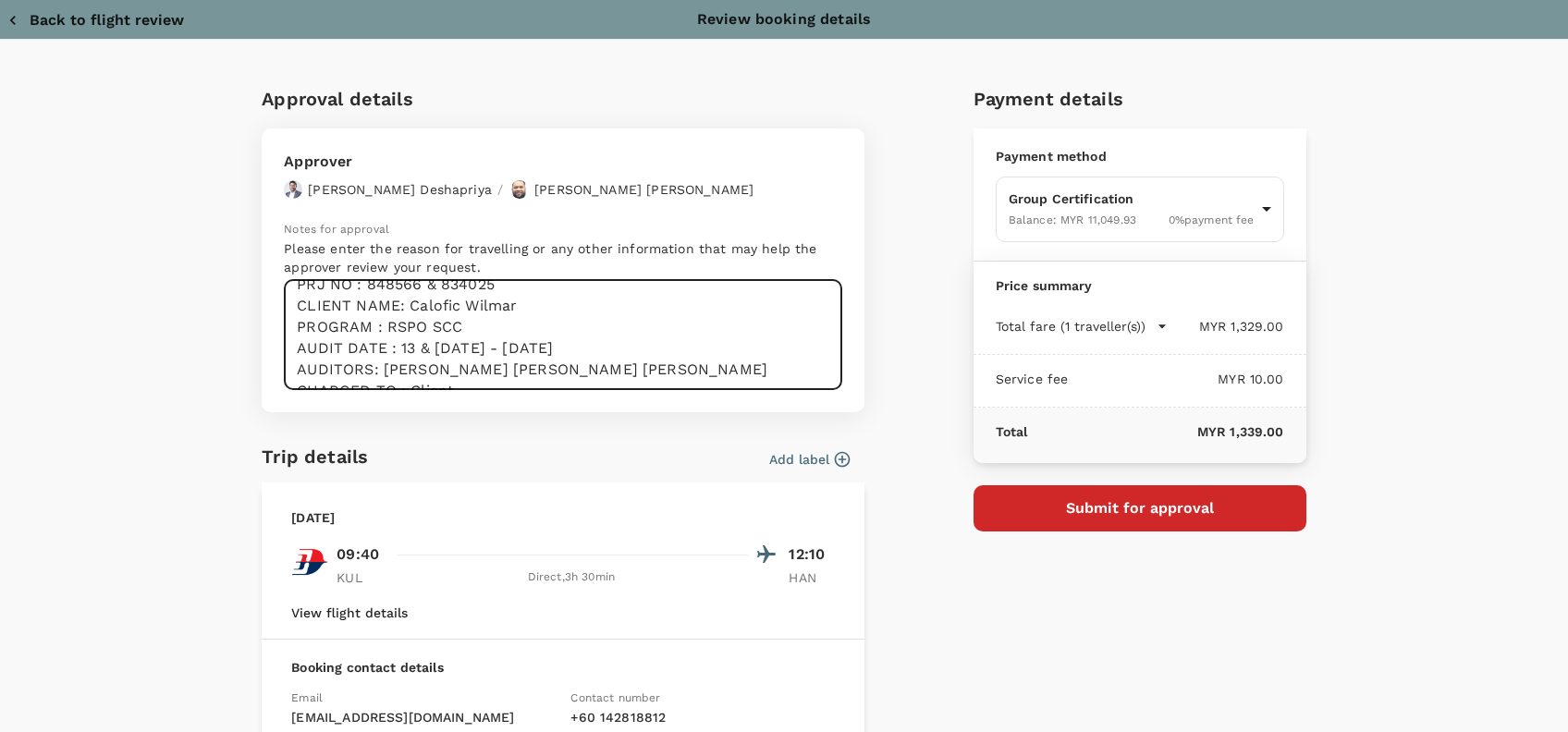 drag, startPoint x: 611, startPoint y: 344, endPoint x: 500, endPoint y: 345, distance: 111.004504 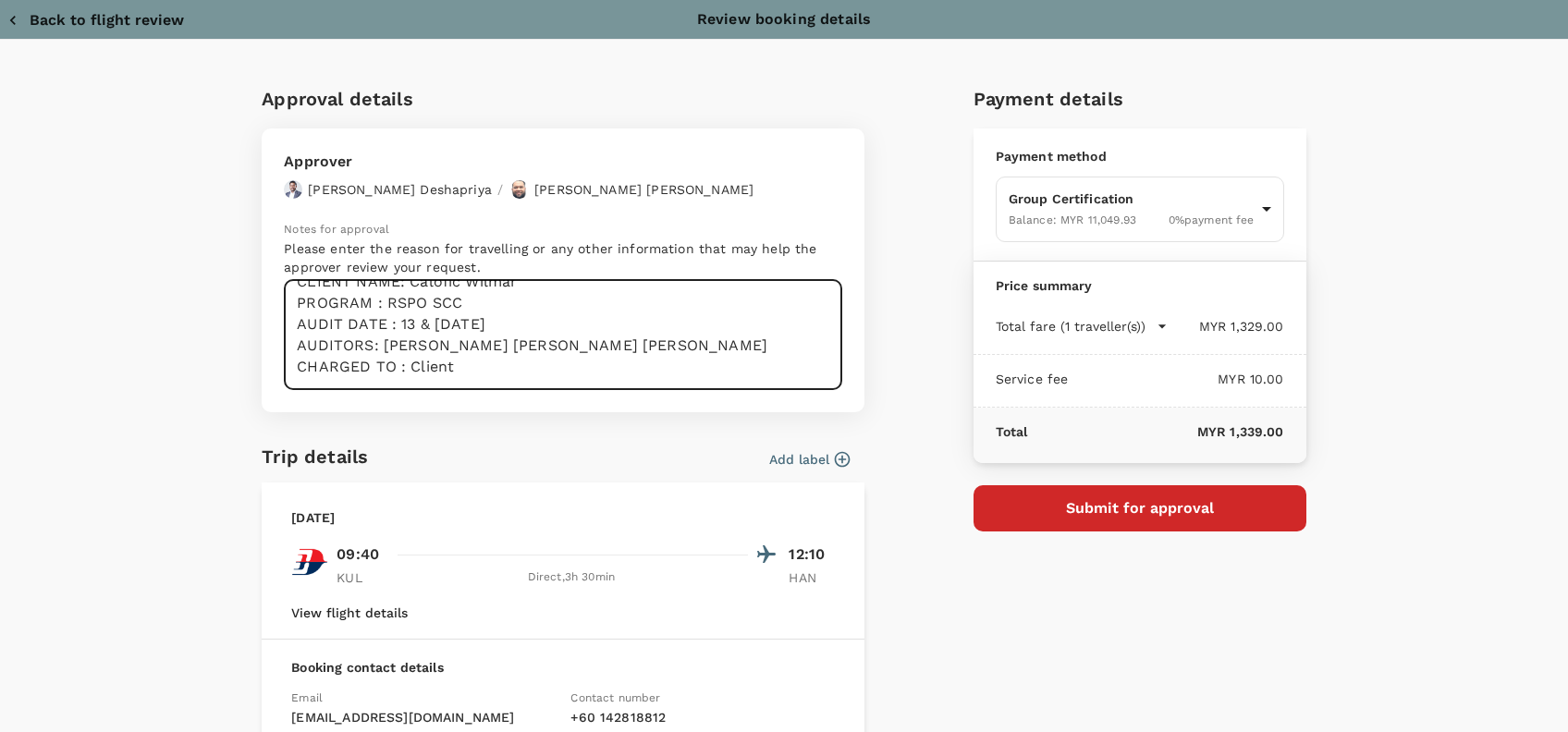 scroll, scrollTop: 148, scrollLeft: 0, axis: vertical 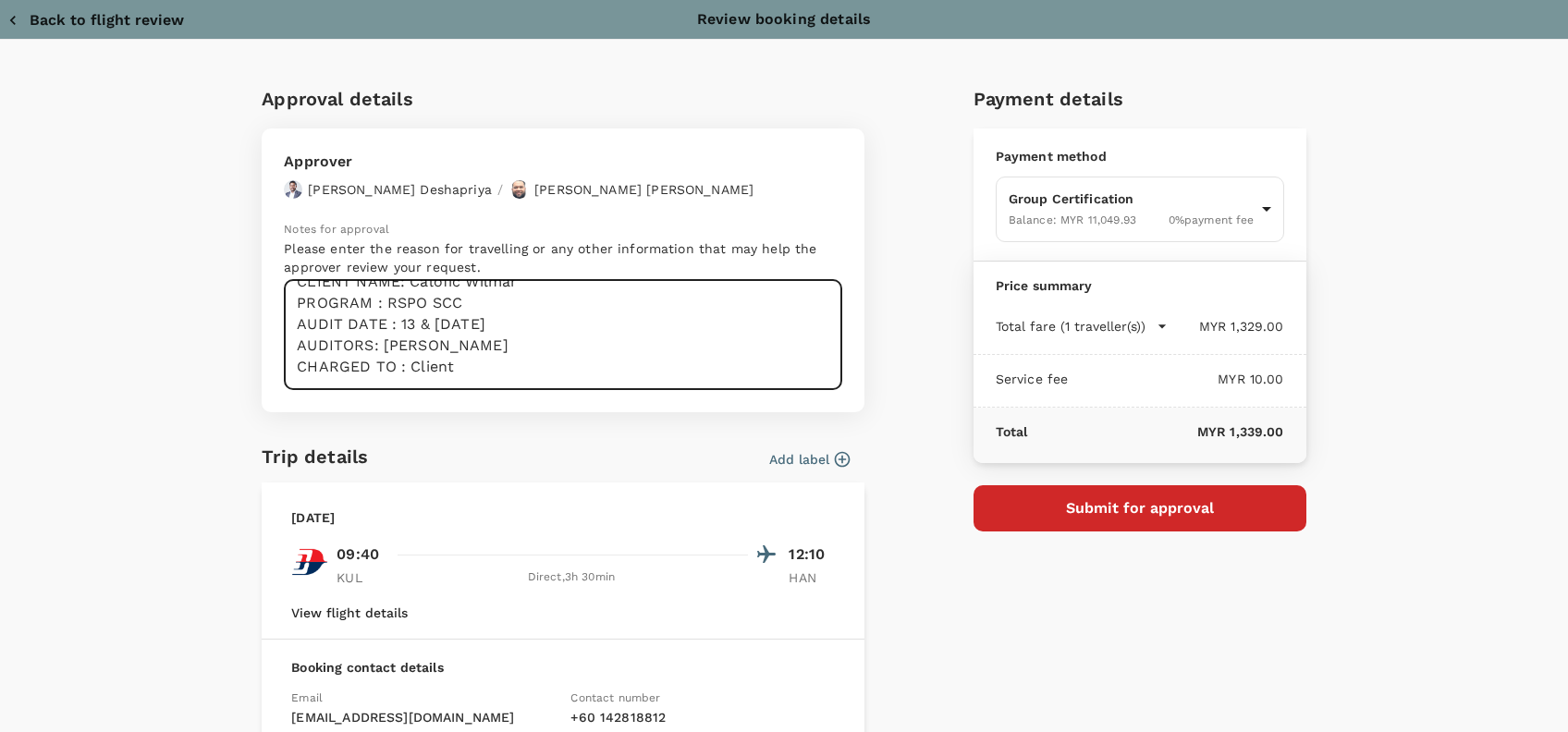 drag, startPoint x: 435, startPoint y: 368, endPoint x: 435, endPoint y: 354, distance: 14 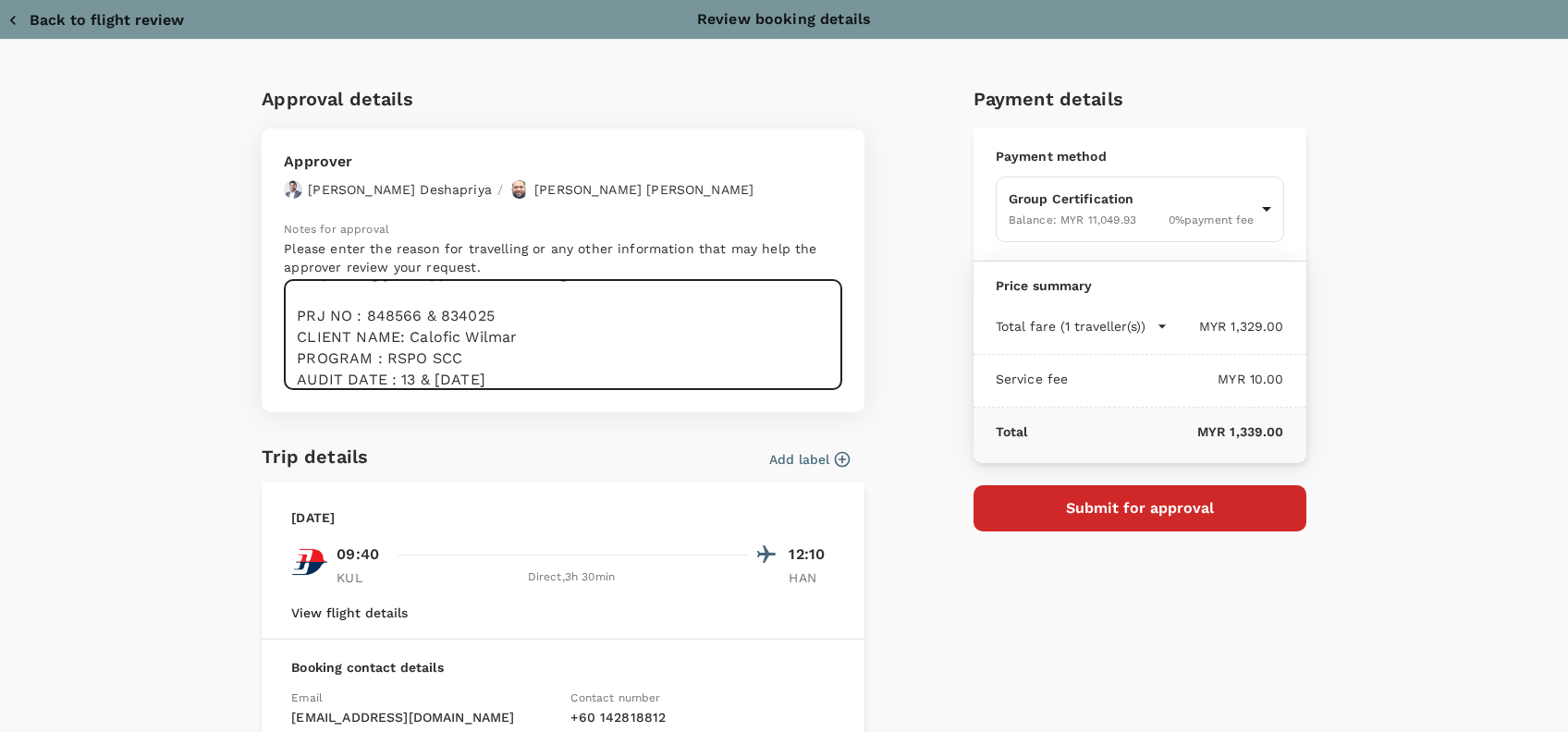 scroll, scrollTop: 76, scrollLeft: 0, axis: vertical 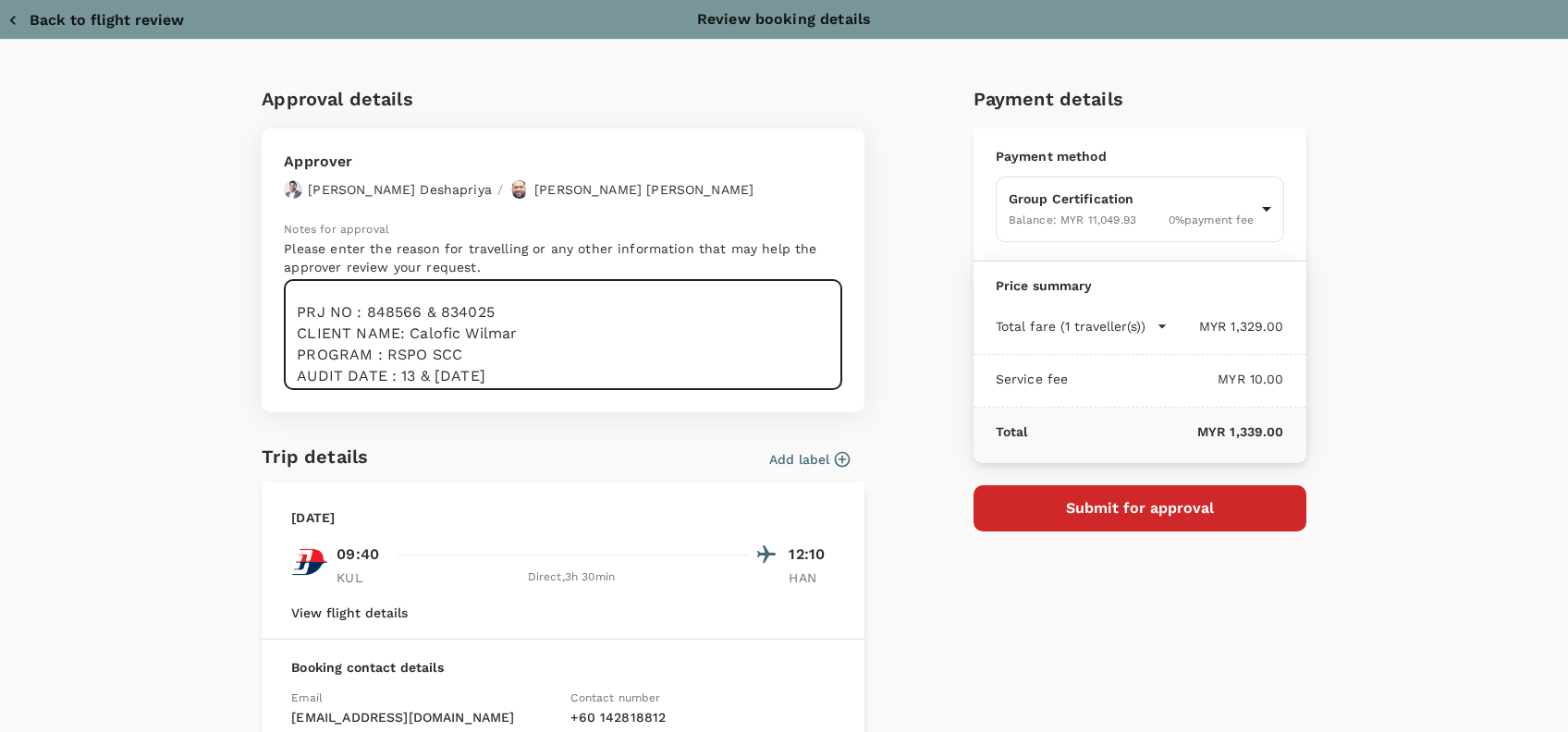 click on "Dear Hariz/Chathu,
Requesting your approval for the flight below :
PRJ NO : 848566 & 834025
CLIENT NAME: Calofic Wilmar
PROGRAM : RSPO SCC
AUDIT DATE : 13 & 15/8/2025
AUDITORS: Ashikin
CHARGED TO : Client" at bounding box center (563, 335) 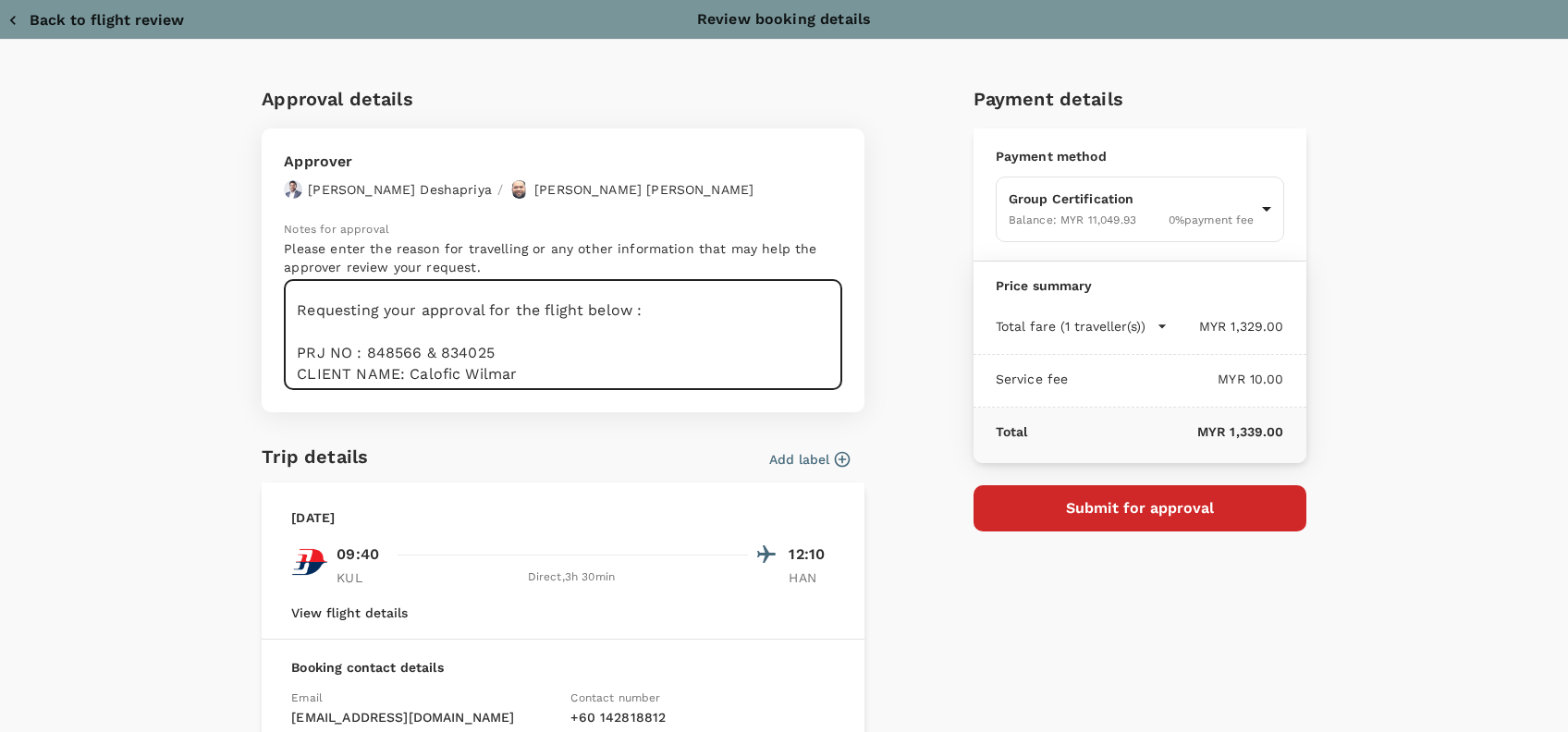 scroll, scrollTop: 0, scrollLeft: 0, axis: both 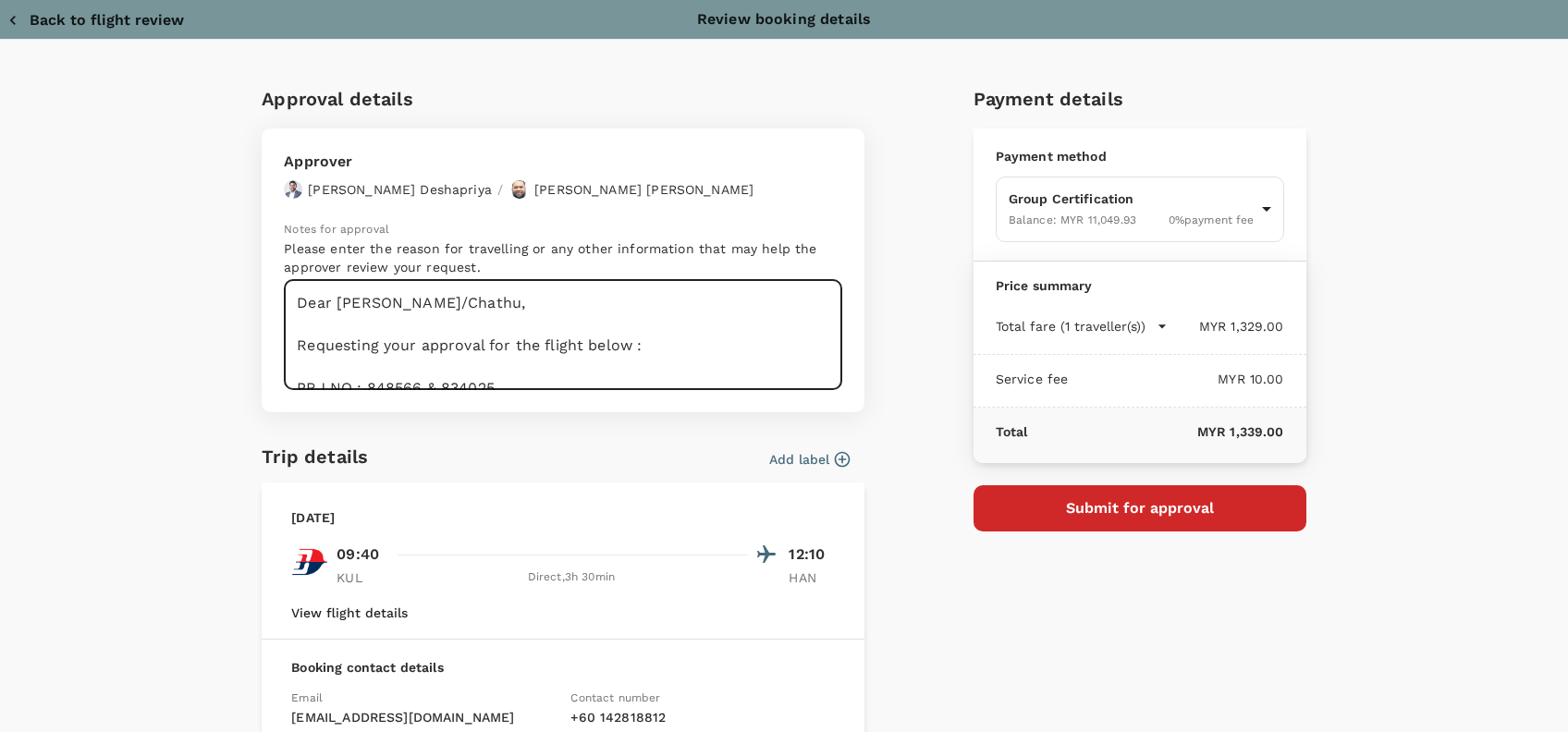 drag, startPoint x: 491, startPoint y: 377, endPoint x: 666, endPoint y: 377, distance: 175 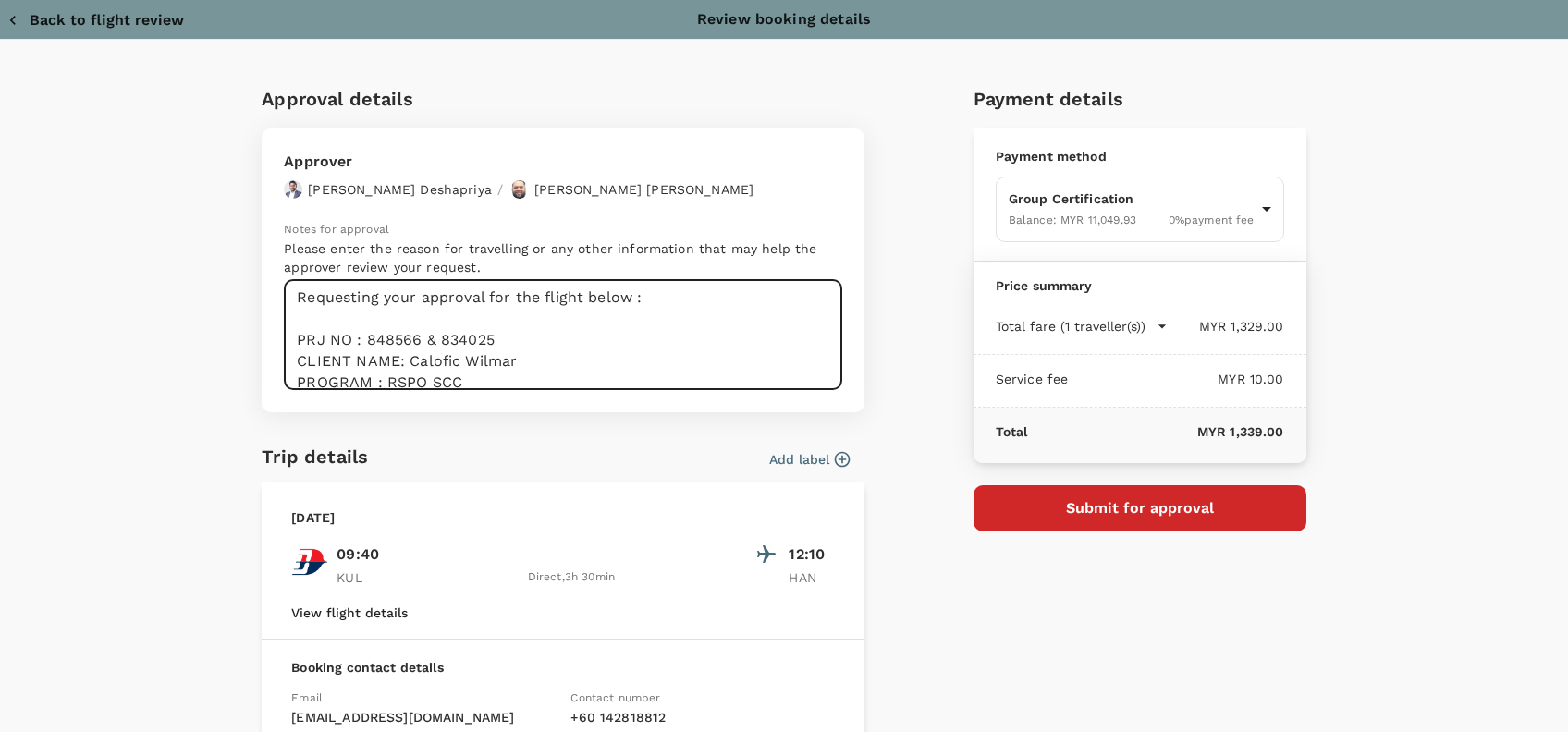 scroll, scrollTop: 52, scrollLeft: 0, axis: vertical 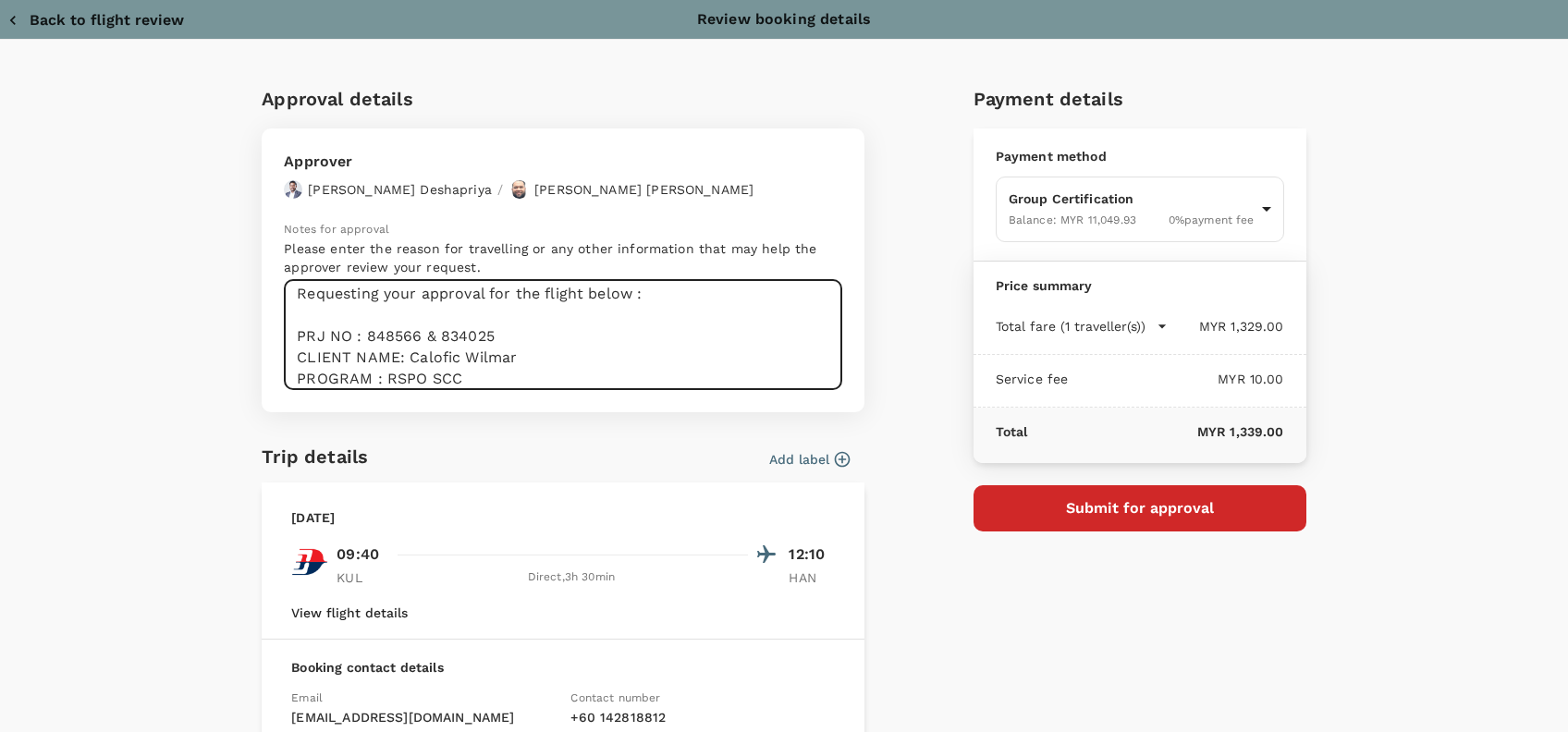 drag, startPoint x: 481, startPoint y: 336, endPoint x: 500, endPoint y: 335, distance: 19.026298 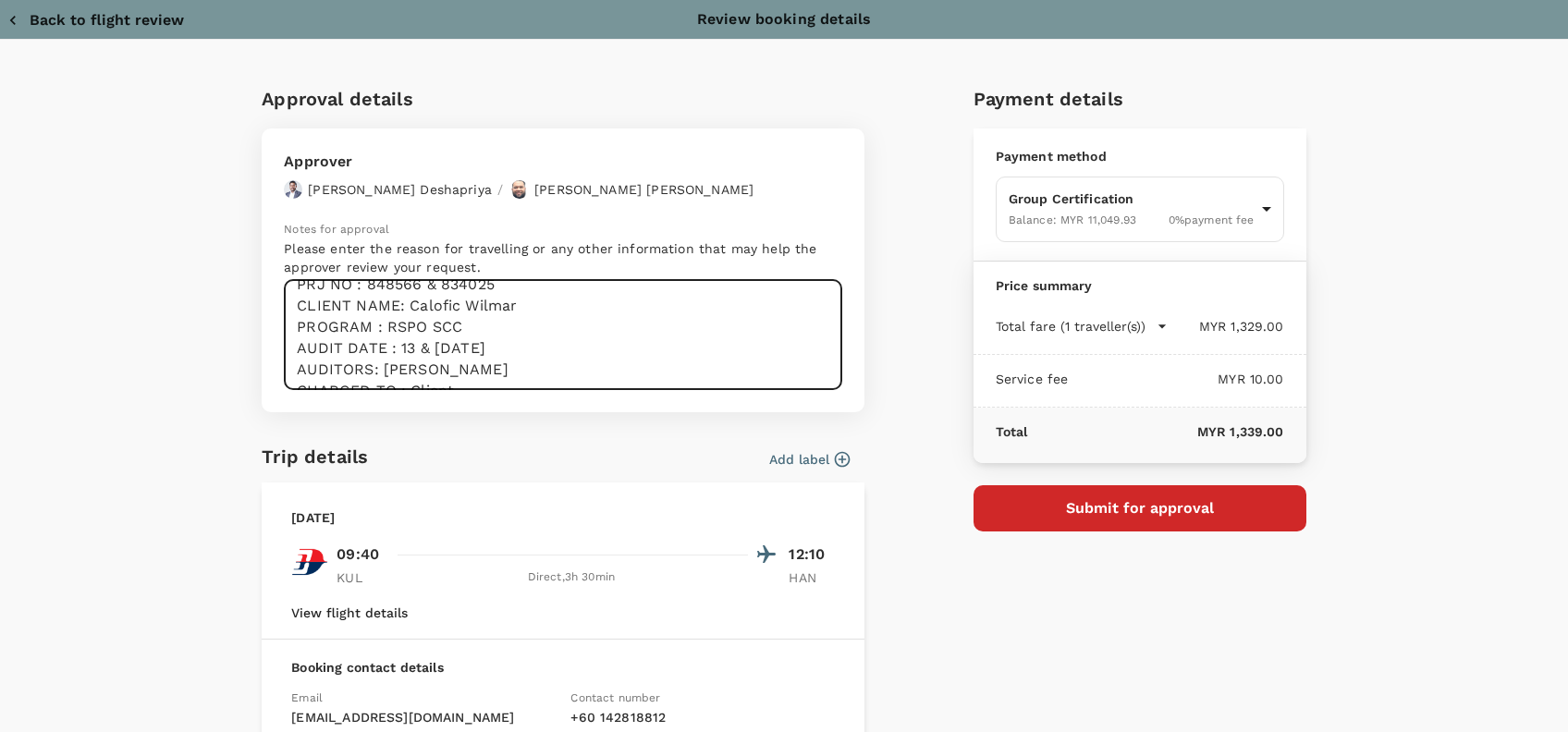 scroll, scrollTop: 148, scrollLeft: 0, axis: vertical 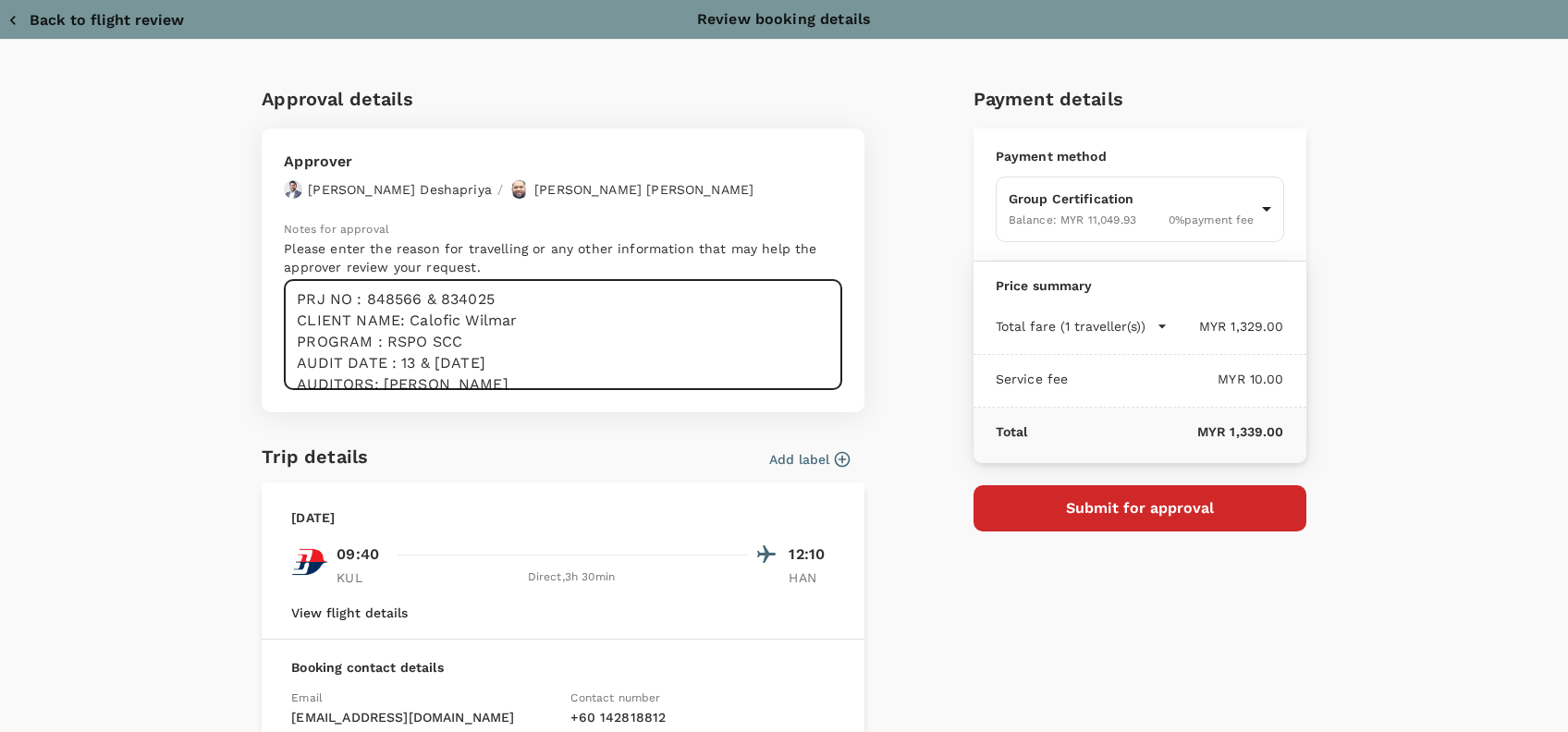 click on "Dear Hariz/Chathu,
Requesting your approval for the flight below :
PRJ NO : 848566 & 834025
CLIENT NAME: Calofic Wilmar
PROGRAM : RSPO SCC
AUDIT DATE : 13 & 15/8/2025
AUDITORS: Ashikin
CHARGED TO : Client" at bounding box center (563, 335) 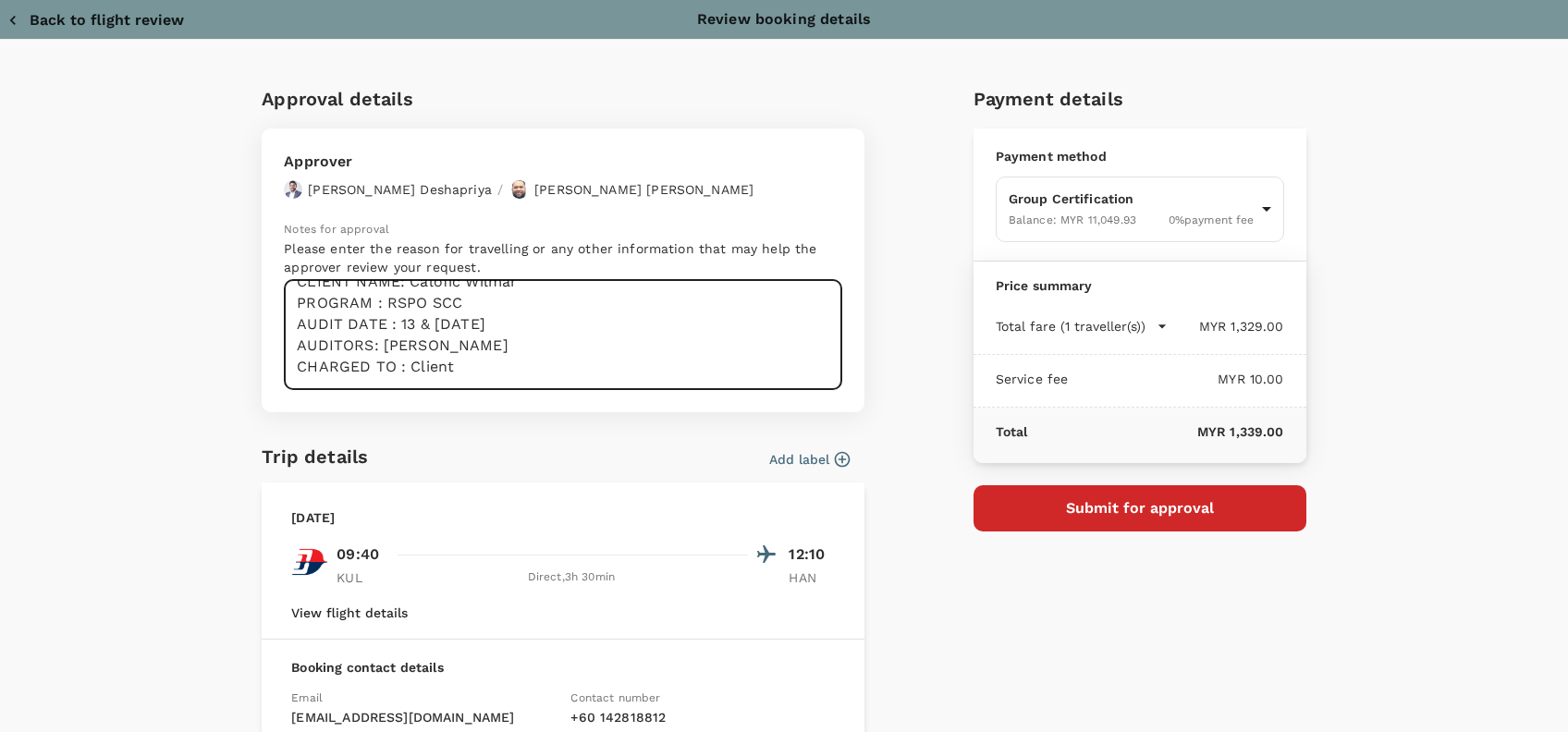 click on "Dear Hariz/Chathu,
Requesting your approval for the flight below :
PRJ NO : 848566 & 834025
CLIENT NAME: Calofic Wilmar
PROGRAM : RSPO SCC
AUDIT DATE : 13 & 15/8/2025
AUDITORS: Ashikin
CHARGED TO : Client" at bounding box center (563, 335) 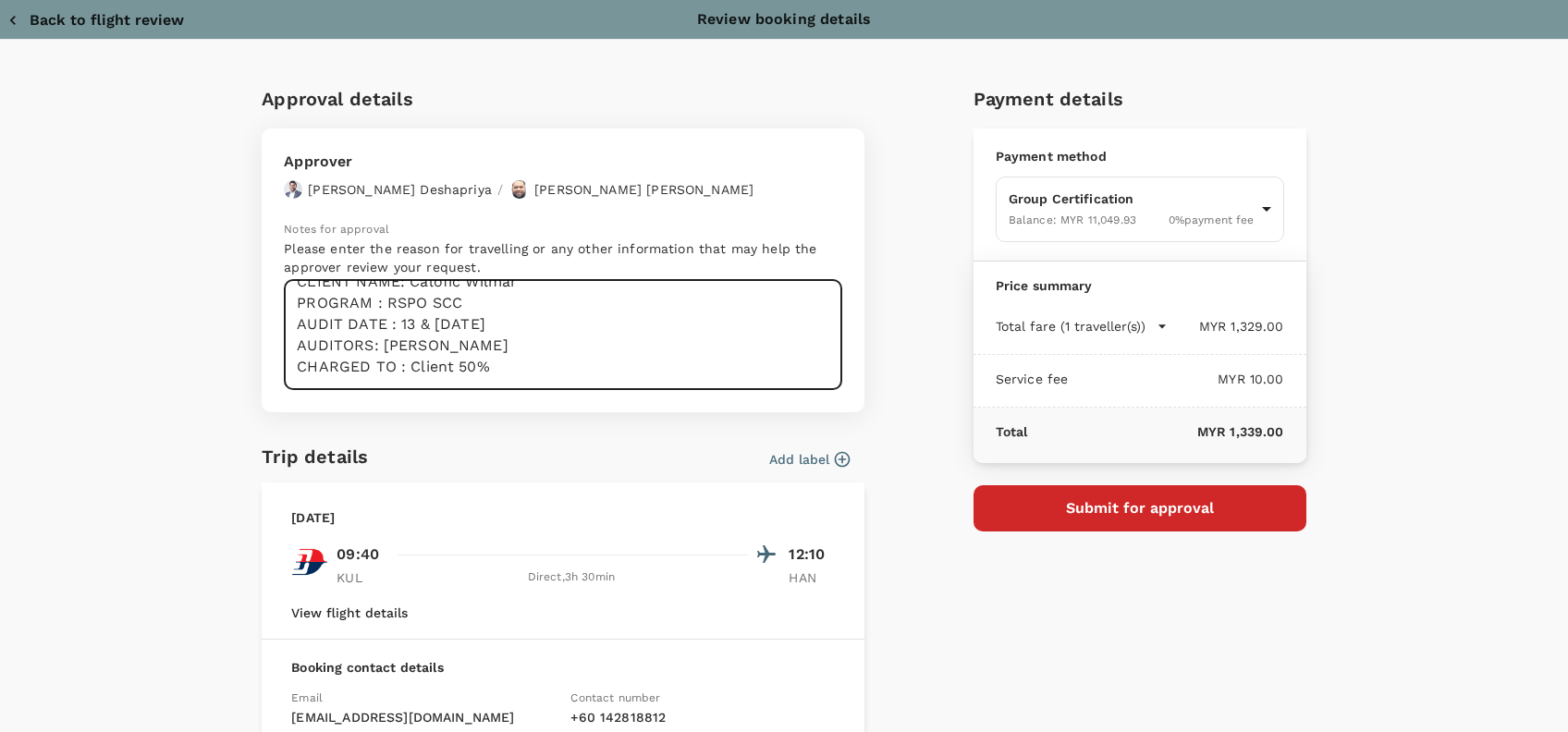drag, startPoint x: 484, startPoint y: 353, endPoint x: 452, endPoint y: 351, distance: 32.062439 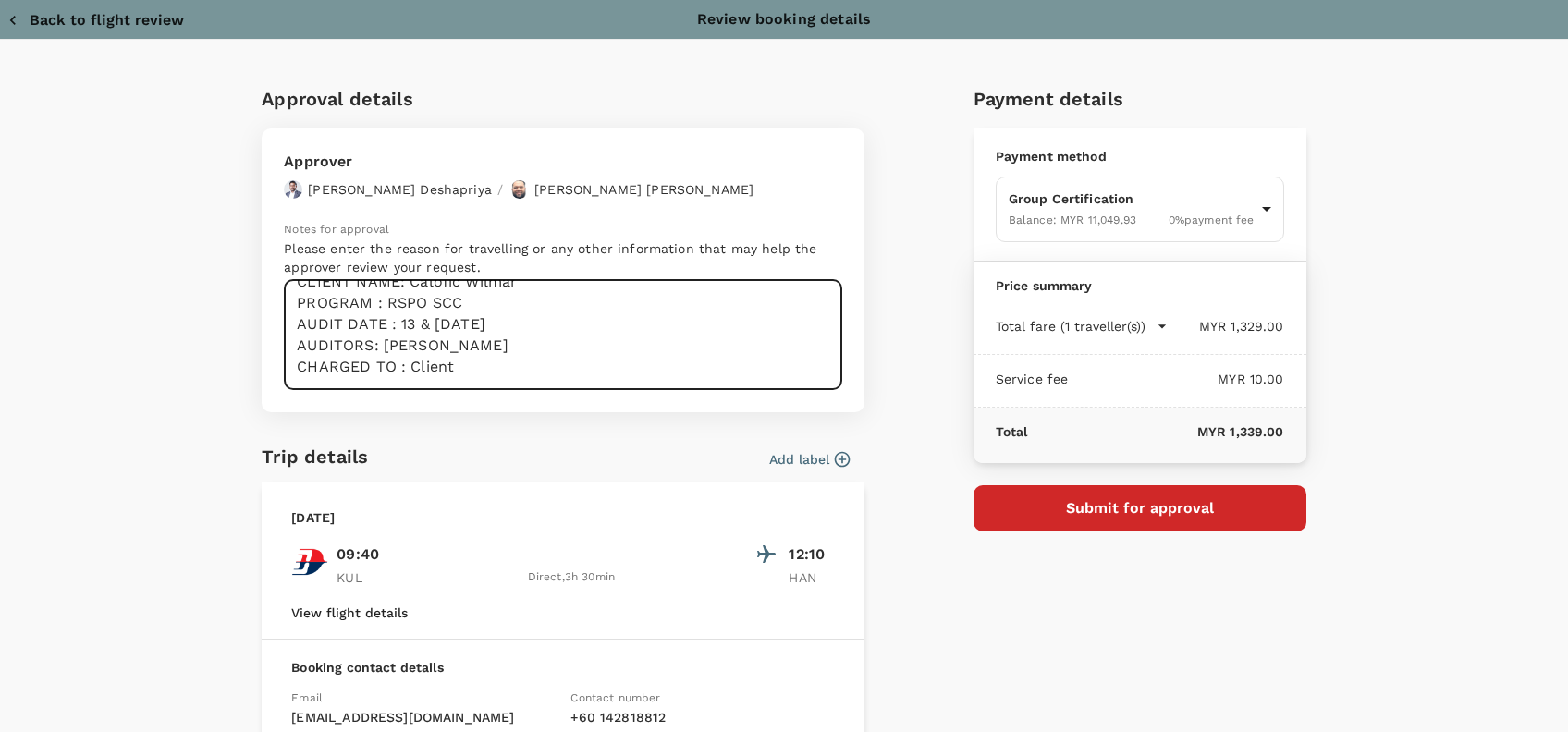 click on "Dear Hariz/Chathu,
Requesting your approval for the flight below :
PRJ NO : 848566 & 834025
CLIENT NAME: Calofic Wilmar
PROGRAM : RSPO SCC
AUDIT DATE : 13 & 15/8/2025
AUDITORS: Ashikin
CHARGED TO : Client" at bounding box center (563, 335) 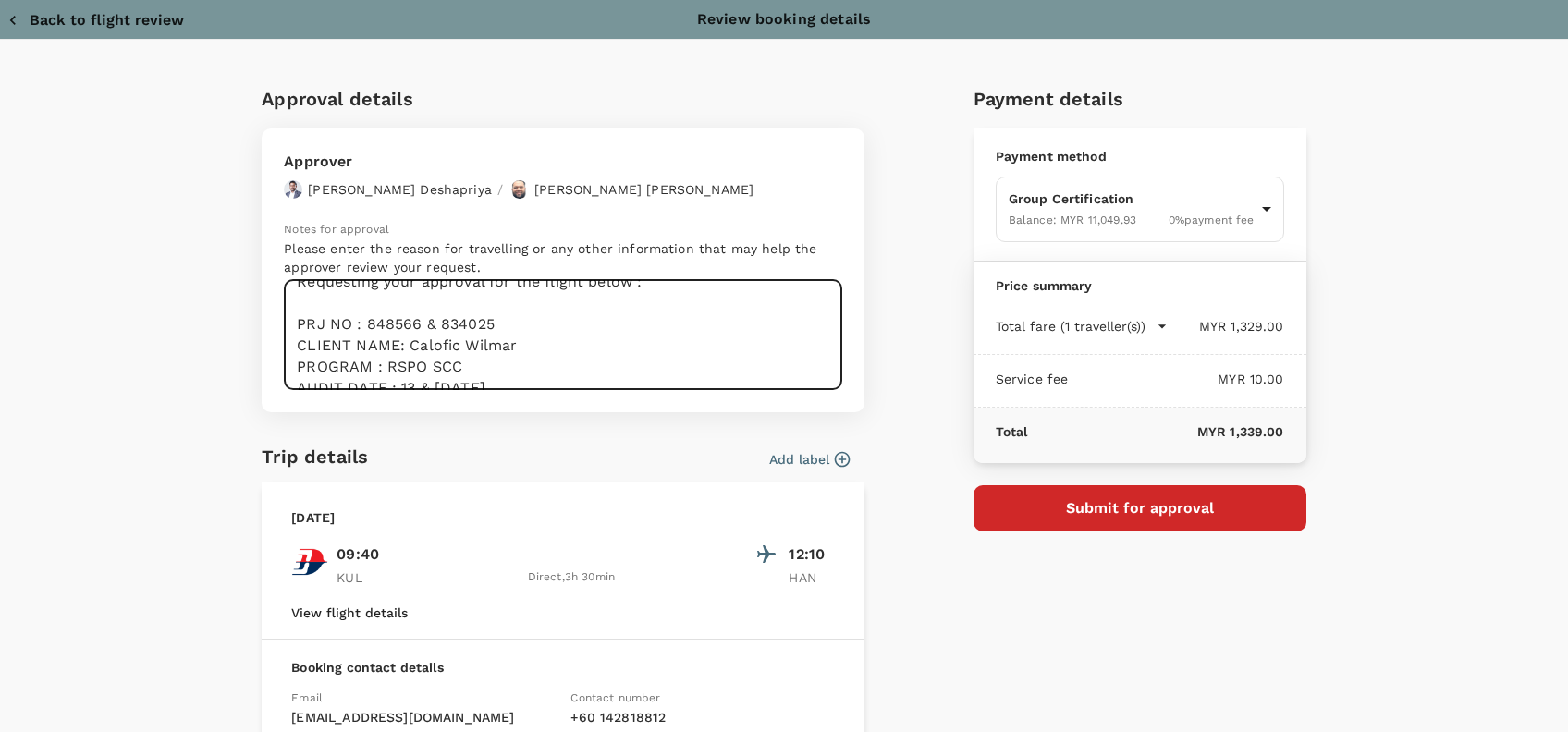scroll, scrollTop: 25, scrollLeft: 0, axis: vertical 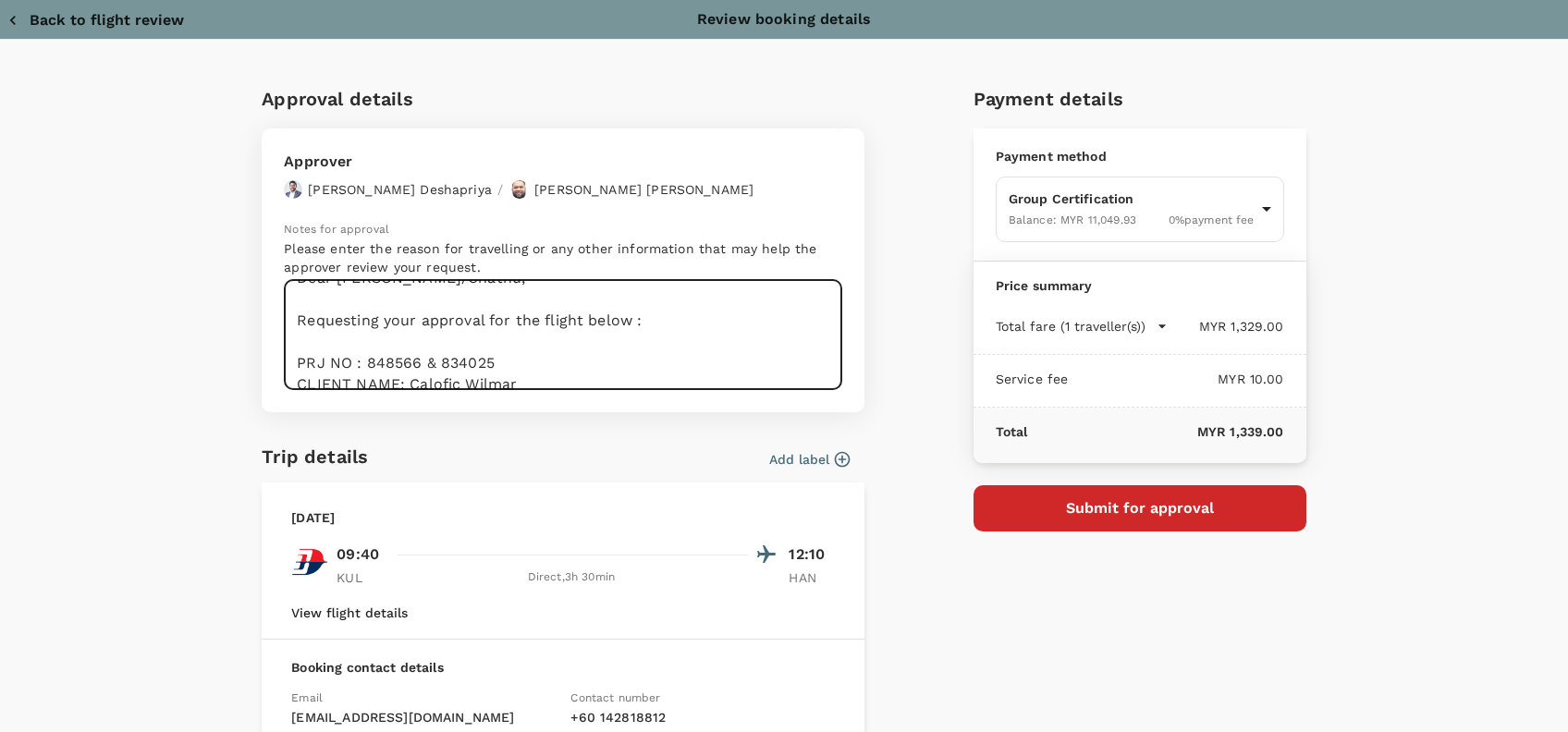 drag, startPoint x: 506, startPoint y: 381, endPoint x: 557, endPoint y: 384, distance: 51.088159 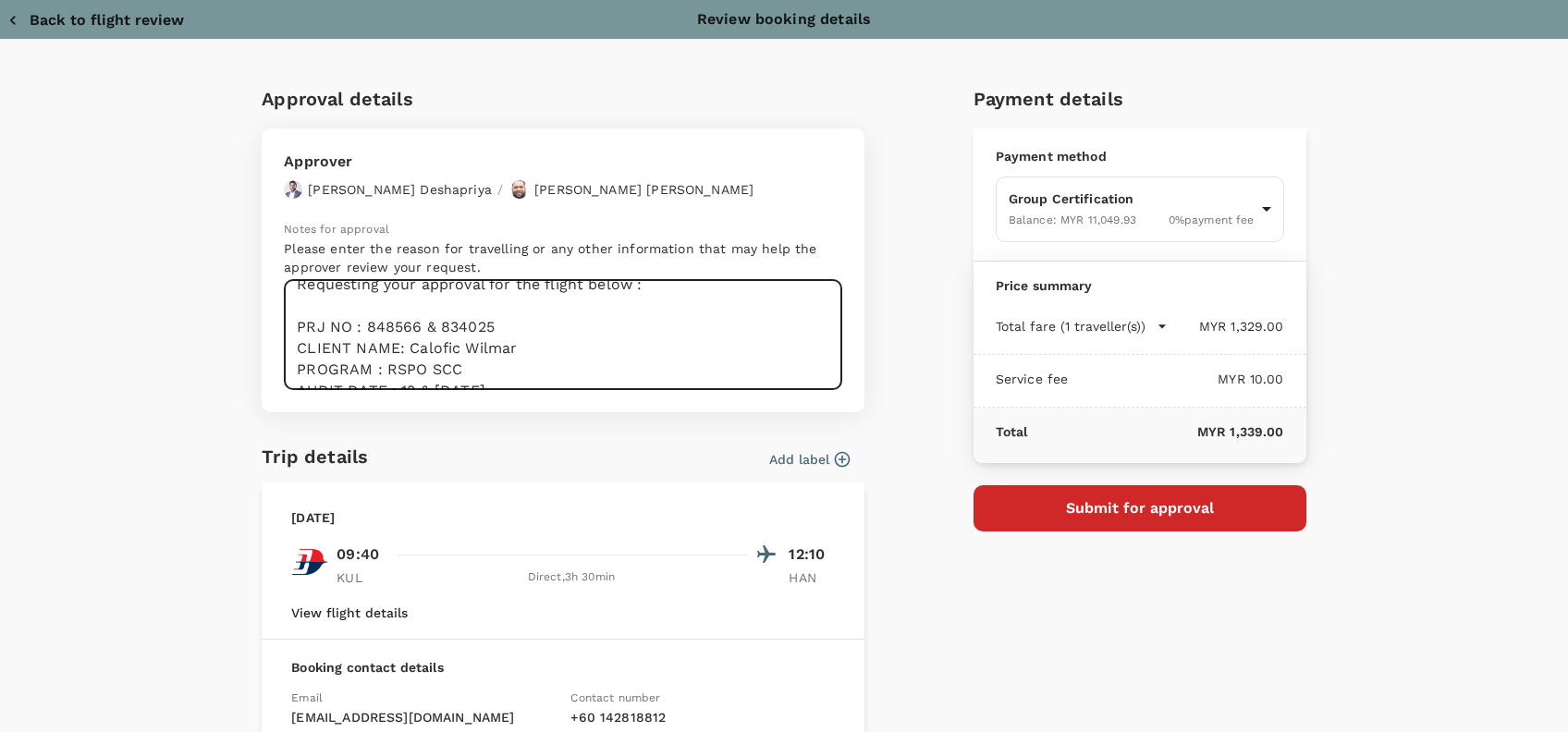 scroll, scrollTop: 66, scrollLeft: 0, axis: vertical 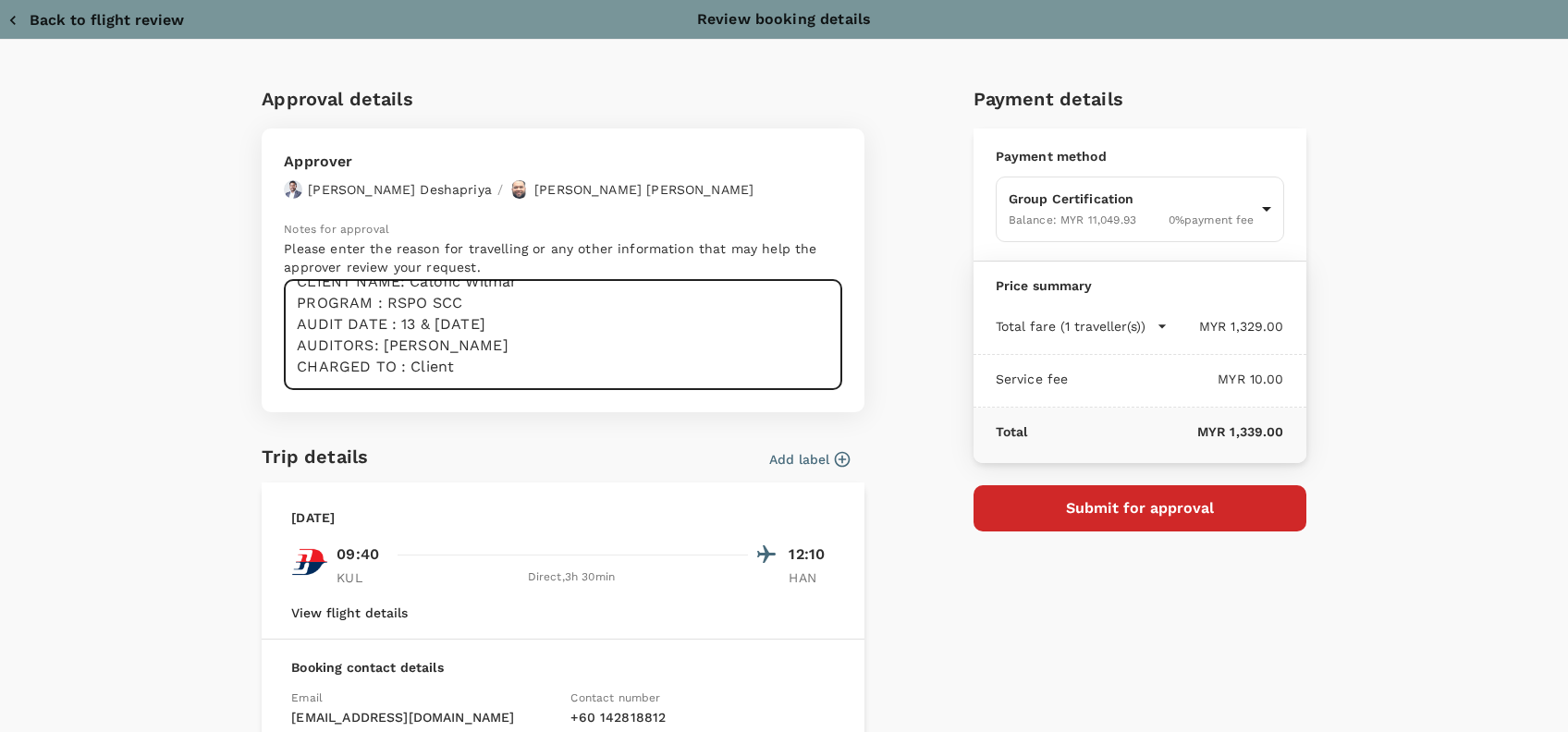 drag, startPoint x: 448, startPoint y: 347, endPoint x: 459, endPoint y: 347, distance: 11 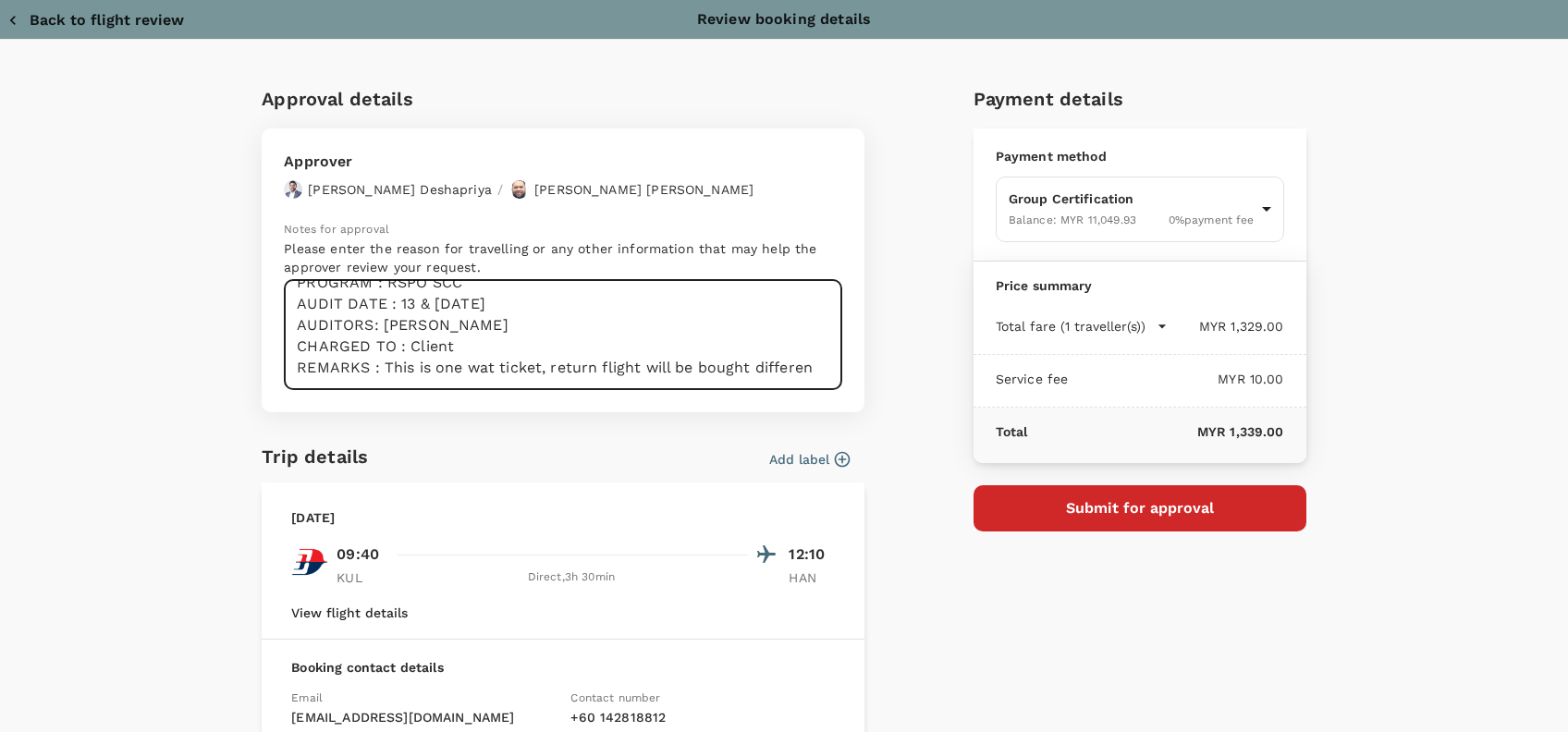 scroll, scrollTop: 155, scrollLeft: 0, axis: vertical 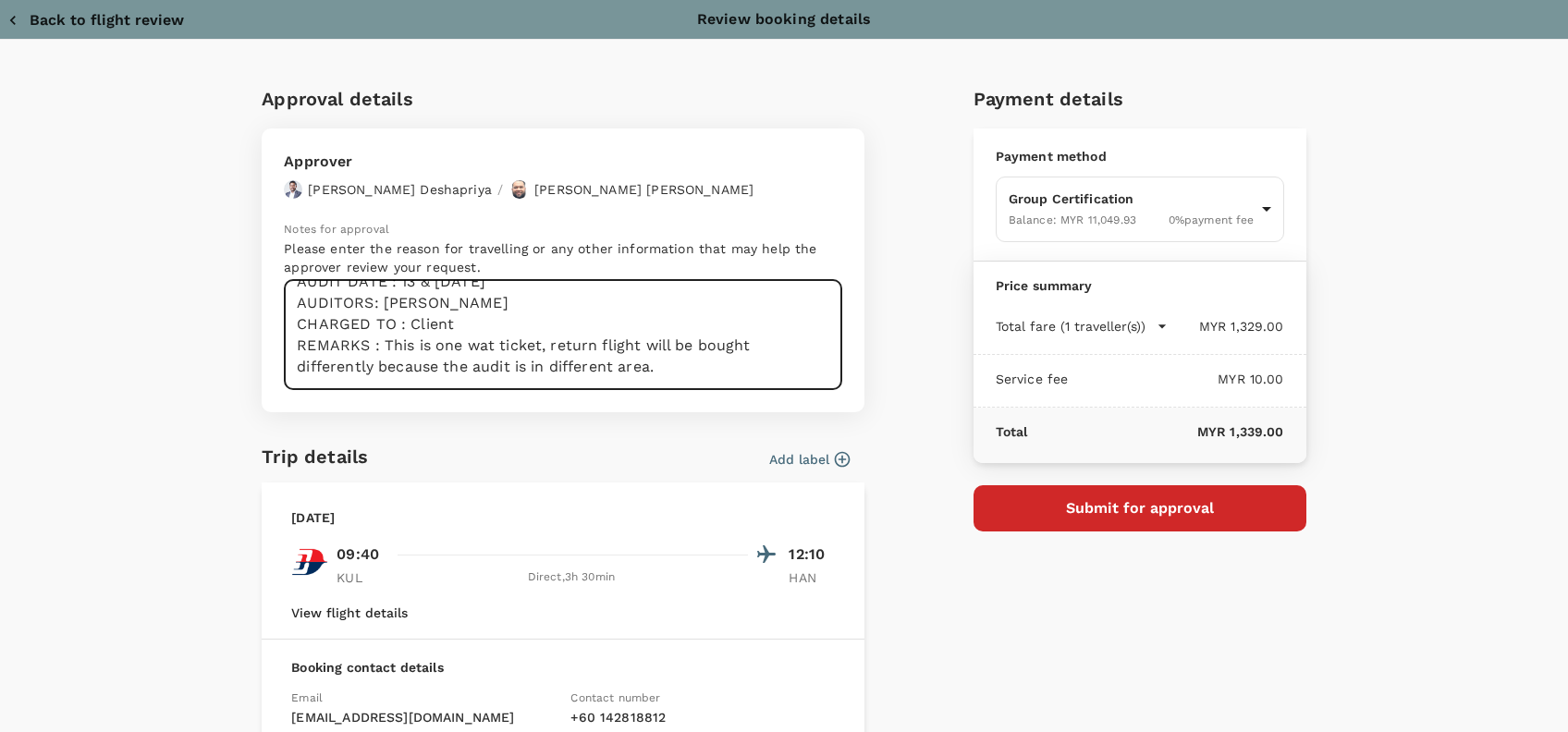 drag, startPoint x: 666, startPoint y: 348, endPoint x: 647, endPoint y: 355, distance: 20.248457 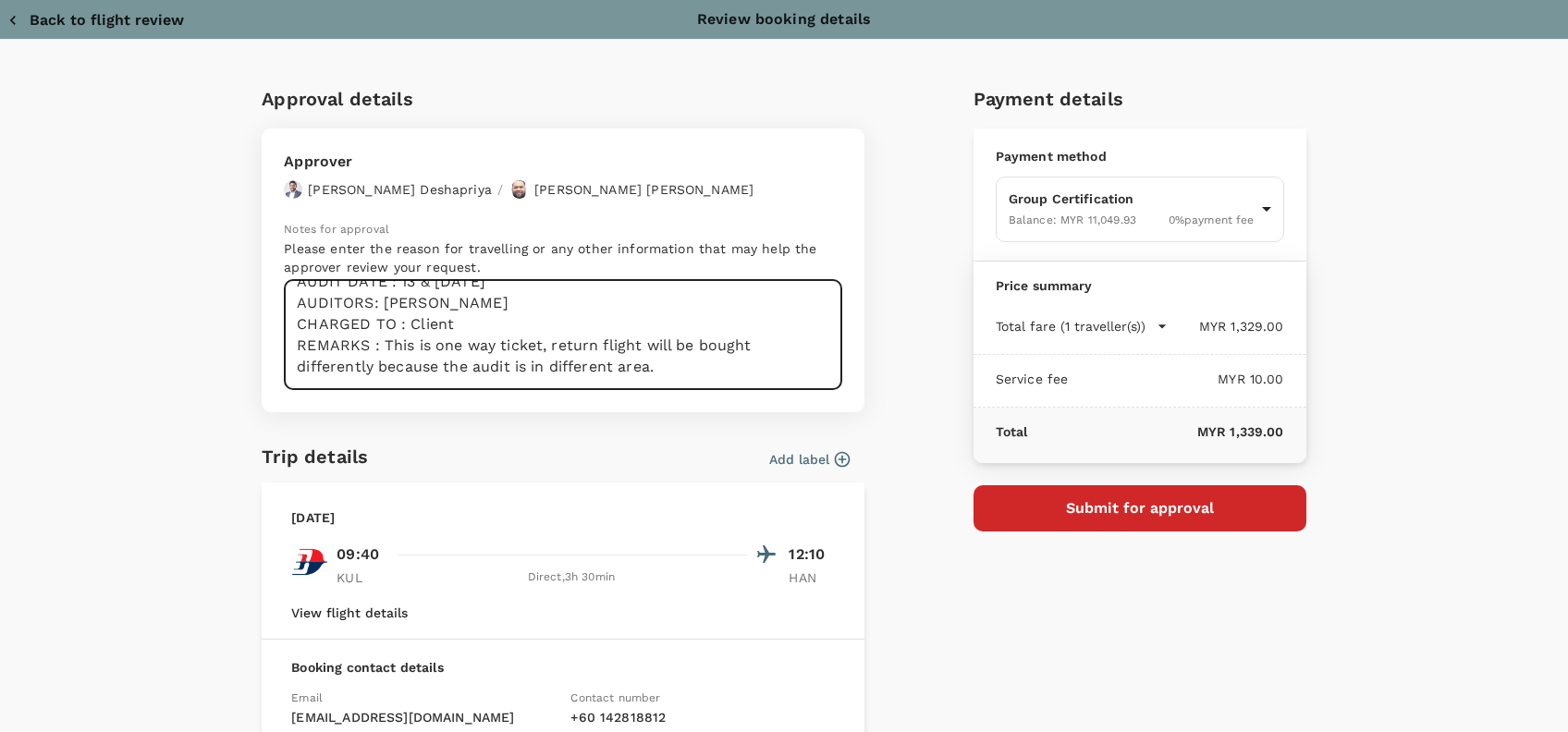 click on "Dear Hariz/Chathu,
Requesting your approval for the flight below :
PRJ NO : 848566 & 834025
CLIENT NAME: Calofic Wilmar
PROGRAM : RSPO SCC
AUDIT DATE : 13 & 15/8/2025
AUDITORS: Ashikin
CHARGED TO : Client
REMARKS : This is one way ticket, return flight will be bought differently because the audit is in different area." at bounding box center (563, 335) 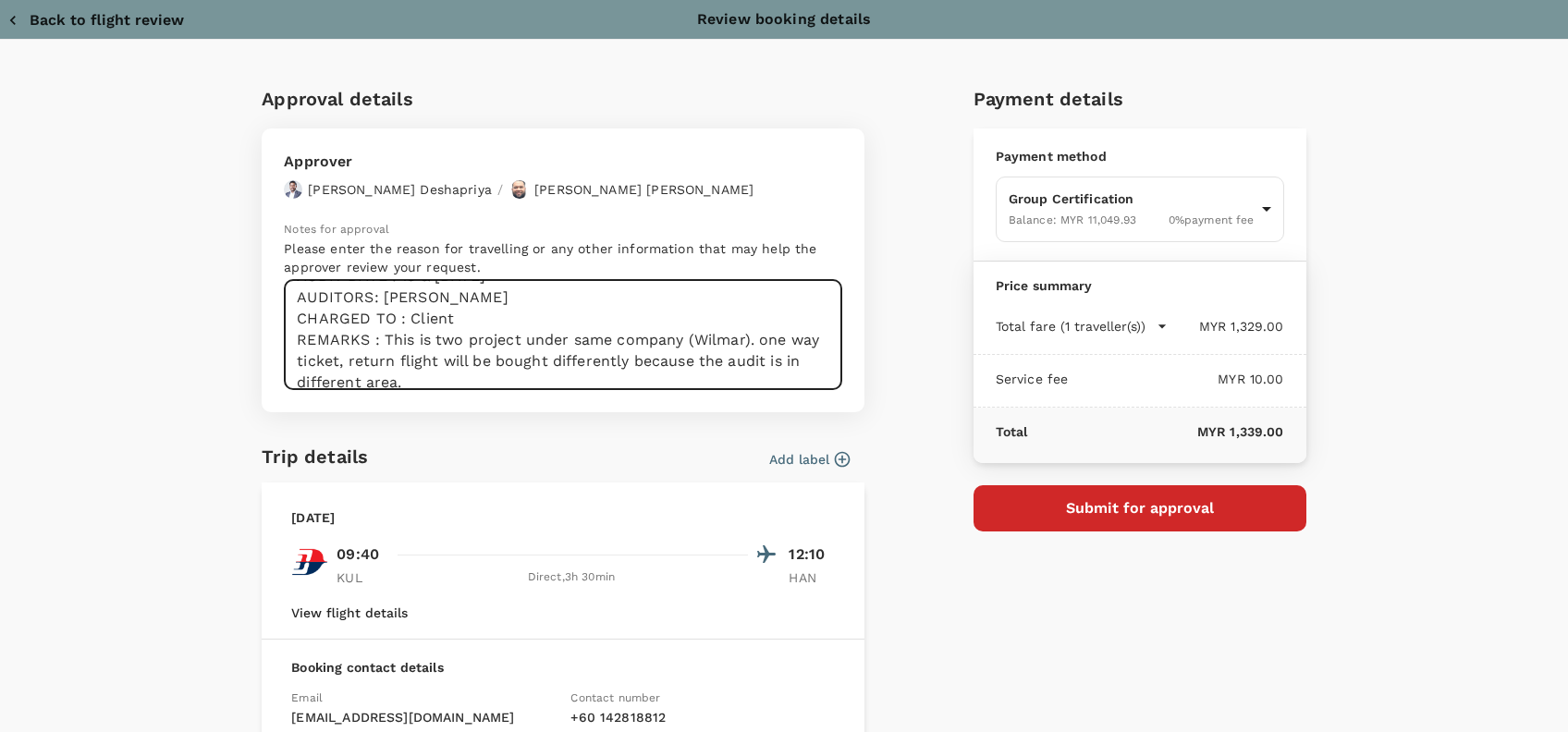 click on "Dear Hariz/Chathu,
Requesting your approval for the flight below :
PRJ NO : 848566 & 834025
CLIENT NAME: Calofic Wilmar
PROGRAM : RSPO SCC
AUDIT DATE : 13 & 15/8/2025
AUDITORS: Ashikin
CHARGED TO : Client
REMARKS : This is two project under same company (Wilmar). one way ticket, return flight will be bought differently because the audit is in different area." at bounding box center (563, 335) 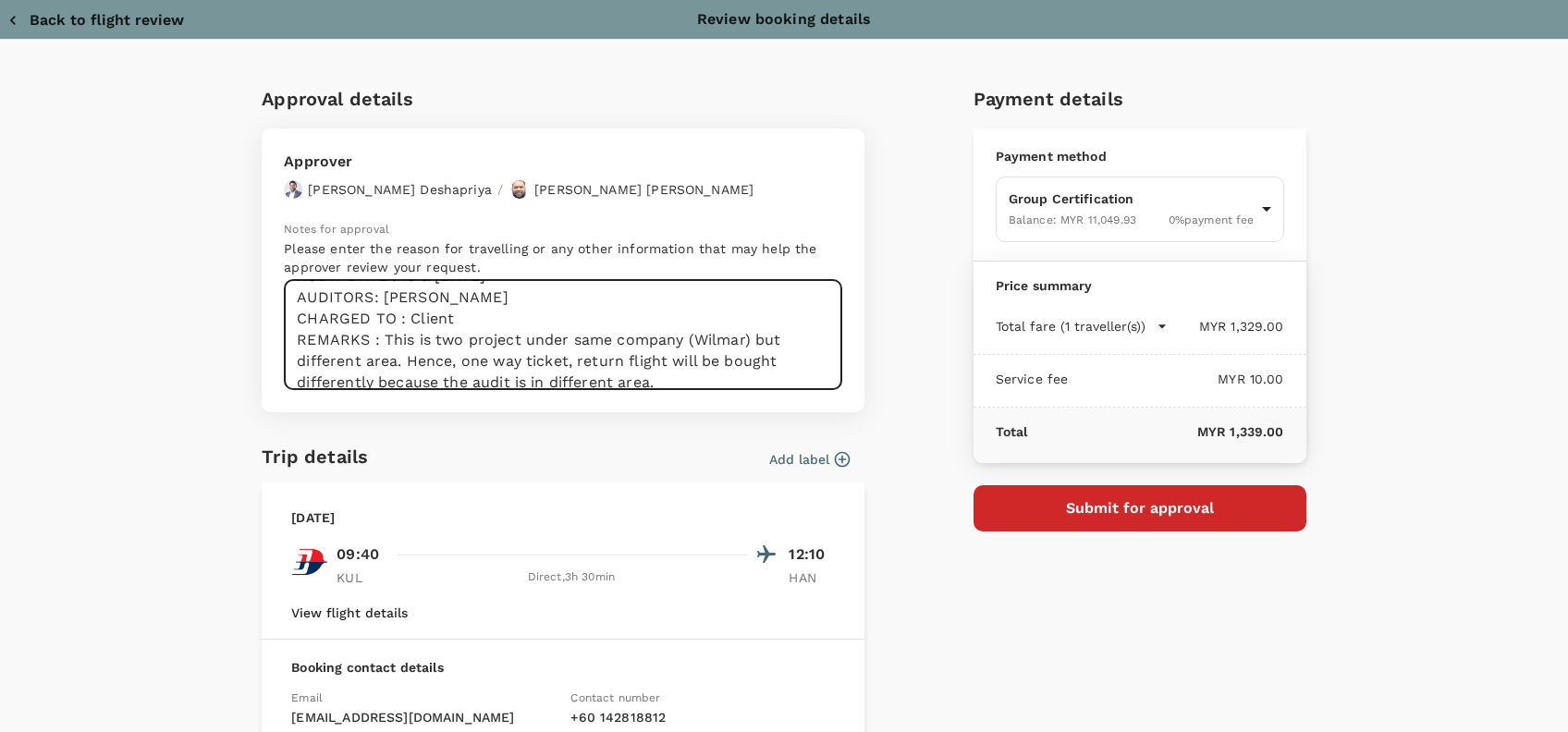 click on "Dear Hariz/Chathu,
Requesting your approval for the flight below :
PRJ NO : 848566 & 834025
CLIENT NAME: Calofic Wilmar
PROGRAM : RSPO SCC
AUDIT DATE : 13 & 15/8/2025
AUDITORS: Ashikin
CHARGED TO : Client
REMARKS : This is two project under same company (Wilmar) but different area. Hence, one way ticket, return flight will be bought differently because the audit is in different area." at bounding box center [563, 335] 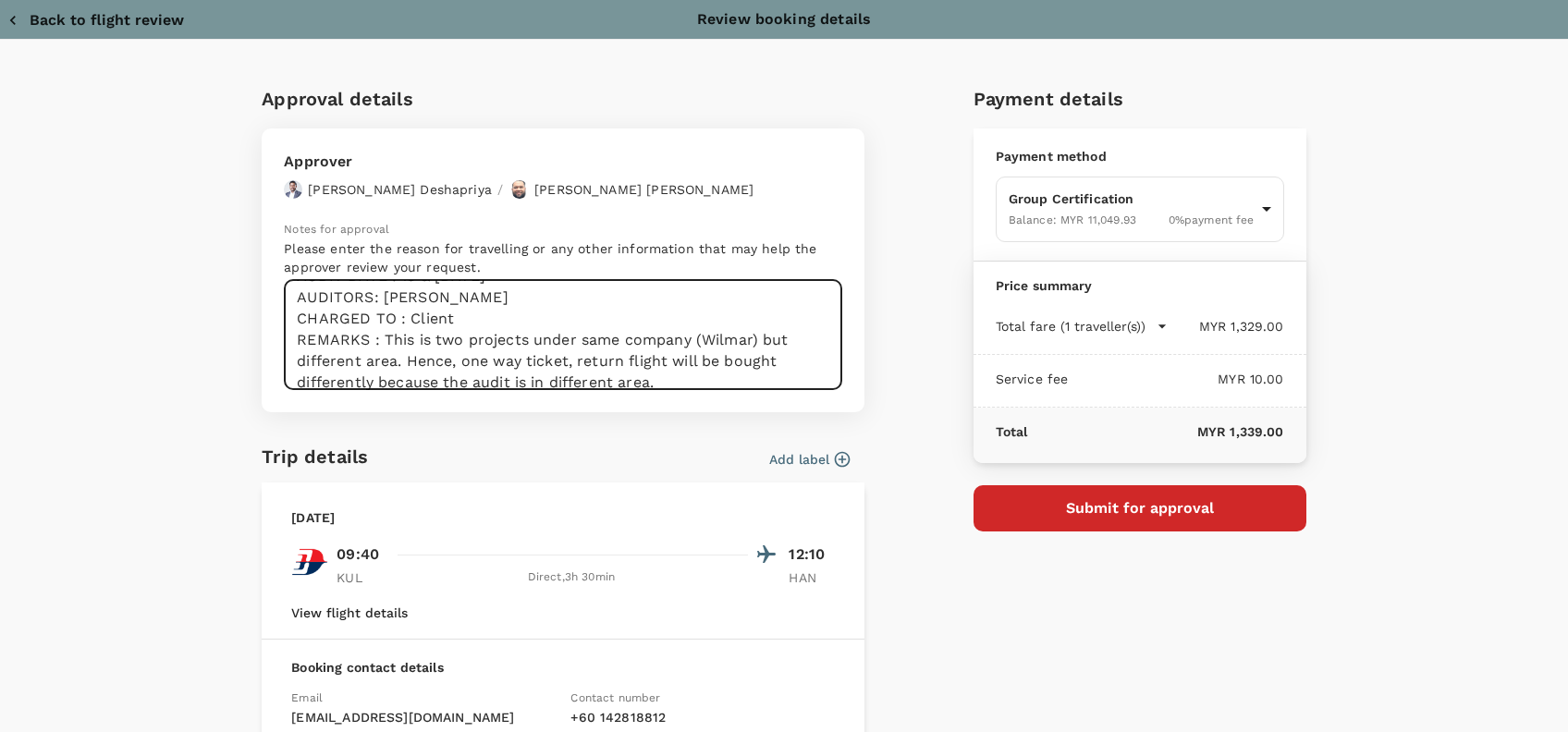 click on "Dear Hariz/Chathu,
Requesting your approval for the flight below :
PRJ NO : 848566 & 834025
CLIENT NAME: Calofic Wilmar
PROGRAM : RSPO SCC
AUDIT DATE : 13 & 15/8/2025
AUDITORS: Ashikin
CHARGED TO : Client
REMARKS : This is two projects under same company (Wilmar) but different area. Hence, one way ticket, return flight will be bought differently because the audit is in different area." at bounding box center (563, 335) 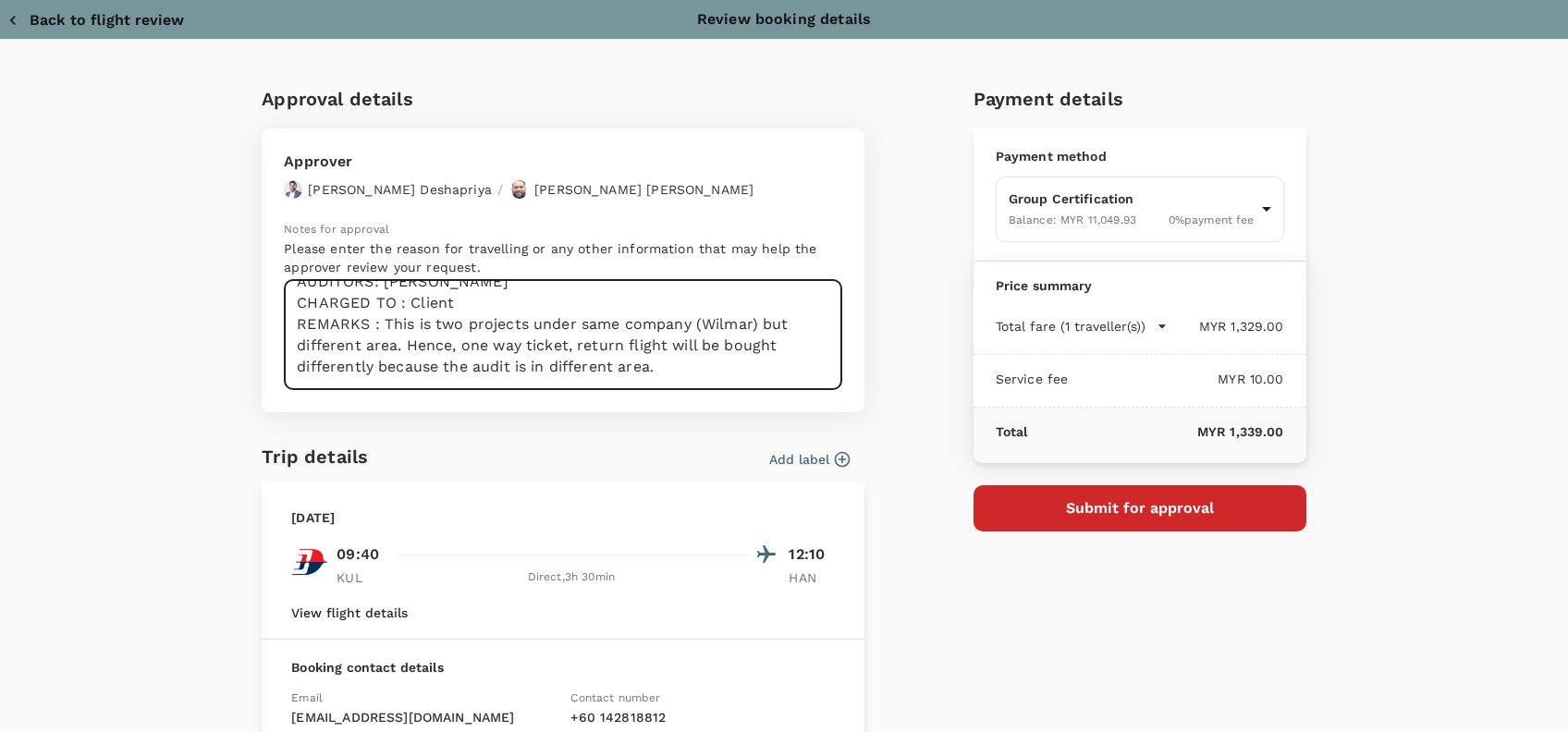 drag, startPoint x: 670, startPoint y: 350, endPoint x: 651, endPoint y: 377, distance: 33.015148 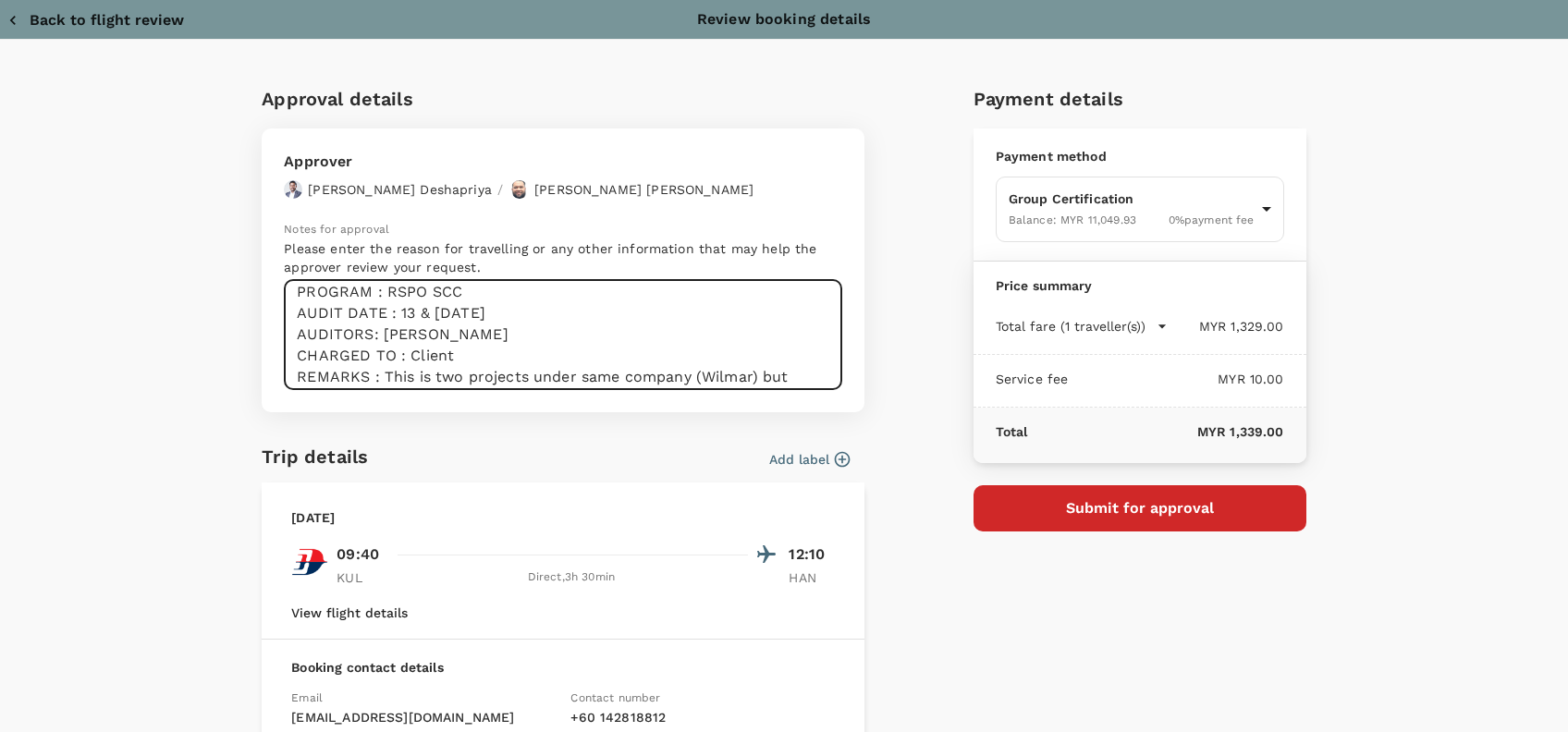scroll, scrollTop: 89, scrollLeft: 0, axis: vertical 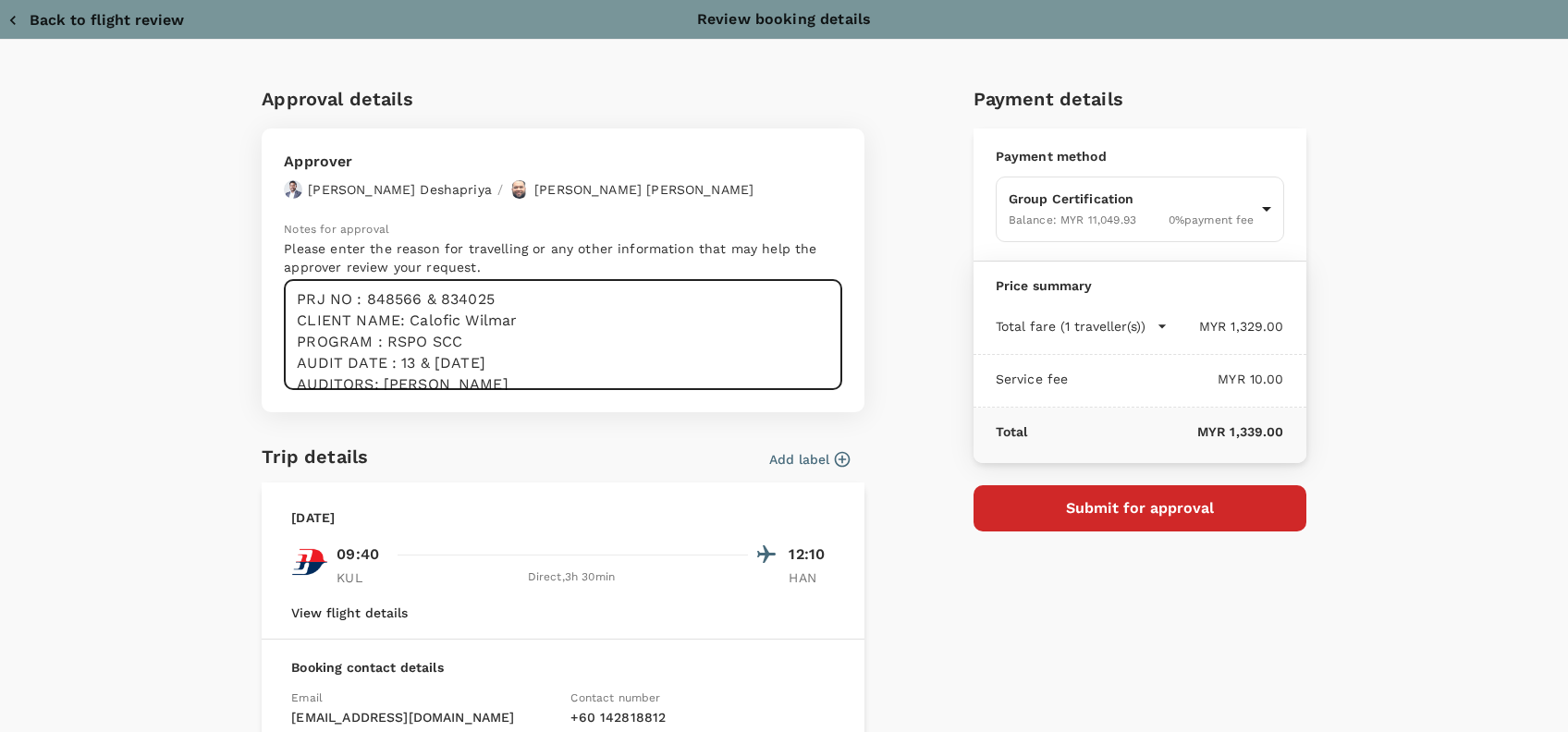 click on "Dear Hariz/Chathu,
Requesting your approval for the flight below :
PRJ NO : 848566 & 834025
CLIENT NAME: Calofic Wilmar
PROGRAM : RSPO SCC
AUDIT DATE : 13 & 15/8/2025
AUDITORS: Ashikin
CHARGED TO : Client
REMARKS : This is two projects under same company (Wilmar) but different area. Hence, one way ticket, return flight will be bought differently because the audit is in different area." at bounding box center [563, 335] 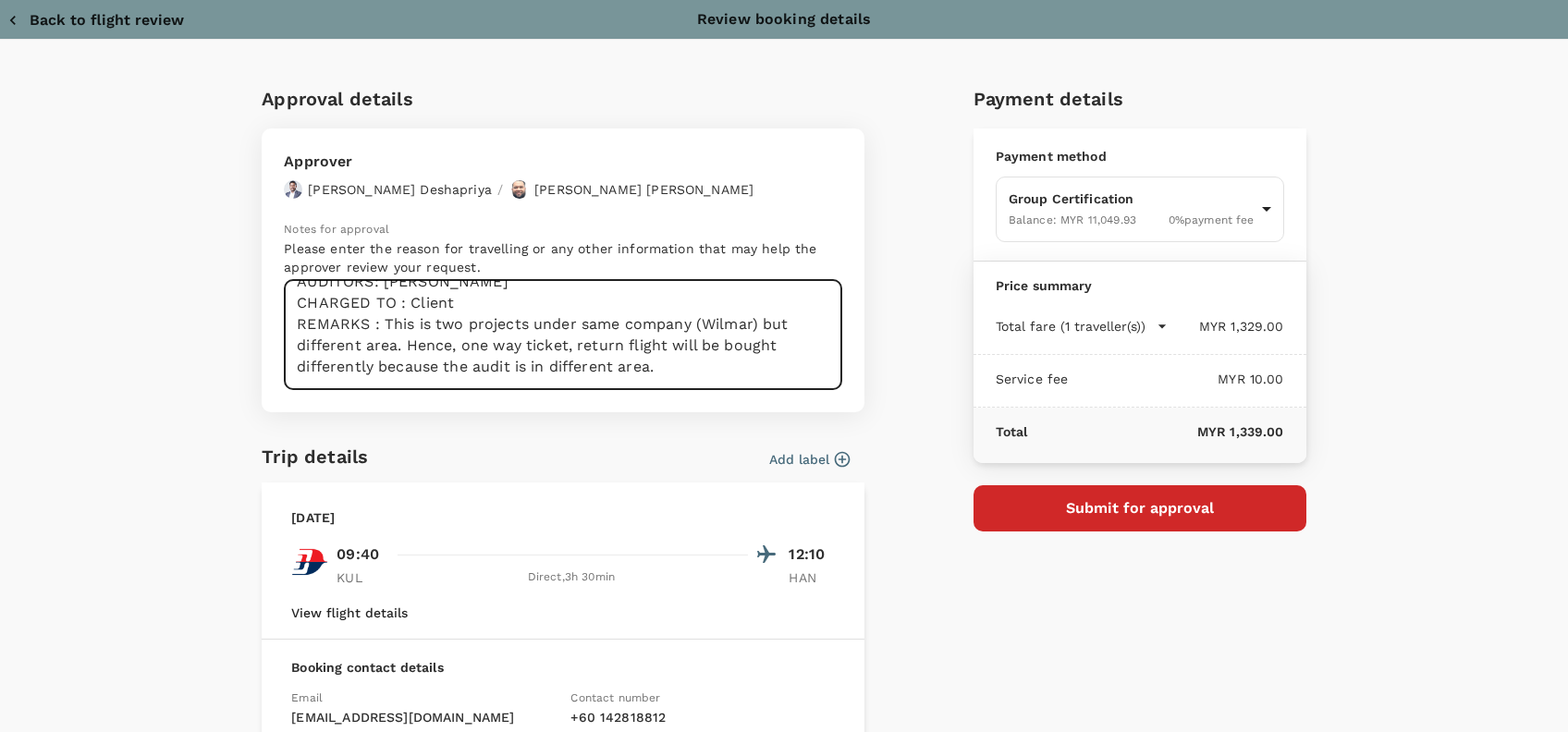 click on "Dear Hariz/Chathu,
Requesting your approval for the flight below :
PRJ NO : 848566 & 834025
CLIENT NAME: Calofic Wilmar
PROGRAM : RSPO SCC
AUDIT DATE : 13 & 15/8/2025
AUDITORS: Ashikin
CHARGED TO : Client
REMARKS : This is two projects under same company (Wilmar) but different area. Hence, one way ticket, return flight will be bought differently because the audit is in different area." at bounding box center (563, 335) 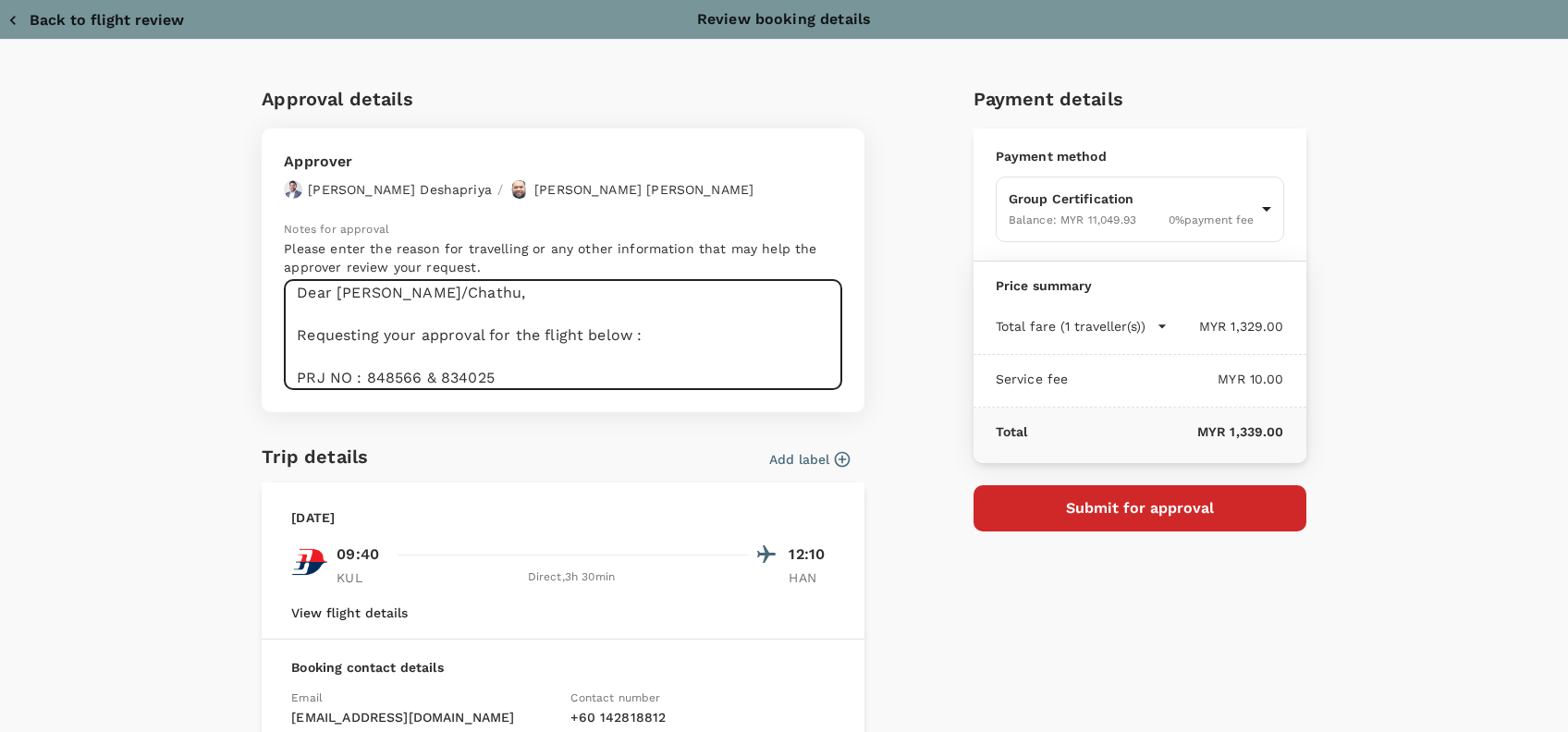 scroll, scrollTop: 0, scrollLeft: 0, axis: both 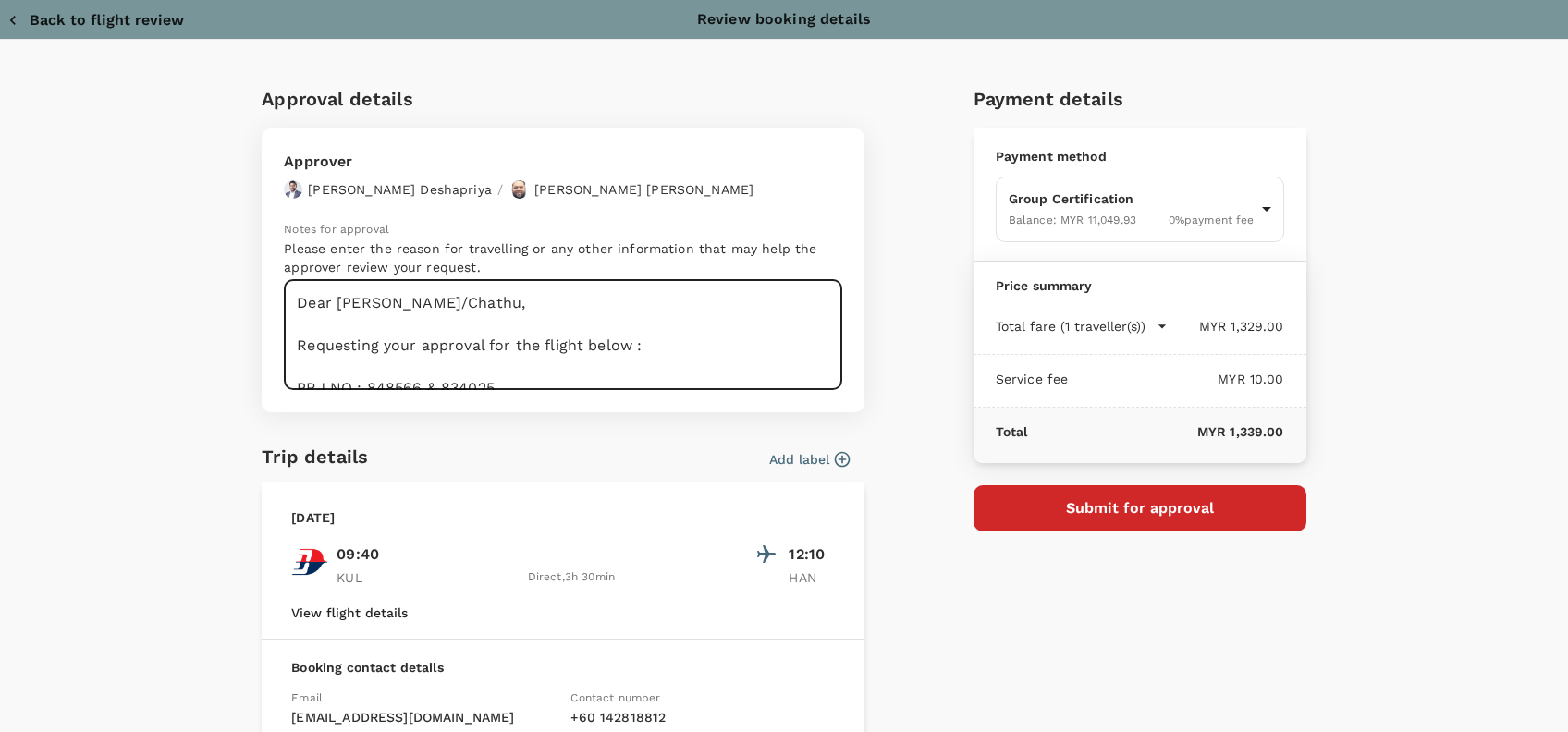 click on "Dear Hariz/Chathu,
Requesting your approval for the flight below :
PRJ NO : 848566 & 834025
CLIENT NAME: Calofic Wilmar
PROGRAM : RSPO SCC
AUDIT DATE : 13 & 15/8/2025
AUDITORS: Ashikin
CHARGED TO : Client
REMARKS : This is two projects under same company (Wilmar) but different area. Hence, one way ticket, return flight will be bought differently because the audit is in different area." at bounding box center (563, 335) 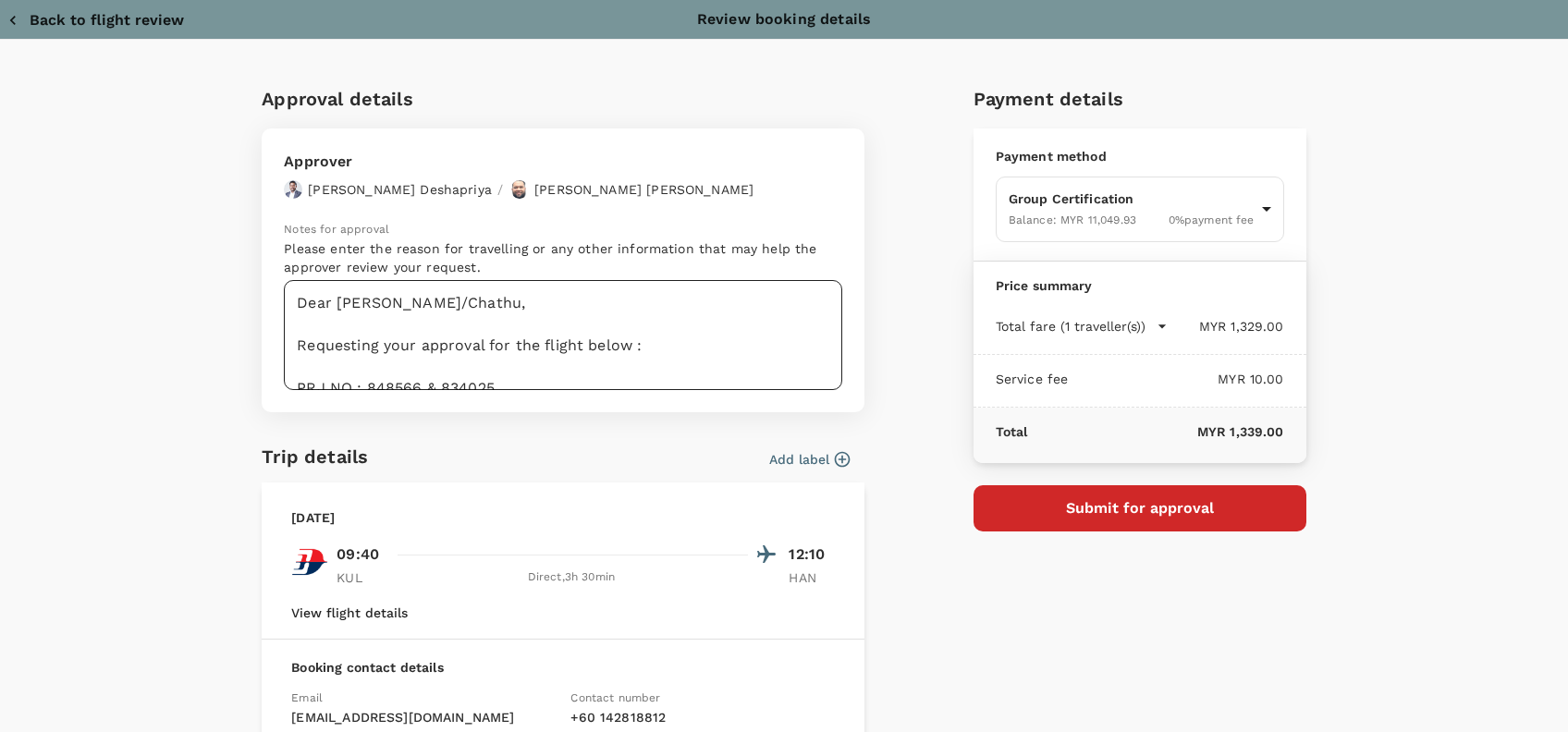 click on "Dear Hariz/Chathu,
Requesting your approval for the flight below :
PRJ NO : 848566 & 834025
CLIENT NAME: Calofic Wilmar
PROGRAM : RSPO SCC
AUDIT DATE : 13 & 15/8/2025
AUDITORS: Ashikin
CHARGED TO : Client
REMARKS : This is two projects under same company (Wilmar) but different area. Hence, one way ticket, return flight will be bought differently because the audit is in different area." at bounding box center [563, 335] 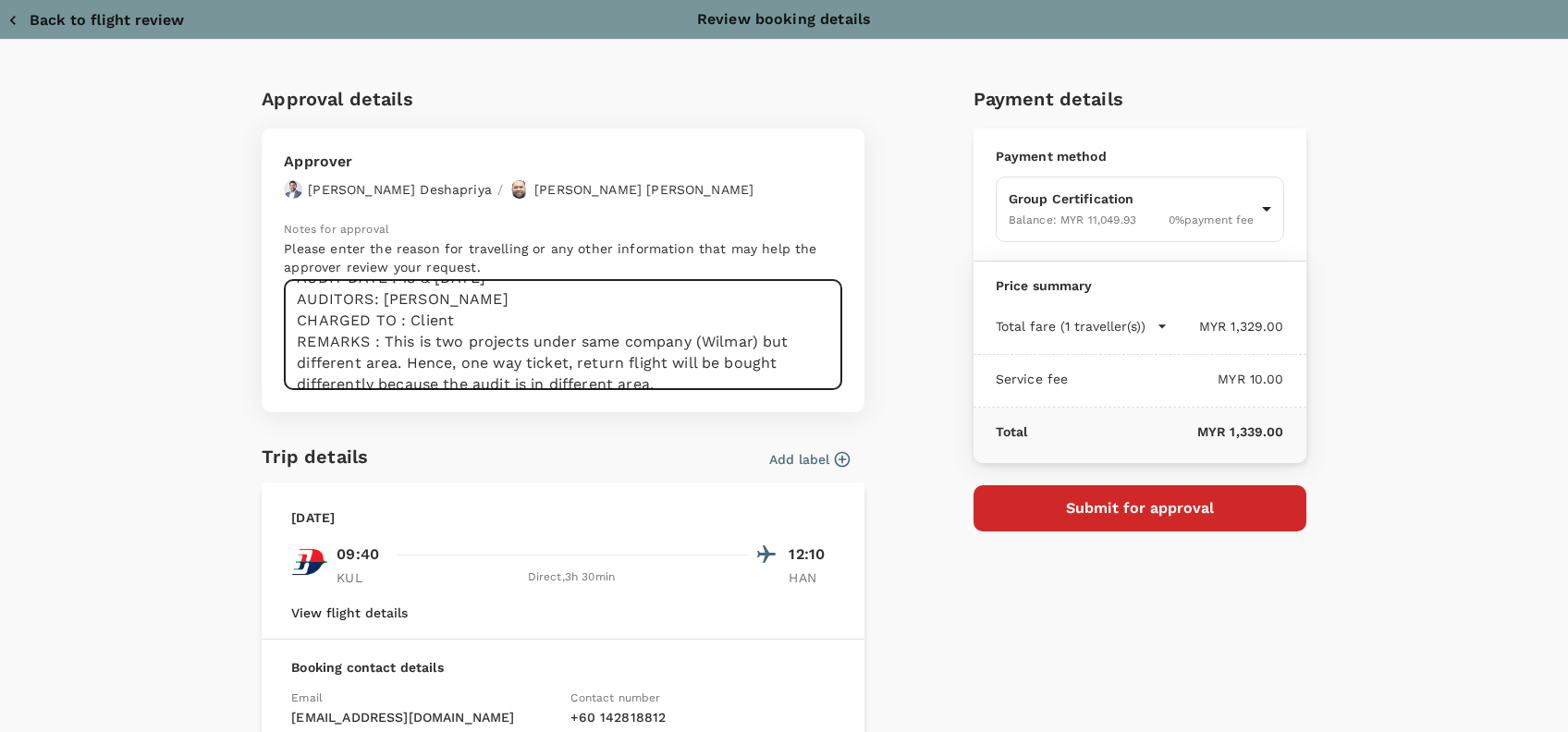 scroll, scrollTop: 201, scrollLeft: 0, axis: vertical 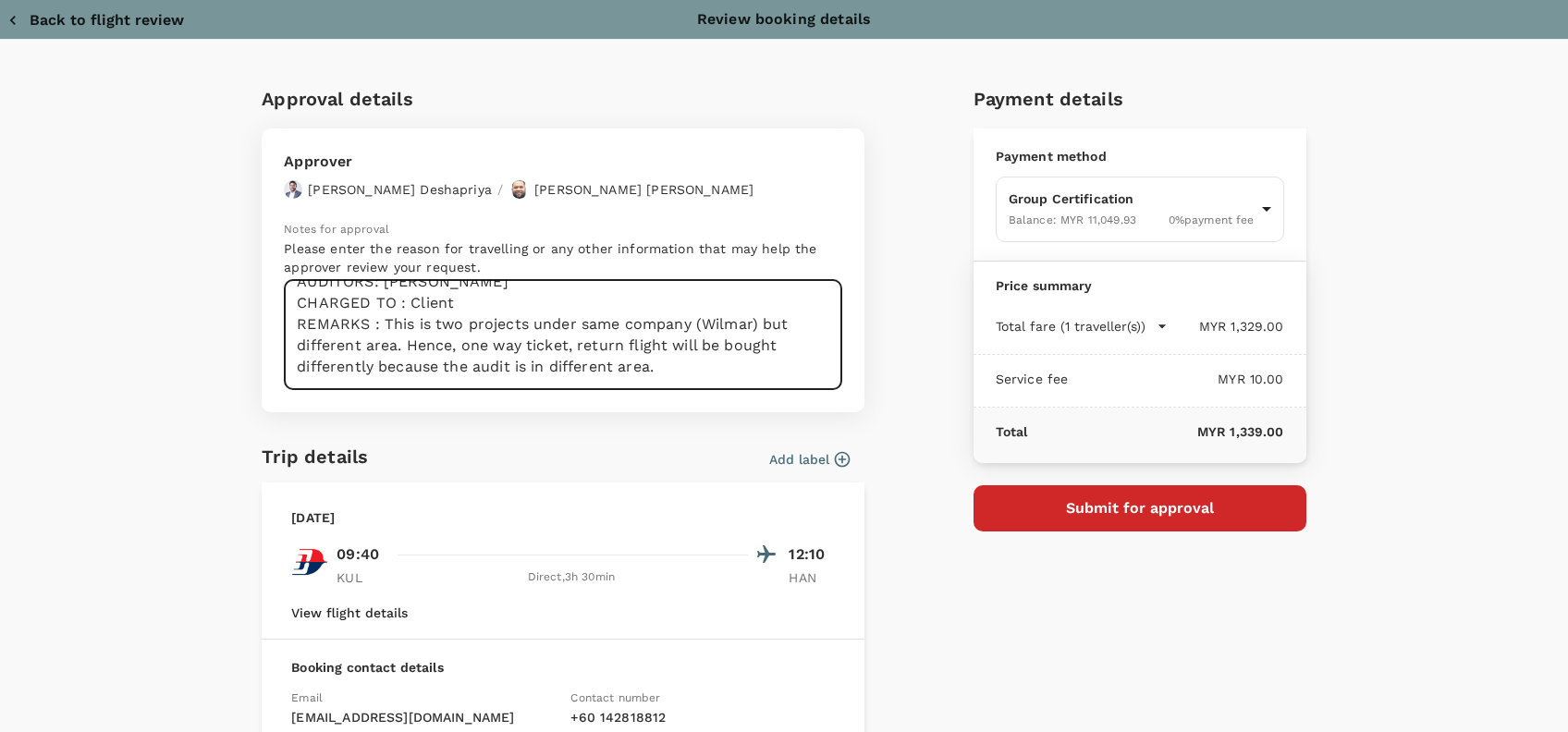 drag, startPoint x: 577, startPoint y: 365, endPoint x: 517, endPoint y: 364, distance: 60.00833 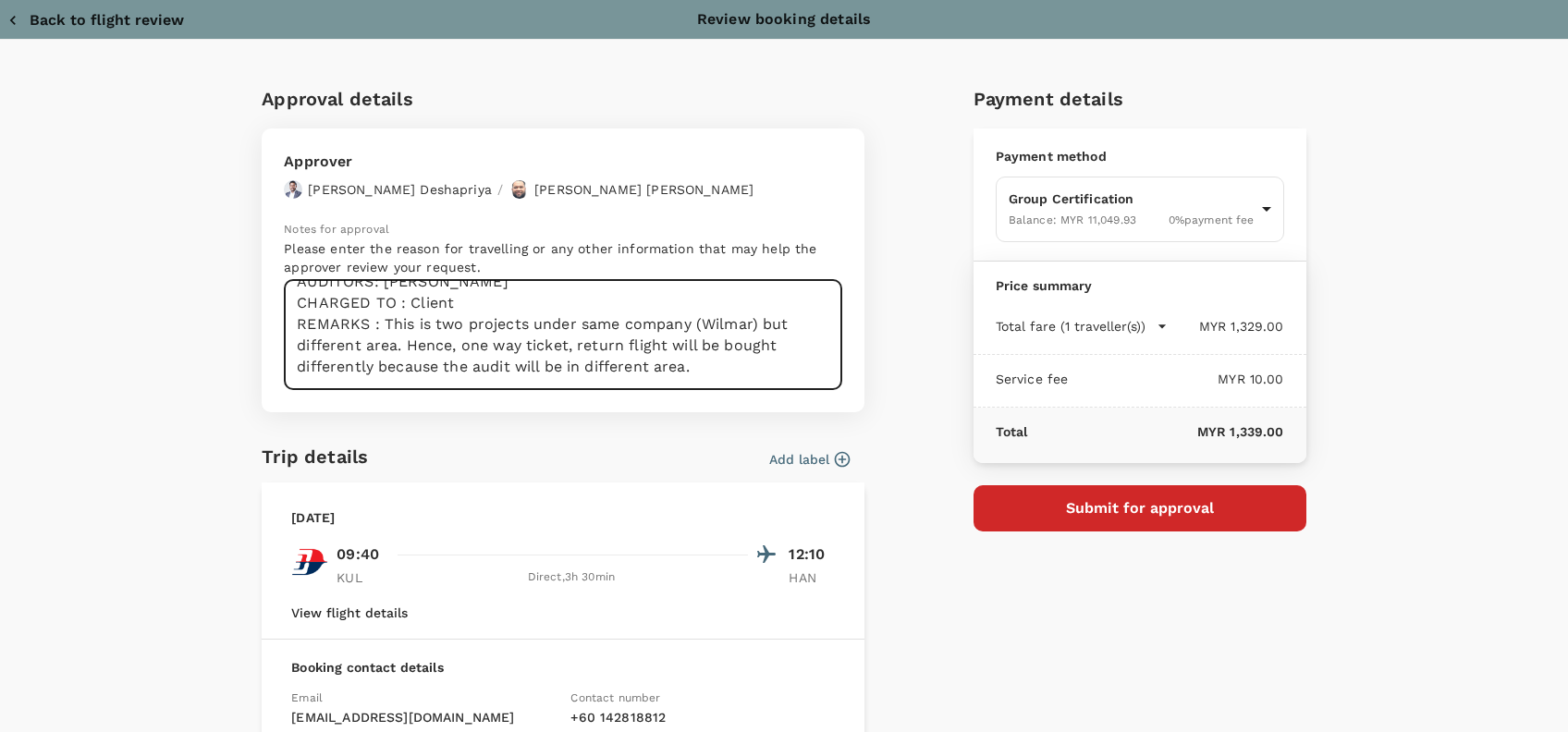 click on "Dear [PERSON_NAME]/Chathu,
Requesting your approval for the flight below :
PRJ NO : 848566 & 834025
CLIENT NAME: Calofic Wilmar
PROGRAM : RSPO SCC
AUDIT DATE : 13 & [DATE]
AUDITORS: [PERSON_NAME]
CHARGED TO : Client
REMARKS : This is two projects under same company (Wilmar) but different area. Hence, one way ticket, return flight will be bought differently because the audit will be in different area." at bounding box center (563, 335) 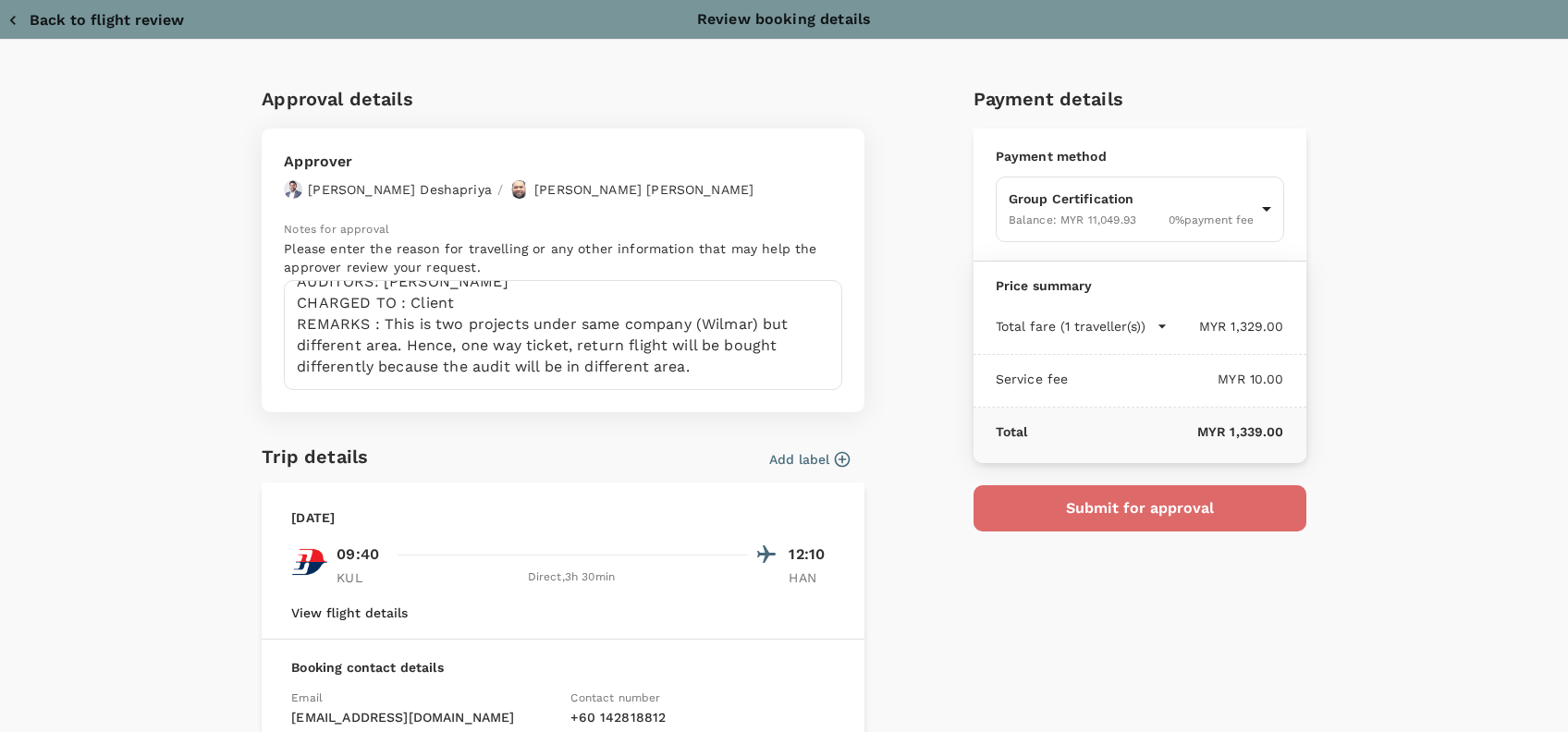 click on "Submit for approval" at bounding box center [1140, 508] 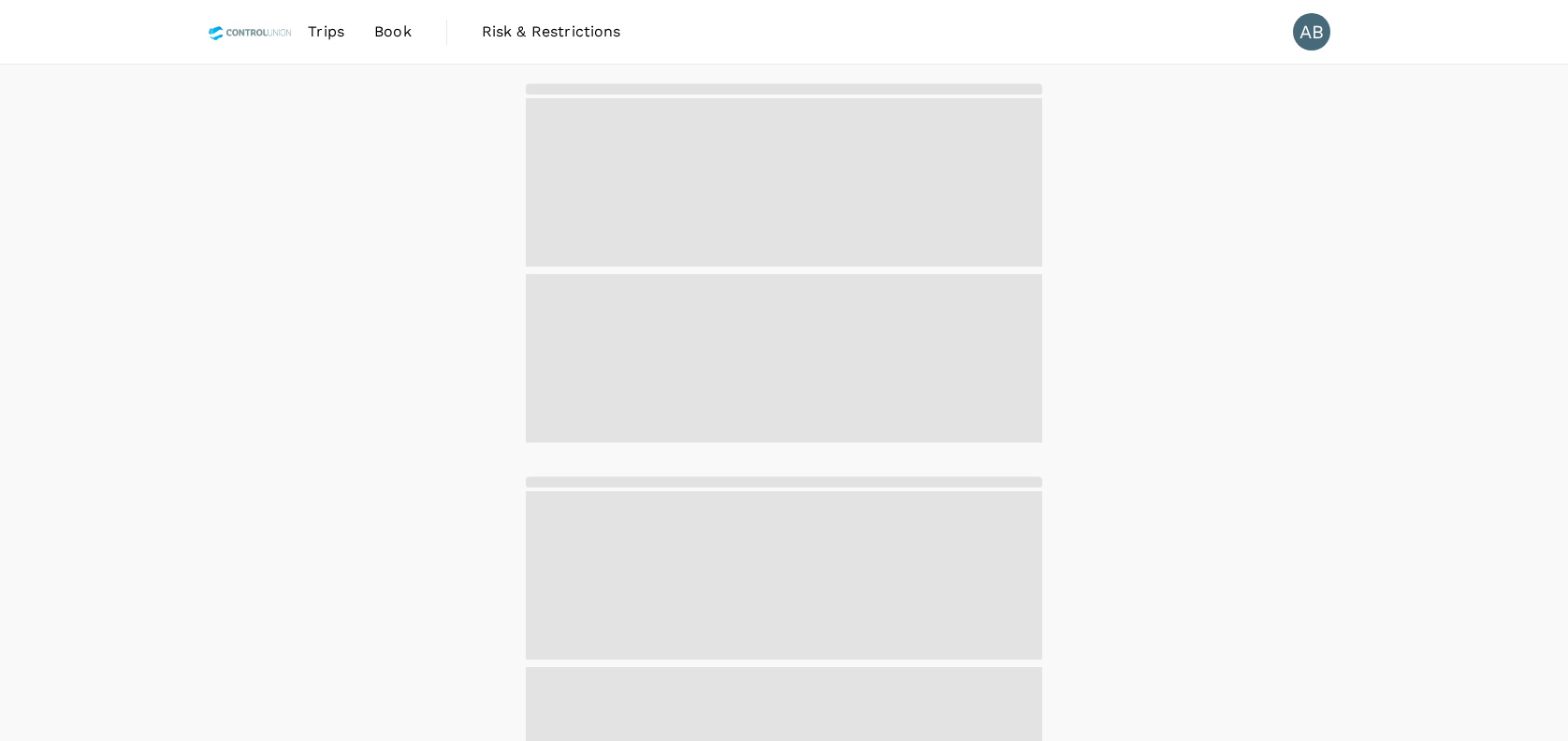 scroll, scrollTop: 0, scrollLeft: 0, axis: both 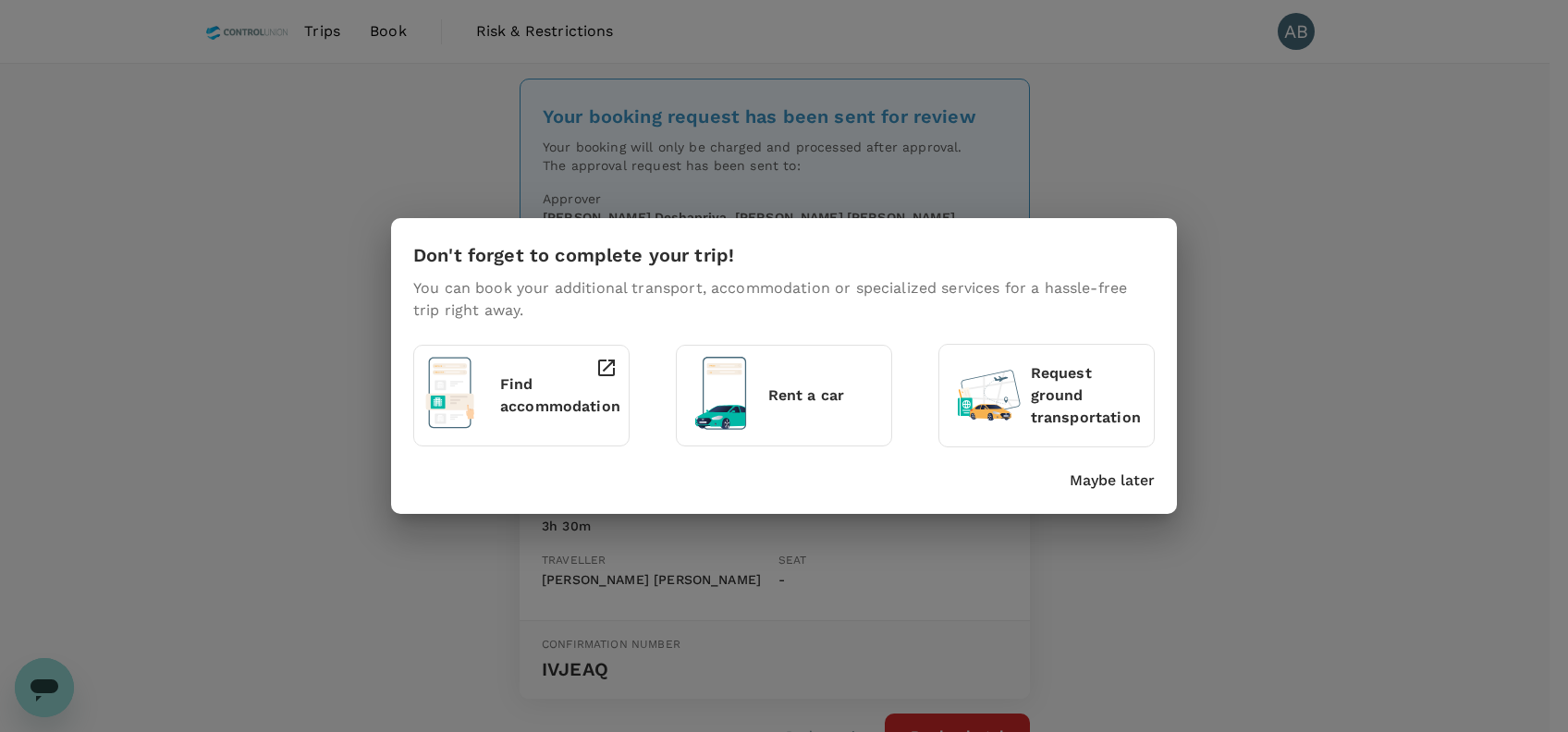 click on "Don't forget to complete your trip! You can book your additional transport, accommodation or specialized services for a hassle-free trip right away. Find accommodation Rent a car Request ground transportation Maybe later" at bounding box center [784, 366] 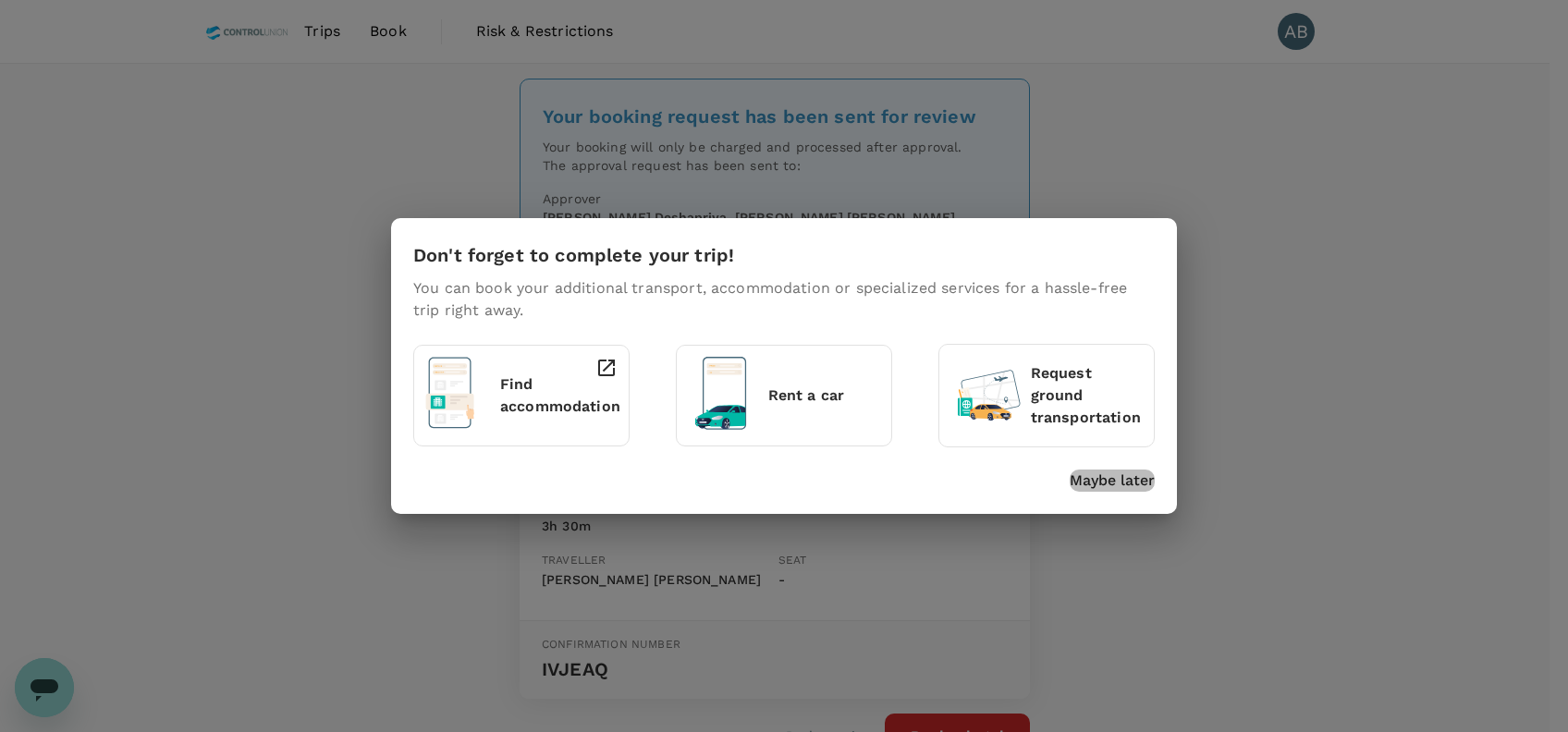 click on "Maybe later" at bounding box center (1112, 481) 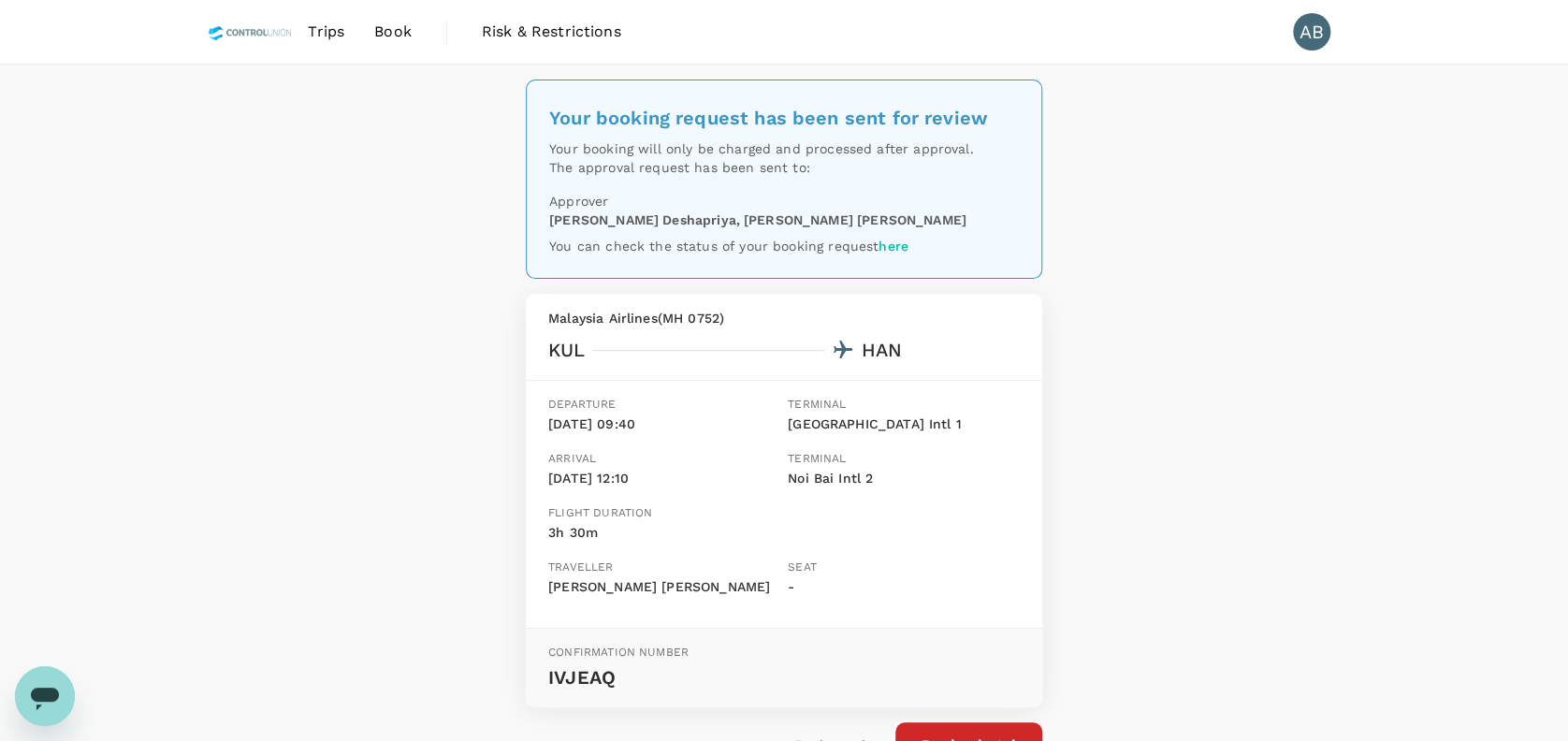 click on "Trips" at bounding box center [326, 32] 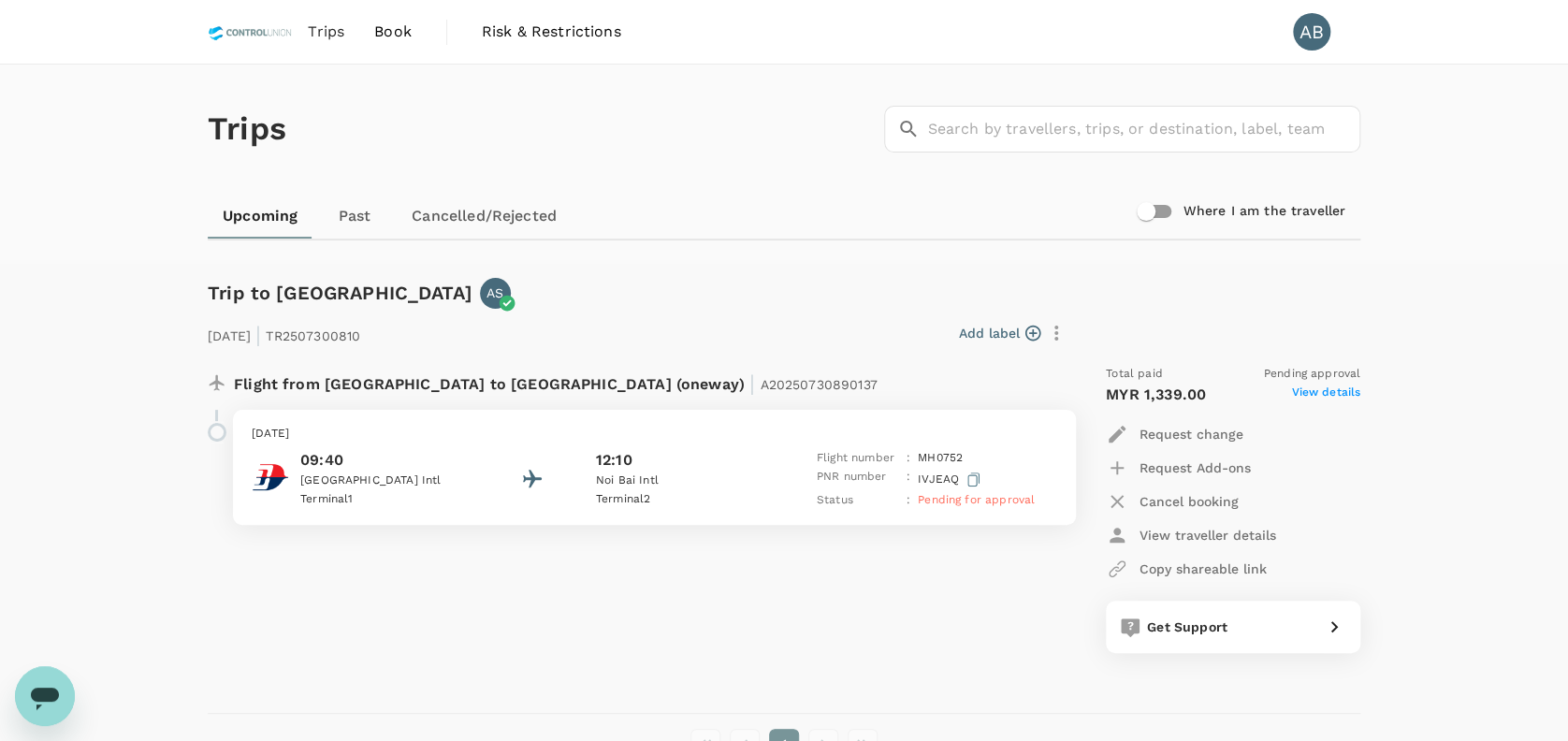 click on "Flight from [GEOGRAPHIC_DATA] to [GEOGRAPHIC_DATA] (oneway)   |   A20250730890137 [DATE]   09:40 [GEOGRAPHIC_DATA]  1 12:[GEOGRAPHIC_DATA]  2 Flight number : MH 0752 PNR number : [GEOGRAPHIC_DATA]   Status : Pending for approval" at bounding box center [631, 509] 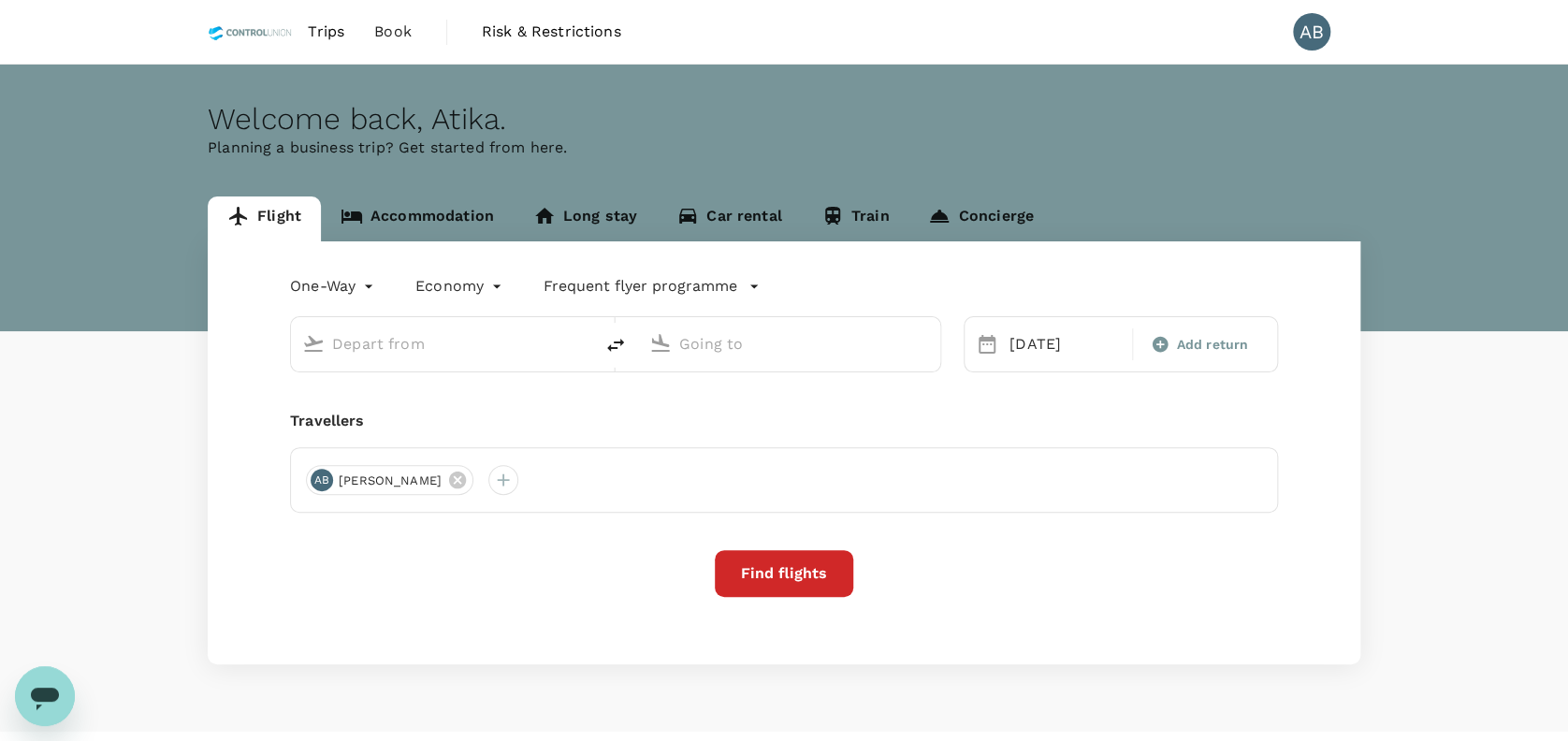 type on "[GEOGRAPHIC_DATA], [GEOGRAPHIC_DATA] (any)" 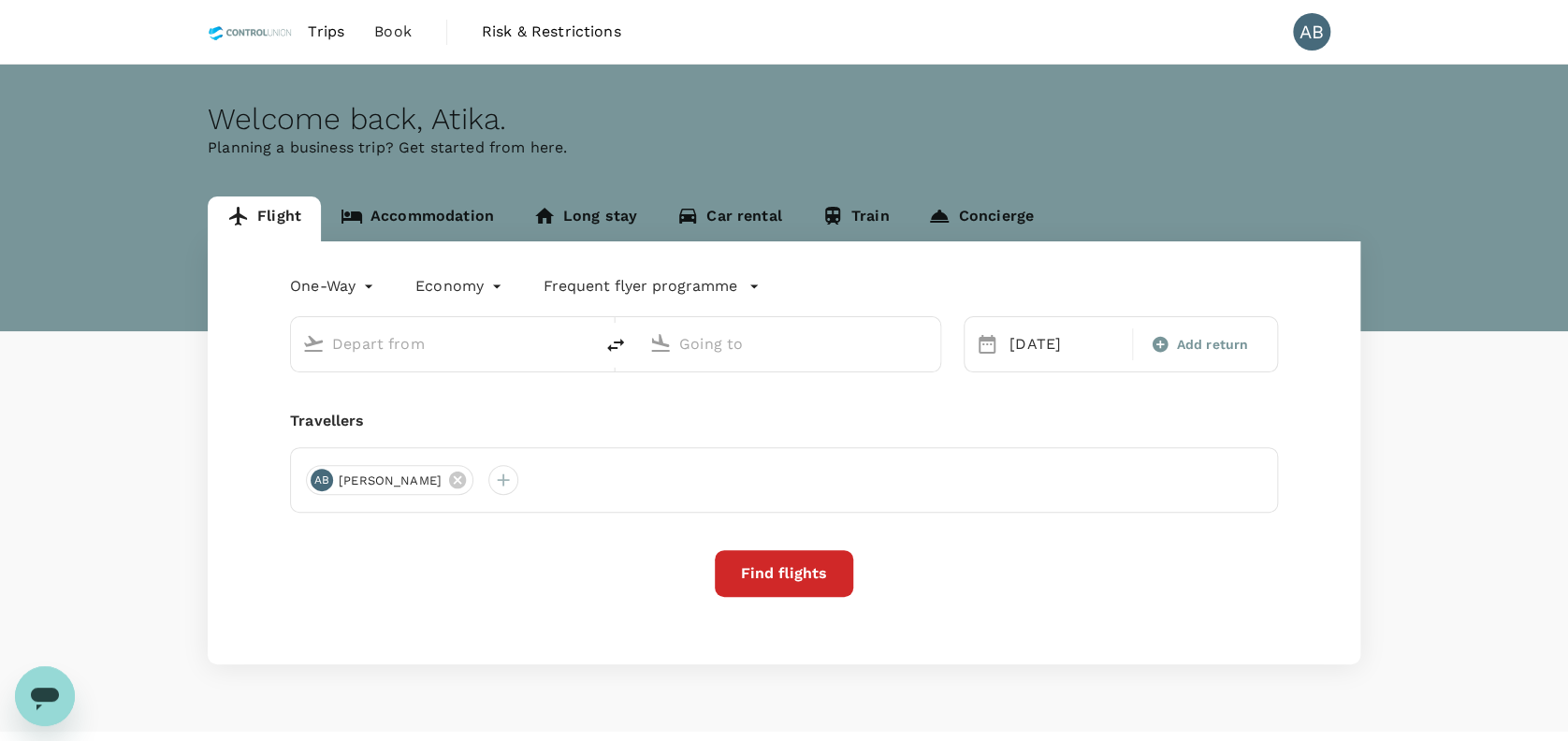 type on "Noi Bai Intl (HAN)" 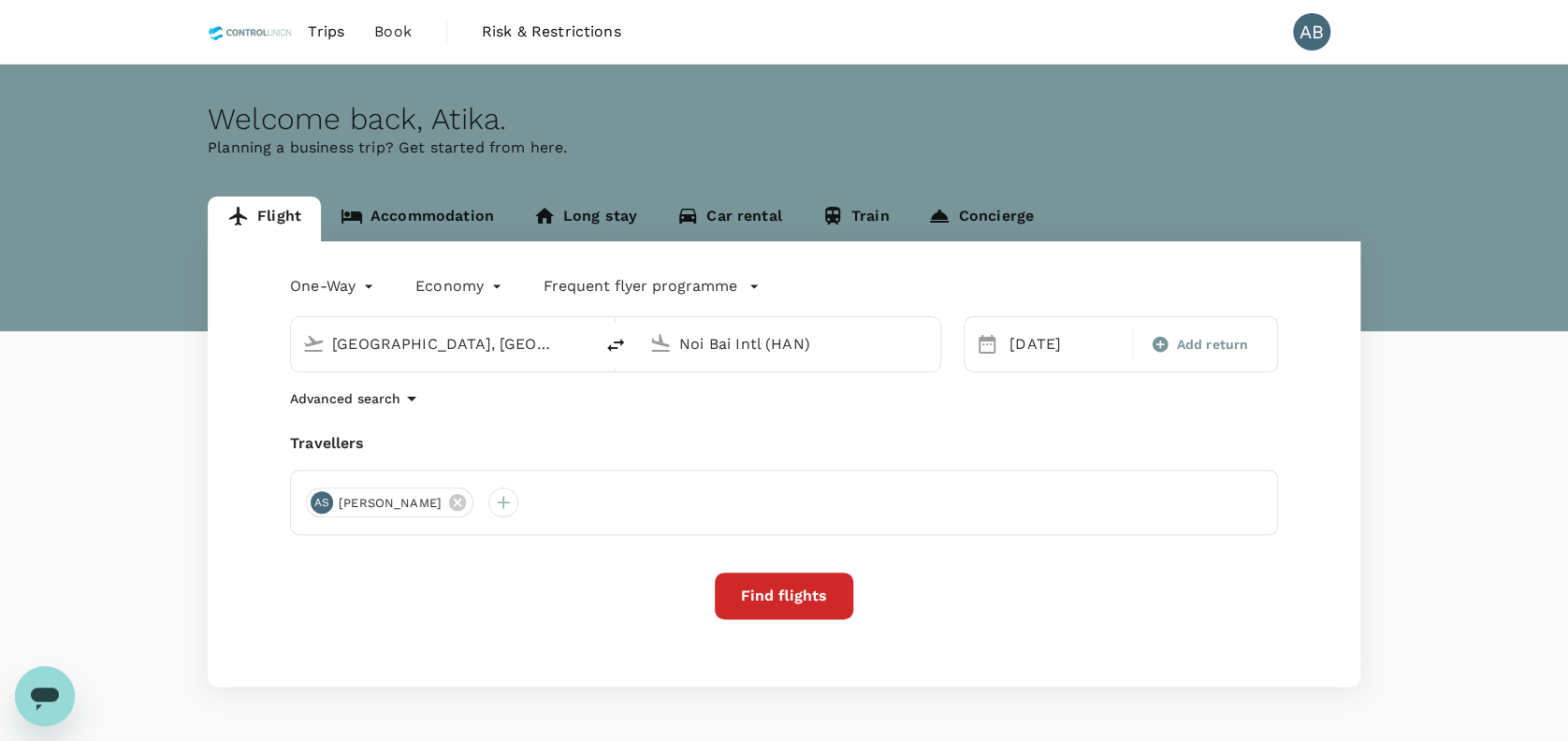type 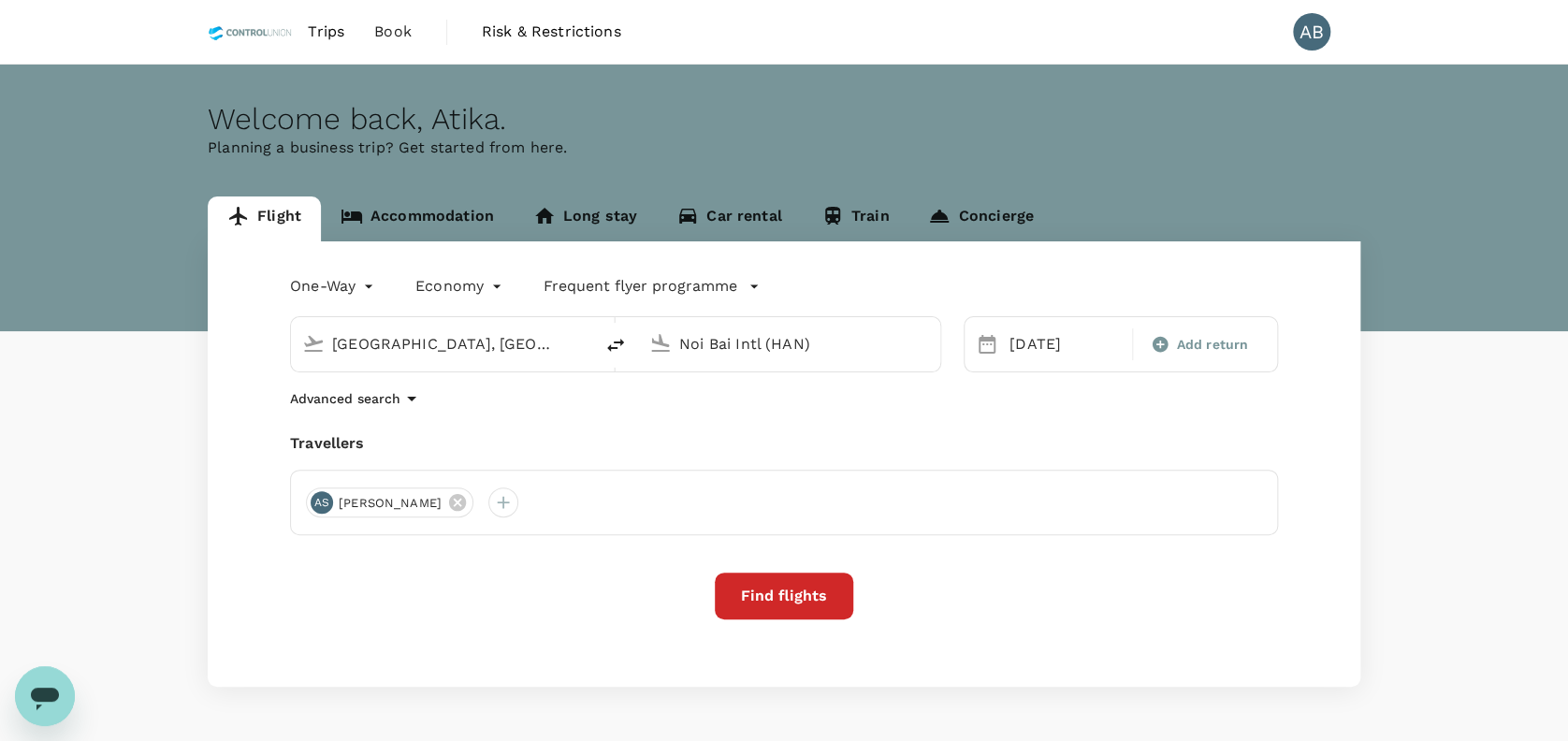 type 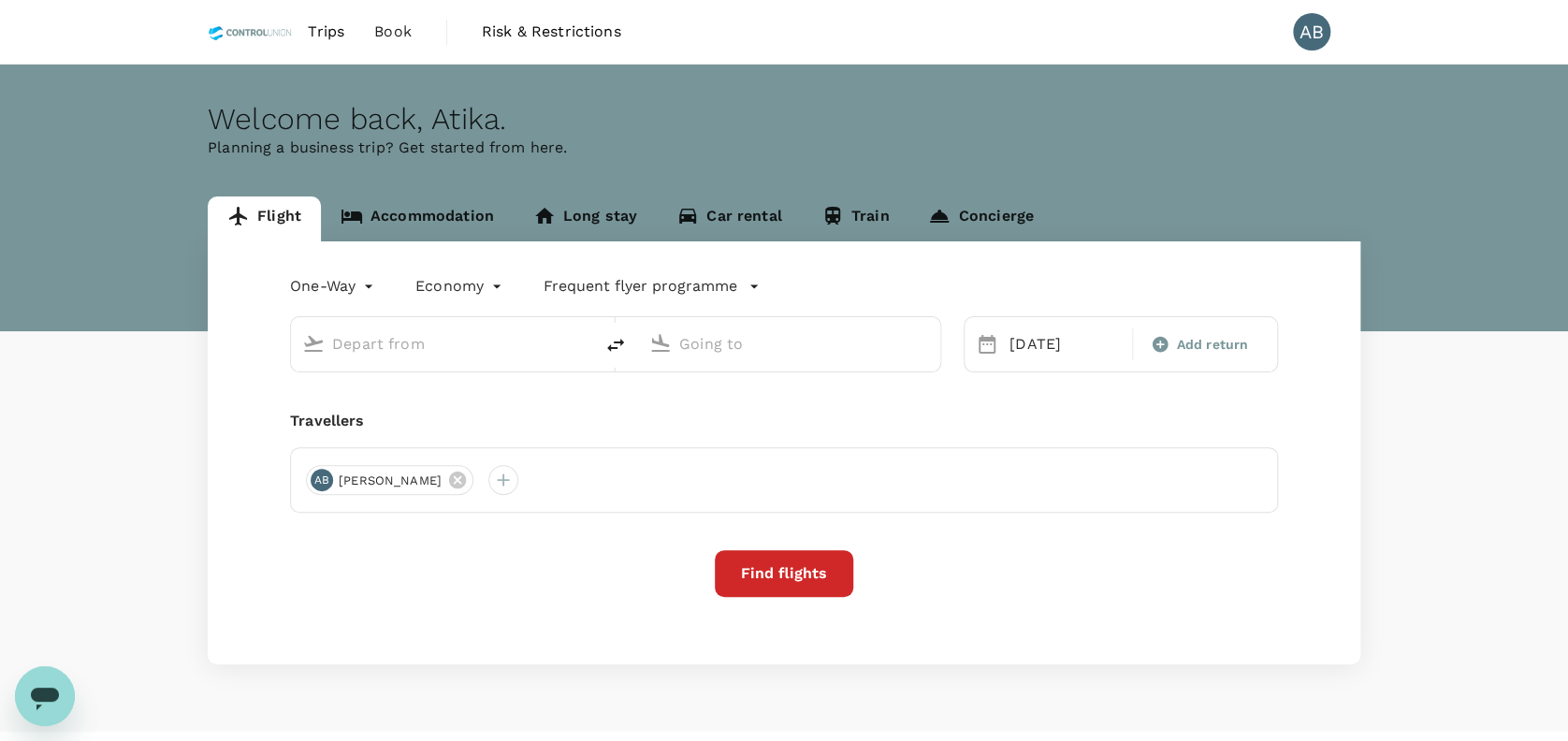 type on "[GEOGRAPHIC_DATA], [GEOGRAPHIC_DATA] (any)" 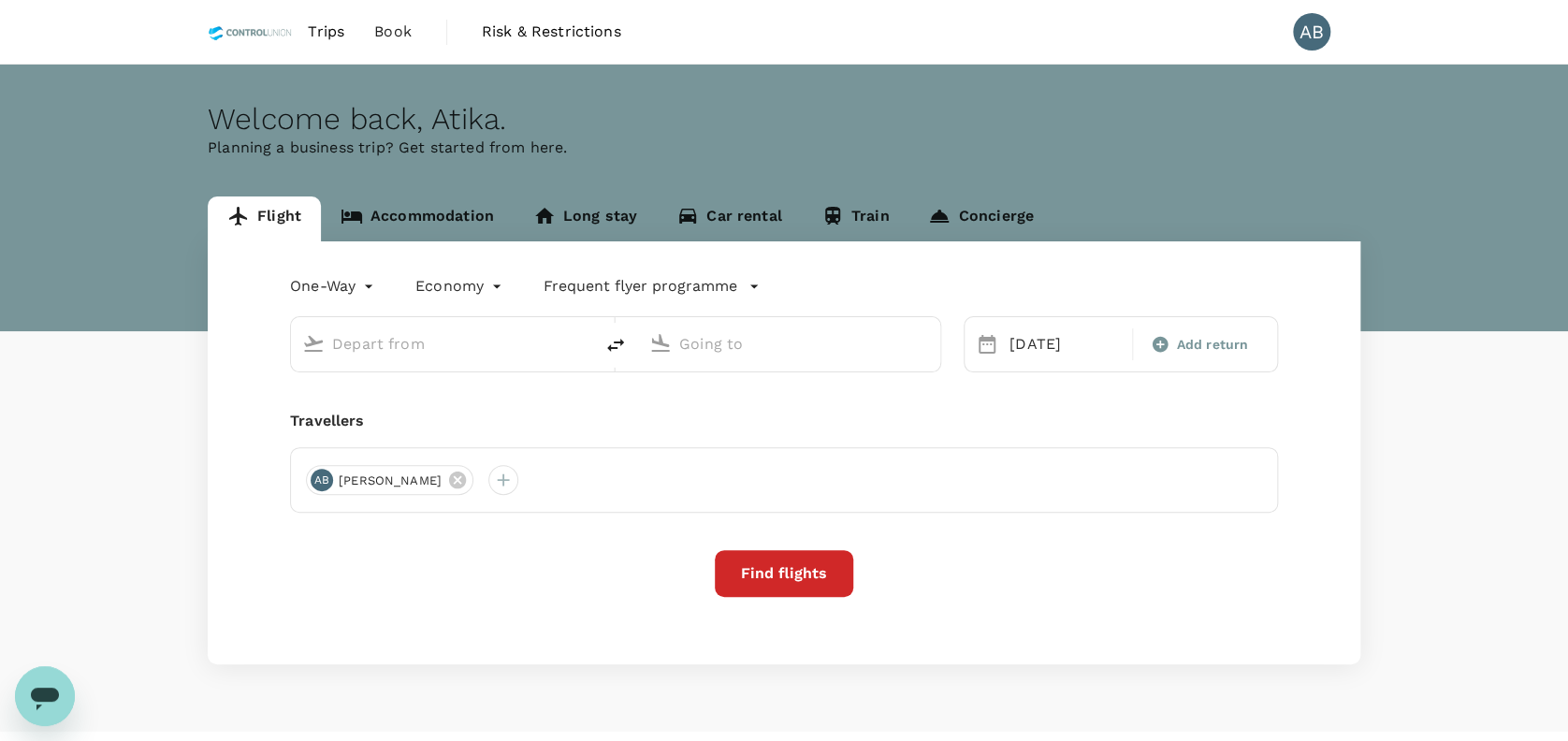 type on "Noi Bai Intl (HAN)" 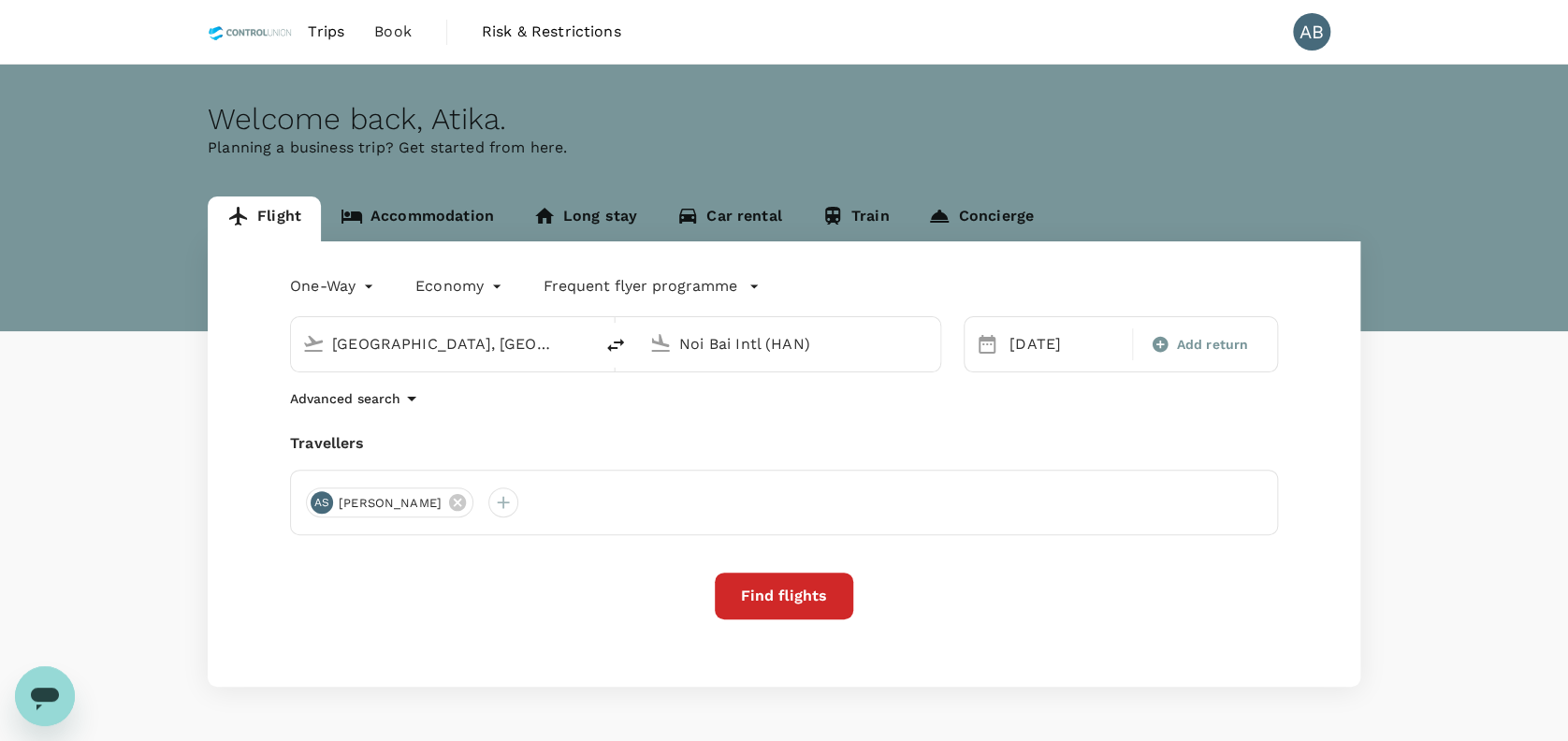 click on "Welcome back , [GEOGRAPHIC_DATA] . Planning a business trip? Get started from here." at bounding box center [784, 197] 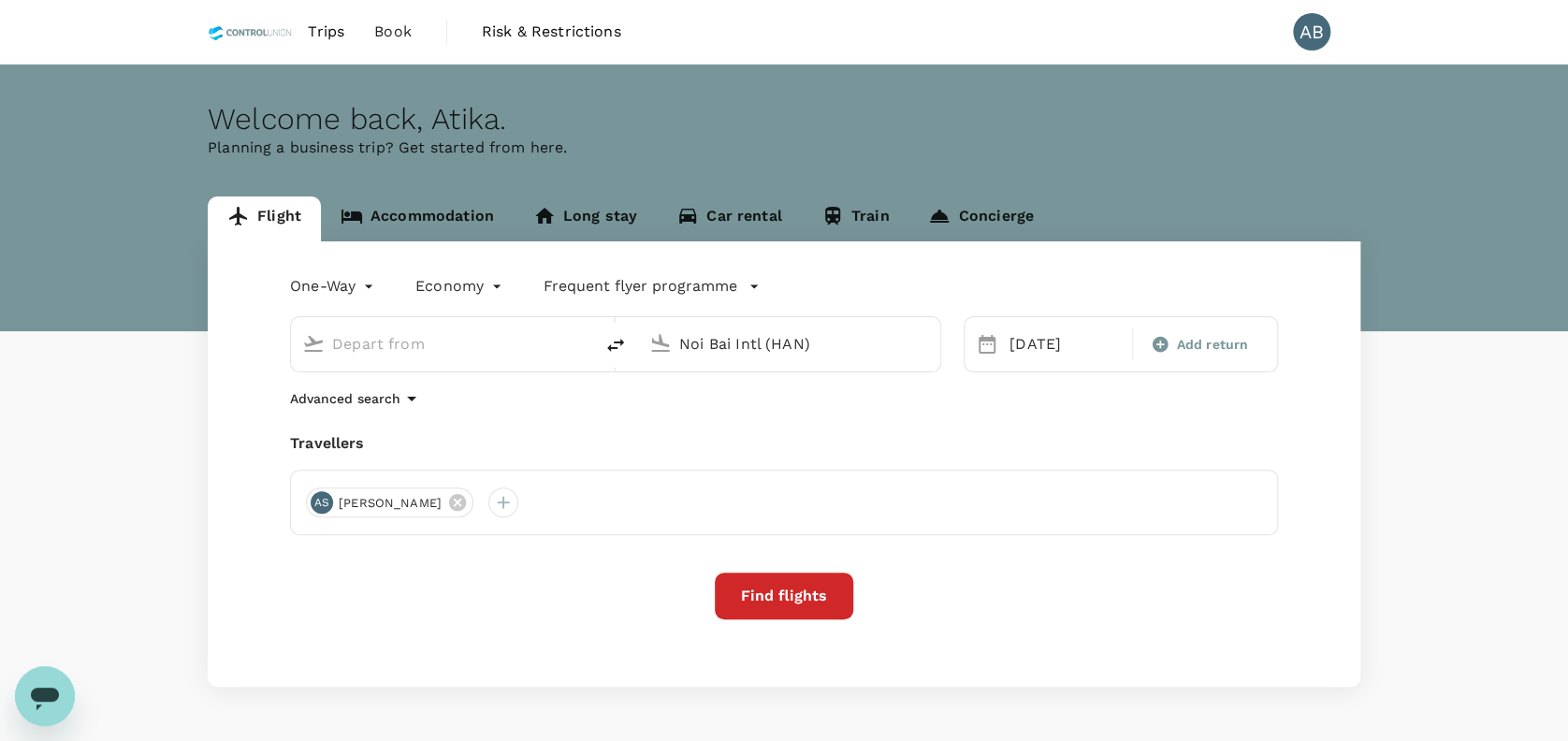 type on "[GEOGRAPHIC_DATA], [GEOGRAPHIC_DATA] (any)" 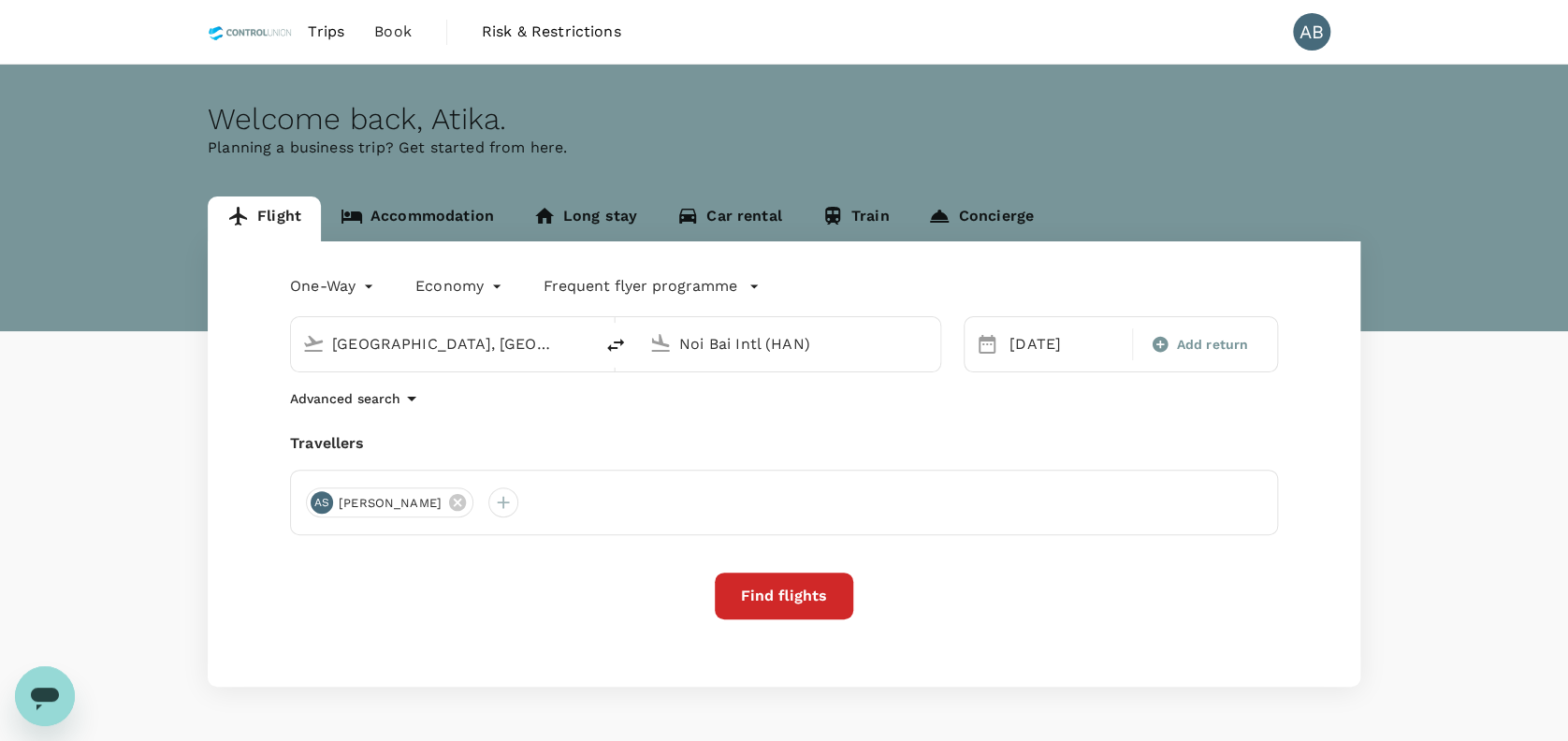 click on "Noi Bai Intl (HAN)" at bounding box center [790, 343] 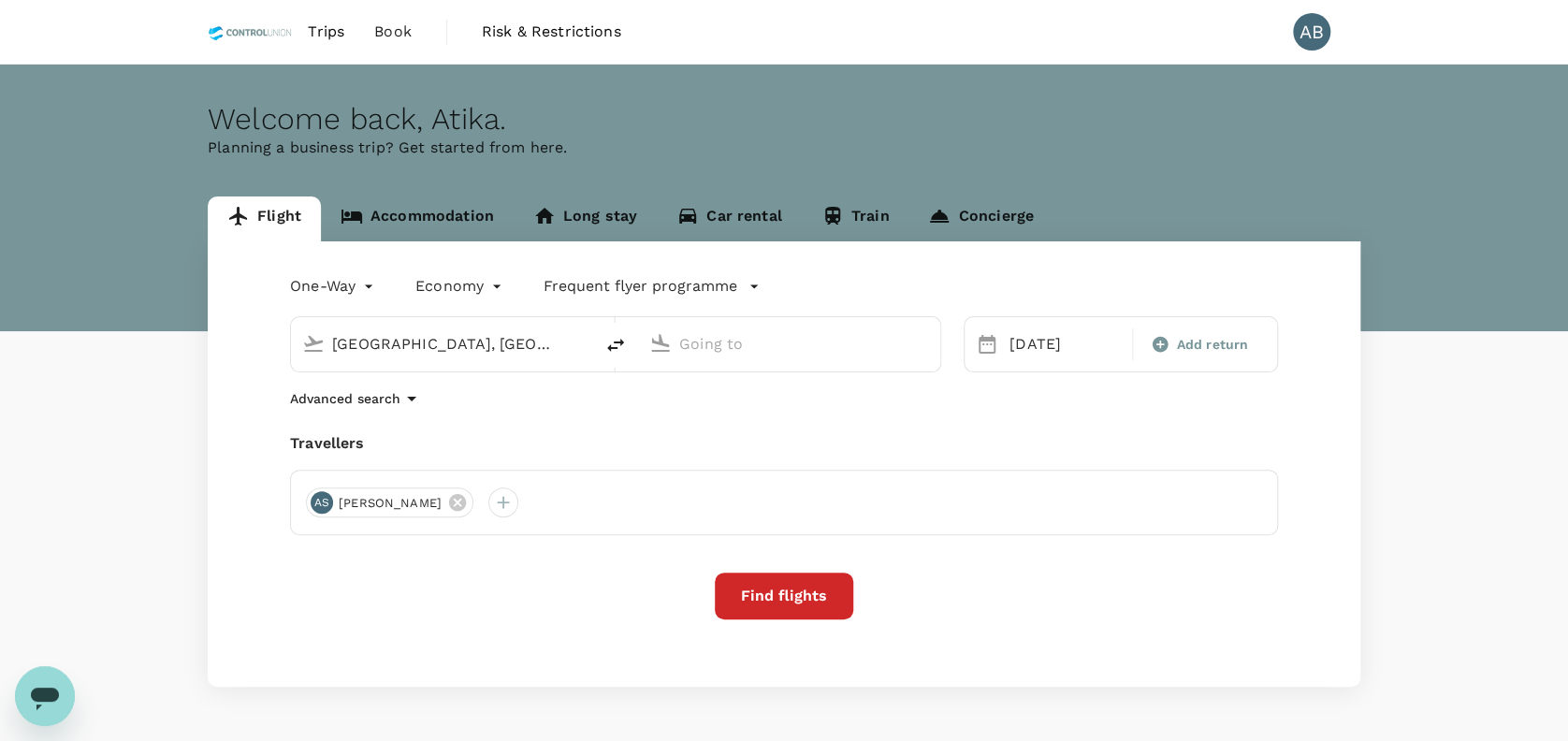type on "Noi Bai Intl (HAN)" 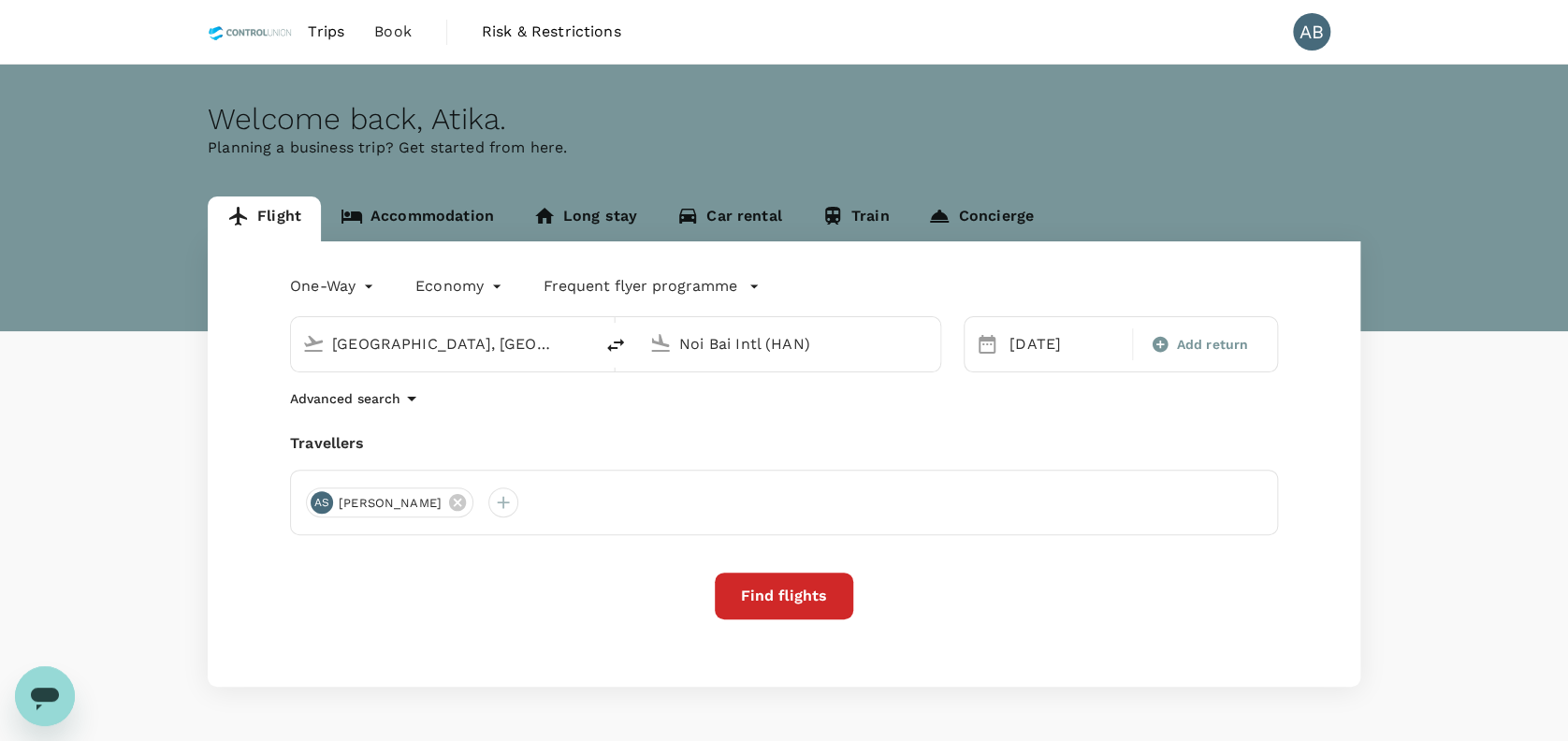 click on "Kuala Lumpur, Malaysia (any)" at bounding box center (443, 343) 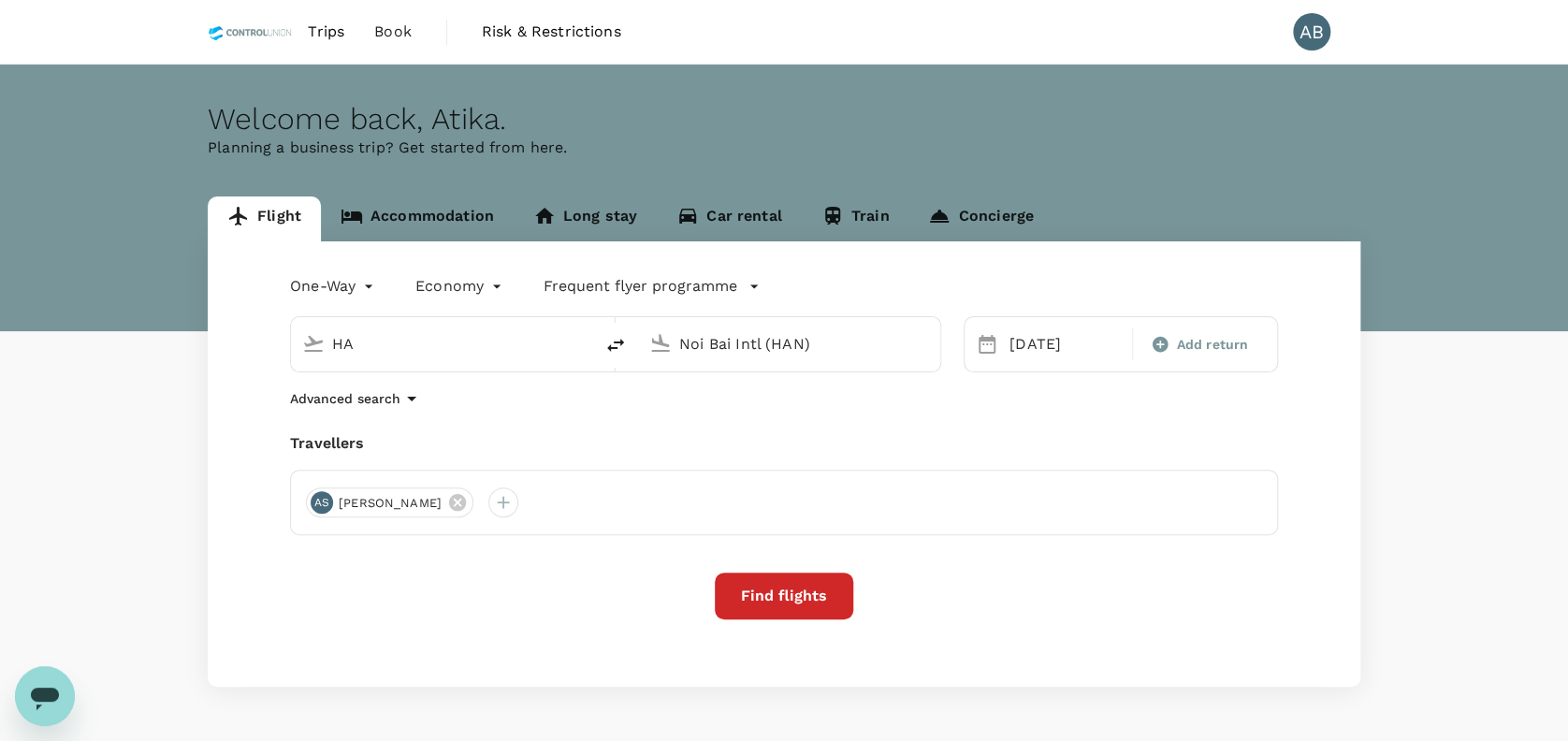 type on "H" 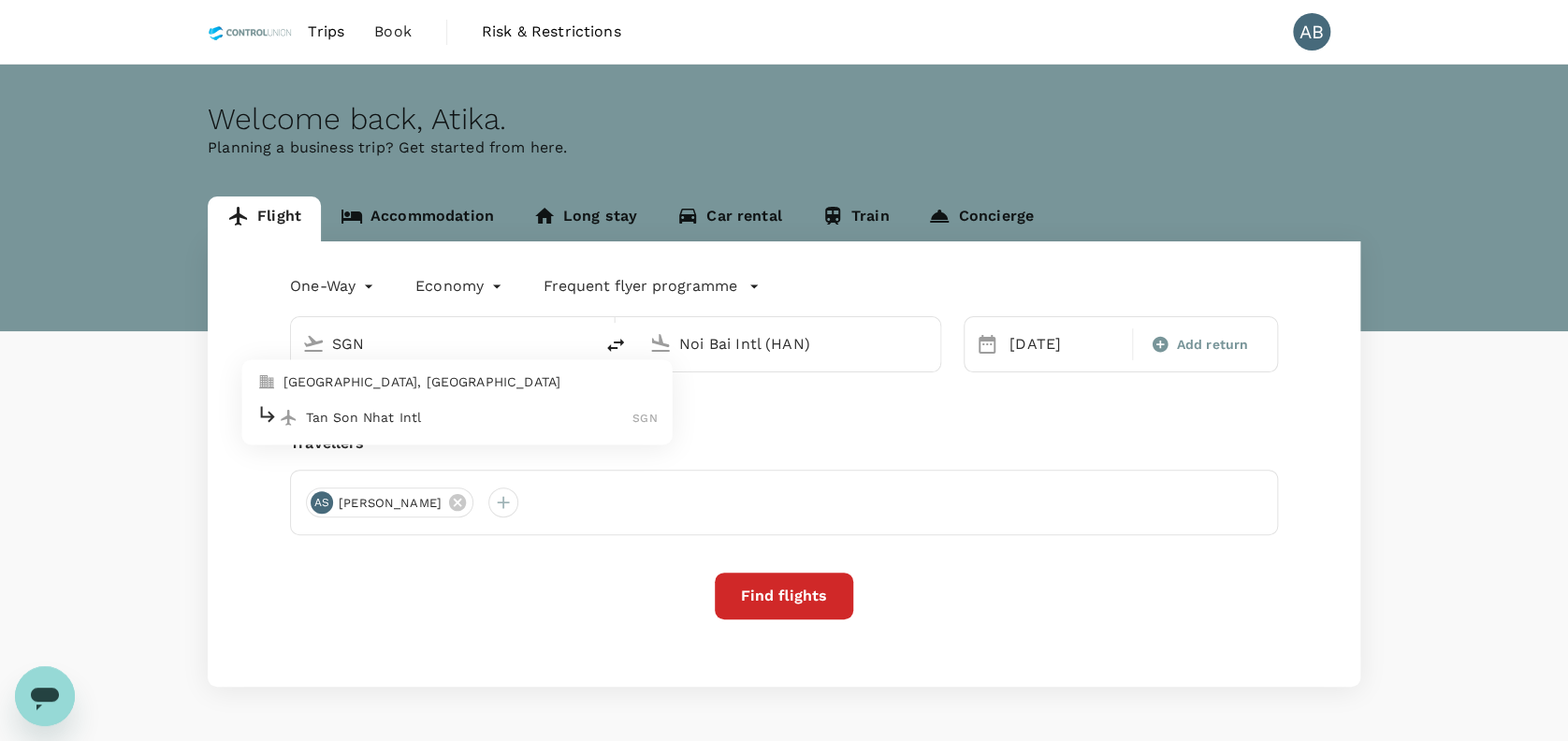 click on "Tan Son Nhat Intl" at bounding box center (470, 417) 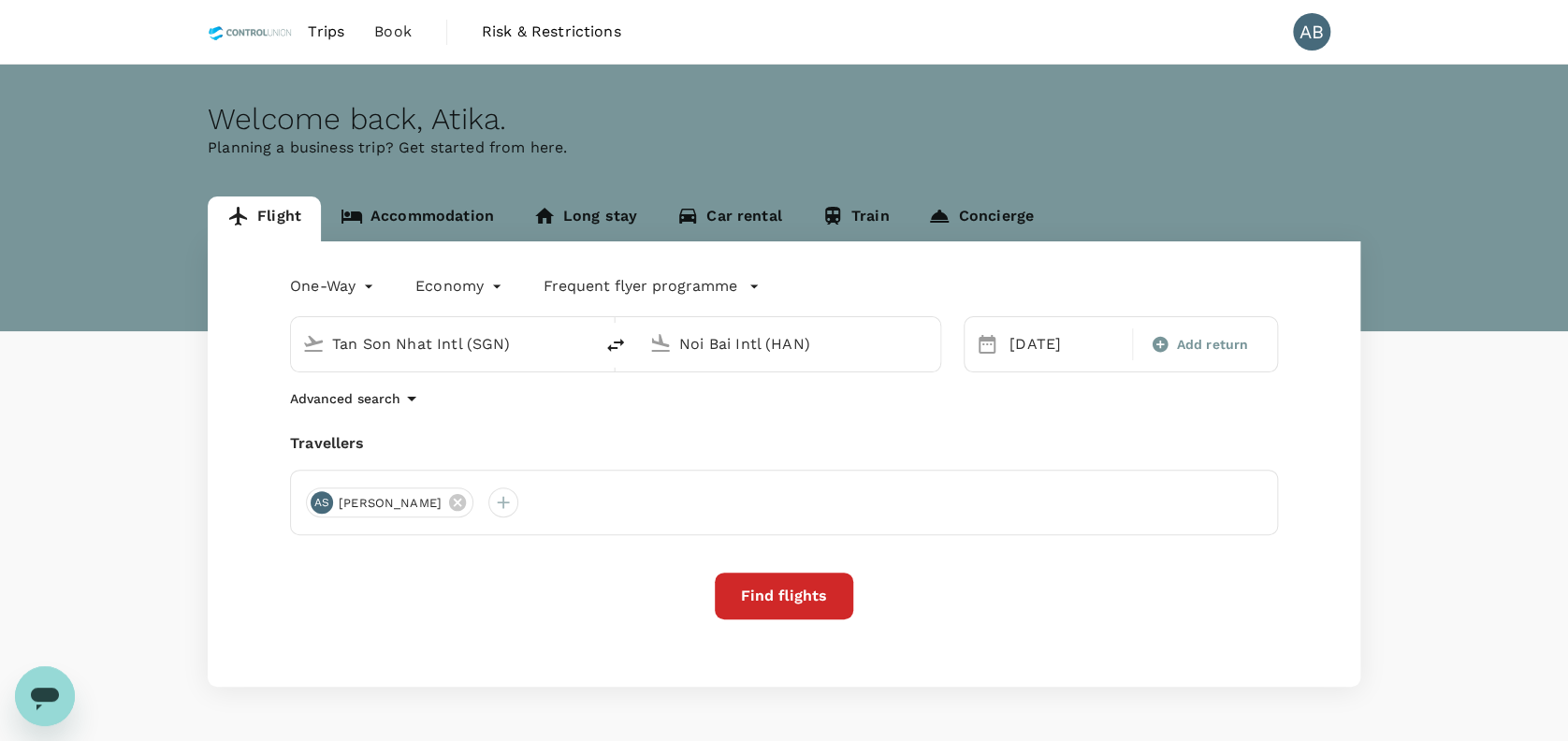 click on "Noi Bai Intl (HAN)" at bounding box center (790, 343) 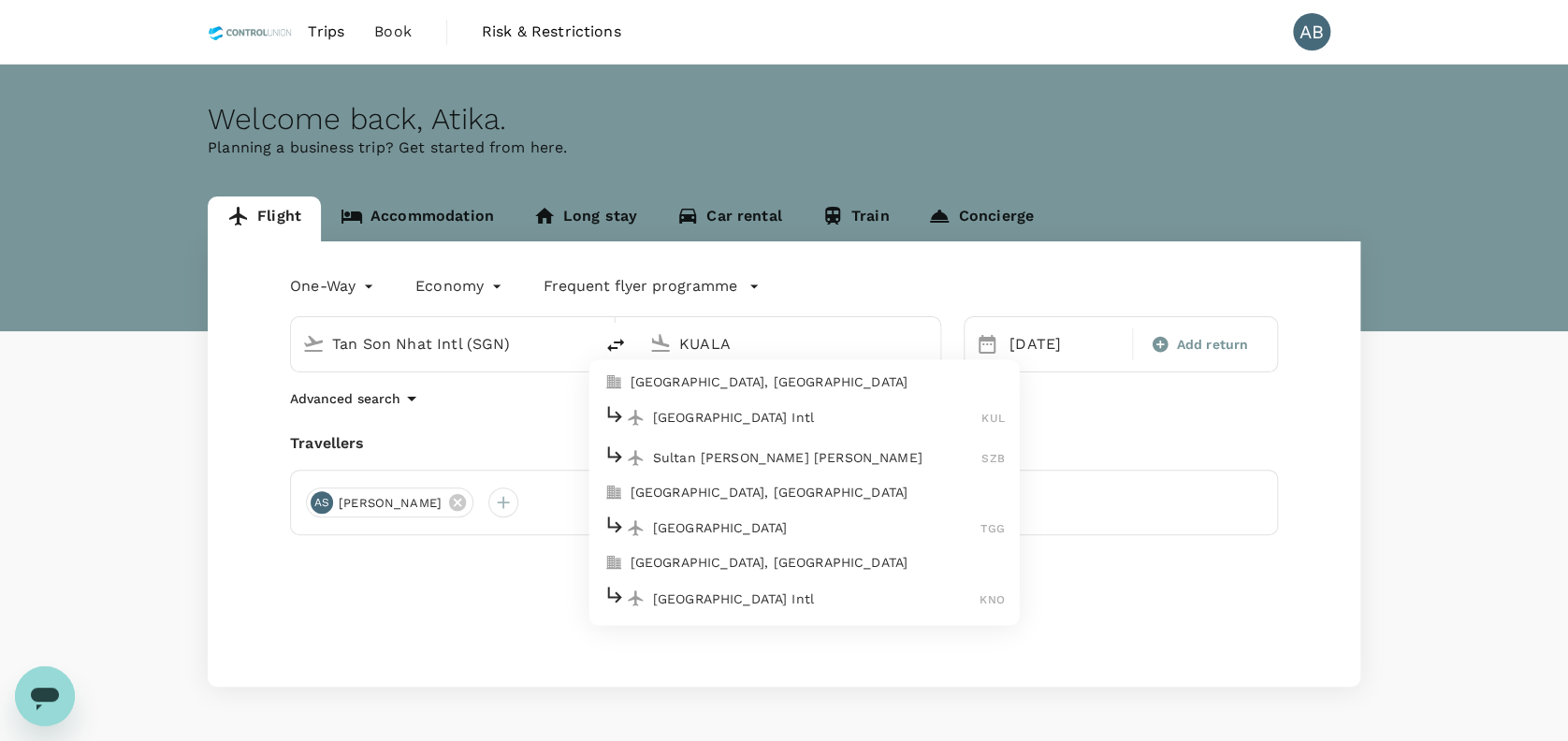 click on "[GEOGRAPHIC_DATA] Intl" at bounding box center [818, 417] 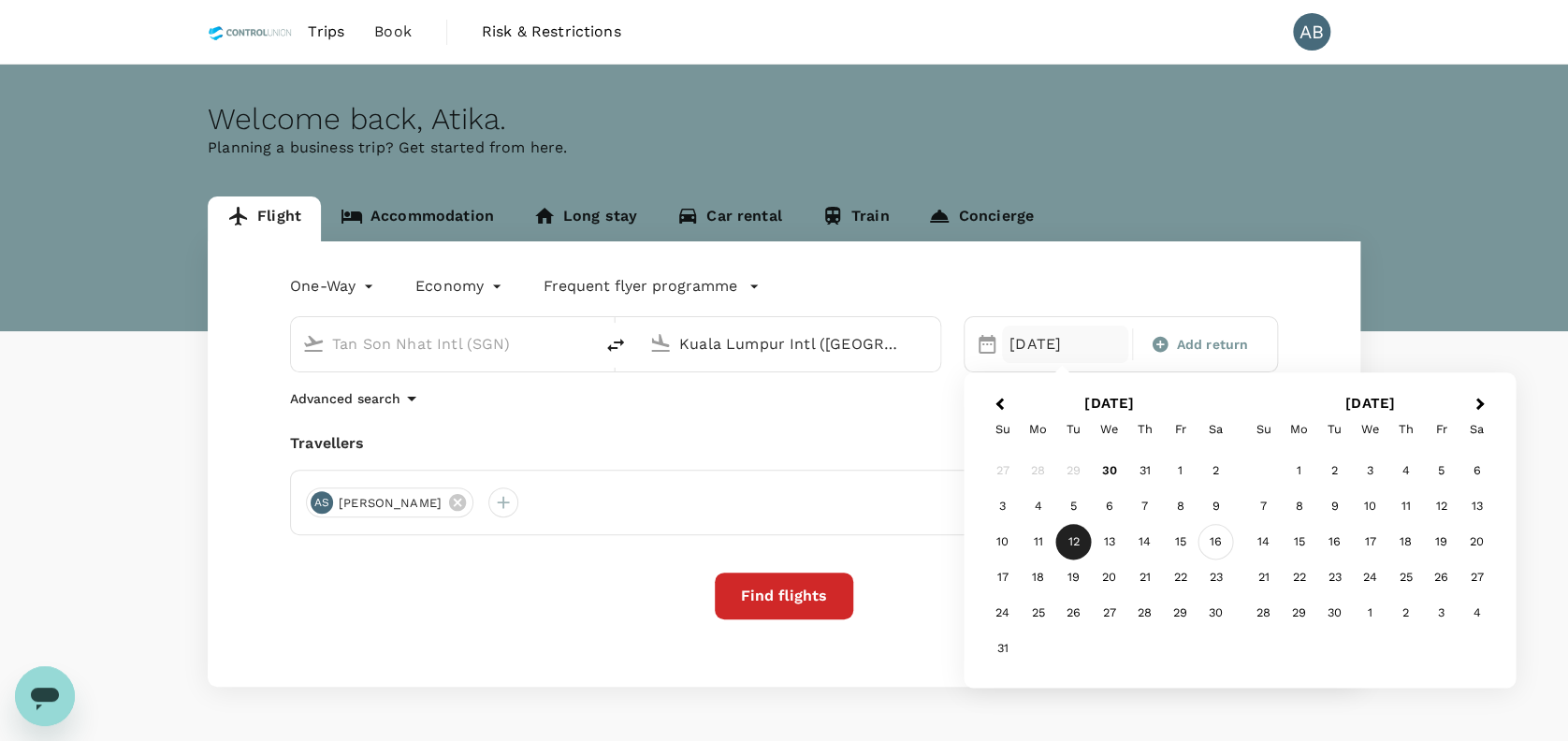 type on "Kuala Lumpur Intl (KUL)" 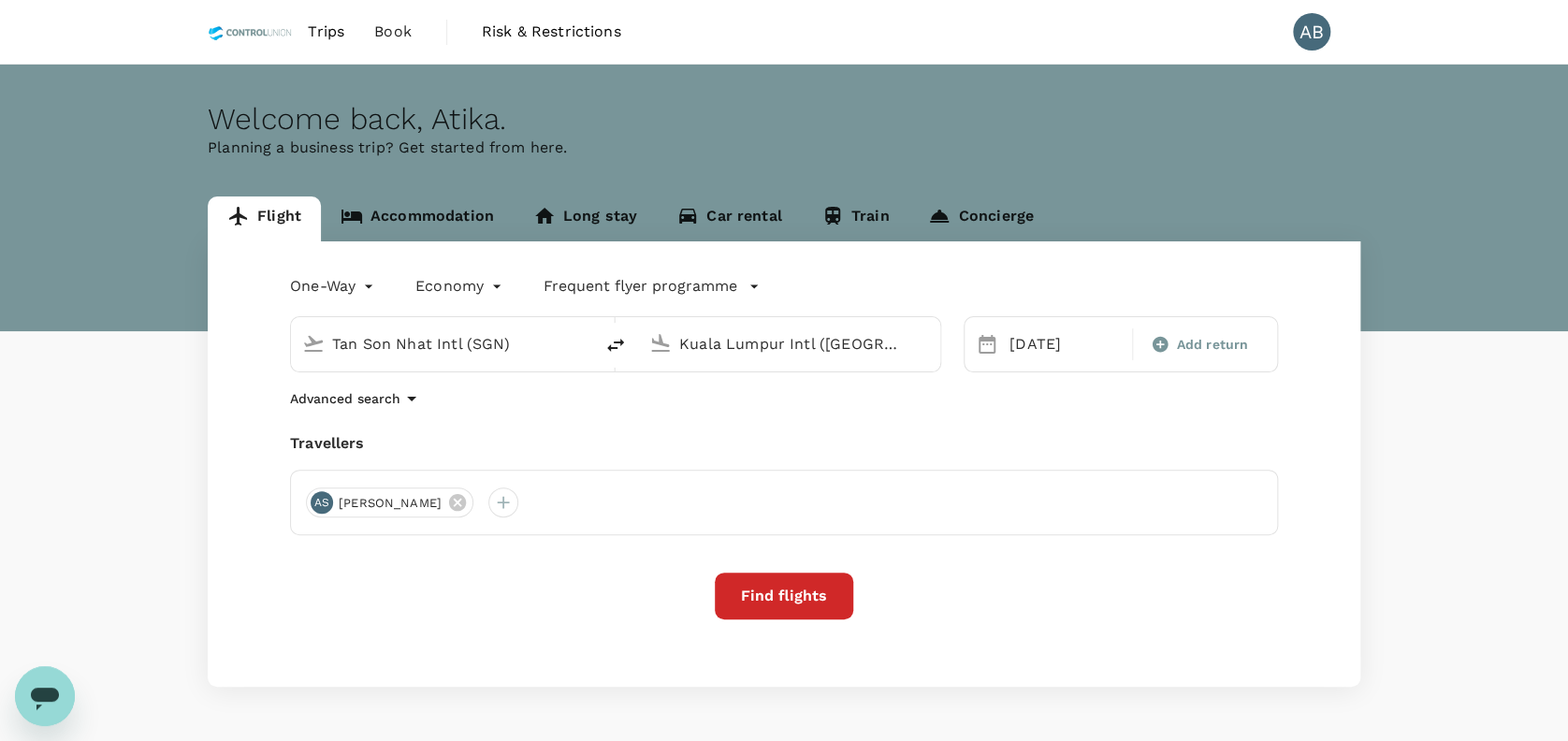 click on "Travellers" at bounding box center [784, 443] 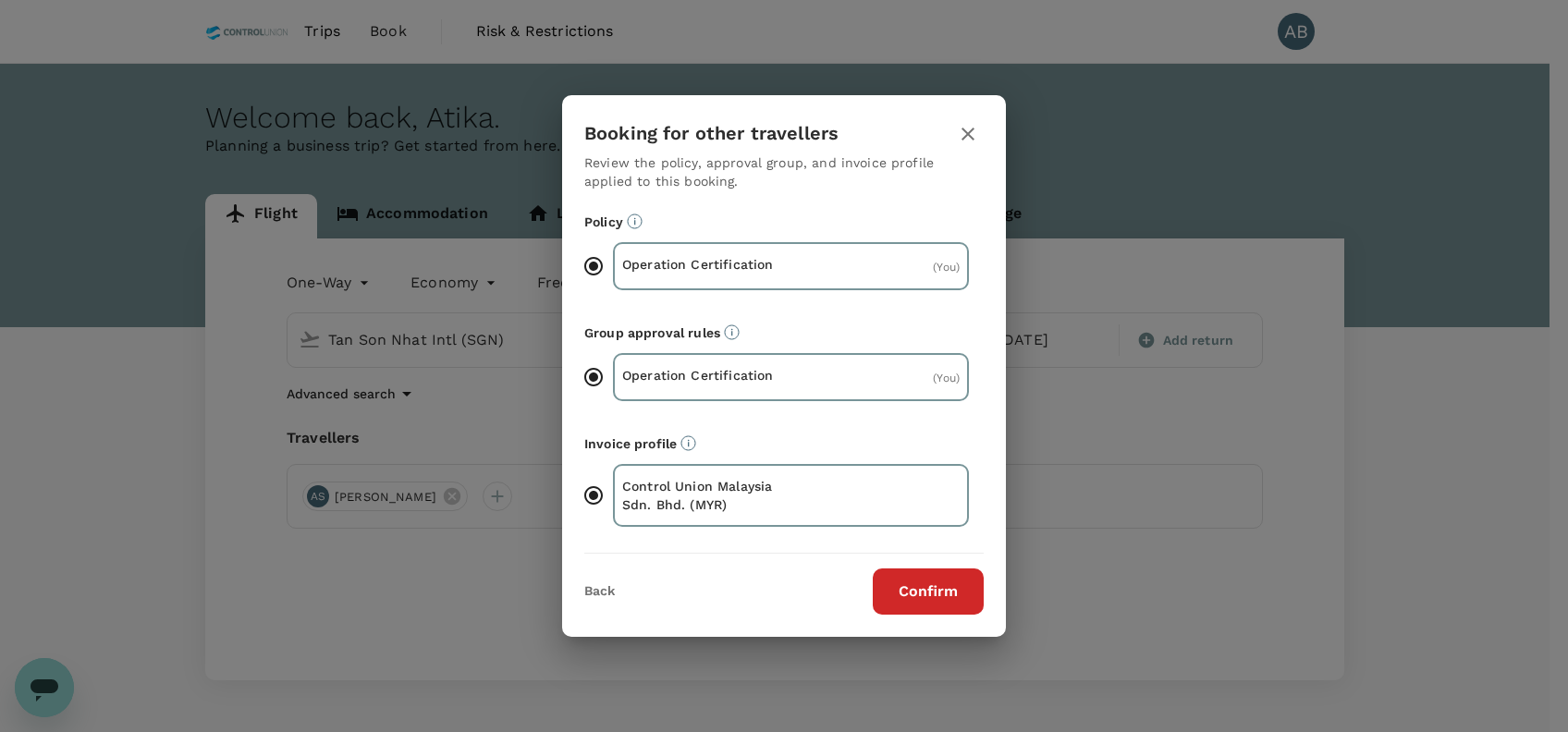 click on "Confirm" at bounding box center (928, 592) 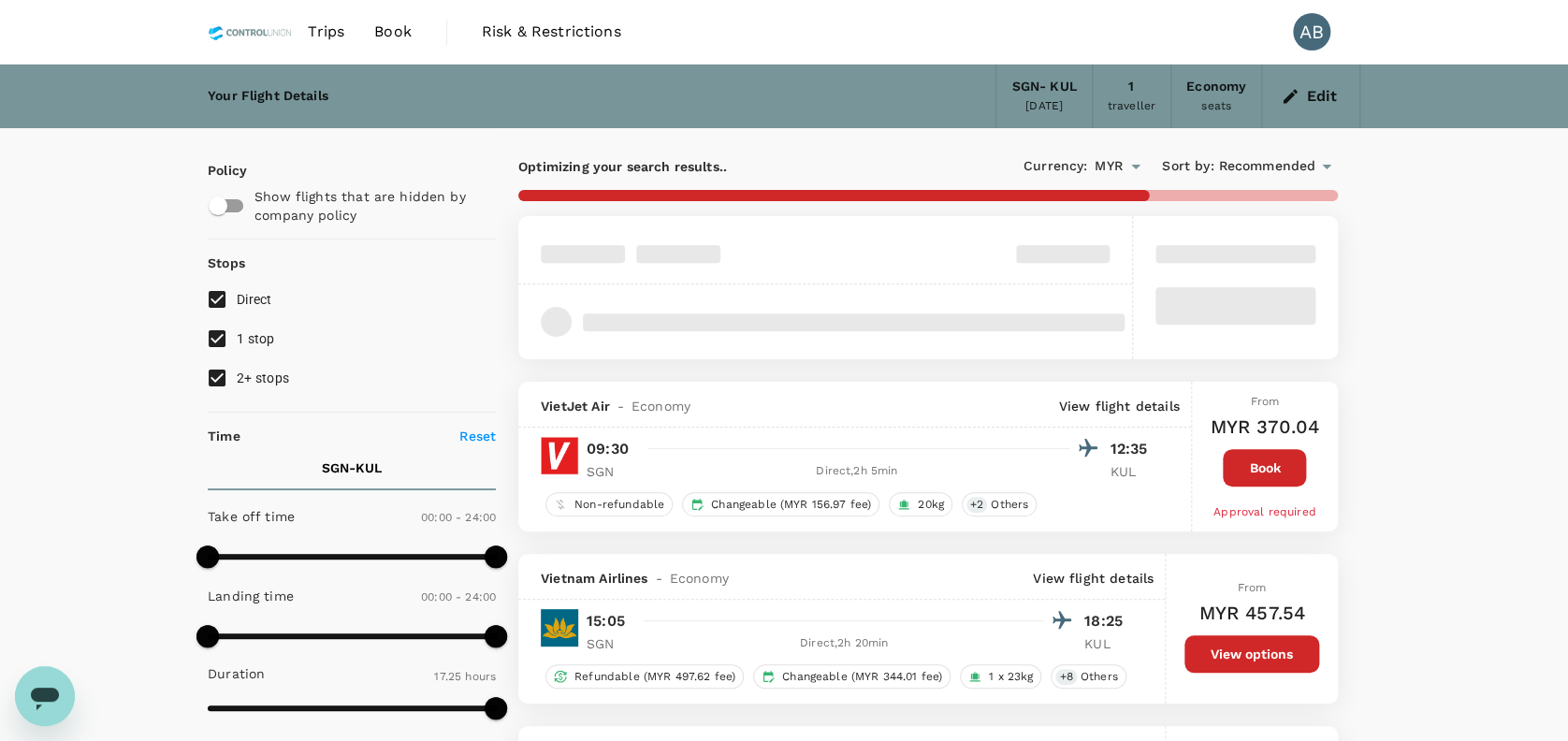 type on "1295" 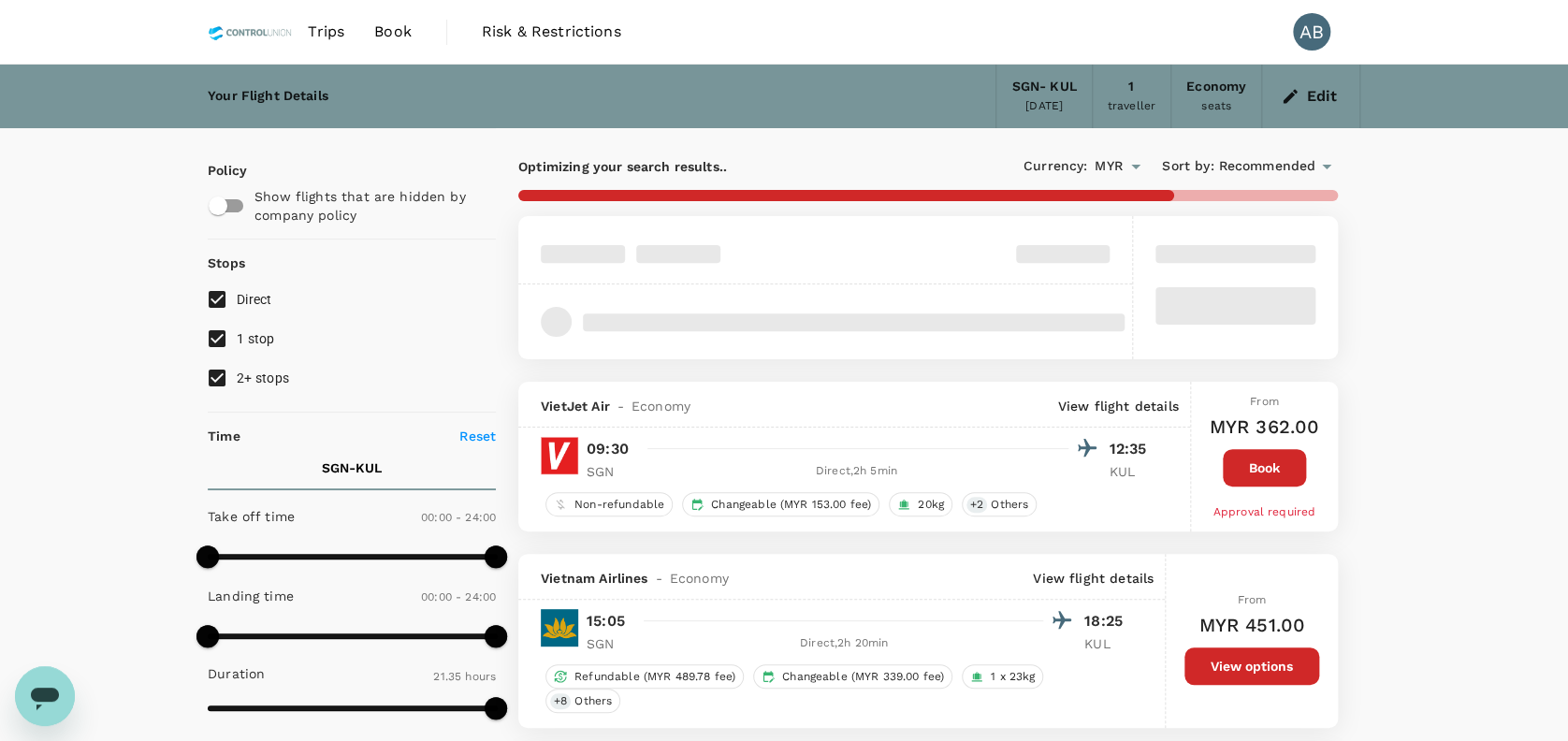 drag, startPoint x: 204, startPoint y: 331, endPoint x: 214, endPoint y: 339, distance: 12.806248 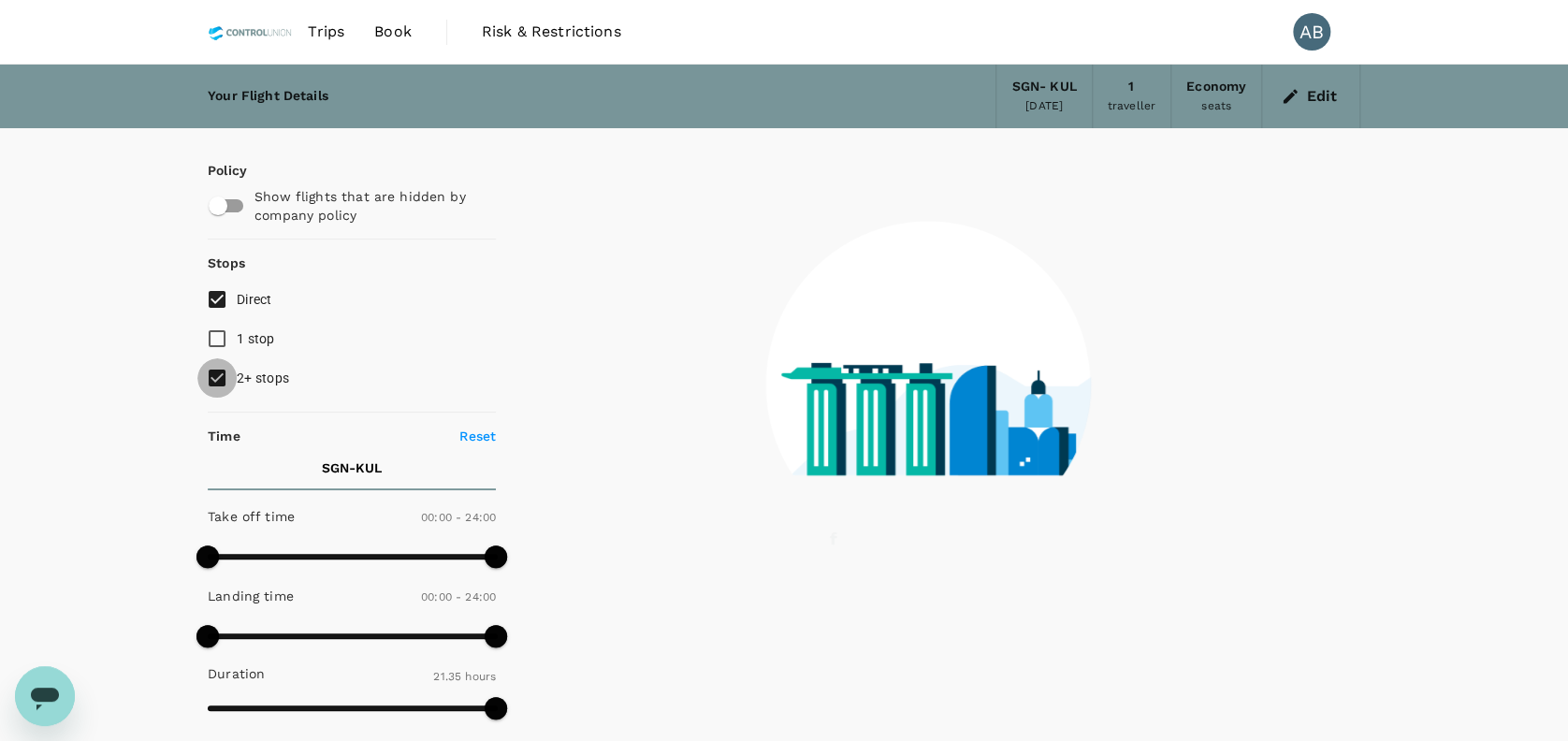 click on "2+ stops" at bounding box center (217, 378) 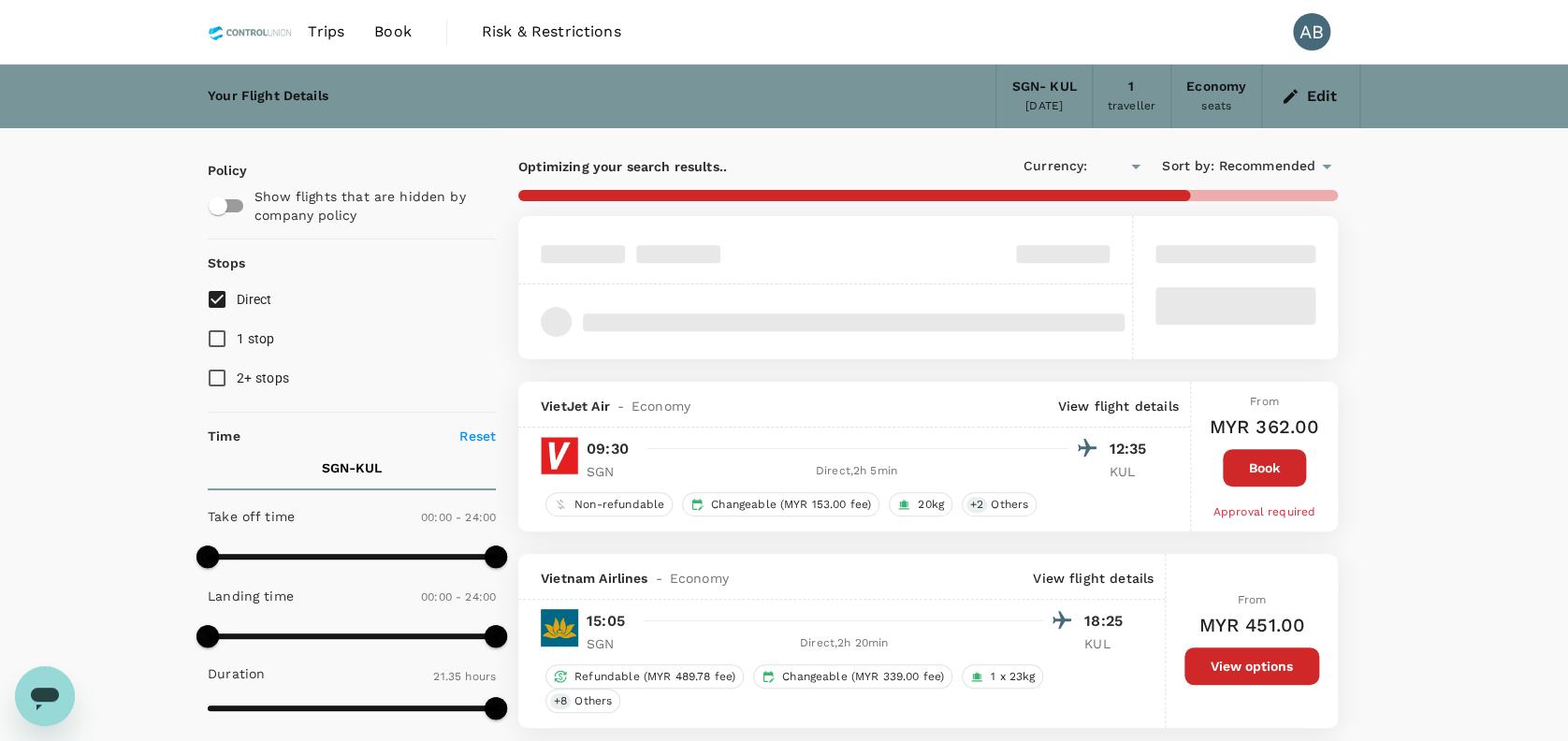 type on "MYR" 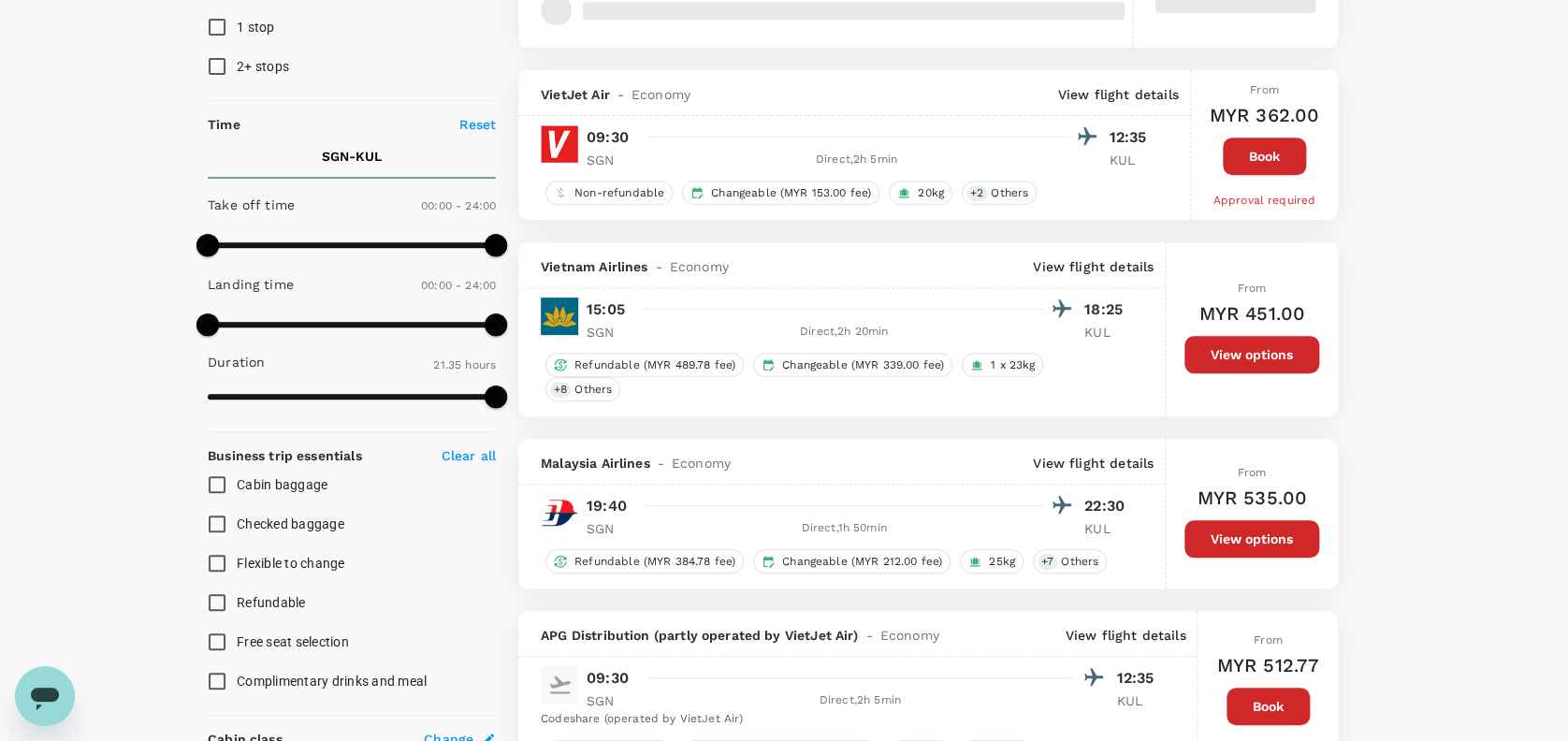 scroll, scrollTop: 374, scrollLeft: 0, axis: vertical 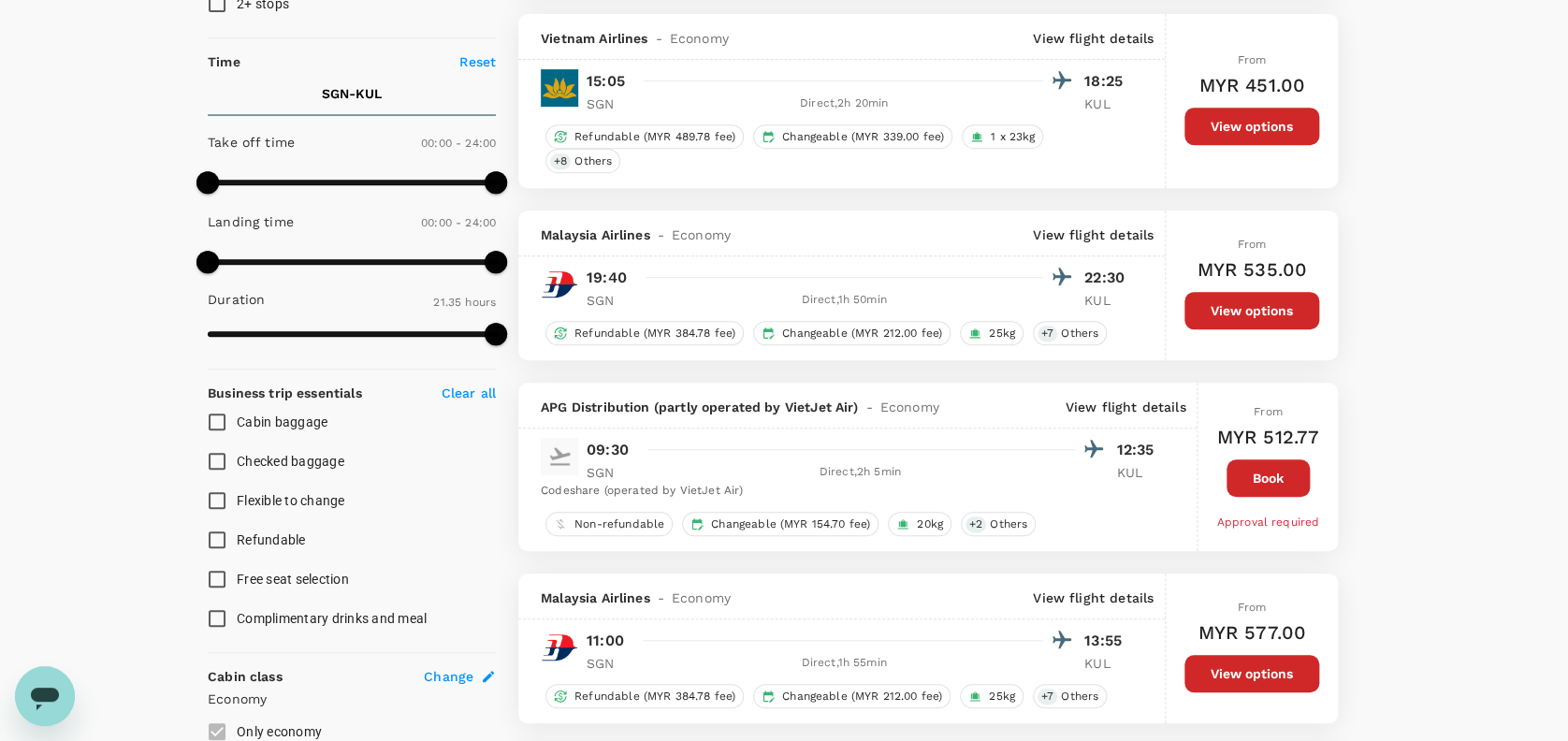 type on "1585" 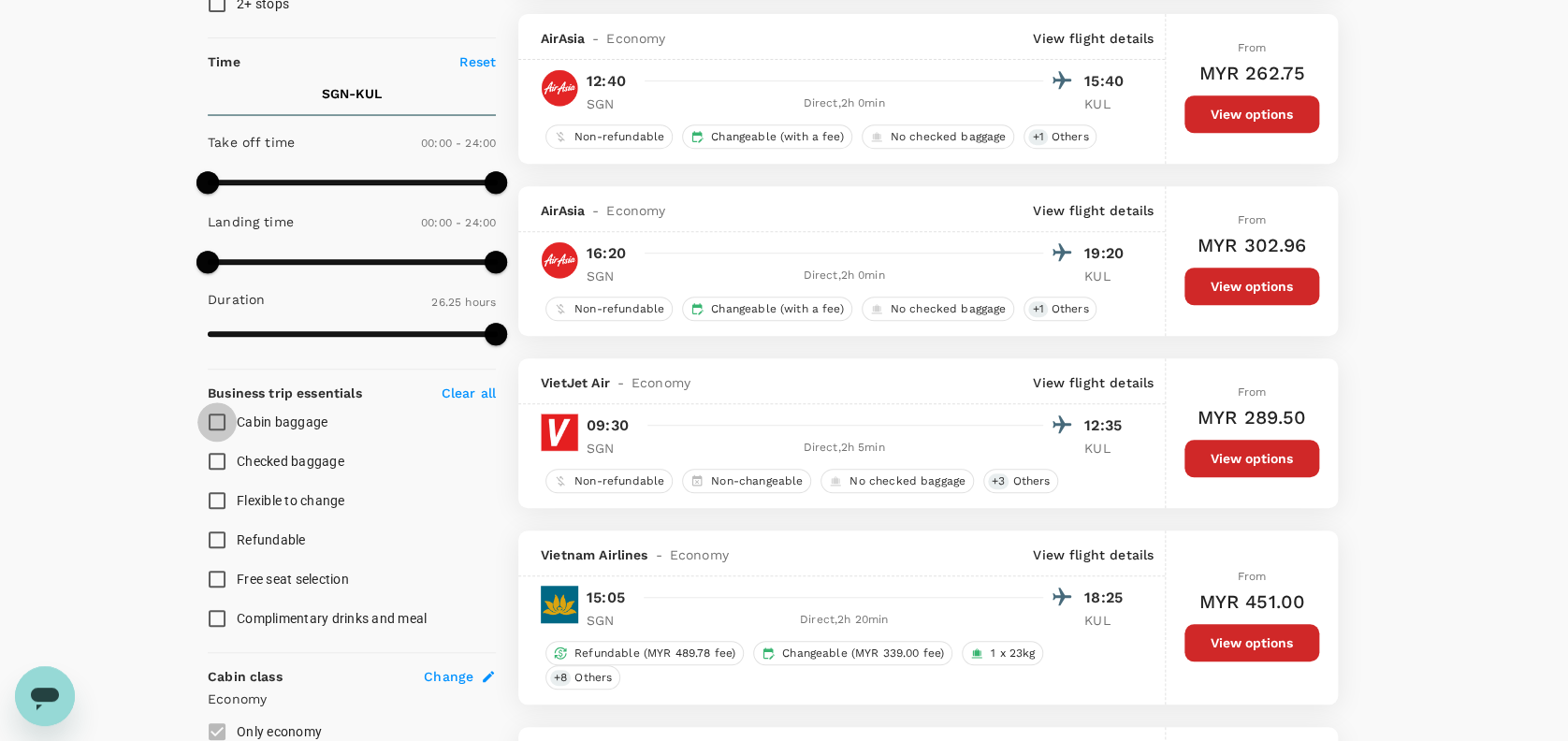 click on "Cabin baggage" at bounding box center (217, 422) 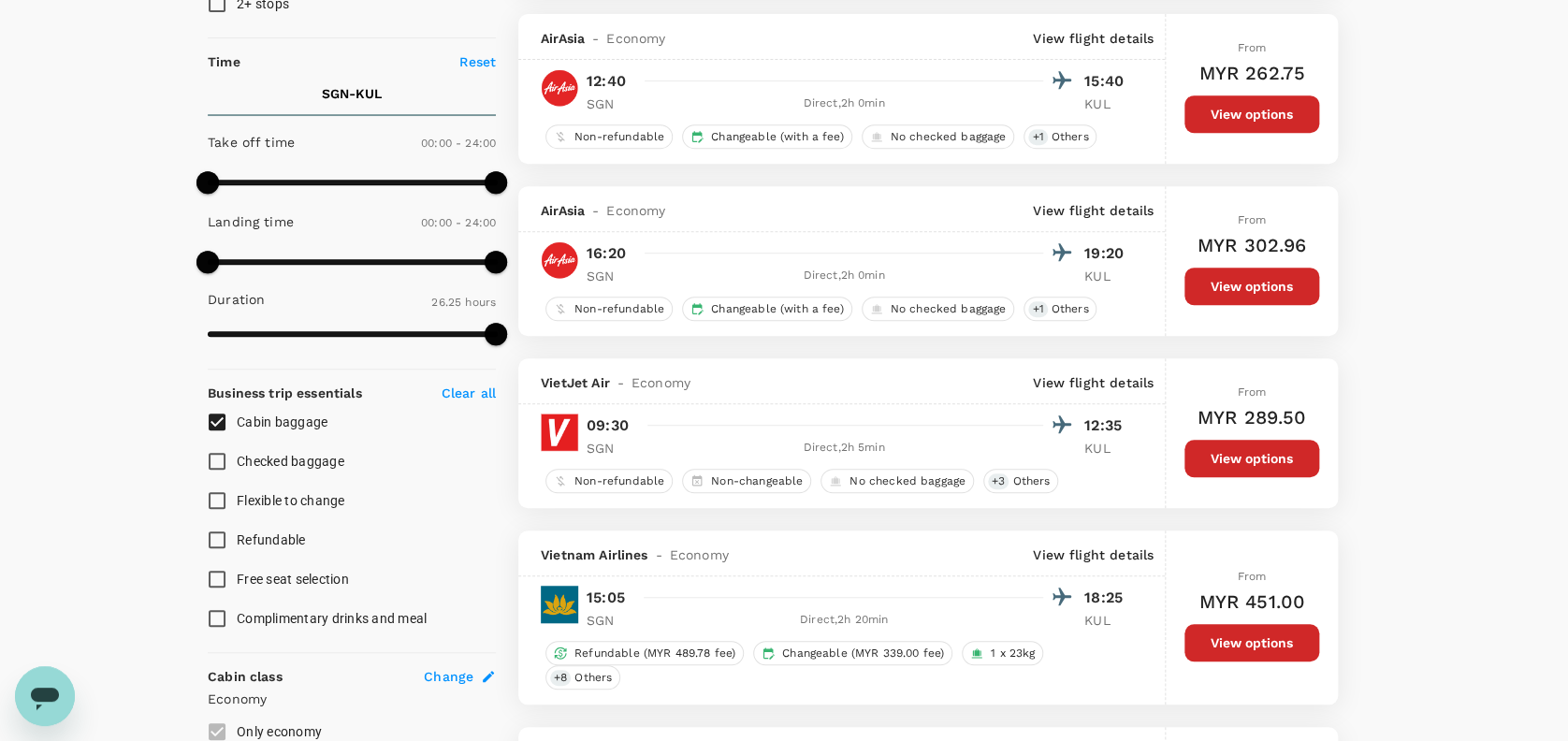 click on "Checked baggage" at bounding box center (217, 461) 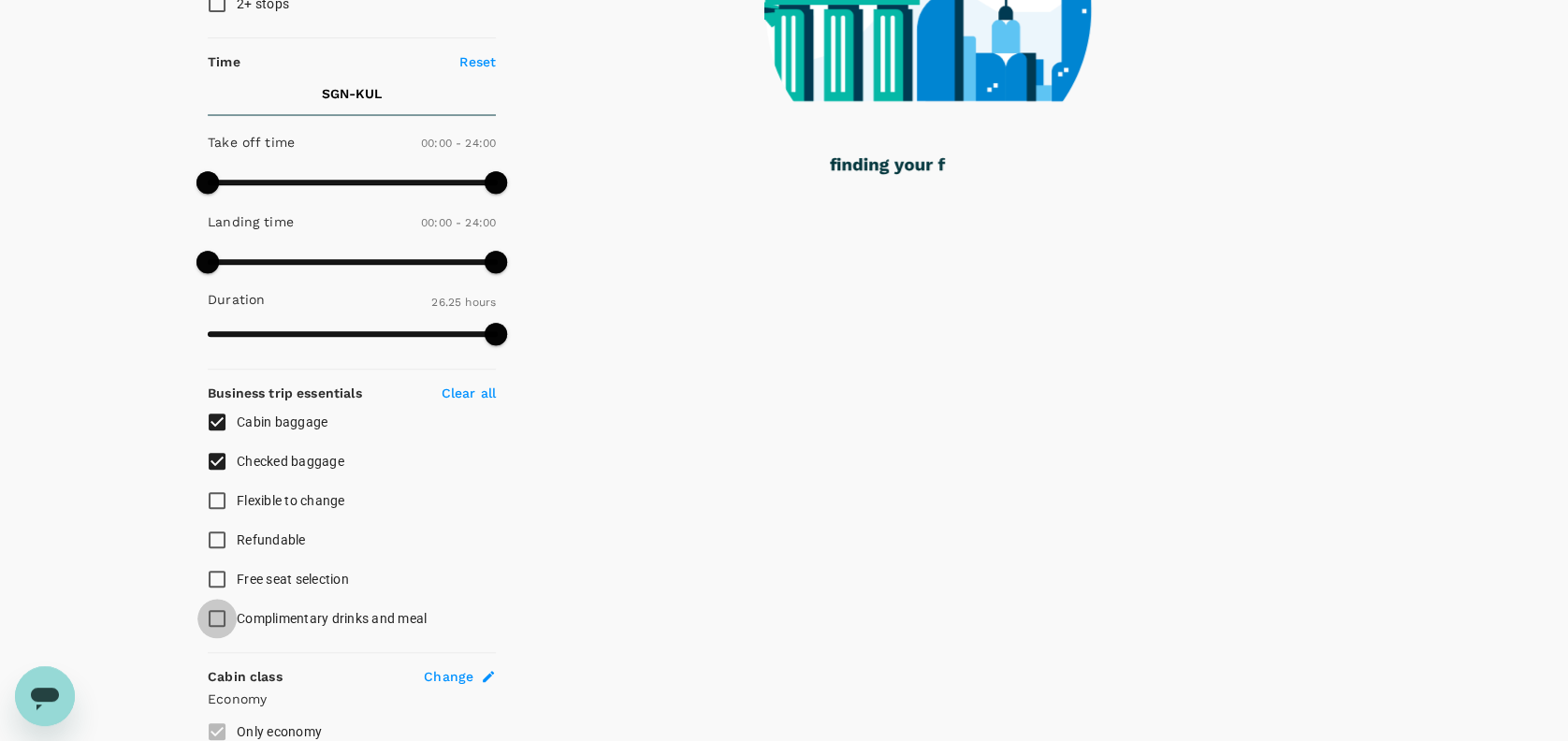 click on "Complimentary drinks and meal" at bounding box center [217, 618] 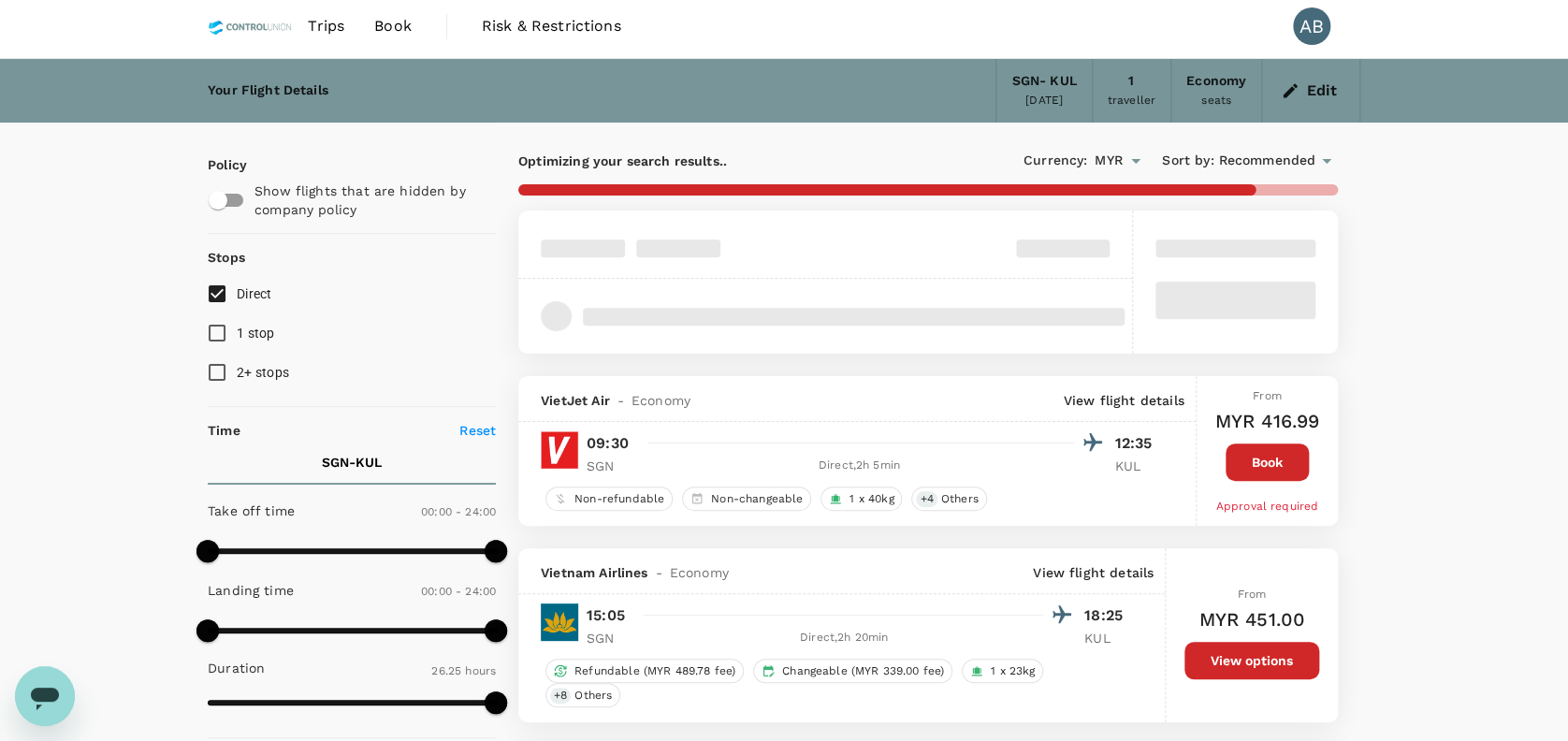 scroll, scrollTop: 0, scrollLeft: 0, axis: both 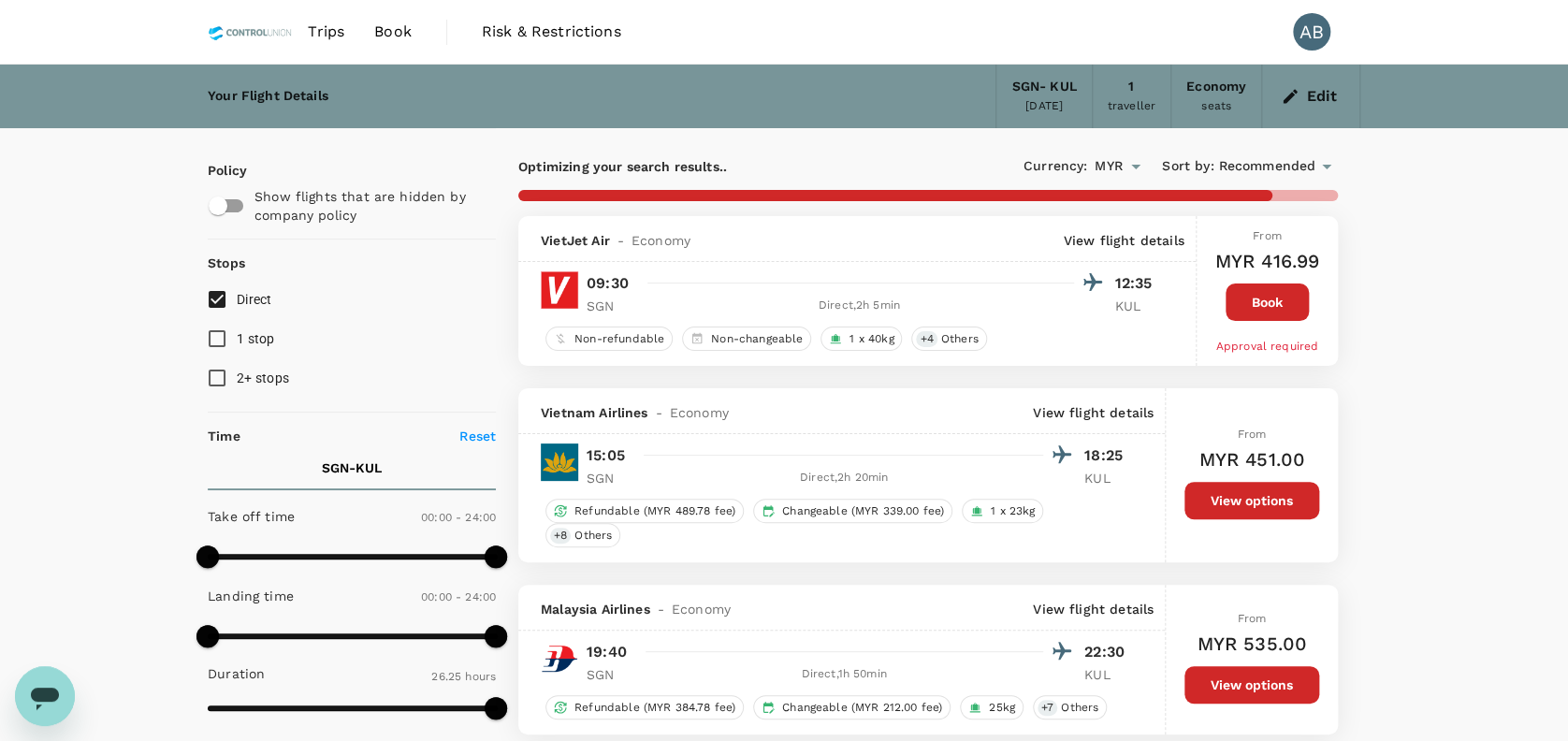 click on "Optimizing your search results.. Currency :  MYR Sort by :  Recommended VietJet Air     - Economy   View flight details 09:30 12:35 SGN Direct ,  2h 5min KUL Non-refundable Non-changeable 1 x 40kg + 4 Others From MYR 416.99 Book Approval required Vietnam Airlines     - Economy   View flight details 15:05 18:25 SGN Direct ,  2h 20min KUL Refundable (MYR 489.78 fee) Changeable (MYR 339.00 fee) 1 x 23kg + 8 Others From MYR 451.00 View options Malaysia Airlines     - Economy   View flight details 19:40 22:30 SGN Direct ,  1h 50min KUL Refundable (MYR 384.78 fee) Changeable (MYR 212.00 fee) 25kg + 7 Others From MYR 535.00 View options Malaysia Airlines     - Economy   View flight details 11:00 13:55 SGN Direct ,  1h 55min KUL Refundable (MYR 384.78 fee) Changeable (MYR 212.00 fee) 25kg + 7 Others From MYR 577.00 View options Malaysia Airlines     - Economy   View flight details 16:40 19:40 SGN Direct ,  2h 0min KUL Refundable (MYR 384.78 fee) Changeable (MYR 212.00 fee) 25kg + 7 Others From MYR 577.00 View options" at bounding box center [928, 739] 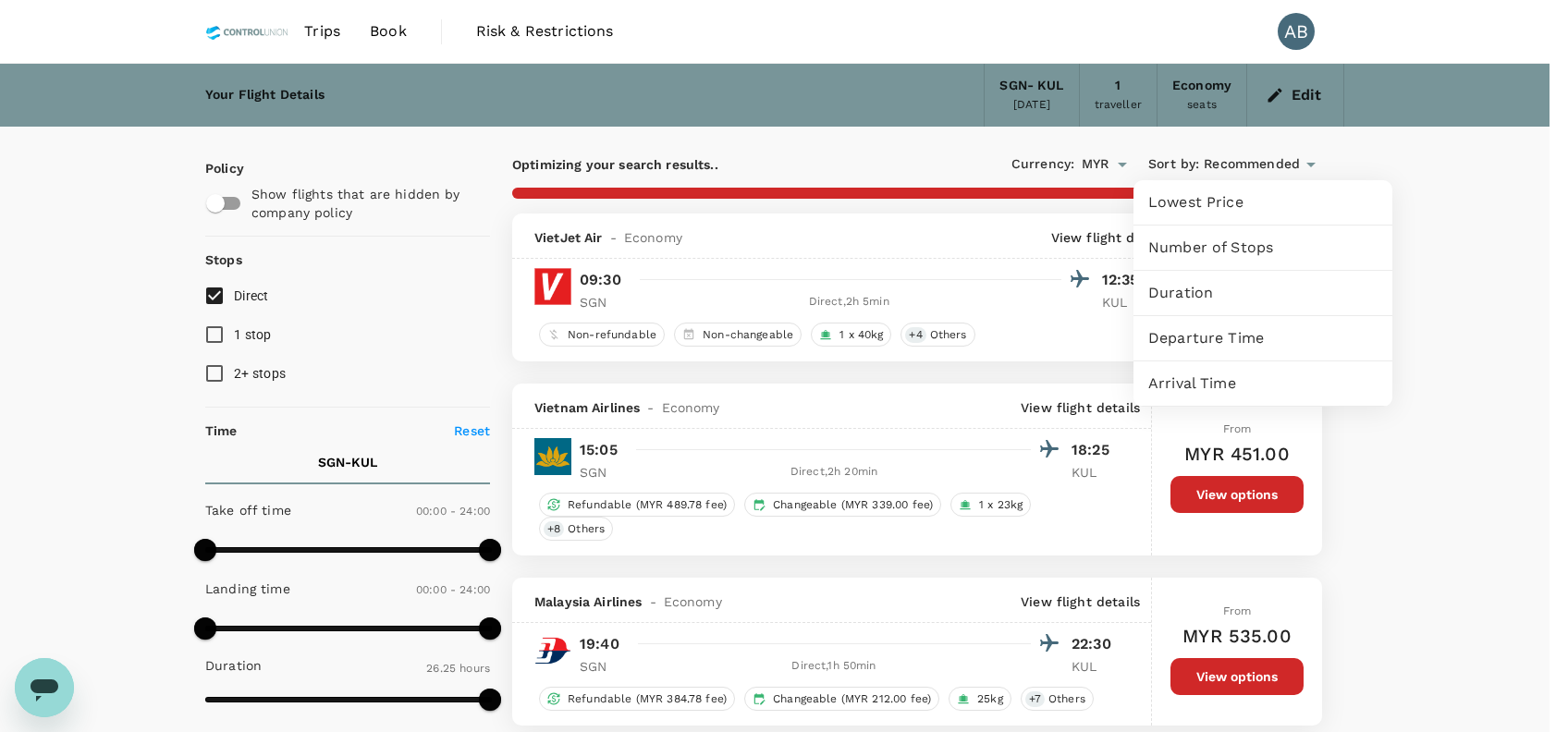 click on "Lowest Price" at bounding box center [1263, 202] 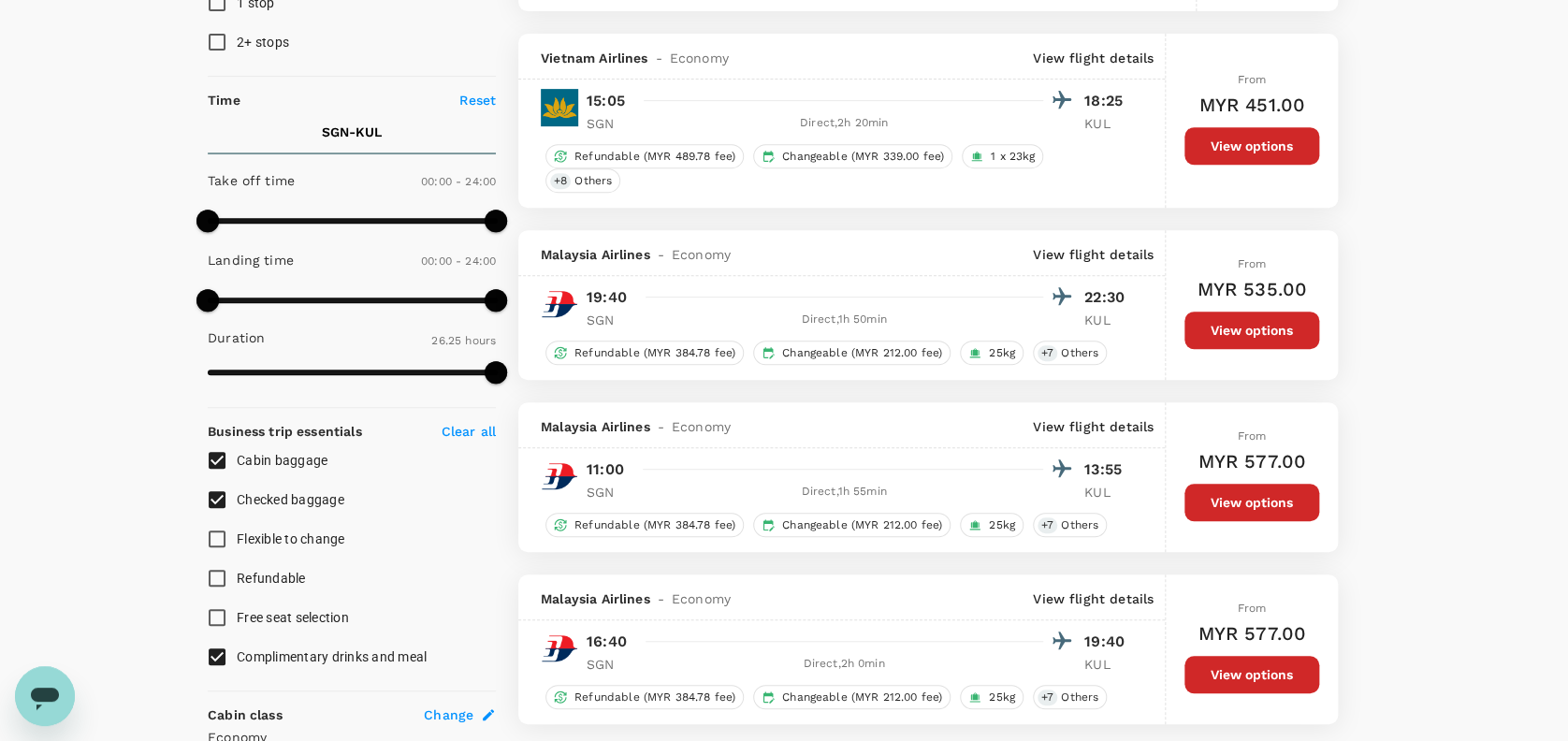 scroll, scrollTop: 374, scrollLeft: 0, axis: vertical 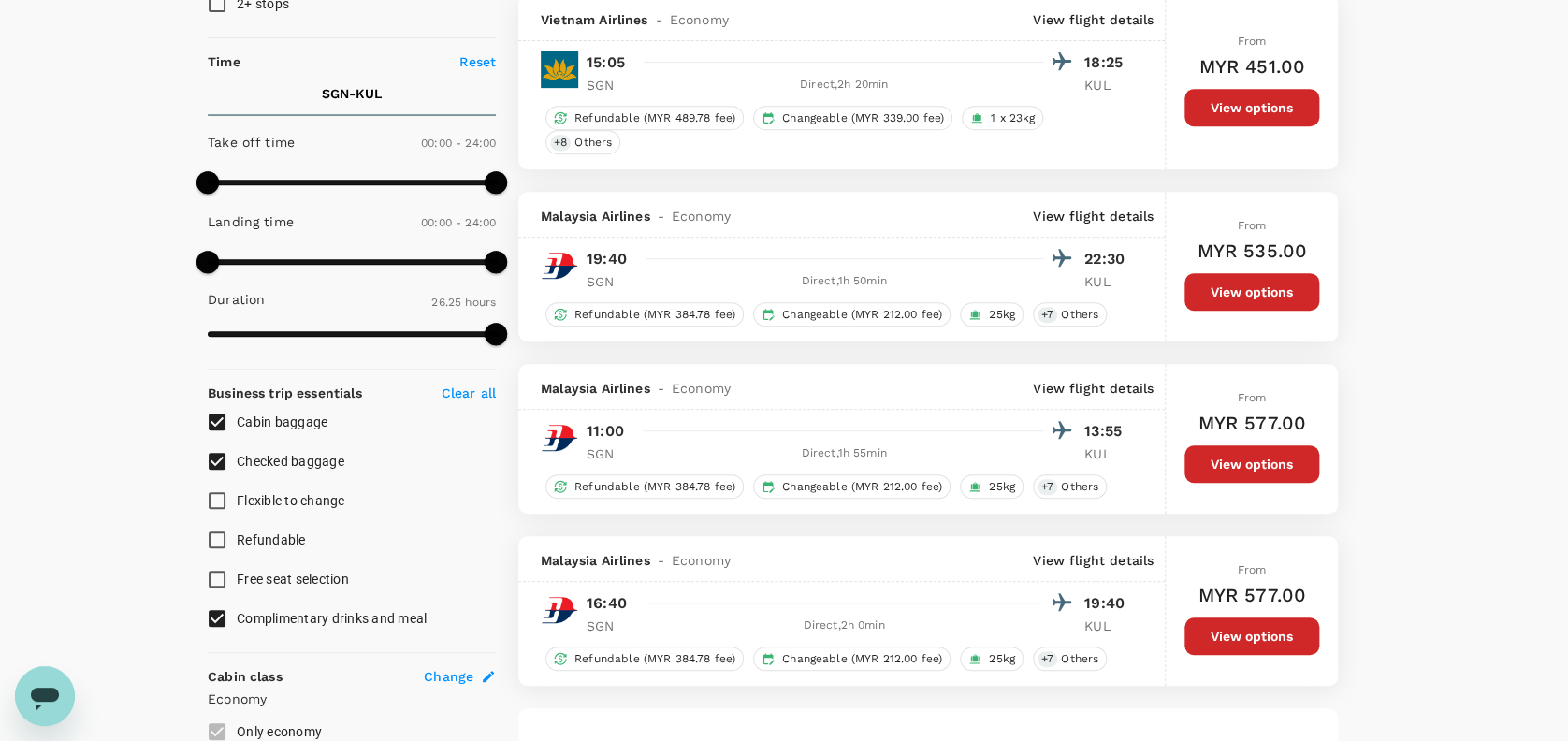 click on "View options" at bounding box center (1252, 464) 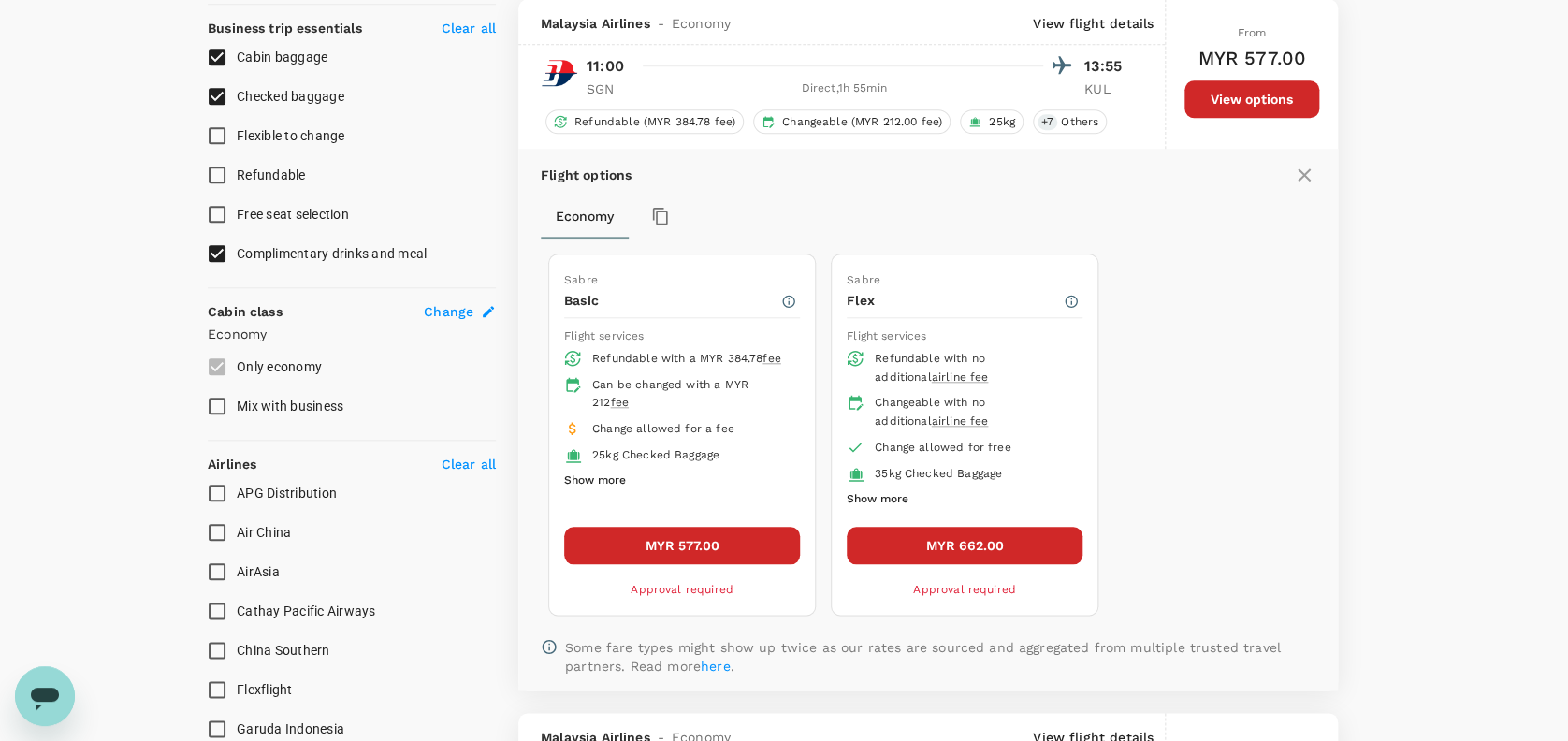 scroll, scrollTop: 614, scrollLeft: 0, axis: vertical 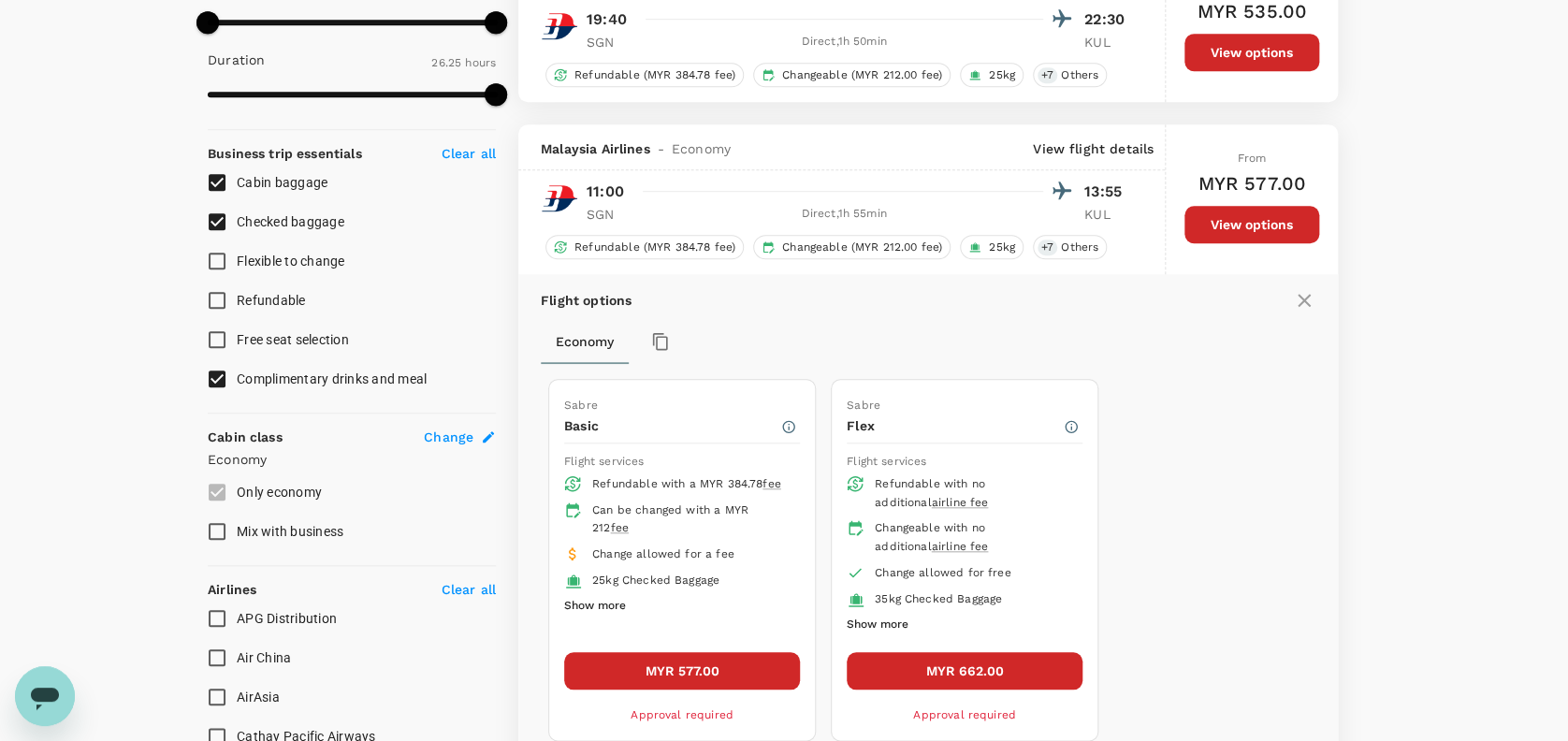 click on "Sabre Basic Flight services Refundable with a MYR 384.78  fee Can be changed with a MYR 212  fee Change allowed for a fee 25kg Checked Baggage Show more MYR 577.00 Approval required Sabre Flex Flight services Refundable with no additional  airline fee Changeable with no additional  airline fee Change allowed for free 35kg Checked Baggage Show more MYR 662.00 Approval required" at bounding box center (922, 559) 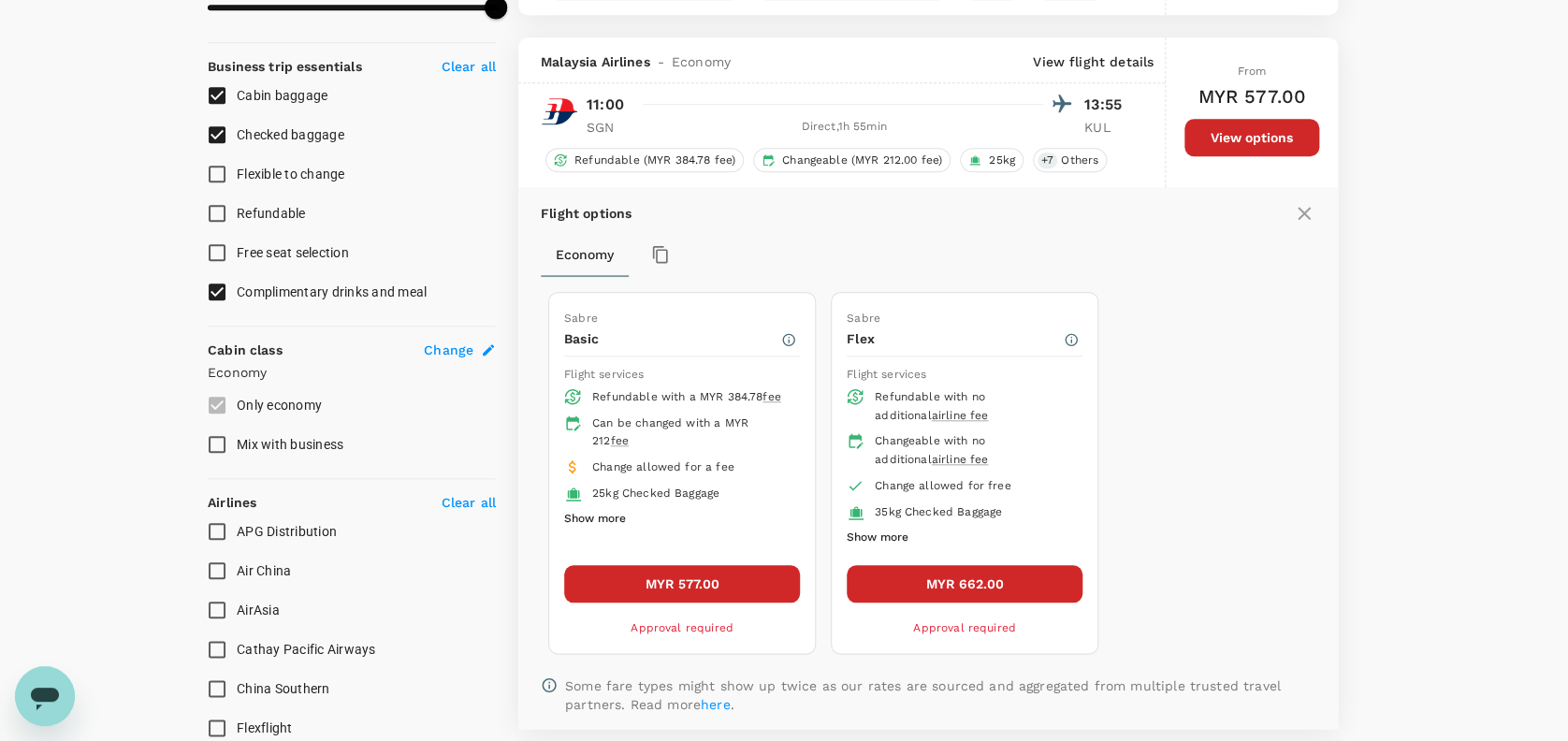 scroll, scrollTop: 739, scrollLeft: 0, axis: vertical 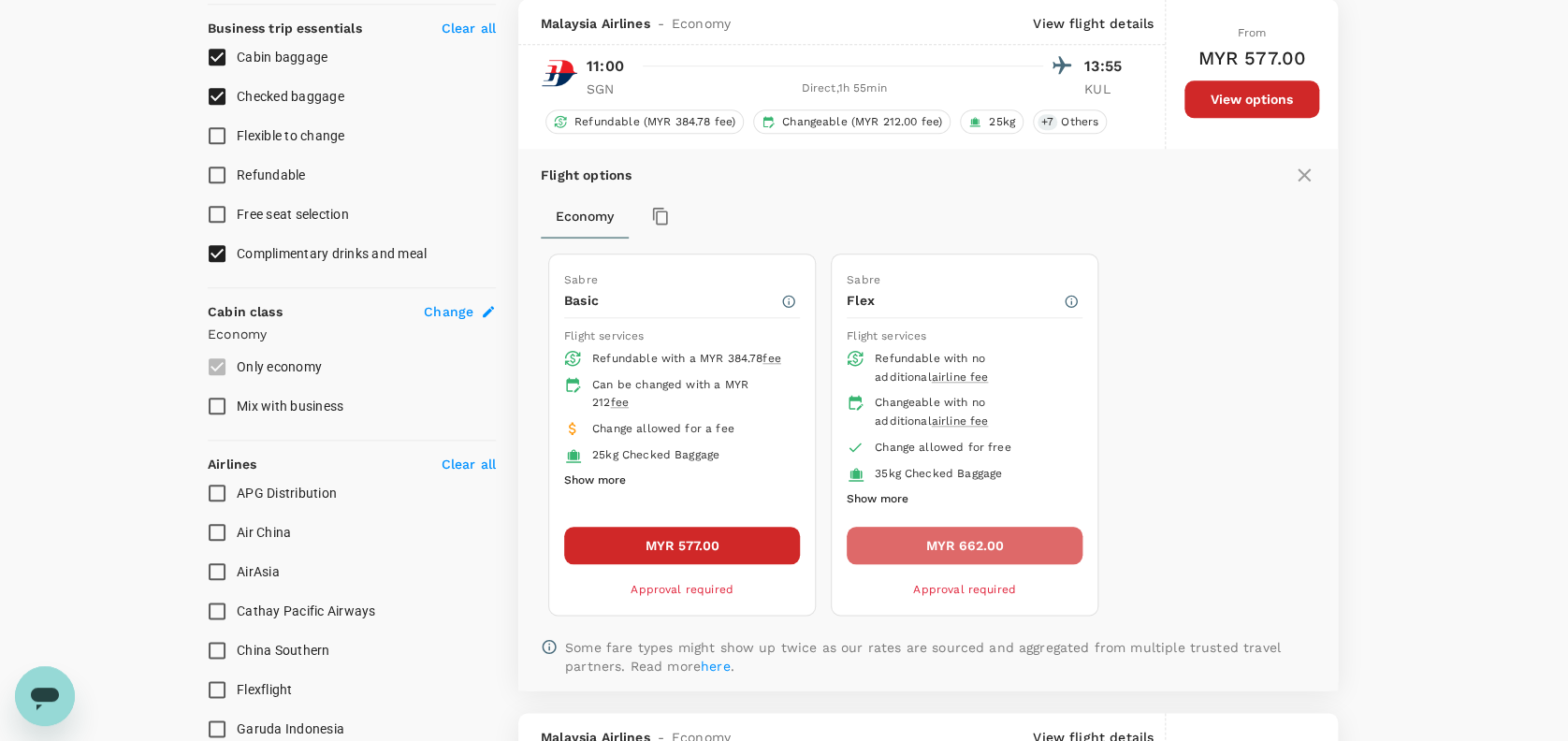 click on "MYR 662.00" at bounding box center (965, 545) 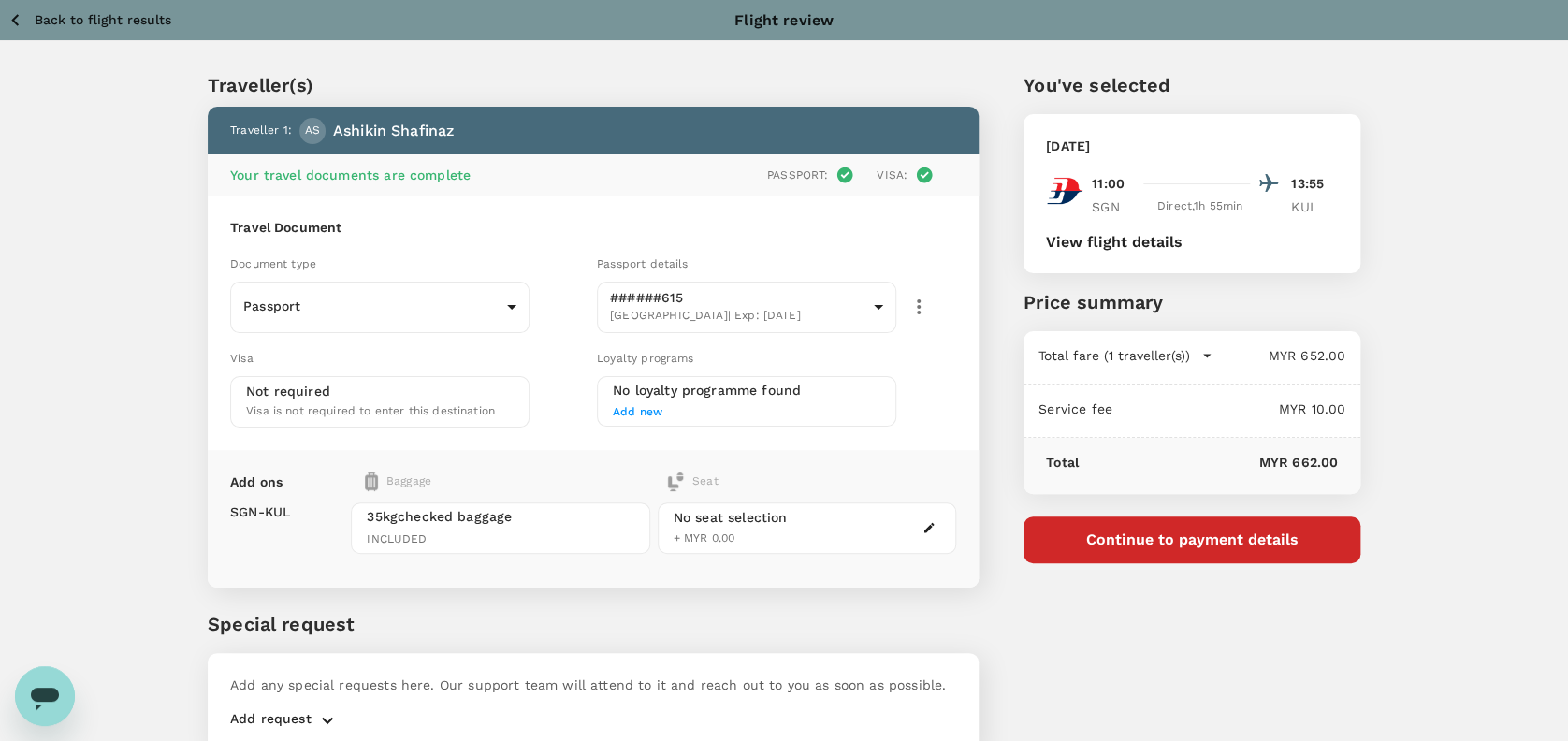 scroll, scrollTop: 80, scrollLeft: 0, axis: vertical 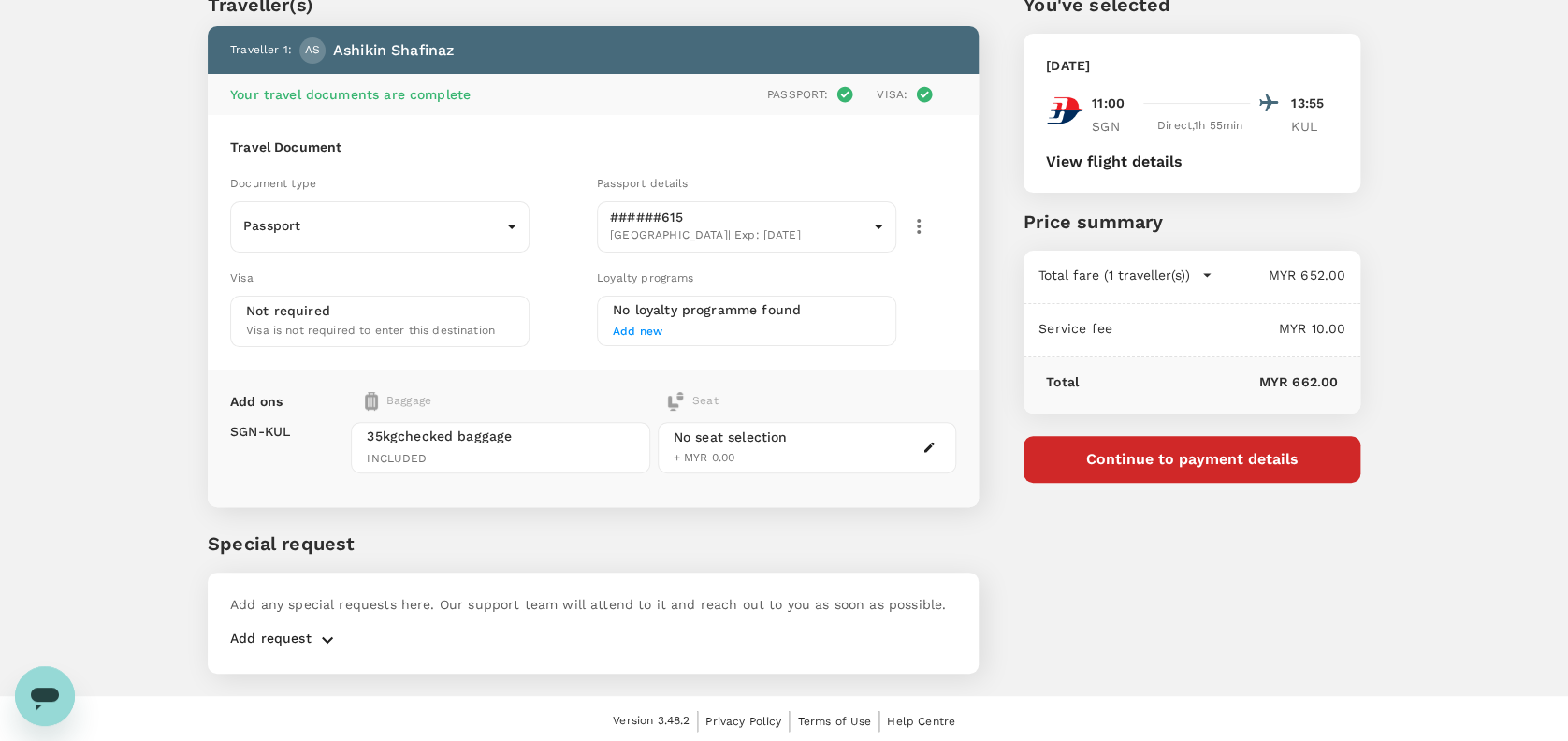 click on "Add ons Baggage Seat" at bounding box center [593, 401] 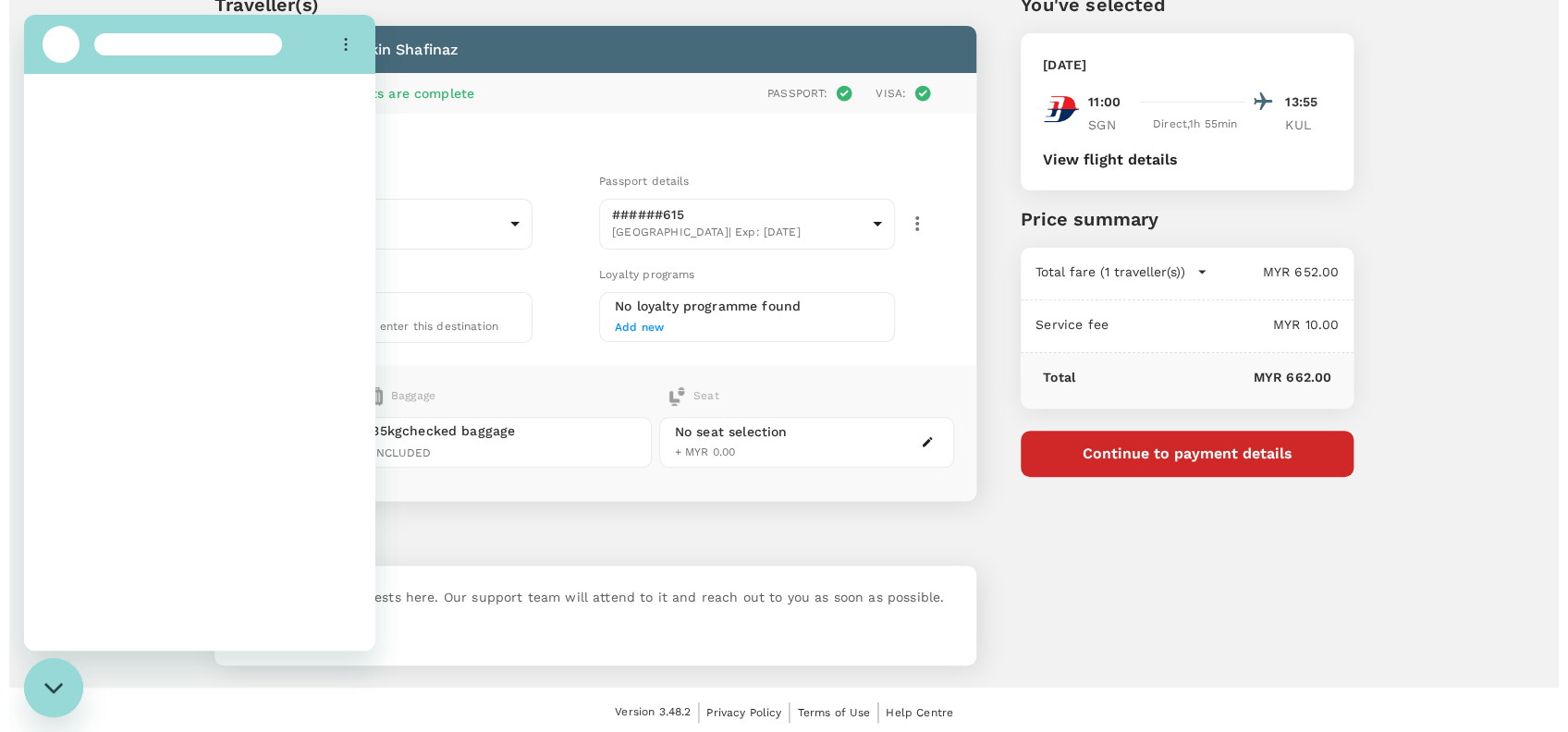 scroll, scrollTop: 0, scrollLeft: 0, axis: both 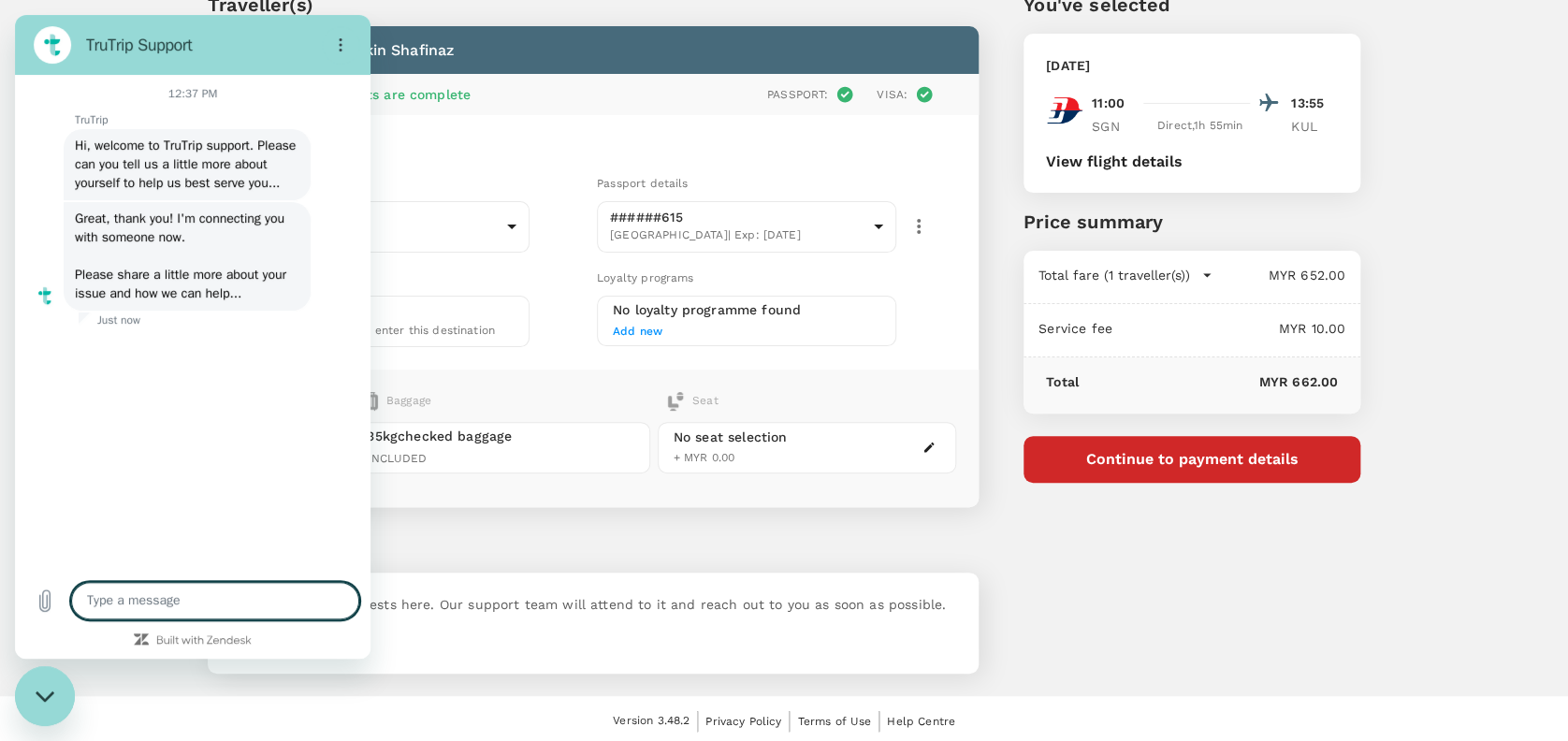 click on "Special request" at bounding box center [593, 544] 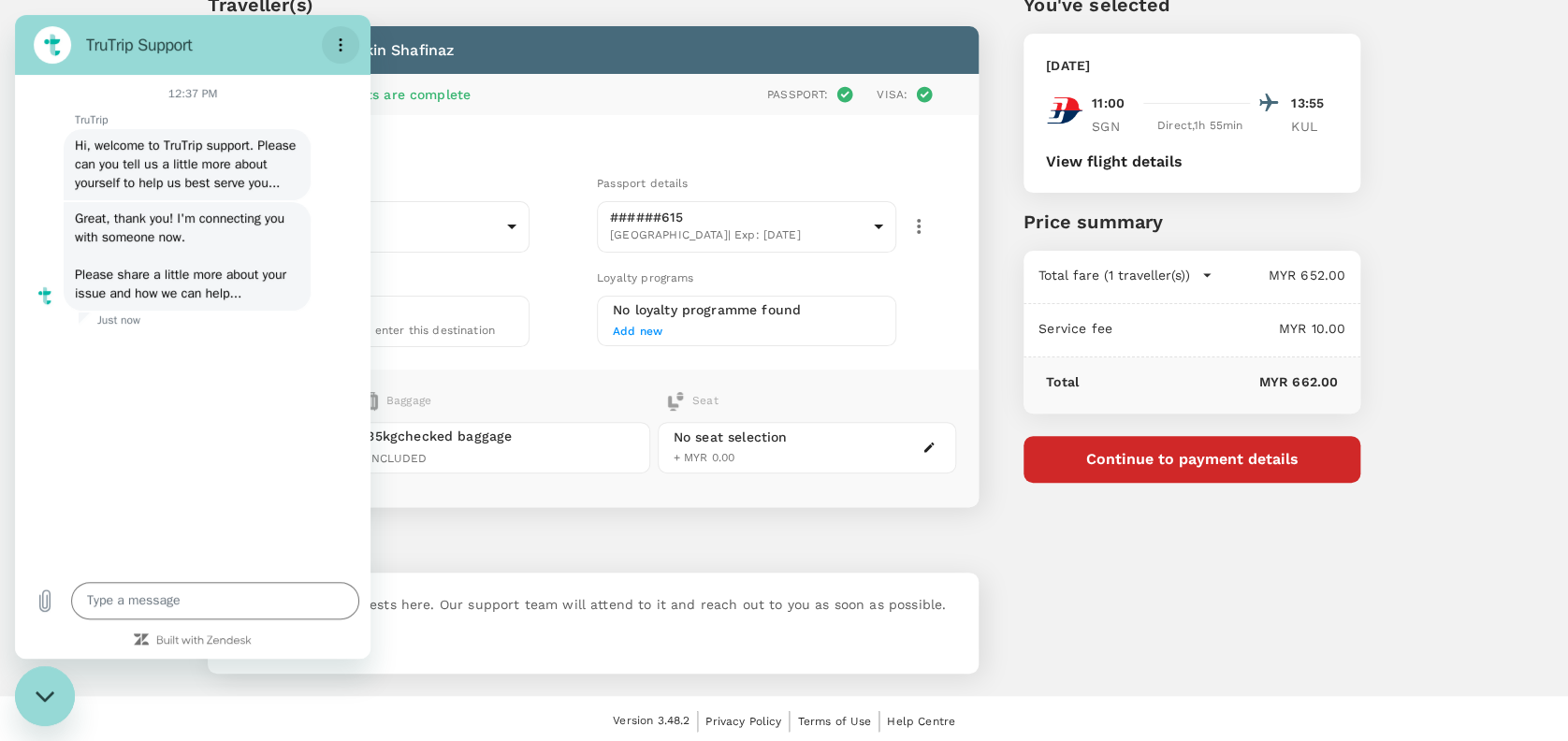 click at bounding box center (341, 45) 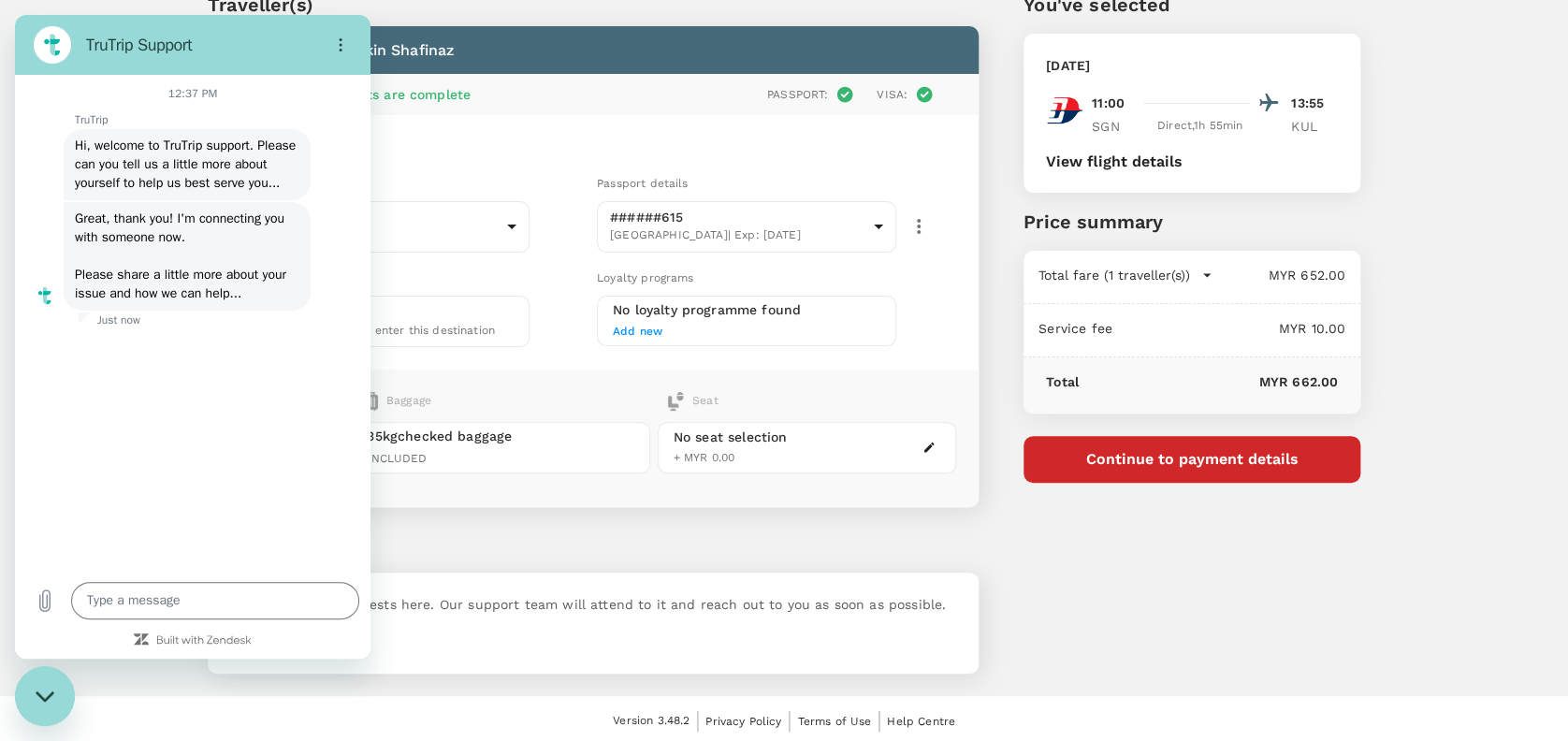 click at bounding box center (45, 696) 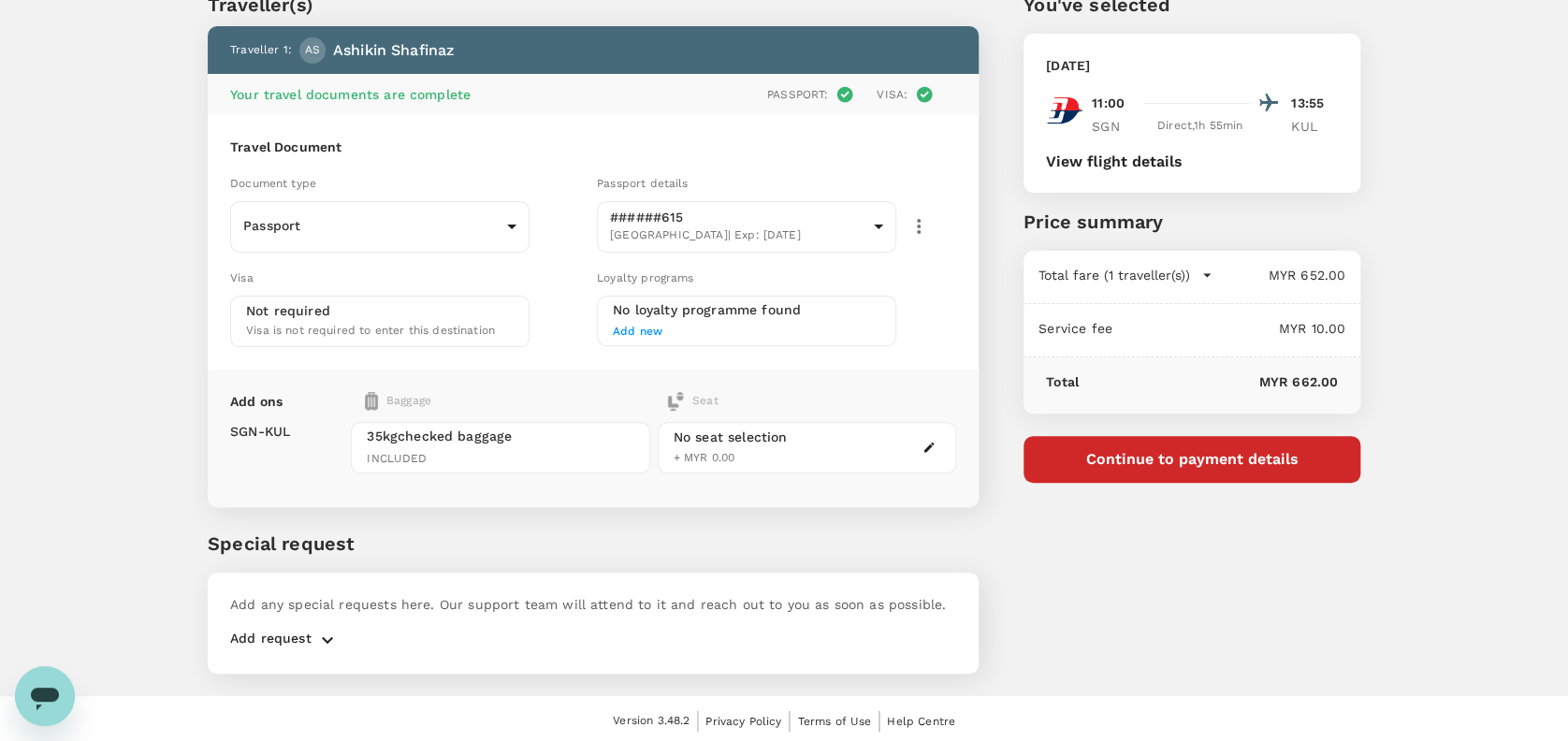 type on "x" 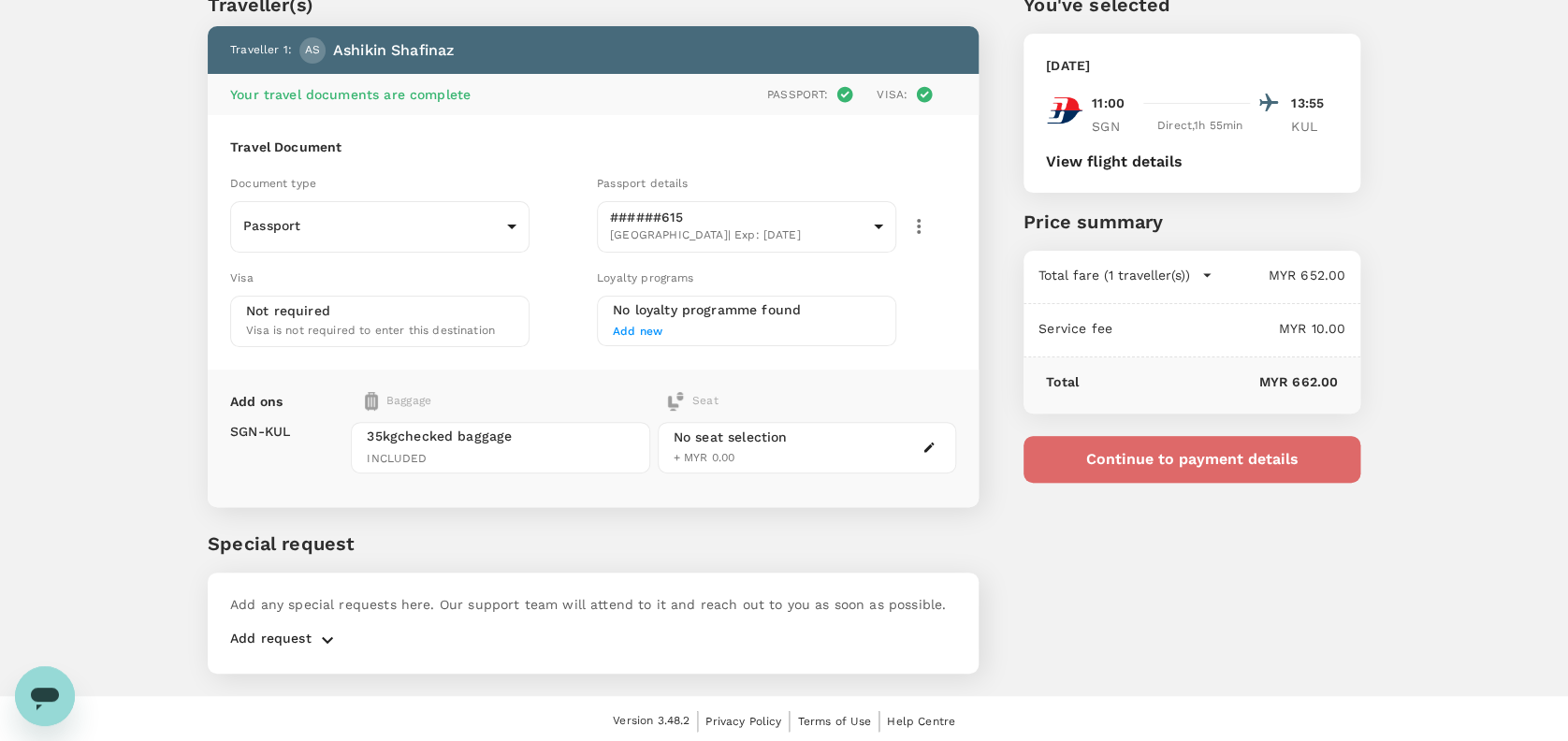 click on "Continue to payment details" at bounding box center [1192, 459] 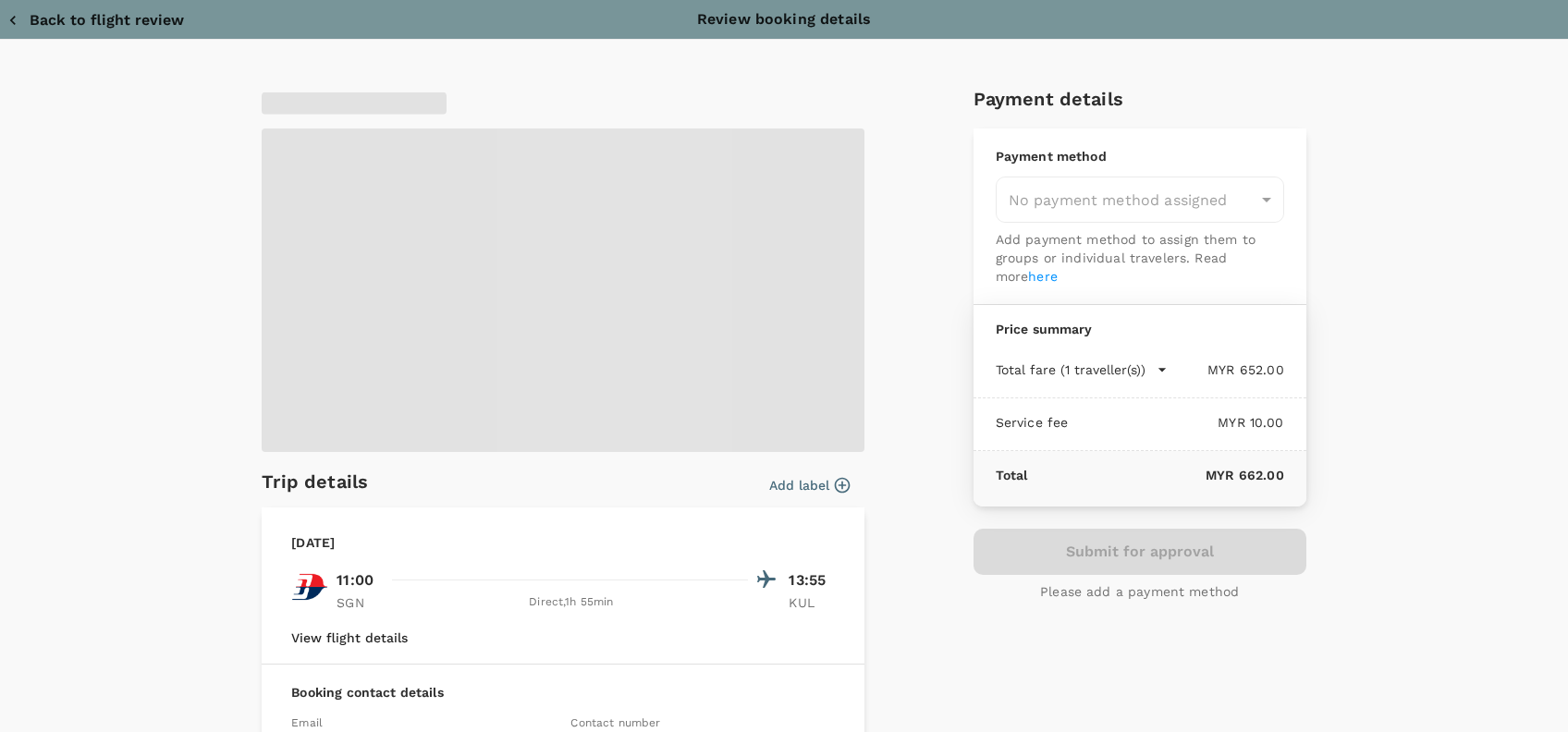 type on "9e254831-a140-43d4-90d9-f4bdc71b84d3" 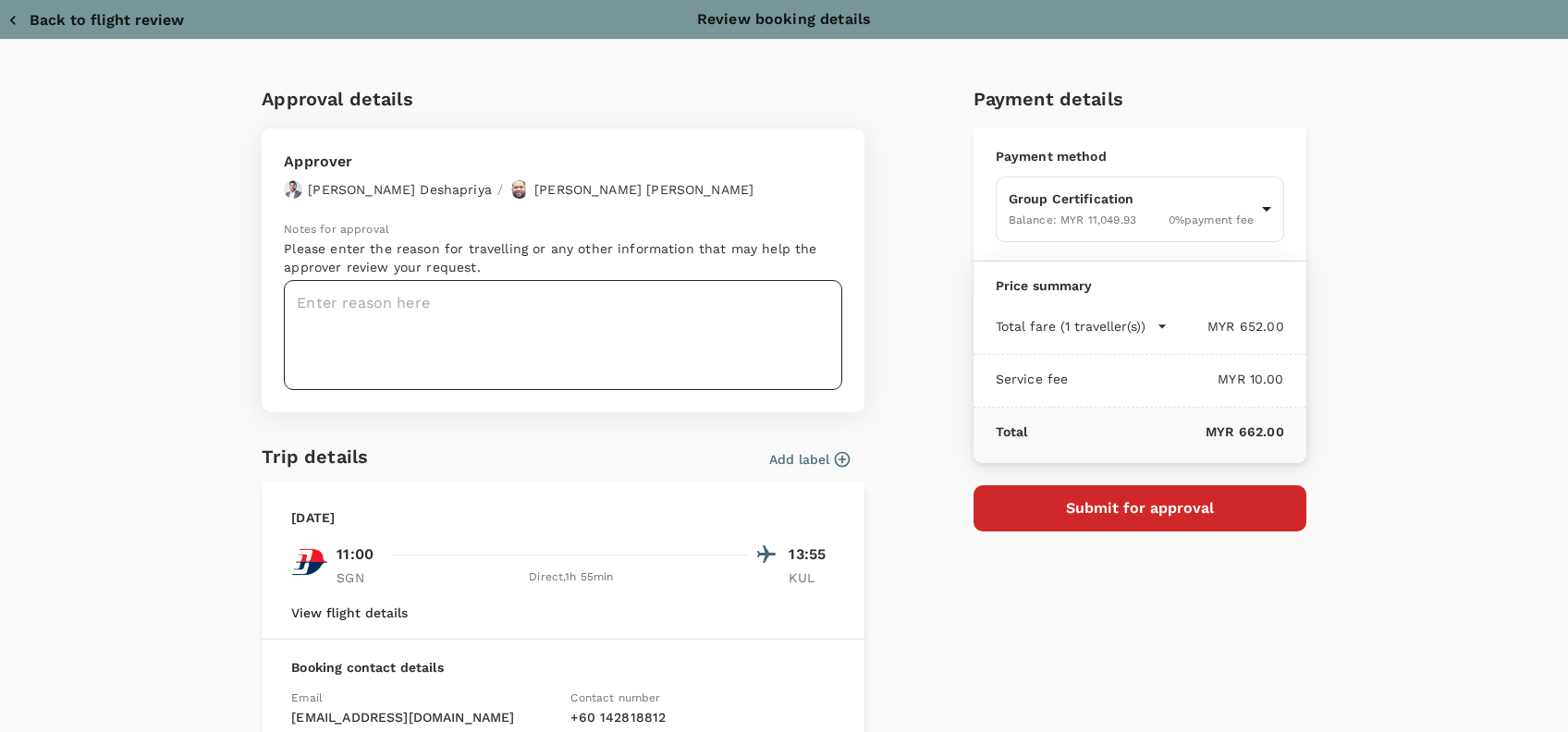 click at bounding box center [563, 335] 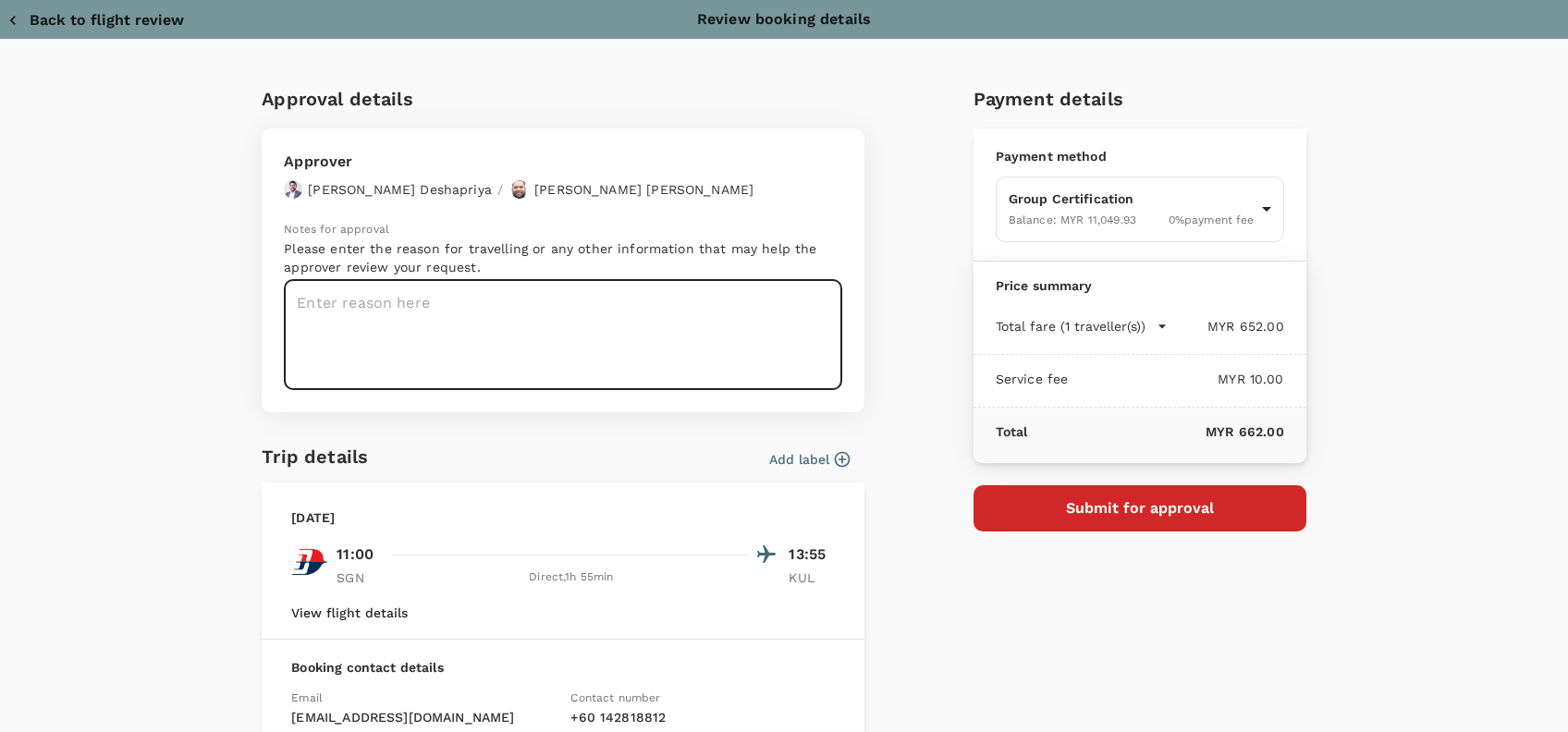 scroll, scrollTop: 0, scrollLeft: 0, axis: both 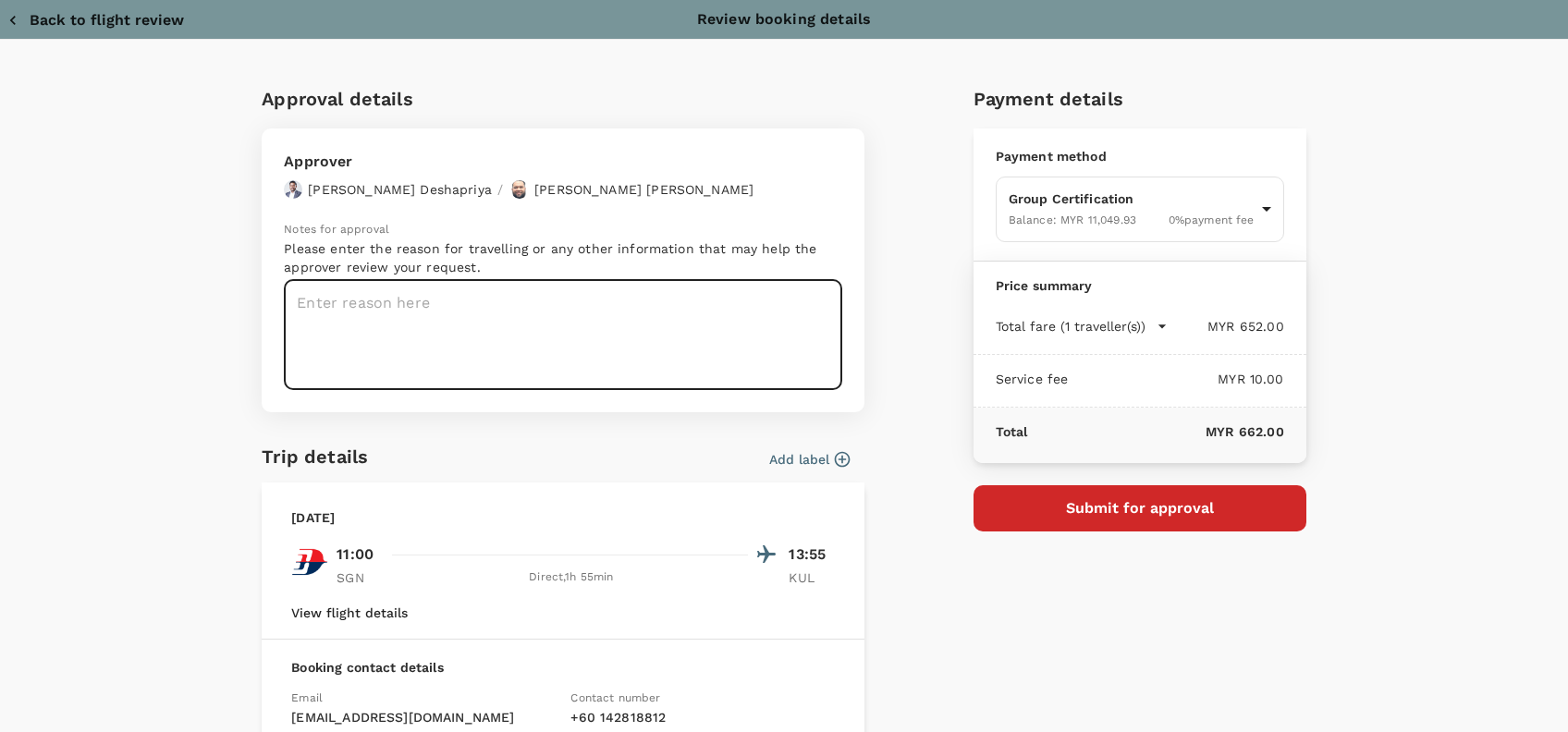 type on "x" 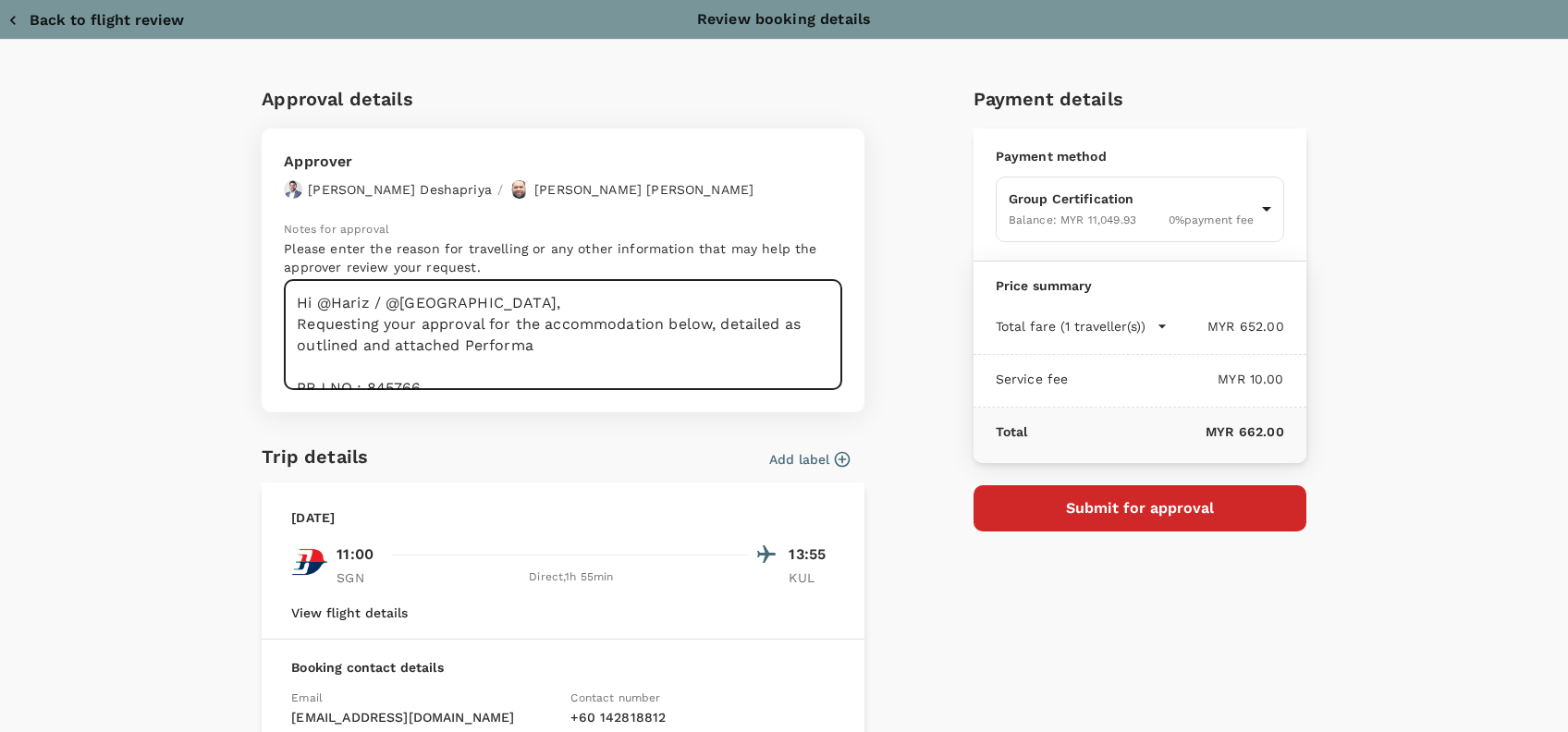 scroll, scrollTop: 133, scrollLeft: 0, axis: vertical 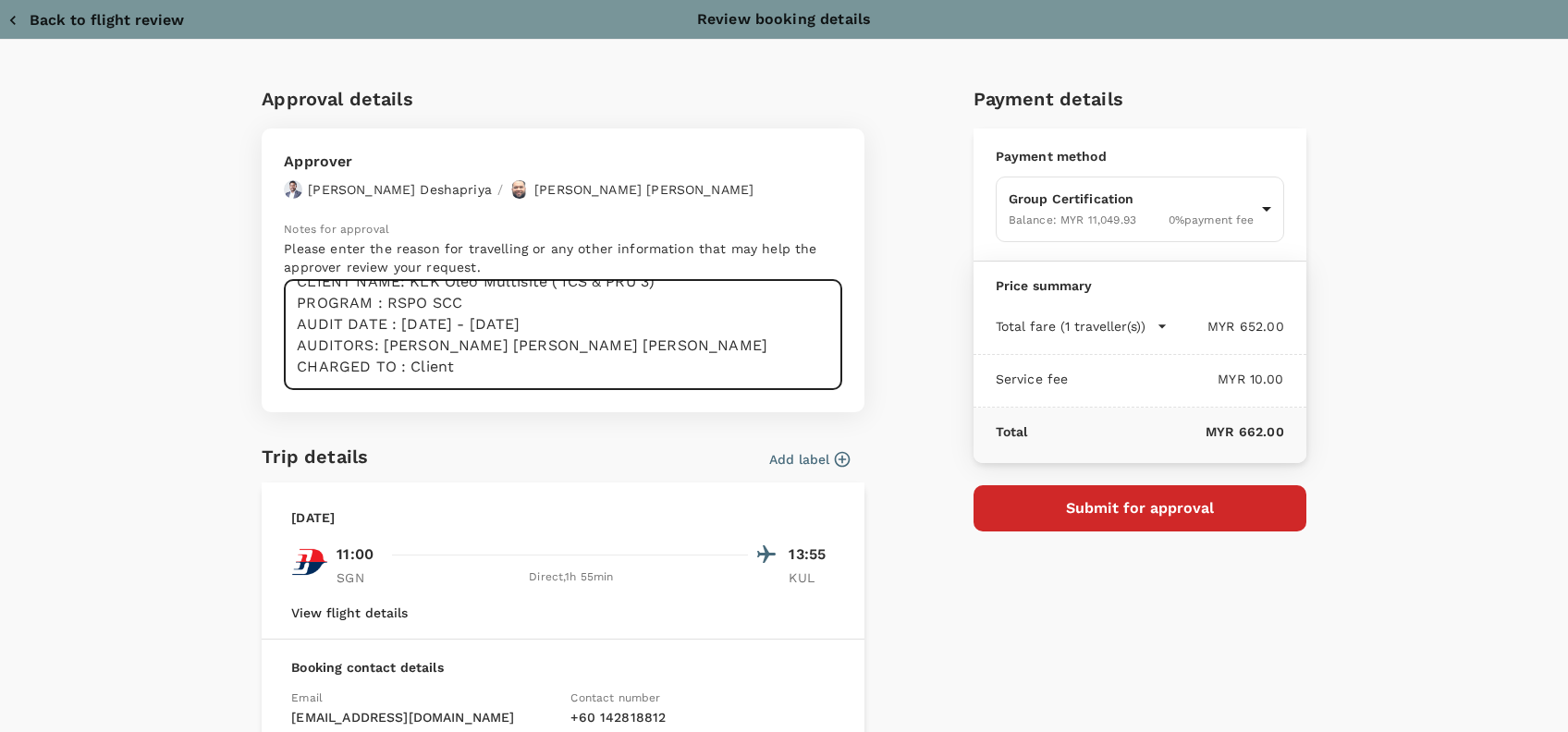 click on "Hi @Hariz / @Chathuranga,
Requesting your approval for the accommodation below, detailed as outlined and attached Performa
PRJ NO : 845766
CLIENT NAME: KLK Oleo Multisite ( ICS & PRU 3)
PROGRAM : RSPO SCC
AUDIT DATE : 7/8/2025 - 8/8/2025
AUDITORS: Anak Angkau Aida Lydia
CHARGED TO : Client" at bounding box center (563, 335) 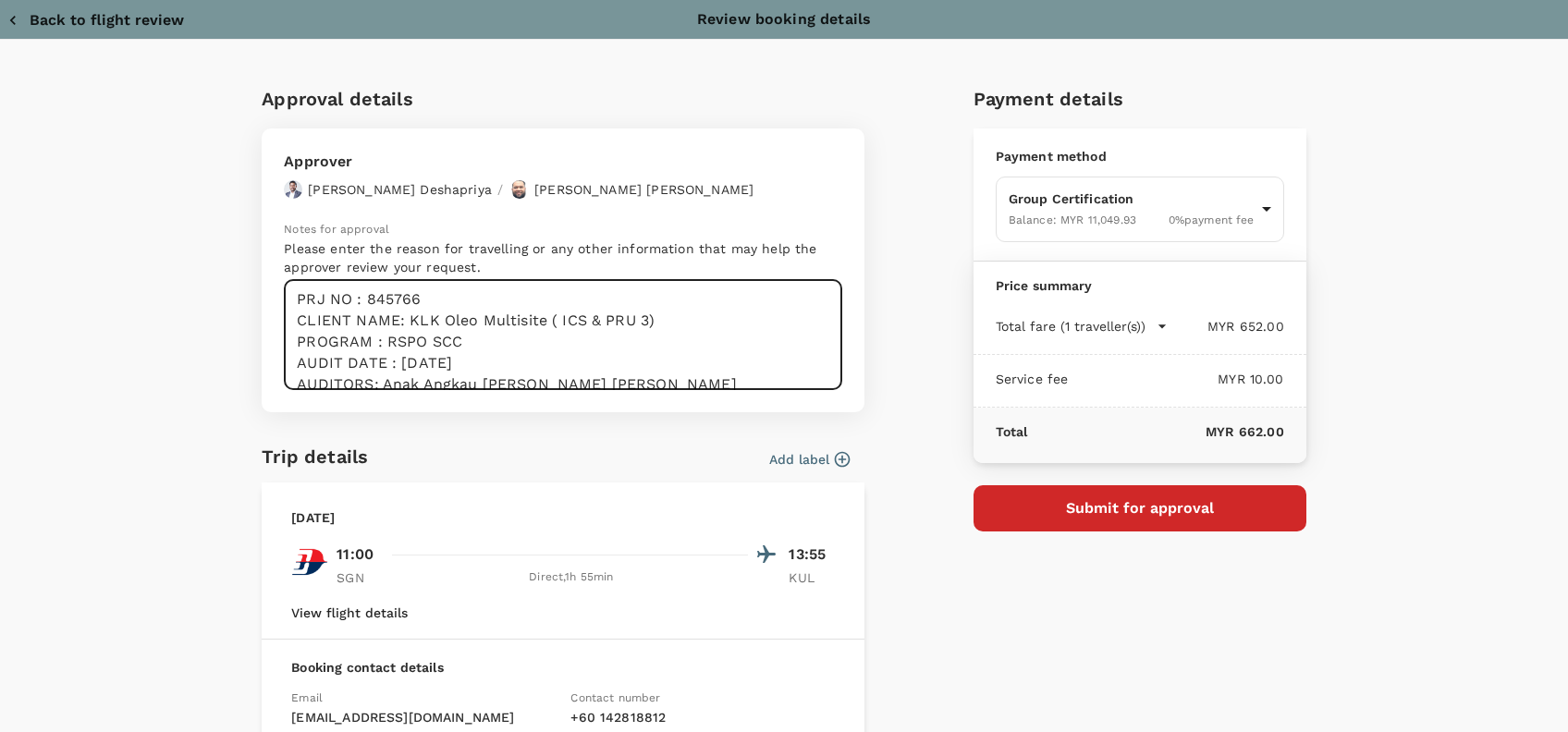 scroll, scrollTop: 123, scrollLeft: 0, axis: vertical 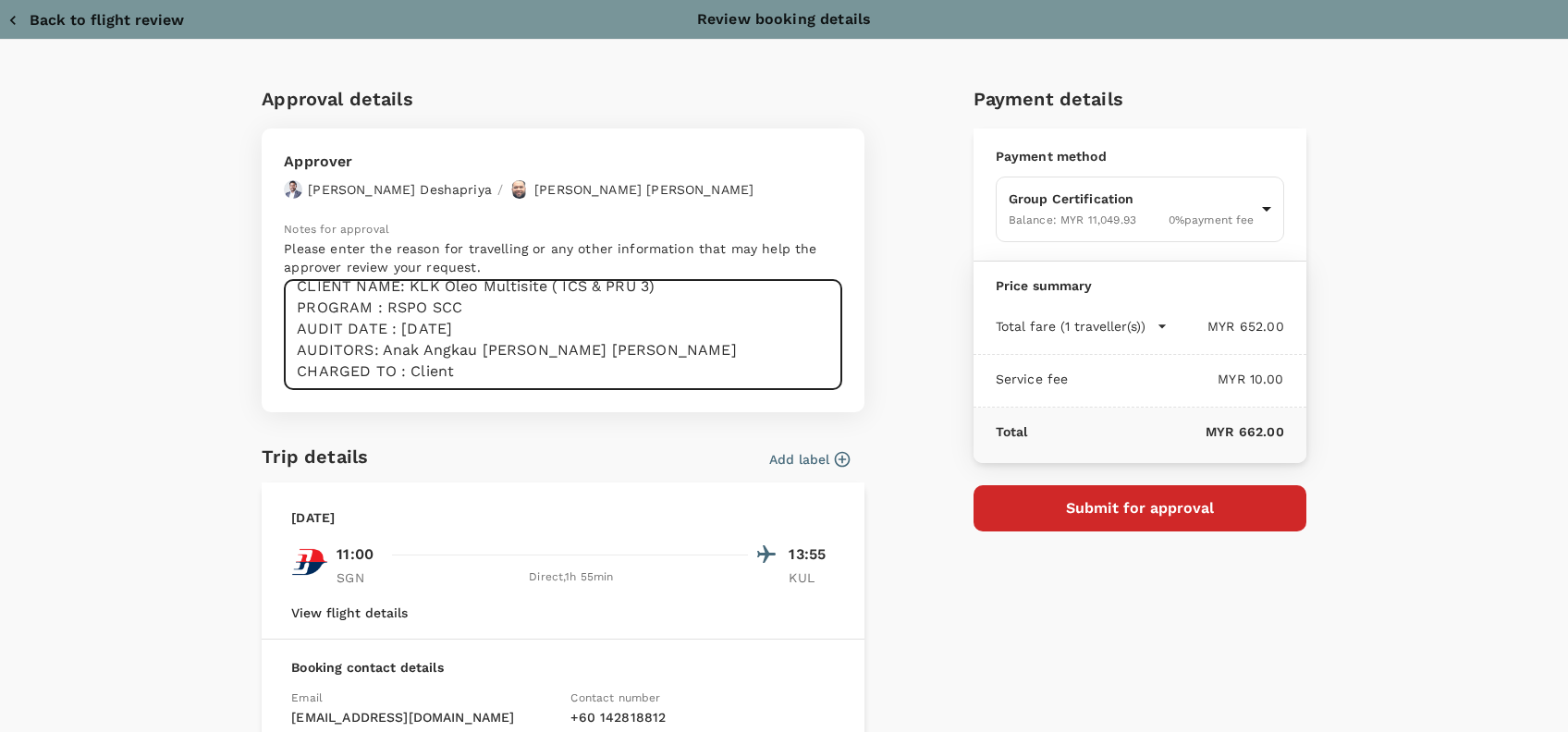 drag, startPoint x: 550, startPoint y: 323, endPoint x: 598, endPoint y: 335, distance: 49.477268 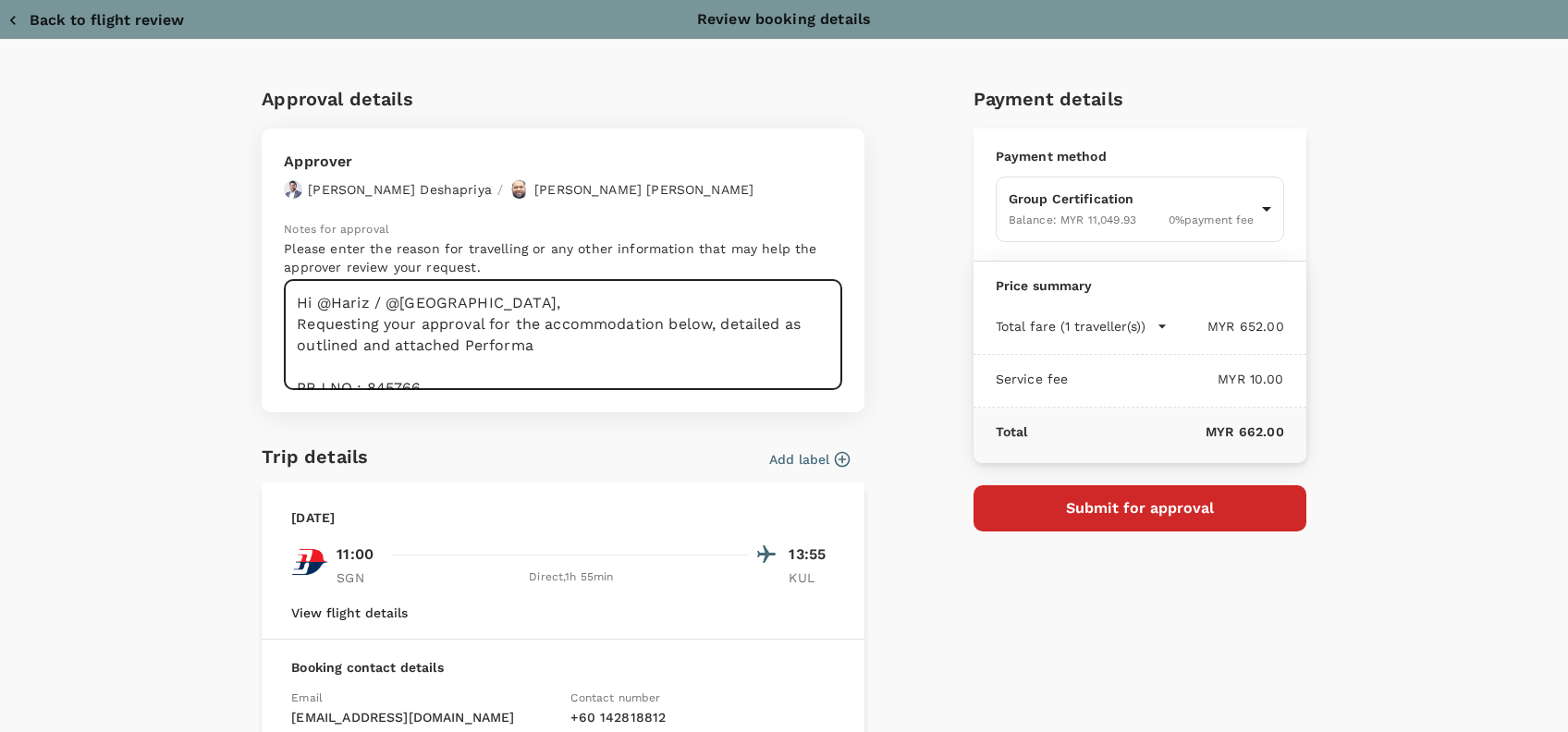 type on "Hi @Hariz / @Chathuranga,
Requesting your approval for the accommodation below, detailed as outlined and attached Performa
PRJ NO : 845766
CLIENT NAME: KLK Oleo Multisite ( ICS & PRU 3)
PROGRAM : RSPO SCC
AUDIT DATE : 7/8/2025
AUDITORS: Anak Angkau Aida Lydia
CHARGED TO : Client" 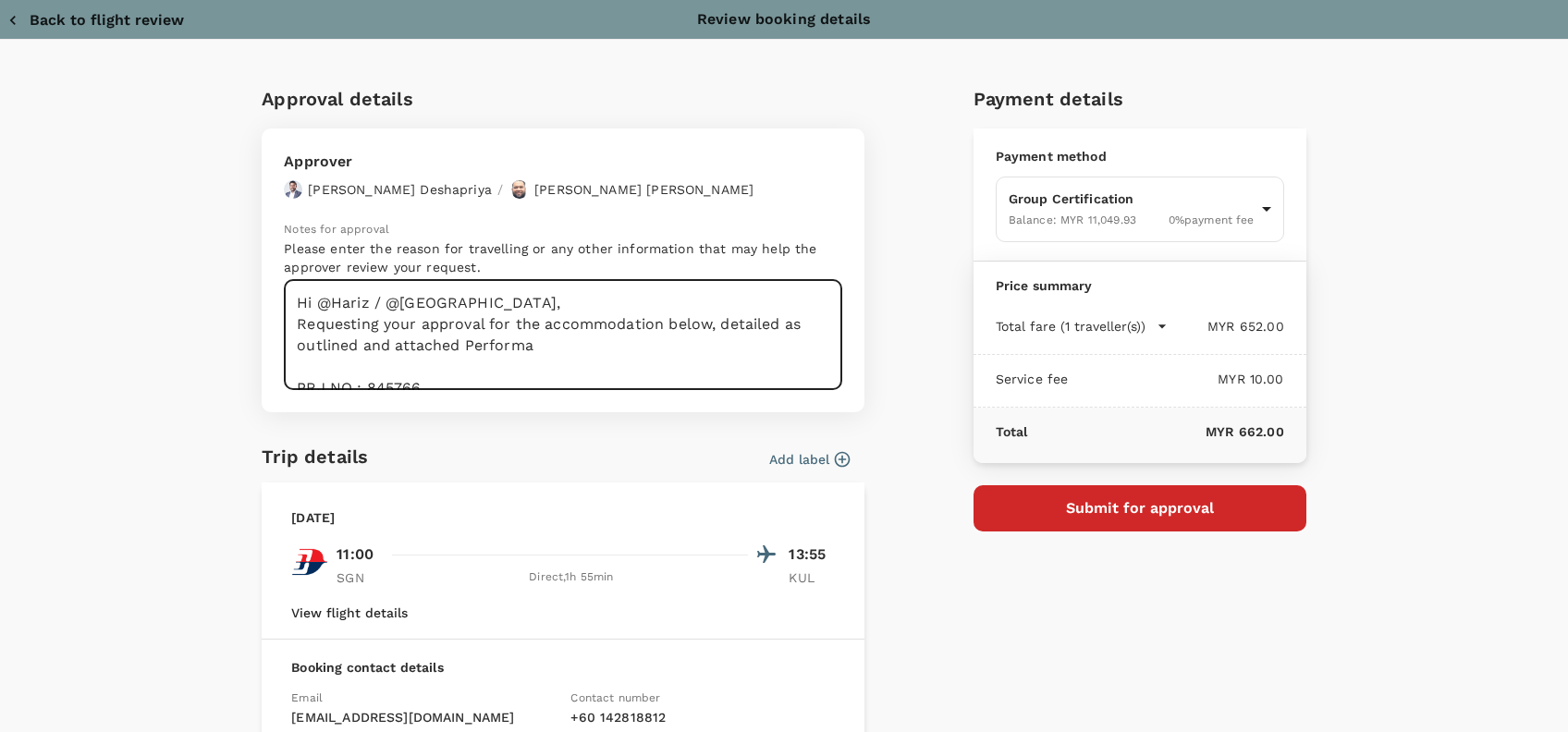 type on "x" 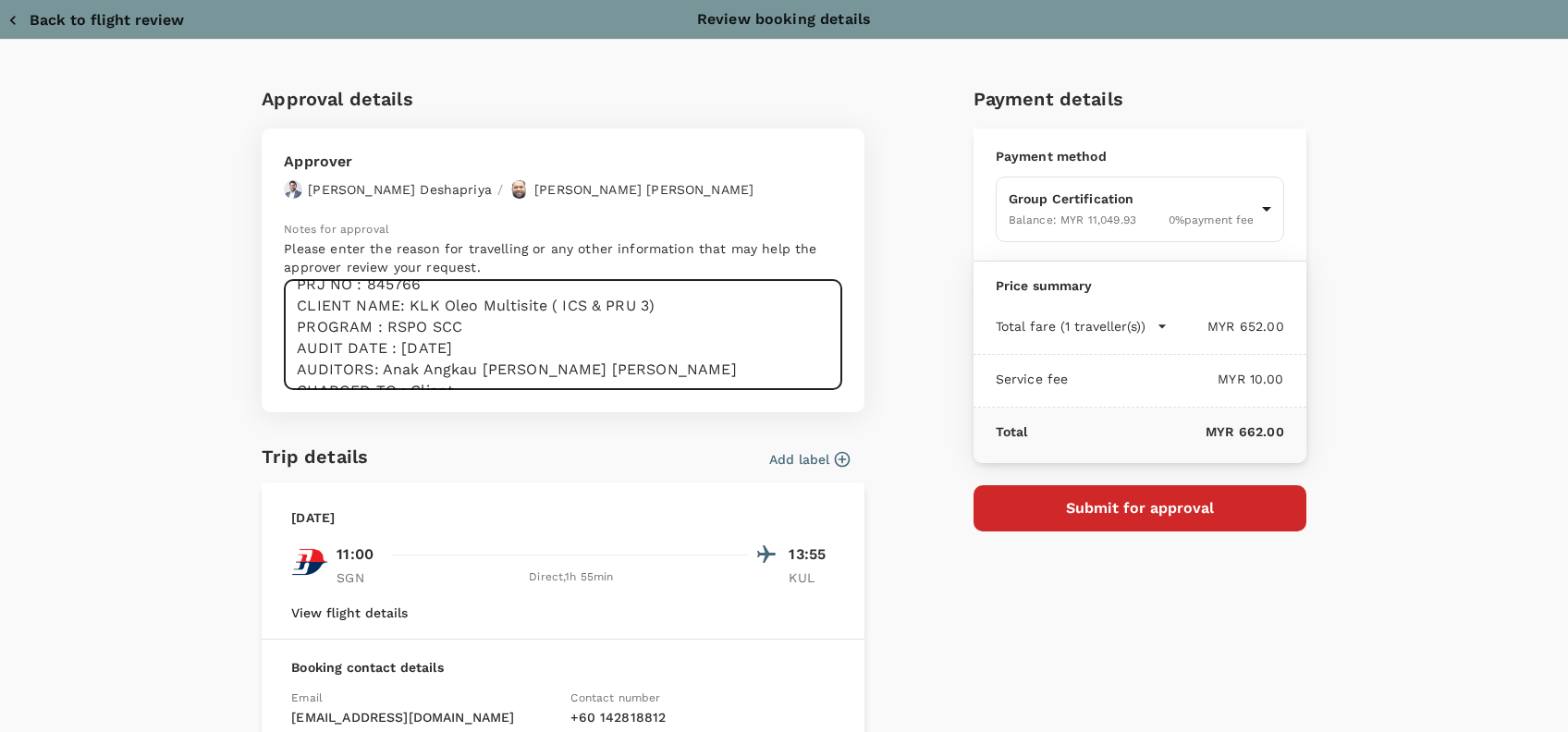 scroll, scrollTop: 148, scrollLeft: 0, axis: vertical 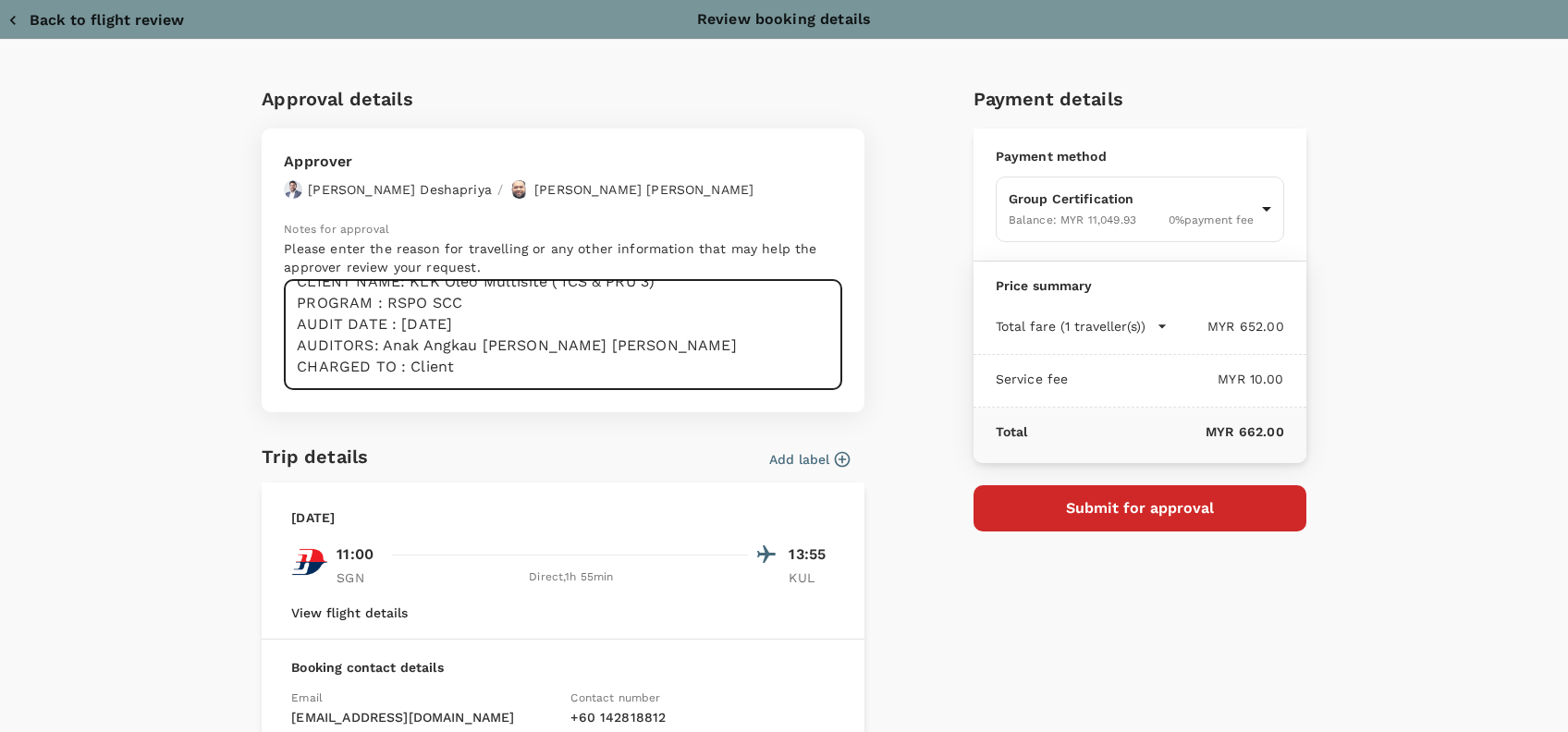 drag, startPoint x: 288, startPoint y: 302, endPoint x: 543, endPoint y: 444, distance: 291.87155 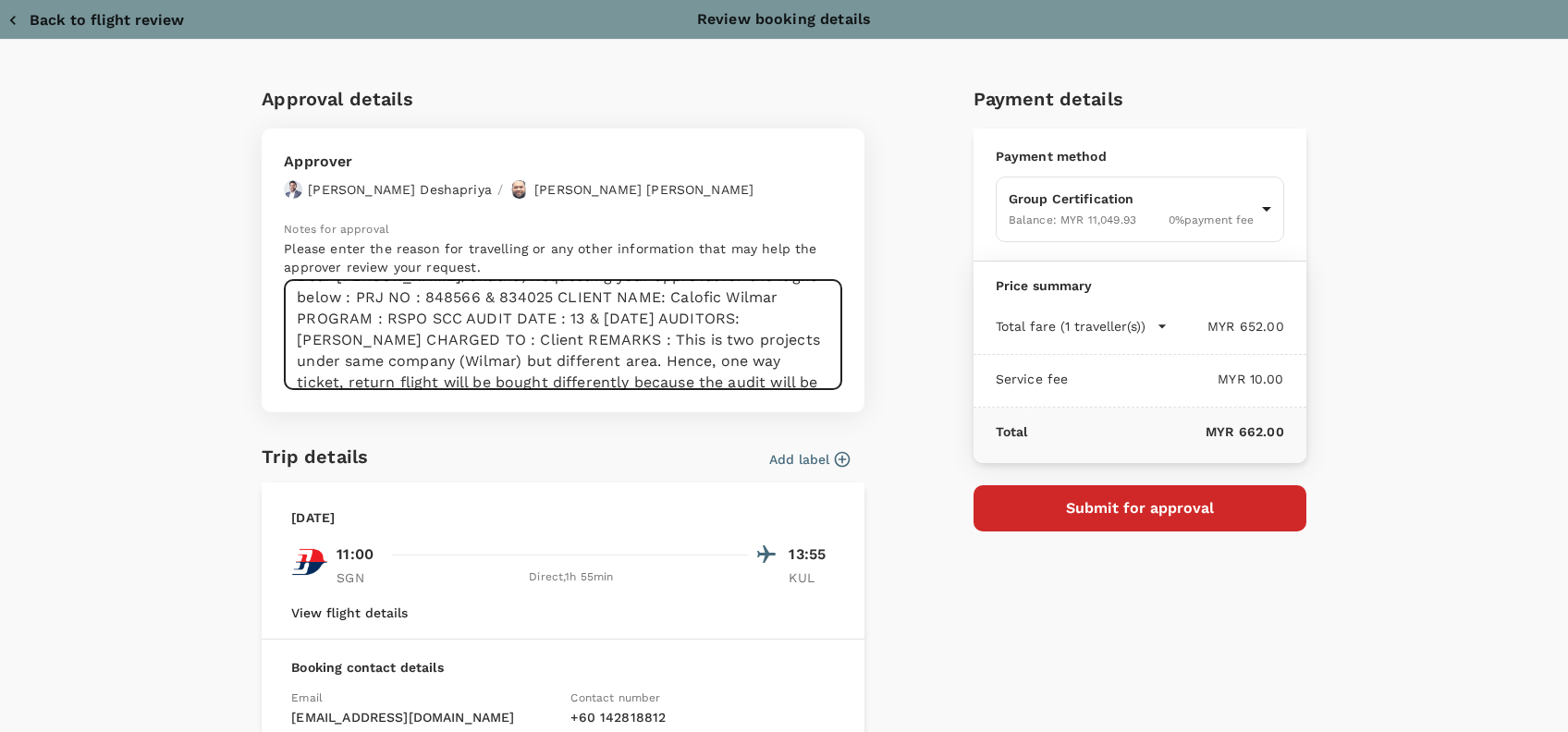 scroll, scrollTop: 42, scrollLeft: 0, axis: vertical 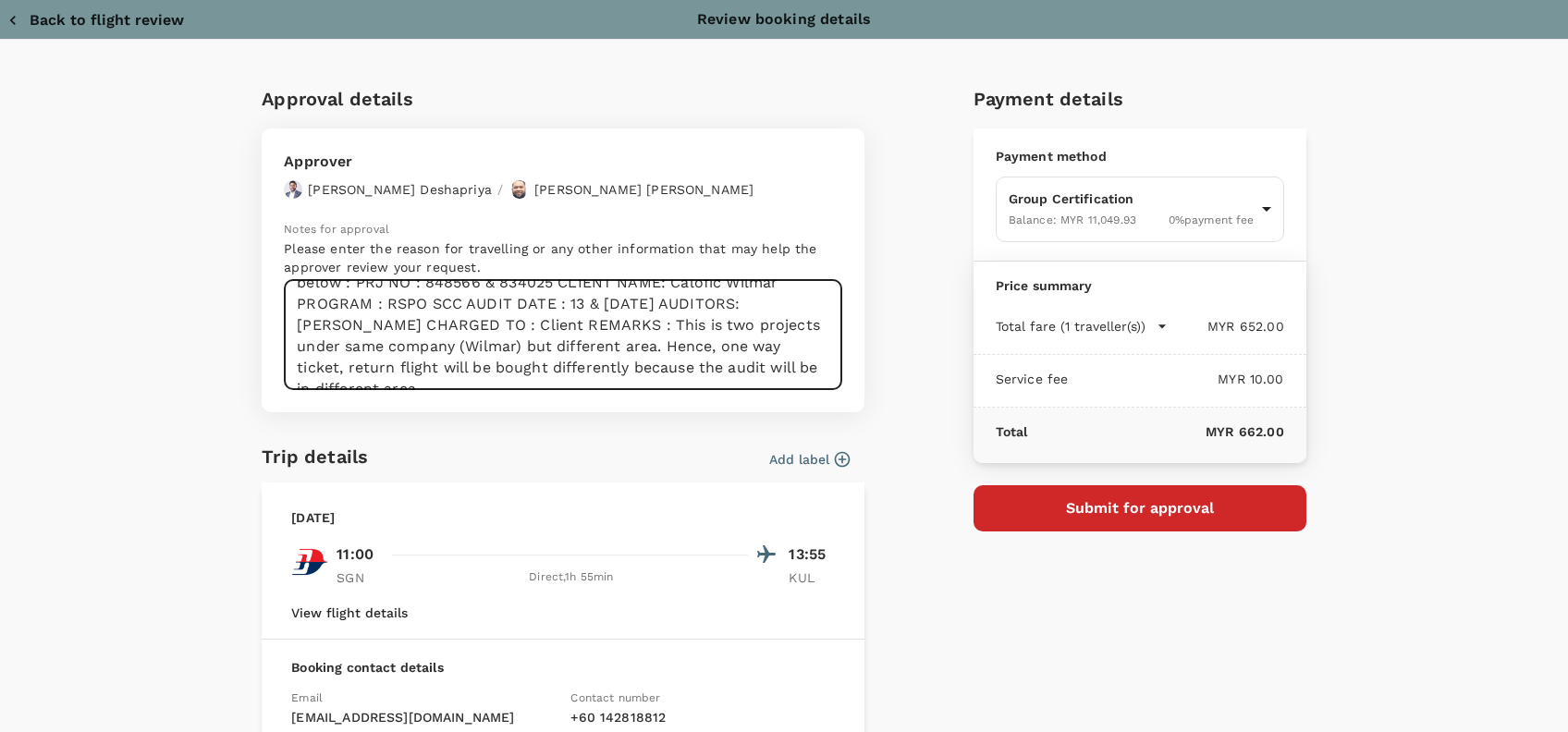 drag, startPoint x: 509, startPoint y: 349, endPoint x: 428, endPoint y: 354, distance: 81.15417 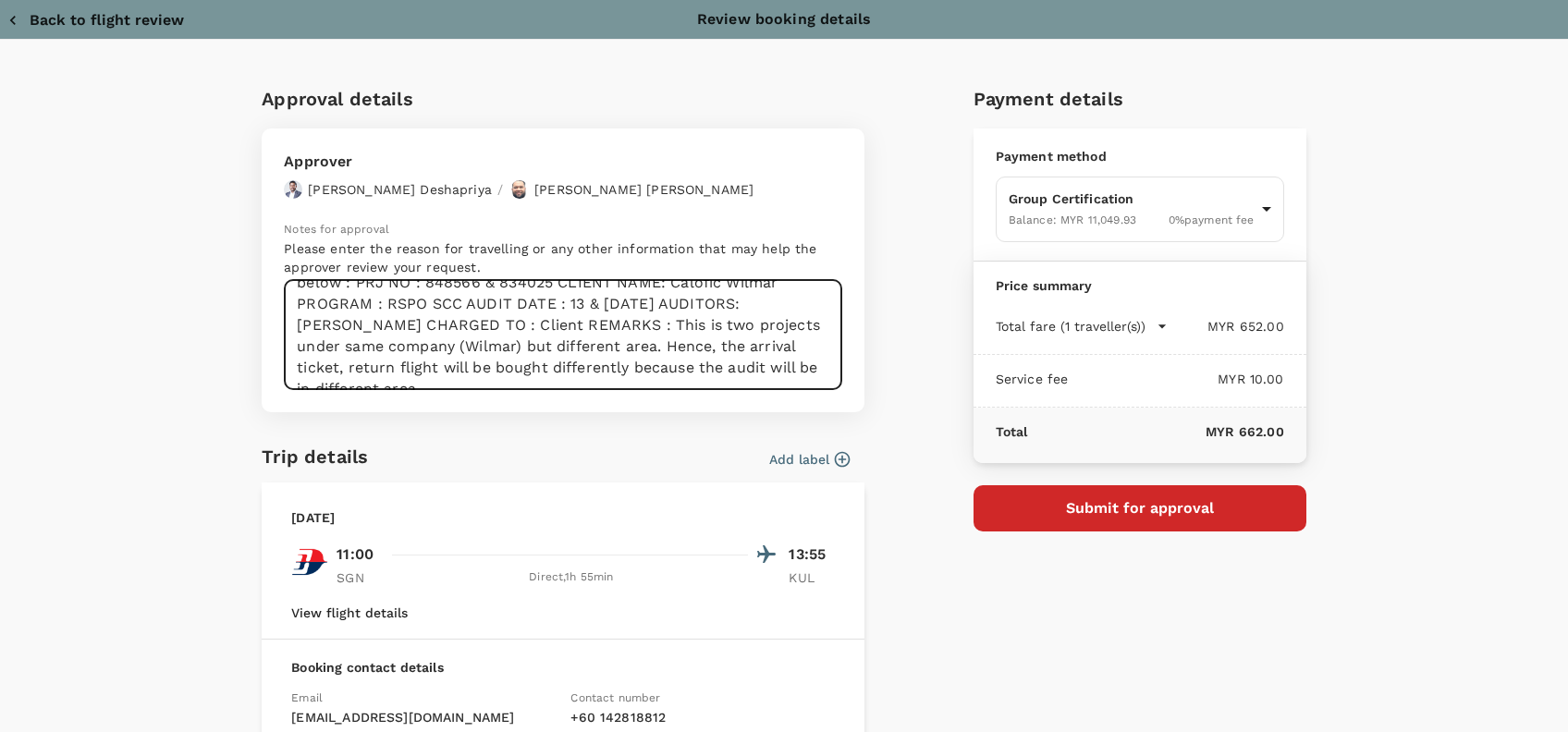 click on "Dear Hariz/Chathu, Requesting your approval for the flight below : PRJ NO : 848566 & 834025 CLIENT NAME: Calofic Wilmar PROGRAM : RSPO SCC AUDIT DATE : 13 & 15/8/2025 AUDITORS: Ashikin CHARGED TO : Client REMARKS : This is two projects under same company (Wilmar) but different area. Hence, the arrival ticket, return flight will be bought differently because the audit will be in different area." at bounding box center [563, 335] 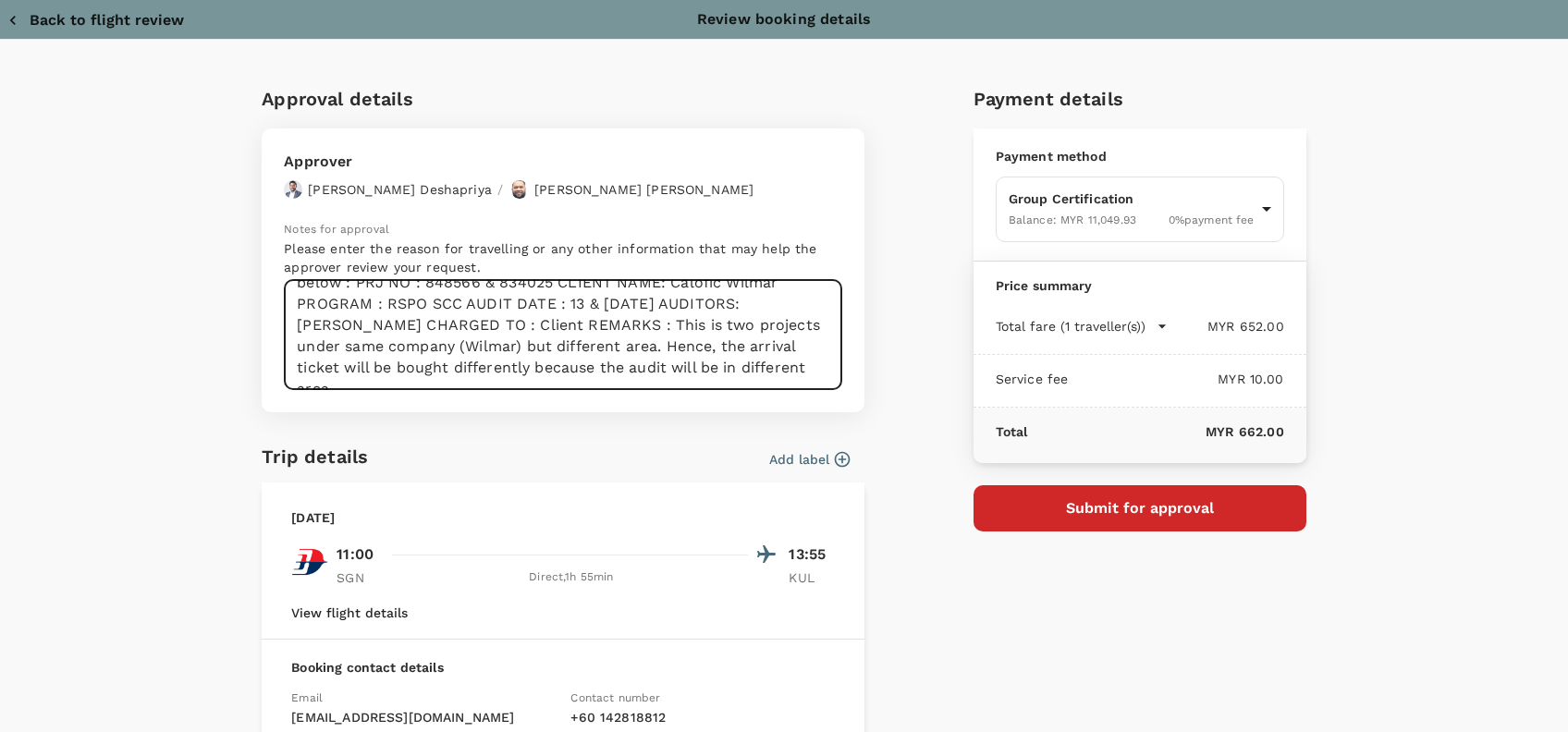 drag, startPoint x: 717, startPoint y: 374, endPoint x: 736, endPoint y: 365, distance: 21.023796 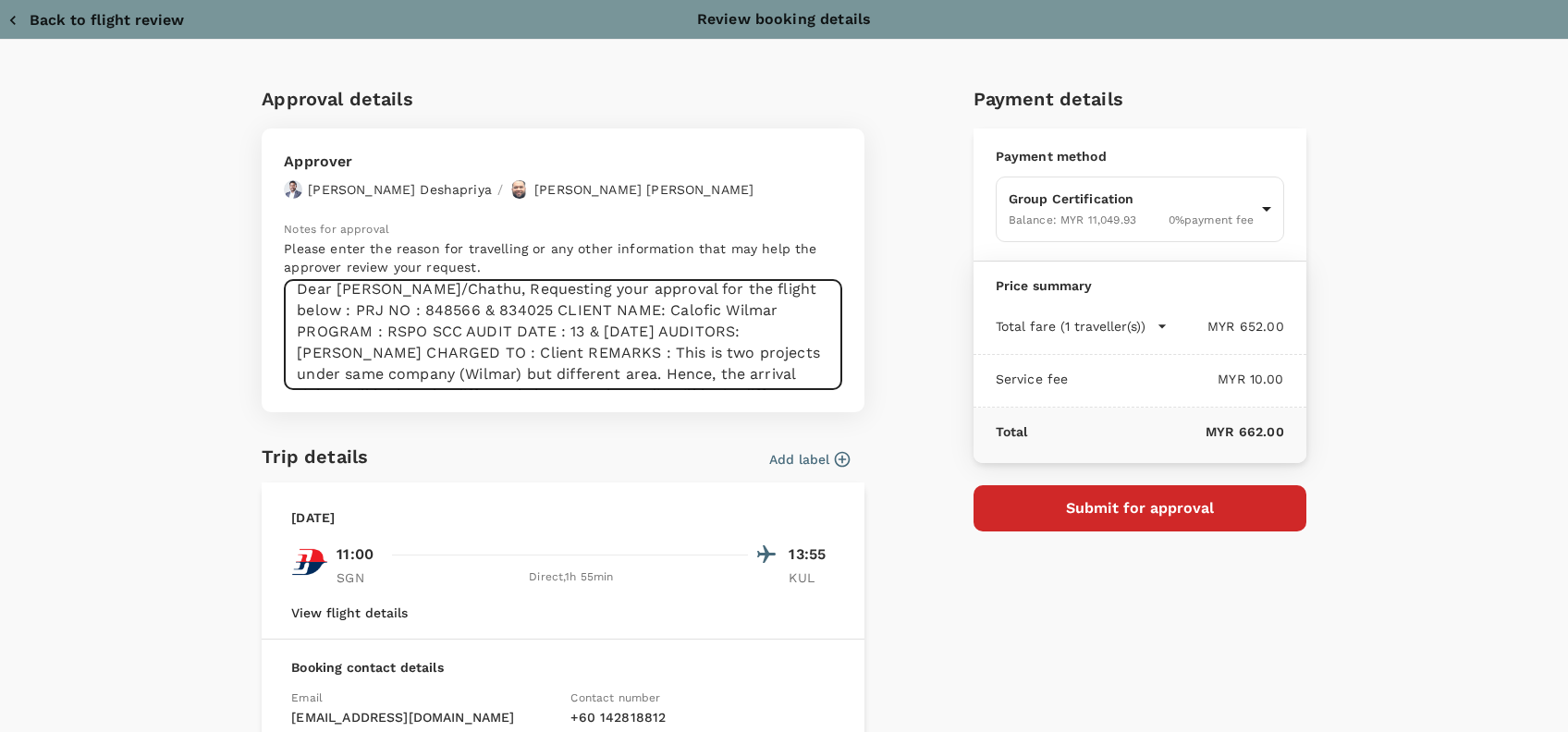 scroll, scrollTop: 0, scrollLeft: 0, axis: both 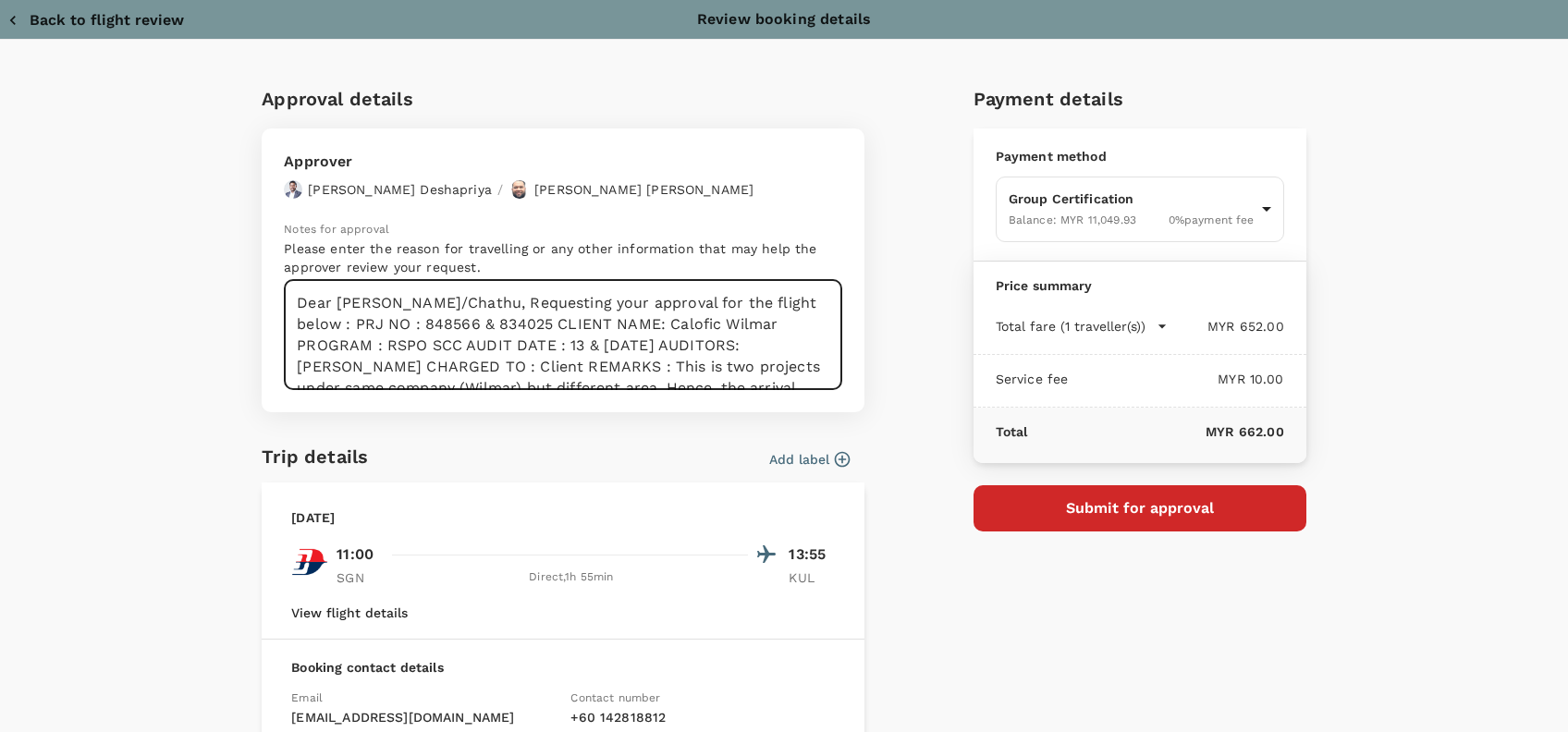 click on "Dear Hariz/Chathu, Requesting your approval for the flight below : PRJ NO : 848566 & 834025 CLIENT NAME: Calofic Wilmar PROGRAM : RSPO SCC AUDIT DATE : 13 & 15/8/2025 AUDITORS: Ashikin CHARGED TO : Client REMARKS : This is two projects under same company (Wilmar) but different area. Hence, the arrival ticket will be bought differently because the audit will be in different area." at bounding box center [563, 335] 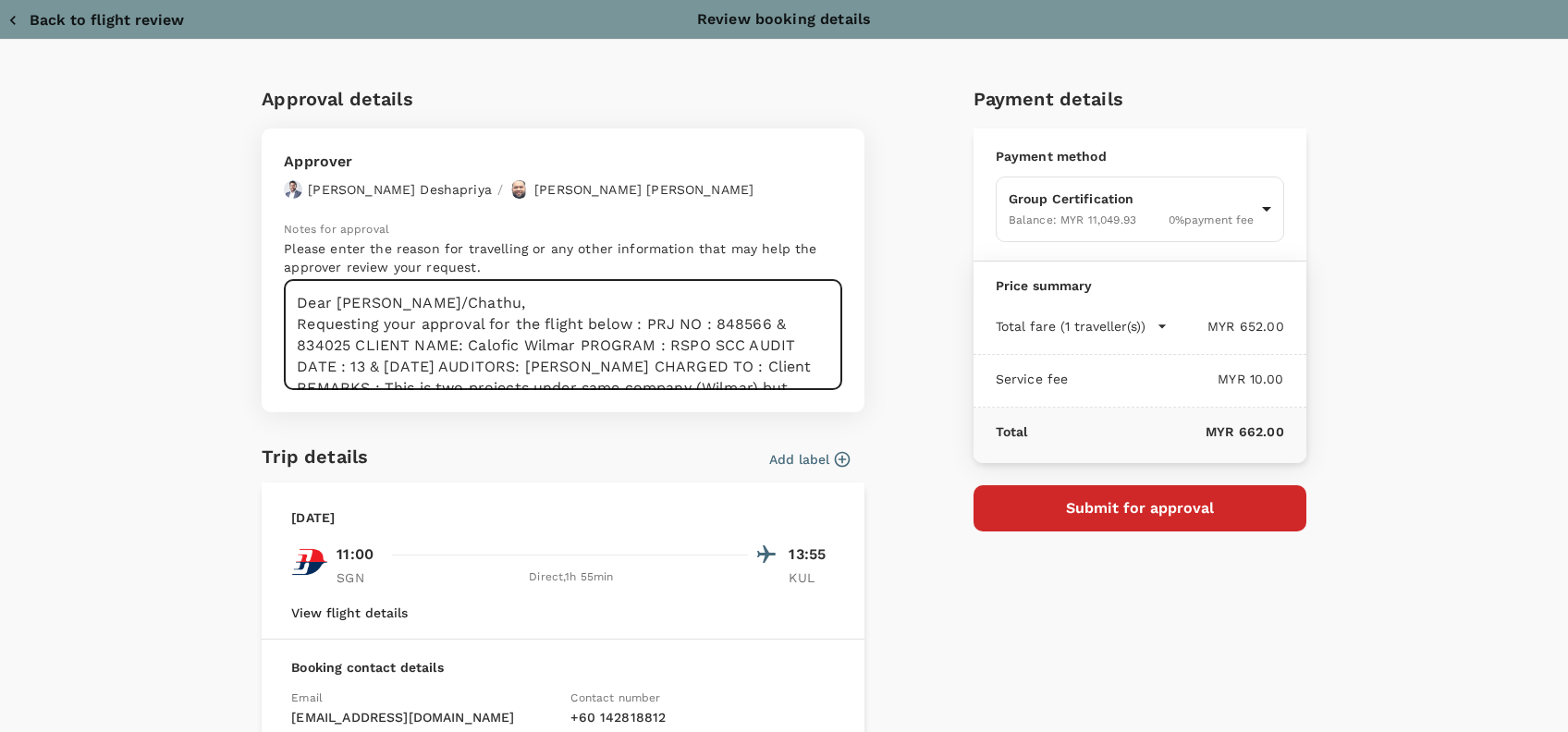 click on "Dear Hariz/Chathu,
Requesting your approval for the flight below : PRJ NO : 848566 & 834025 CLIENT NAME: Calofic Wilmar PROGRAM : RSPO SCC AUDIT DATE : 13 & 15/8/2025 AUDITORS: Ashikin CHARGED TO : Client REMARKS : This is two projects under same company (Wilmar) but different area. Hence, the arrival ticket will be bought differently because the audit will be in different area." at bounding box center (563, 335) 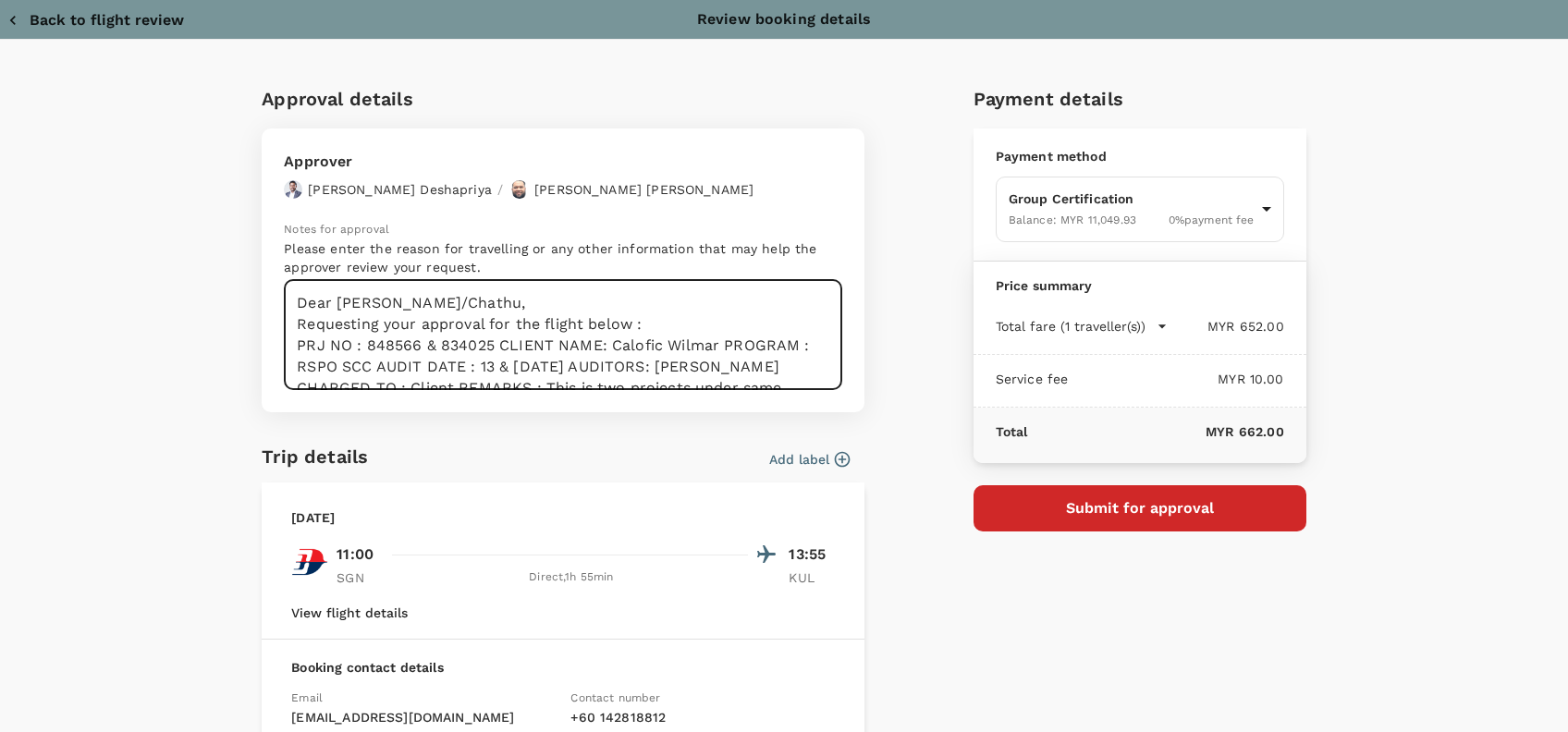 click on "Dear Hariz/Chathu,
Requesting your approval for the flight below :
PRJ NO : 848566 & 834025 CLIENT NAME: Calofic Wilmar PROGRAM : RSPO SCC AUDIT DATE : 13 & 15/8/2025 AUDITORS: Ashikin CHARGED TO : Client REMARKS : This is two projects under same company (Wilmar) but different area. Hence, the arrival ticket will be bought differently because the audit will be in different area." at bounding box center [563, 335] 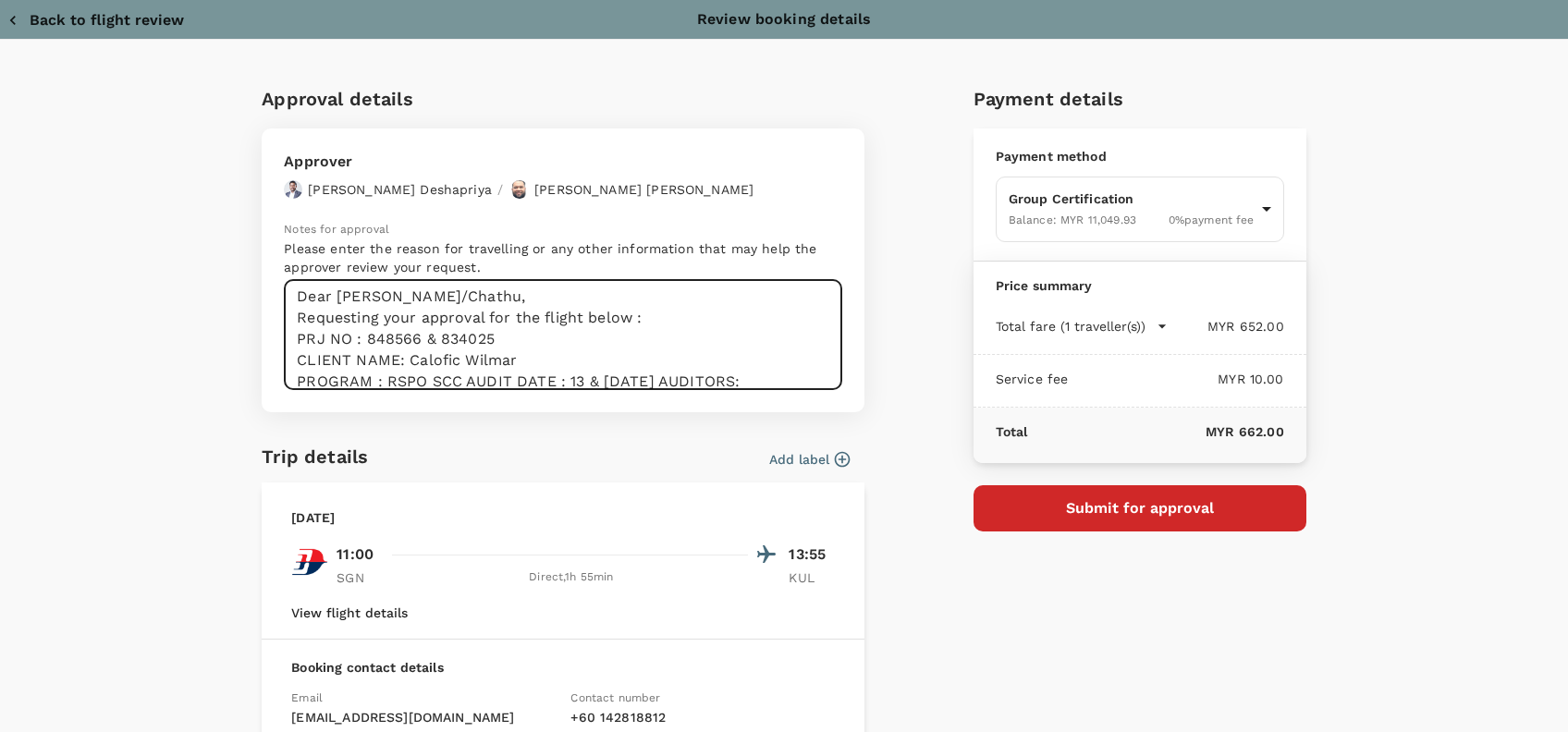scroll, scrollTop: 84, scrollLeft: 0, axis: vertical 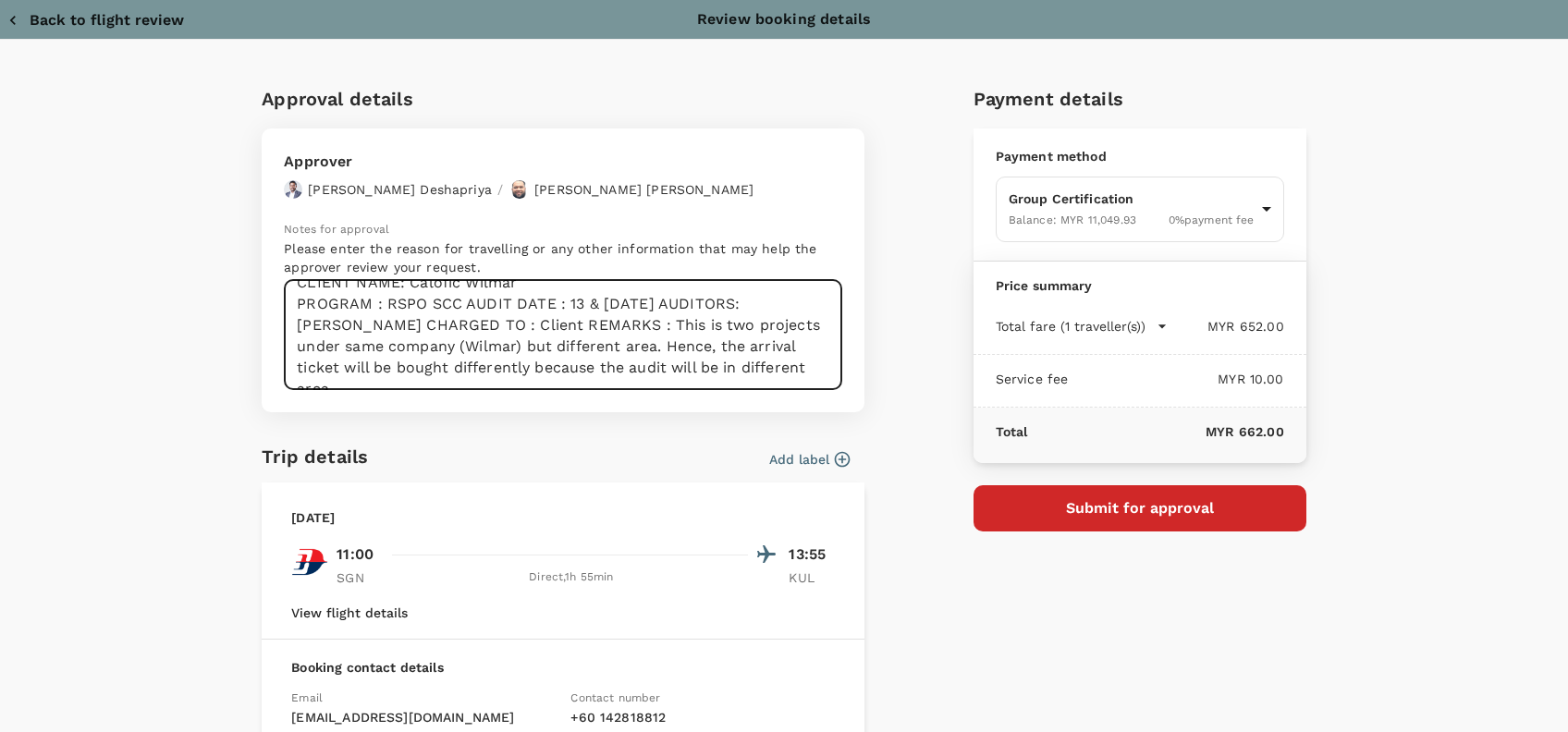 click on "Dear Hariz/Chathu,
Requesting your approval for the flight below :
PRJ NO : 848566 & 834025
CLIENT NAME: Calofic Wilmar
PROGRAM : RSPO SCC AUDIT DATE : 13 & 15/8/2025 AUDITORS: Ashikin CHARGED TO : Client REMARKS : This is two projects under same company (Wilmar) but different area. Hence, the arrival ticket will be bought differently because the audit will be in different area." at bounding box center [563, 335] 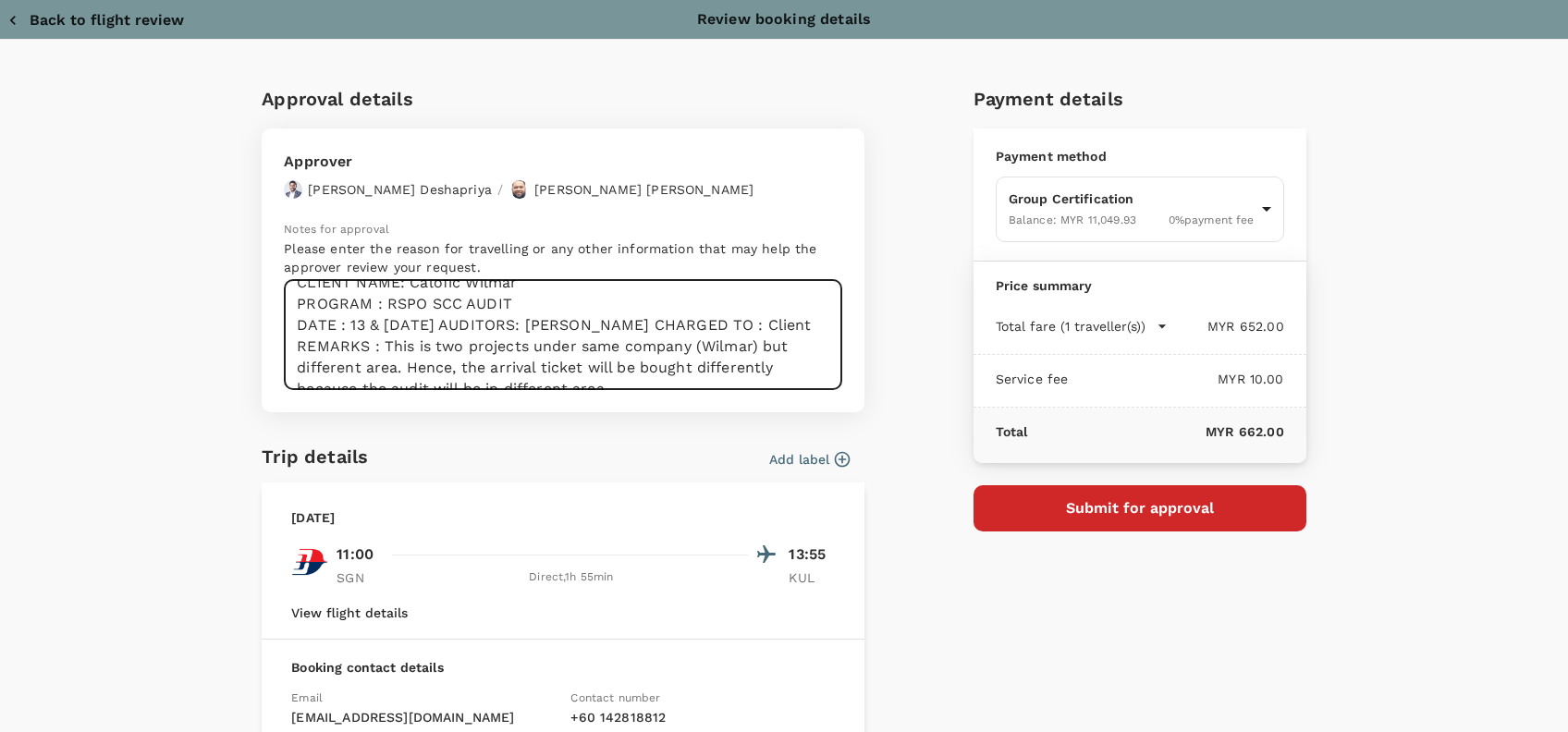 click on "Dear Hariz/Chathu,
Requesting your approval for the flight below :
PRJ NO : 848566 & 834025
CLIENT NAME: Calofic Wilmar
PROGRAM : RSPO SCC AUDIT
DATE : 13 & 15/8/2025 AUDITORS: Ashikin CHARGED TO : Client REMARKS : This is two projects under same company (Wilmar) but different area. Hence, the arrival ticket will be bought differently because the audit will be in different area." at bounding box center (563, 335) 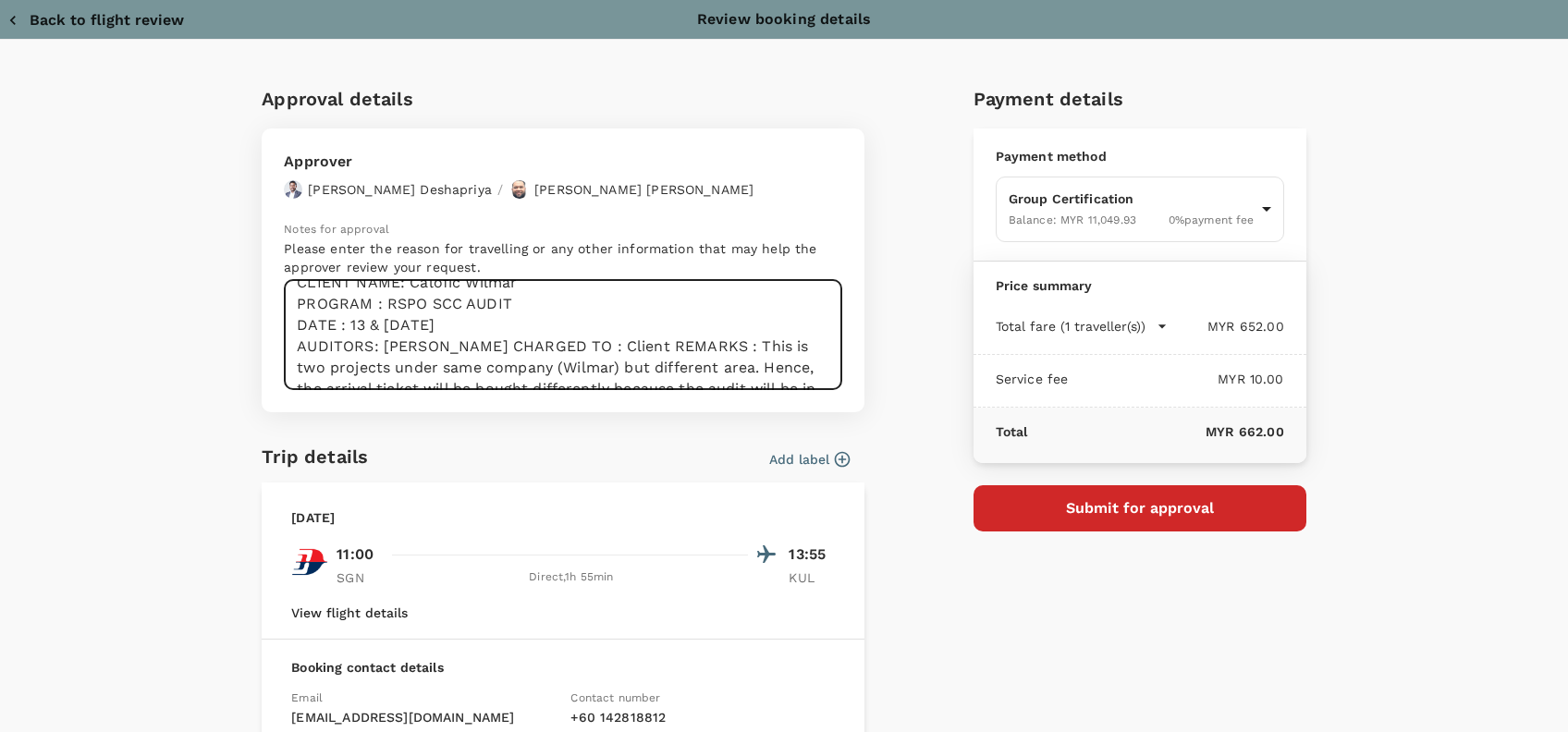 click on "Dear Hariz/Chathu,
Requesting your approval for the flight below :
PRJ NO : 848566 & 834025
CLIENT NAME: Calofic Wilmar
PROGRAM : RSPO SCC AUDIT
DATE : 13 & 15/8/2025
AUDITORS: Ashikin CHARGED TO : Client REMARKS : This is two projects under same company (Wilmar) but different area. Hence, the arrival ticket will be bought differently because the audit will be in different area." at bounding box center [563, 335] 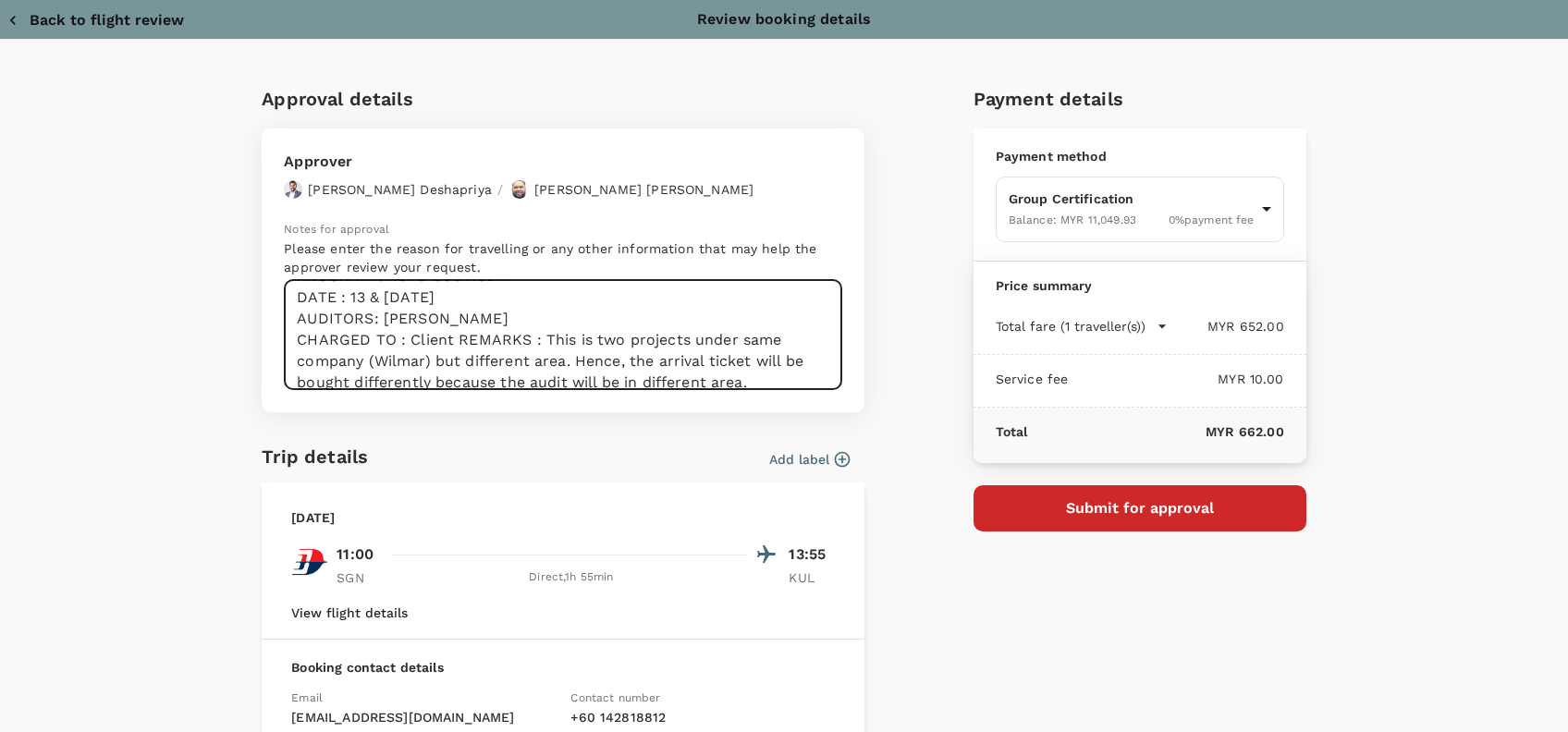 scroll, scrollTop: 127, scrollLeft: 0, axis: vertical 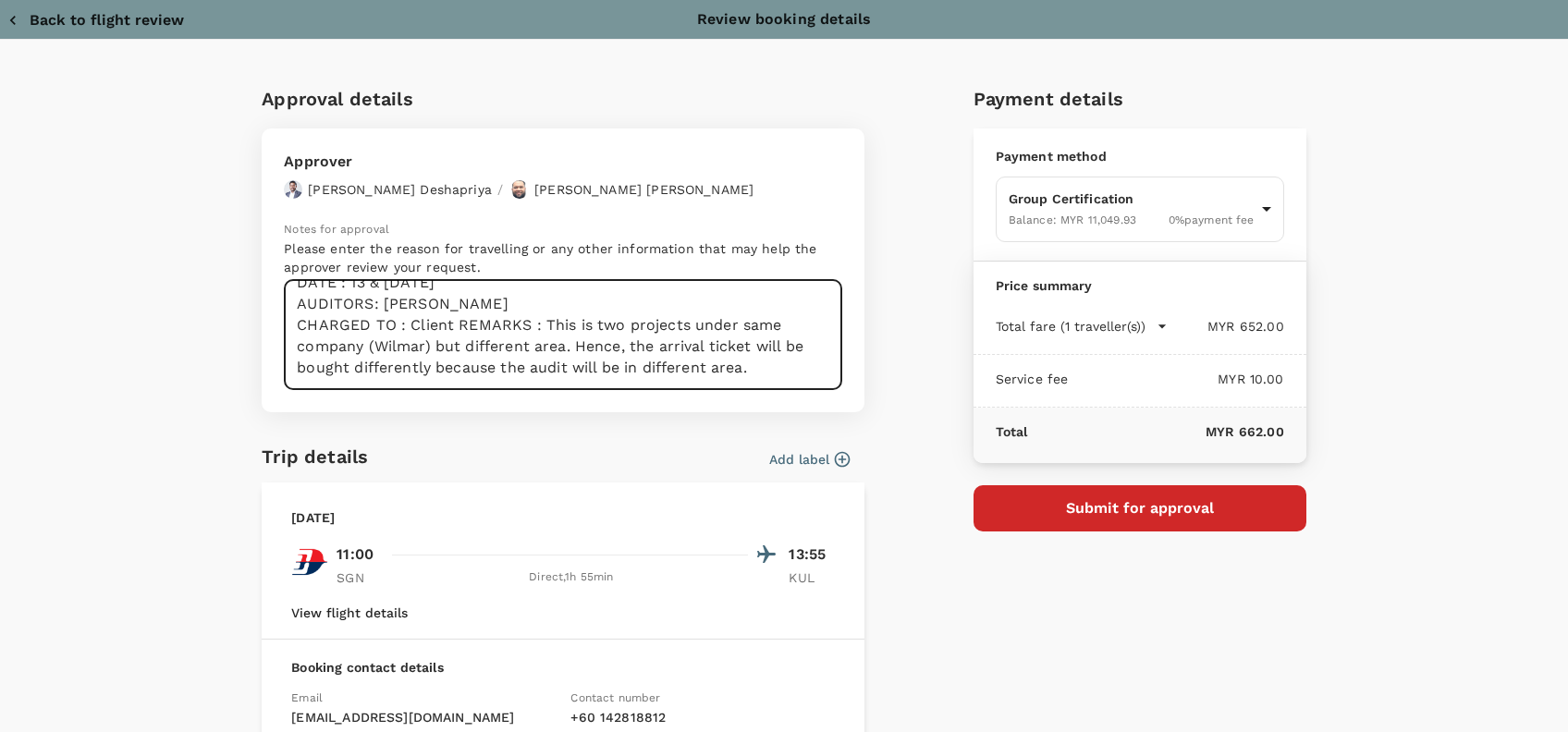 click on "Dear Hariz/Chathu,
Requesting your approval for the flight below :
PRJ NO : 848566 & 834025
CLIENT NAME: Calofic Wilmar
PROGRAM : RSPO SCC AUDIT
DATE : 13 & 15/8/2025
AUDITORS: Ashikin
CHARGED TO : Client REMARKS : This is two projects under same company (Wilmar) but different area. Hence, the arrival ticket will be bought differently because the audit will be in different area." at bounding box center (563, 335) 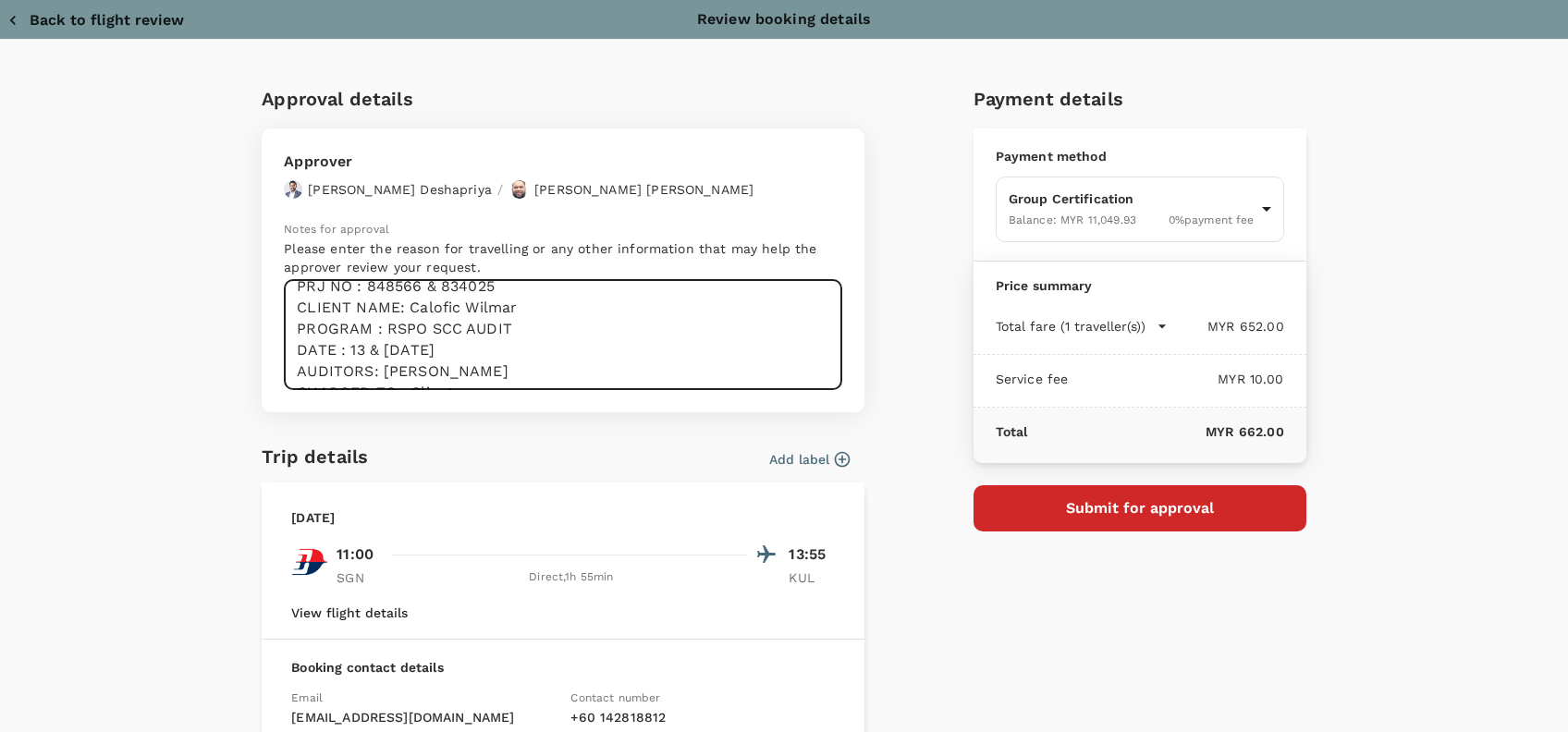 scroll, scrollTop: 0, scrollLeft: 0, axis: both 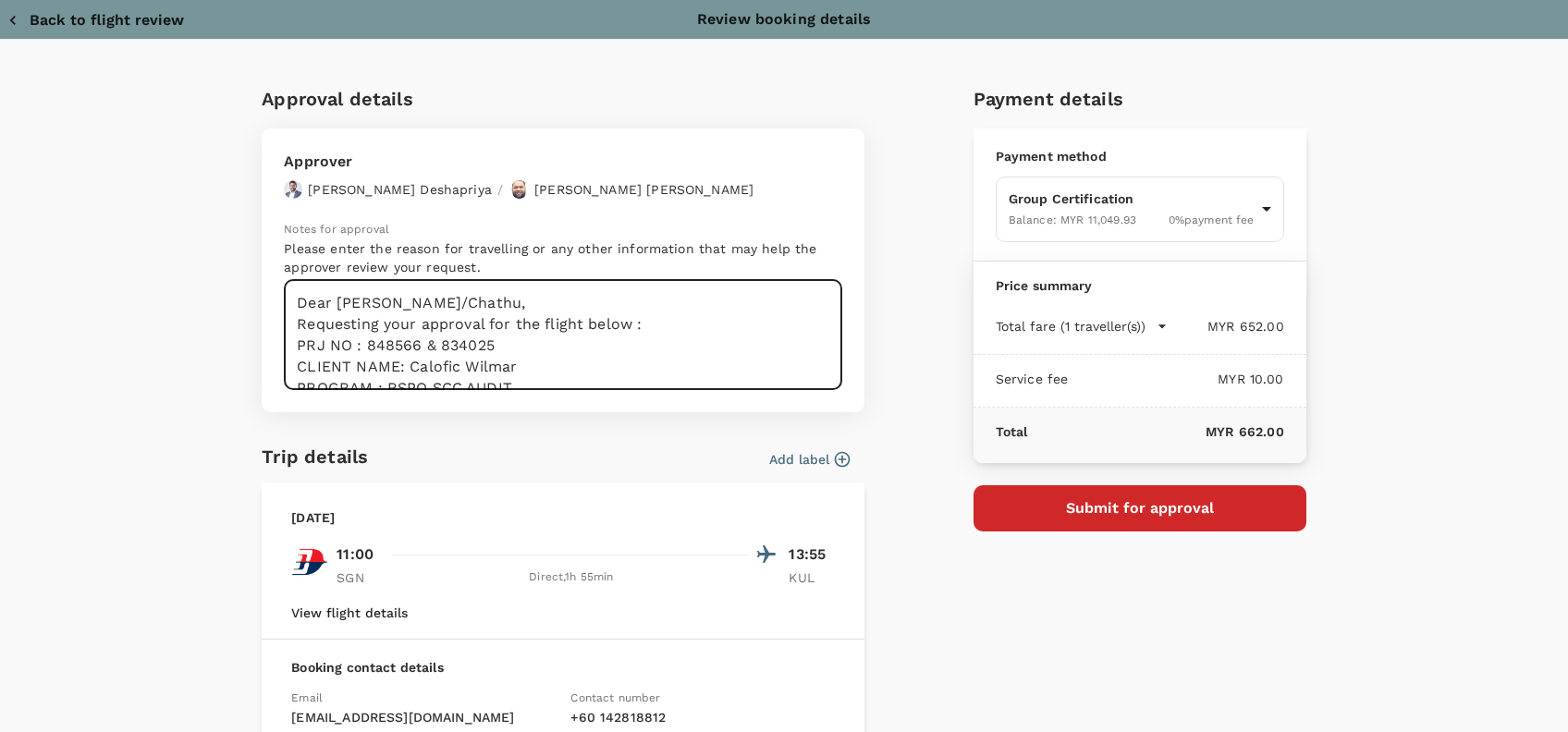 click on "Dear Hariz/Chathu,
Requesting your approval for the flight below :
PRJ NO : 848566 & 834025
CLIENT NAME: Calofic Wilmar
PROGRAM : RSPO SCC AUDIT
DATE : 13 & 15/8/2025
AUDITORS: Ashikin
CHARGED TO : Client
REMARKS : This is two projects under same company (Wilmar) but different area. Hence, the arrival ticket will be bought differently because the audit will be in different area." at bounding box center [563, 335] 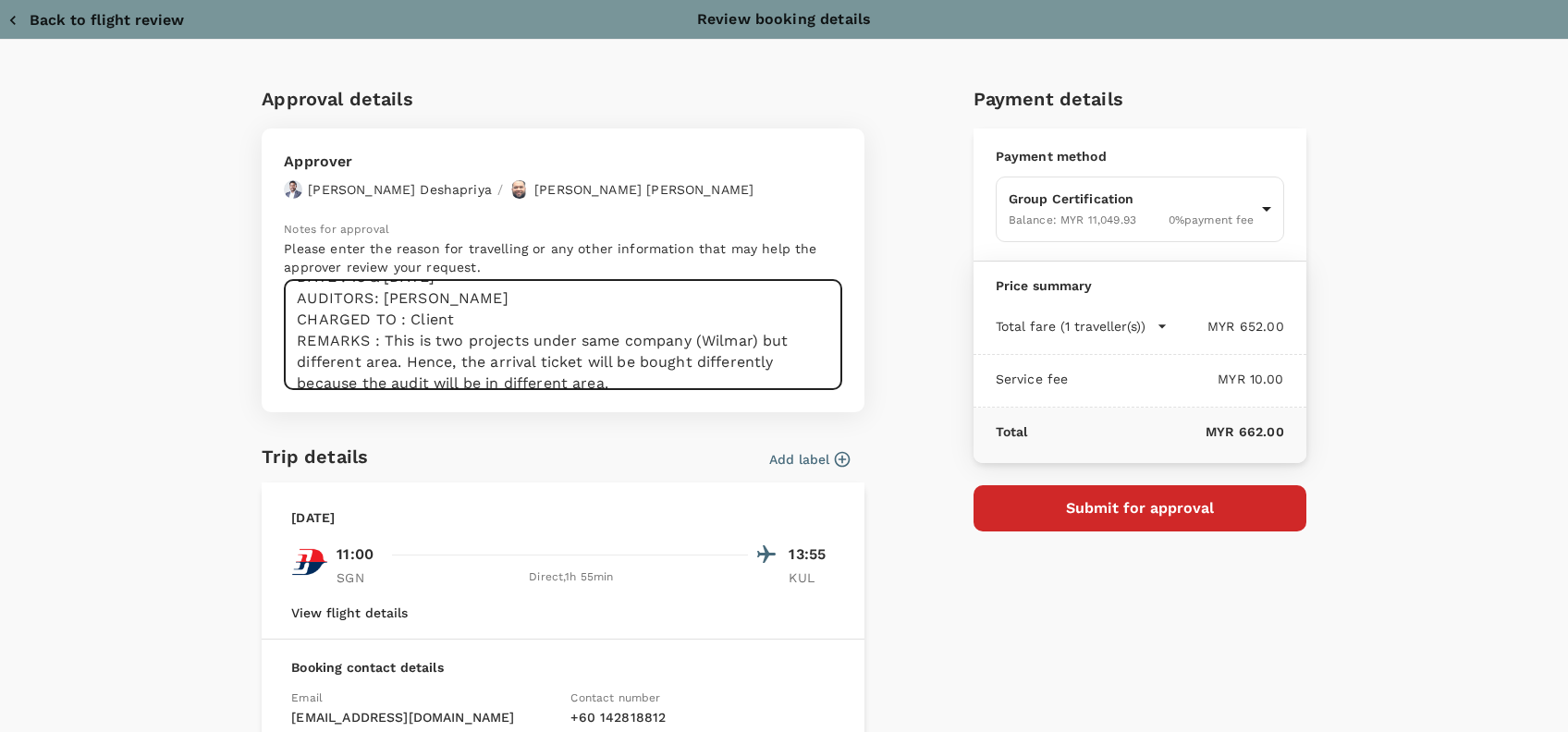 scroll, scrollTop: 148, scrollLeft: 0, axis: vertical 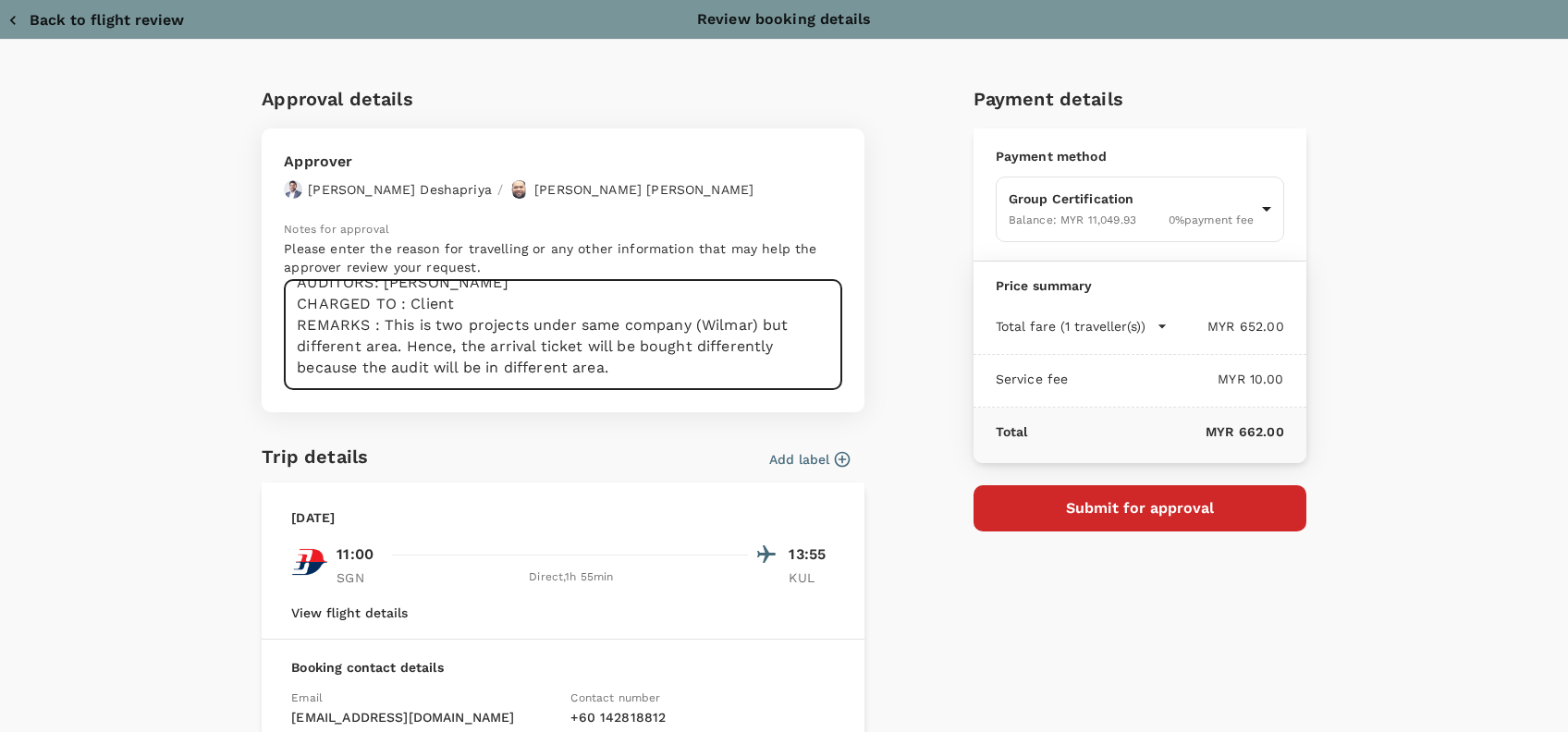 type on "Dear Hariz/Chathu,
Requesting your approval for the flight below :
PRJ NO : 848566 & 834025
CLIENT NAME: Calofic Wilmar
PROGRAM : RSPO SCC AUDIT
DATE : 13 & 15/8/2025
AUDITORS: Ashikin
CHARGED TO : Client
REMARKS : This is two projects under same company (Wilmar) but different area. Hence, the arrival ticket will be bought differently because the audit will be in different area." 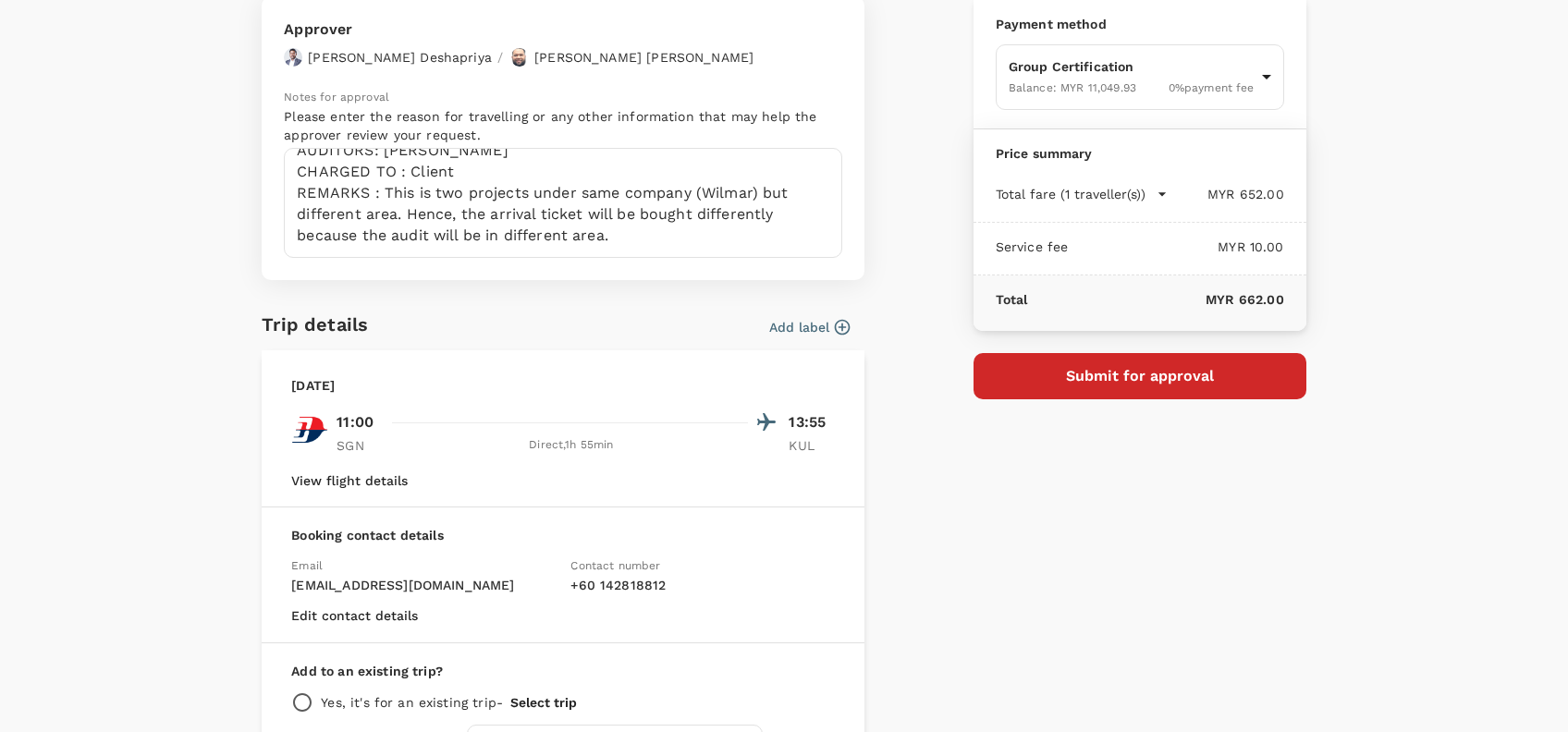 scroll, scrollTop: 272, scrollLeft: 0, axis: vertical 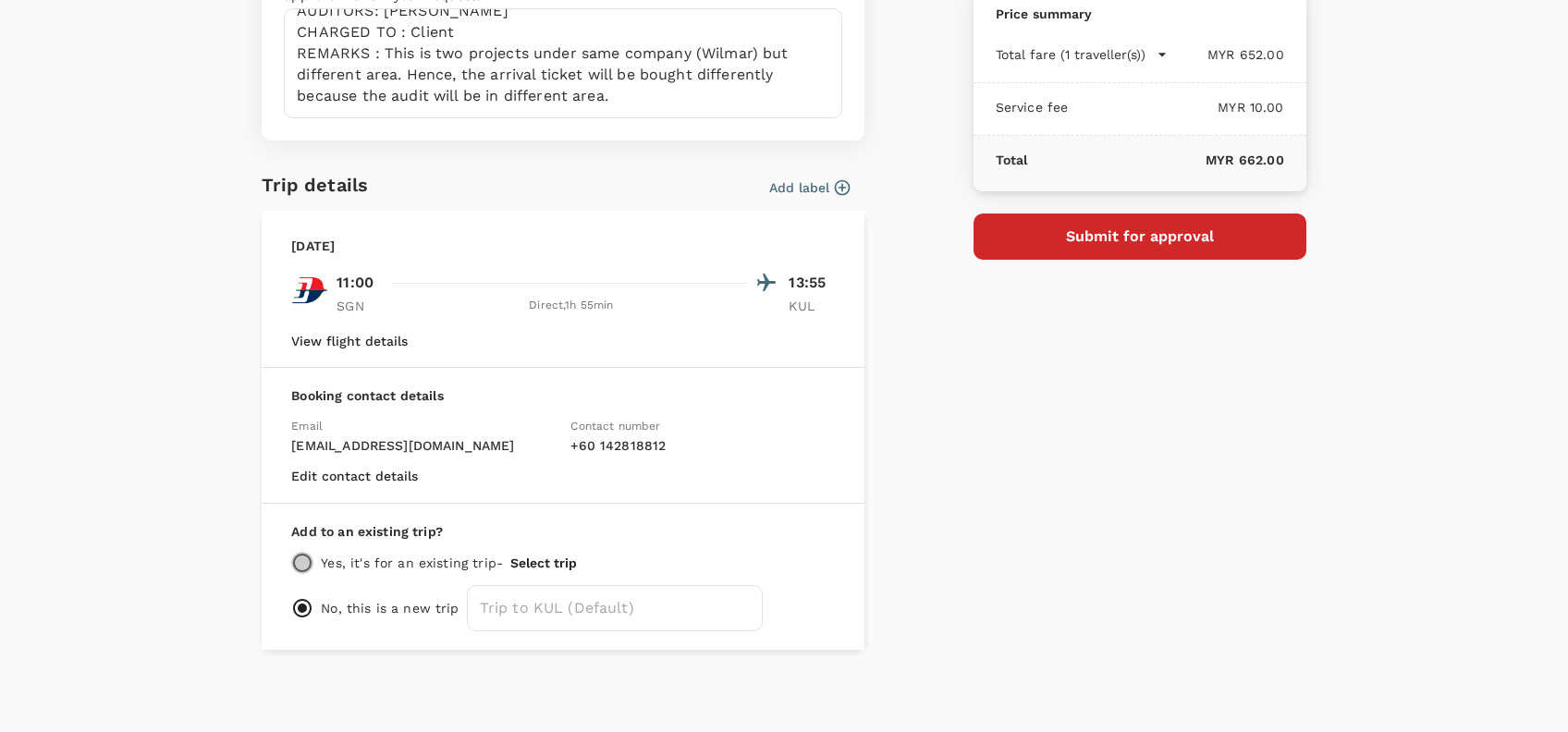click at bounding box center [302, 563] 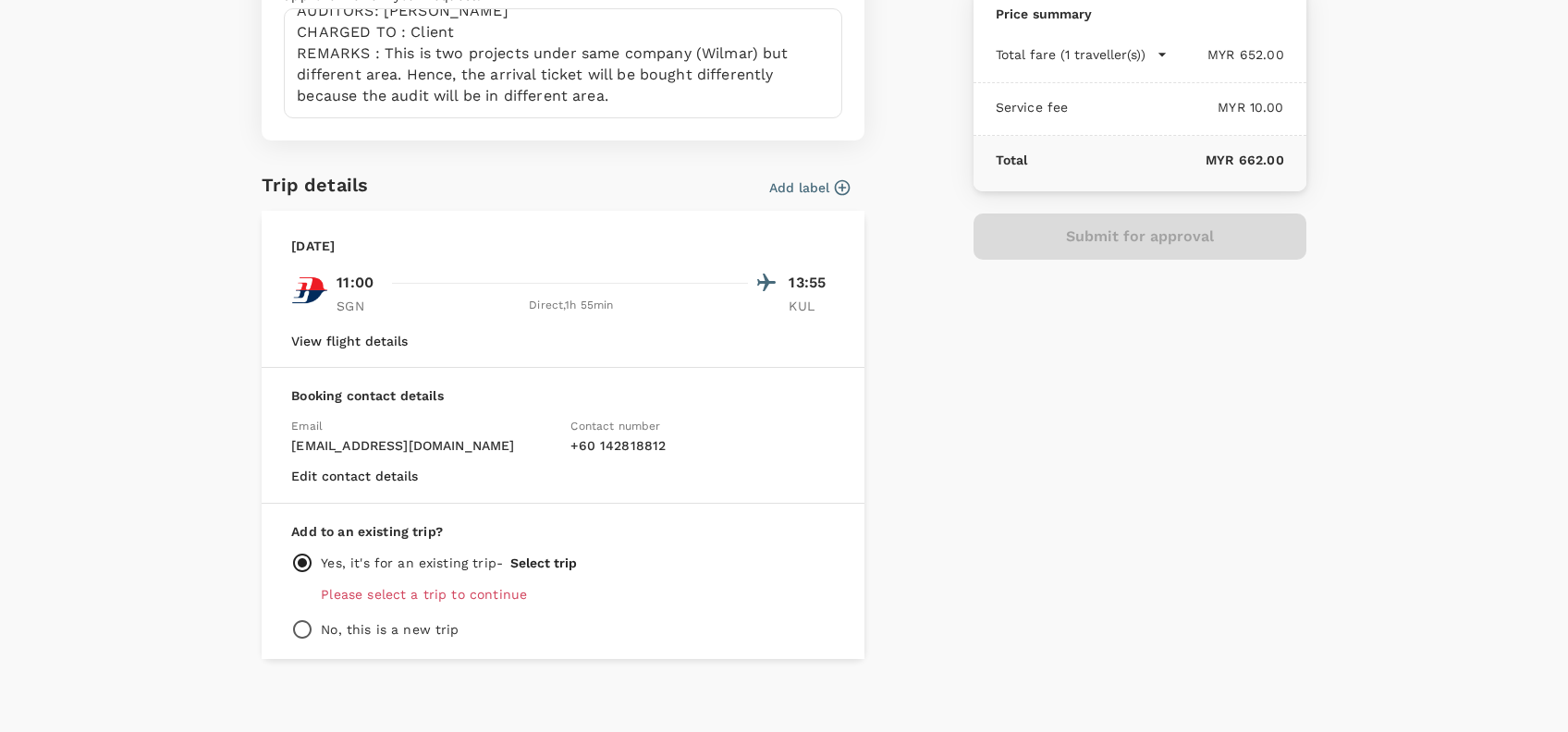 click on "Please select a trip to continue" at bounding box center [578, 594] 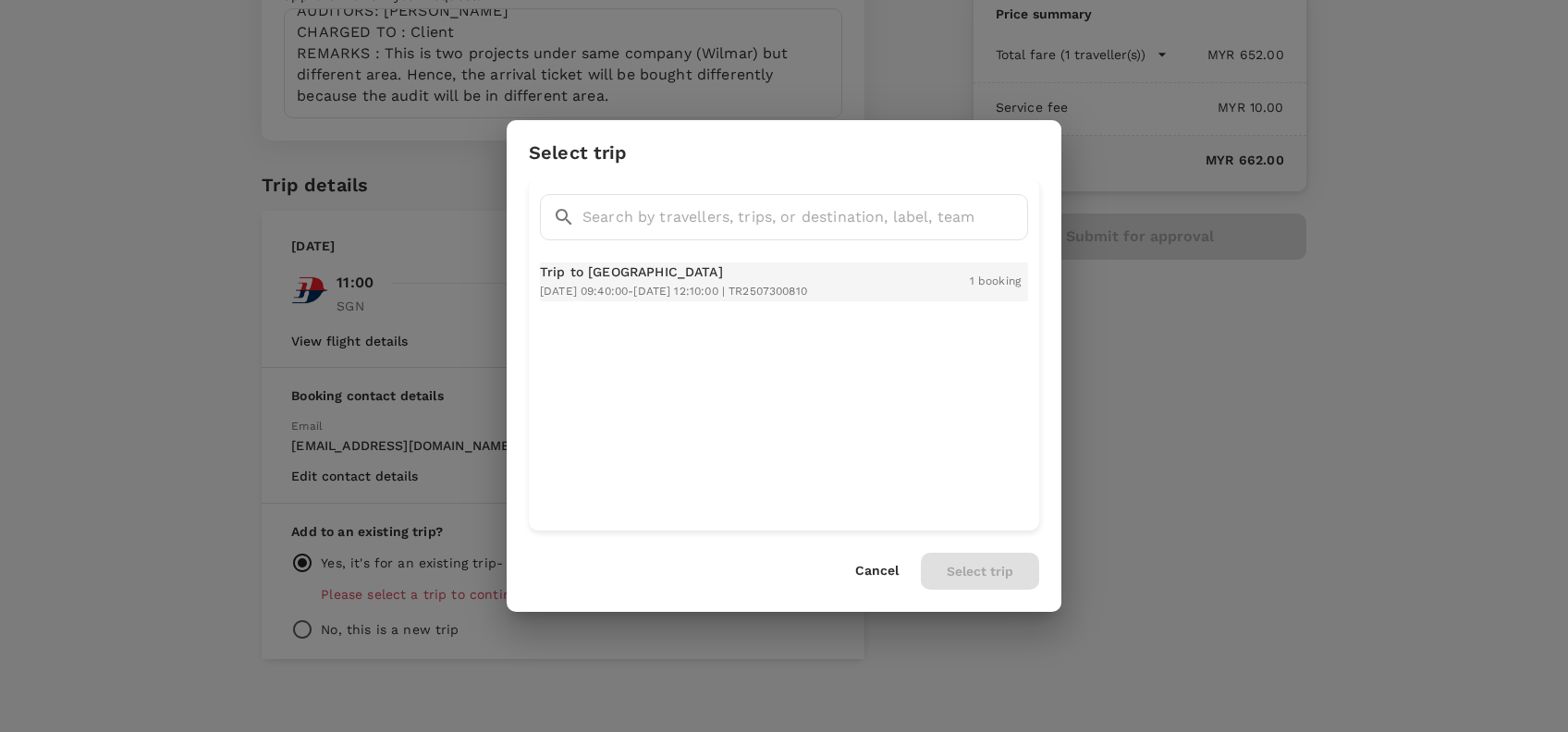click on "2025-08-12 09:40:00  -  2025-08-12 12:10:00   | TR2507300810" at bounding box center [673, 291] 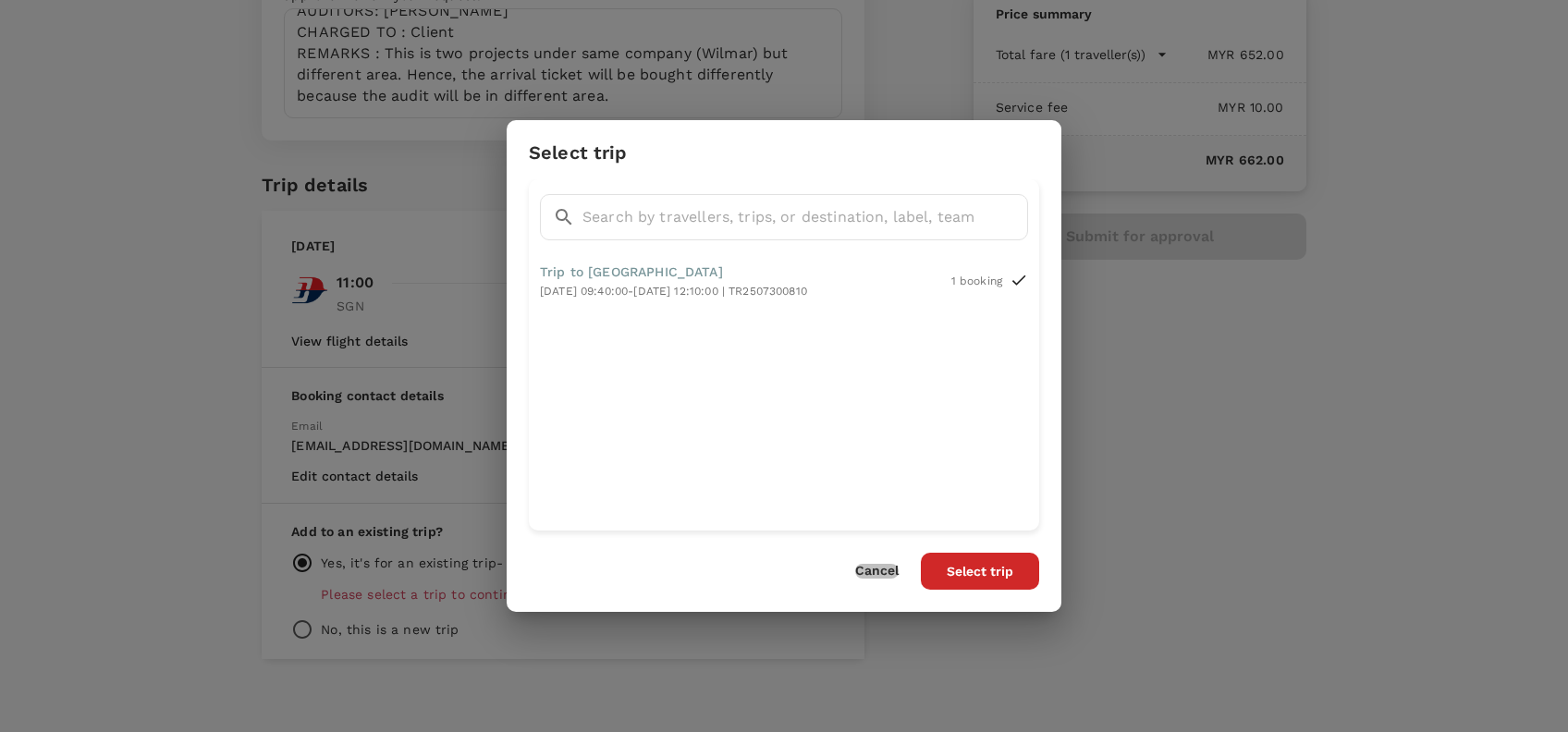 click on "Cancel" at bounding box center (876, 571) 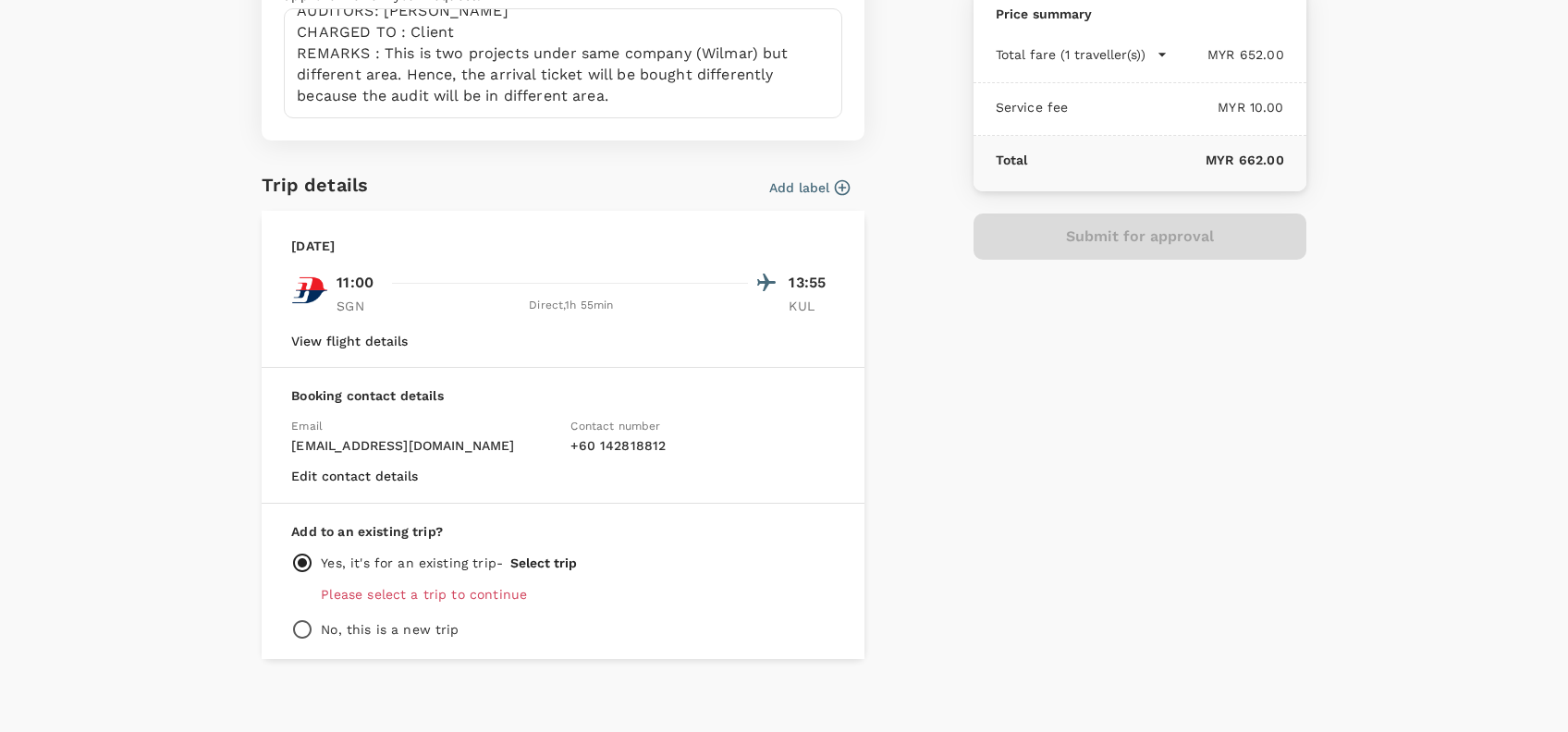 click at bounding box center (302, 629) 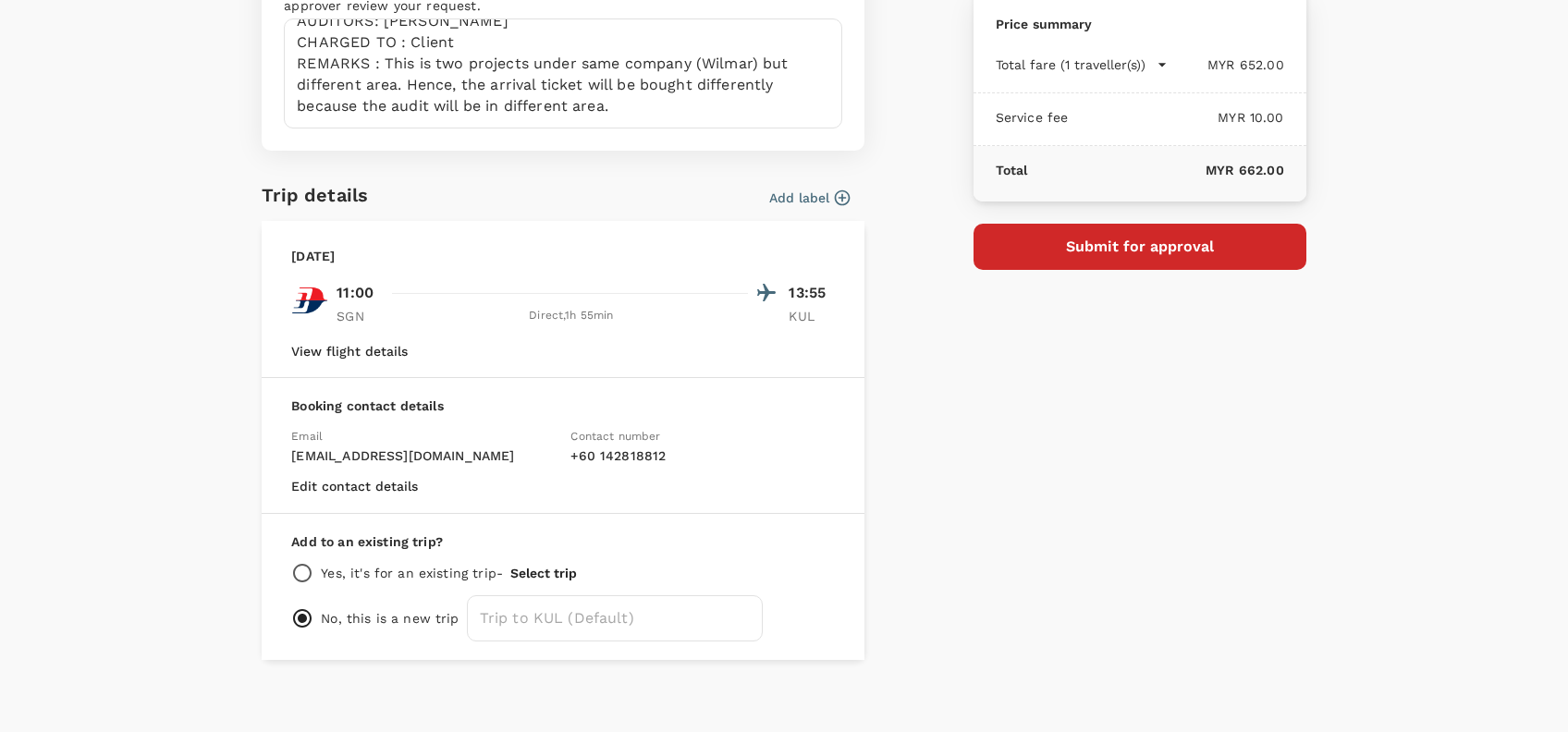 scroll, scrollTop: 272, scrollLeft: 0, axis: vertical 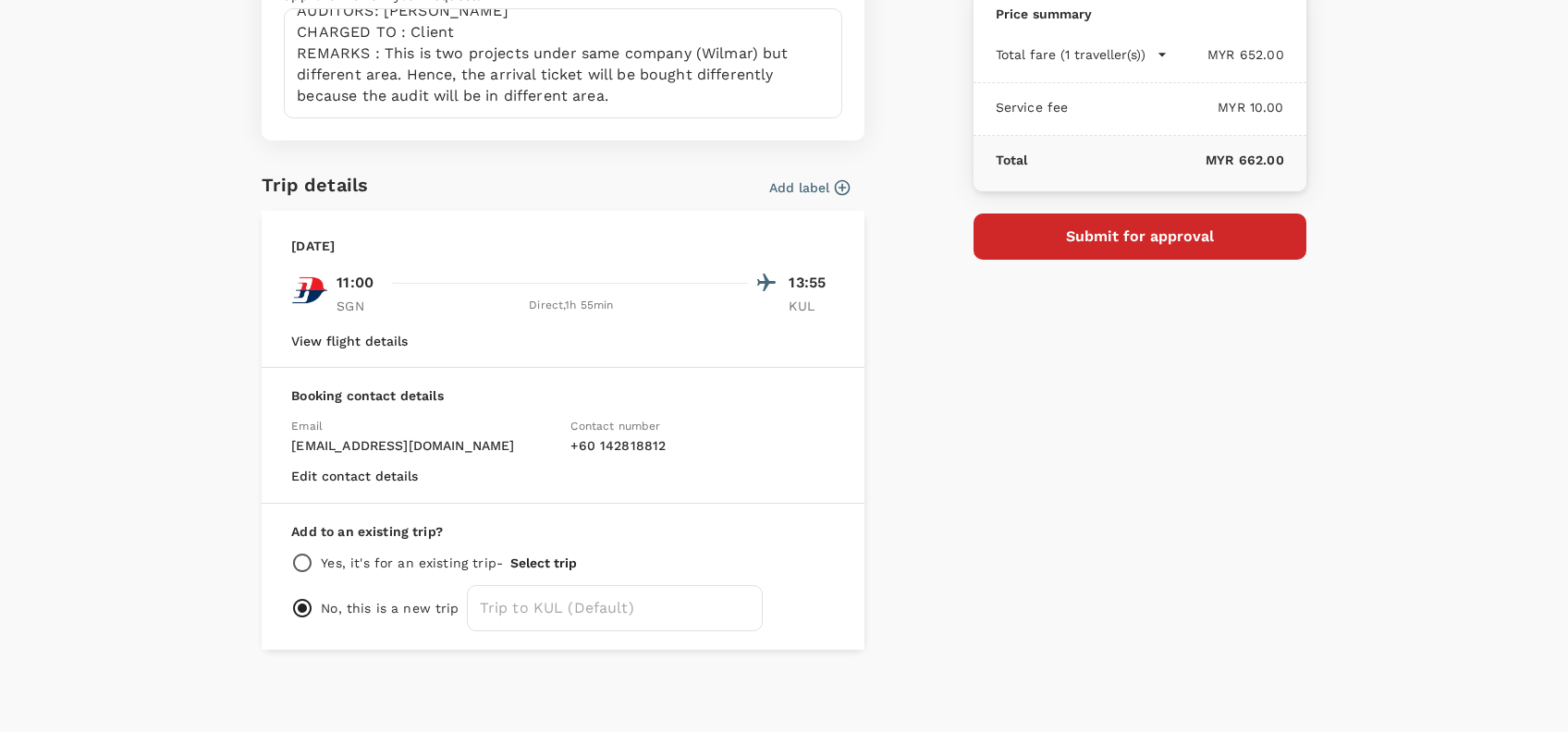 click on "Add to an existing trip?" at bounding box center [563, 531] 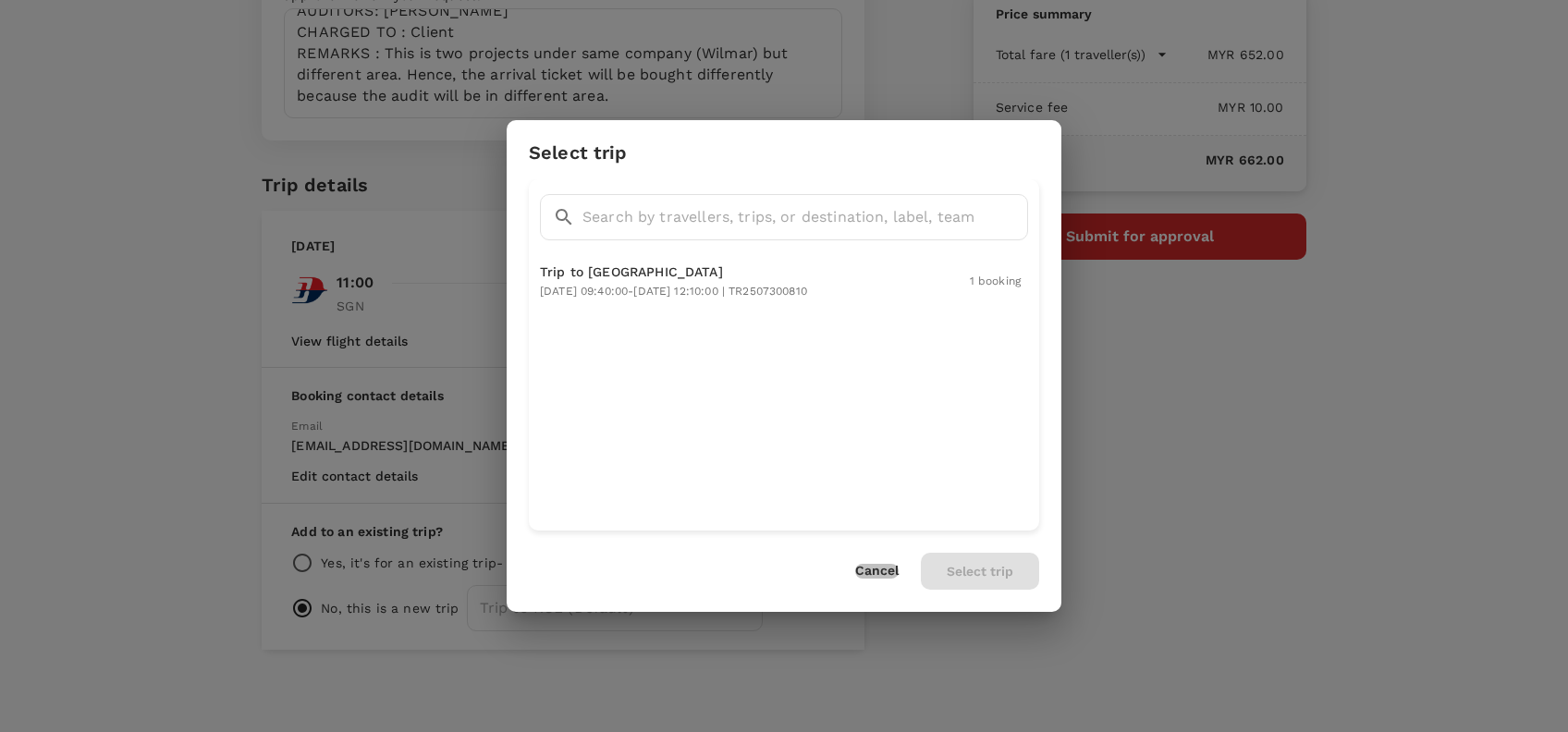 click on "Cancel" at bounding box center [876, 571] 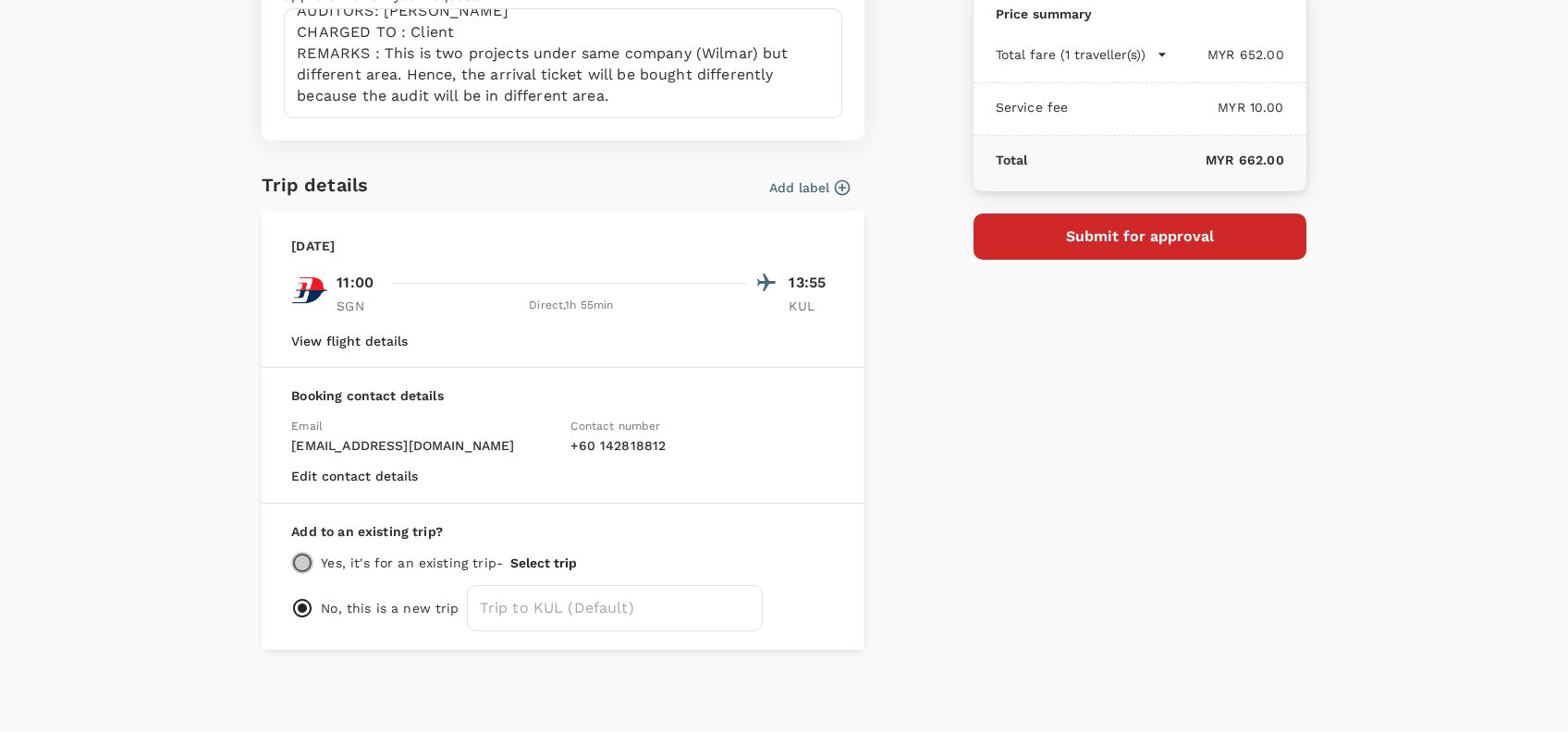 click at bounding box center (302, 563) 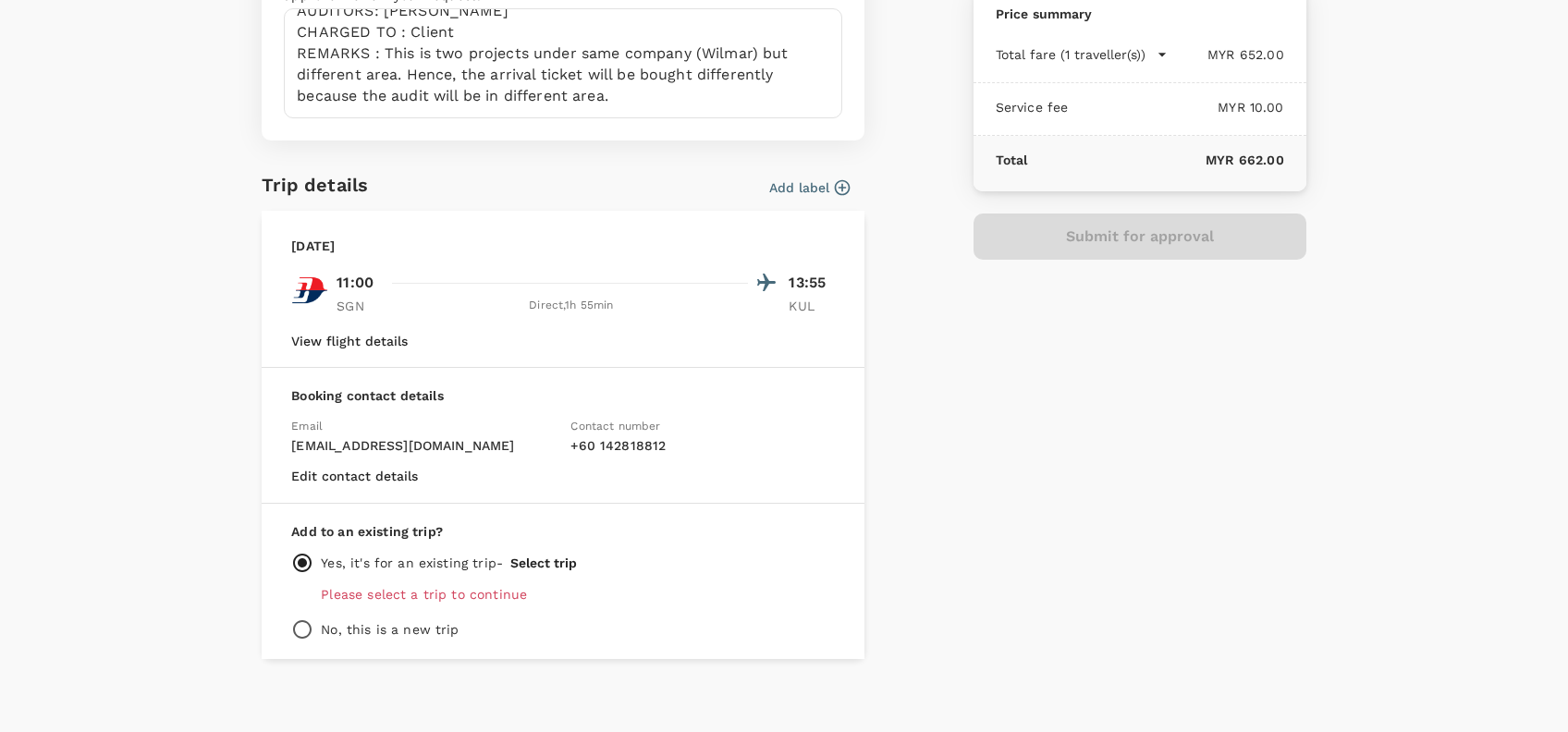 click on "Add to an existing trip? Yes, it's for an existing trip  - Select trip Please select a trip to continue No, this is a new trip" at bounding box center (563, 581) 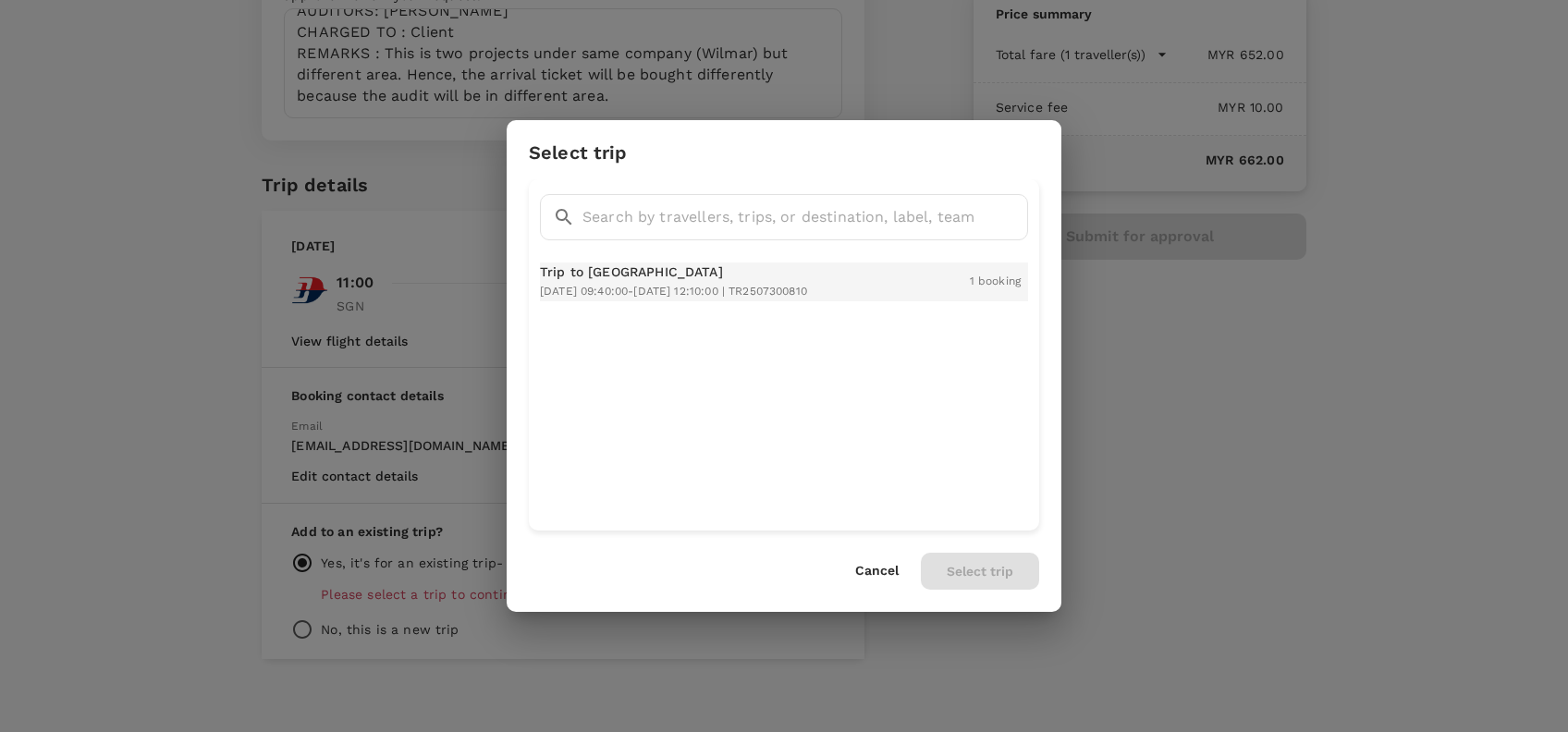 click on "2025-08-12 09:40:00  -  2025-08-12 12:10:00   | TR2507300810" at bounding box center [673, 291] 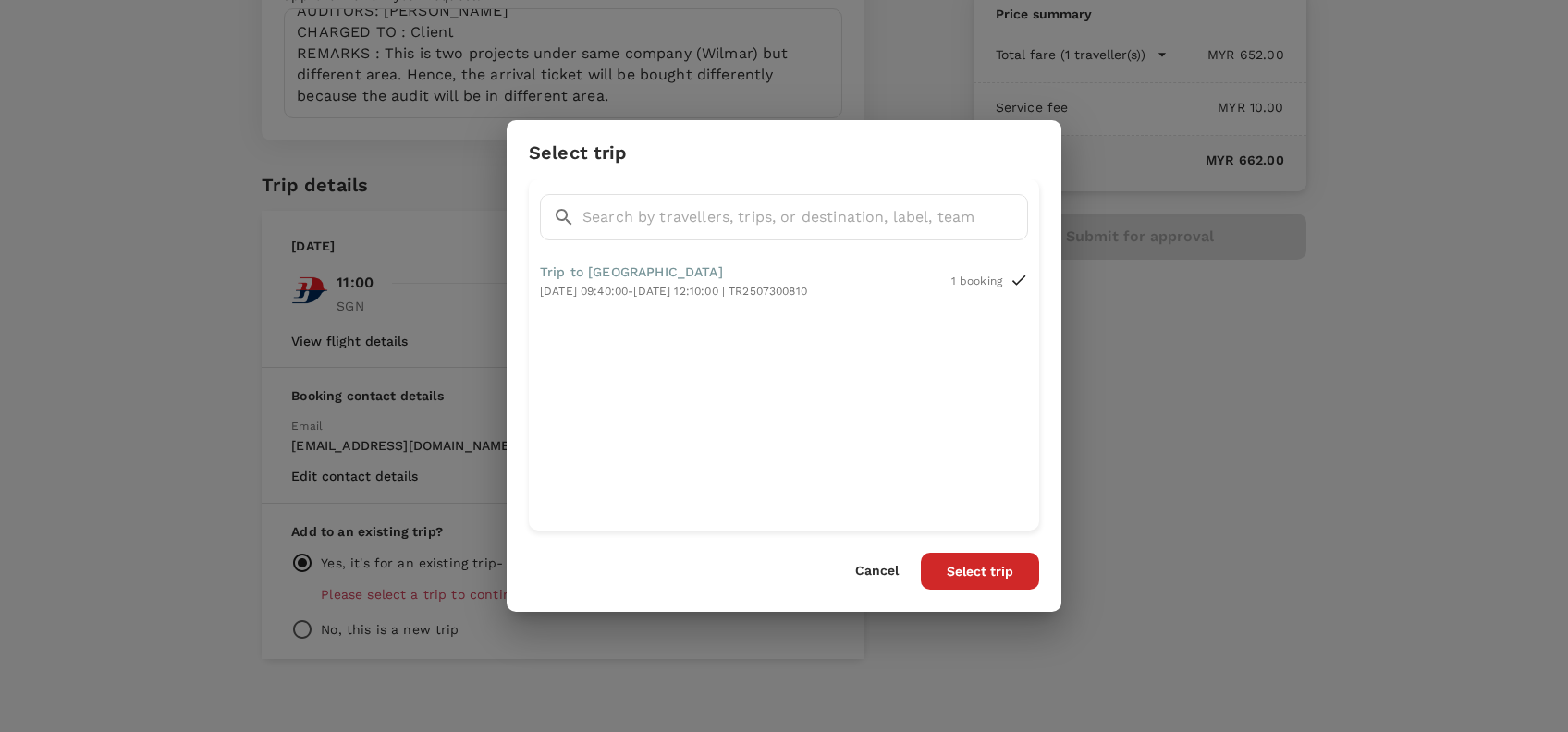 click on "Select trip" at bounding box center (980, 571) 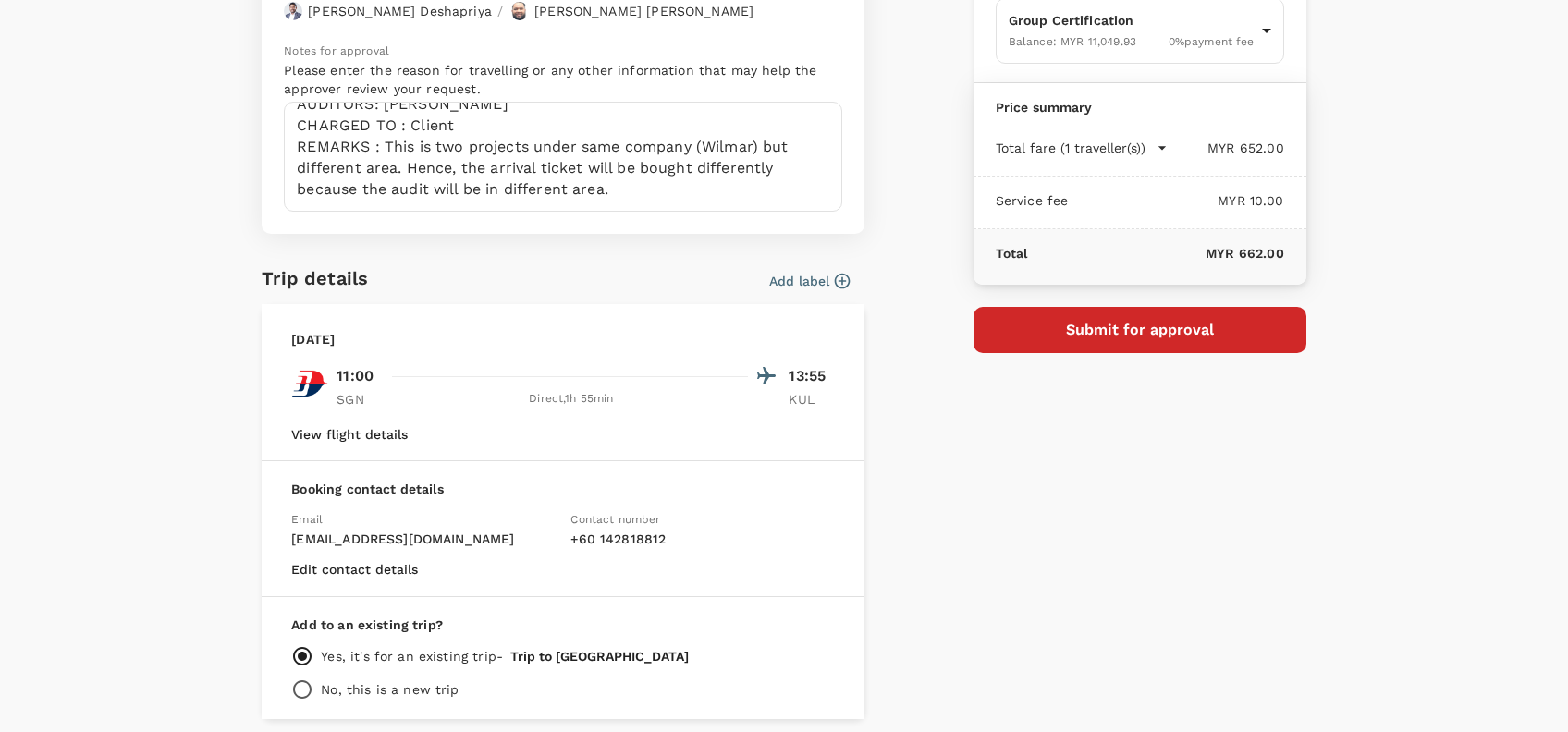 scroll, scrollTop: 125, scrollLeft: 0, axis: vertical 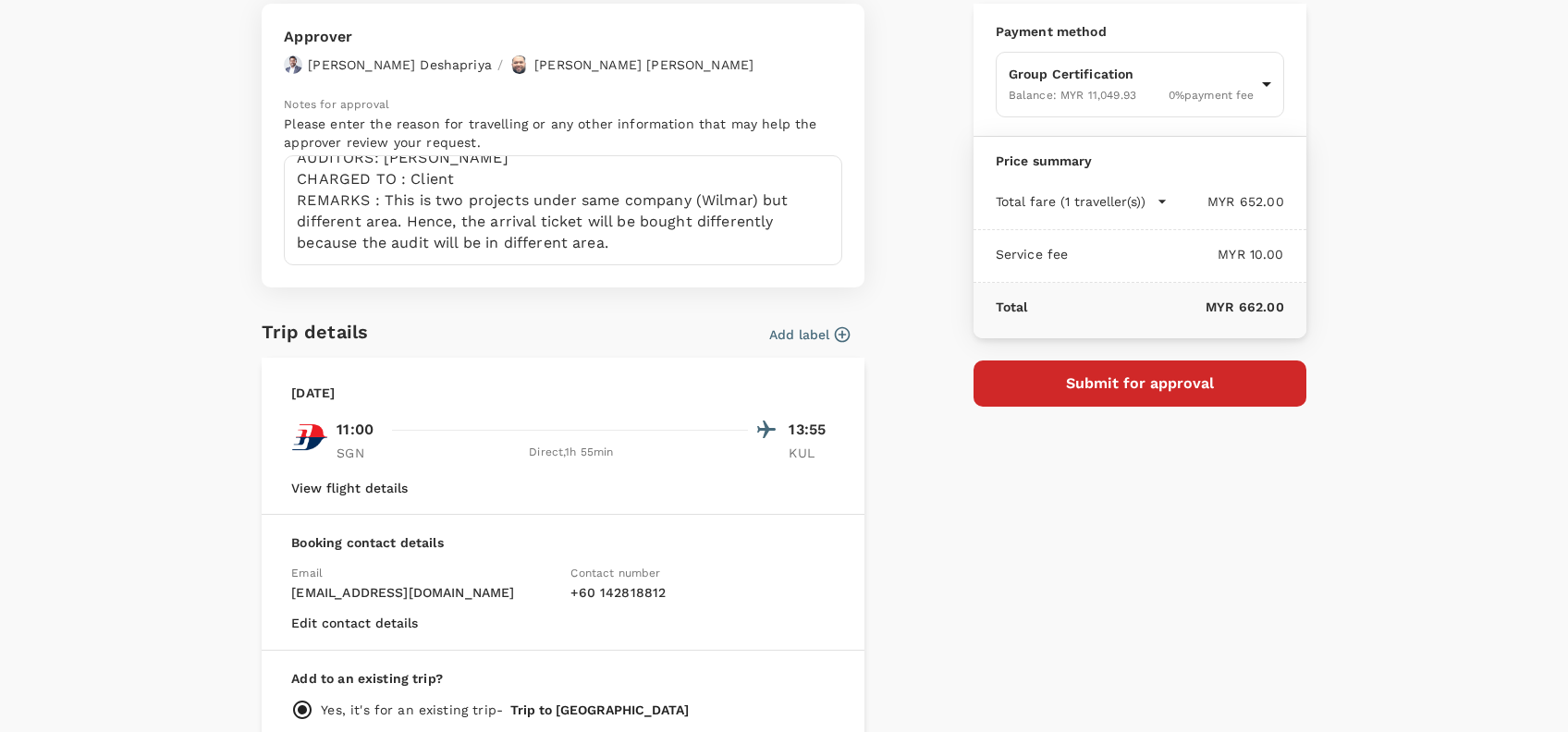 click on "Submit for approval" at bounding box center [1140, 384] 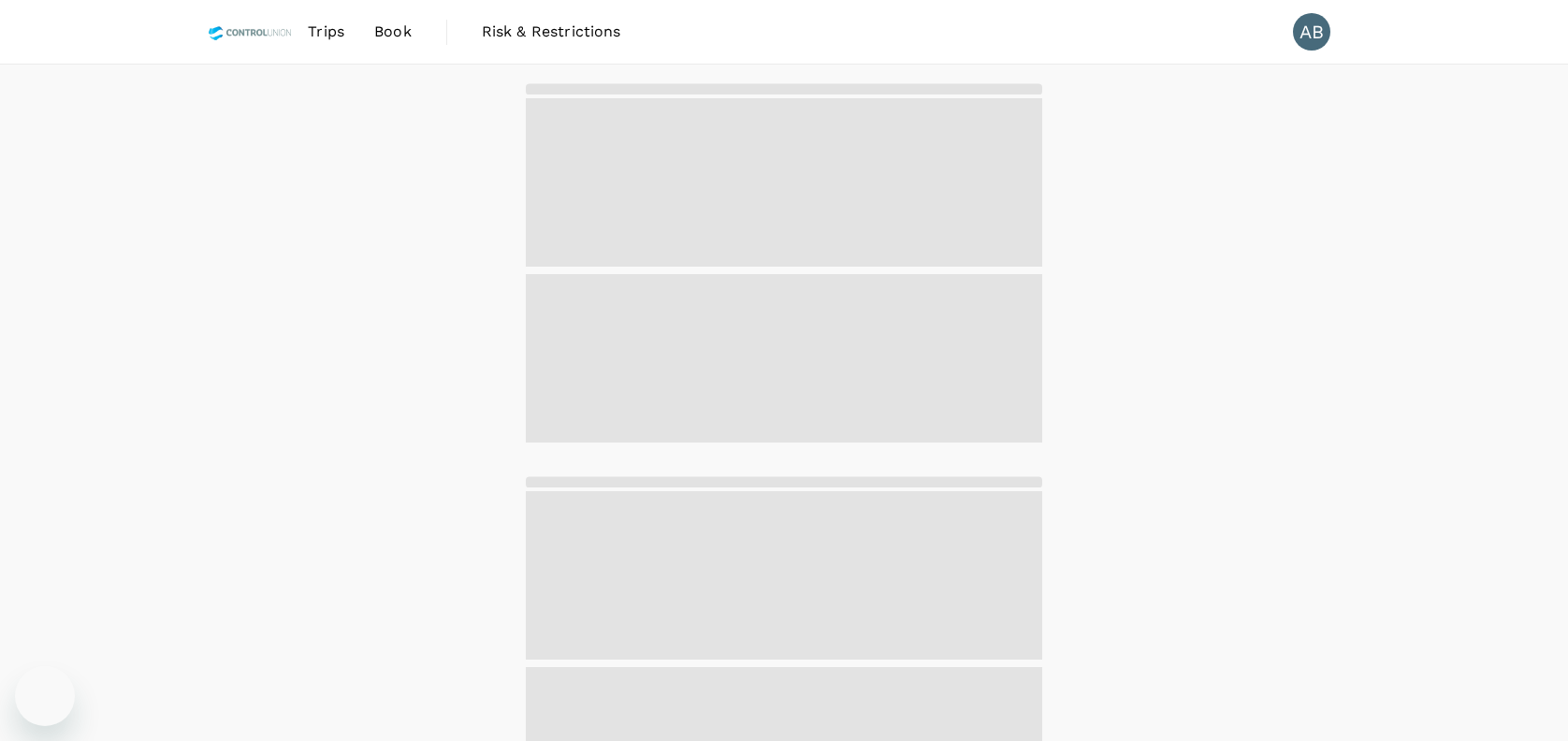 scroll, scrollTop: 0, scrollLeft: 0, axis: both 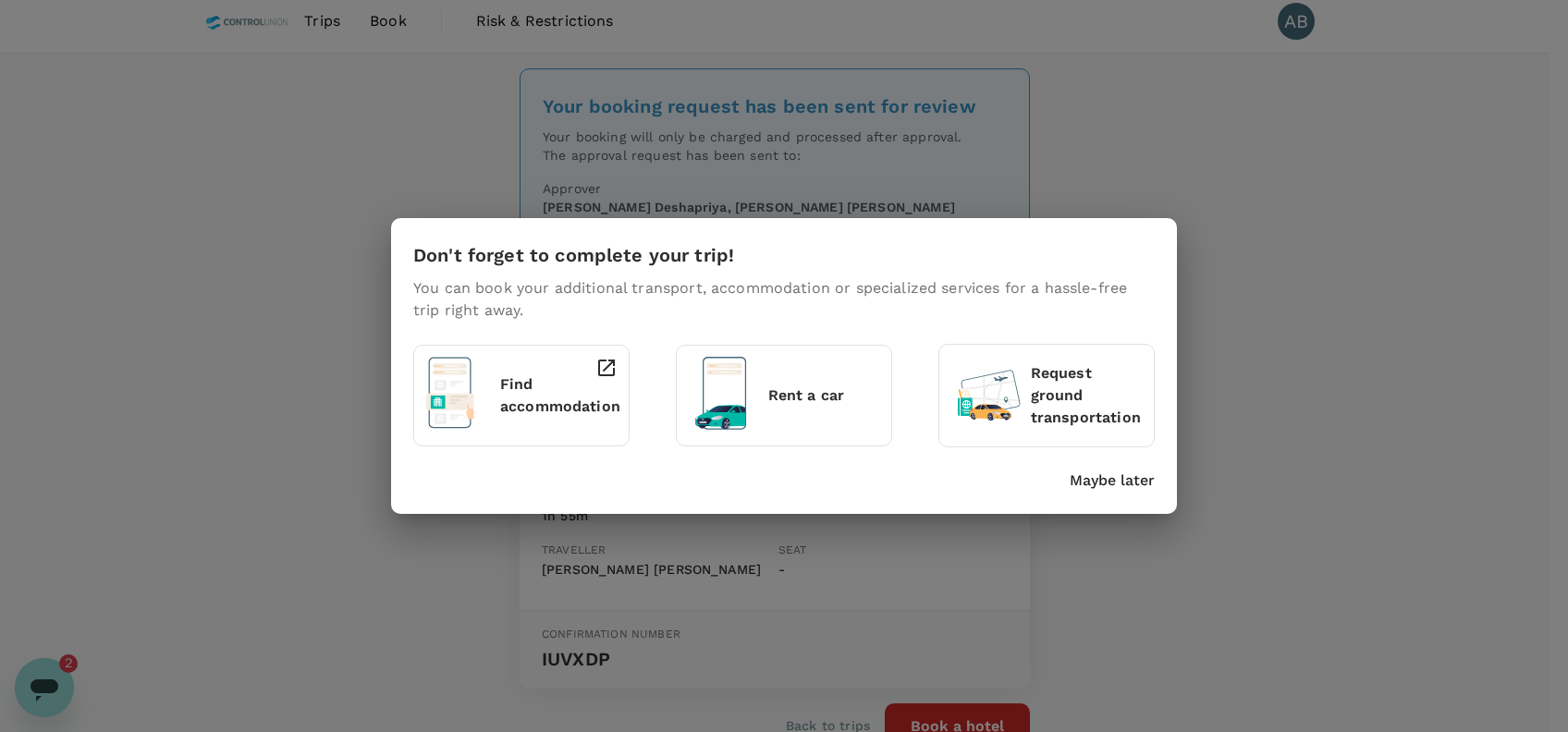 click on "Maybe later" at bounding box center (1112, 481) 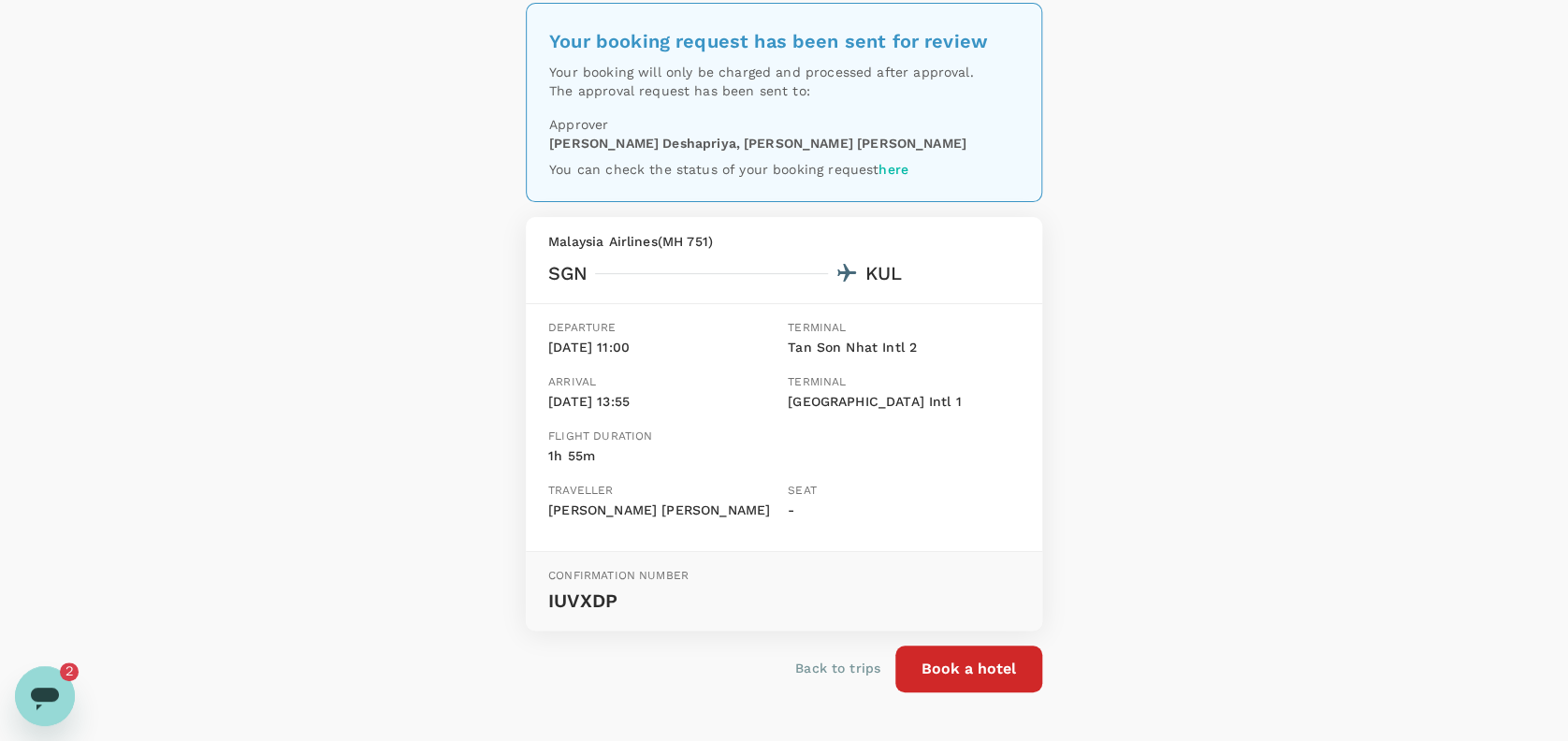 scroll, scrollTop: 0, scrollLeft: 0, axis: both 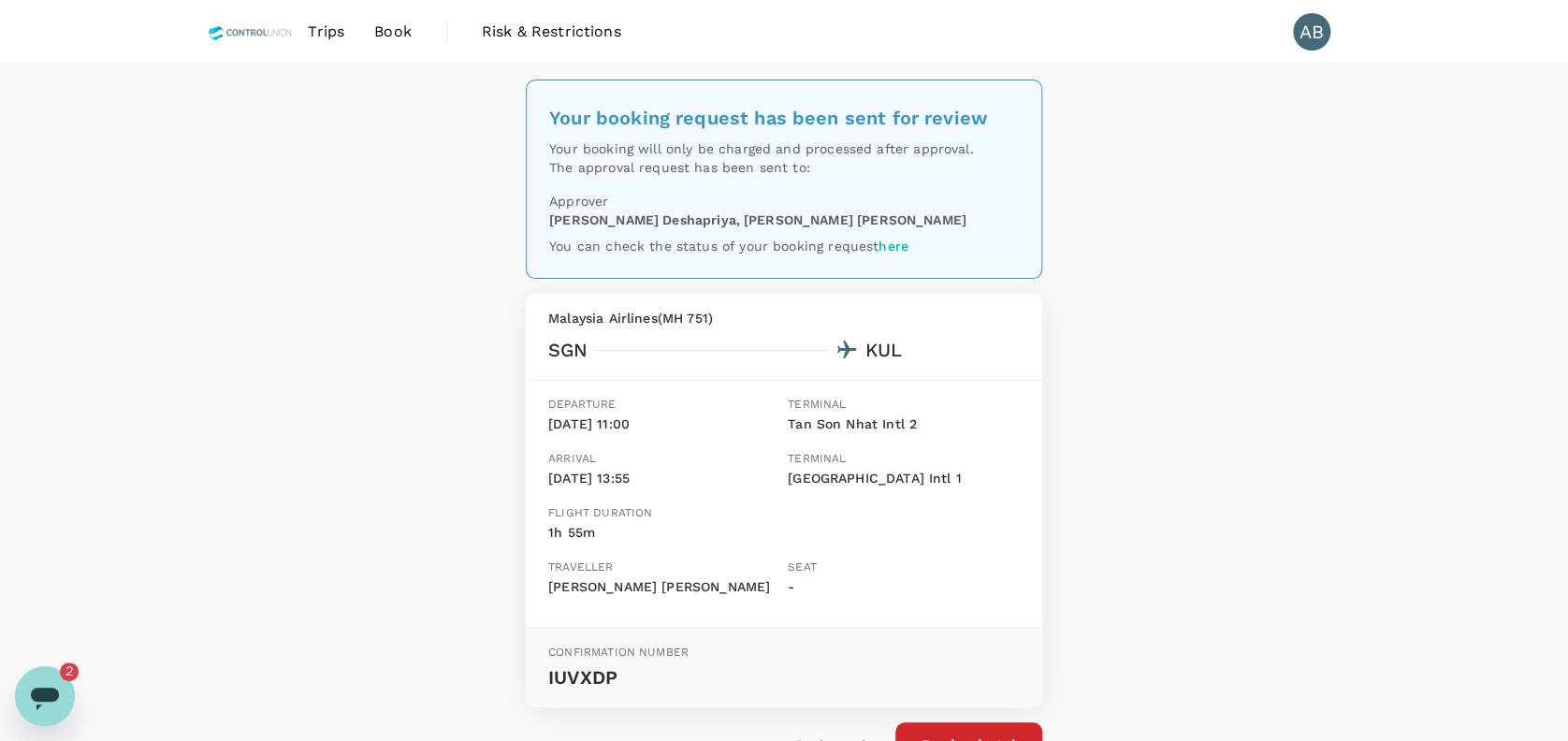 click on "Trips" at bounding box center [326, 32] 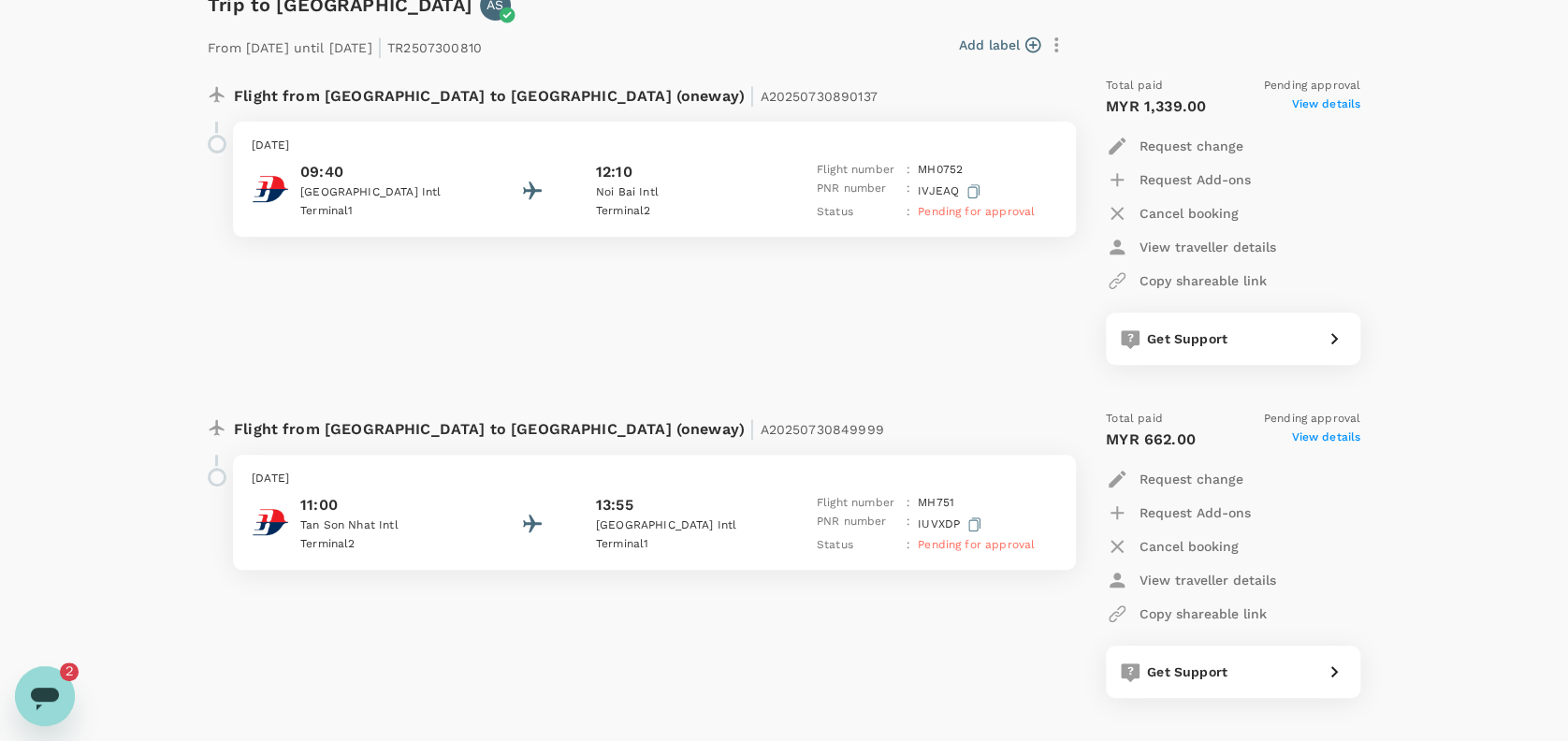 scroll, scrollTop: 249, scrollLeft: 0, axis: vertical 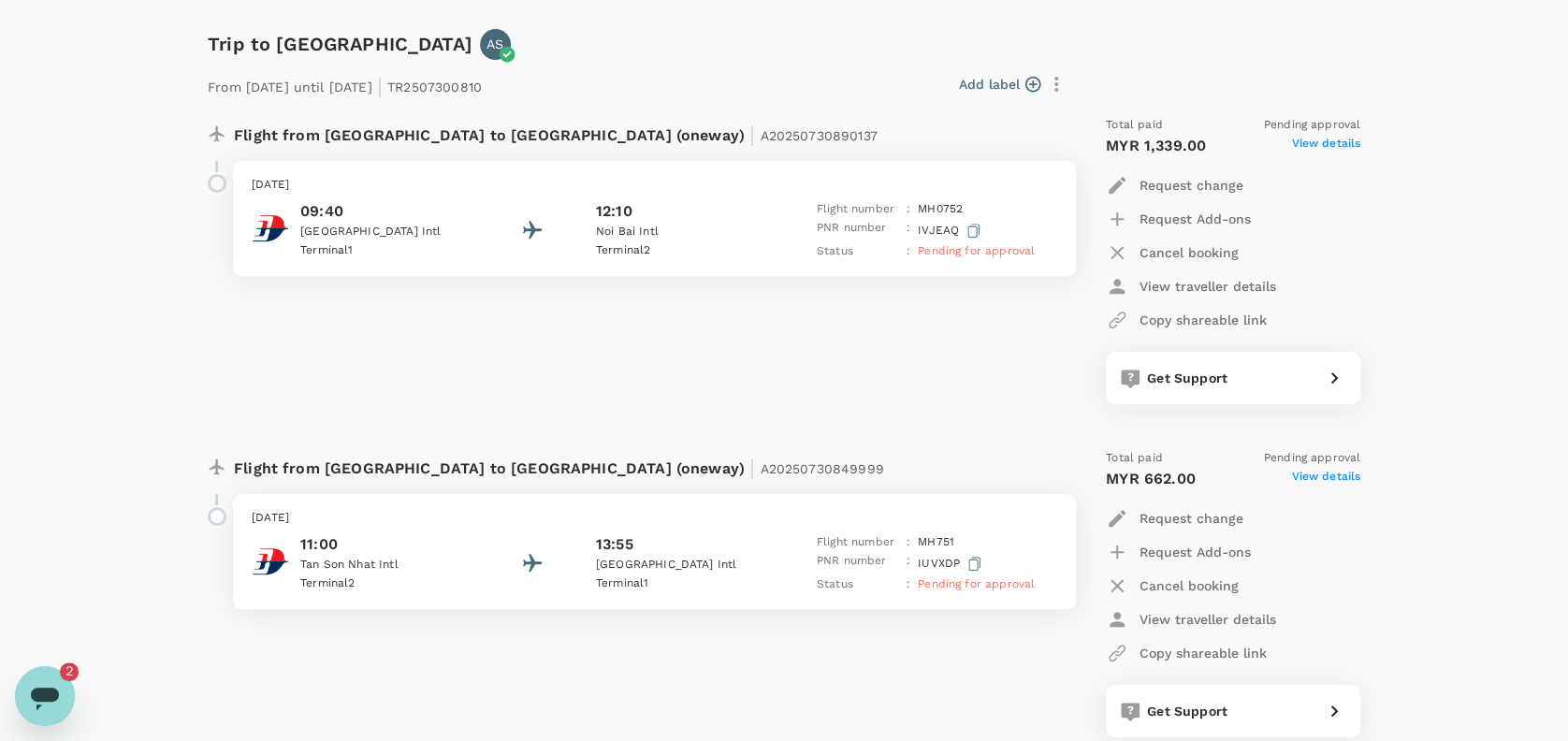 click on "Flight from [GEOGRAPHIC_DATA] to [GEOGRAPHIC_DATA] (oneway)   |   A20250730890137 [DATE]   09:40 [GEOGRAPHIC_DATA]  1 12:[GEOGRAPHIC_DATA]  2 Flight number : MH 0752 PNR number : [GEOGRAPHIC_DATA]   Status : Pending for approval" at bounding box center [631, 260] 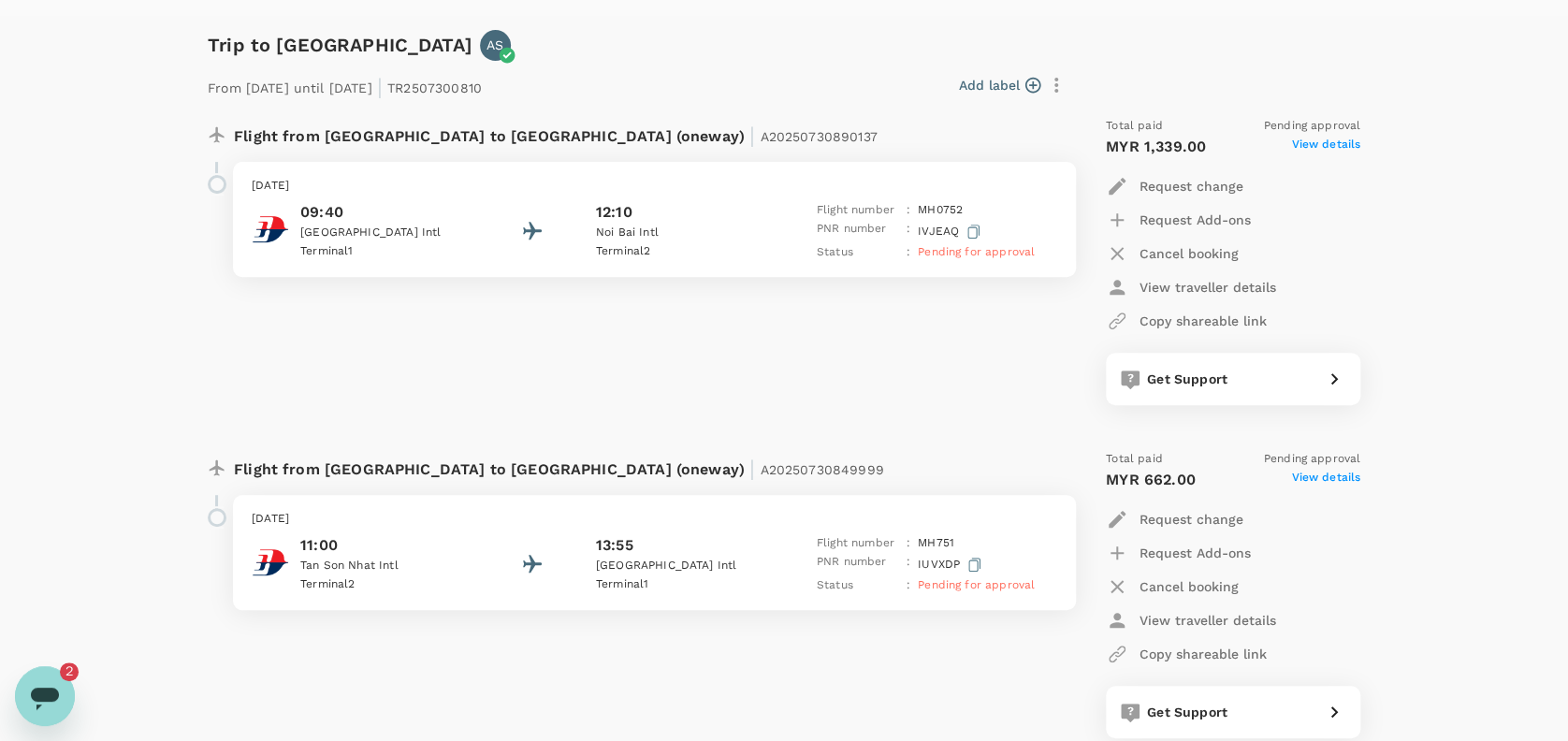 scroll, scrollTop: 210, scrollLeft: 0, axis: vertical 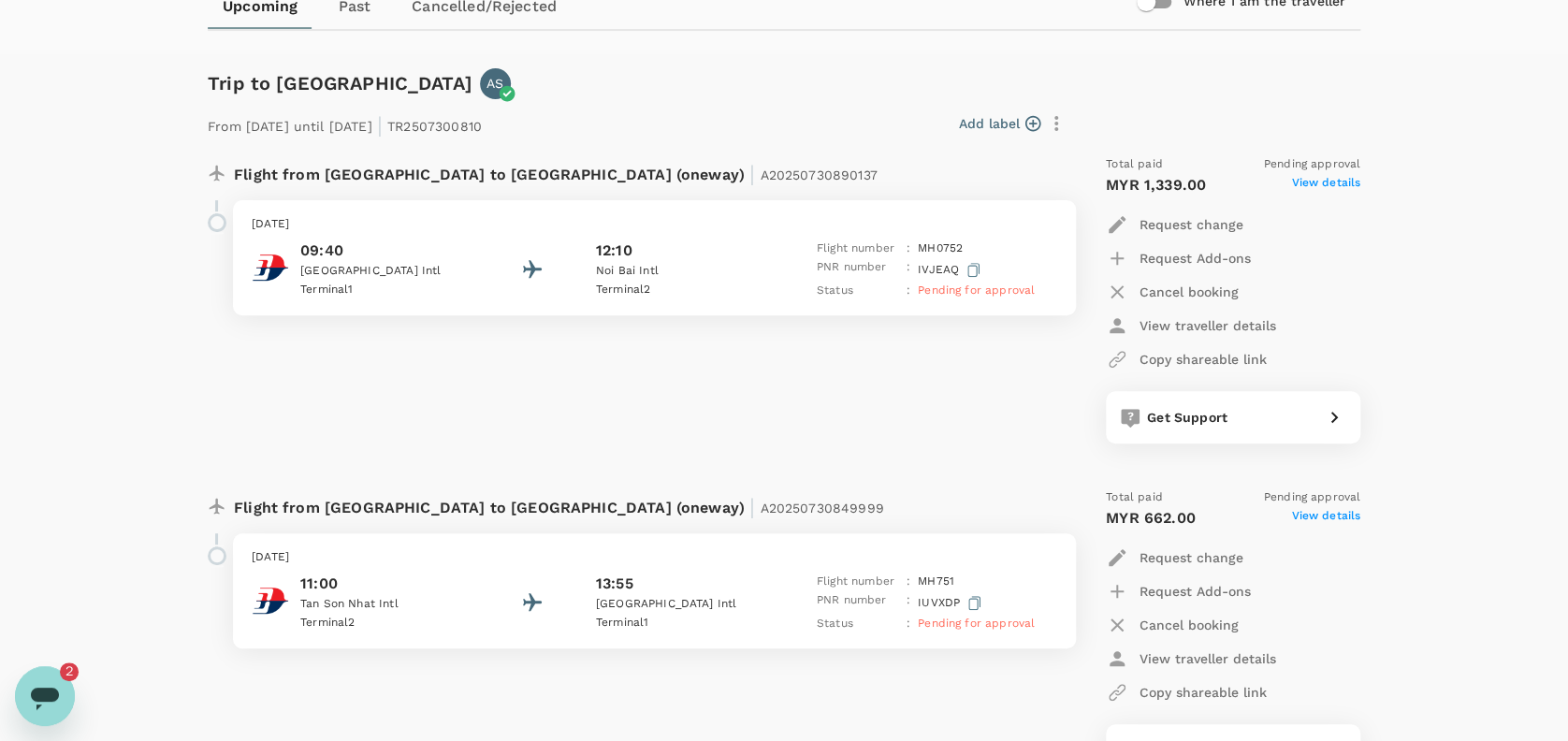 click on "View details" at bounding box center (1326, 185) 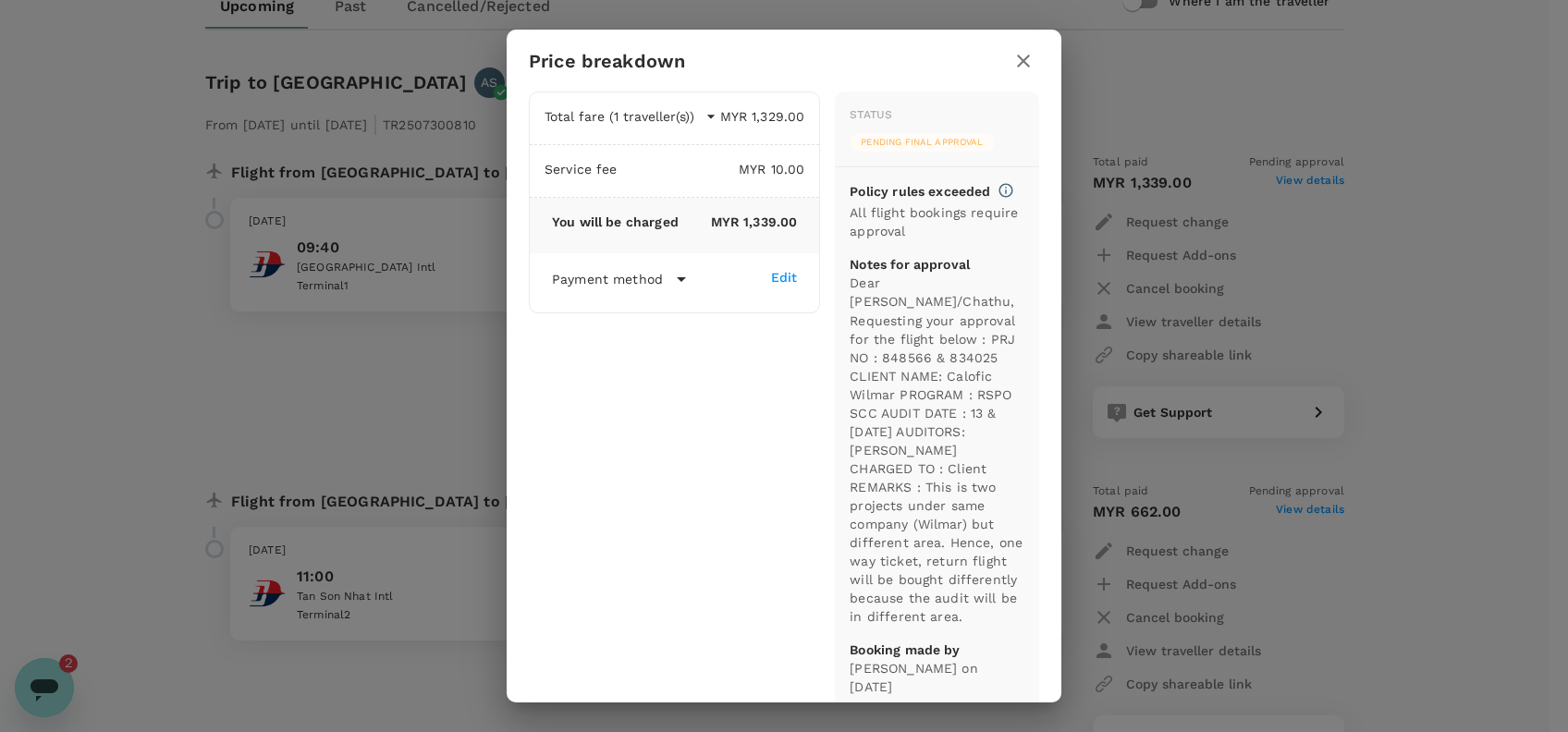 click on "Total fare (1 traveller(s)) MYR 1,329.00 Air fare MYR 1,329.00 Baggage fee MYR 0.00 Seat fee MYR 0.00 Service fee MYR 10.00 You will be charged MYR 1,339.00 Payment method Edit Direct payment (Deposit) Group Certification Booking date [DATE] 12:07 Account number F963088" at bounding box center [667, 394] 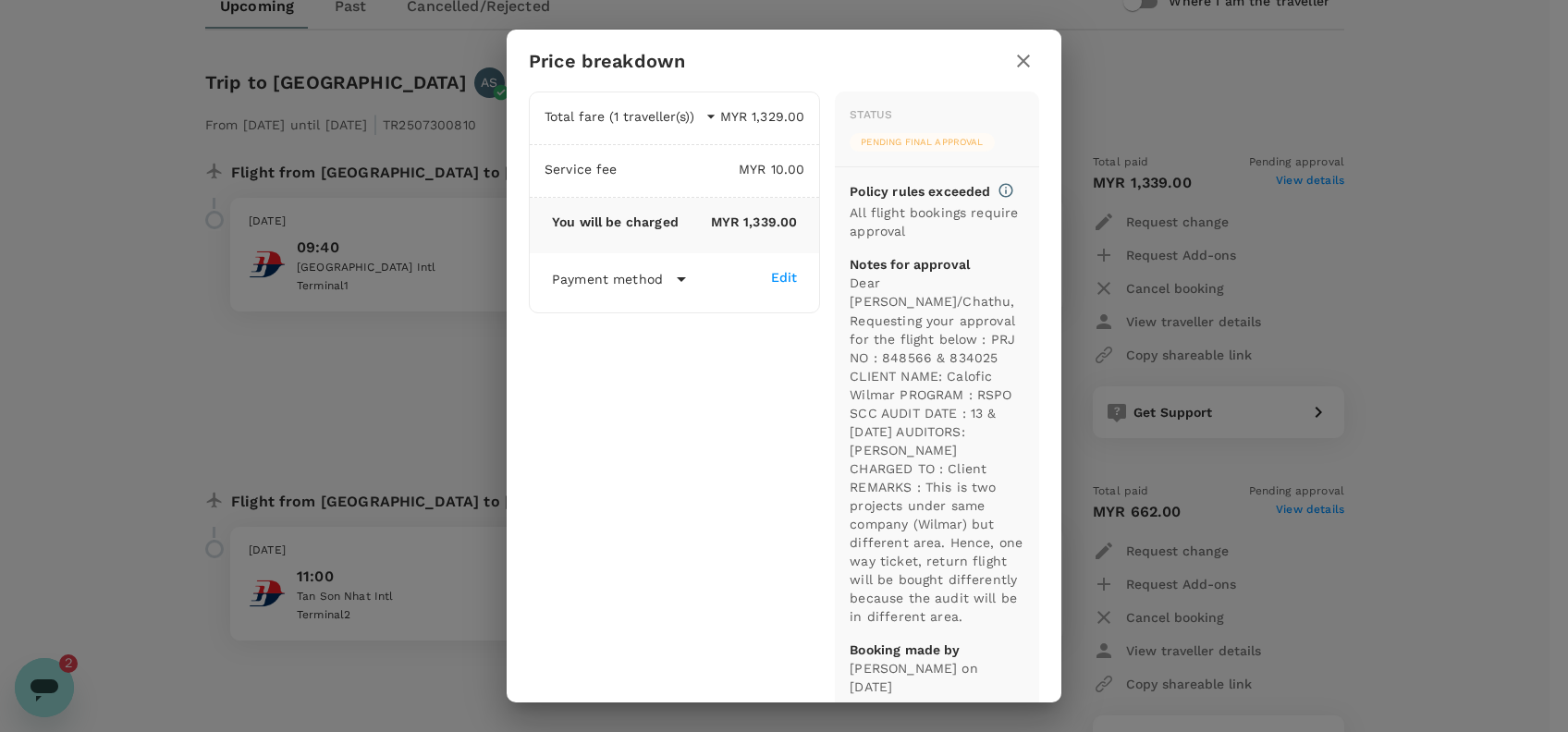 click 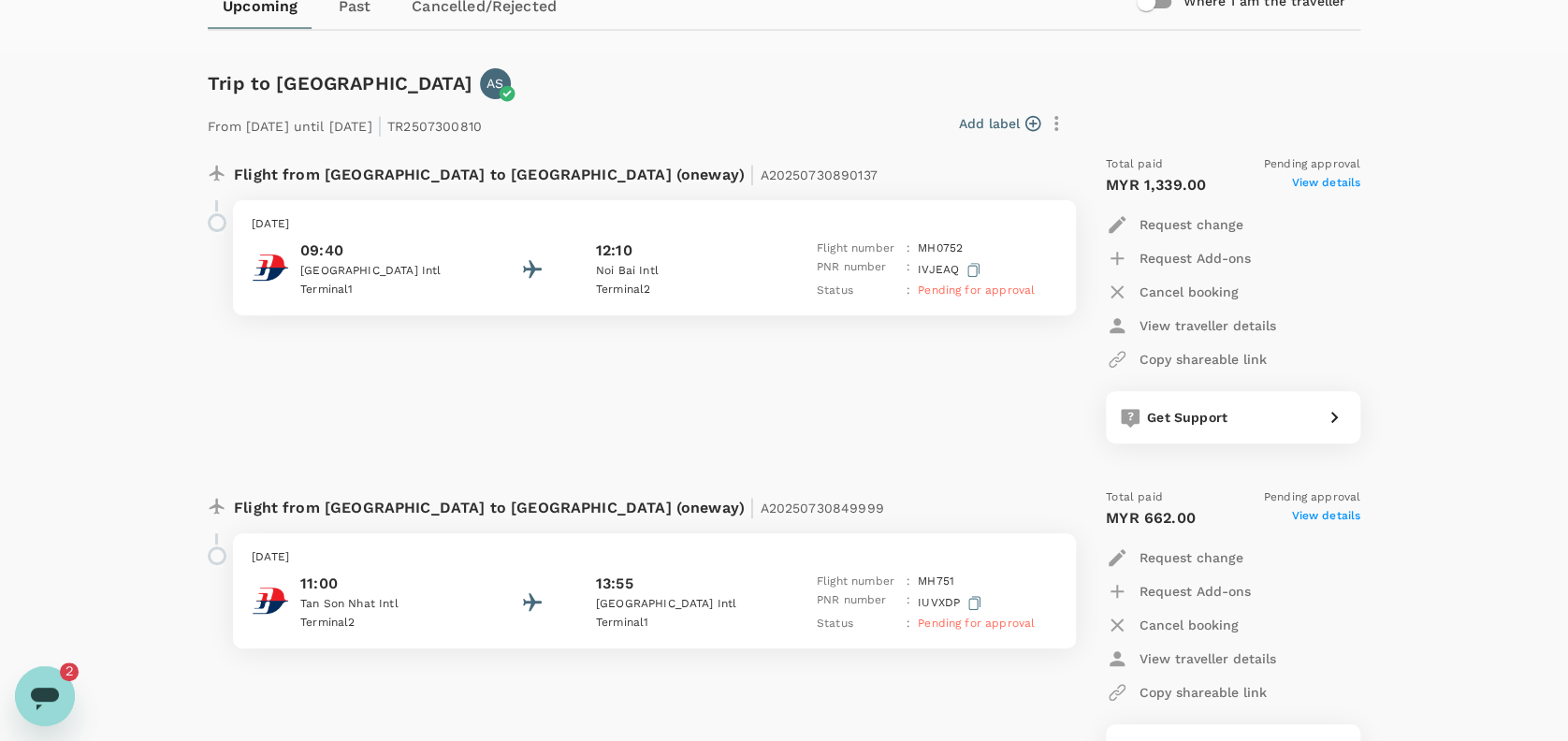 click on "Flight from [GEOGRAPHIC_DATA] to [GEOGRAPHIC_DATA] (oneway)   |   A20250730890137 [DATE]   09:40 [GEOGRAPHIC_DATA]  1 12:[GEOGRAPHIC_DATA]  2 Flight number : MH 0752 PNR number : [GEOGRAPHIC_DATA]   Status : Pending for approval" at bounding box center [631, 299] 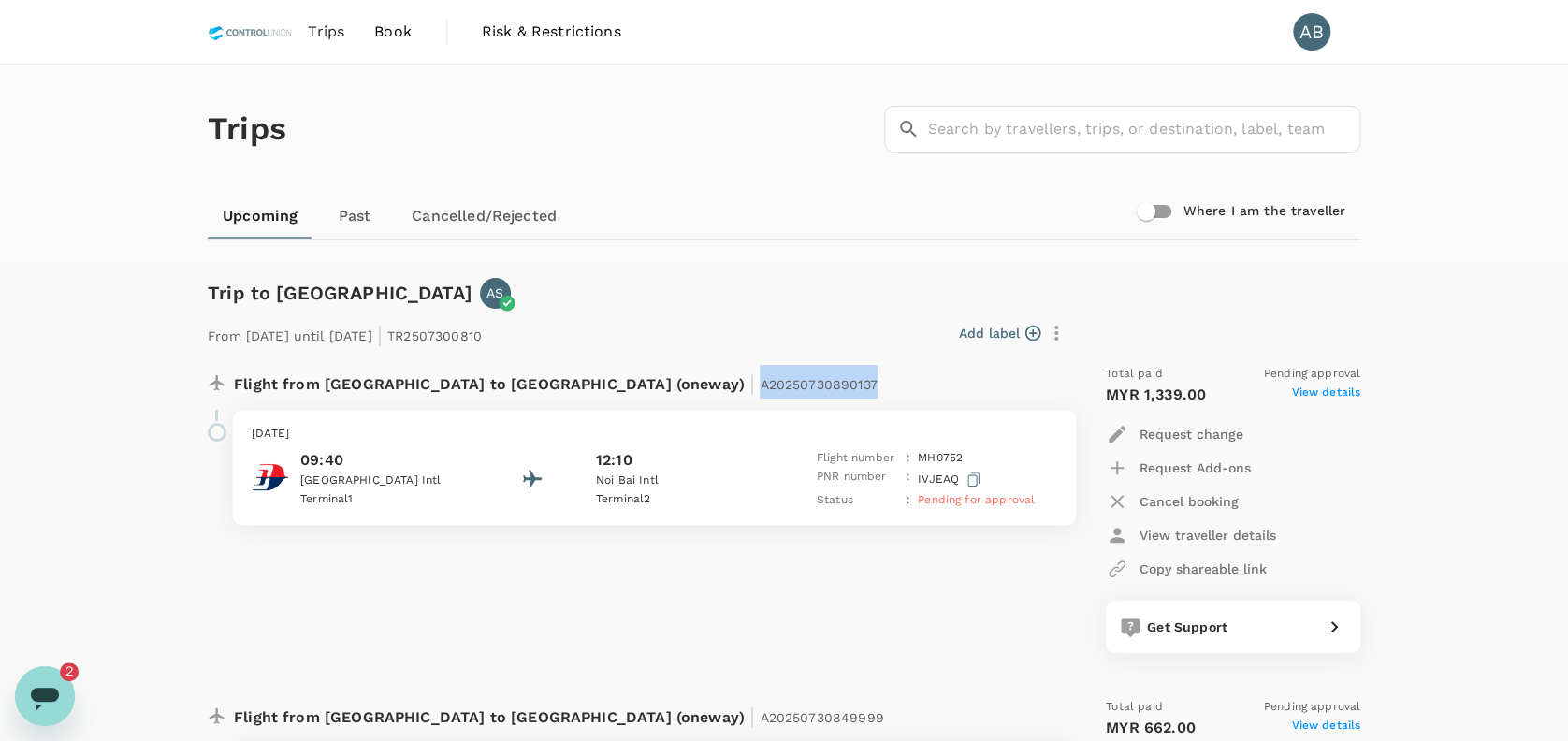 drag, startPoint x: 708, startPoint y: 389, endPoint x: 561, endPoint y: 391, distance: 147.0136 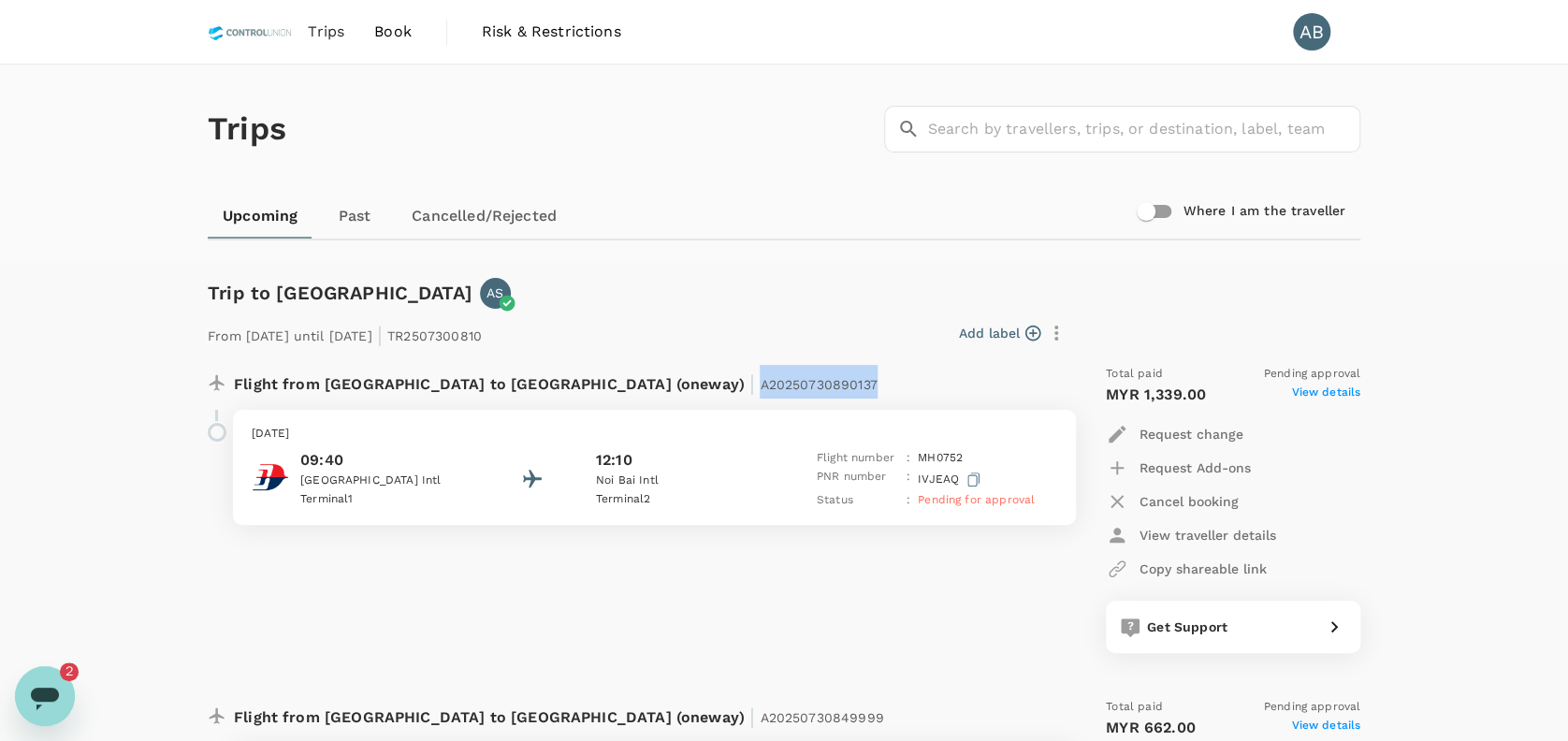 click on "Flight from [GEOGRAPHIC_DATA] to [GEOGRAPHIC_DATA] (oneway)   |   A20250730890137" at bounding box center [592, 382] 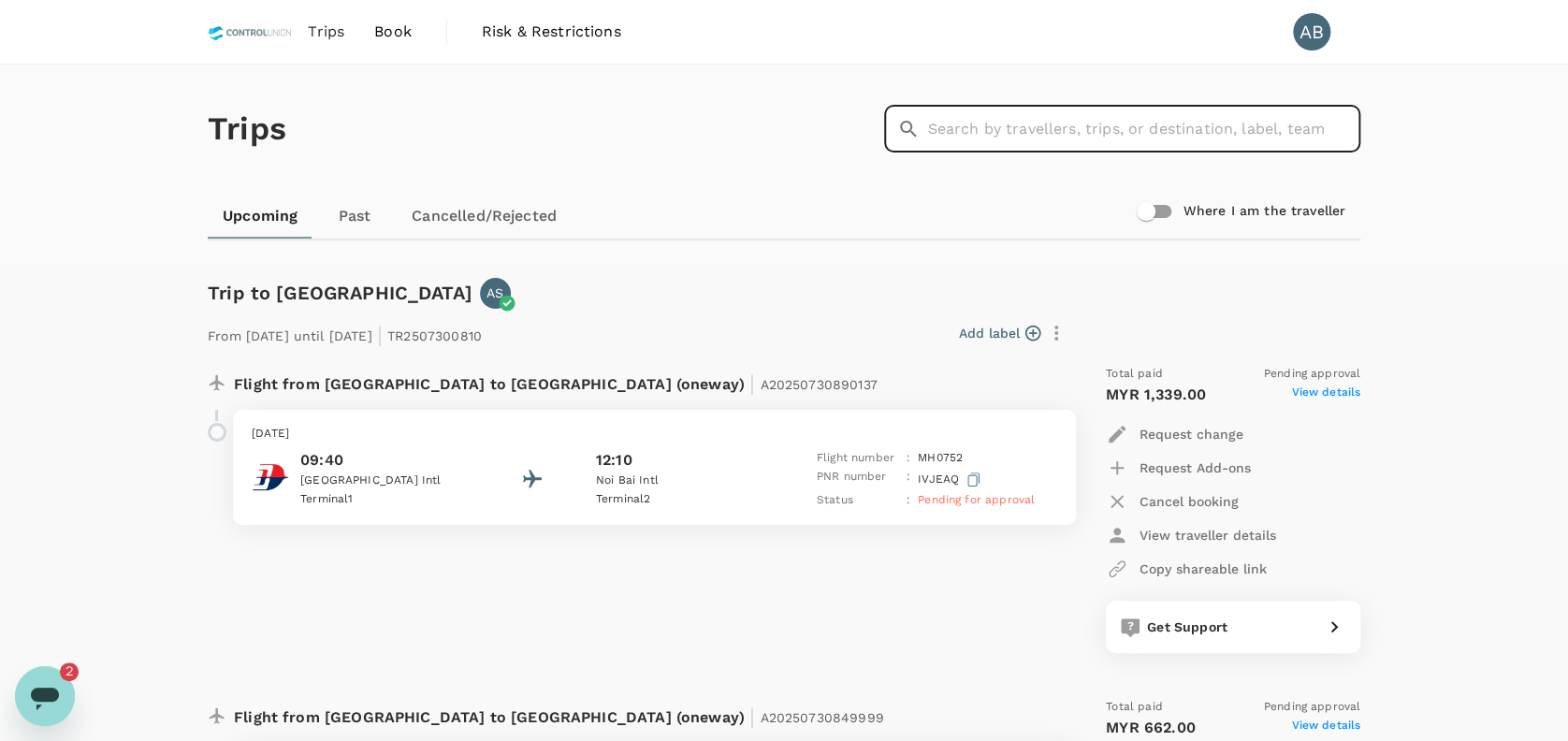 click at bounding box center [1143, 129] 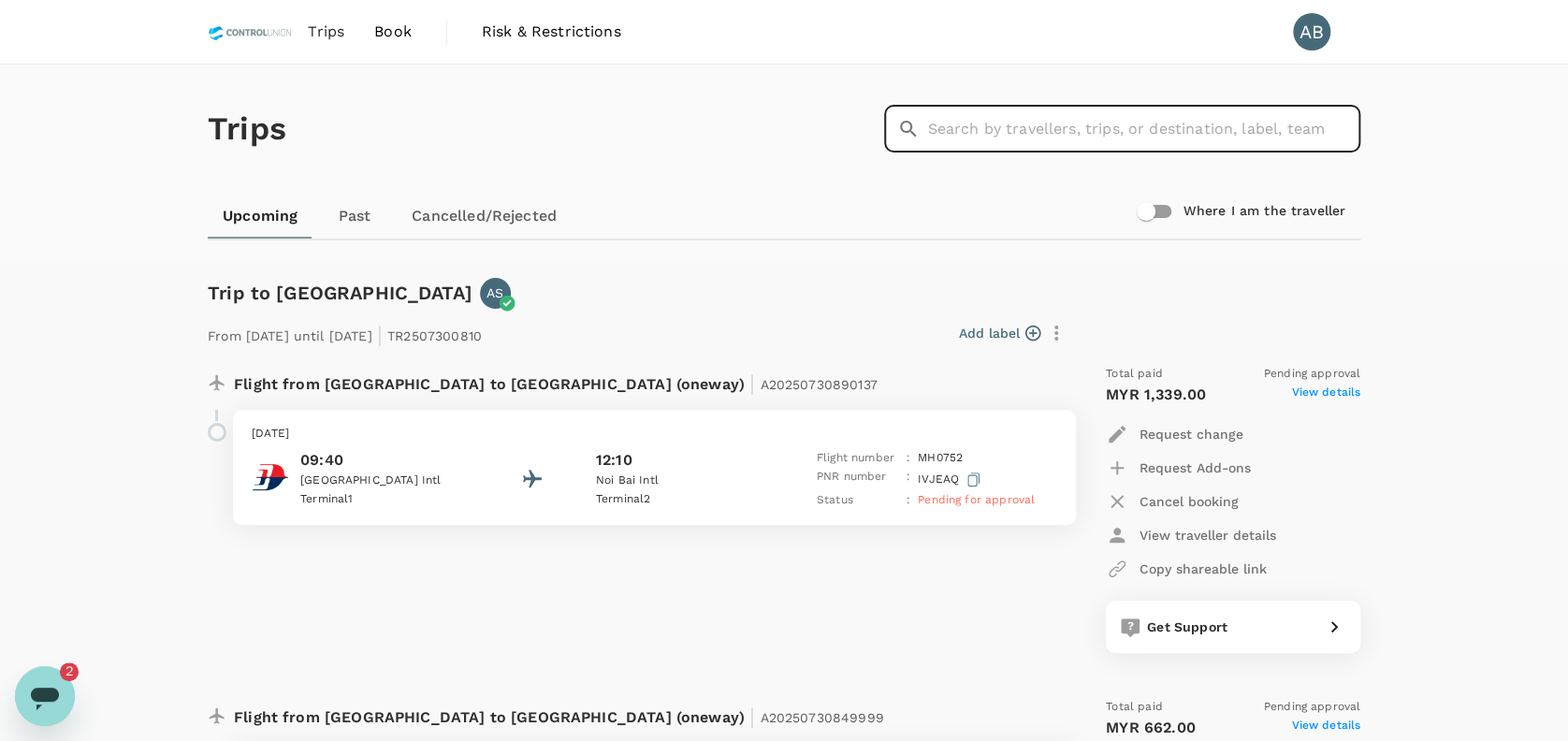 paste on "A20250730890137" 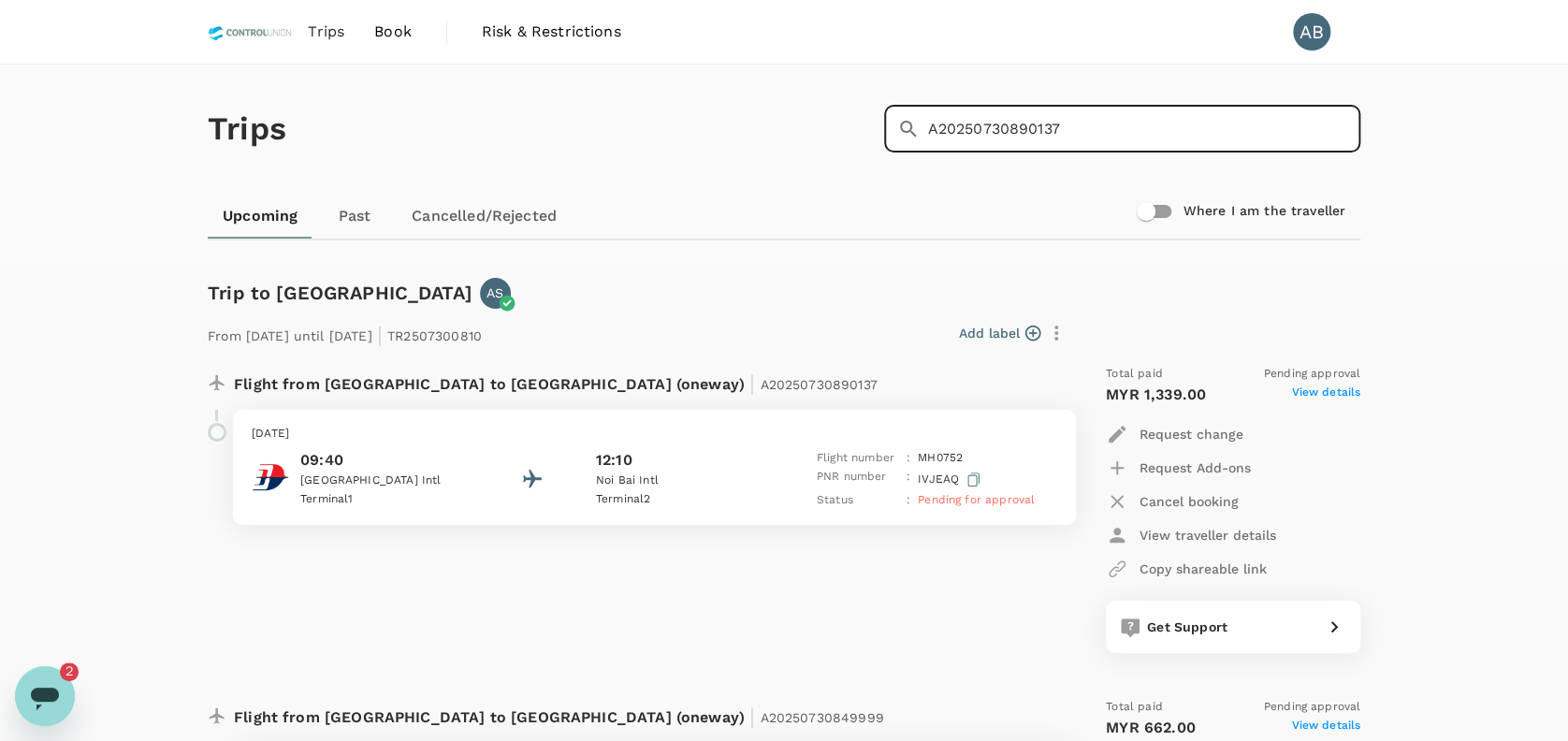 type on "A20250730890137" 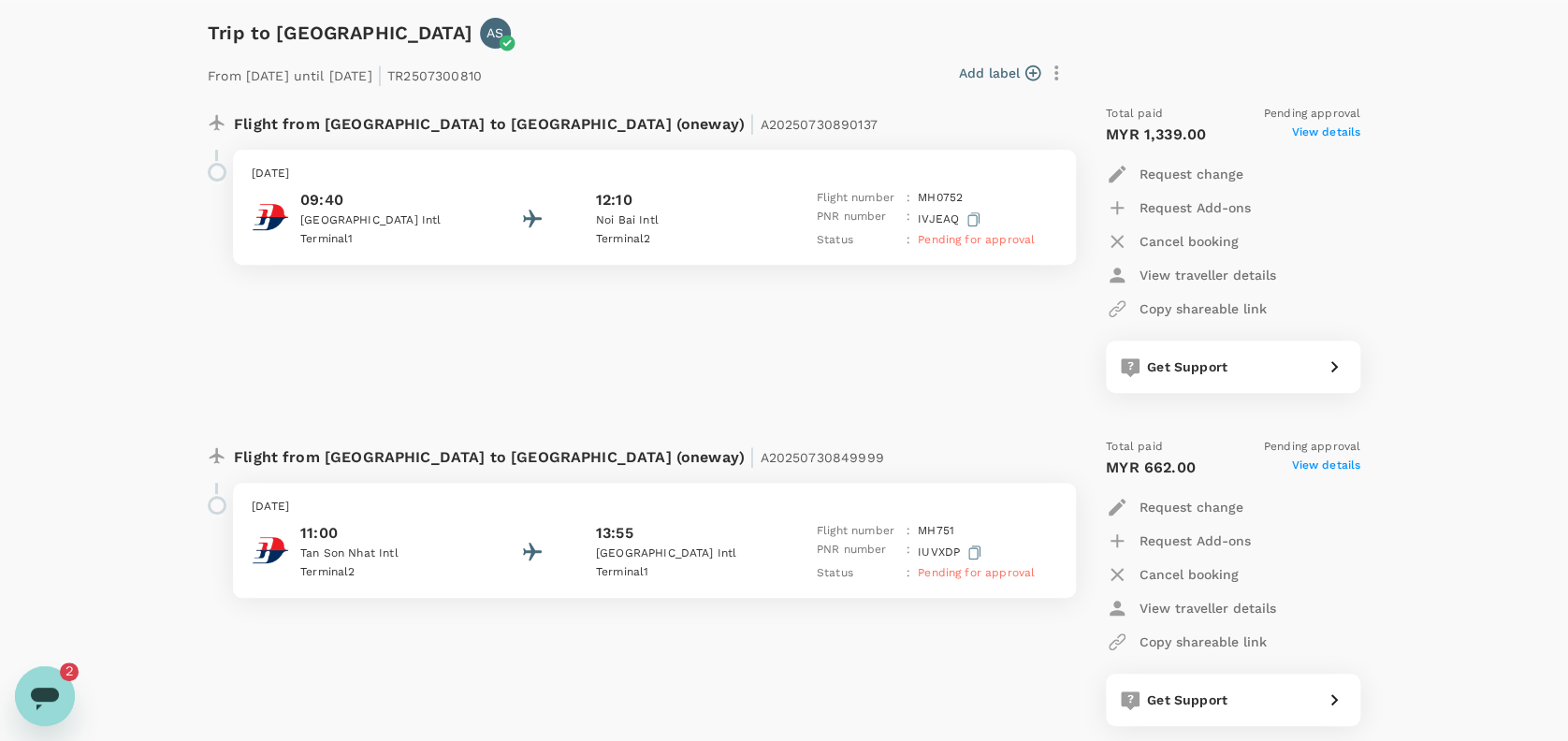 scroll, scrollTop: 210, scrollLeft: 0, axis: vertical 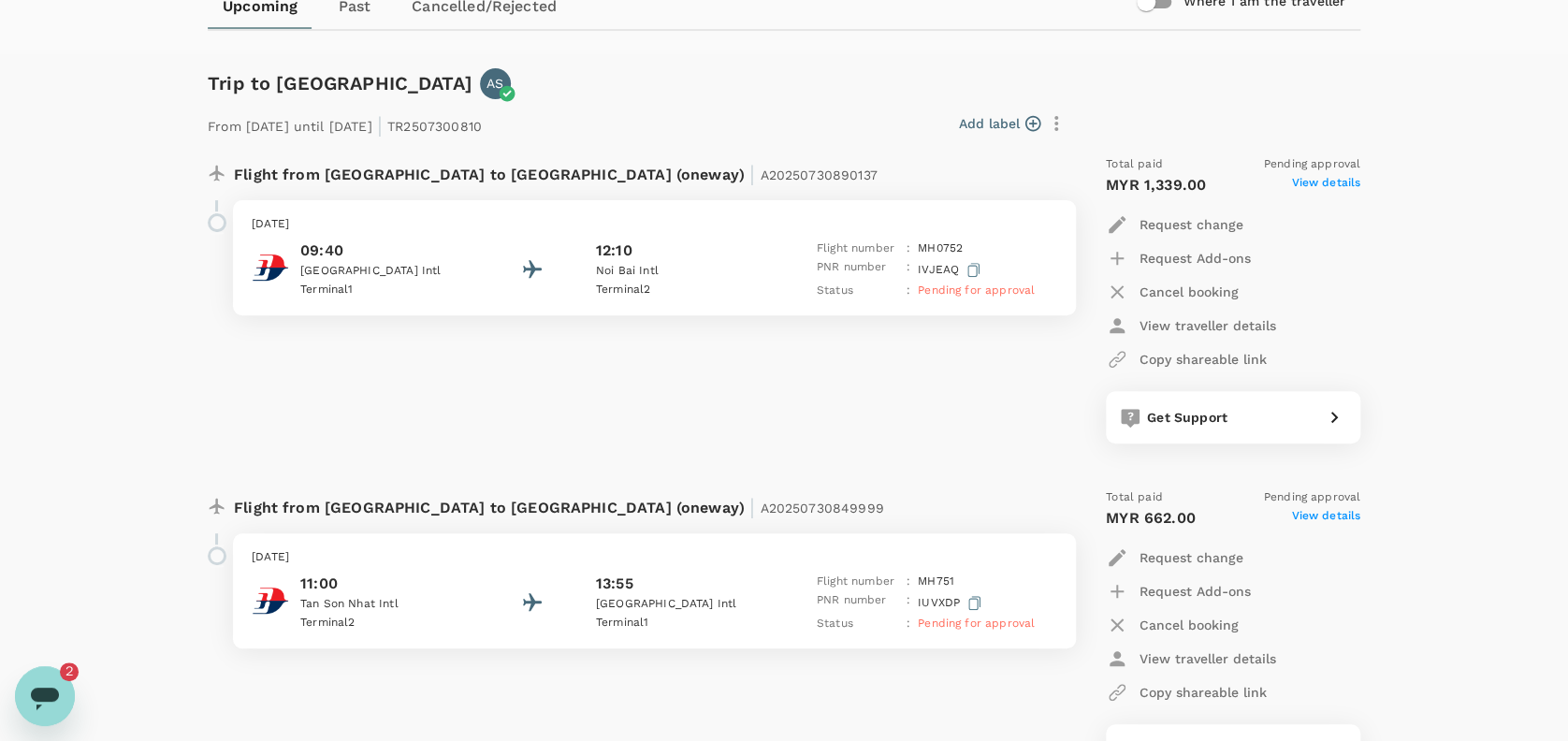 click on "View details" at bounding box center (1326, 185) 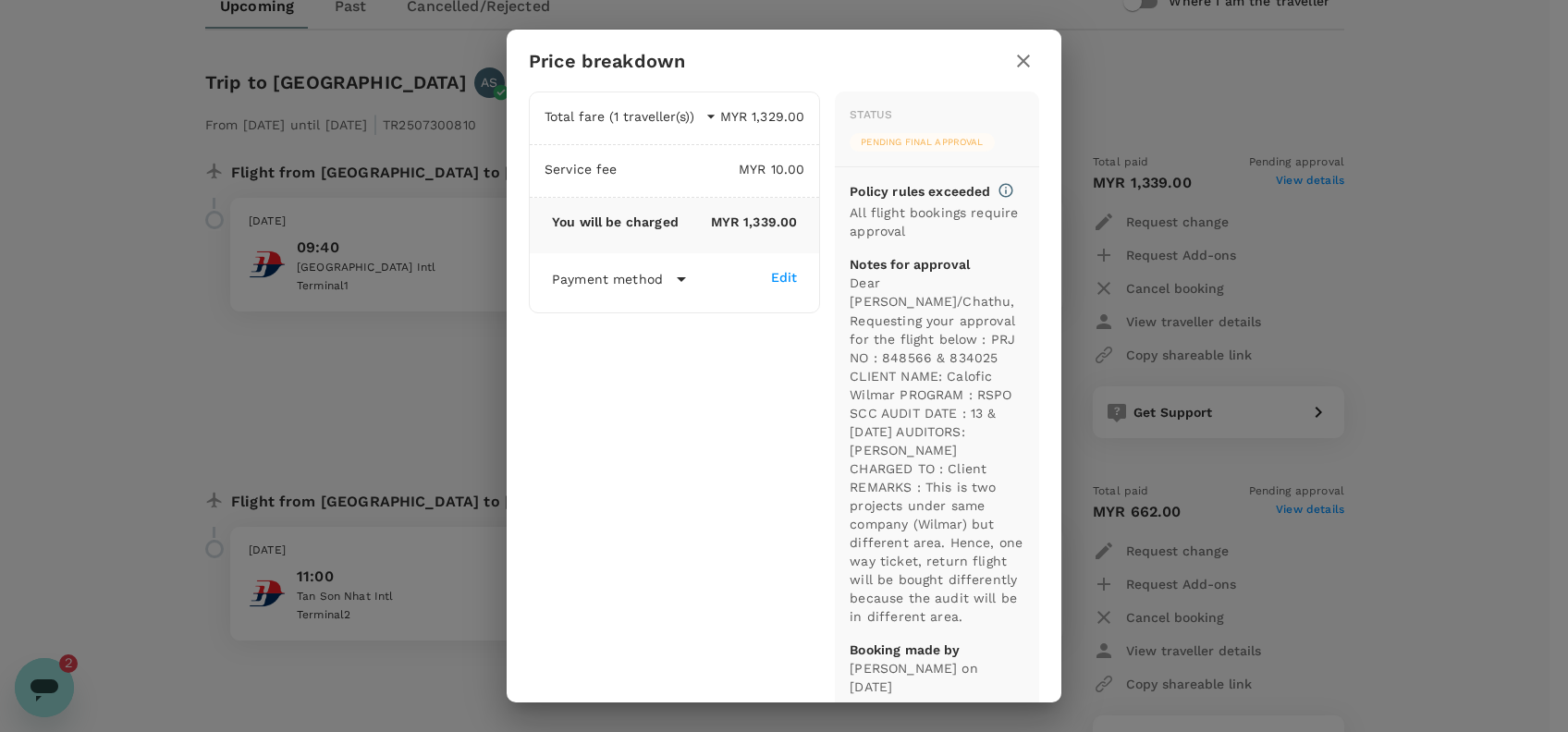 click 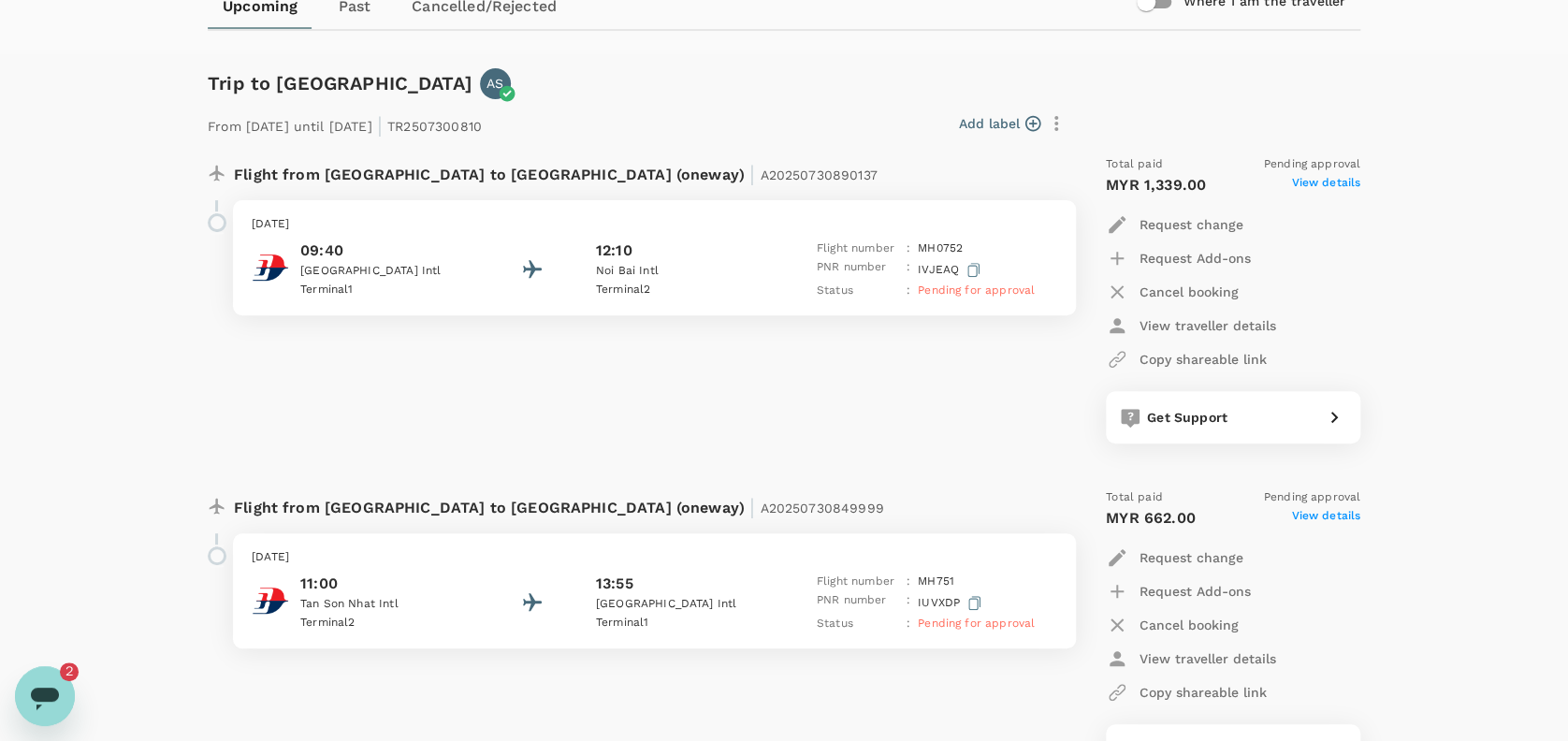 click on "Flight from [GEOGRAPHIC_DATA] to [GEOGRAPHIC_DATA] (oneway)   |   A20250730890137 [DATE]   09:40 [GEOGRAPHIC_DATA]  1 12:[GEOGRAPHIC_DATA]  2 Flight number : MH 0752 PNR number : [GEOGRAPHIC_DATA]   Status : Pending for approval" at bounding box center [631, 299] 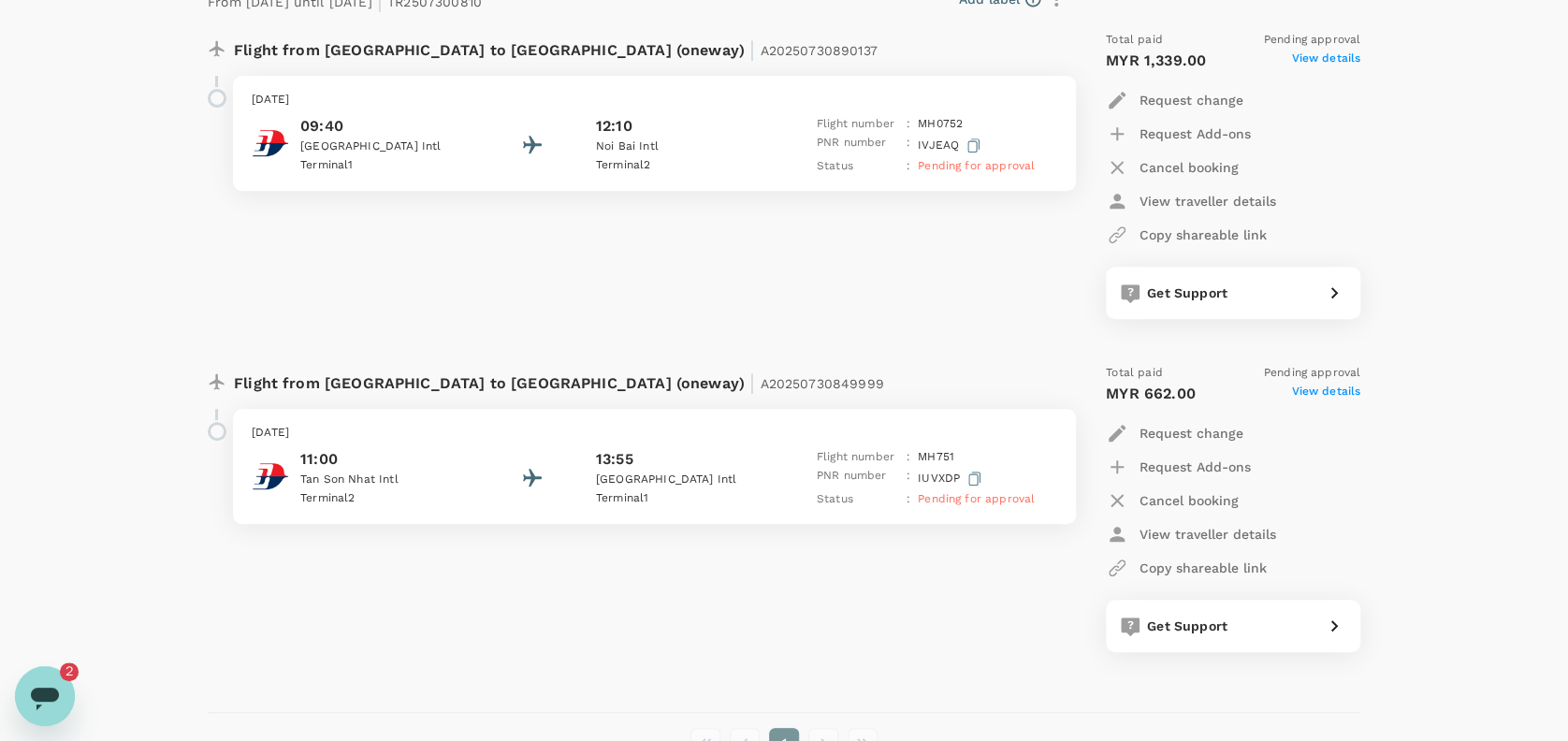 scroll, scrollTop: 210, scrollLeft: 0, axis: vertical 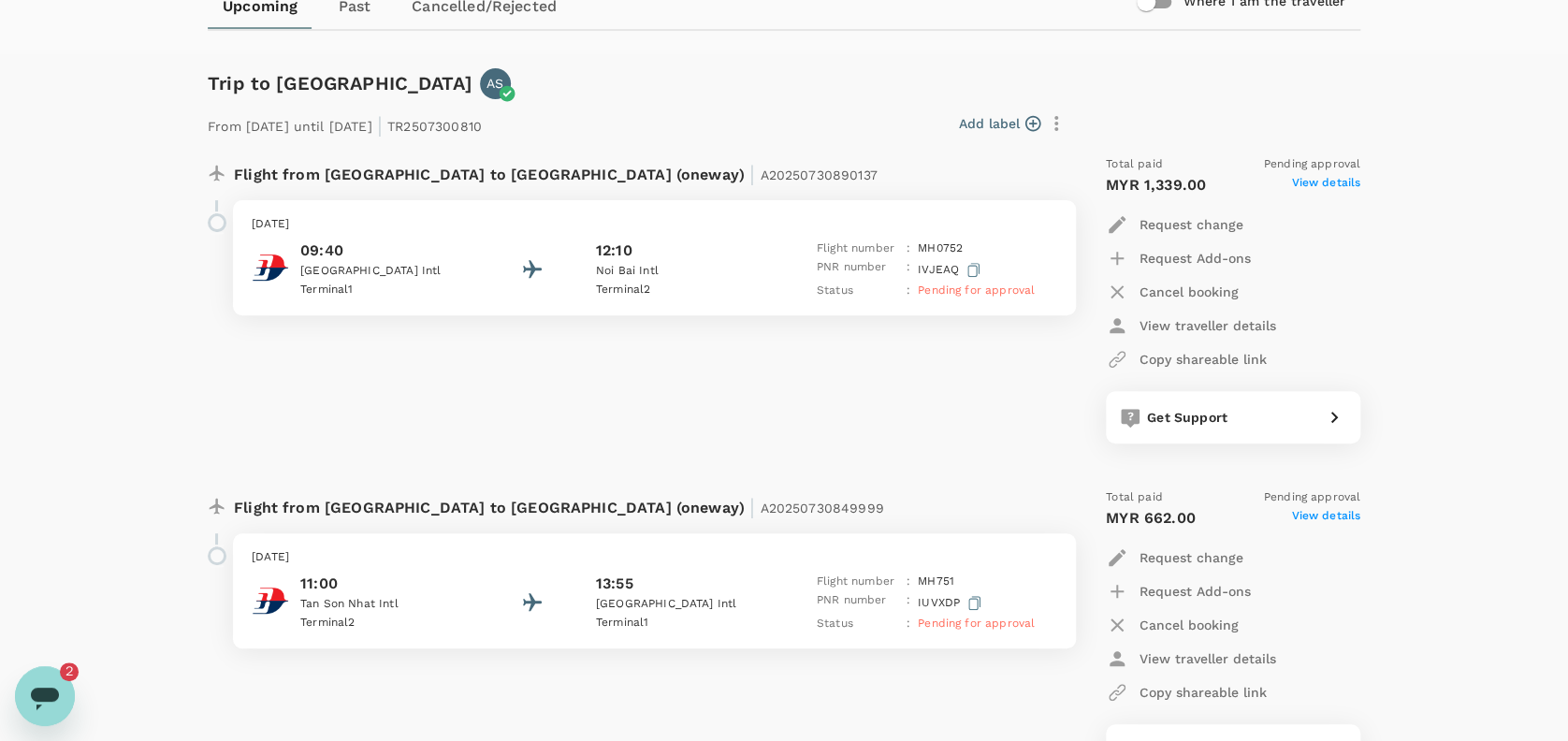 click at bounding box center (217, 223) 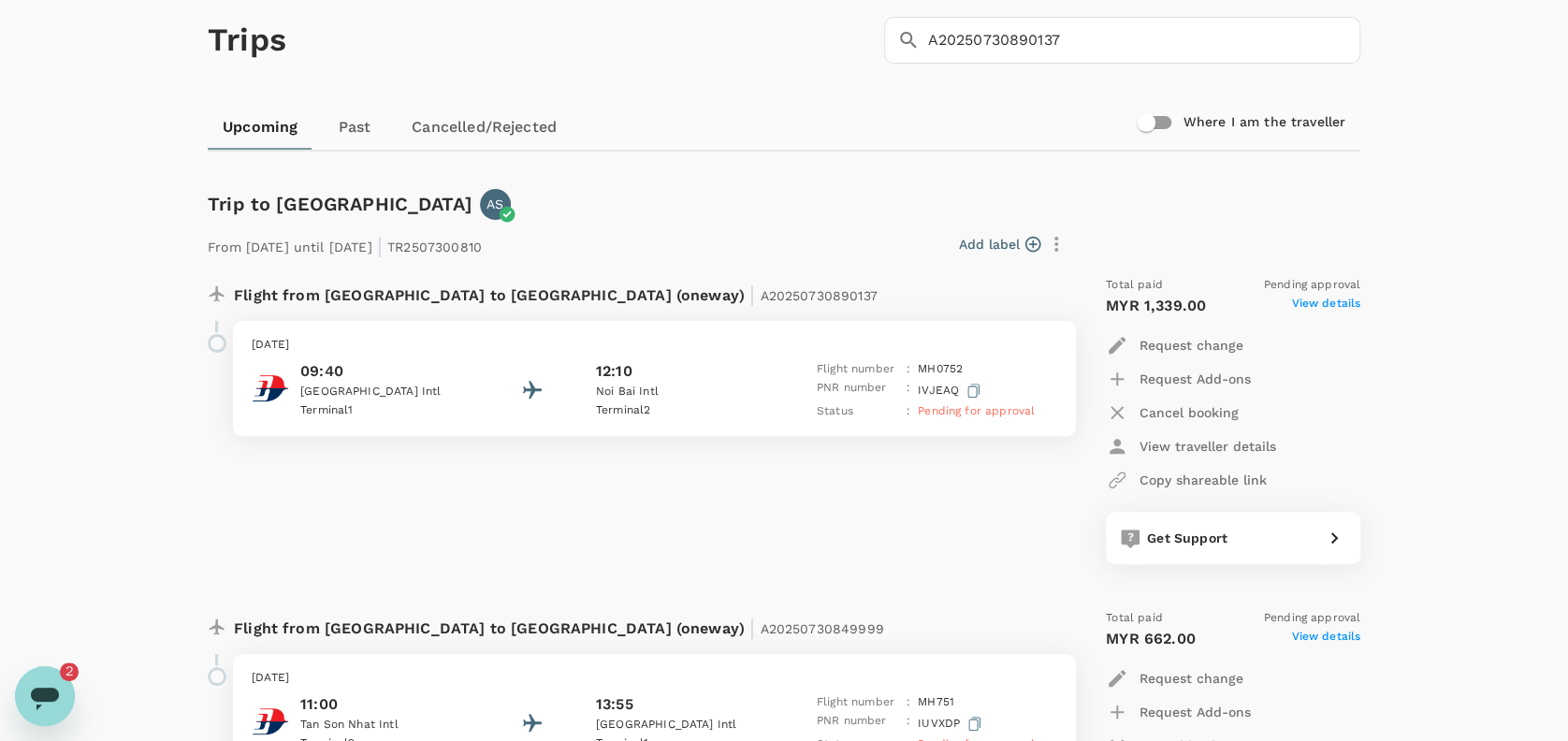 scroll, scrollTop: 84, scrollLeft: 0, axis: vertical 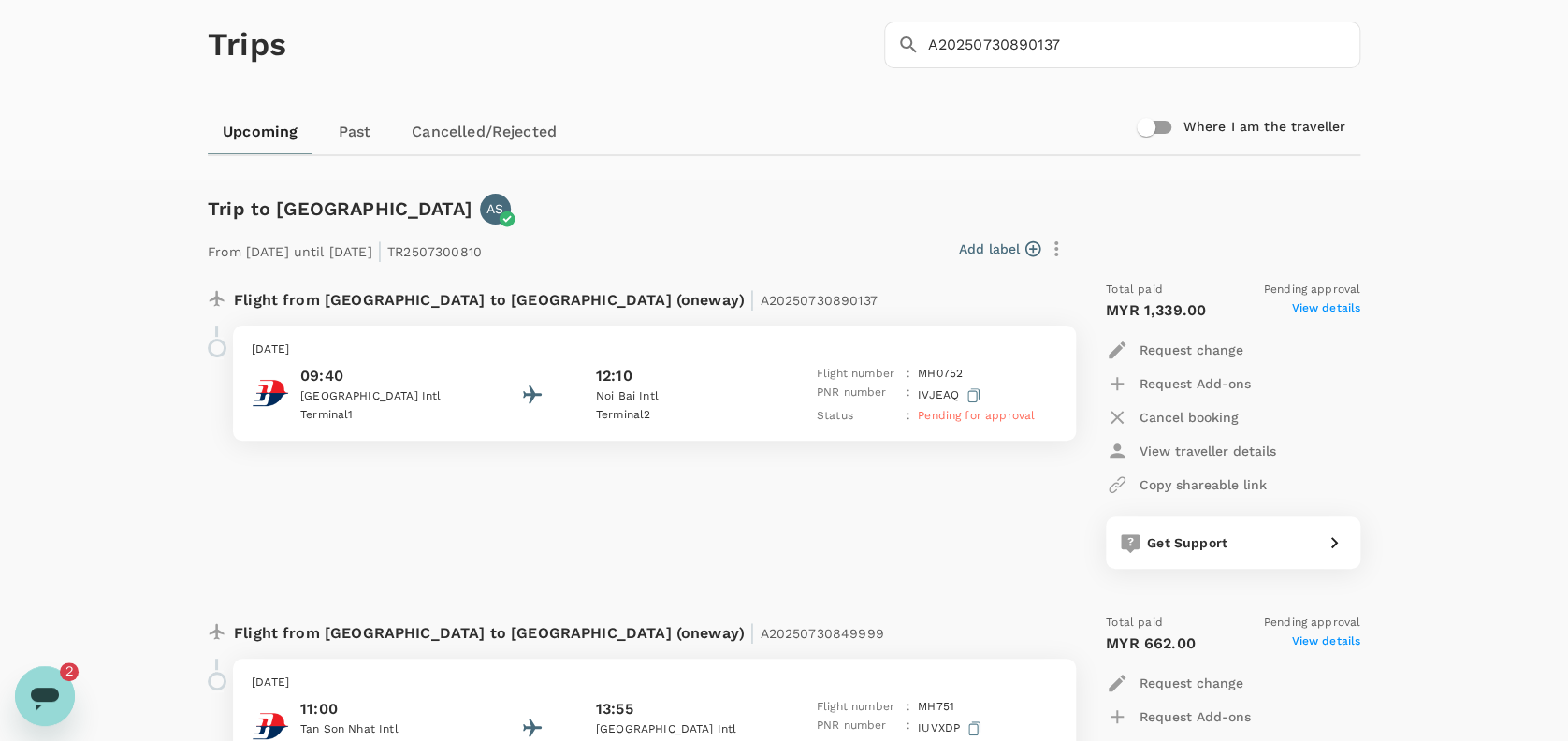 click 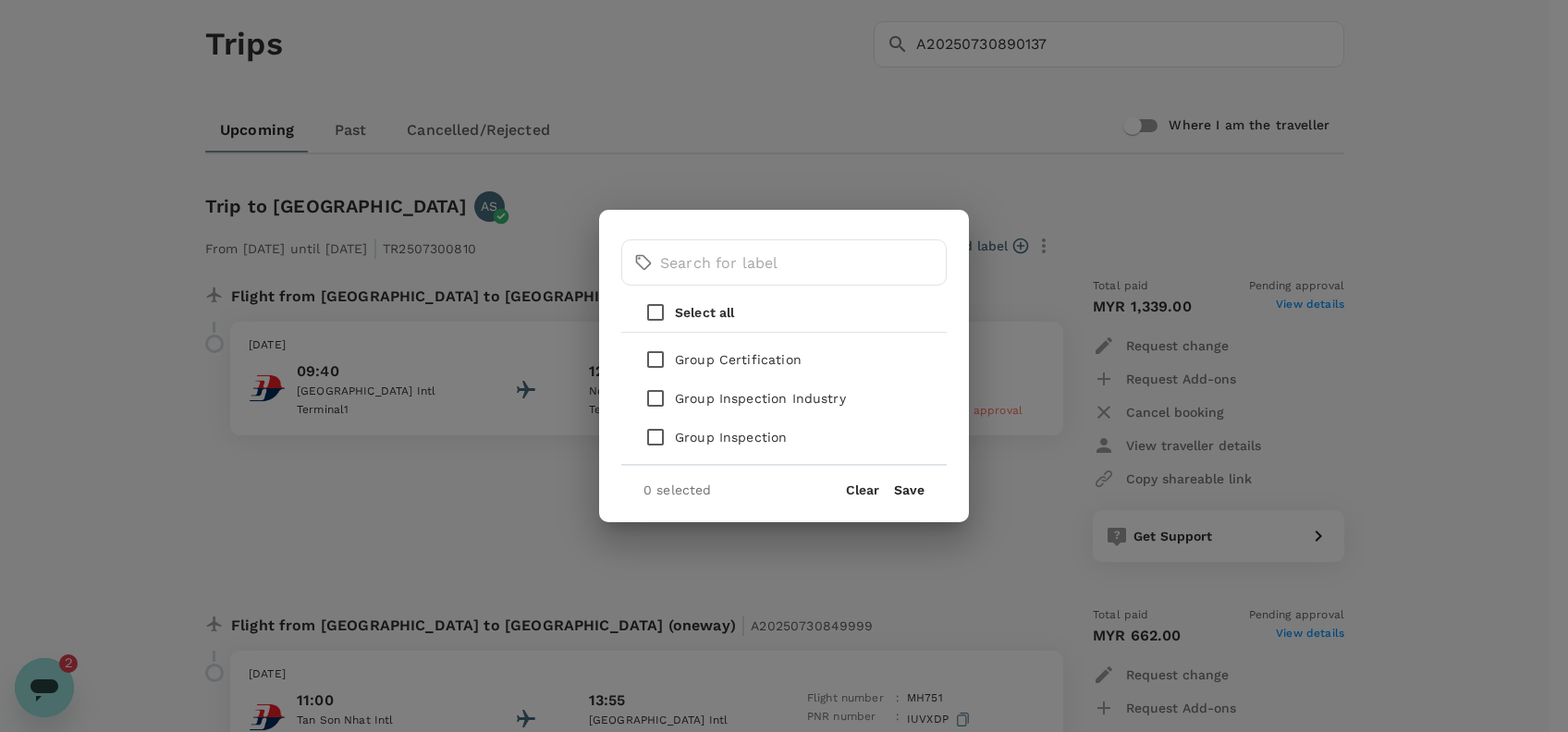 click on "​ ​ Select all Group Certification Group Inspection Industry Group Inspection 0 selected Clear Save" at bounding box center [784, 366] 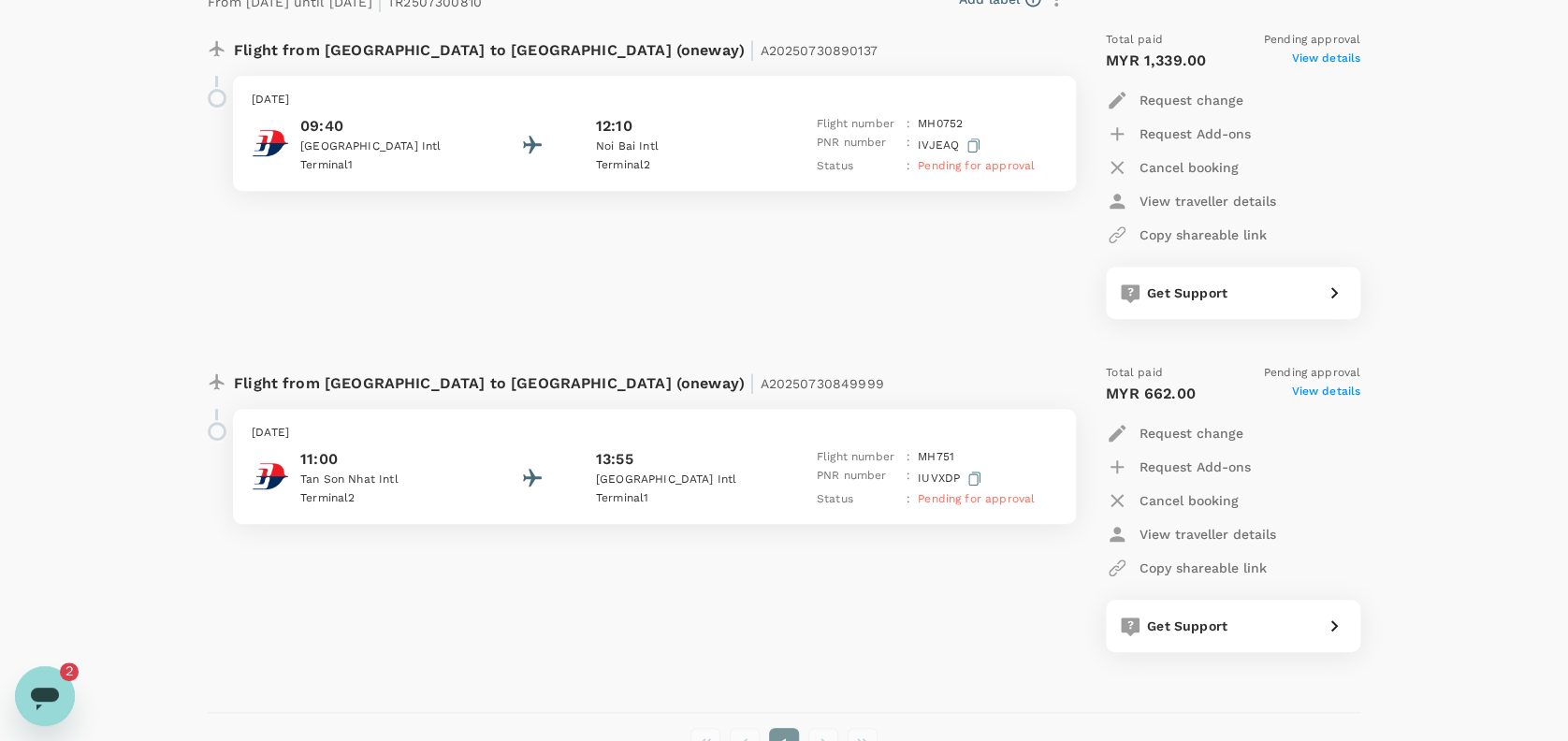 scroll, scrollTop: 210, scrollLeft: 0, axis: vertical 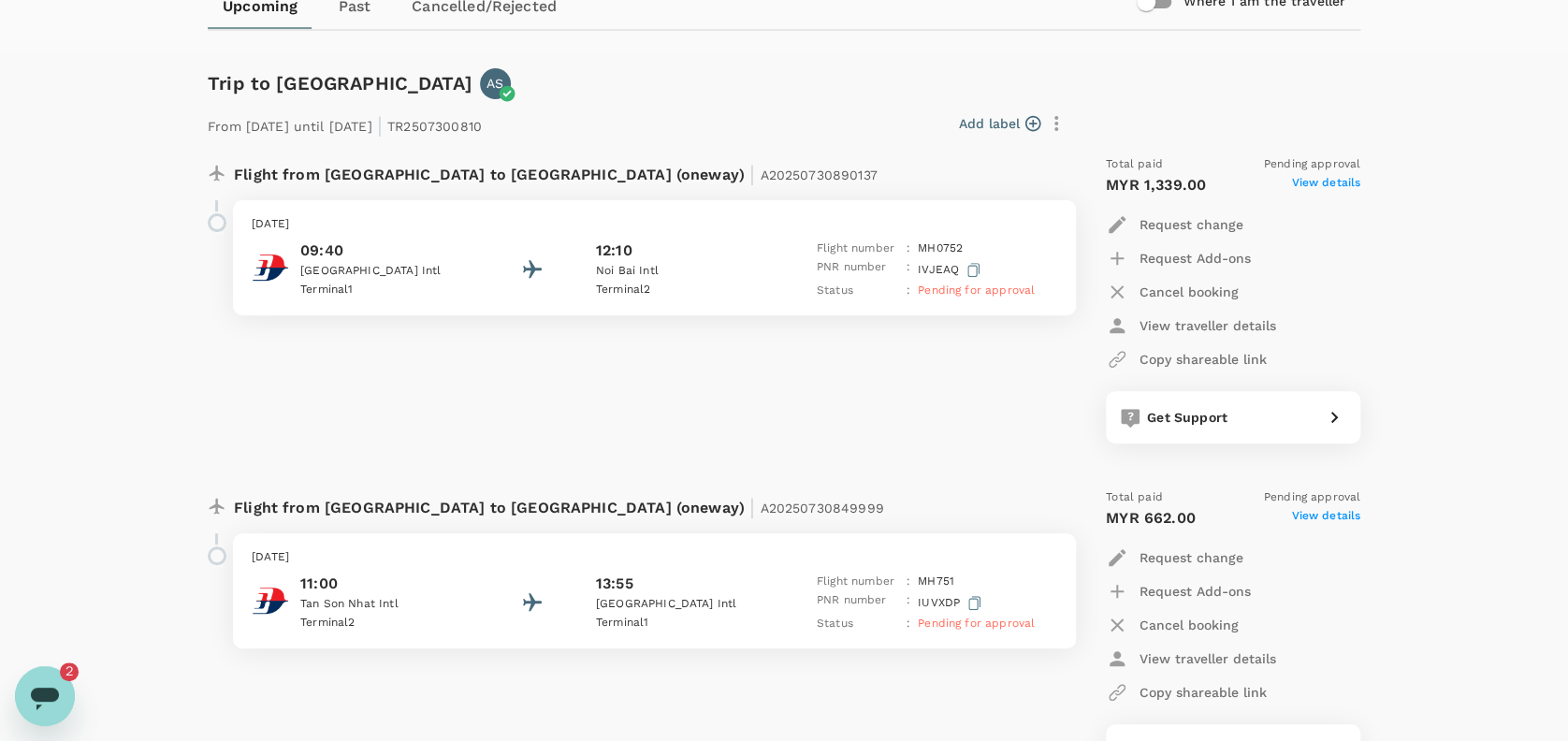 click on "Flight from [GEOGRAPHIC_DATA] to [GEOGRAPHIC_DATA] (oneway)   |   A20250730890137 [DATE]   09:40 [GEOGRAPHIC_DATA]  1 12:[GEOGRAPHIC_DATA]  2 Flight number : MH 0752 PNR number : [GEOGRAPHIC_DATA]   Status : Pending for approval" at bounding box center [631, 299] 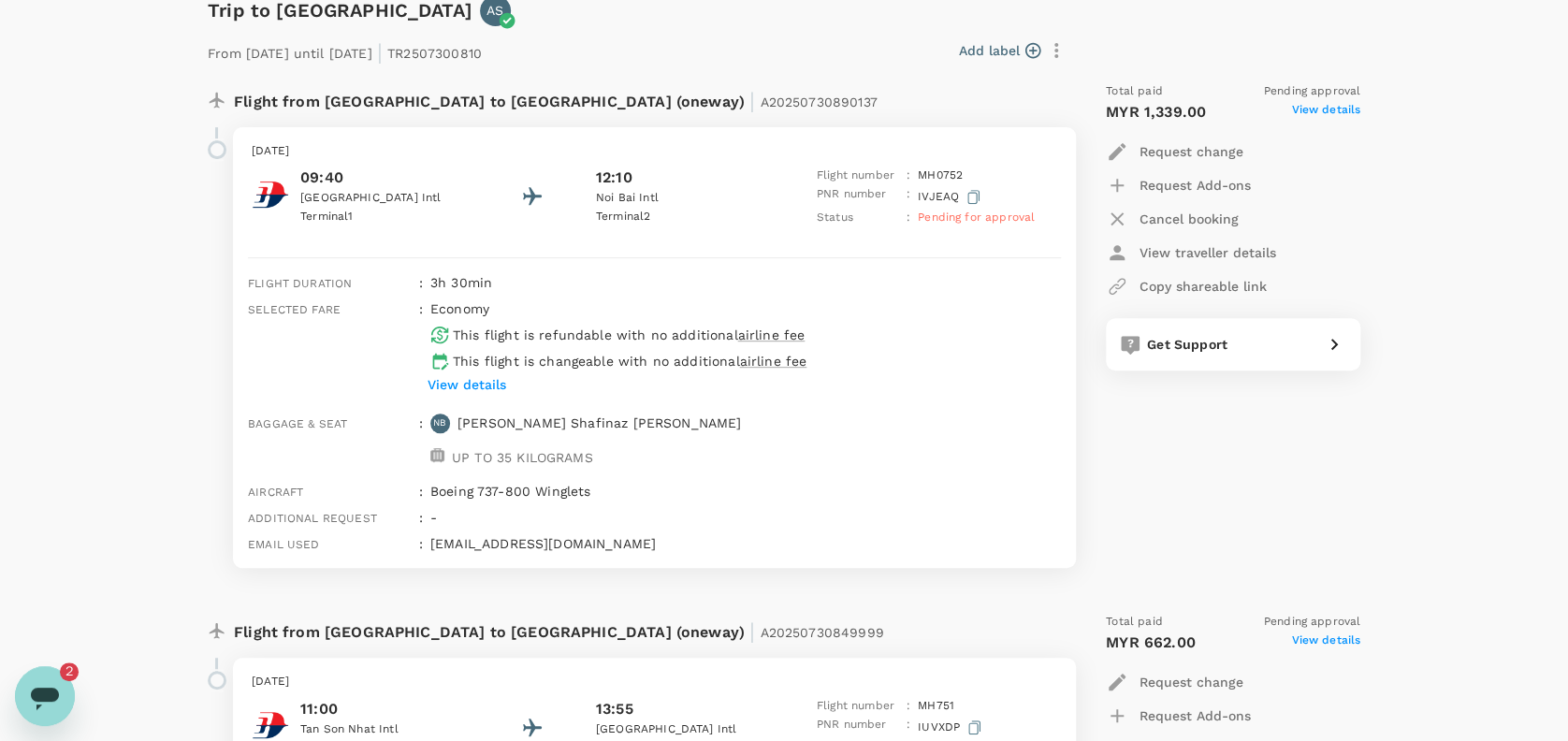 scroll, scrollTop: 334, scrollLeft: 0, axis: vertical 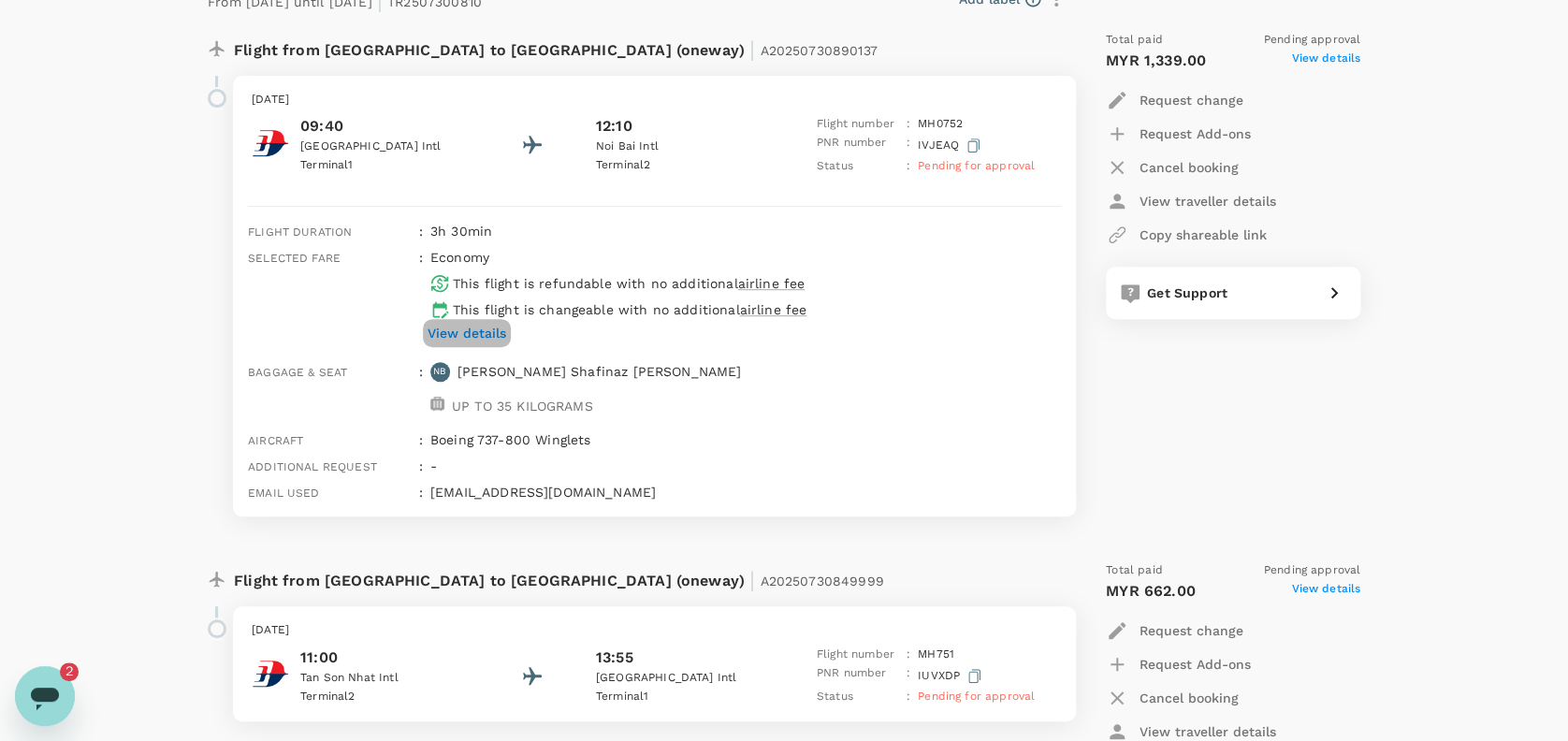 click on "View details" at bounding box center (467, 333) 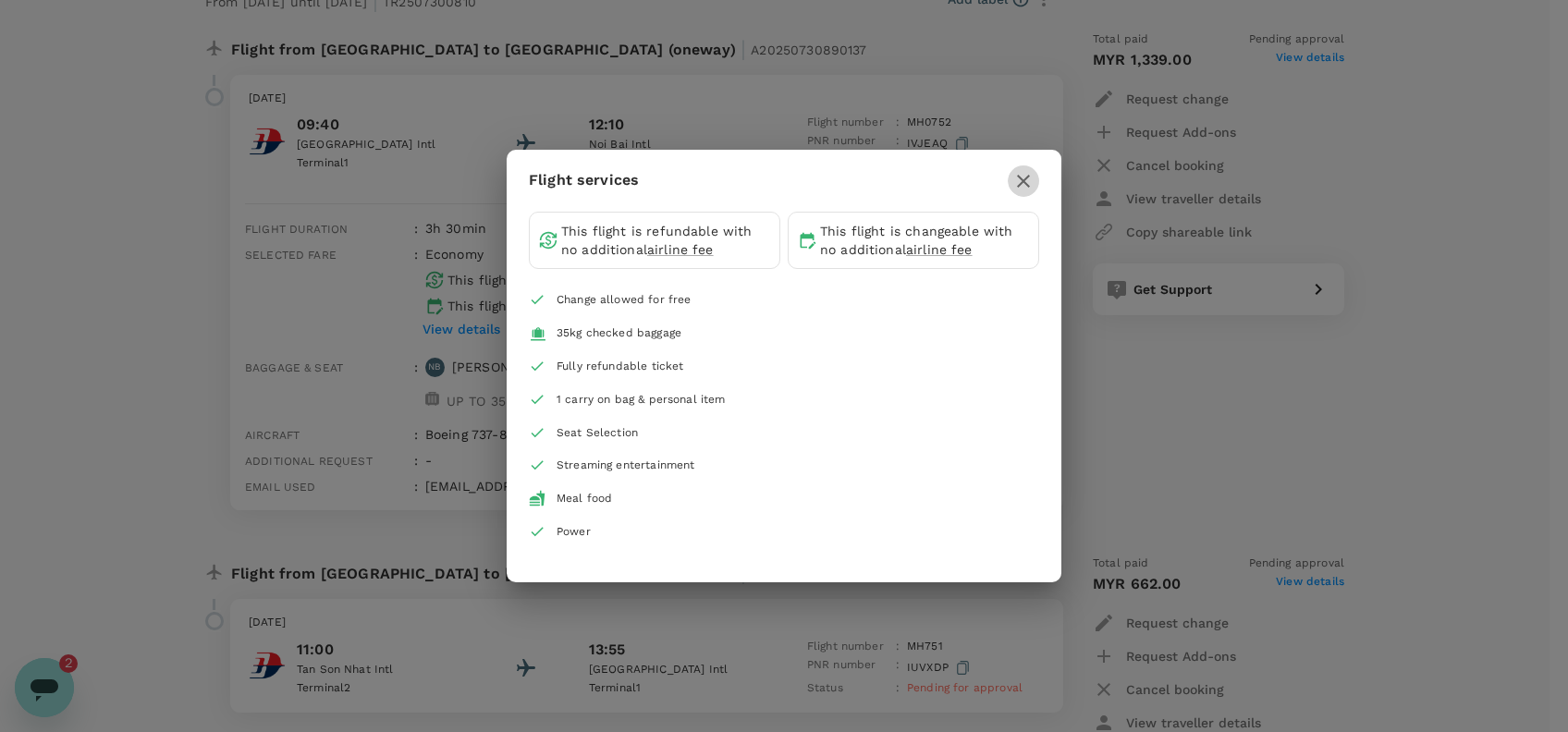 click 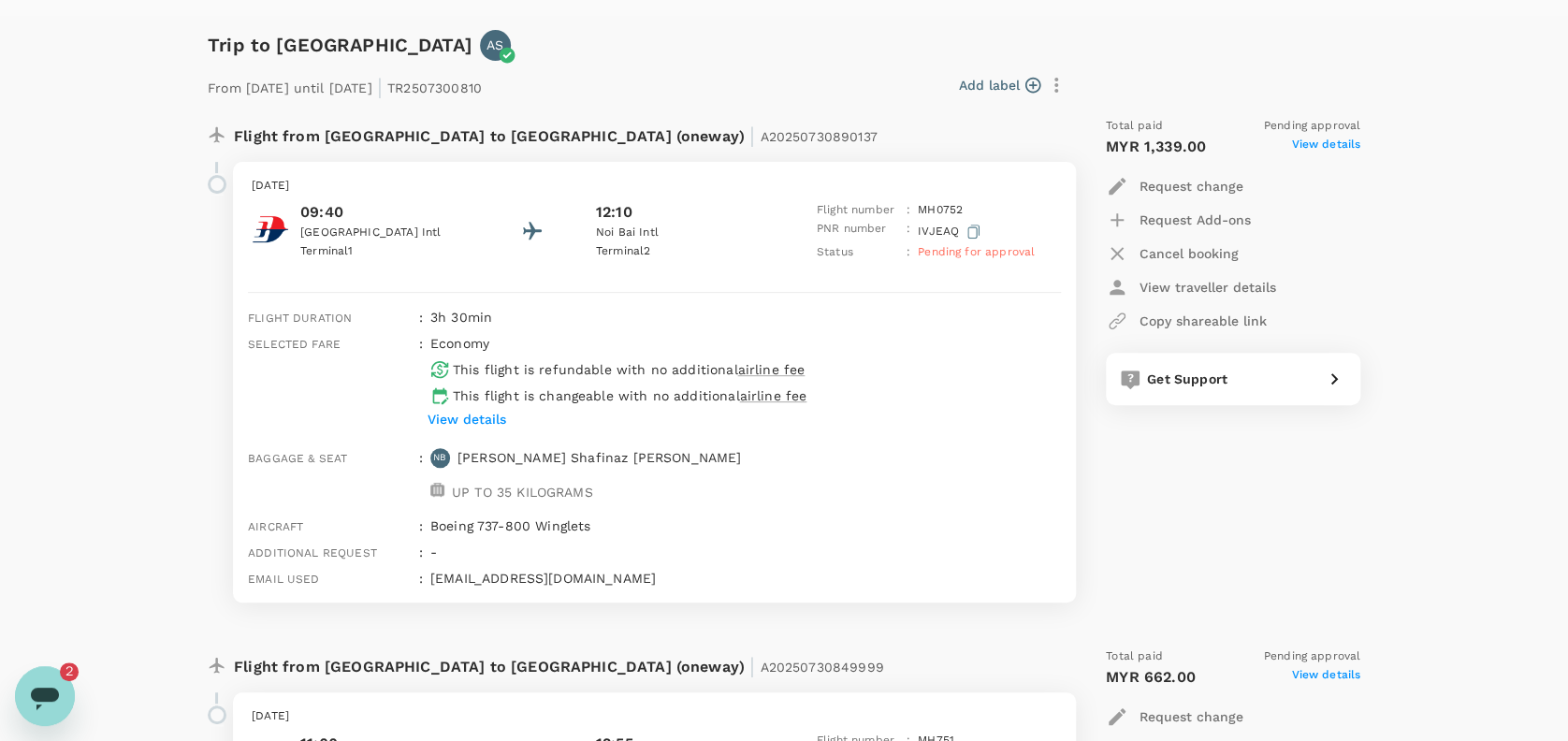 scroll, scrollTop: 210, scrollLeft: 0, axis: vertical 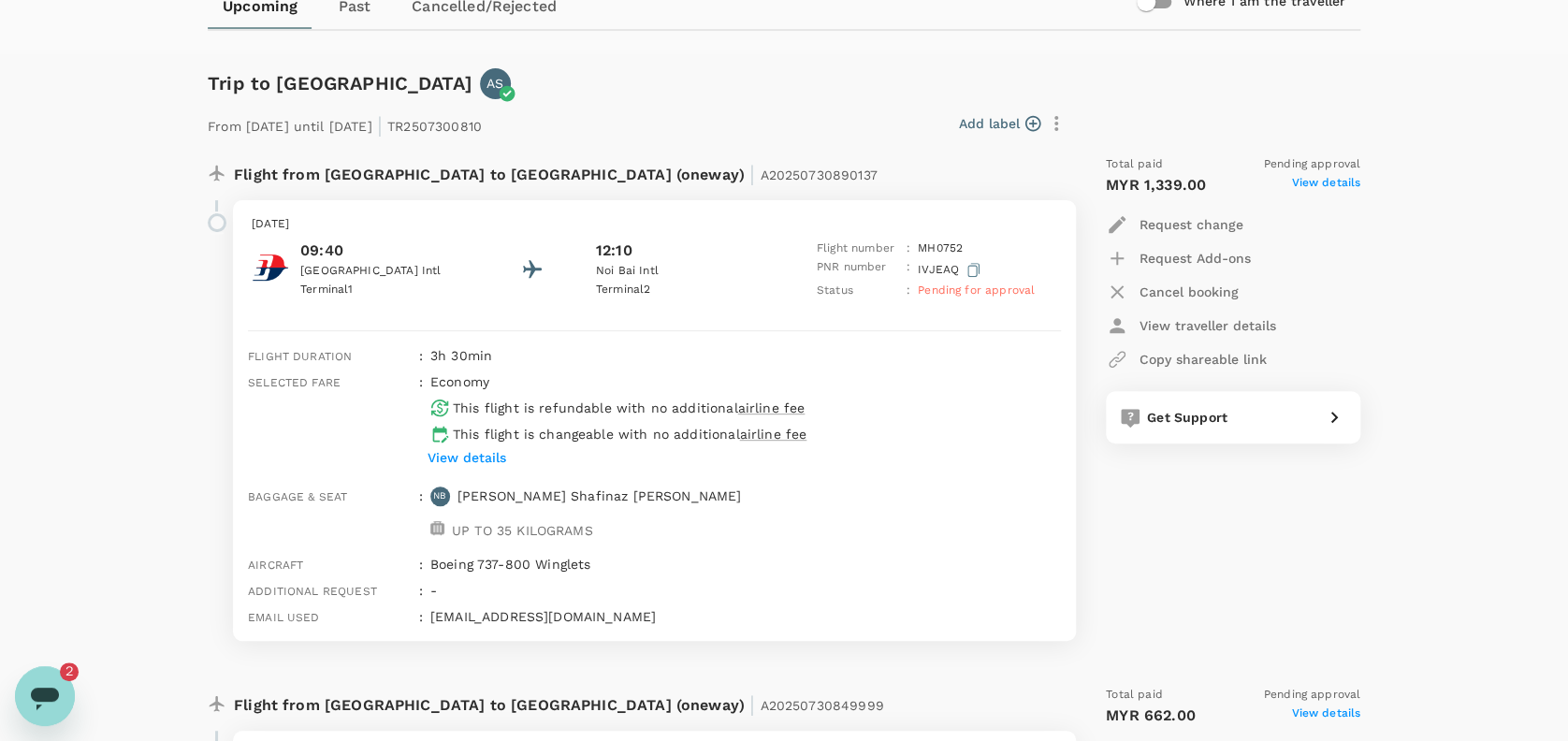 click on "View details" at bounding box center (467, 458) 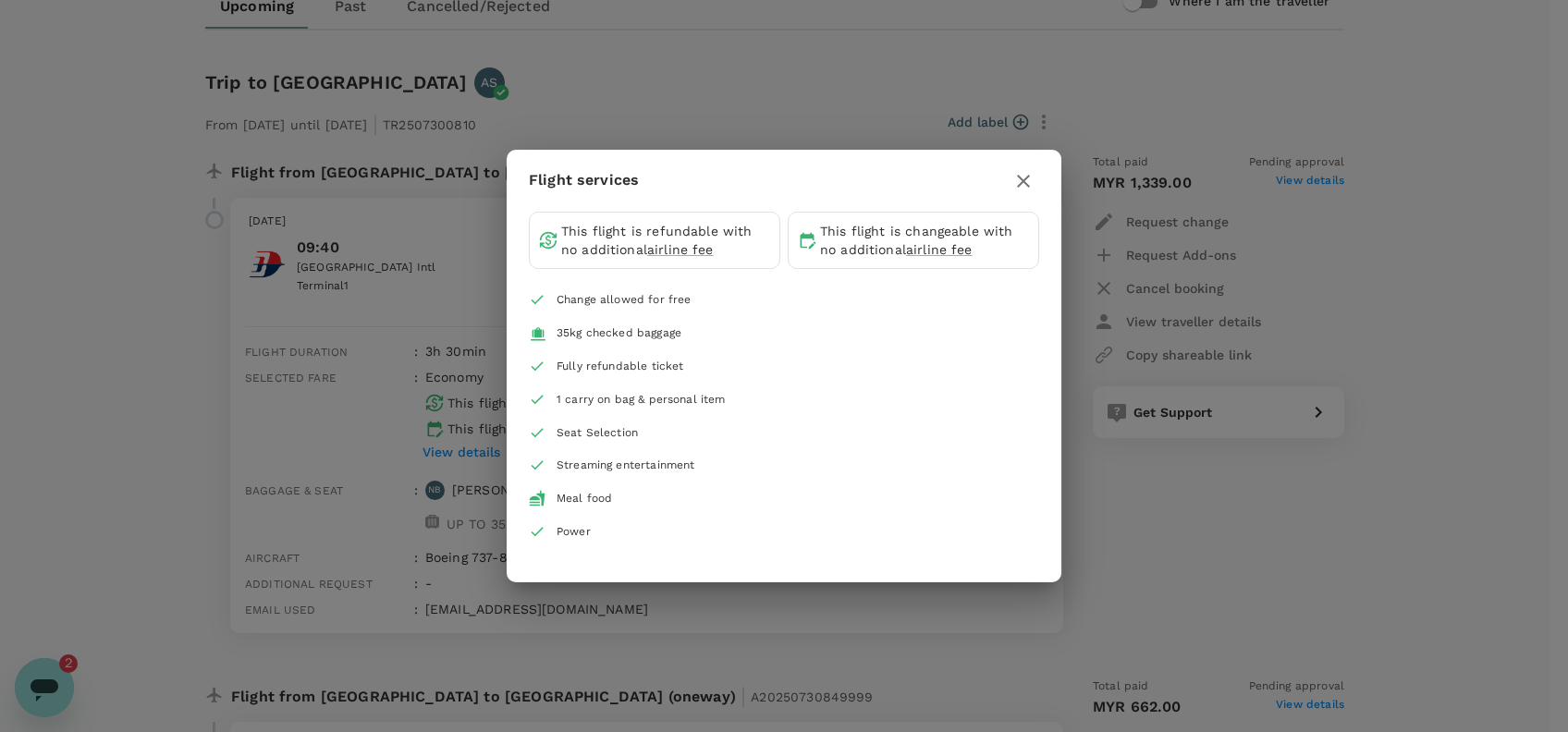 click on "Flight services" at bounding box center (784, 180) 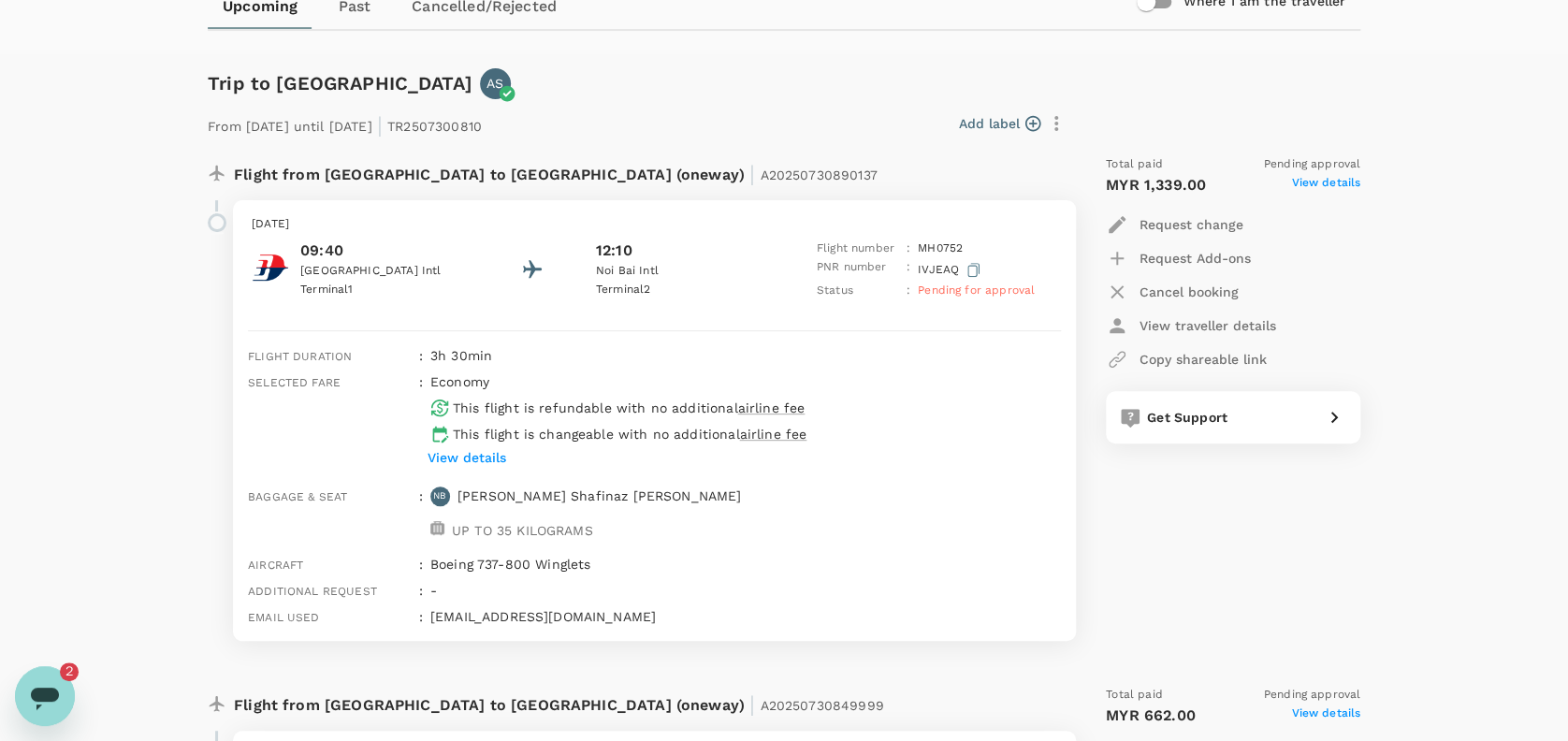 click on "Noi Bai Intl" at bounding box center [680, 271] 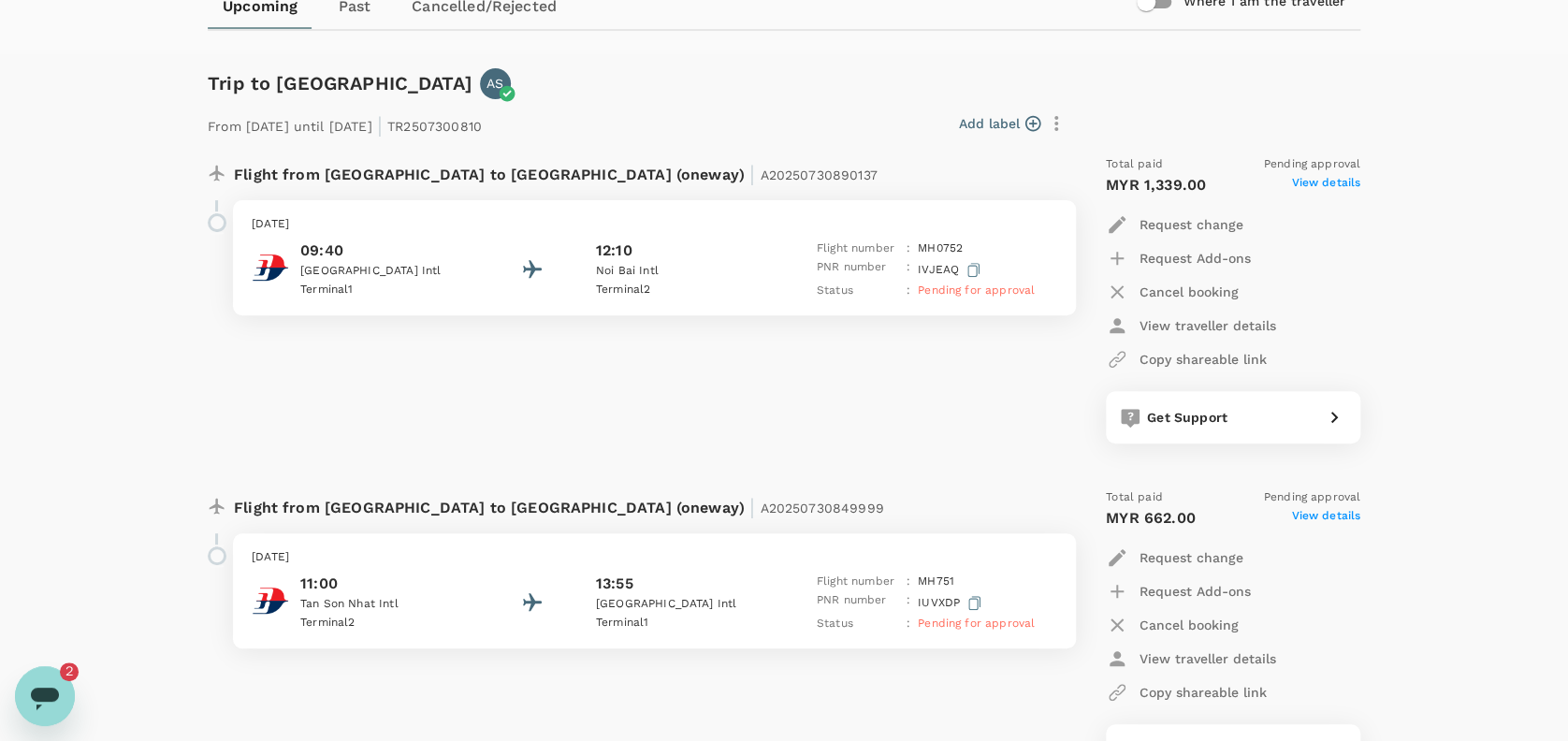 click on "Flight from [GEOGRAPHIC_DATA] to [GEOGRAPHIC_DATA] (oneway)   |   A20250730890137 [DATE]   09:40 [GEOGRAPHIC_DATA]  1 12:[GEOGRAPHIC_DATA]  2 Flight number : MH 0752 PNR number : [GEOGRAPHIC_DATA]   Status : Pending for approval" at bounding box center [631, 299] 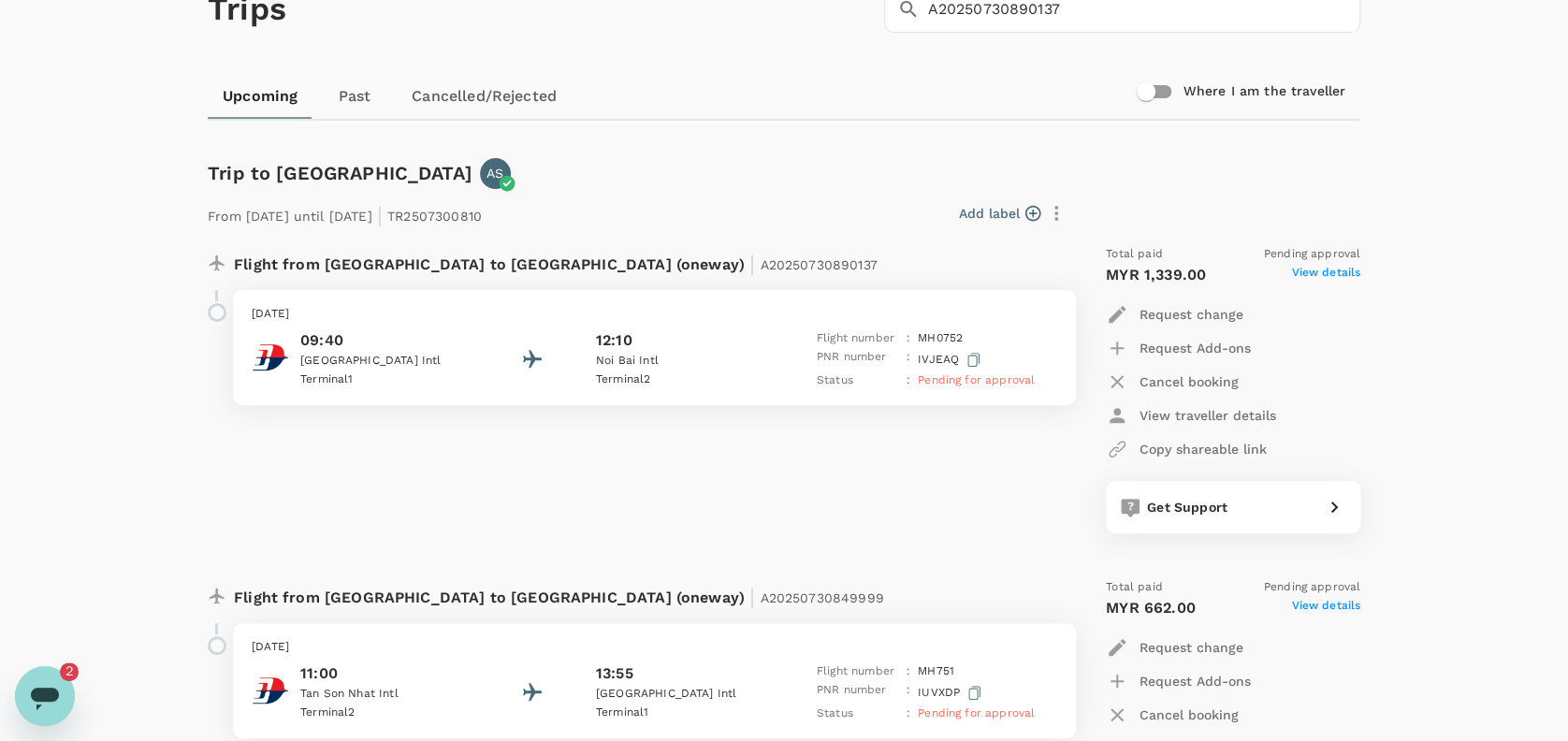 scroll, scrollTop: 249, scrollLeft: 0, axis: vertical 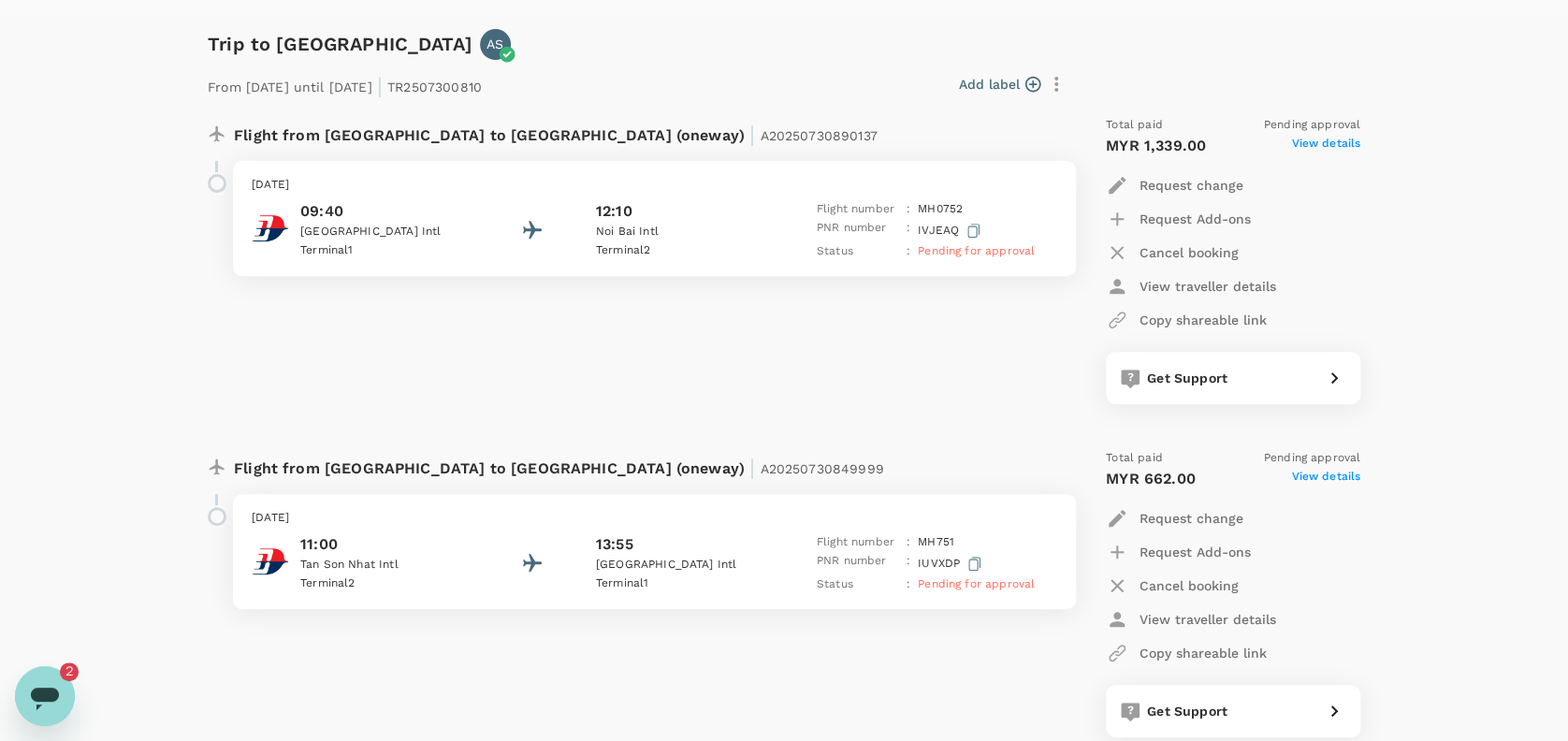 click on "Flight from [GEOGRAPHIC_DATA] to [GEOGRAPHIC_DATA] (oneway)   |   A20250730890137 [DATE]   09:40 [GEOGRAPHIC_DATA]  1 12:[GEOGRAPHIC_DATA]  2 Flight number : MH 0752 PNR number : [GEOGRAPHIC_DATA]   Status : Pending for approval" at bounding box center [631, 260] 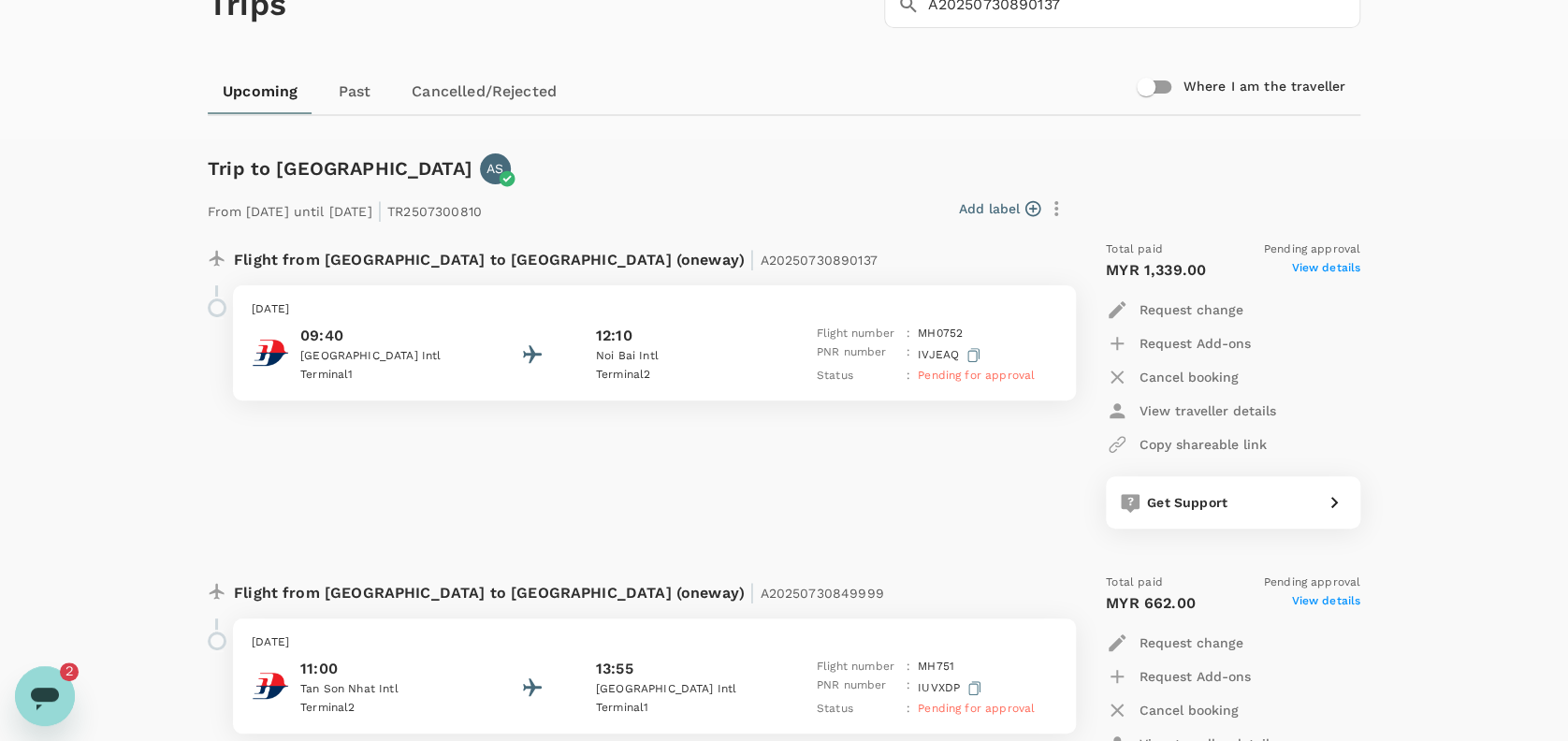 click on "Flight from [GEOGRAPHIC_DATA] to [GEOGRAPHIC_DATA] (oneway)   |   A20250730890137 [DATE]   09:40 [GEOGRAPHIC_DATA]  1 12:[GEOGRAPHIC_DATA]  2 Flight number : MH 0752 PNR number : [GEOGRAPHIC_DATA]   Status : Pending for approval" at bounding box center (631, 385) 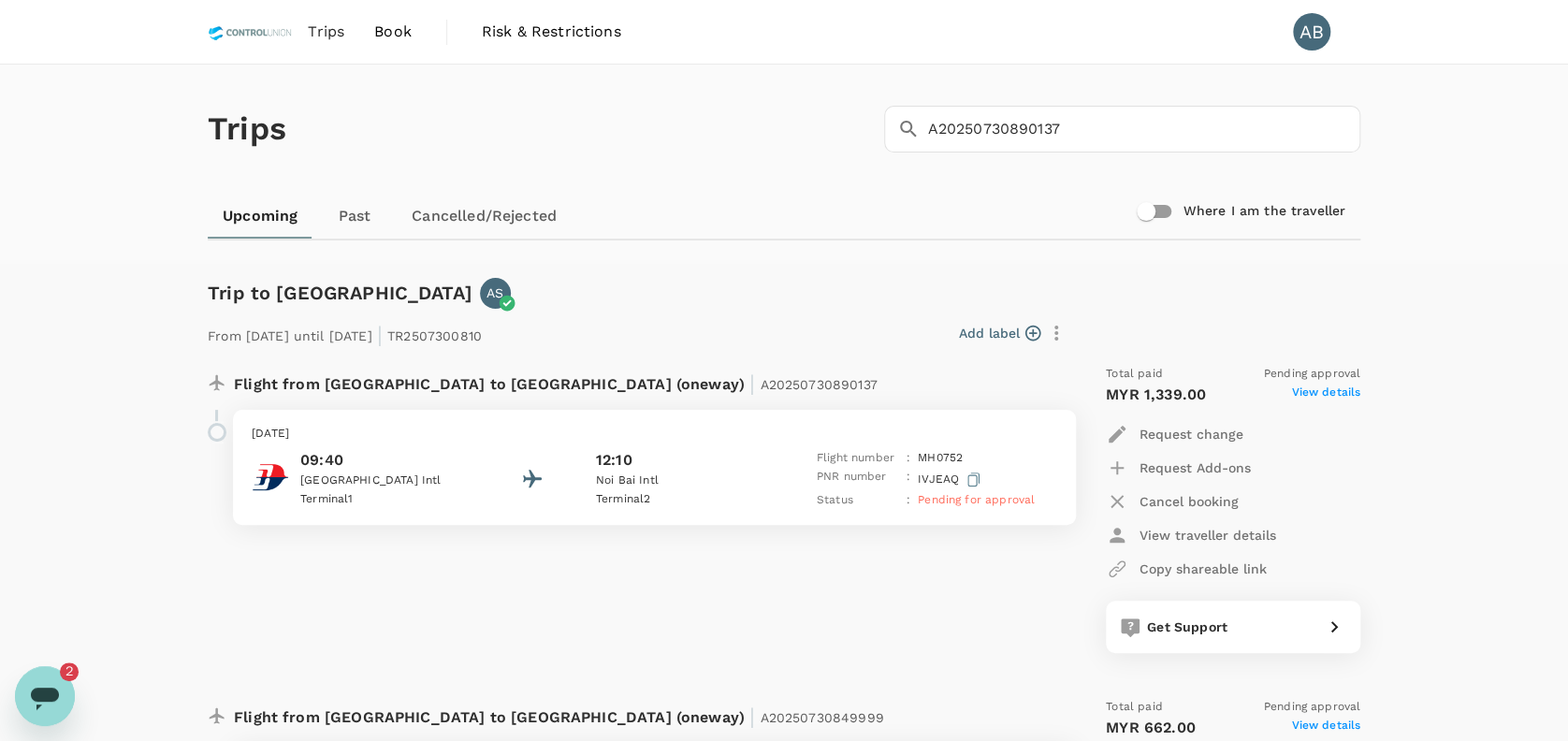 drag, startPoint x: 838, startPoint y: 364, endPoint x: 794, endPoint y: 318, distance: 63.65532 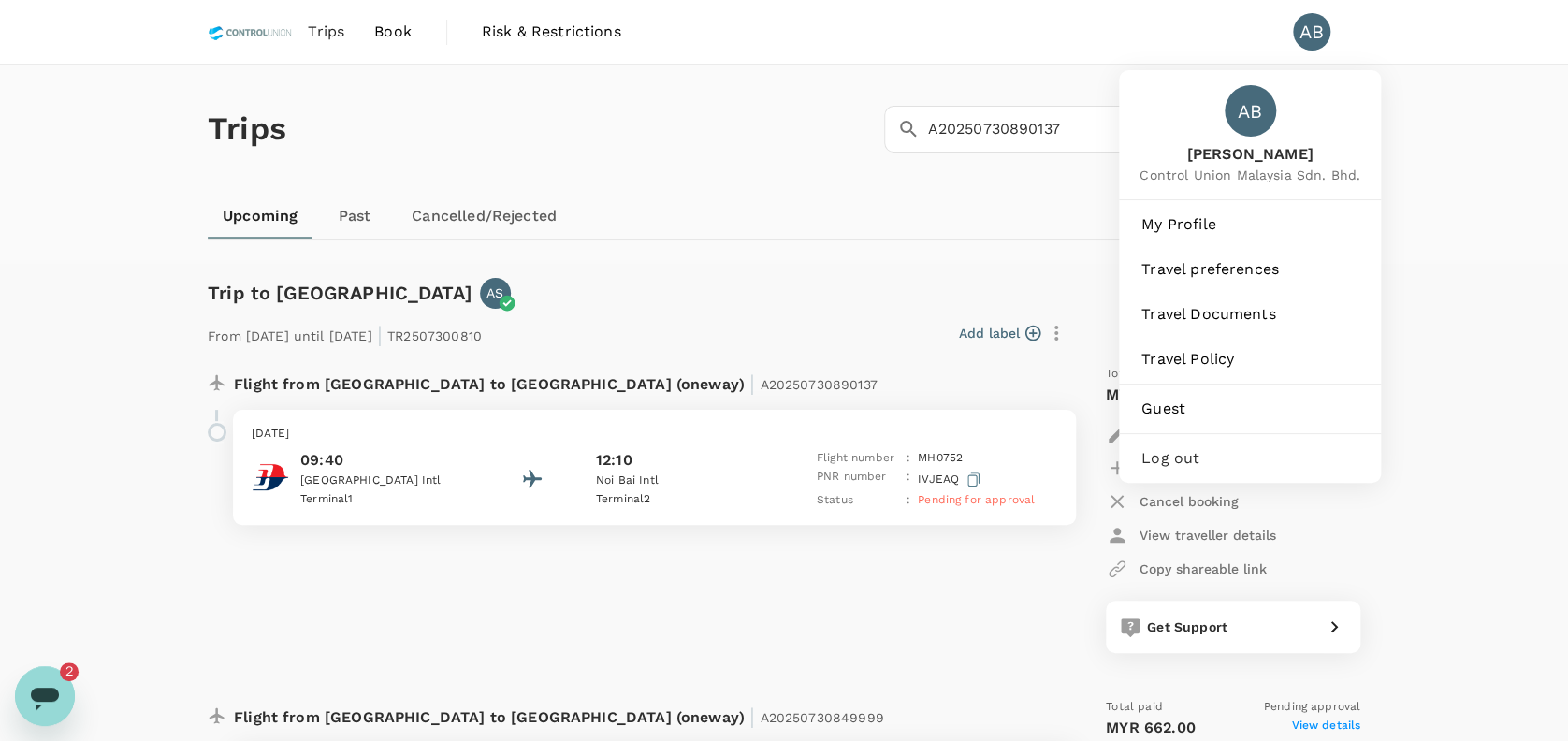 click on "AB" at bounding box center (1319, 32) 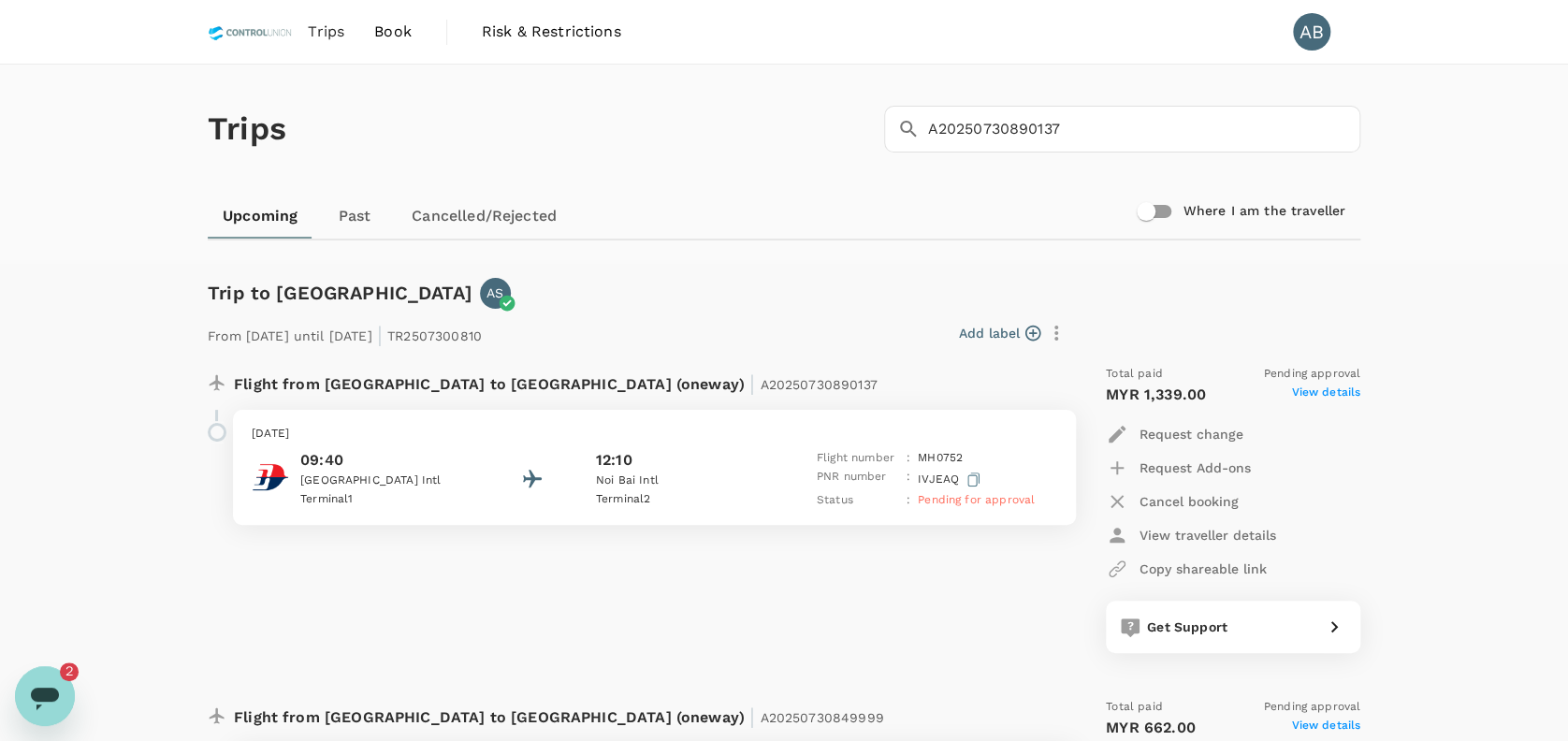 click on "AB" at bounding box center (1312, 32) 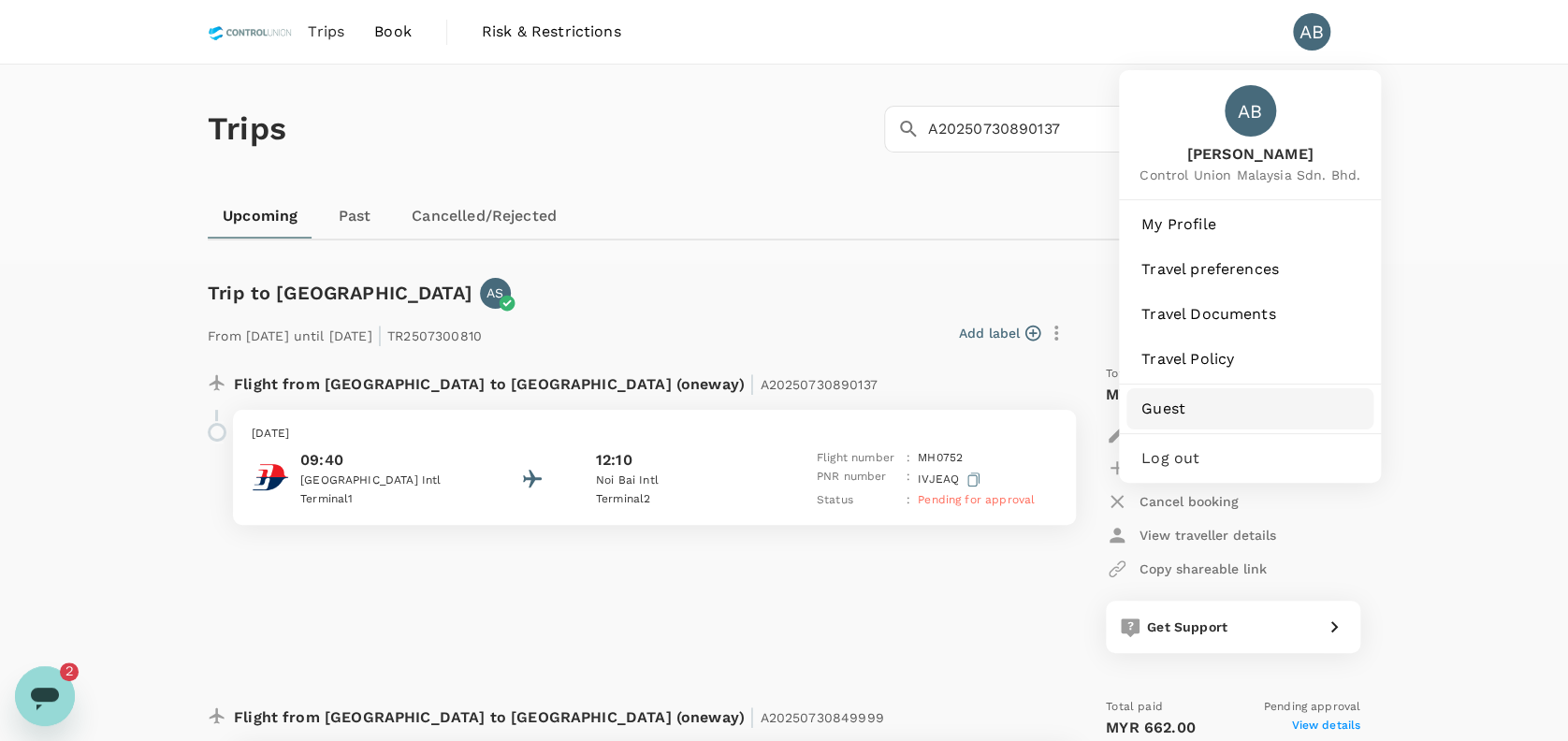 click on "Guest" at bounding box center (1250, 409) 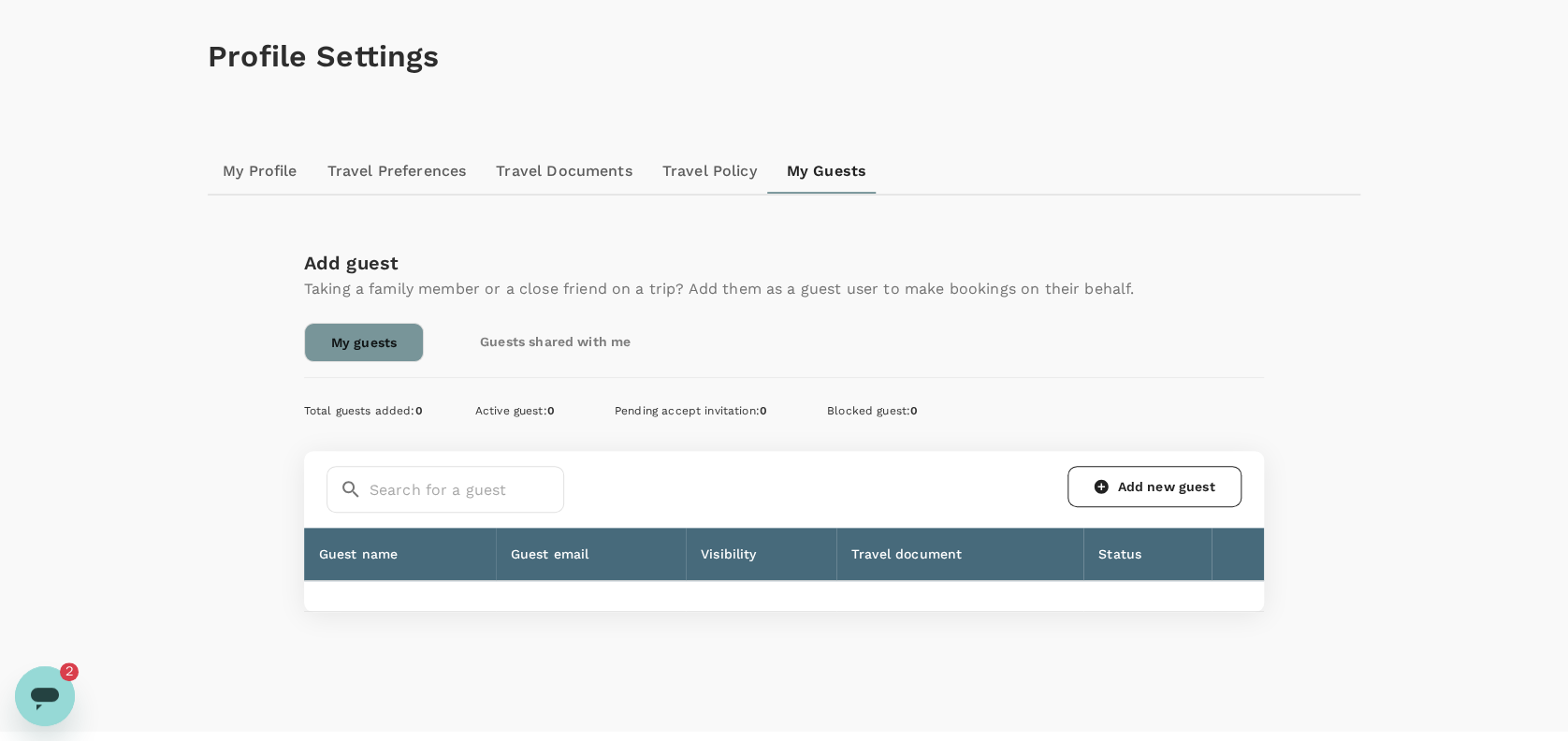 scroll, scrollTop: 107, scrollLeft: 0, axis: vertical 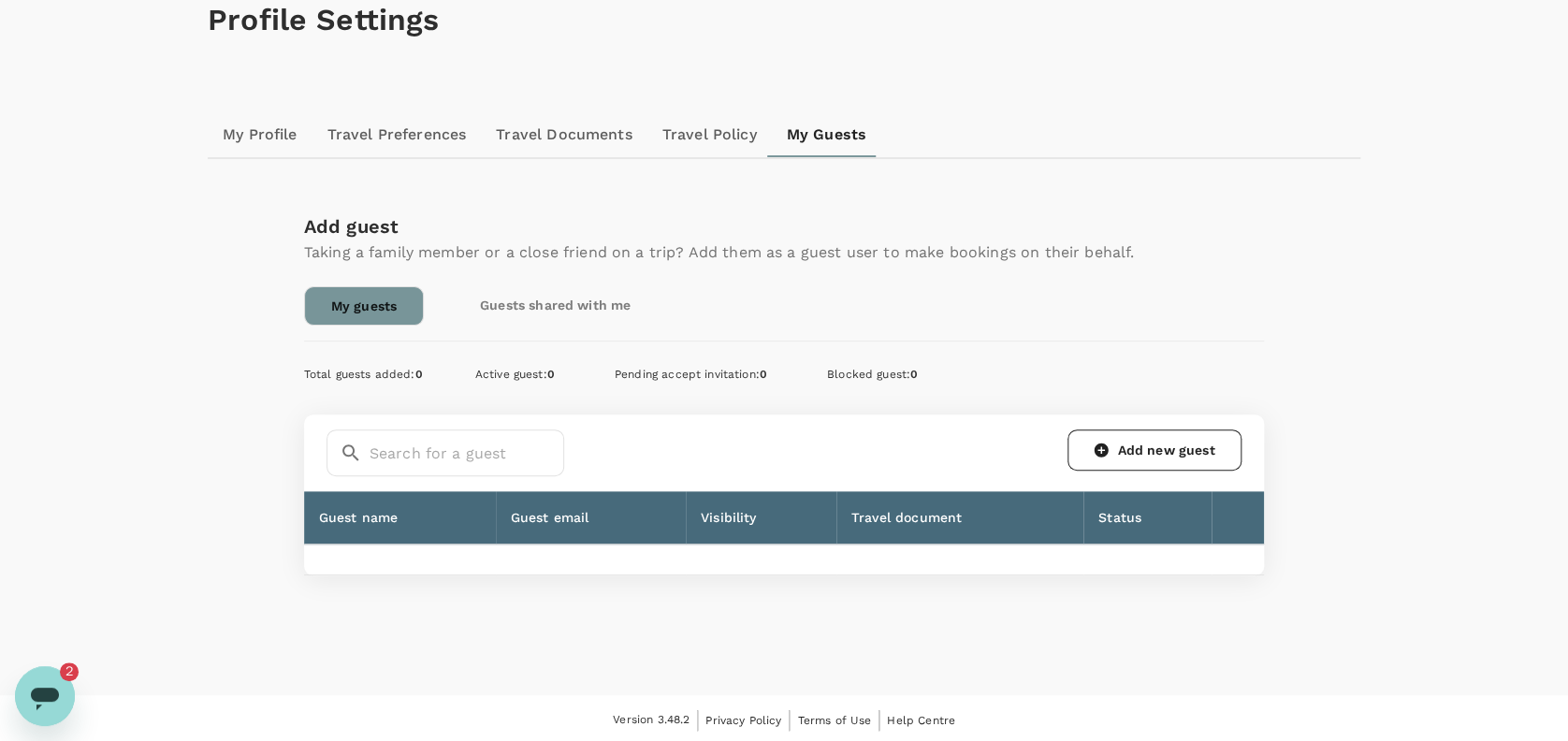click on "Add guest Taking a family member or a close friend on a trip? Add them as a guest user to make bookings on their behalf. My guests Guests shared with me Total guests added :  0 Active guest :  0 Pending accept invitation :  0 Blocked guest :  0 ​ ​ Add new guest Guest name Guest email Visibility Travel document Status" at bounding box center (784, 393) 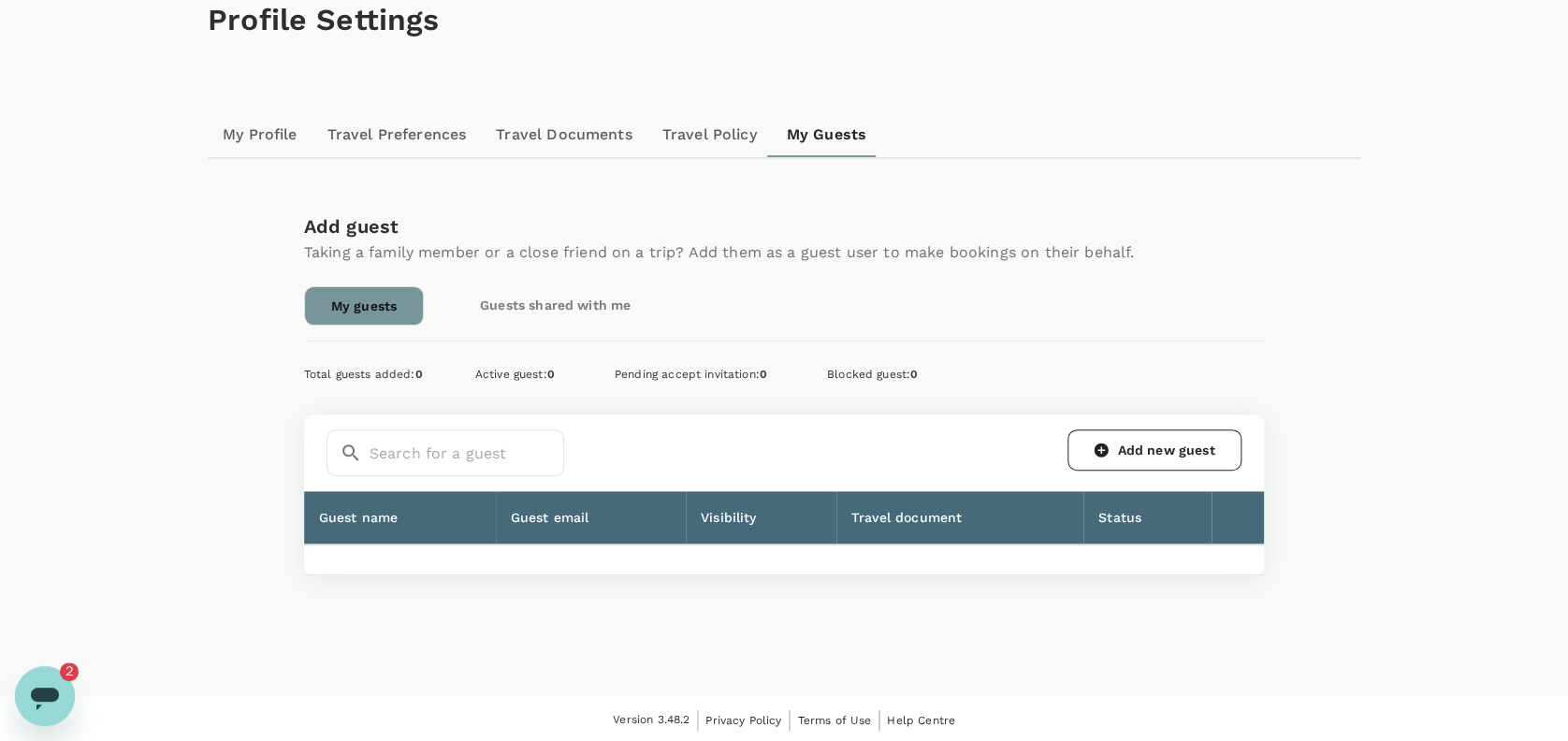 click on "Add new guest" at bounding box center [1154, 450] 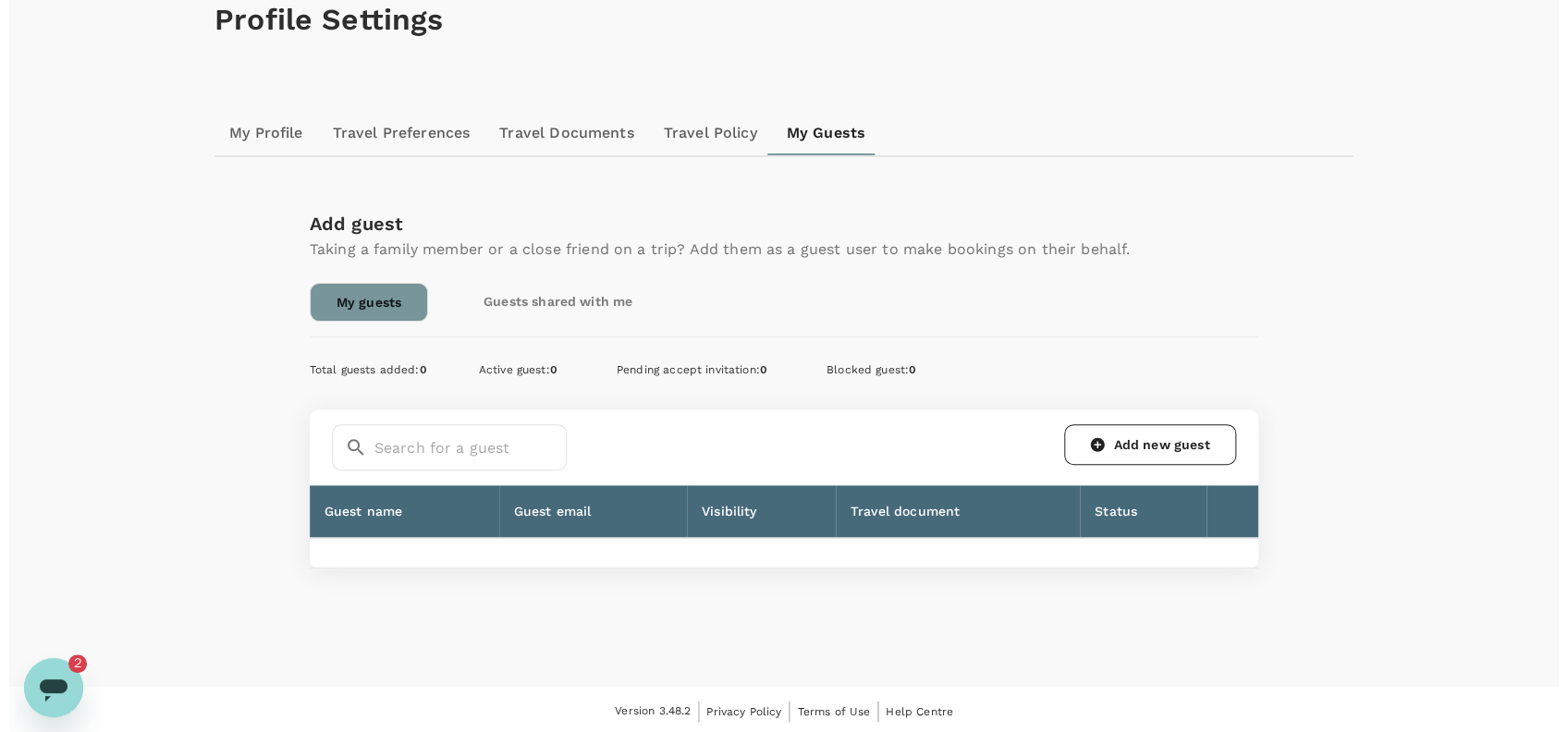 scroll, scrollTop: 0, scrollLeft: 0, axis: both 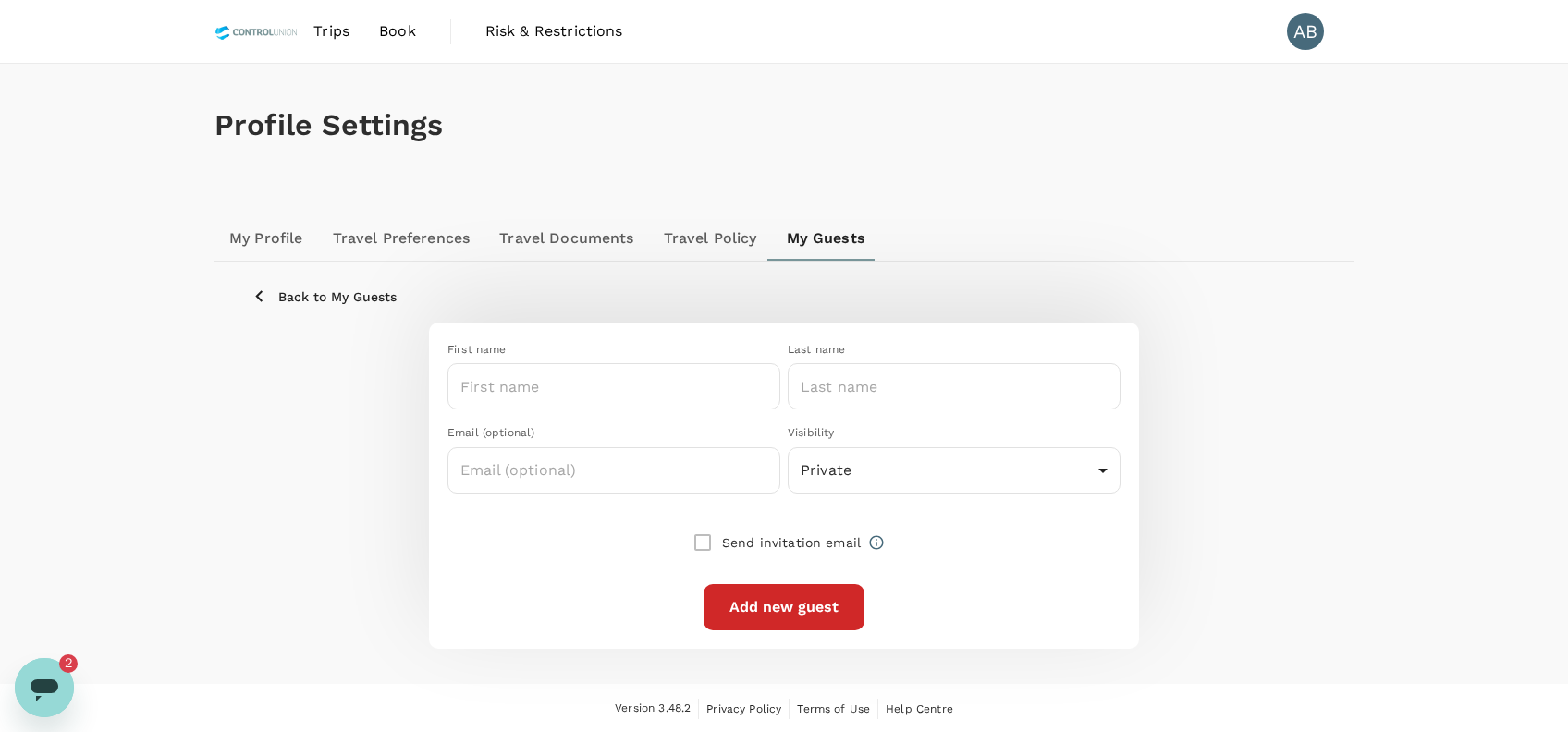 click on "Back to My Guests" at bounding box center [784, 296] 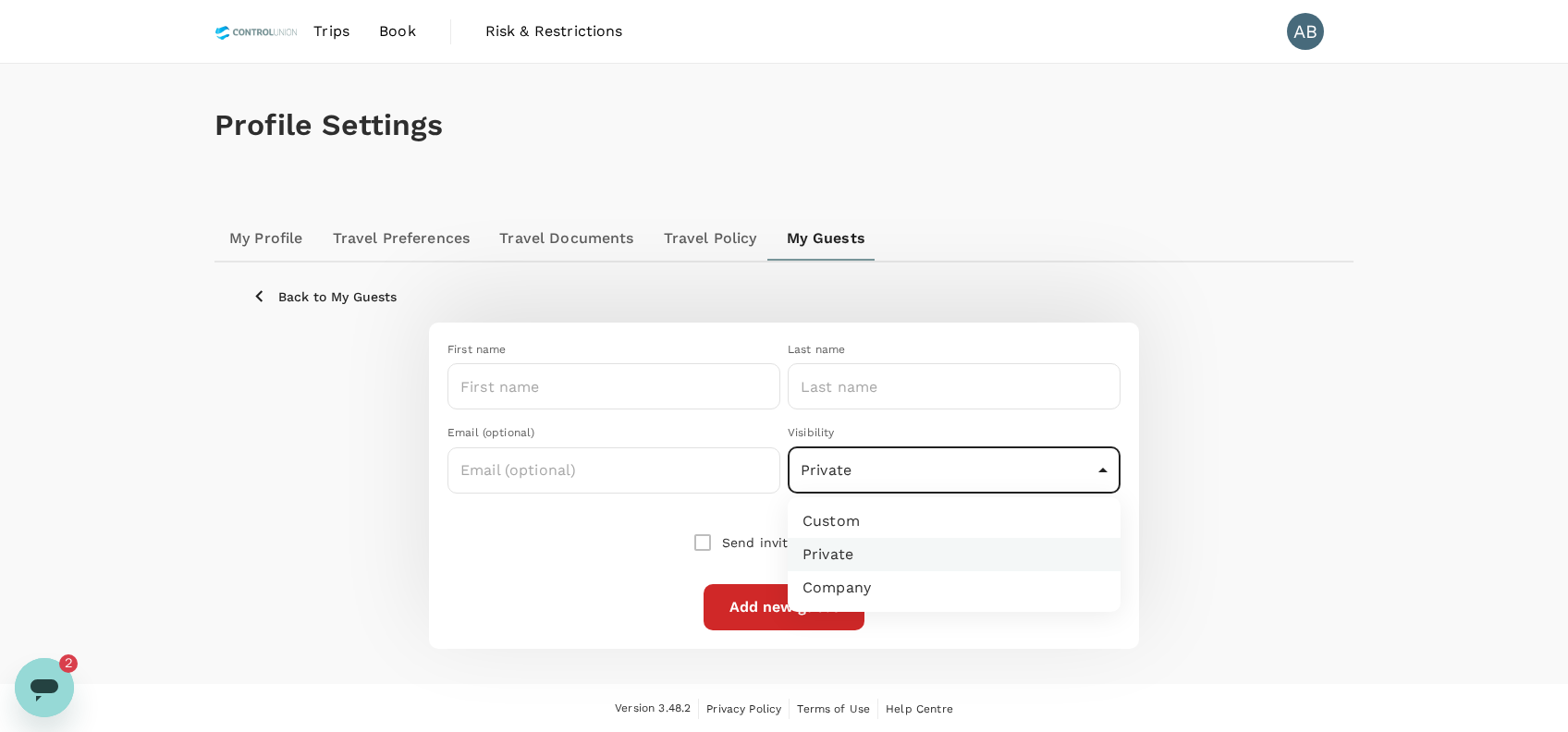 click on "Trips Book Risk & Restrictions AB Profile Settings My Profile Travel Preferences Travel Documents Travel Policy My Guests Back to My Guests First name ​ Last name ​ Email (optional) ​ Visibility Private private ​ Send invitation email Add new guest Version 3.48.2 Privacy Policy Terms of Use Help Centre Custom Private Company" at bounding box center (784, 367) 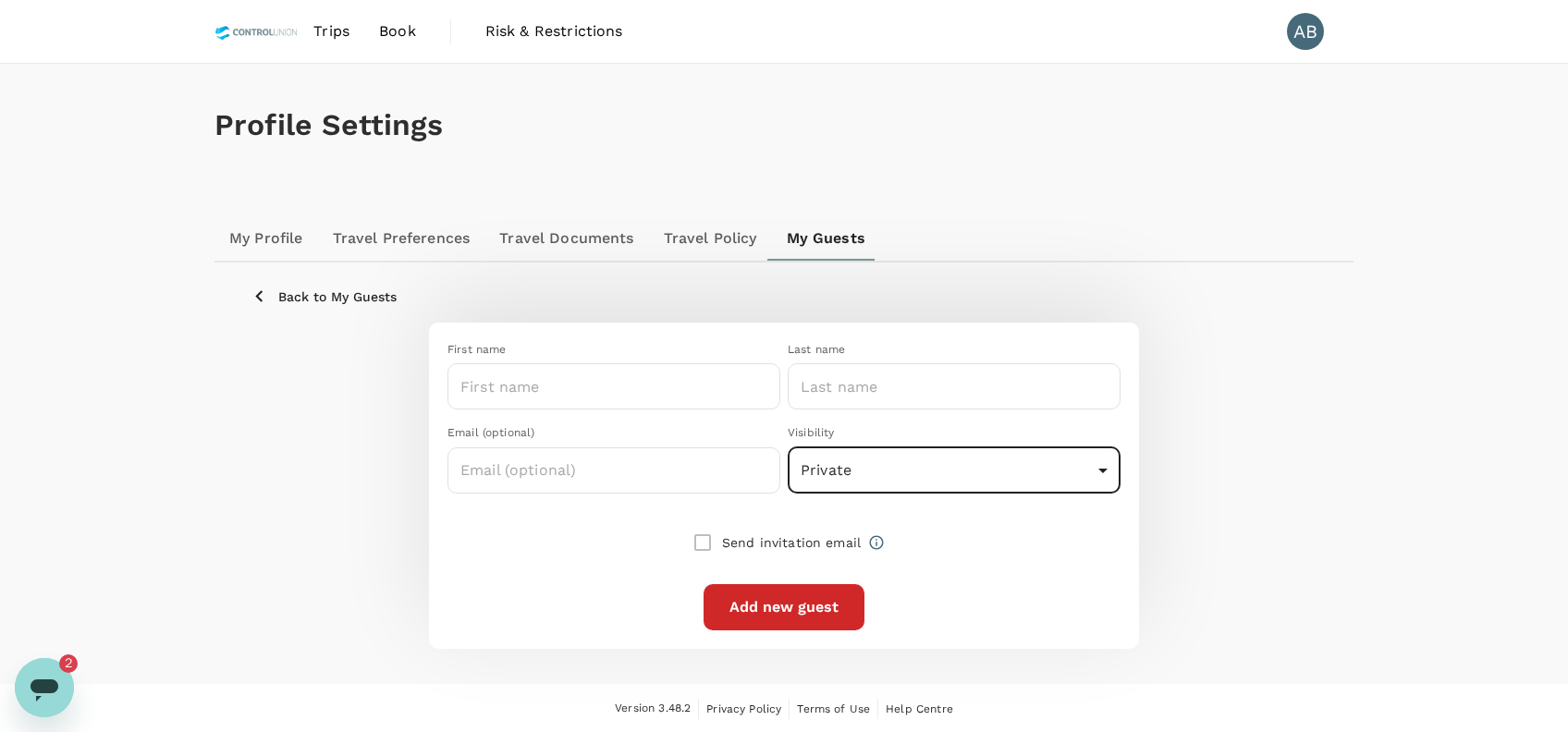 click on "Profile Settings" at bounding box center [784, 125] 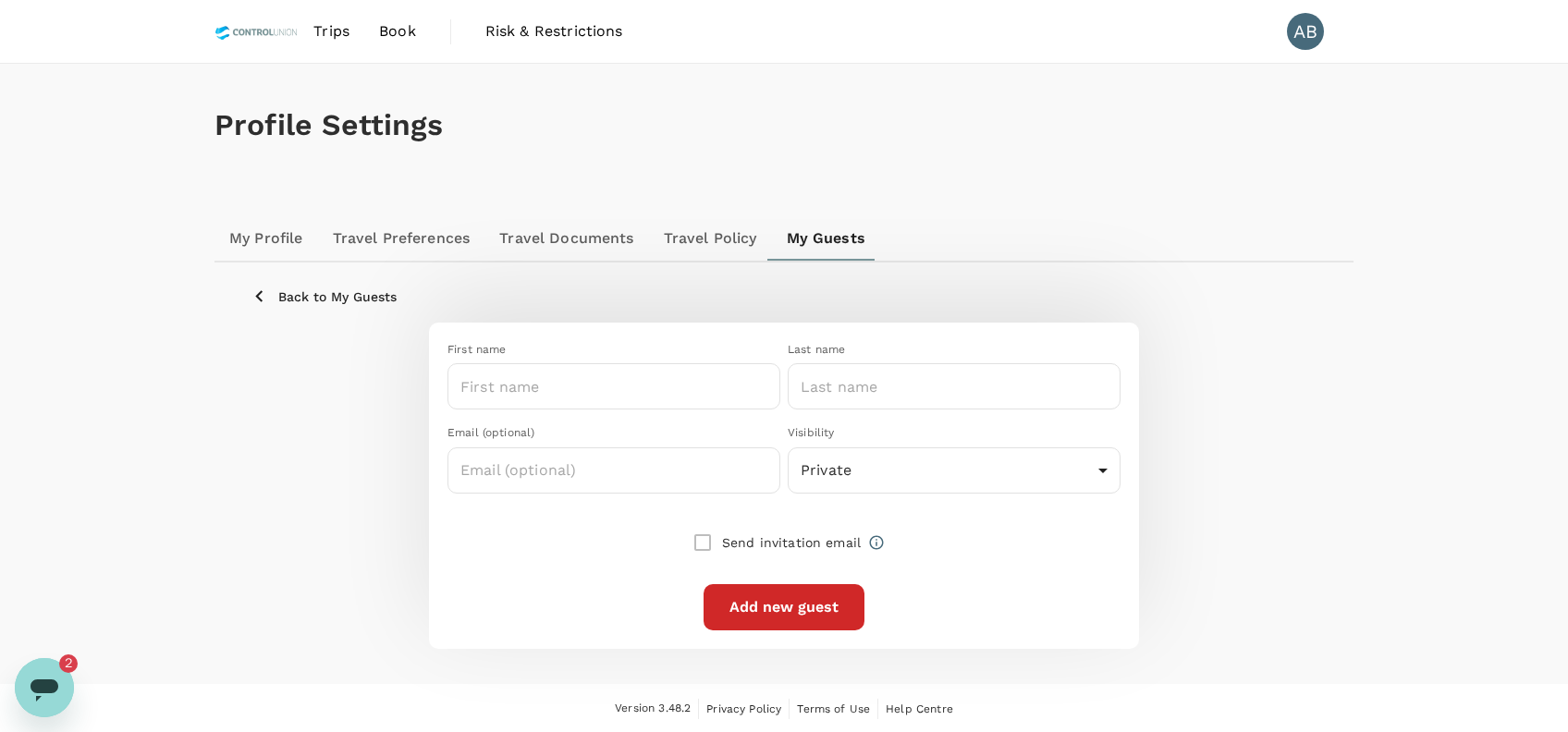 click on "Trips" at bounding box center (331, 31) 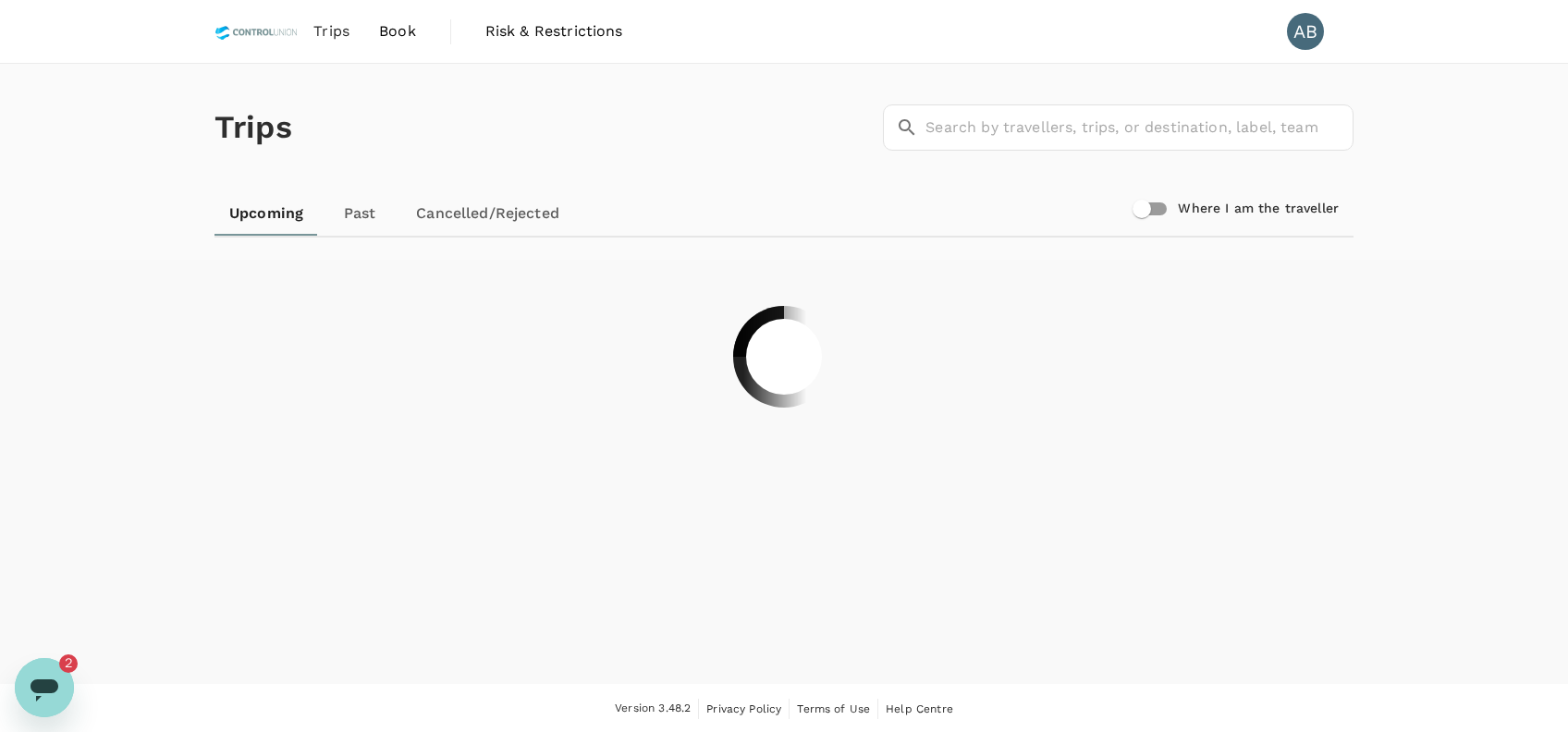 click on "Trips ​ ​" at bounding box center [780, 124] 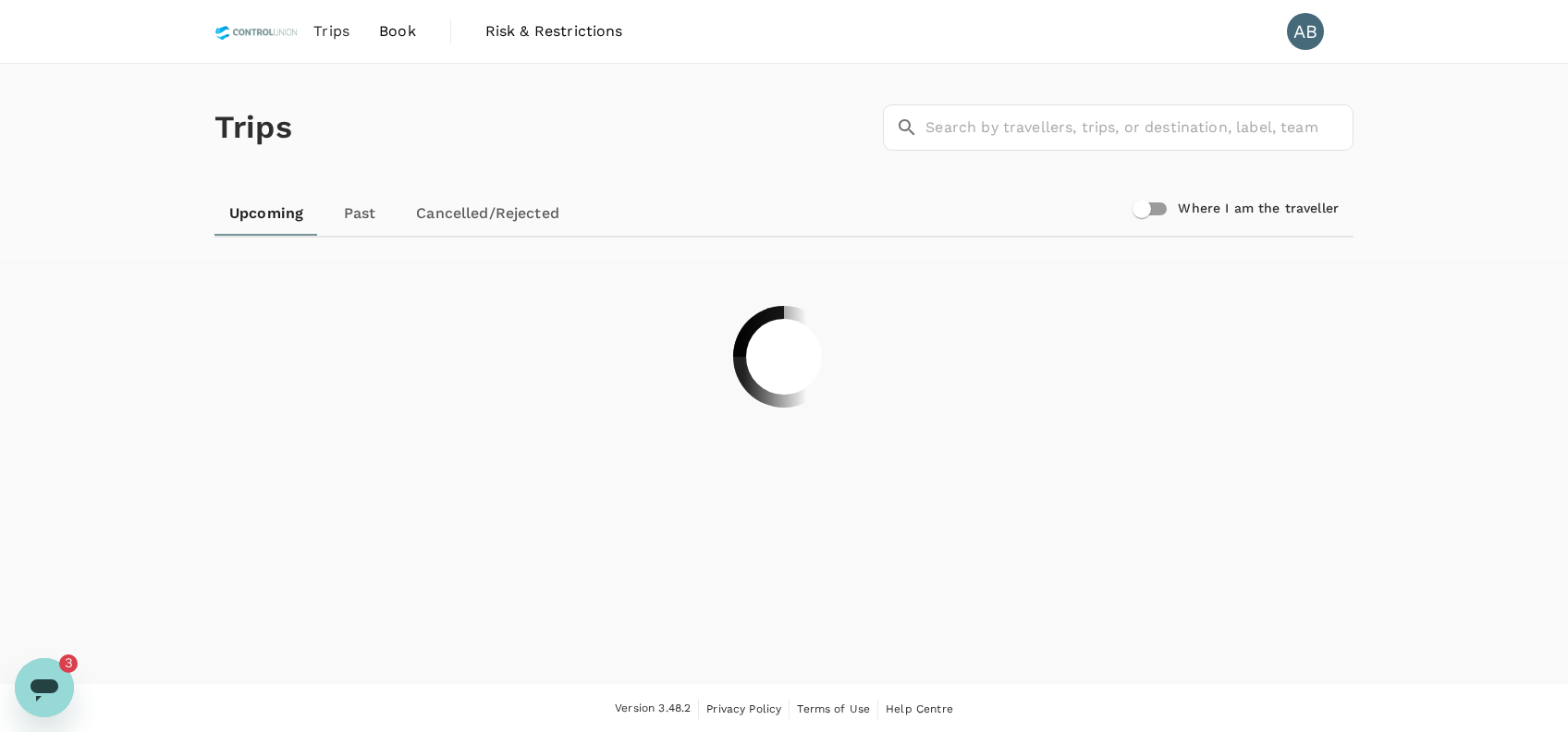 click 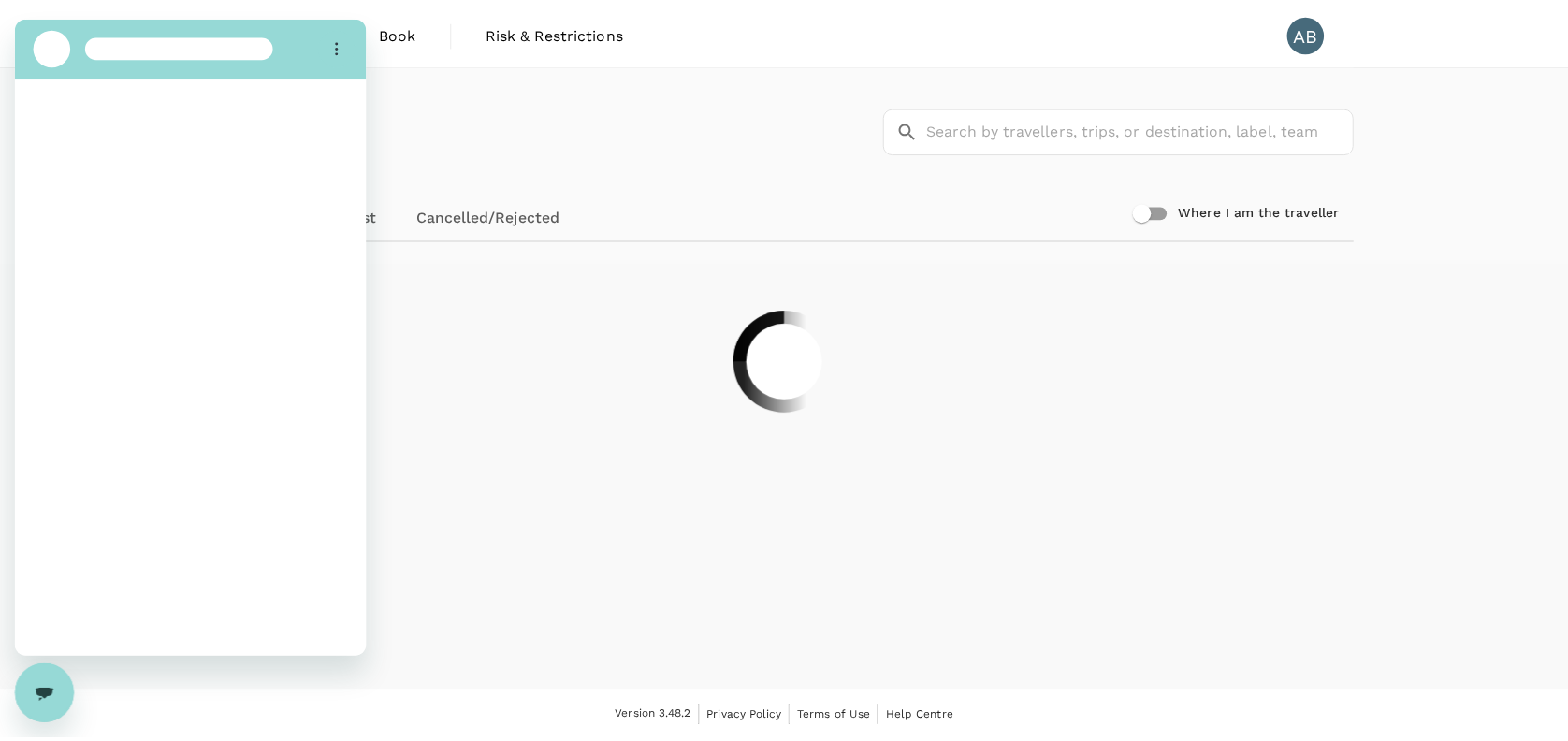 scroll, scrollTop: 0, scrollLeft: 0, axis: both 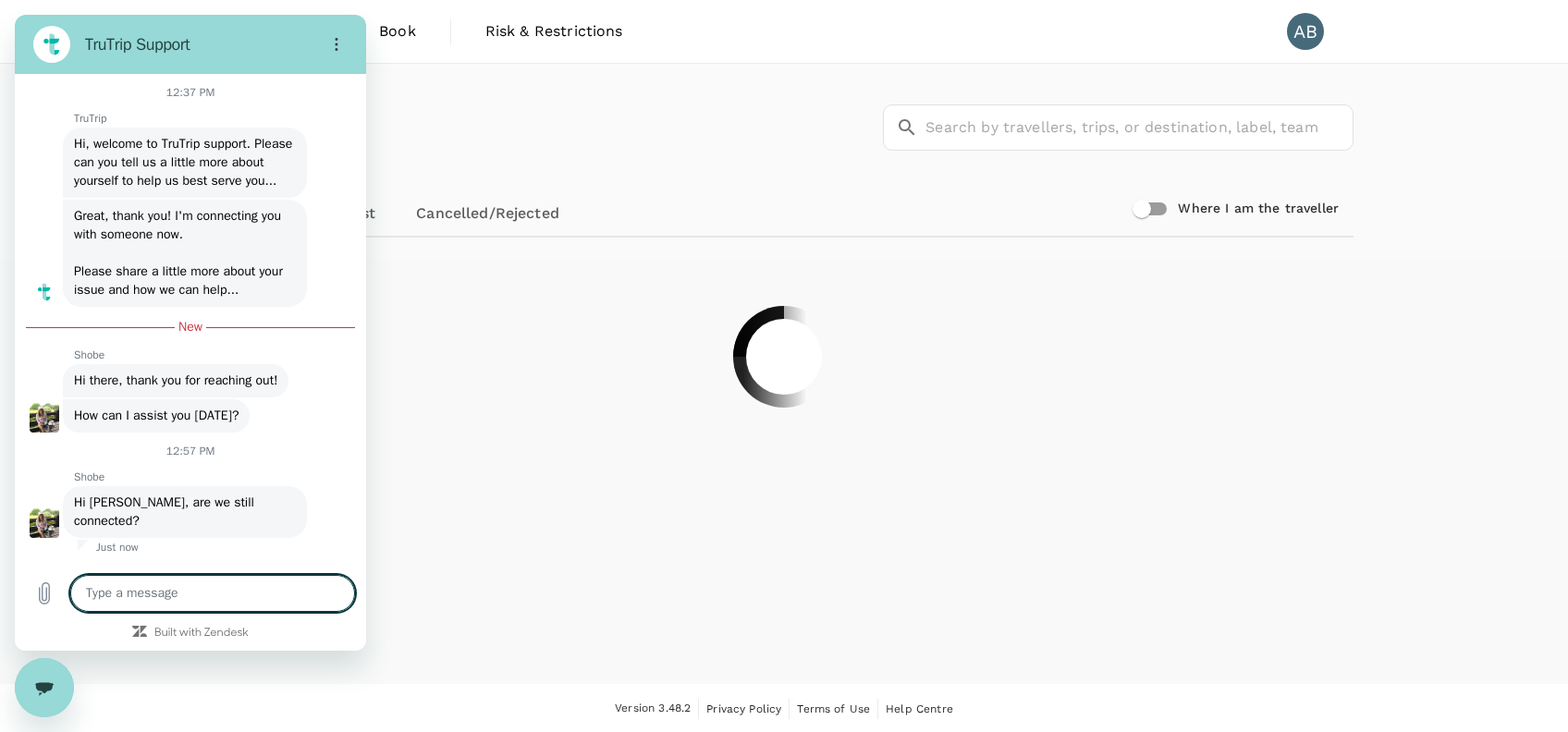 click at bounding box center [213, 593] 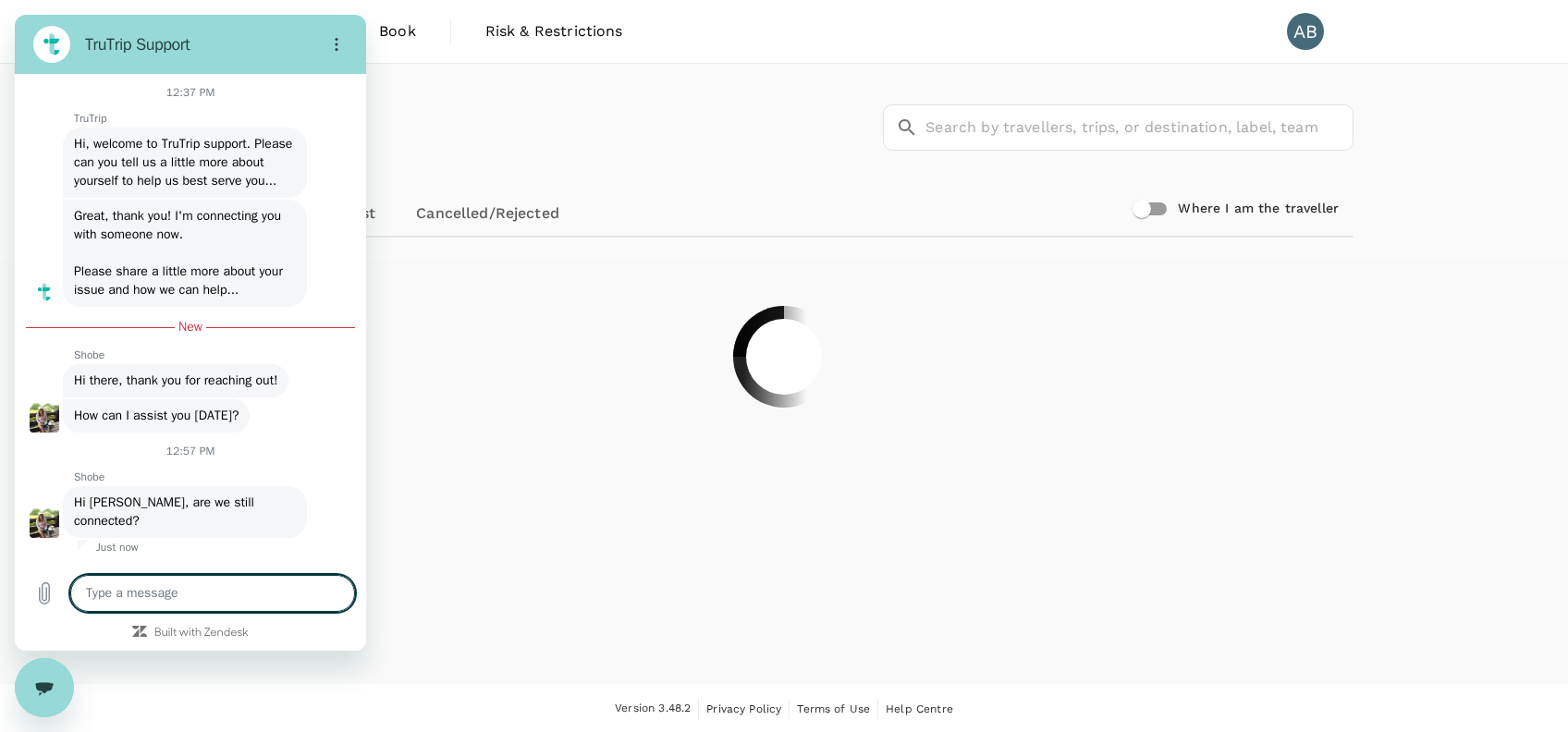 type on "H" 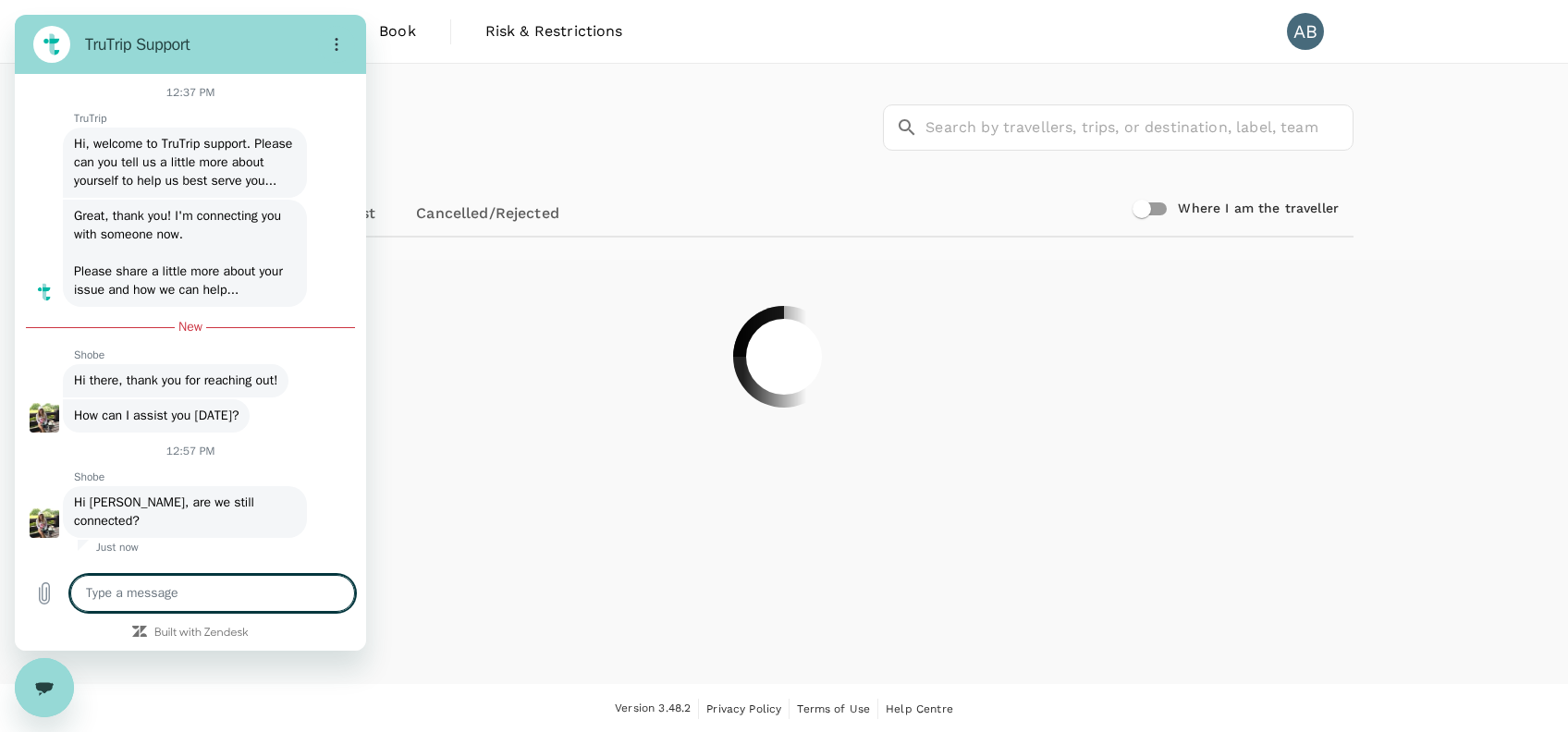 type on "x" 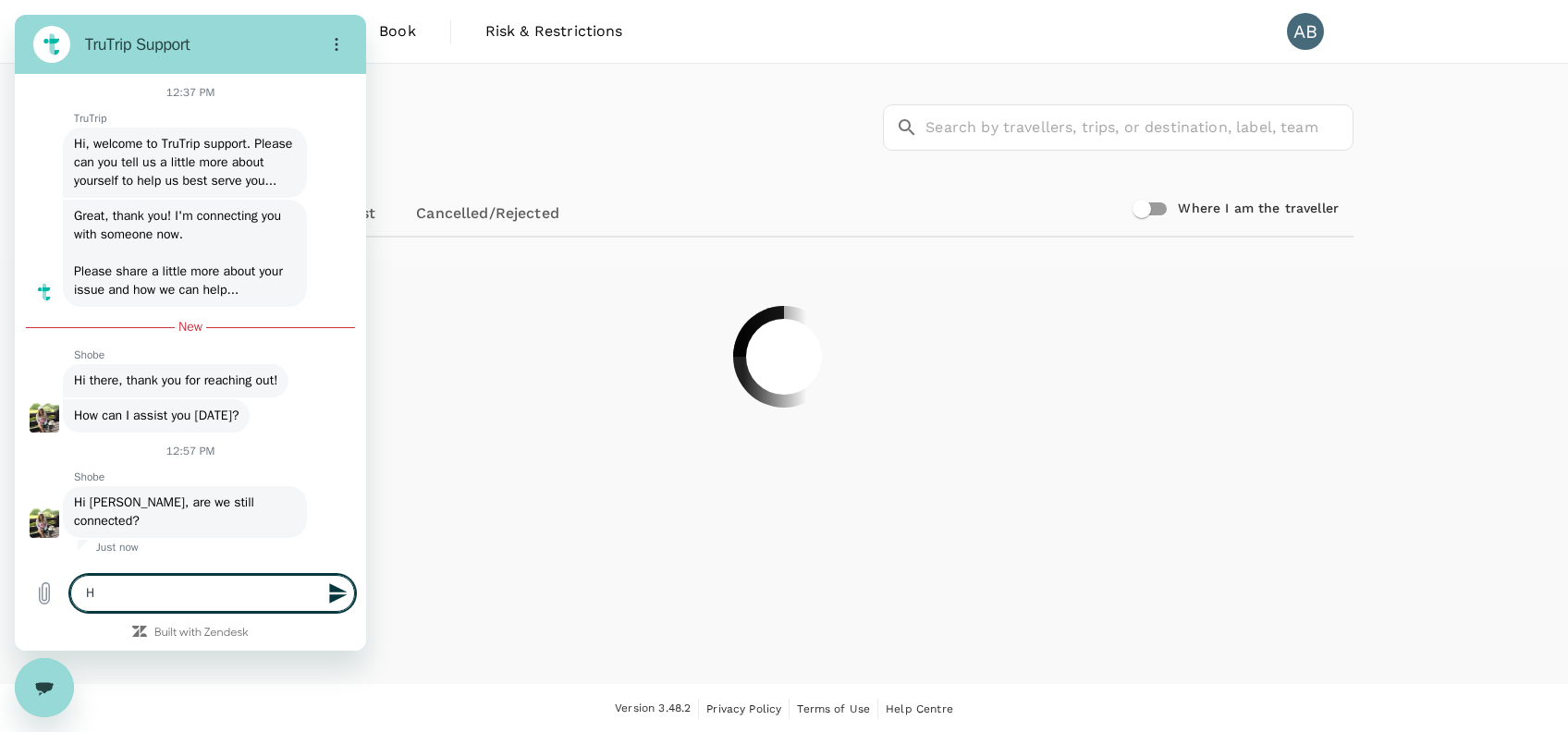 type on "Hi" 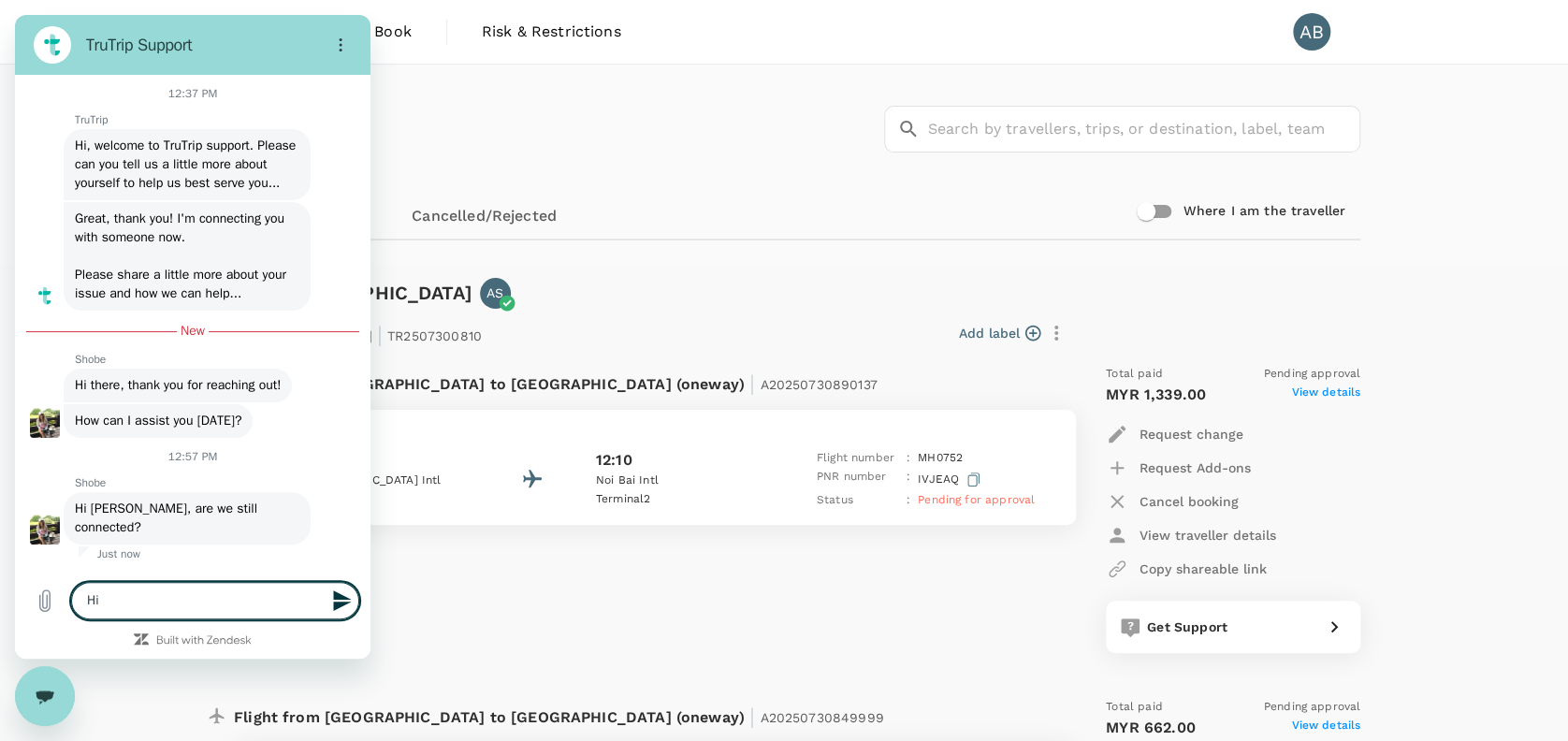 type on "Hi." 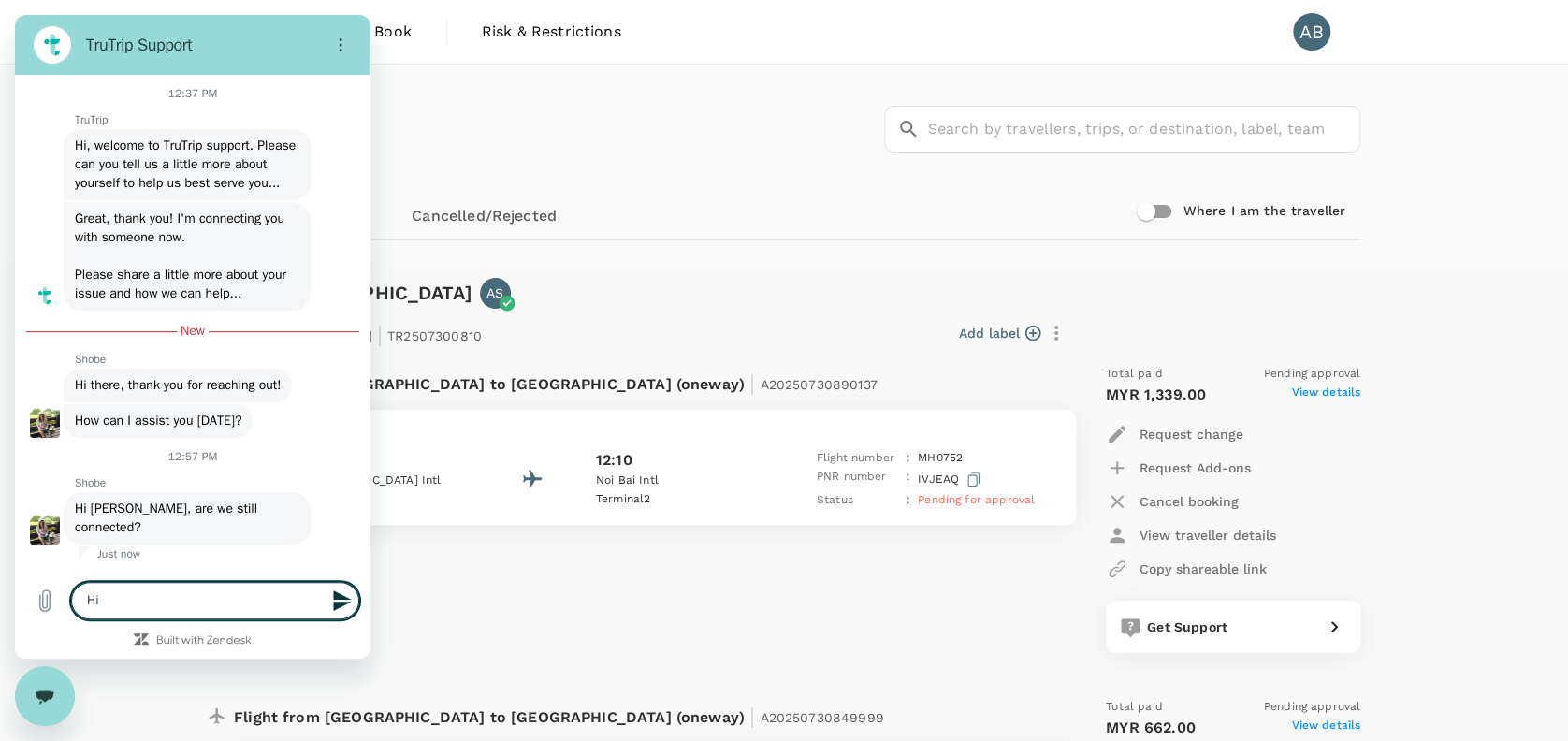 type on "x" 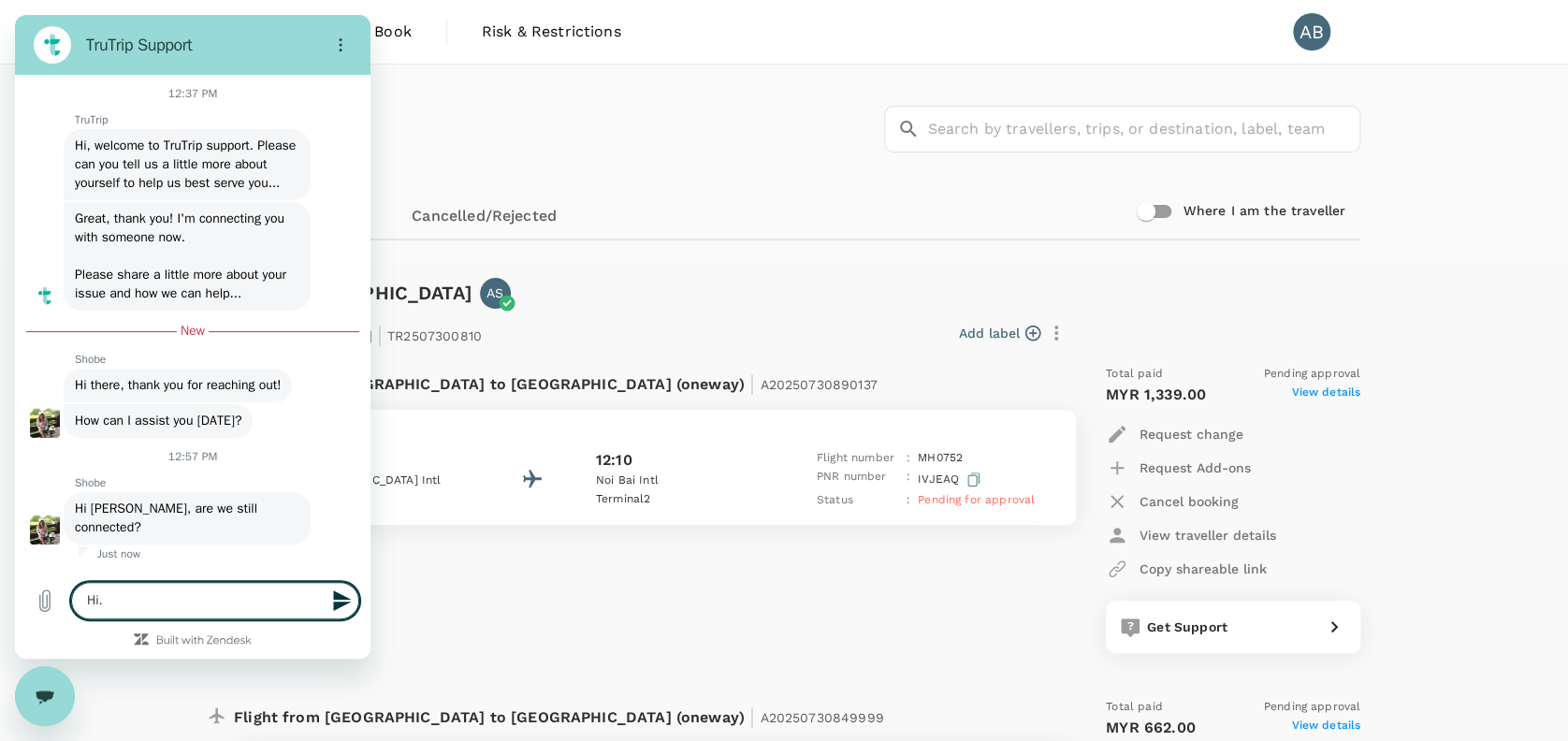 type on "Hi.." 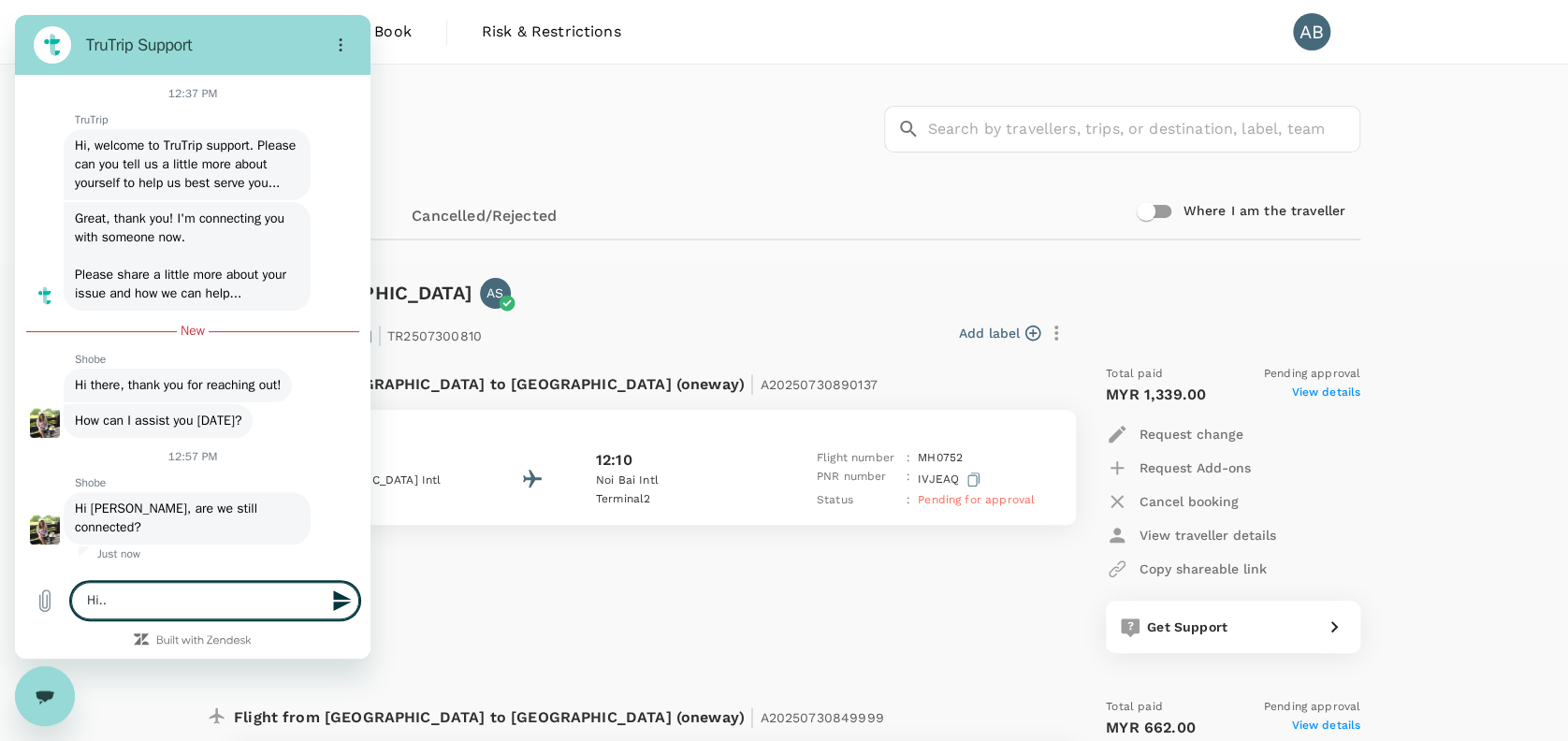type on "Hi..e" 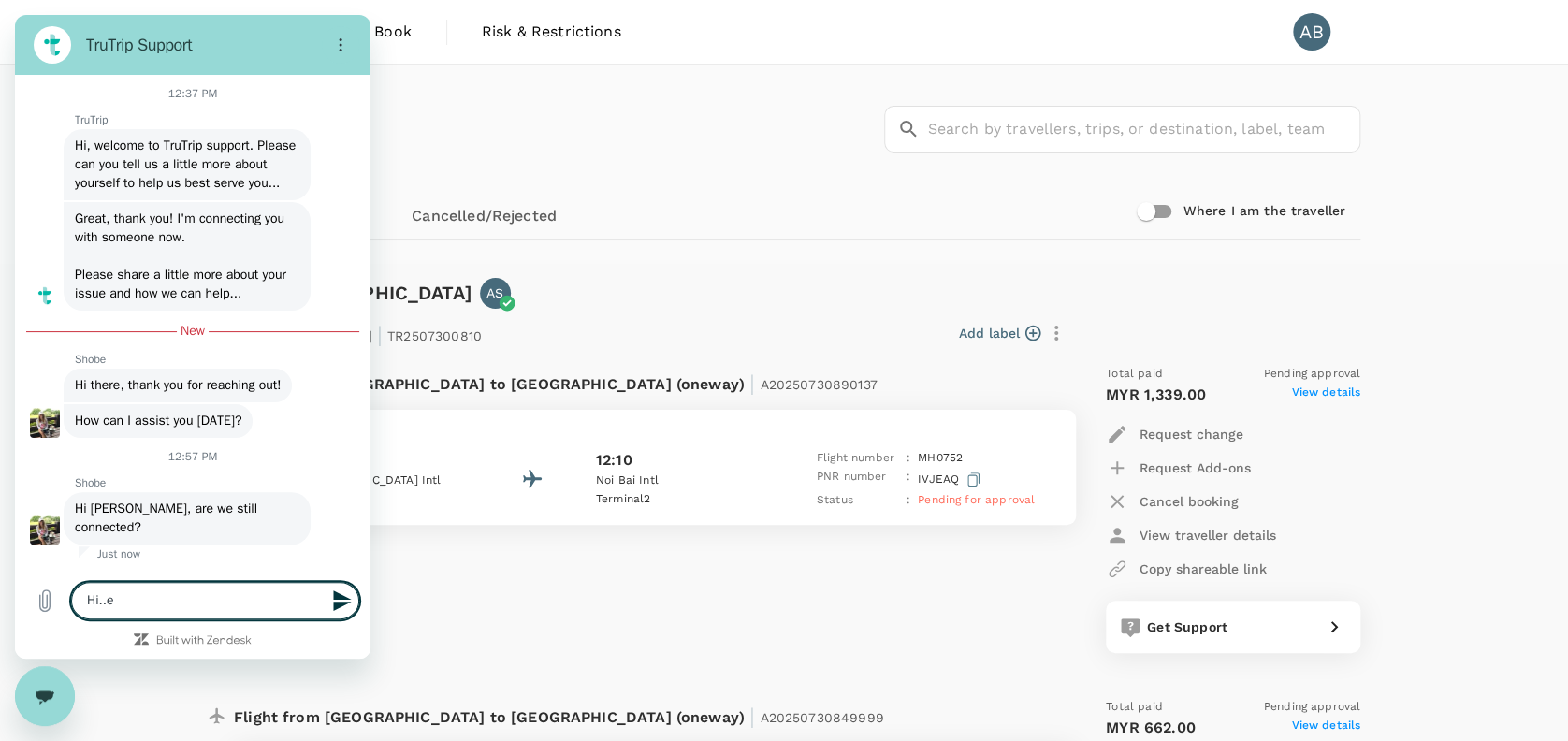 type on "Hi..ev" 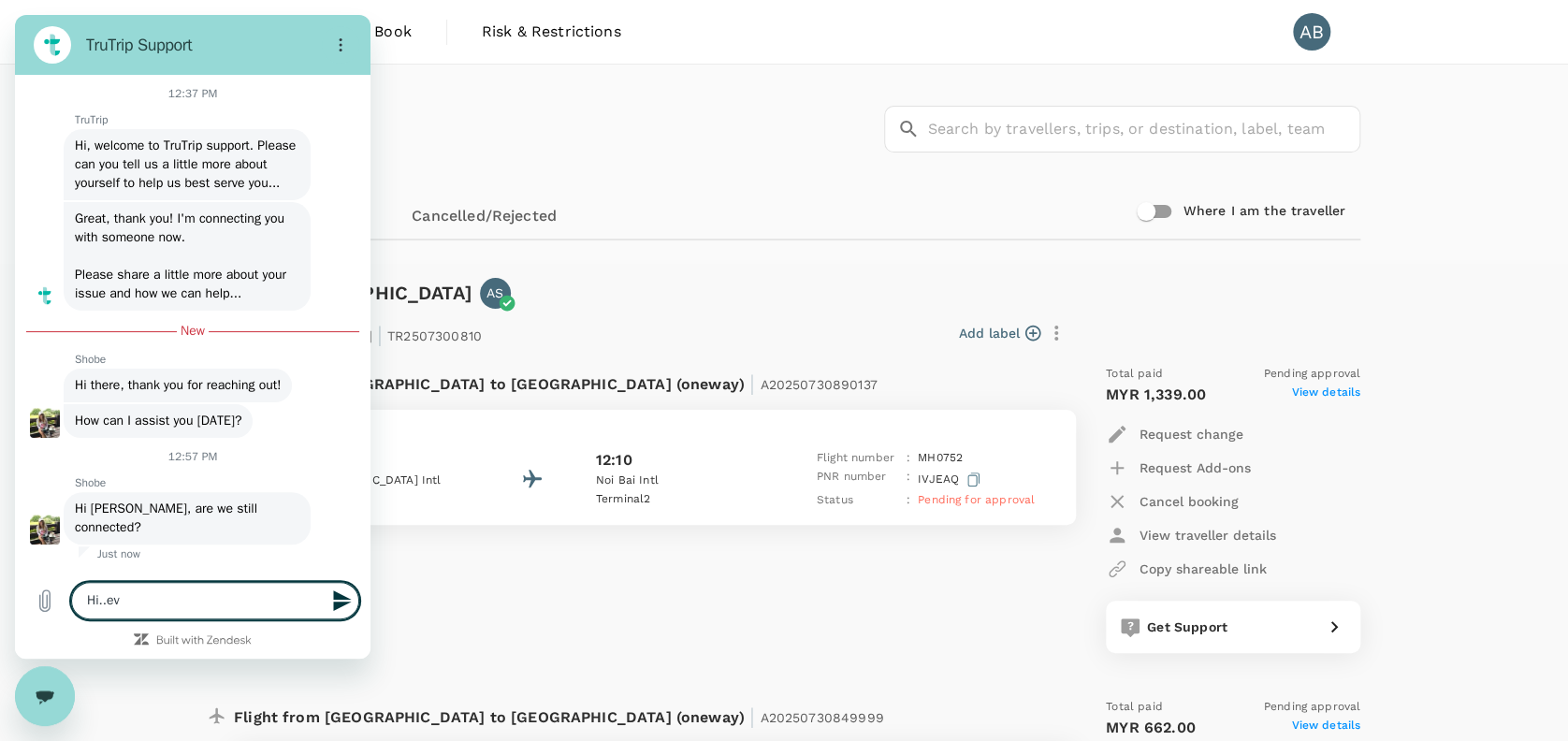 type on "Hi..eve" 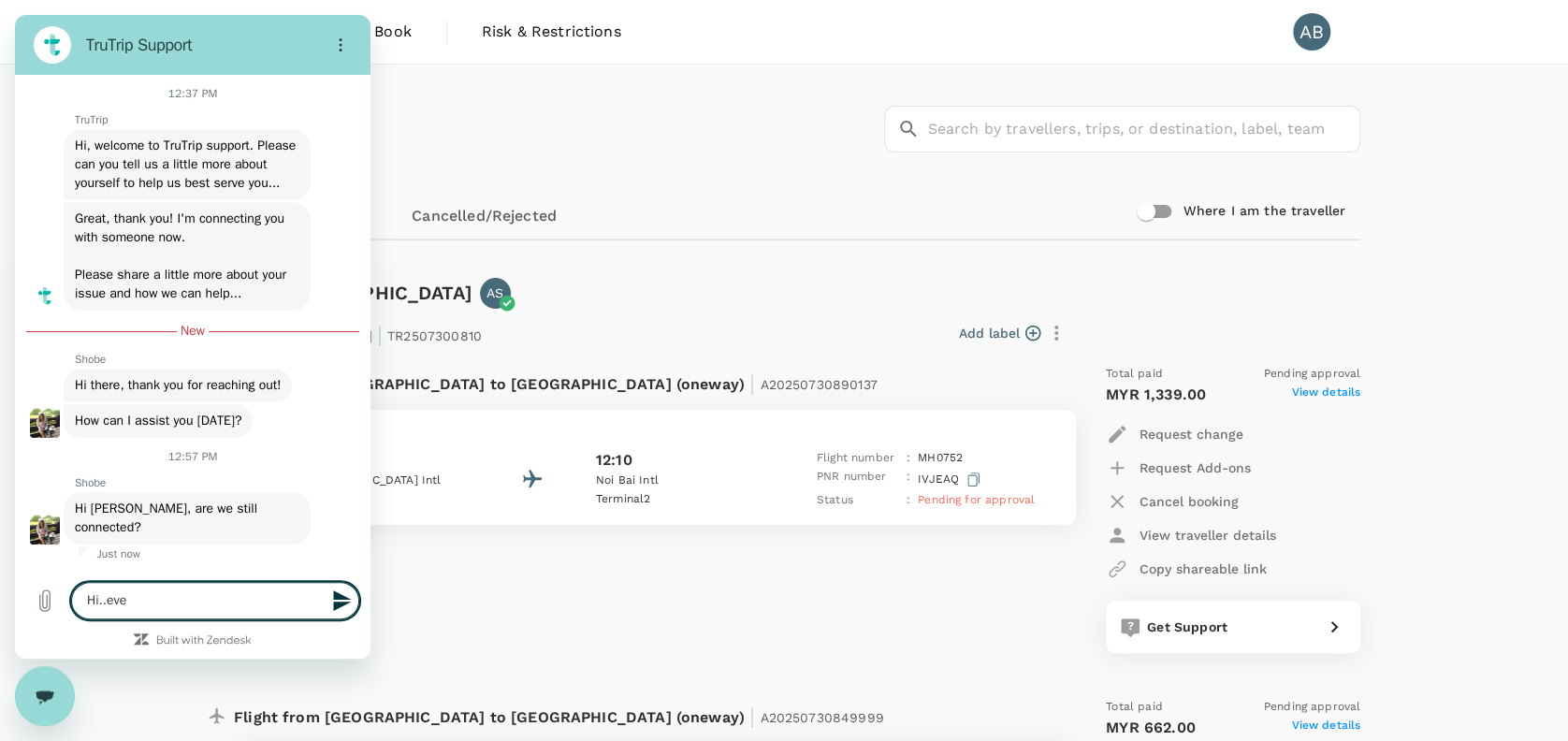 type on "Hi..ever" 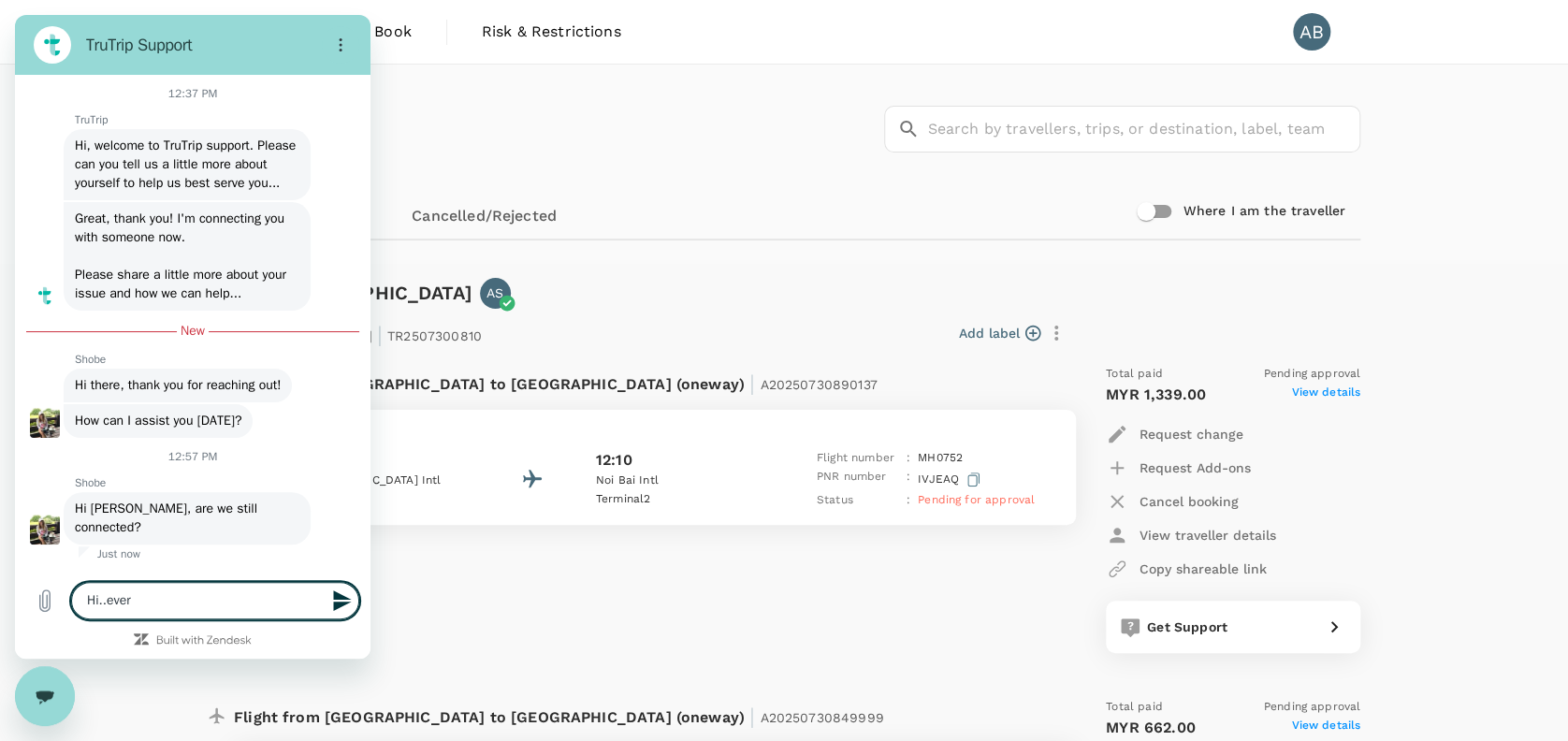 type on "Hi..every" 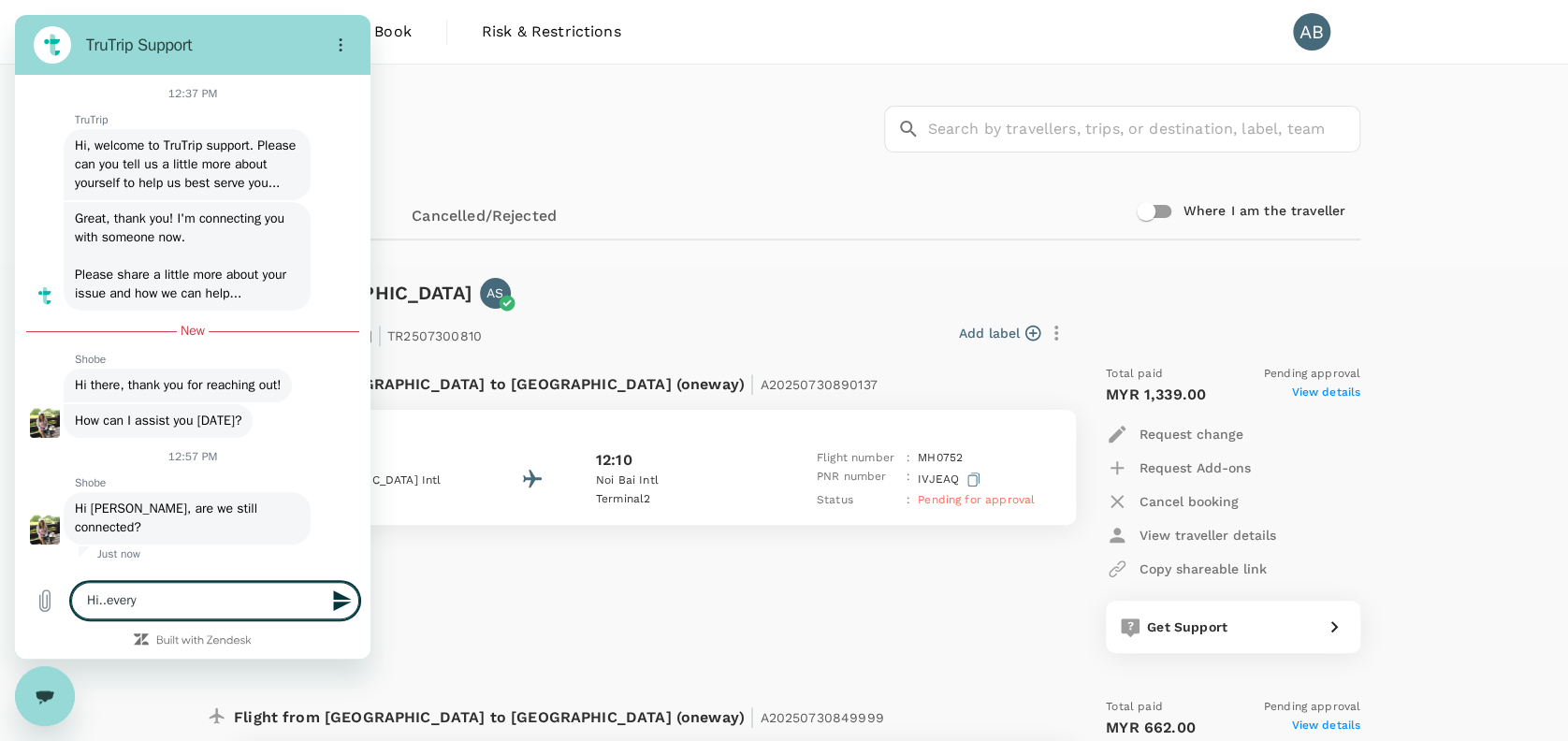 type on "Hi..everyt" 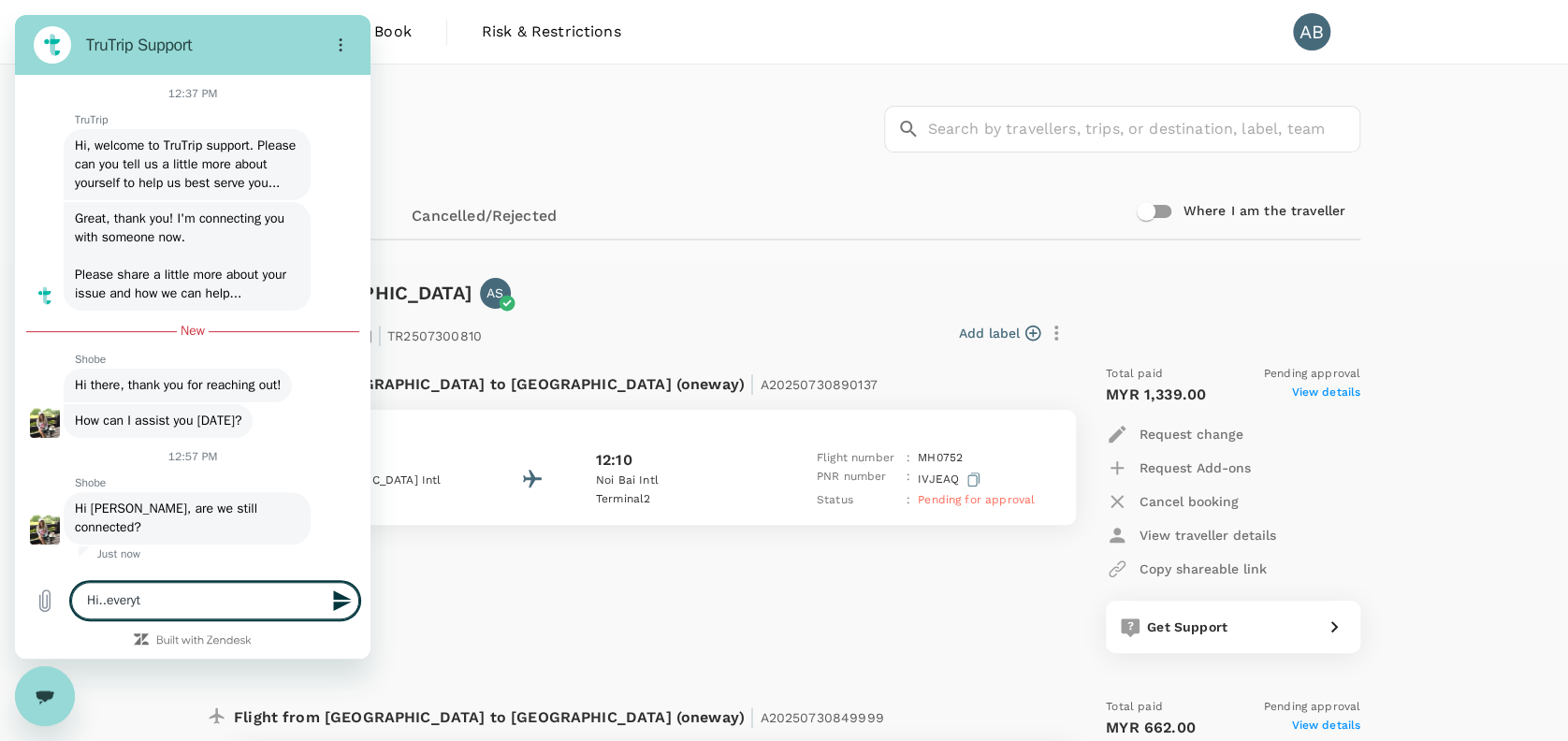 type on "Hi..everyth" 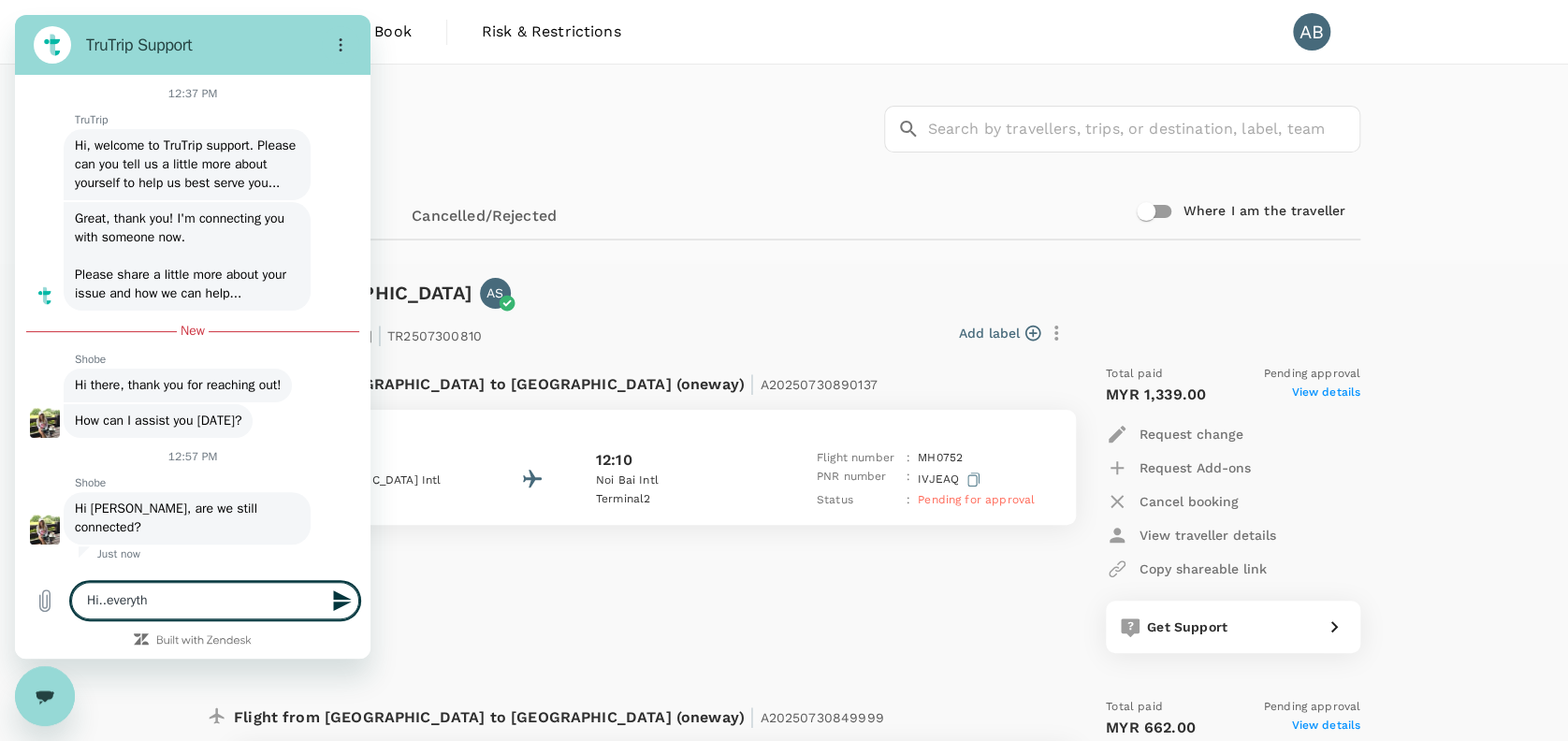 type on "Hi..everythi" 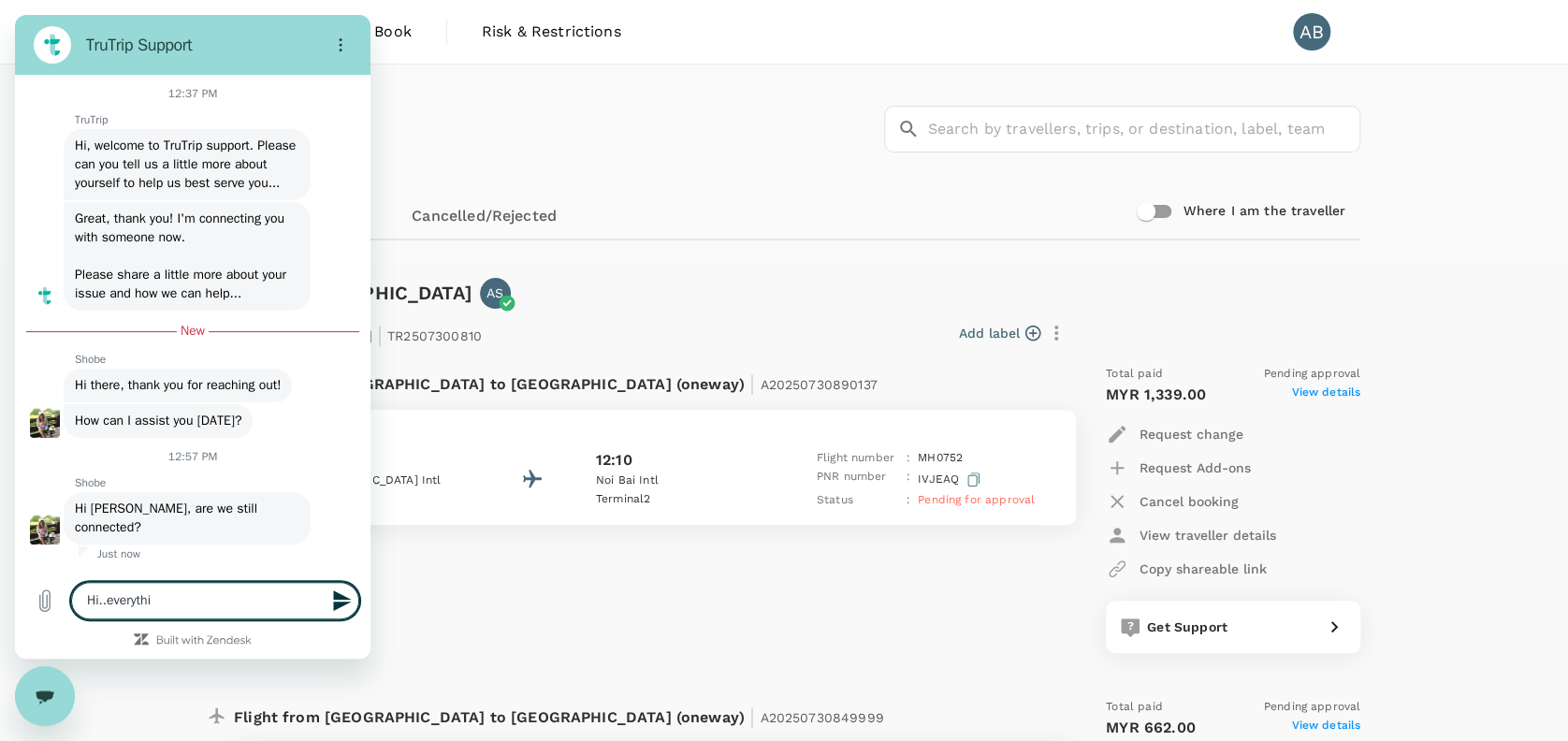 type on "Hi..everythin" 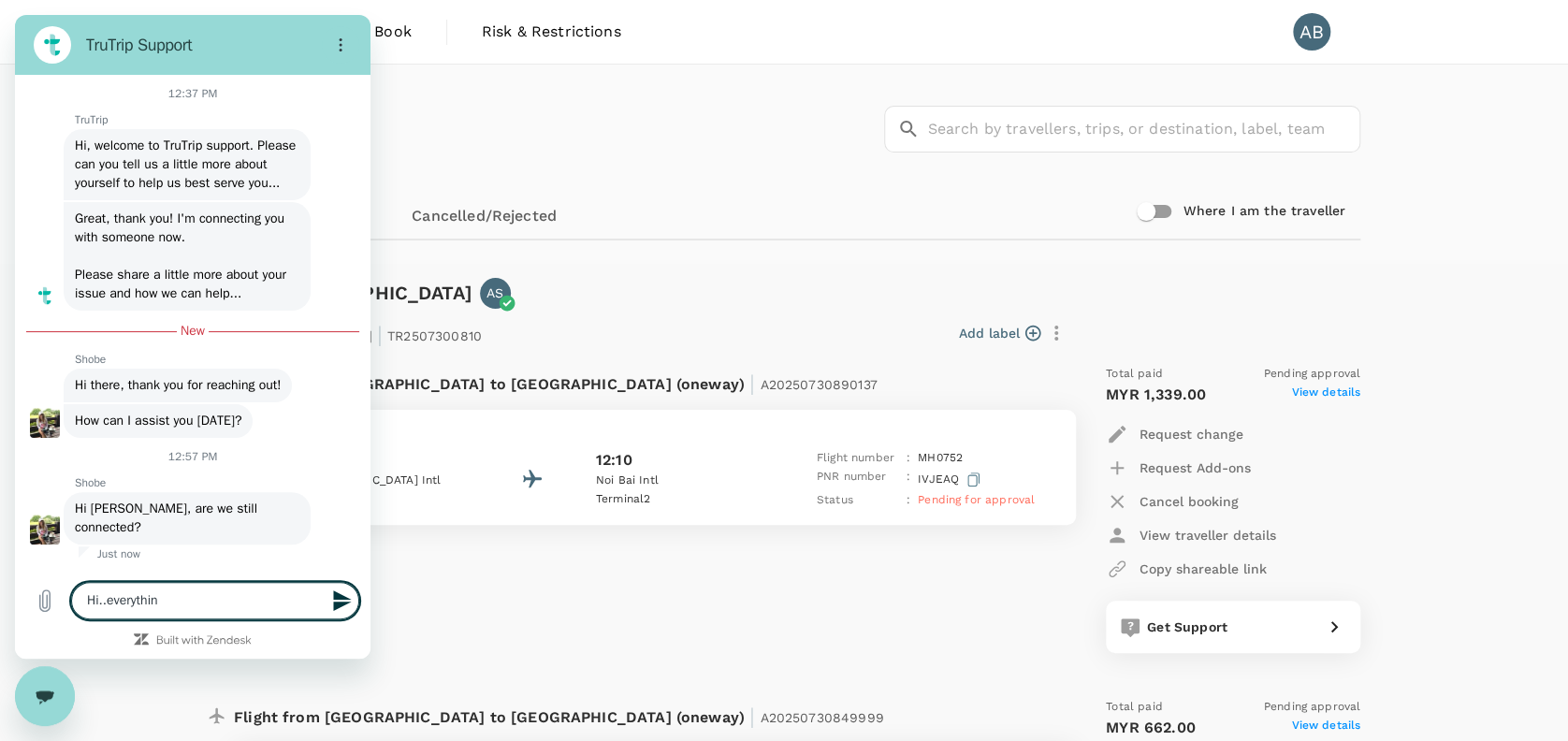 type on "Hi..everything" 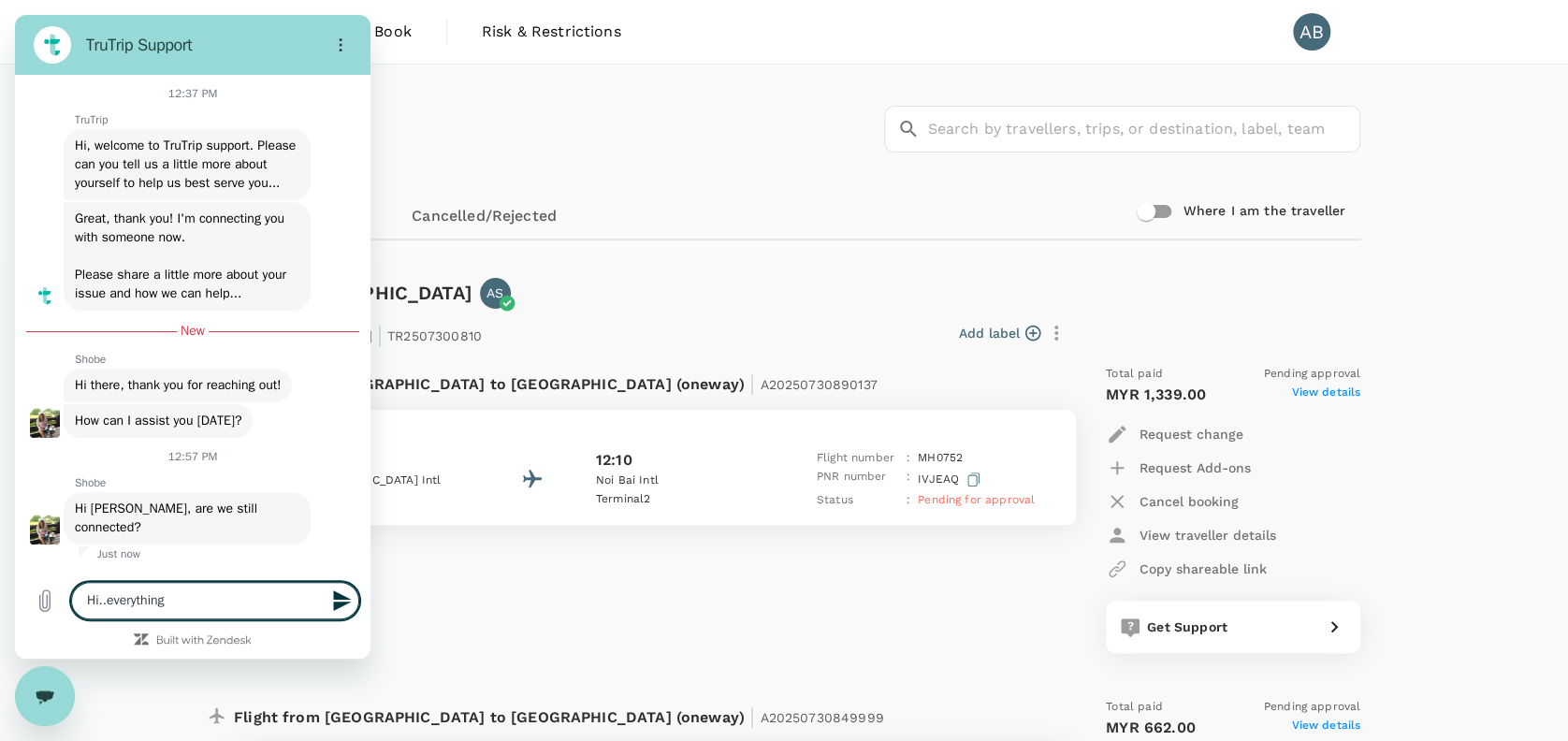 type on "Hi..everything" 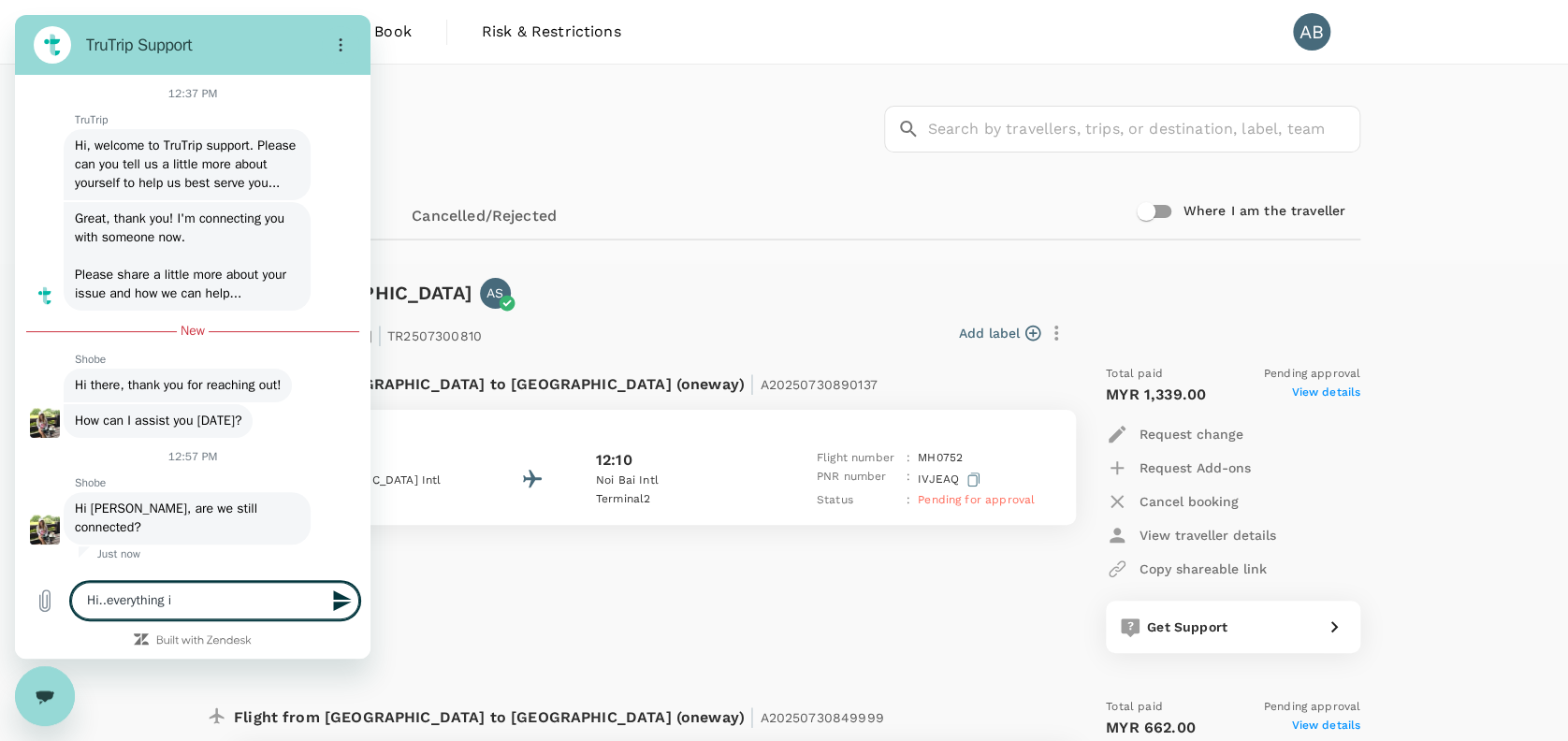 type on "Hi..everything is" 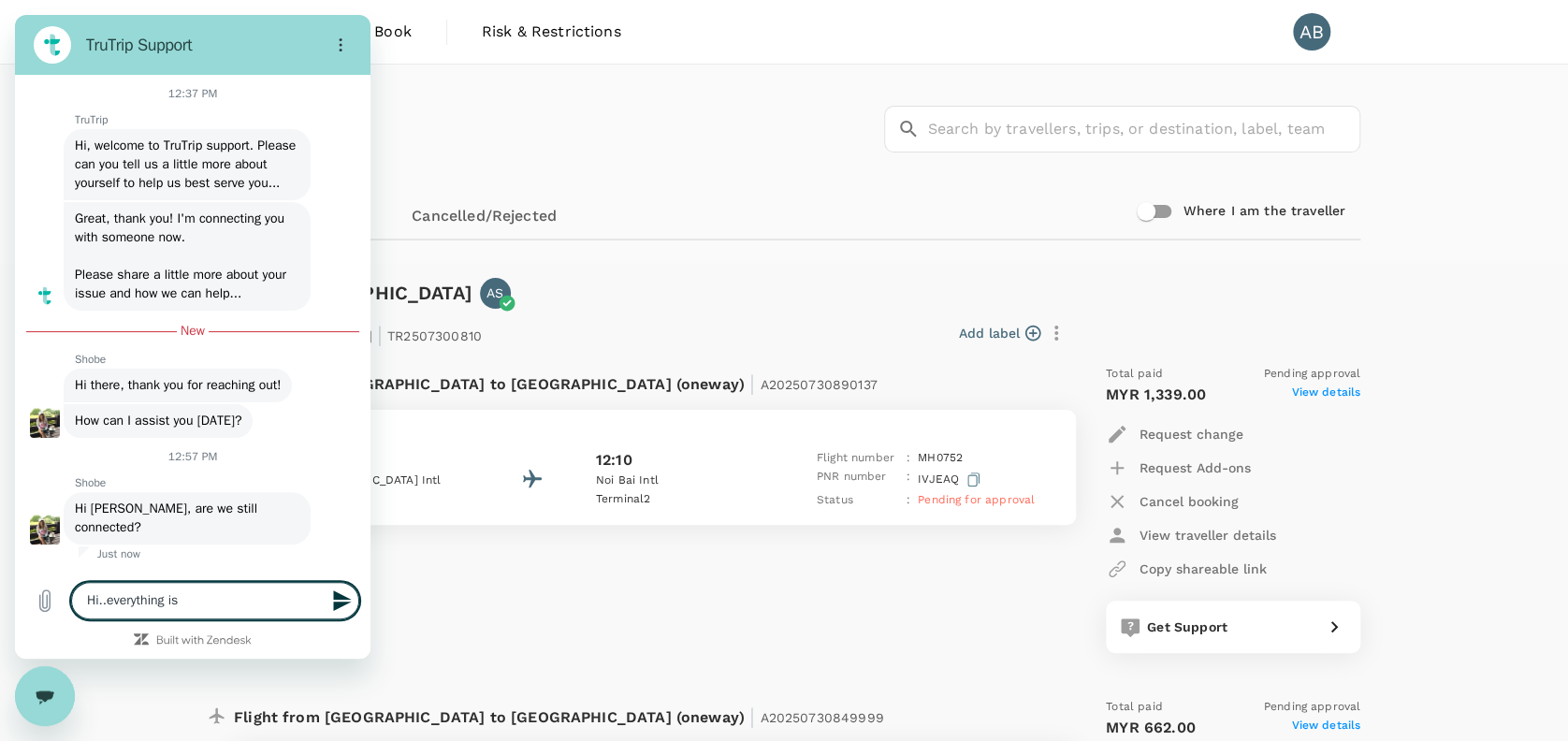 type on "Hi..everything is" 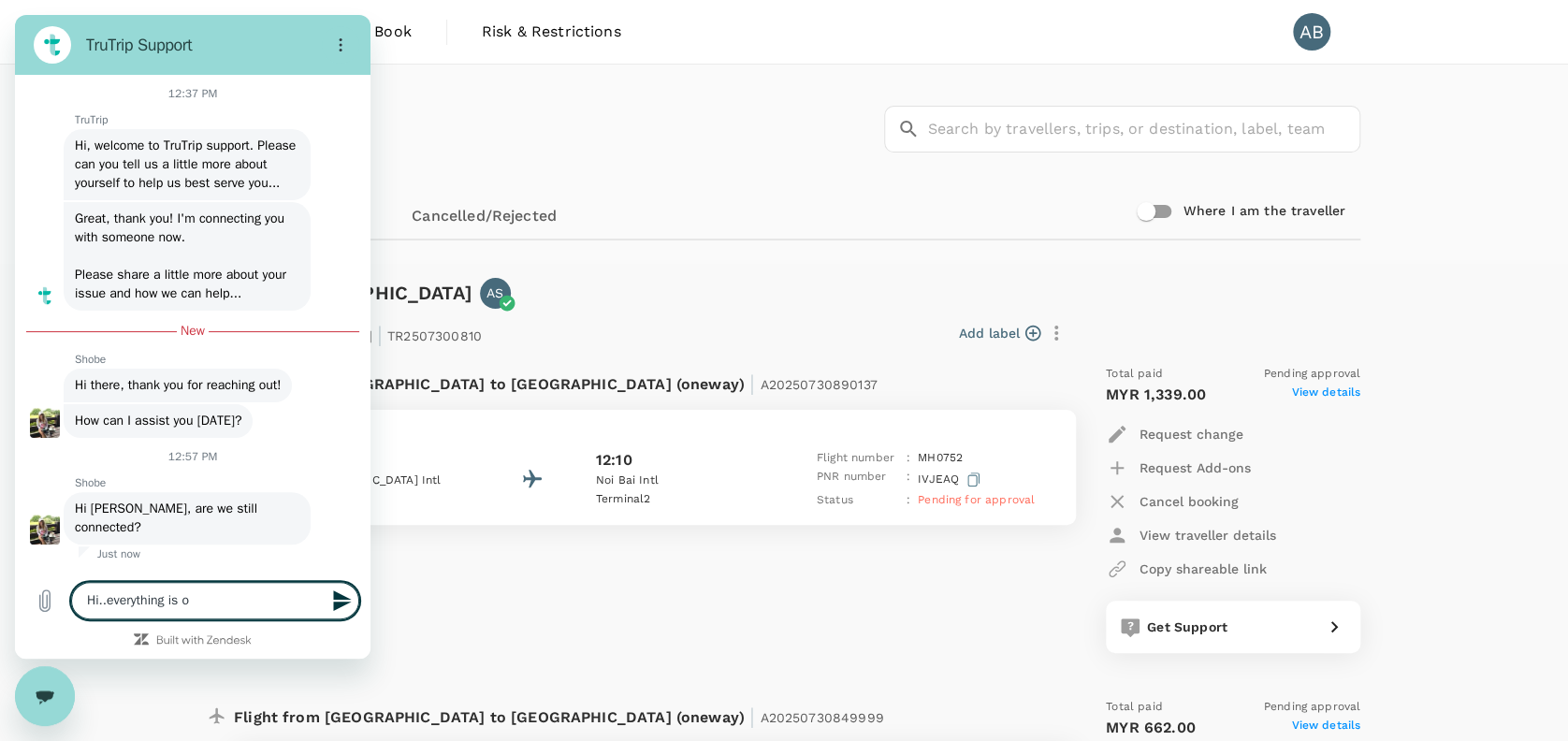 type on "Hi..everything is ok" 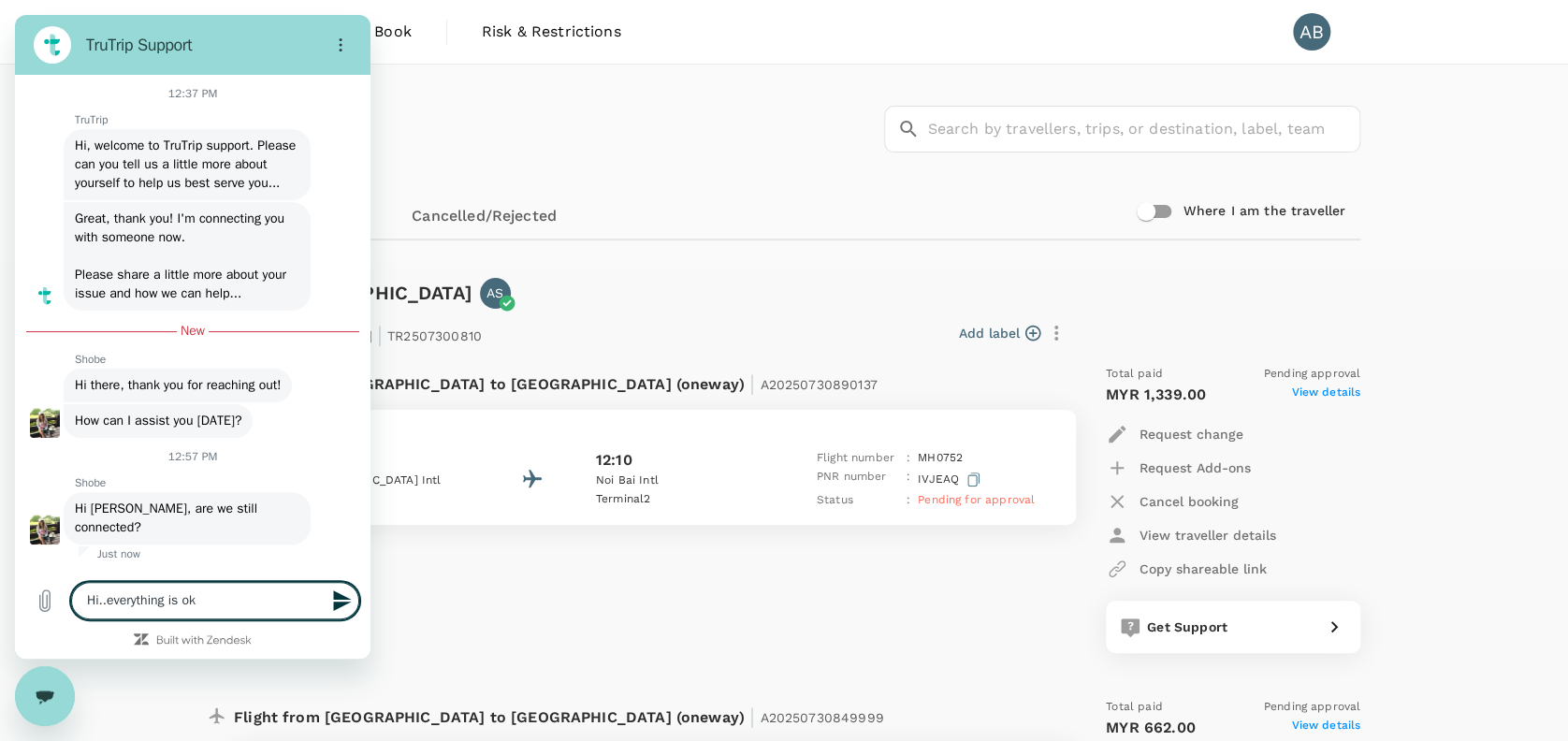 type on "Hi..everything is ok." 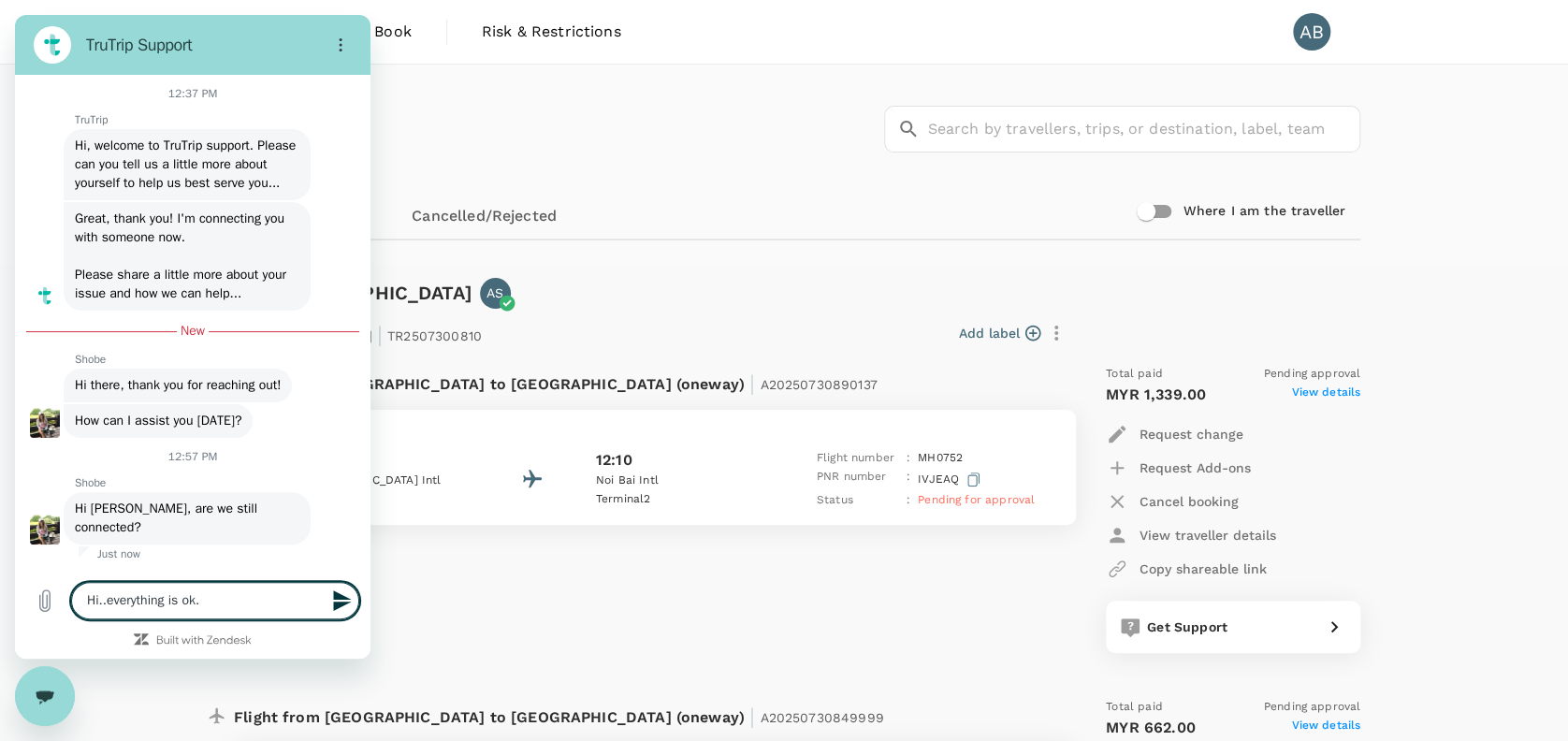 type on "Hi..everything is ok.." 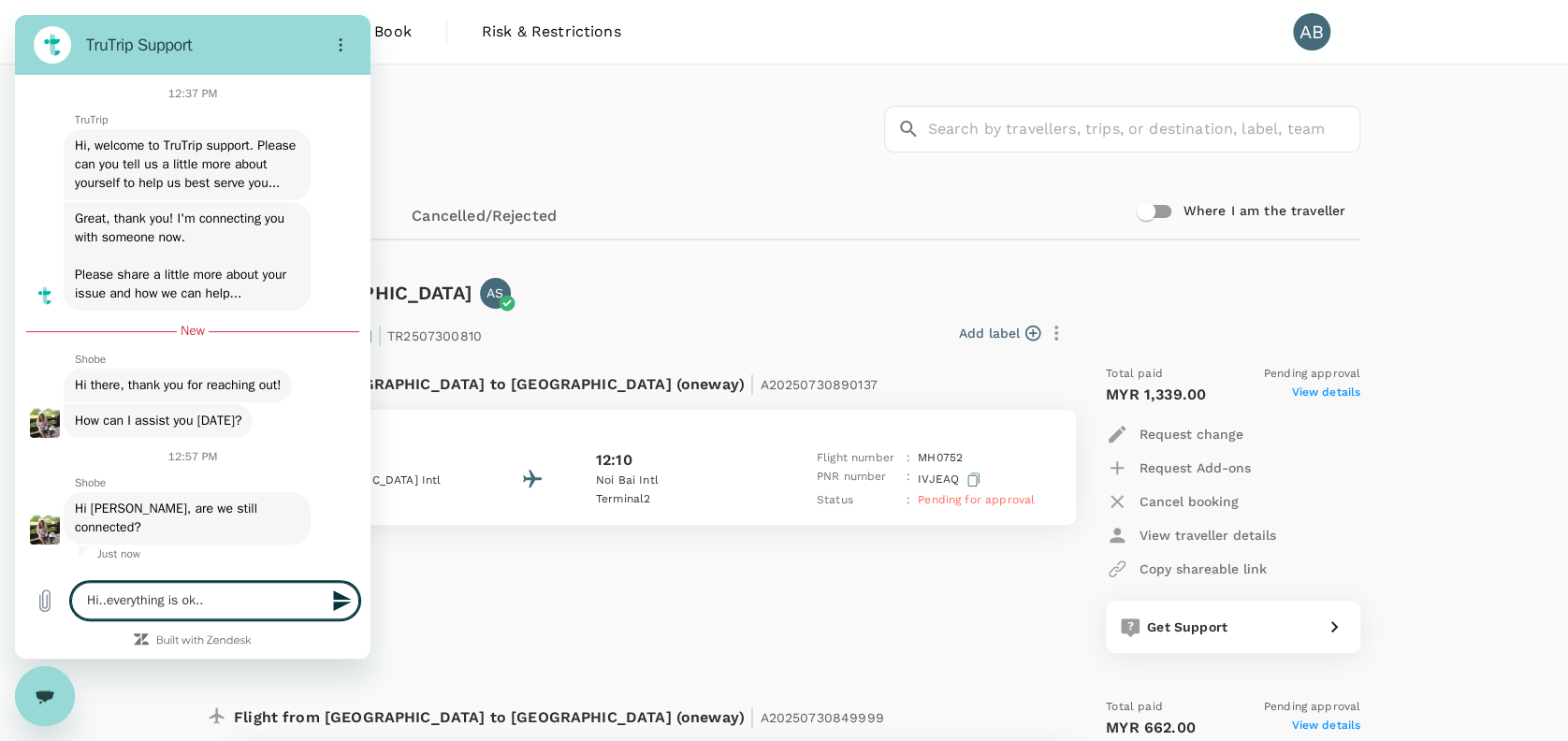 type on "Hi..everything is ok..i" 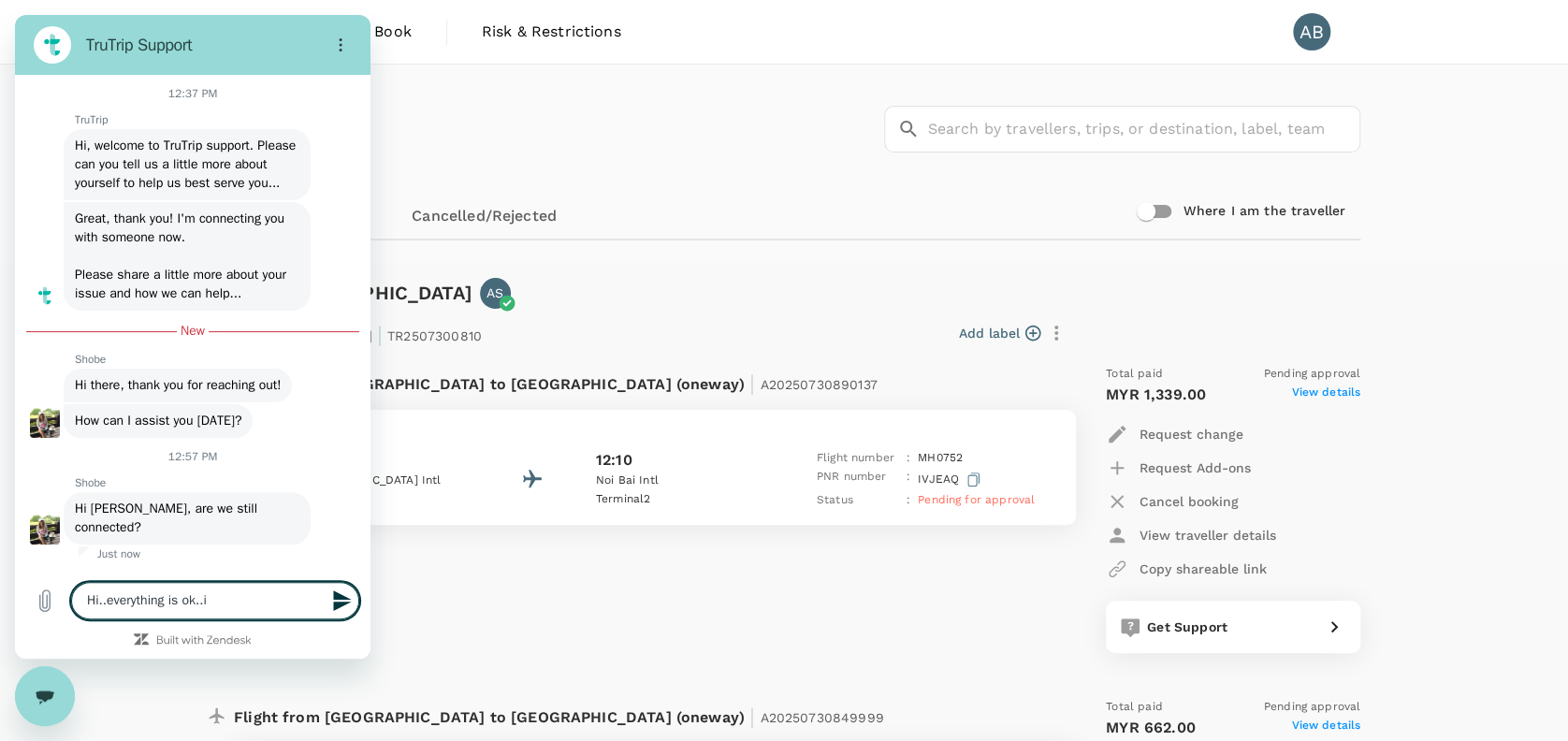 type on "Hi..everything is ok..im" 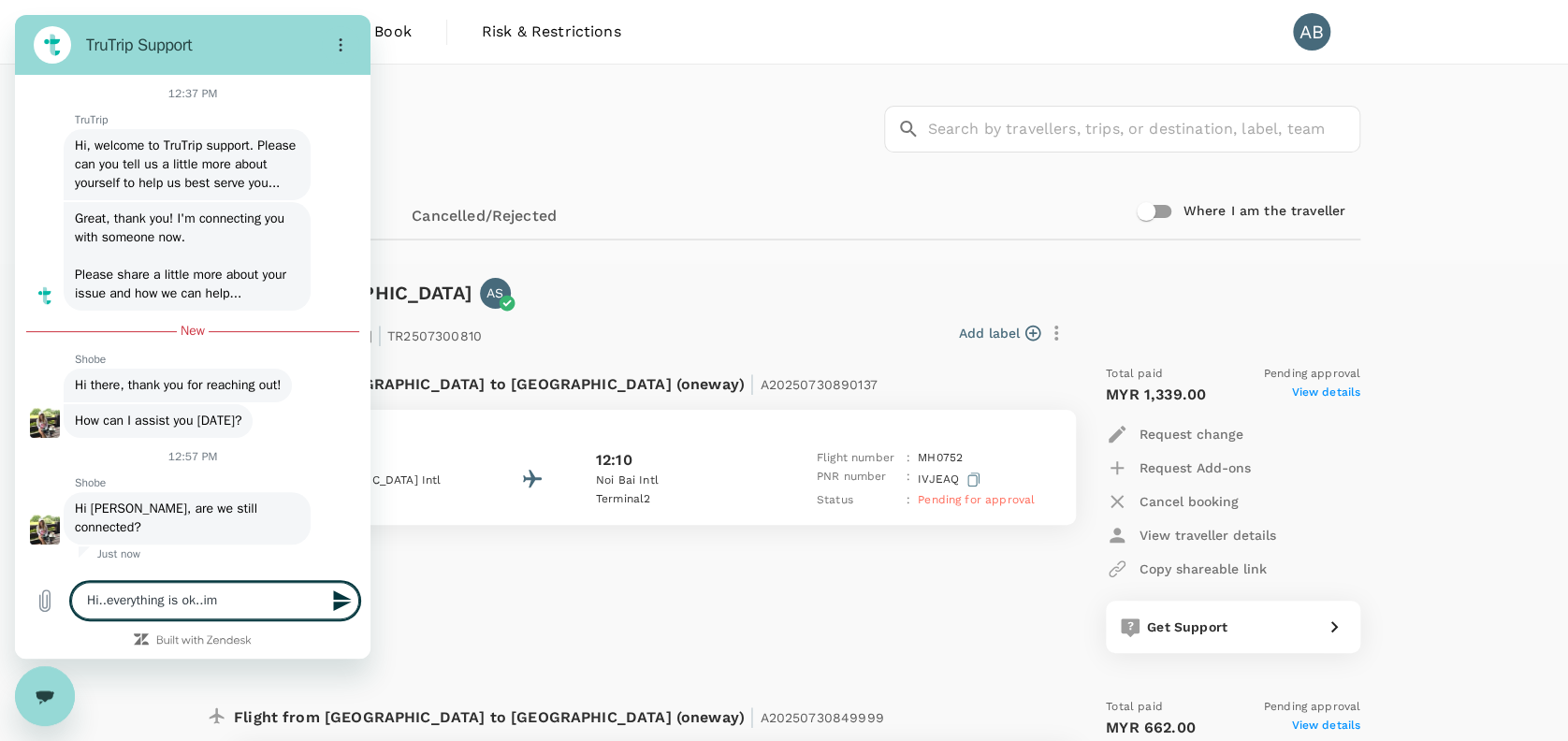 type on "Hi..everything is ok..im" 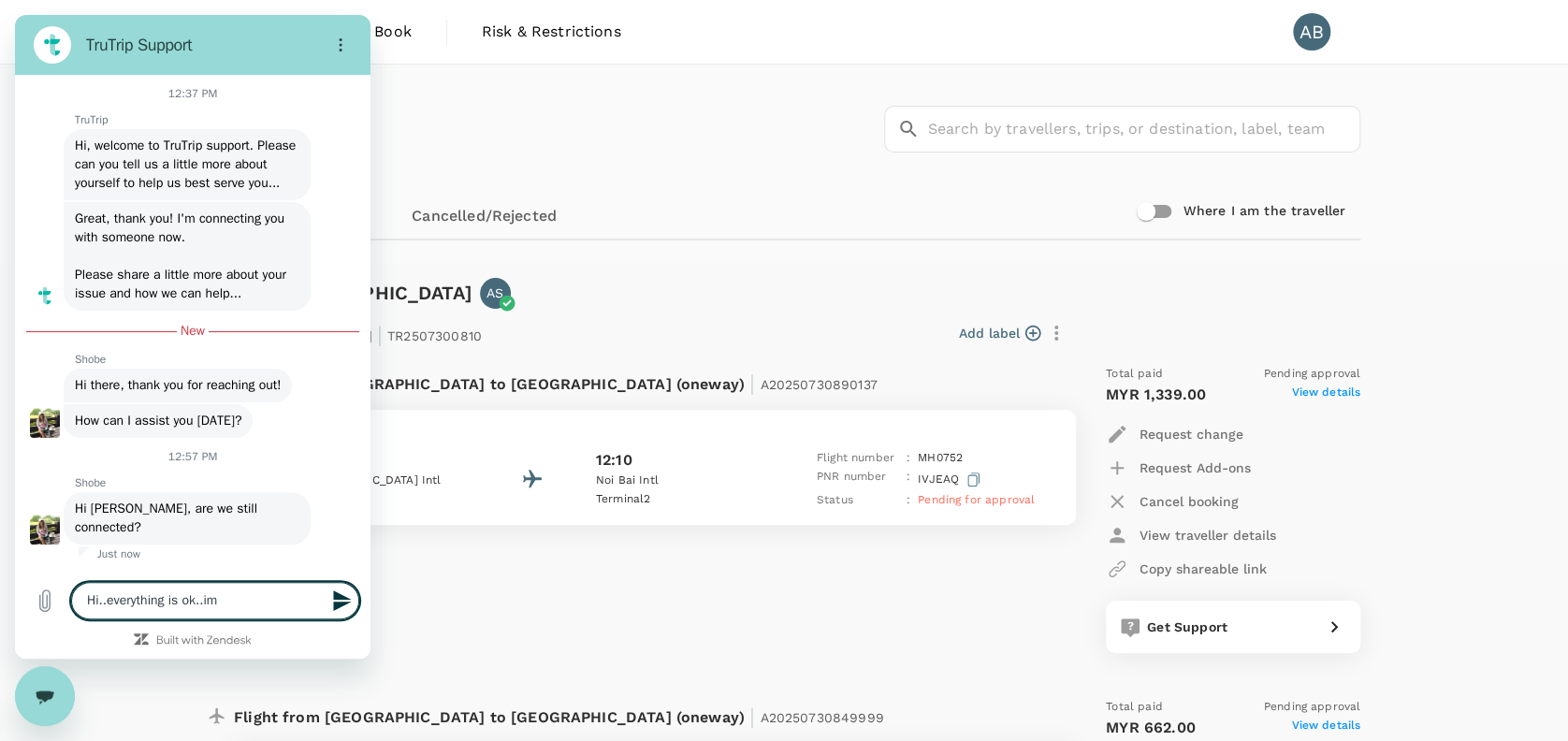 type on "x" 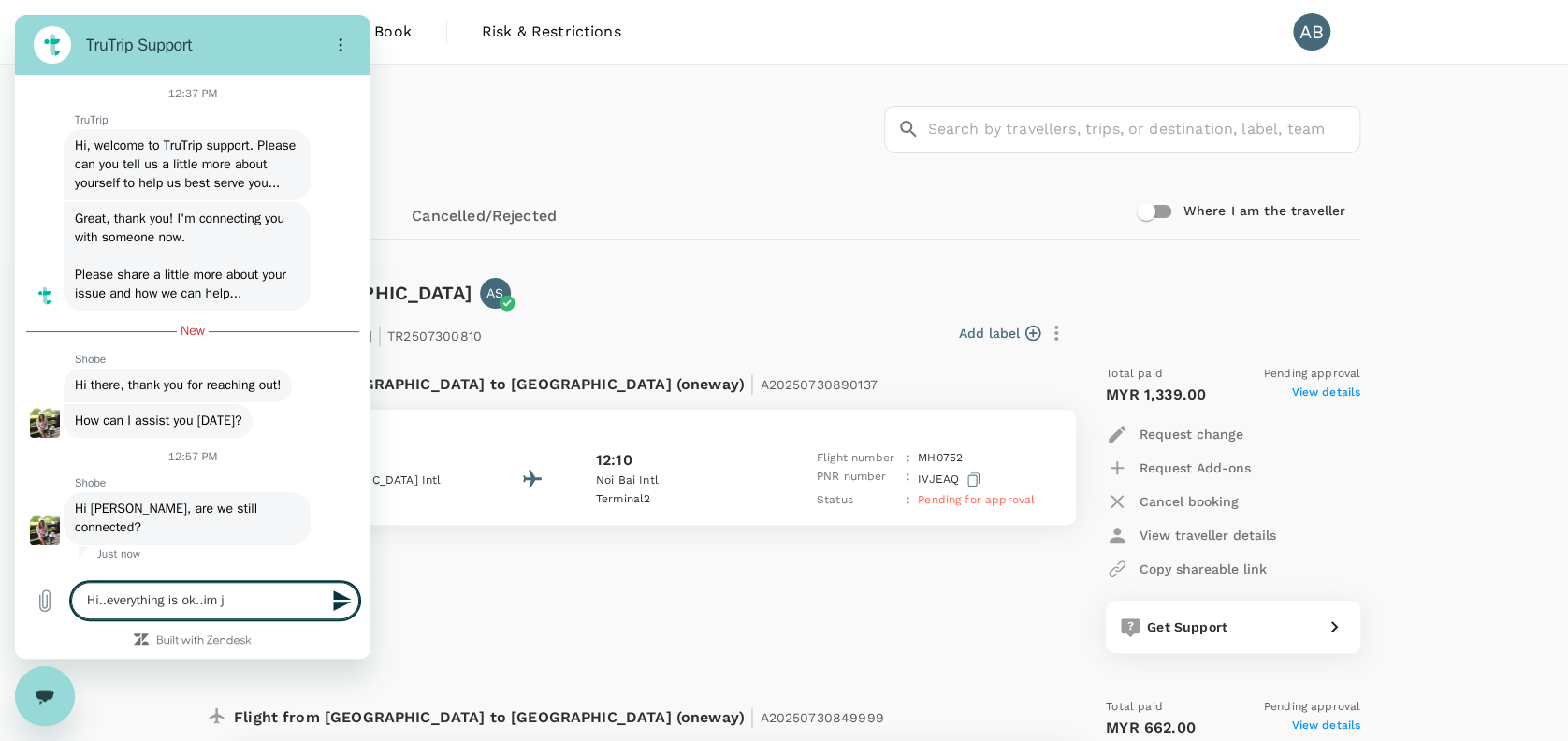type on "Hi..everything is ok..im ju" 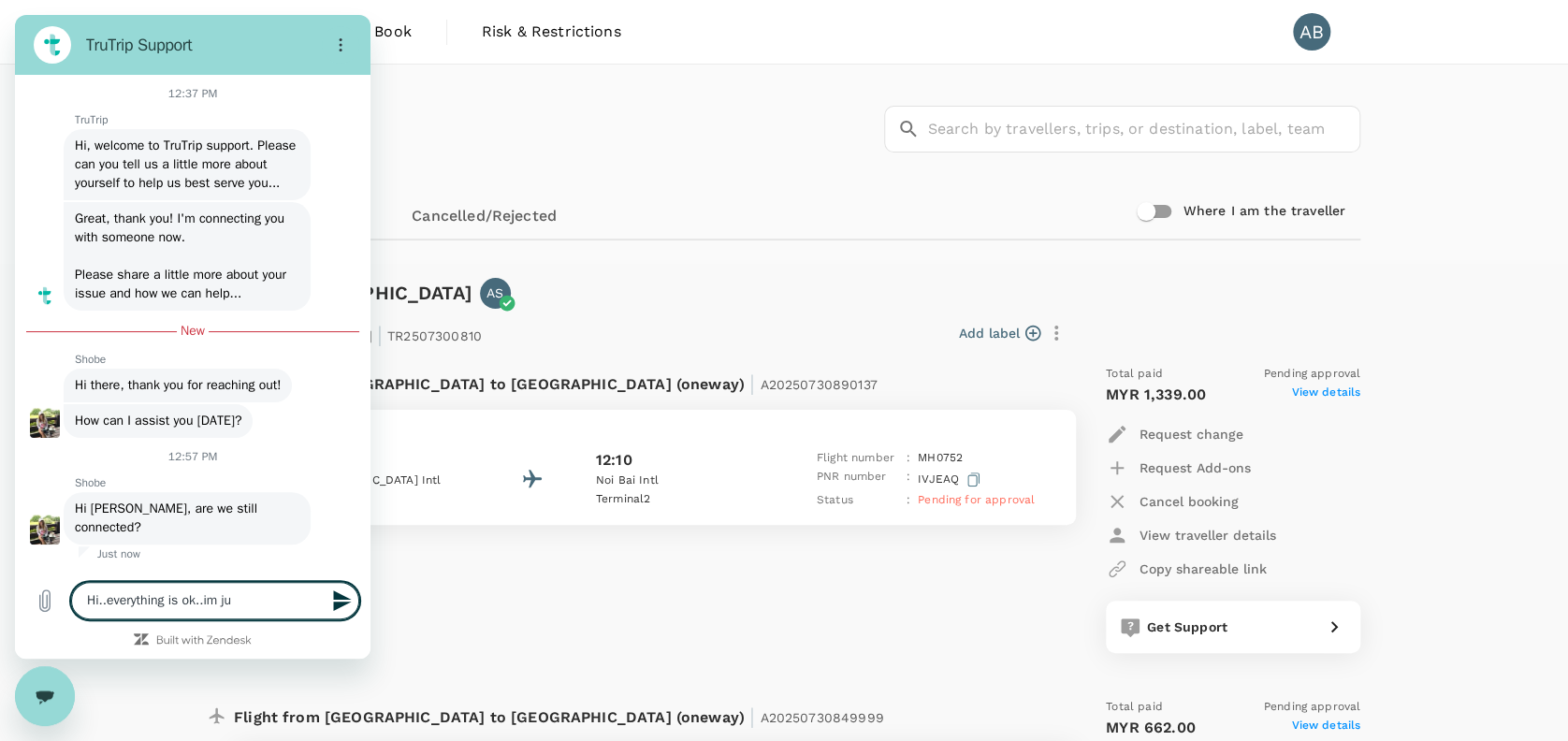 type on "Hi..everything is ok..im jus" 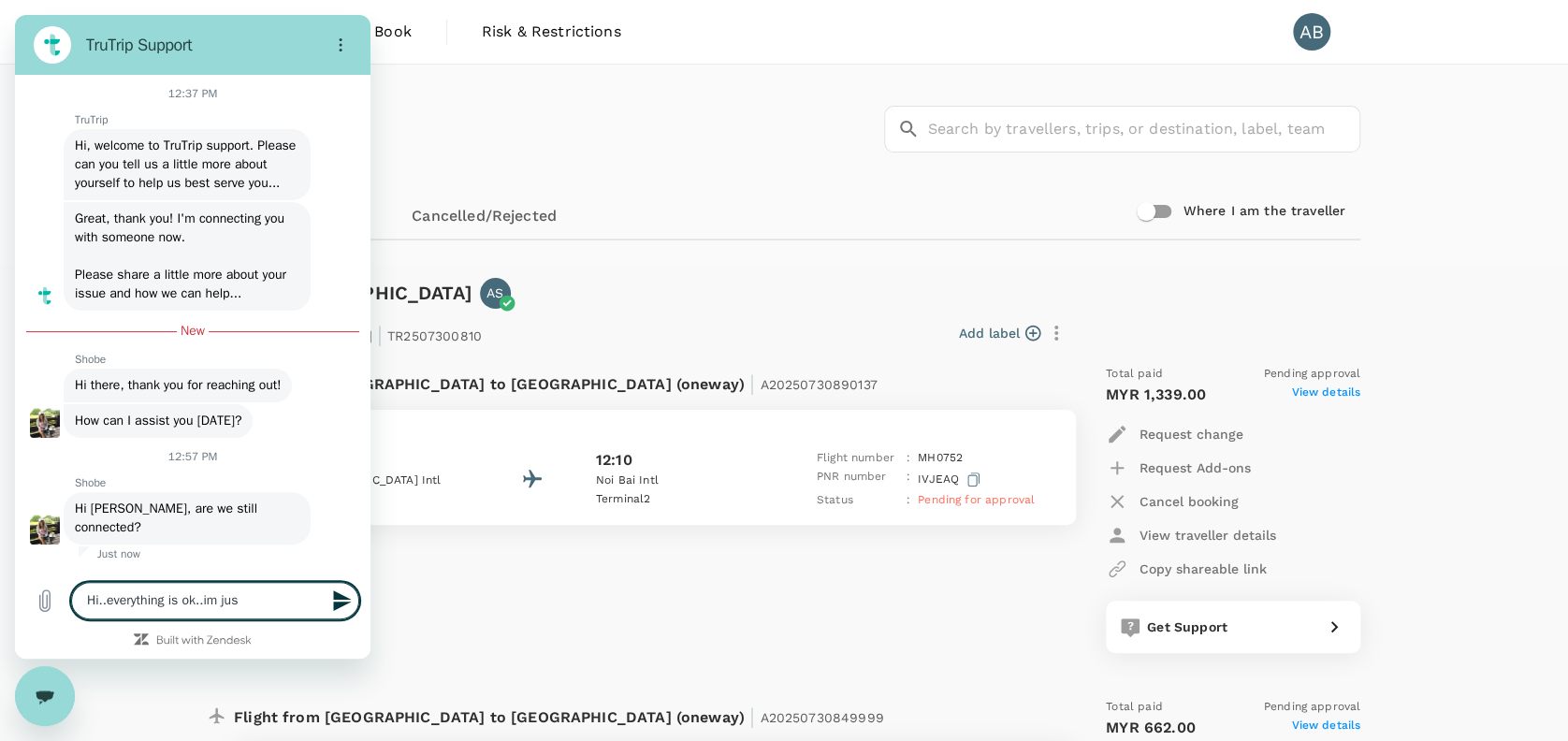 type on "Hi..everything is ok..im just" 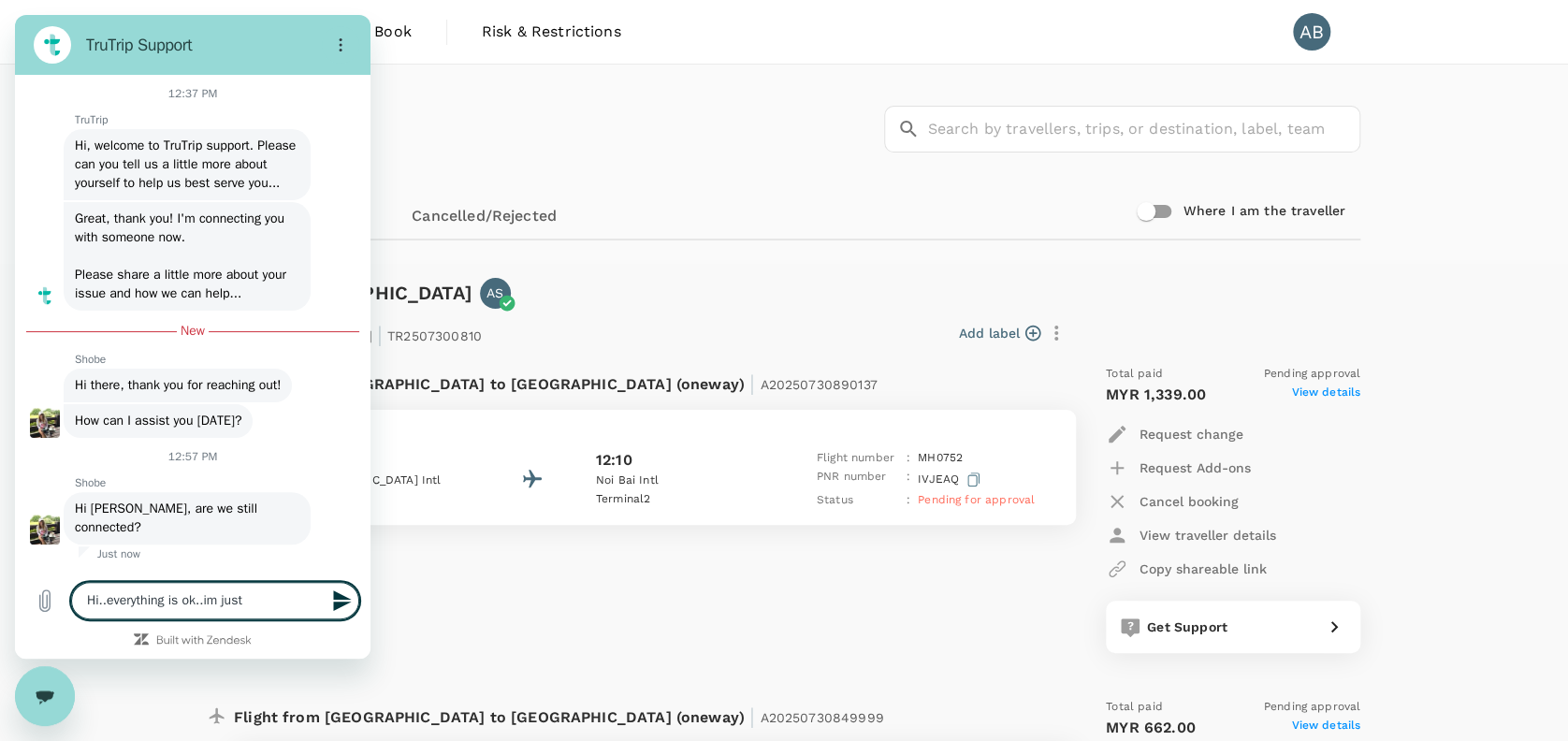 type on "Hi..everything is ok..im just" 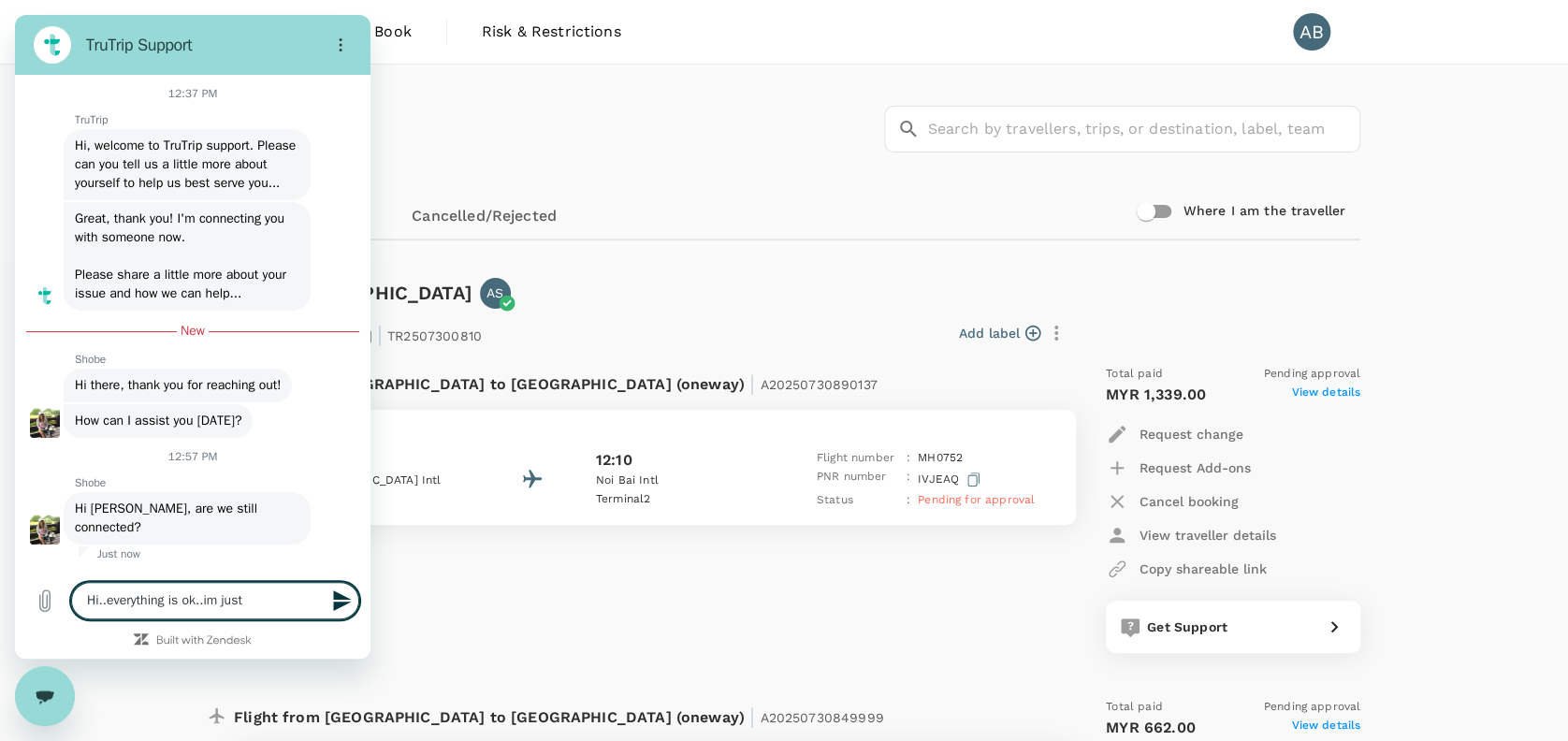 type on "Hi..everything is ok..im just c" 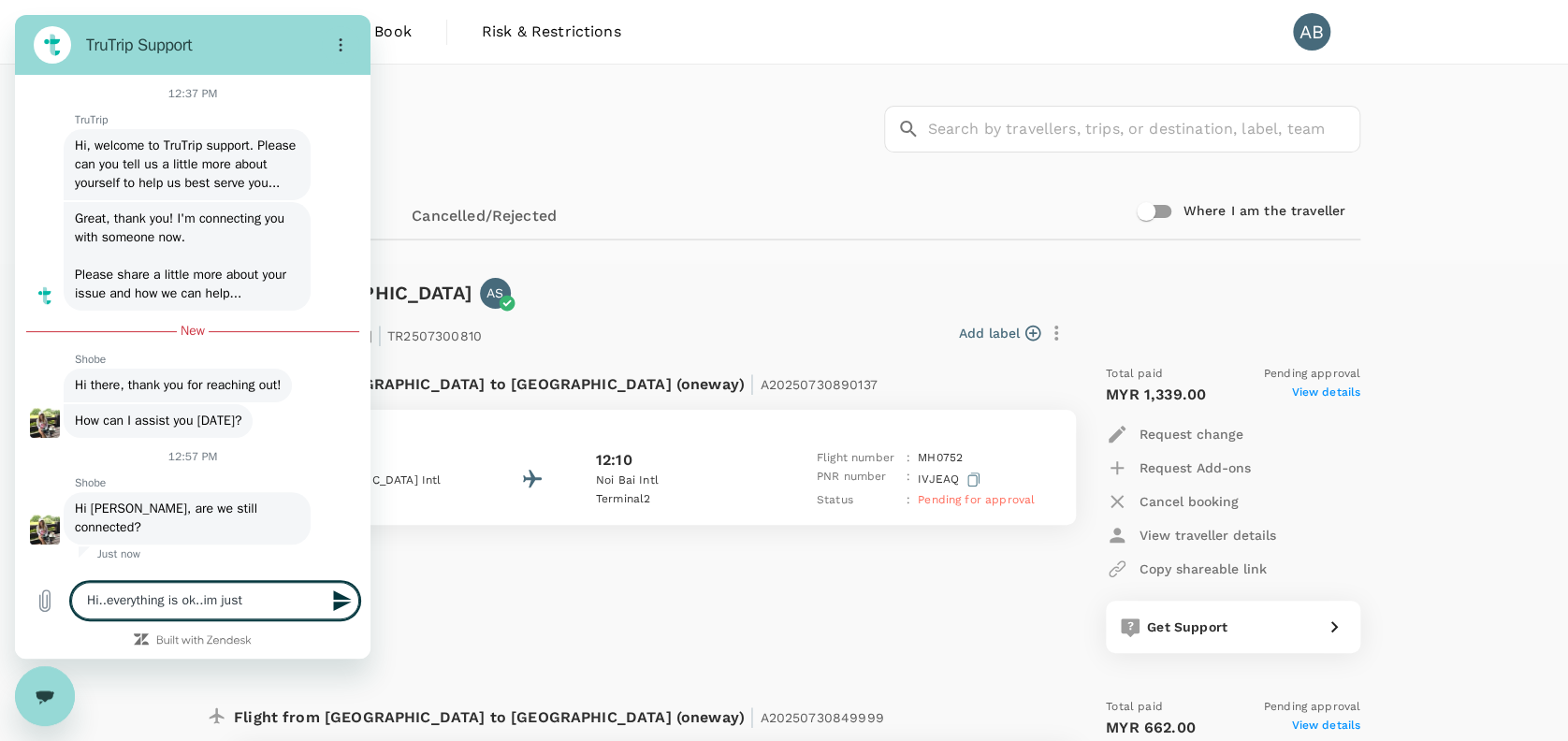 type on "x" 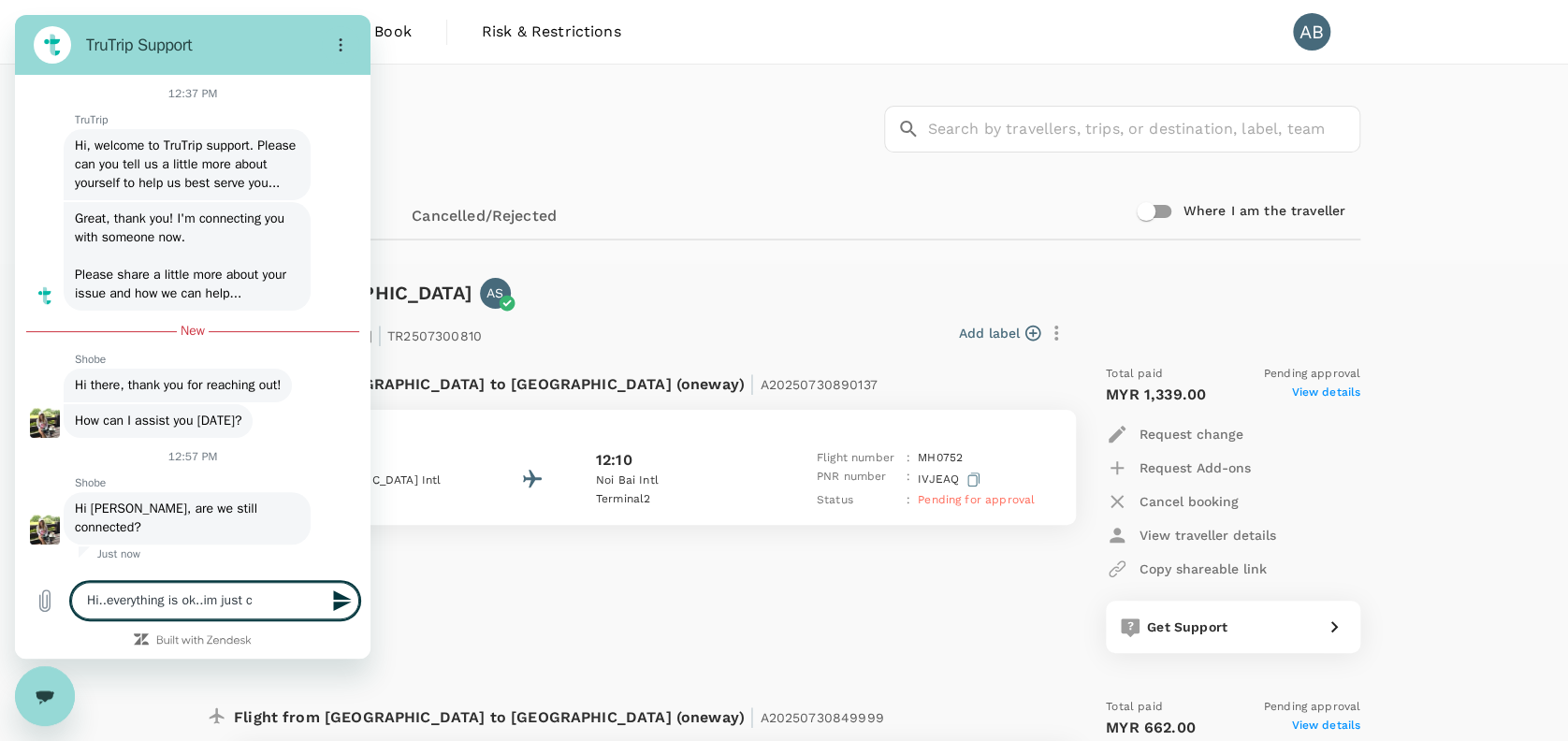 type on "Hi..everything is ok..im just ch" 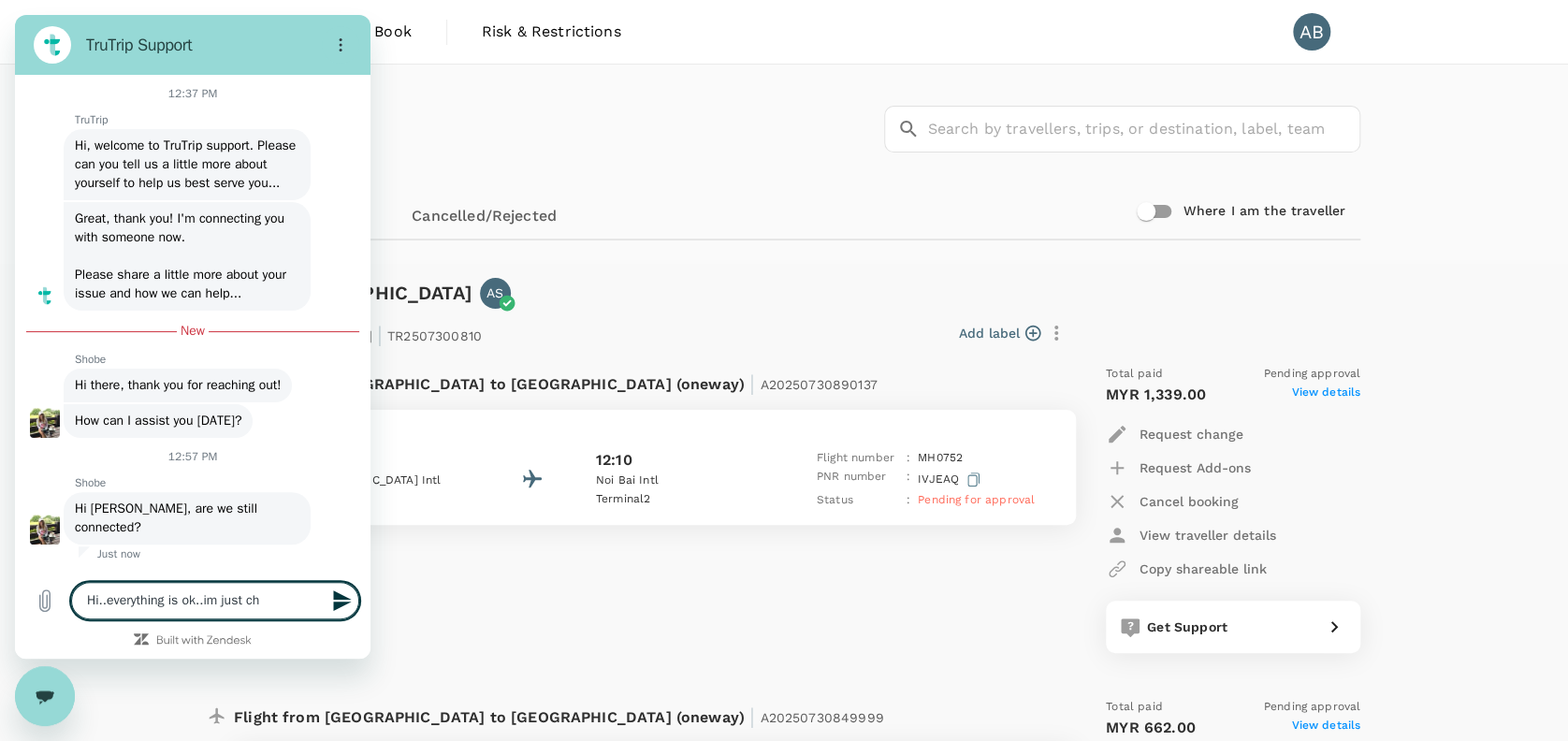 type on "Hi..everything is ok..im just che" 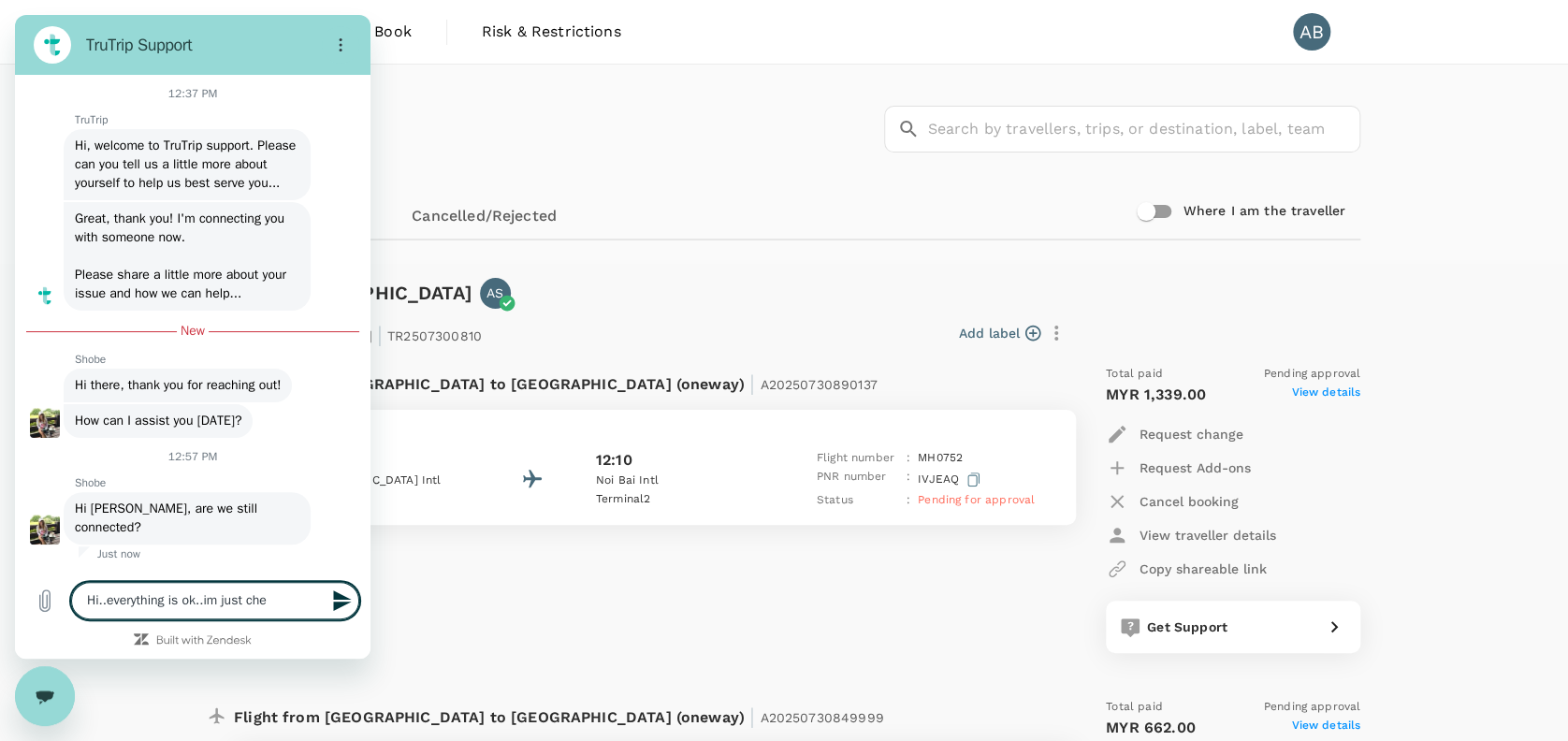 type on "Hi..everything is ok..im just chec" 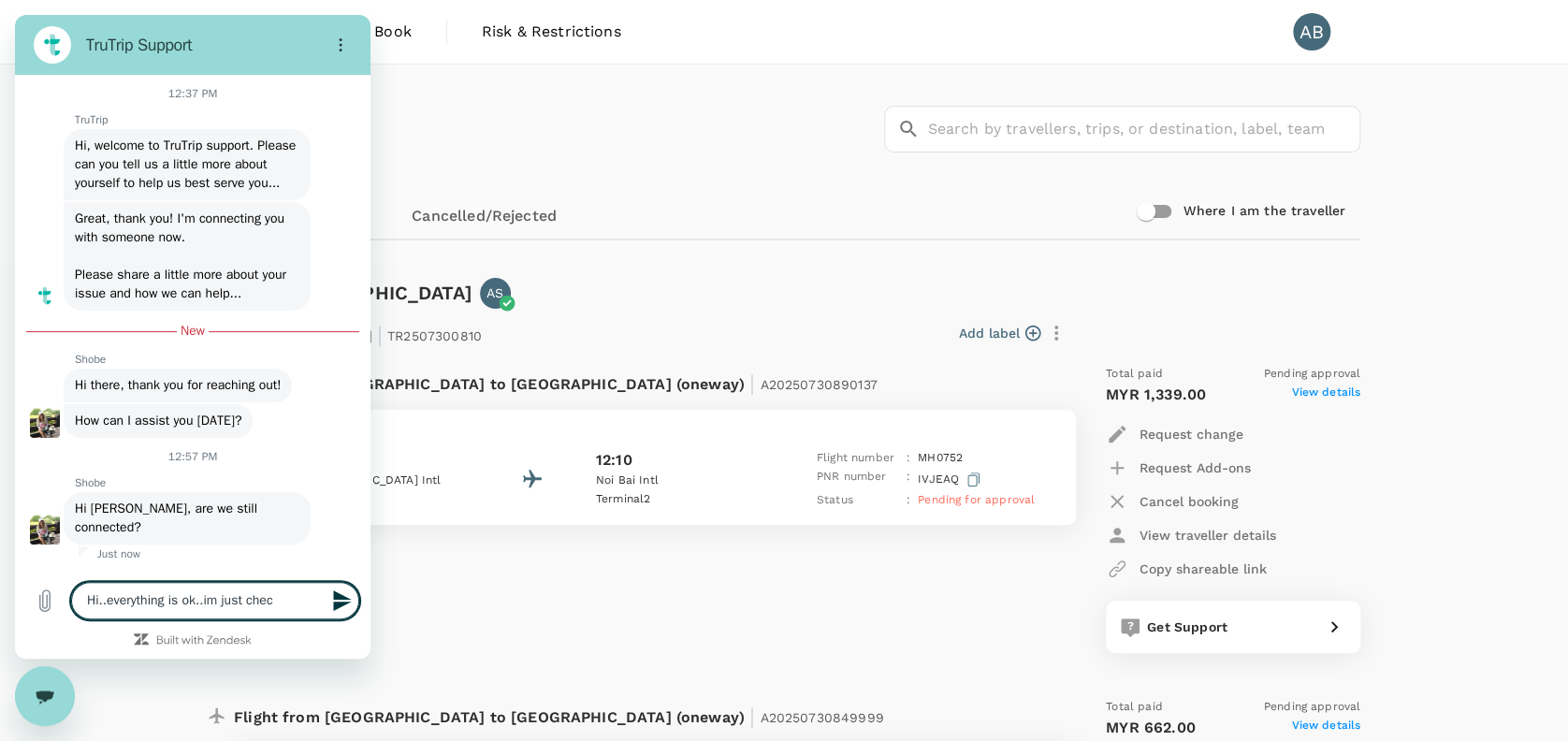 type on "Hi..everything is ok..im just check" 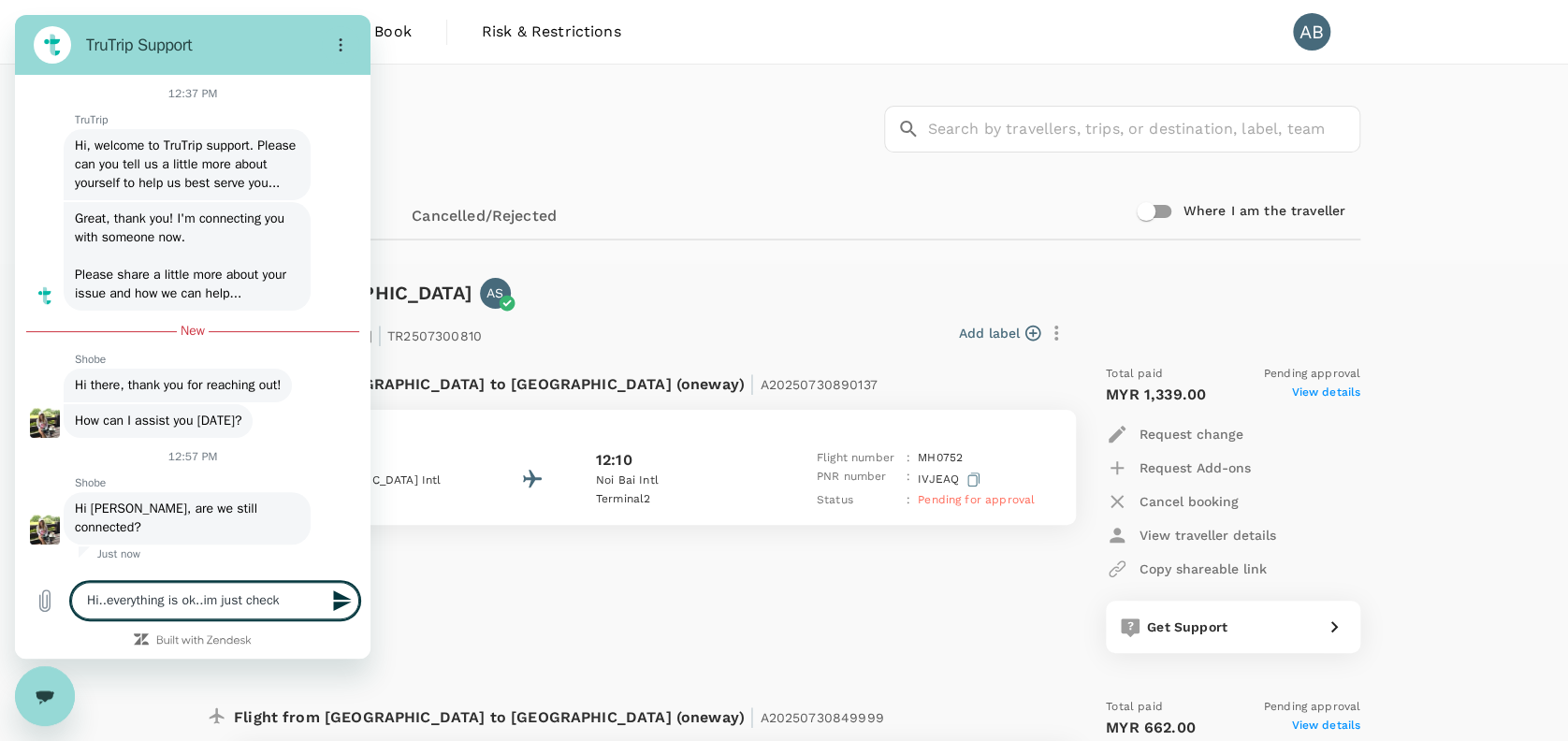 type on "Hi..everything is ok..im just [PERSON_NAME]" 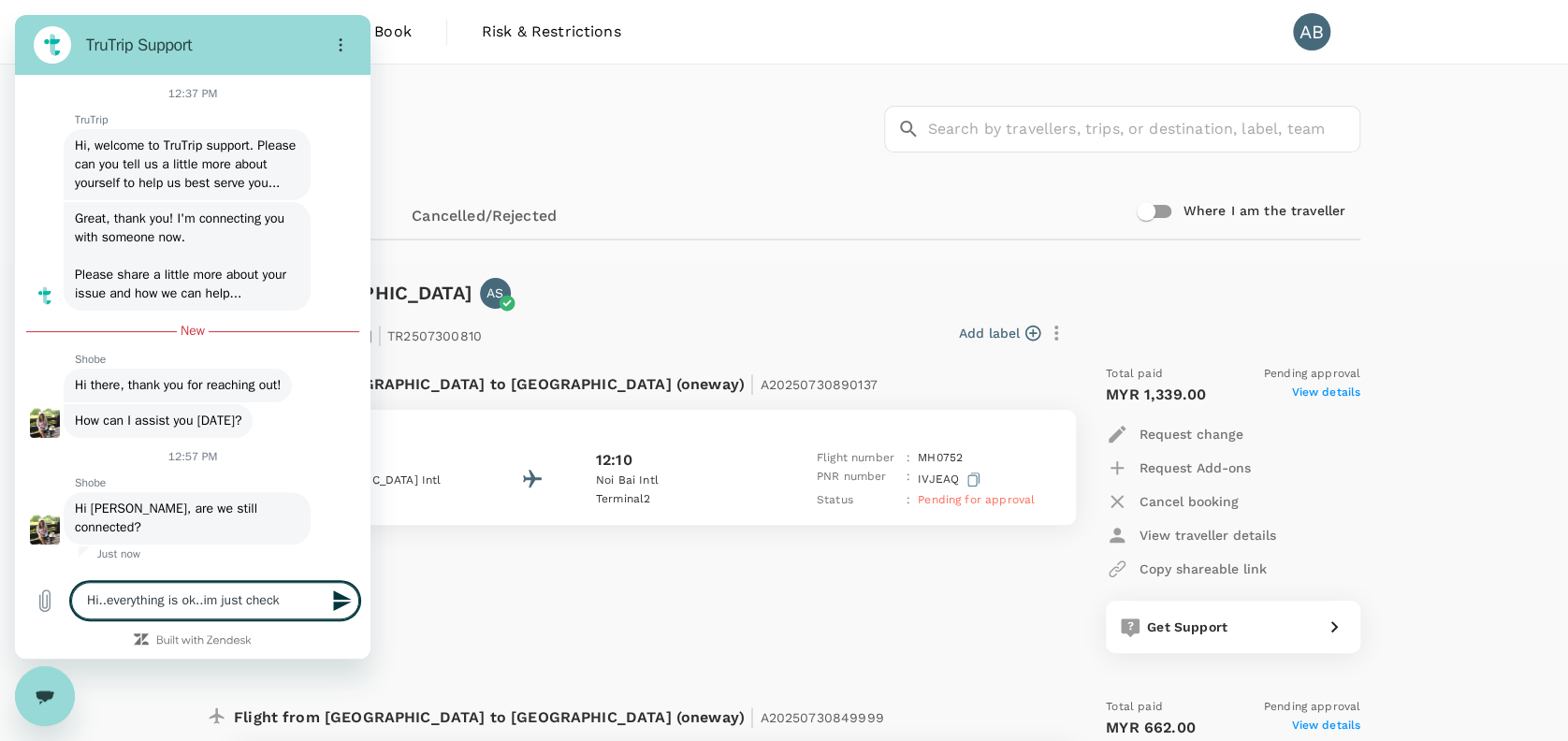 type on "x" 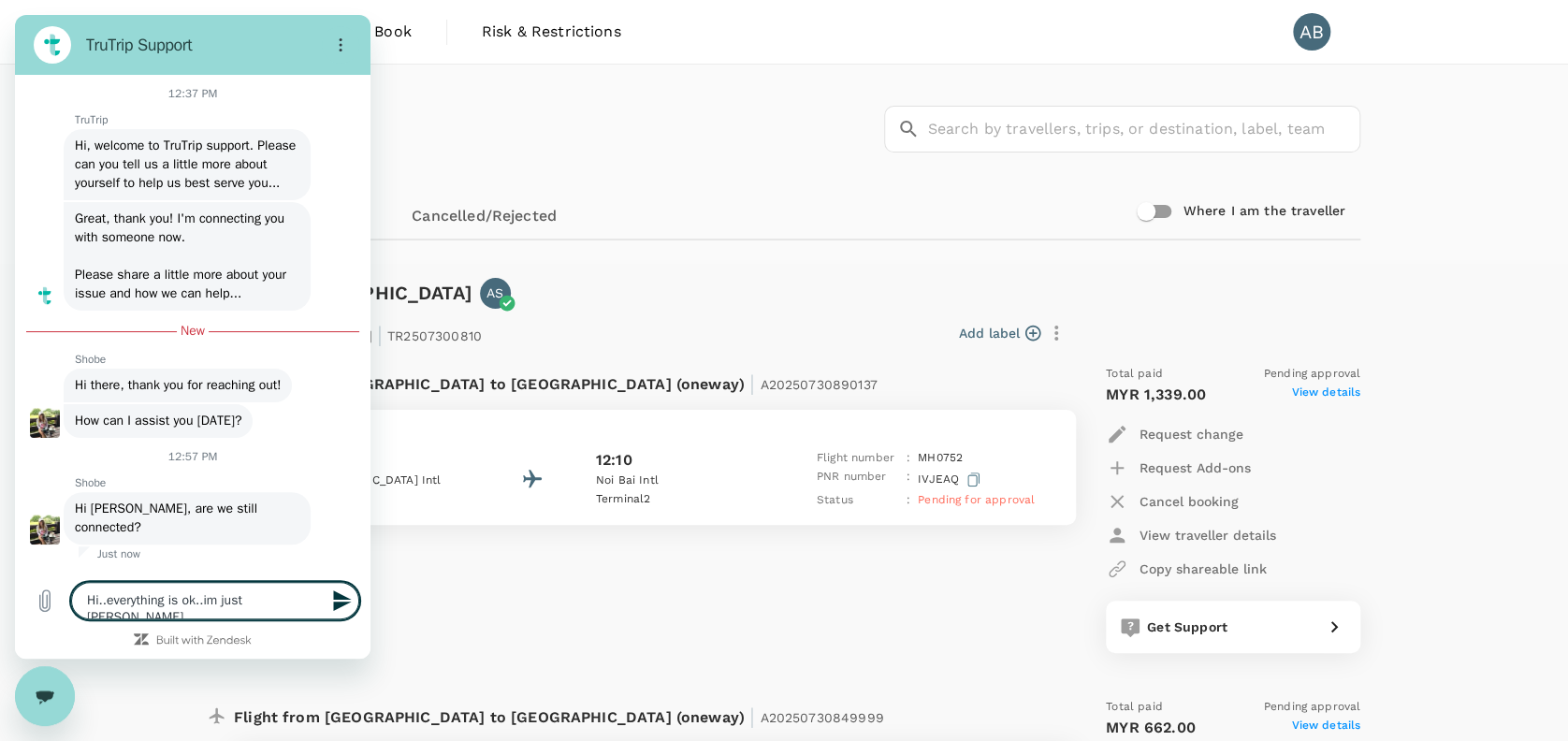 type on "Hi..everything is ok..im just checkin" 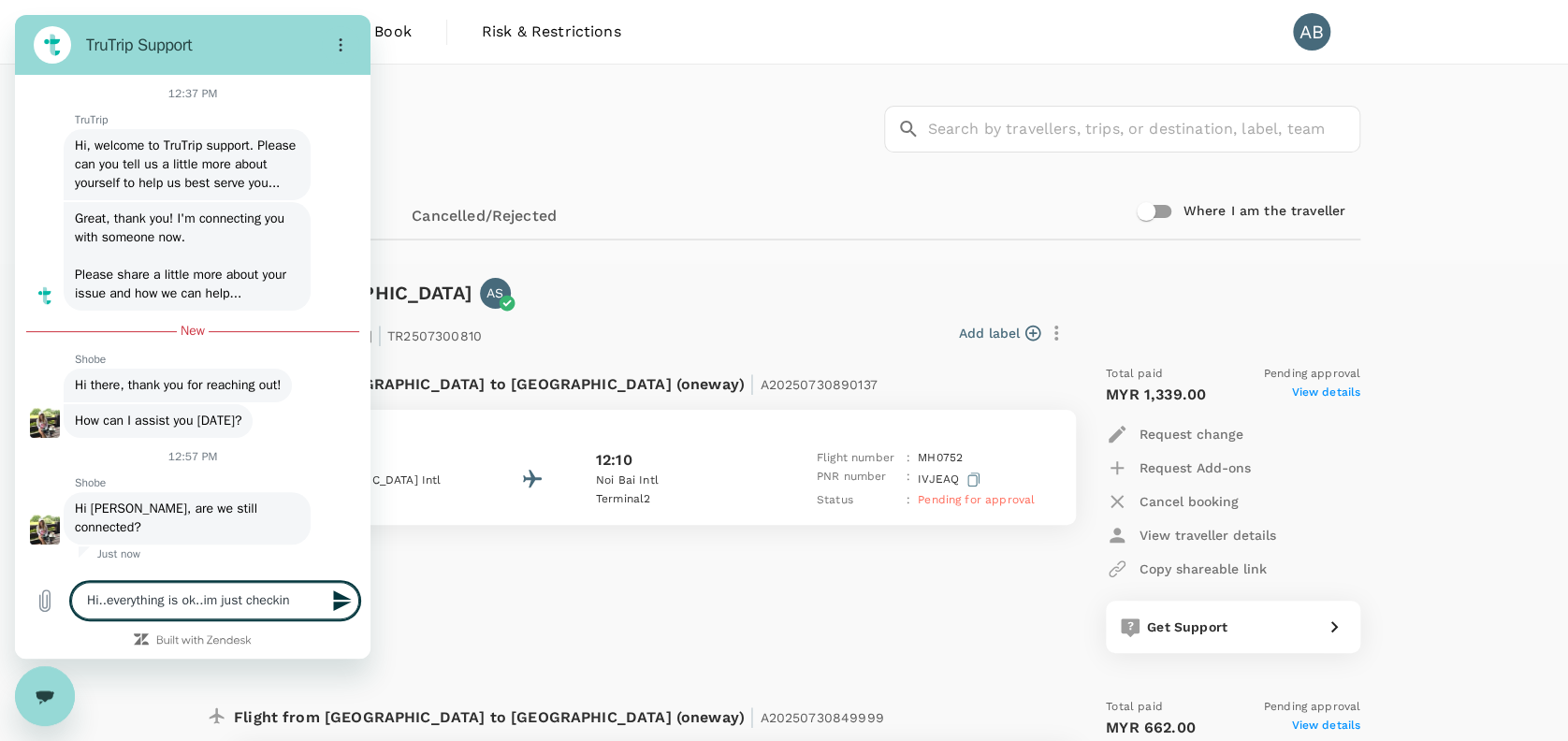 type on "Hi..everything is ok..im just checking" 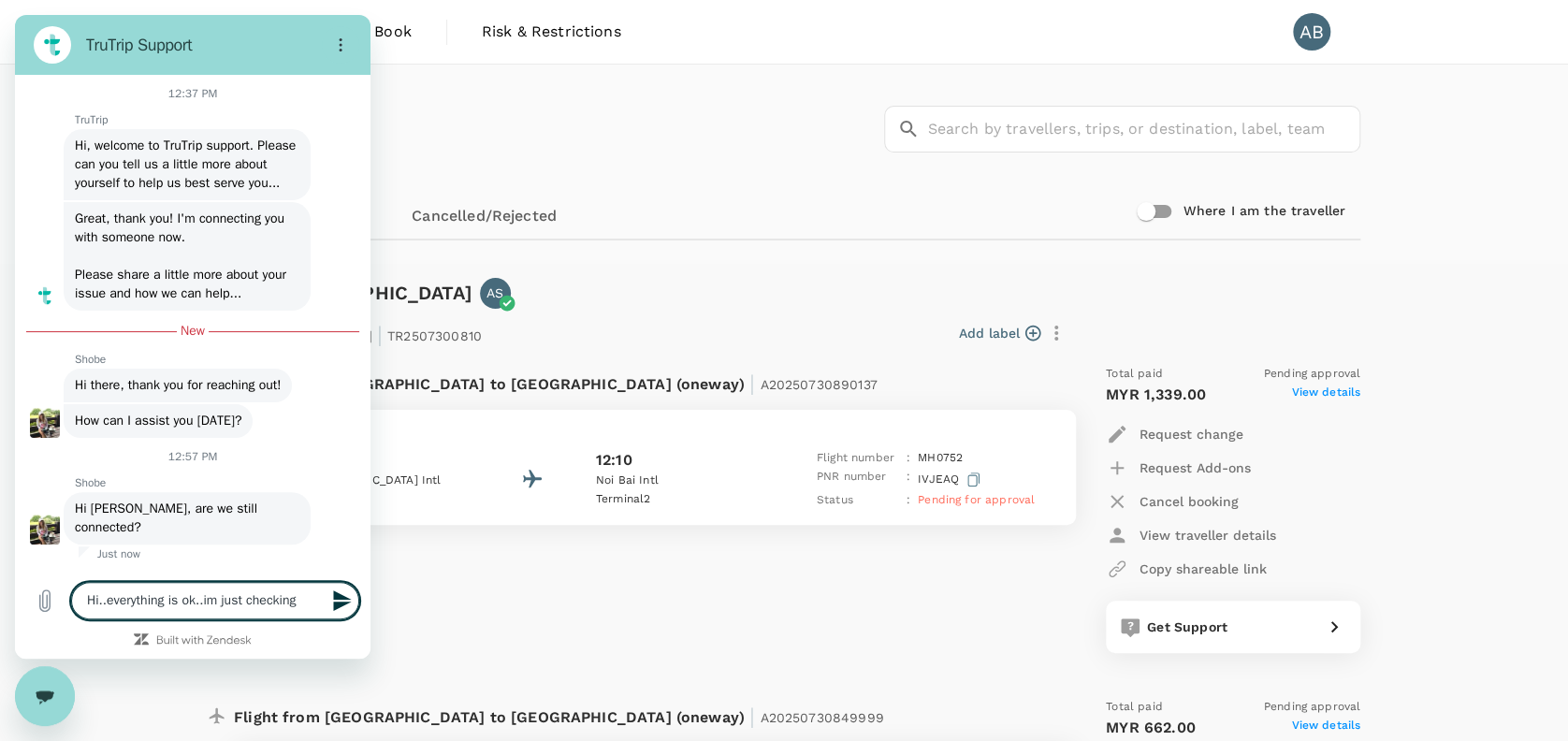 type on "Hi..everything is ok..im just checking" 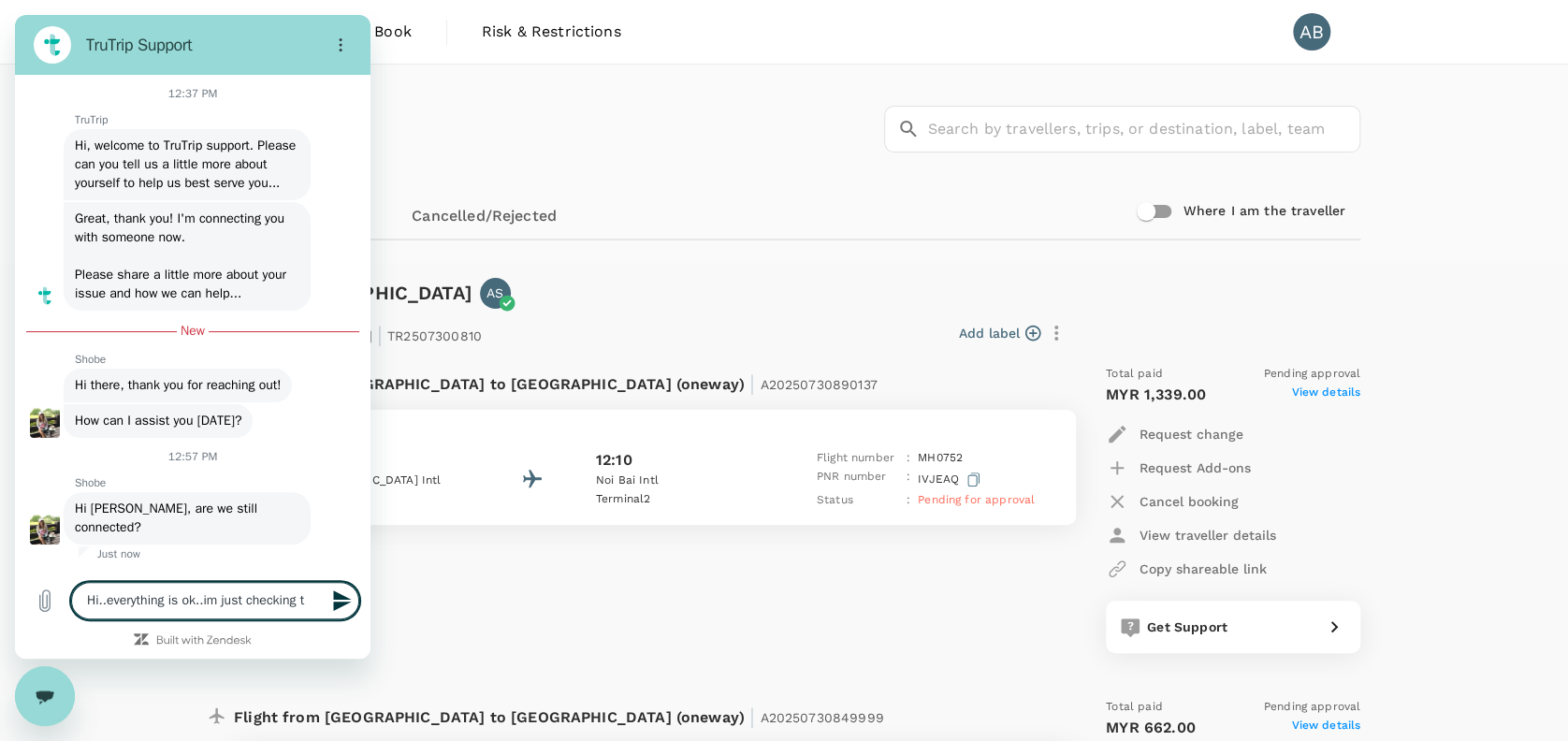 type on "Hi..everything is ok..im just checking th" 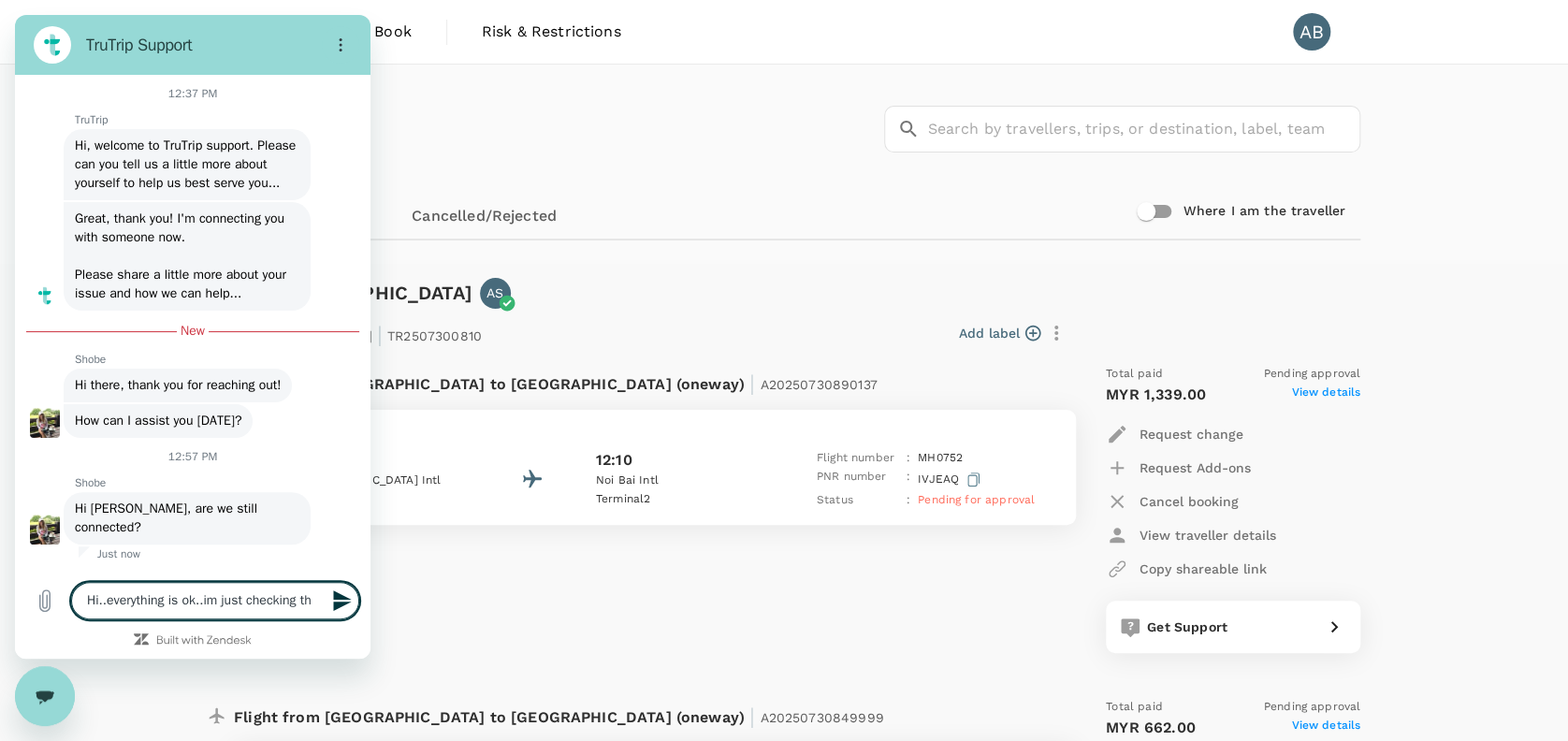 type on "Hi..everything is ok..im just checking the" 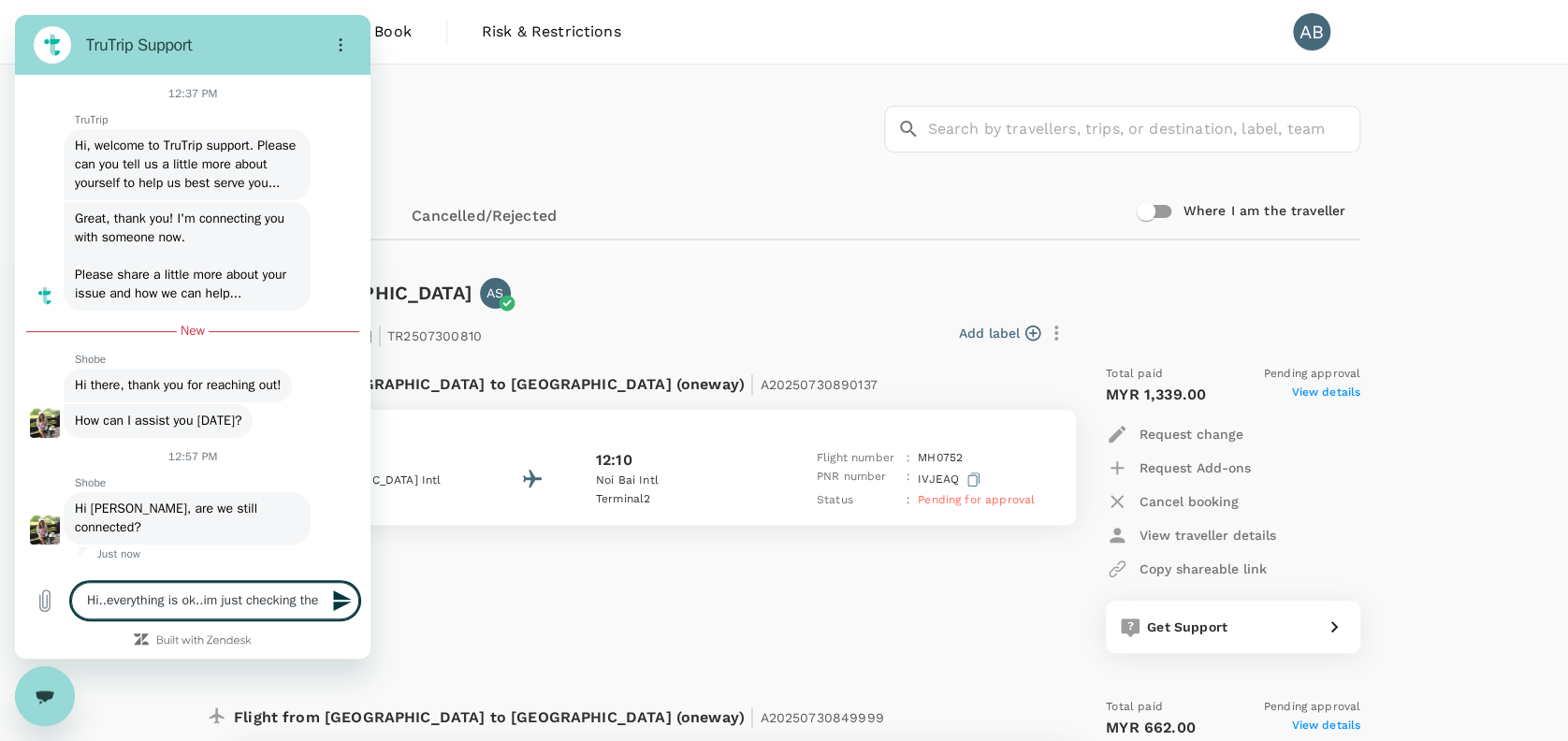 type on "Hi..everything is ok..im just checking the" 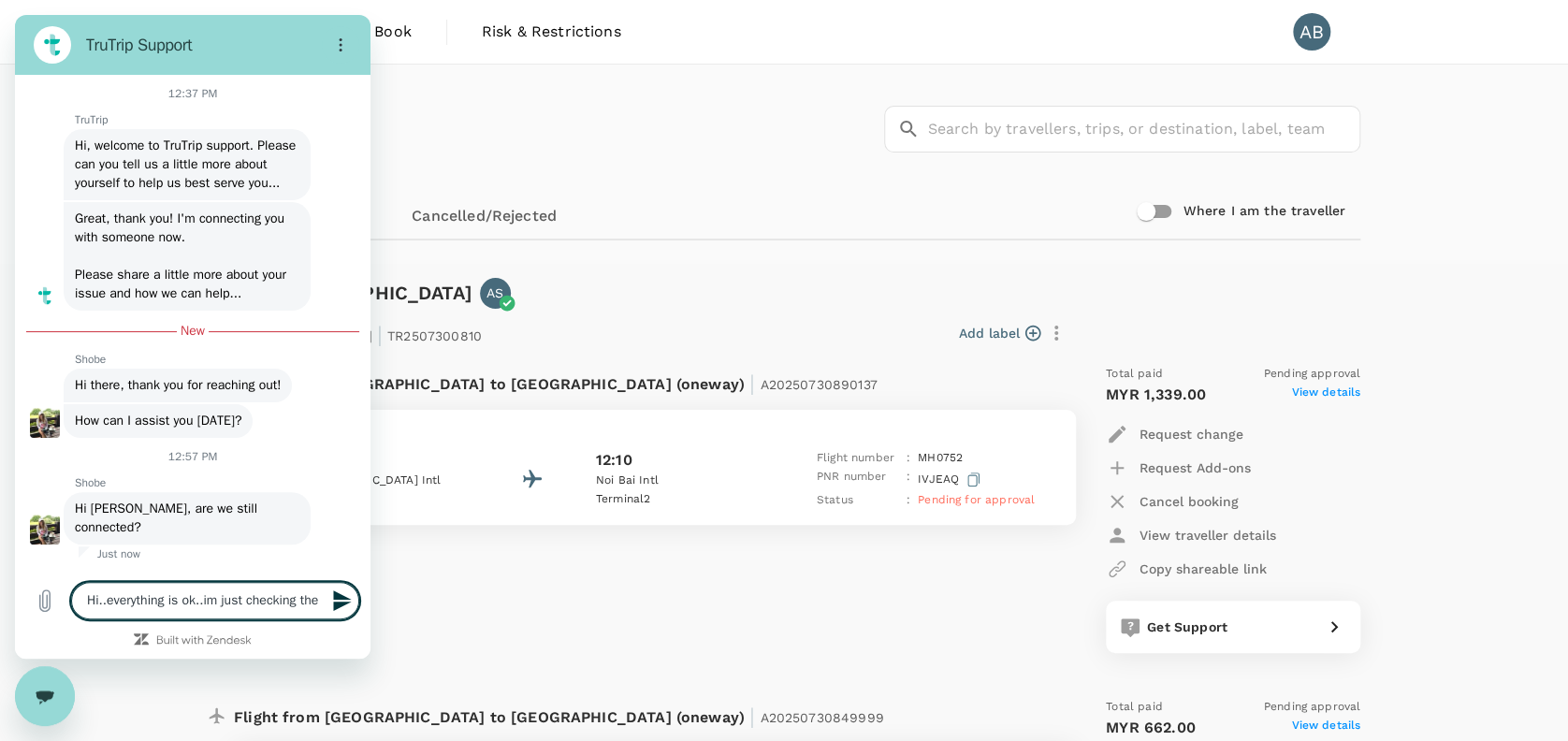 type on "Hi..everything is ok..im just checking the s" 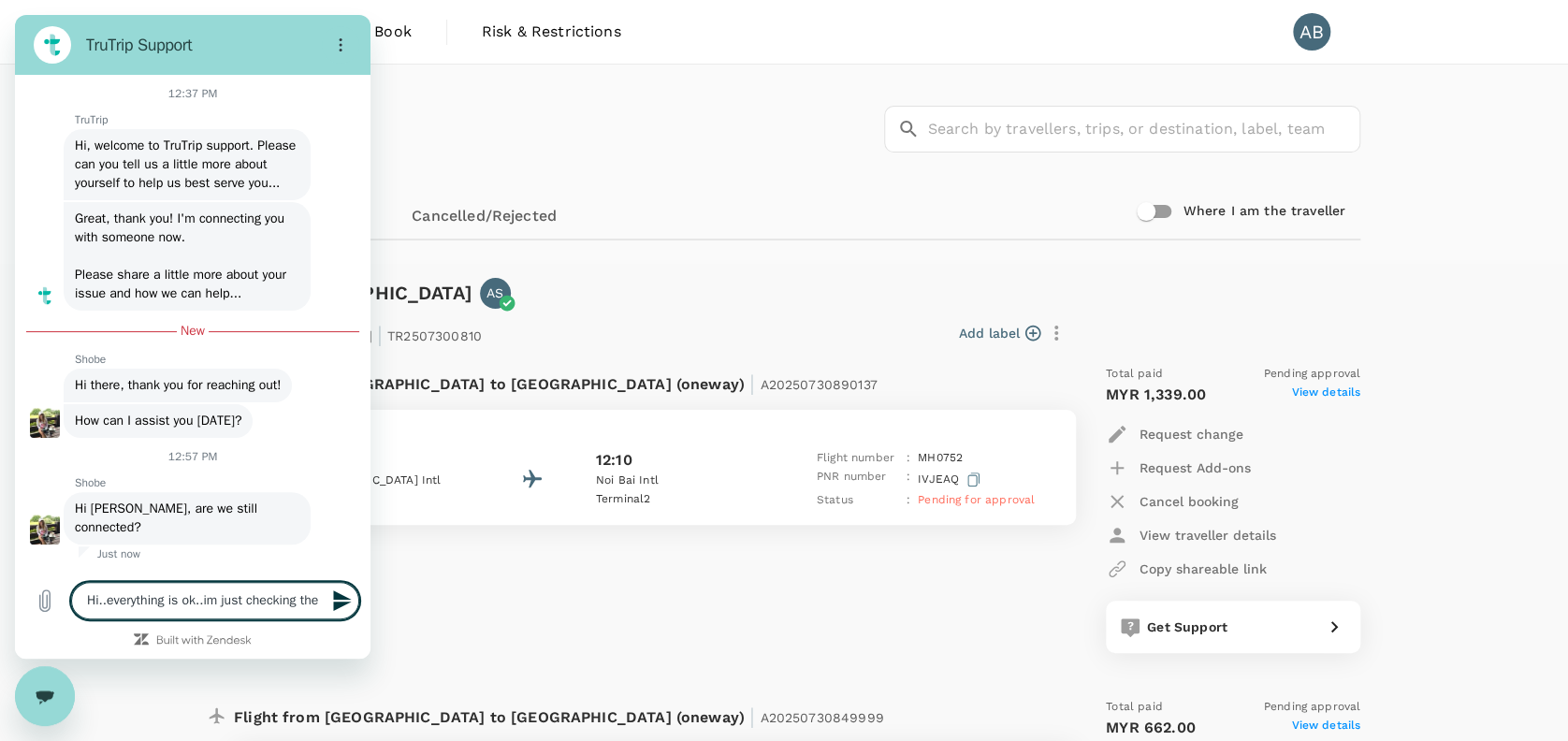 type on "x" 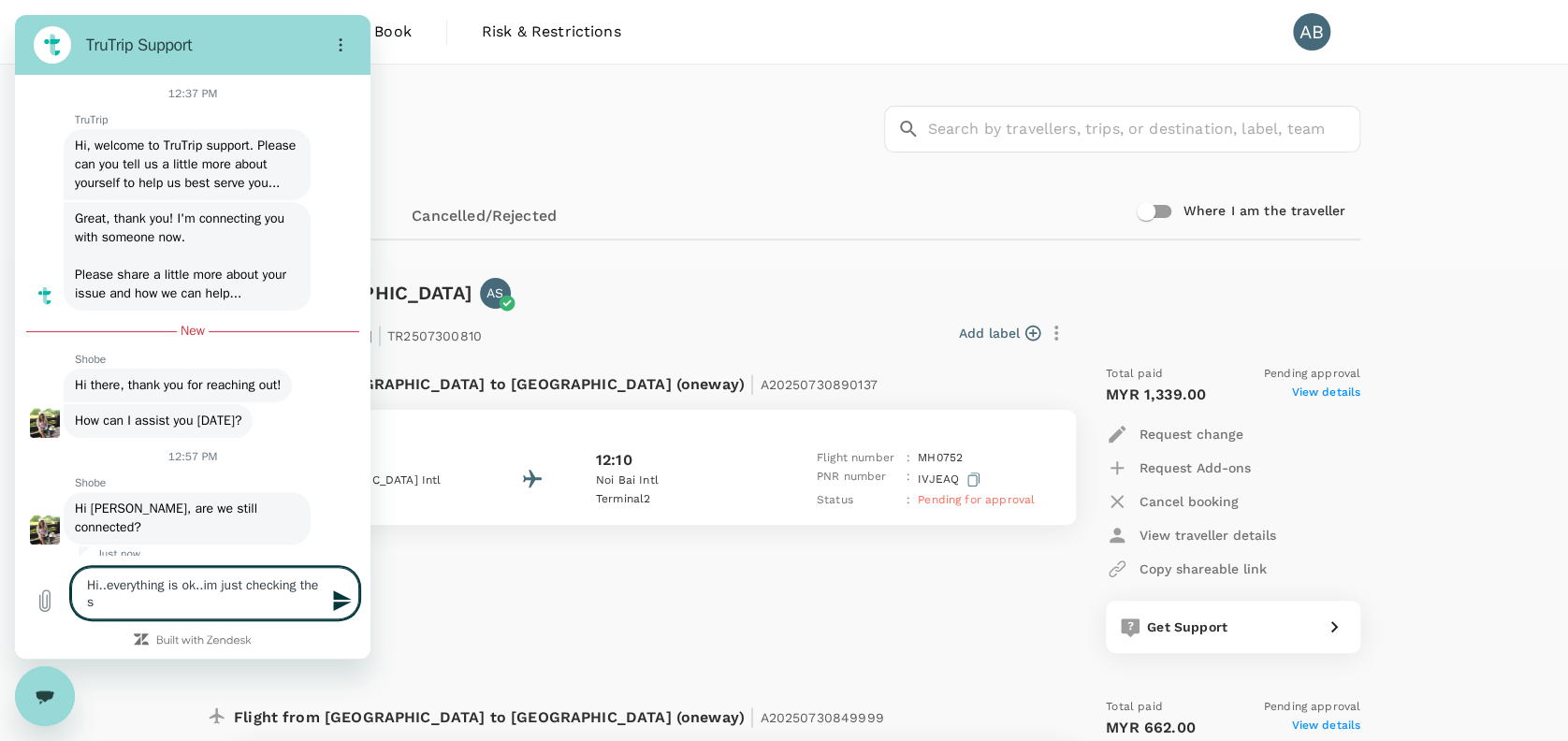 type on "Hi..everything is ok..im just checking the su" 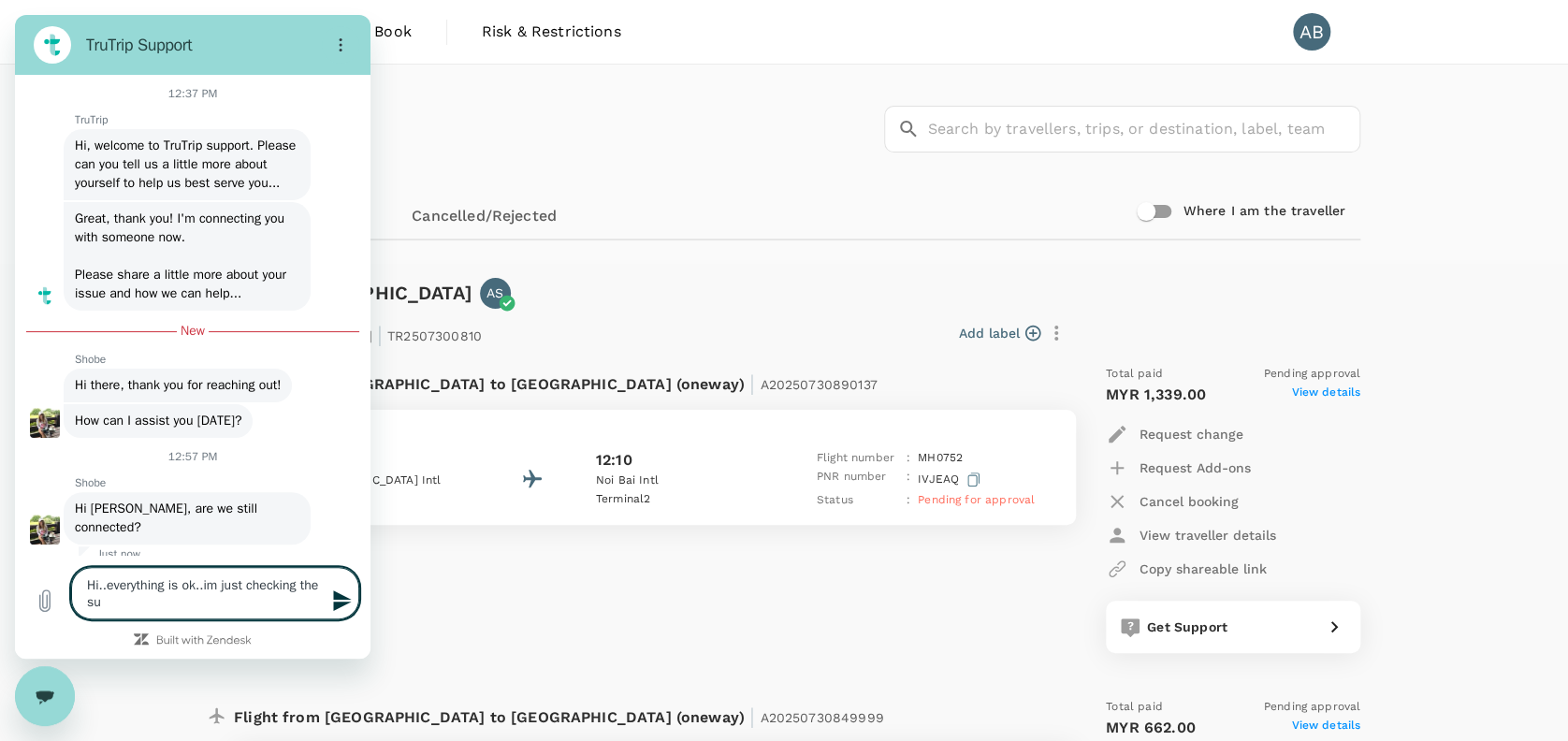 type on "Hi..everything is ok..im just checking the sup" 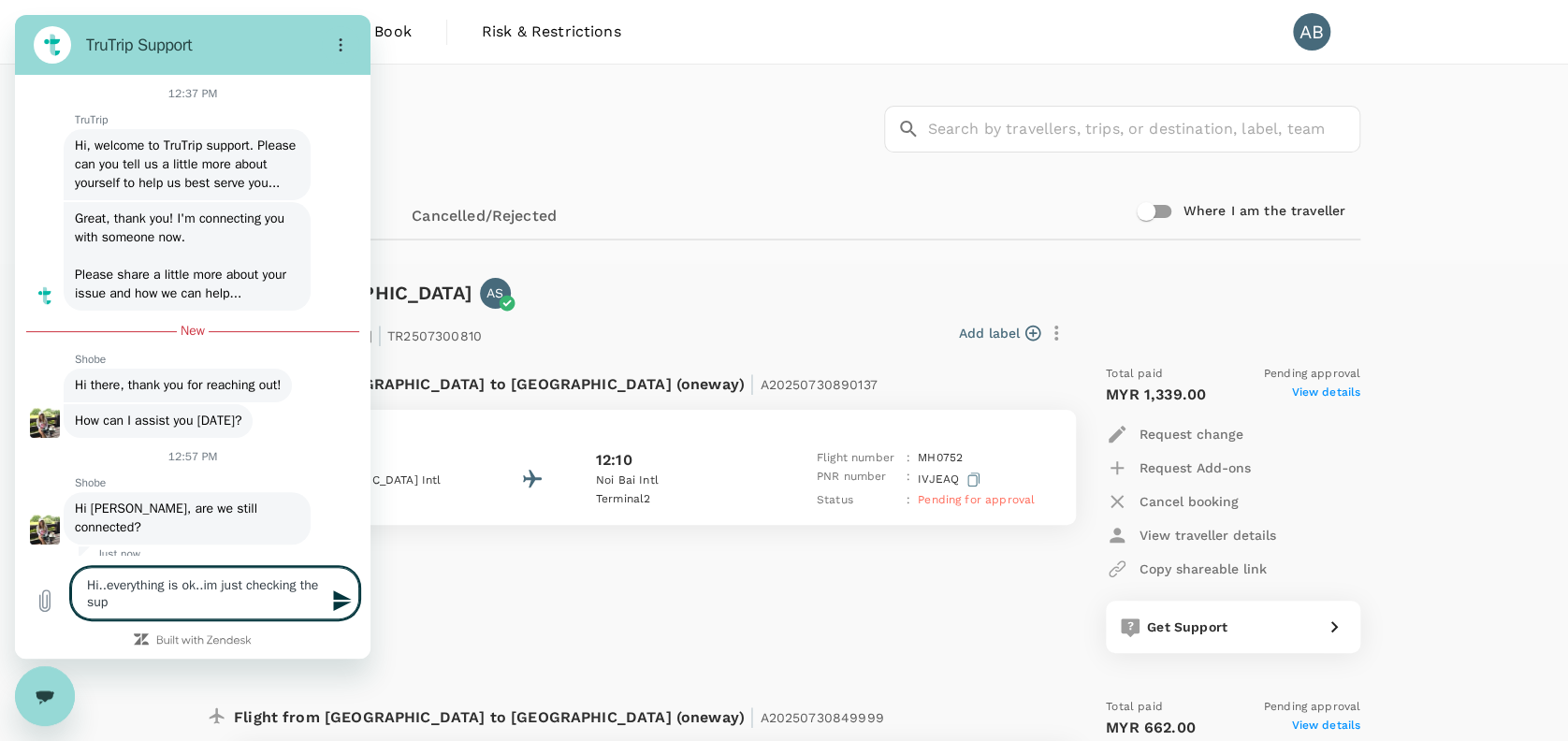 type on "Hi..everything is ok..im just checking the supp" 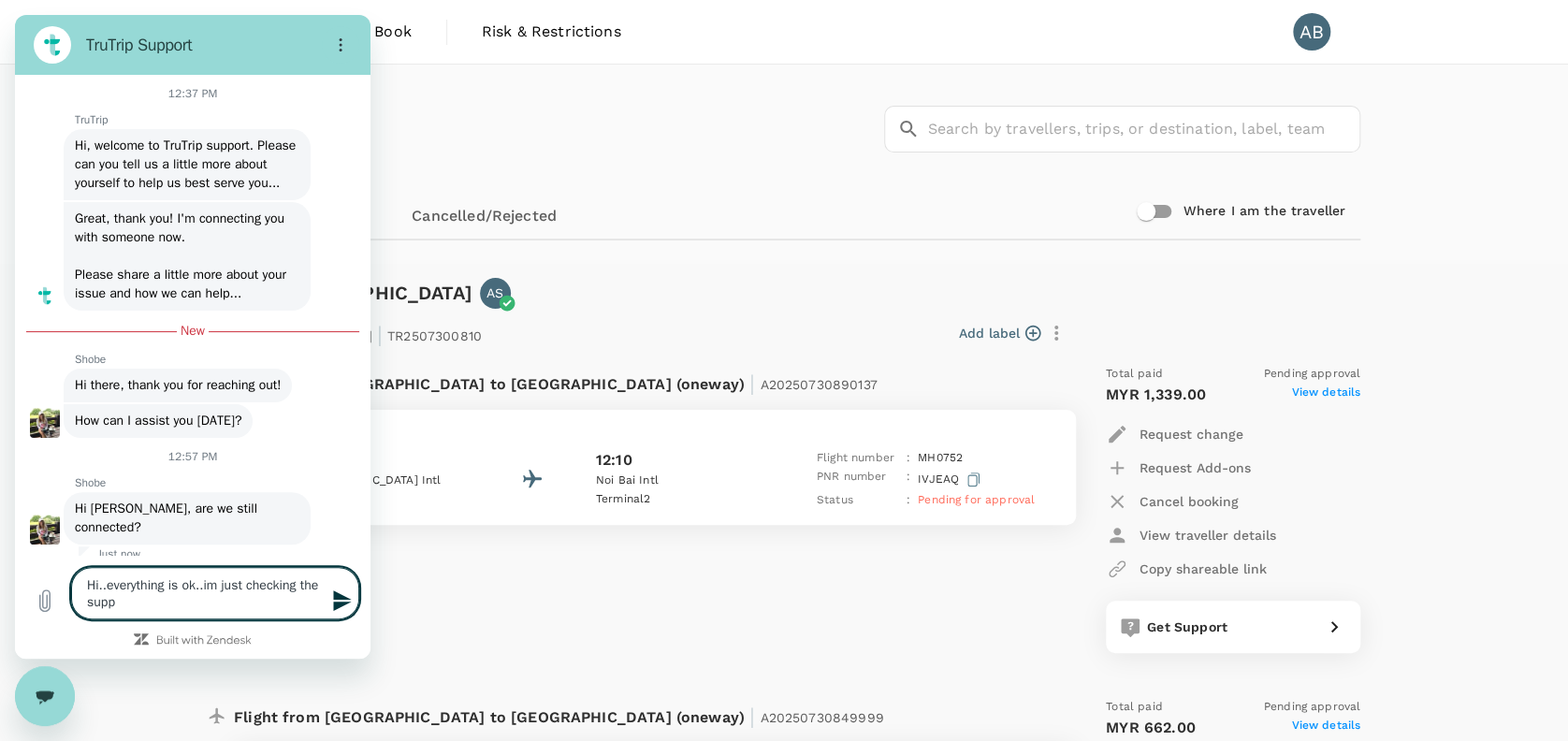 type on "Hi..everything is ok..im just checking the suppo" 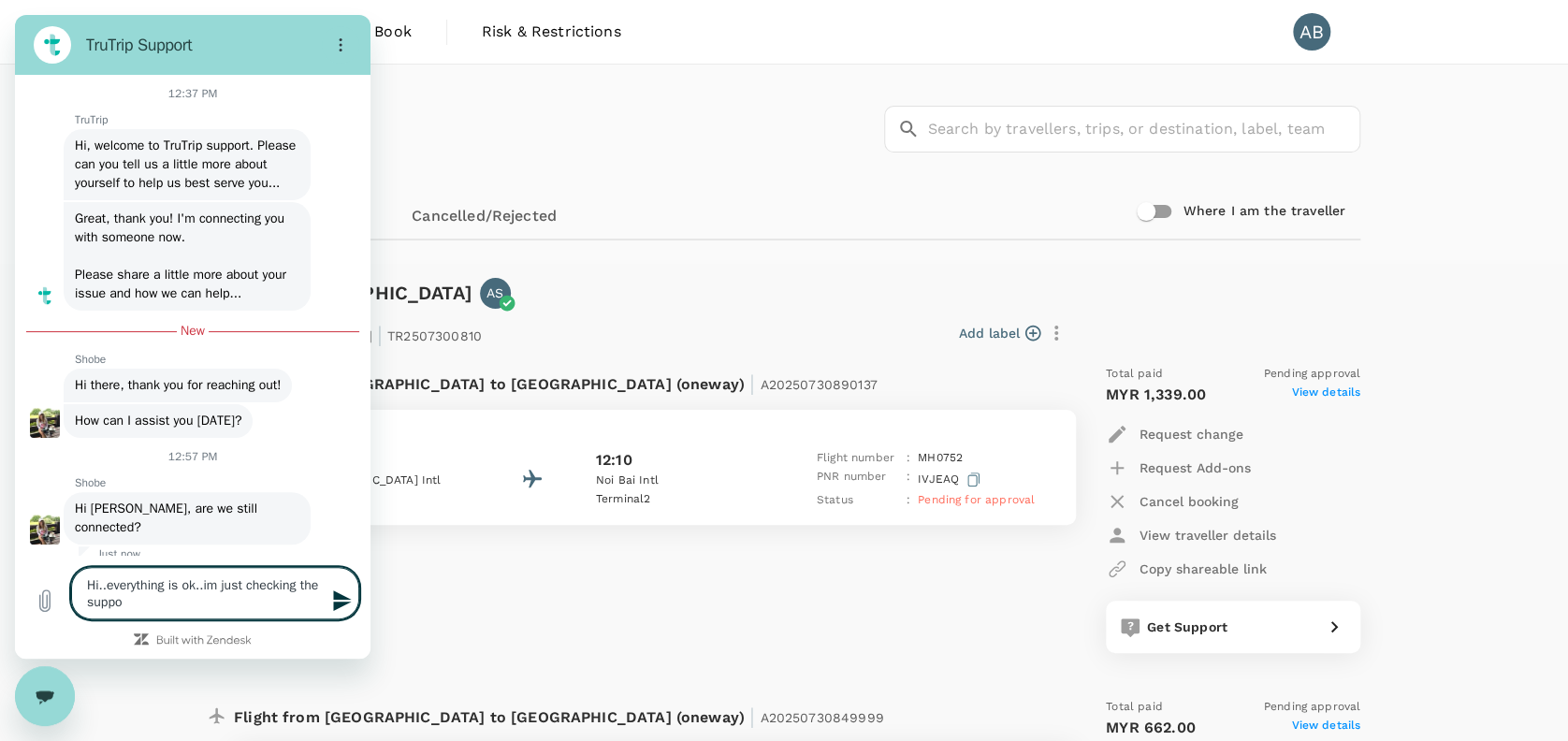 type on "Hi..everything is ok..im just checking the suppor" 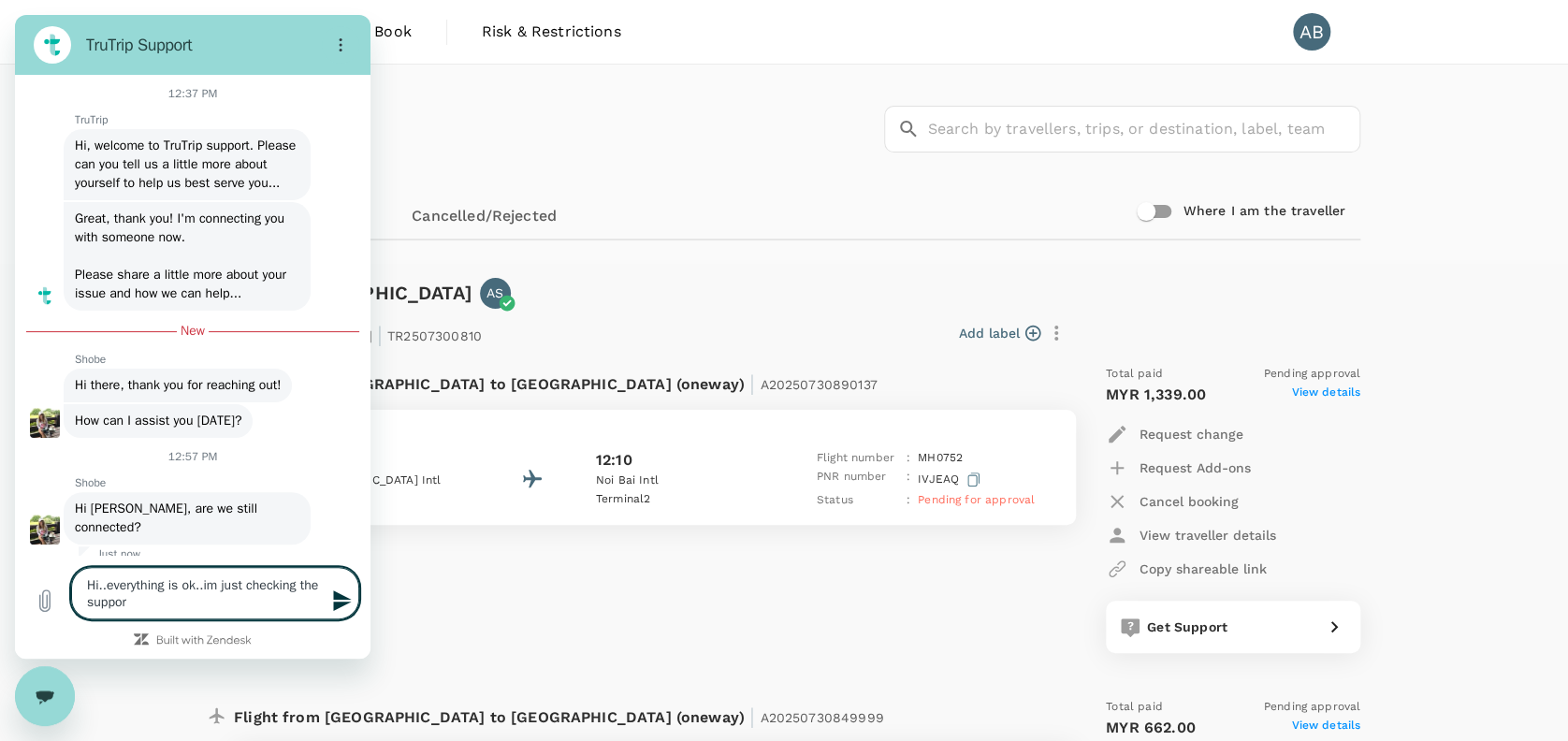type on "Hi..everything is ok..im just checking the support" 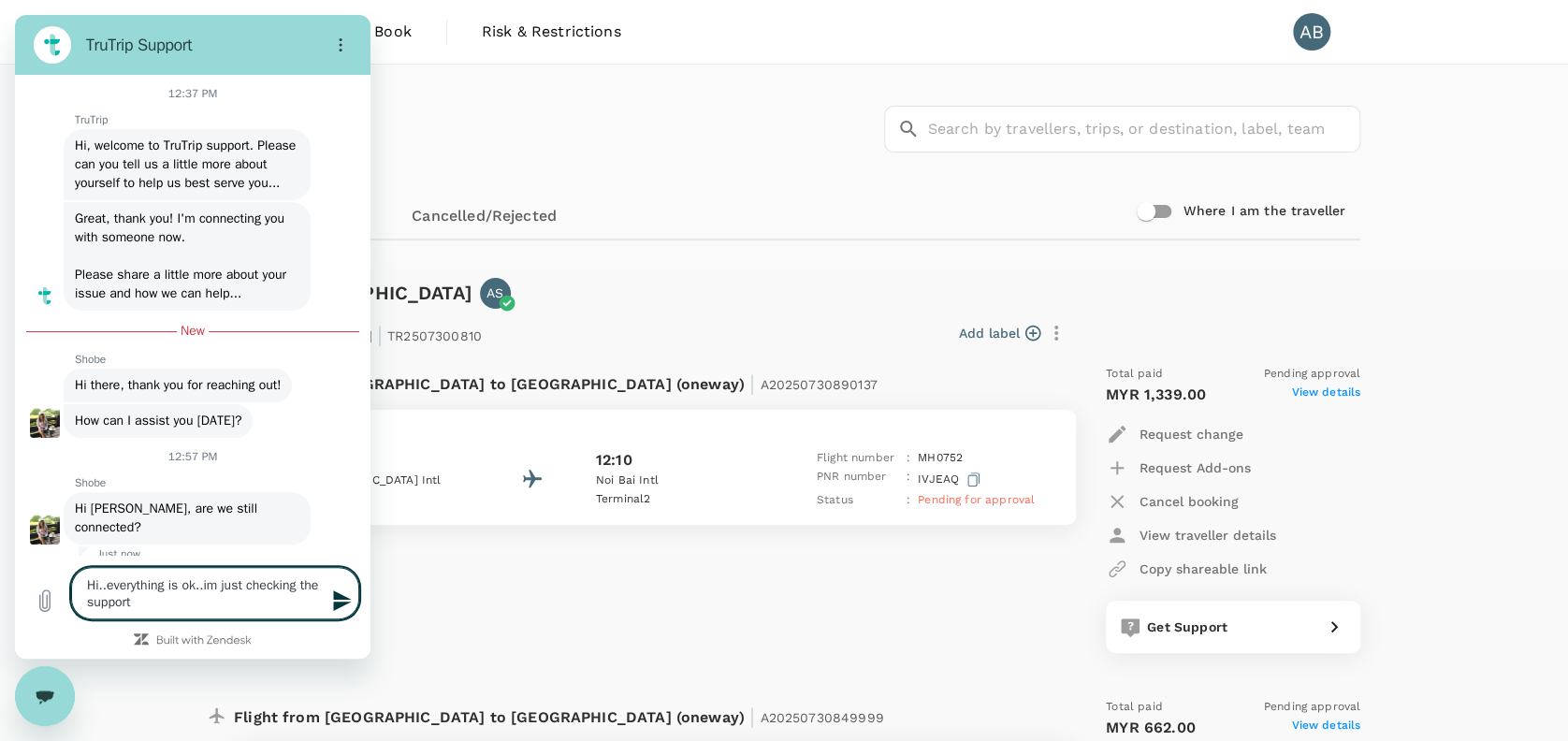 type on "Hi..everything is ok..im just checking the support" 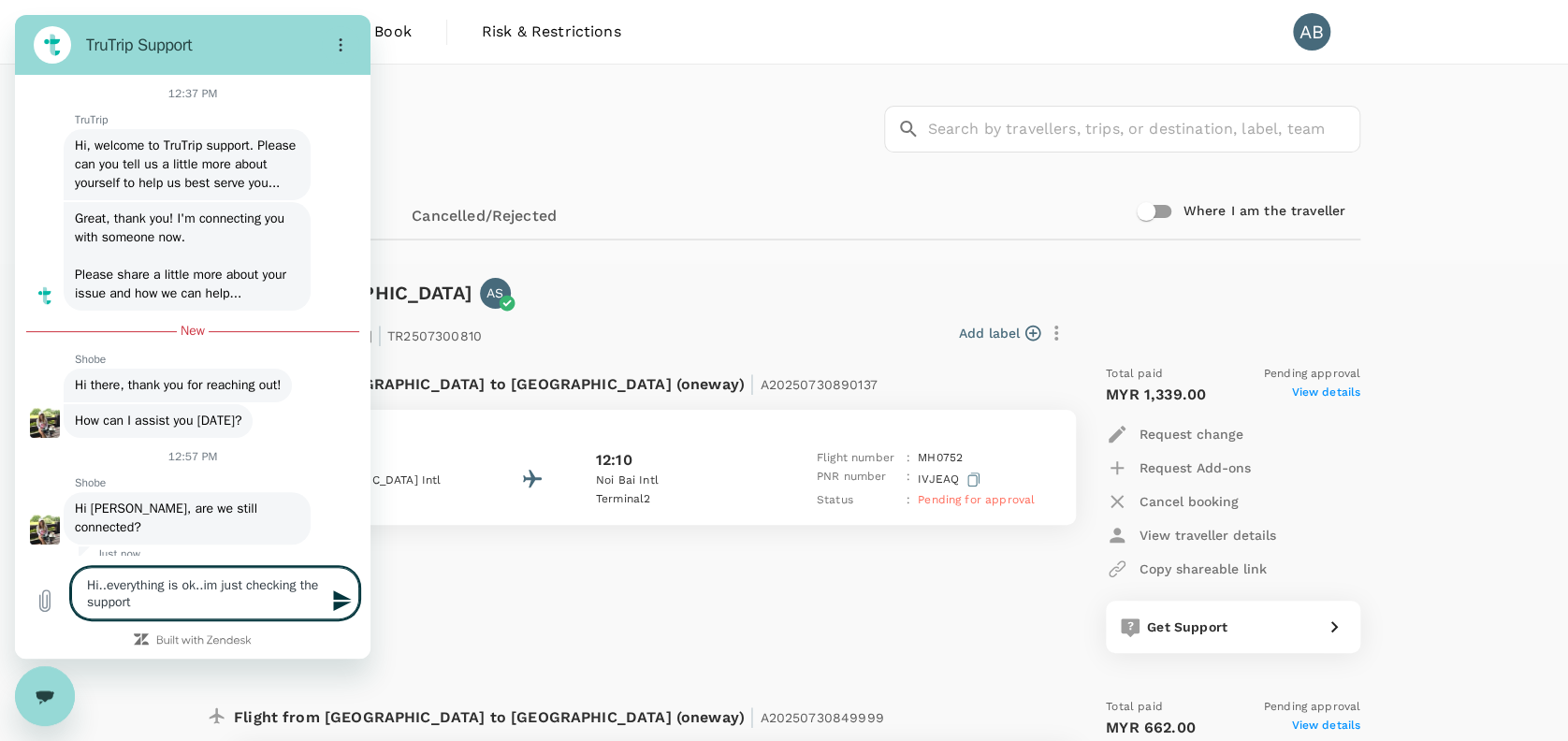 type on "Hi..everything is ok..im just checking the support i" 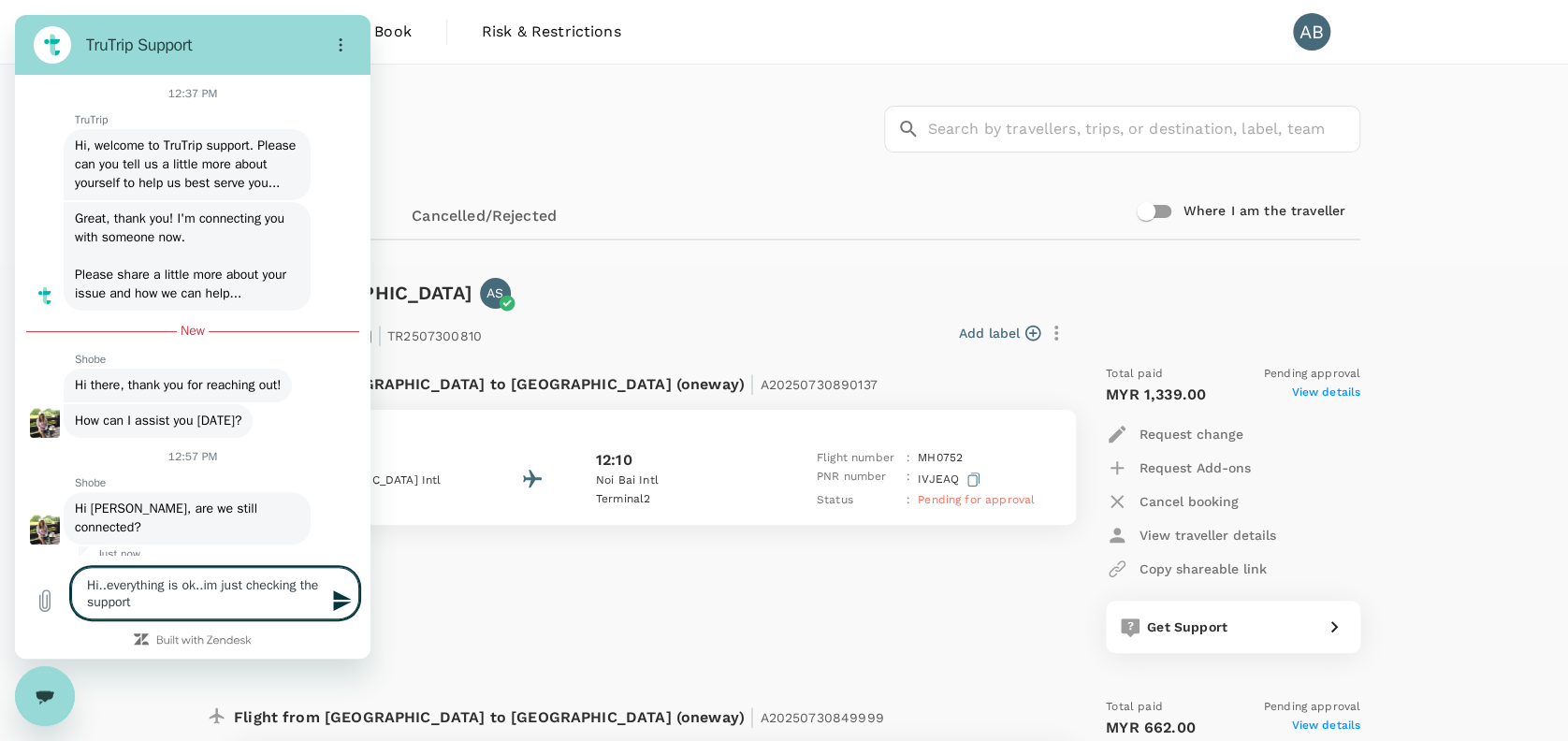 type on "x" 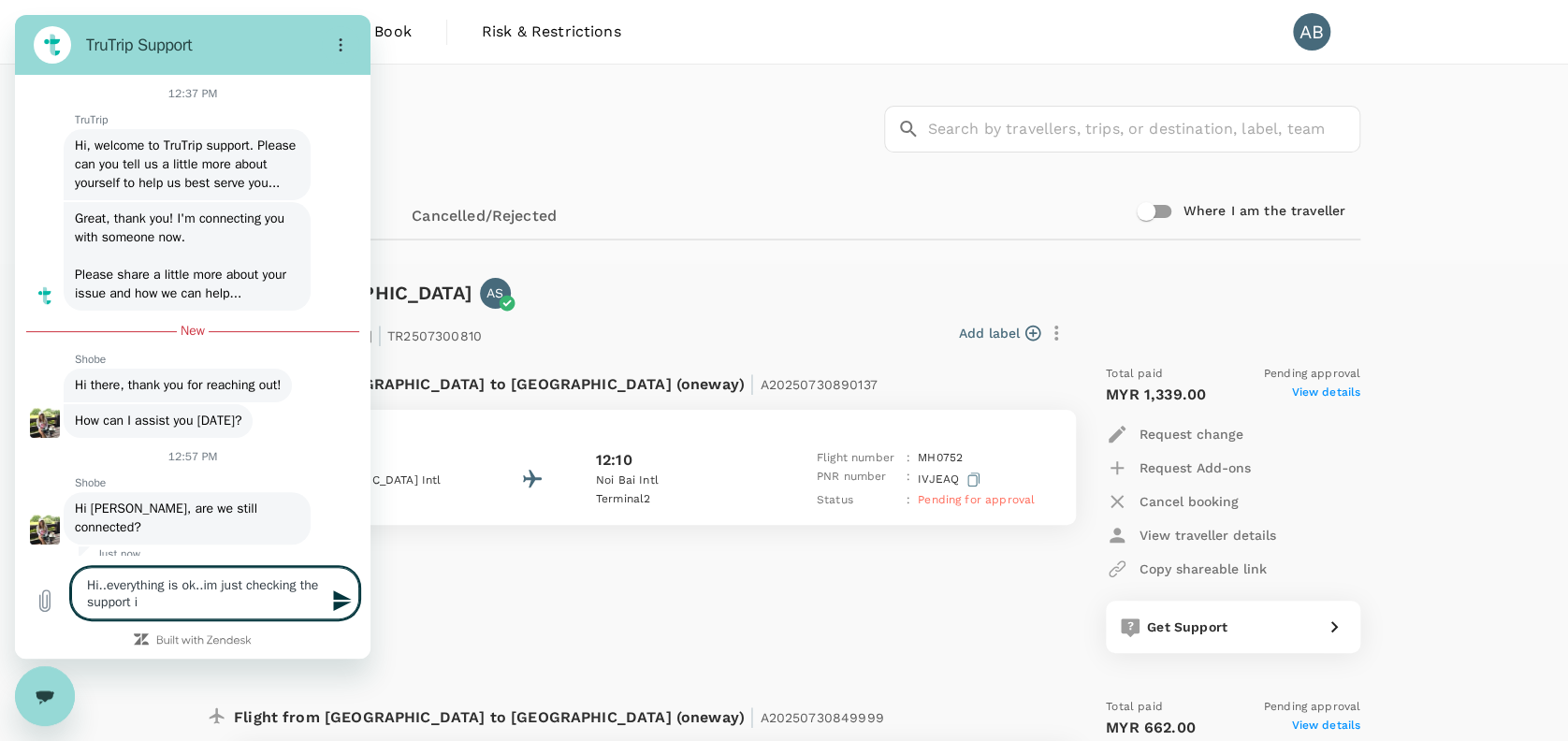 type on "Hi..everything is ok..im just checking the support in" 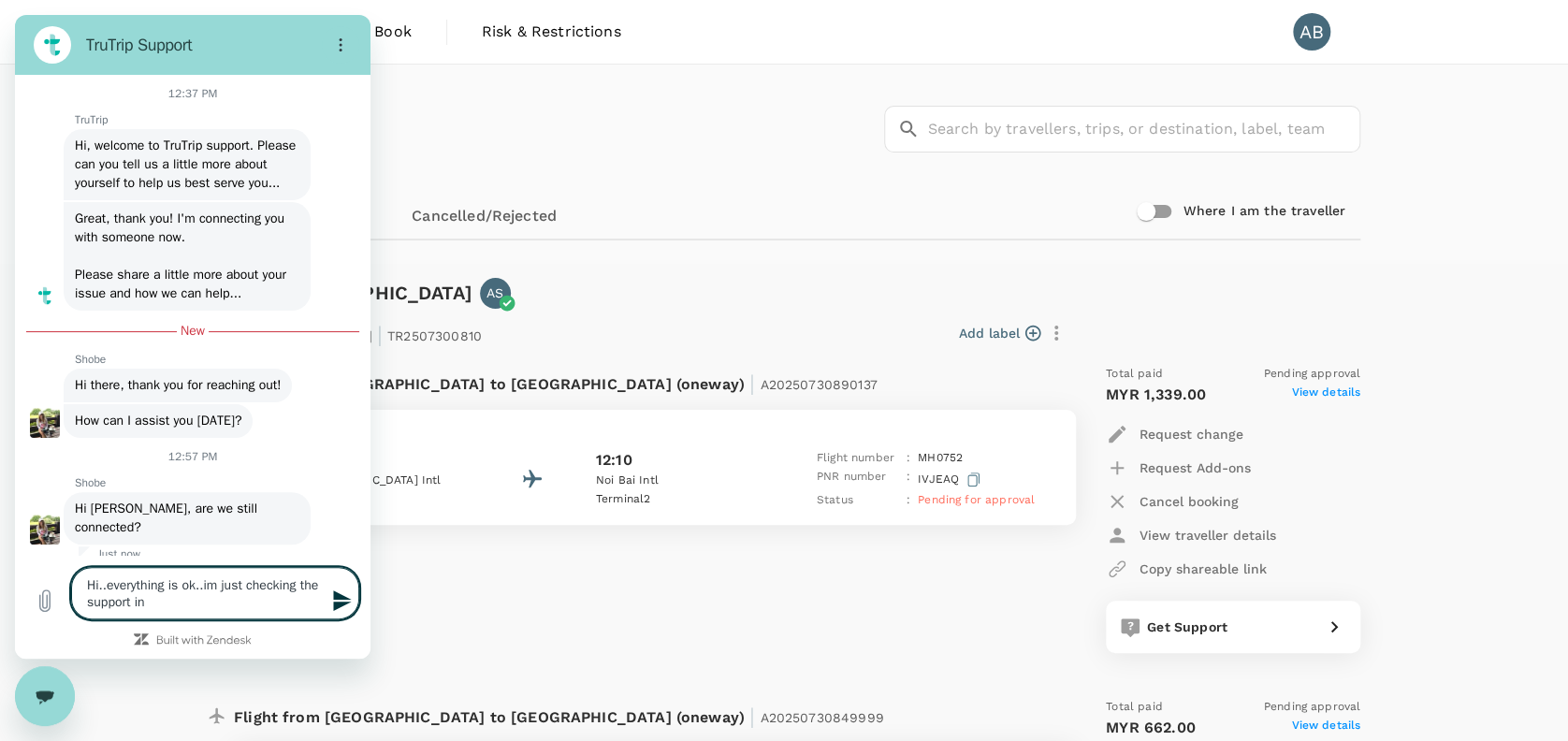 type on "Hi..everything is ok..im just checking the support int" 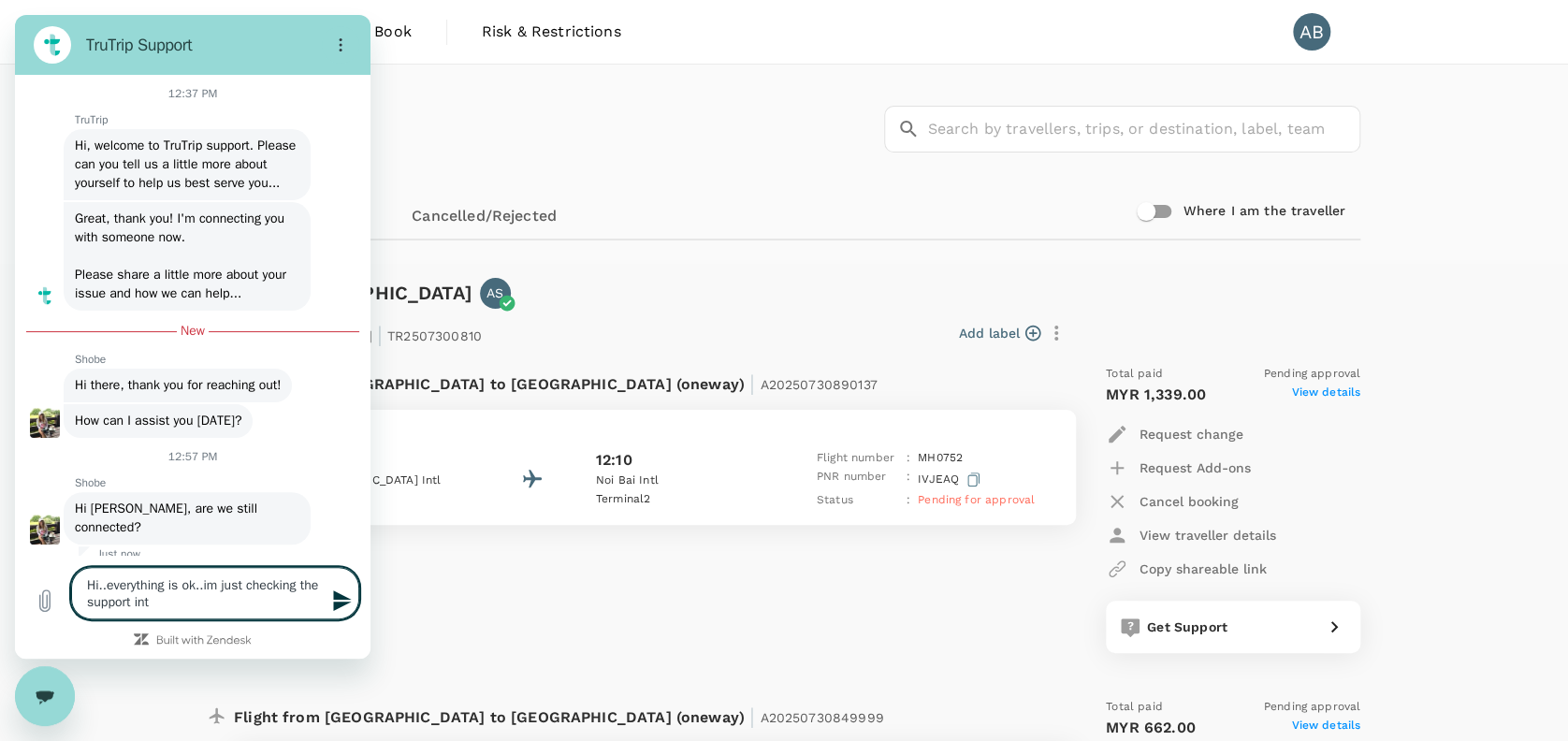 type on "Hi..everything is ok..im just checking the support inte" 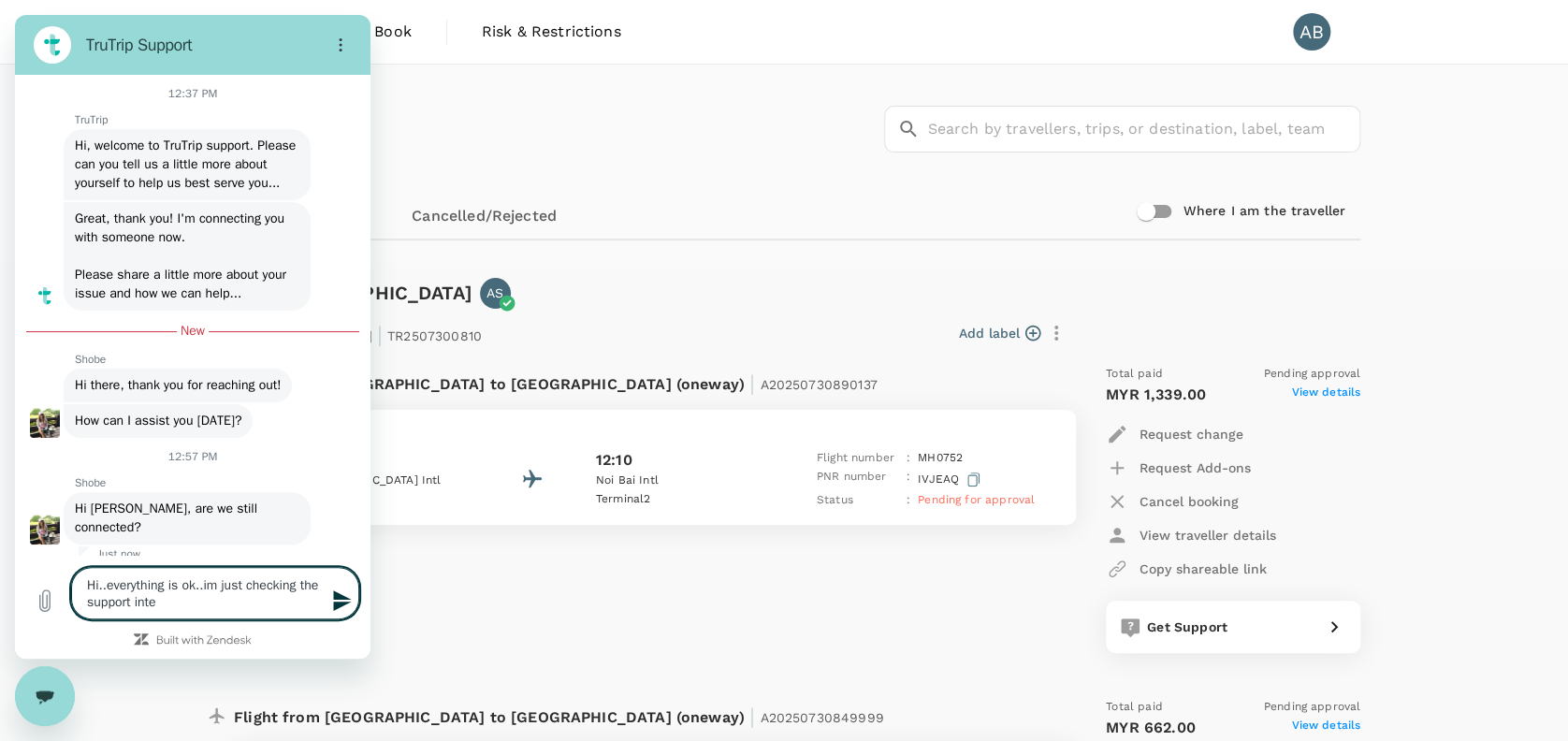 type on "Hi..everything is ok..im just checking the support inter" 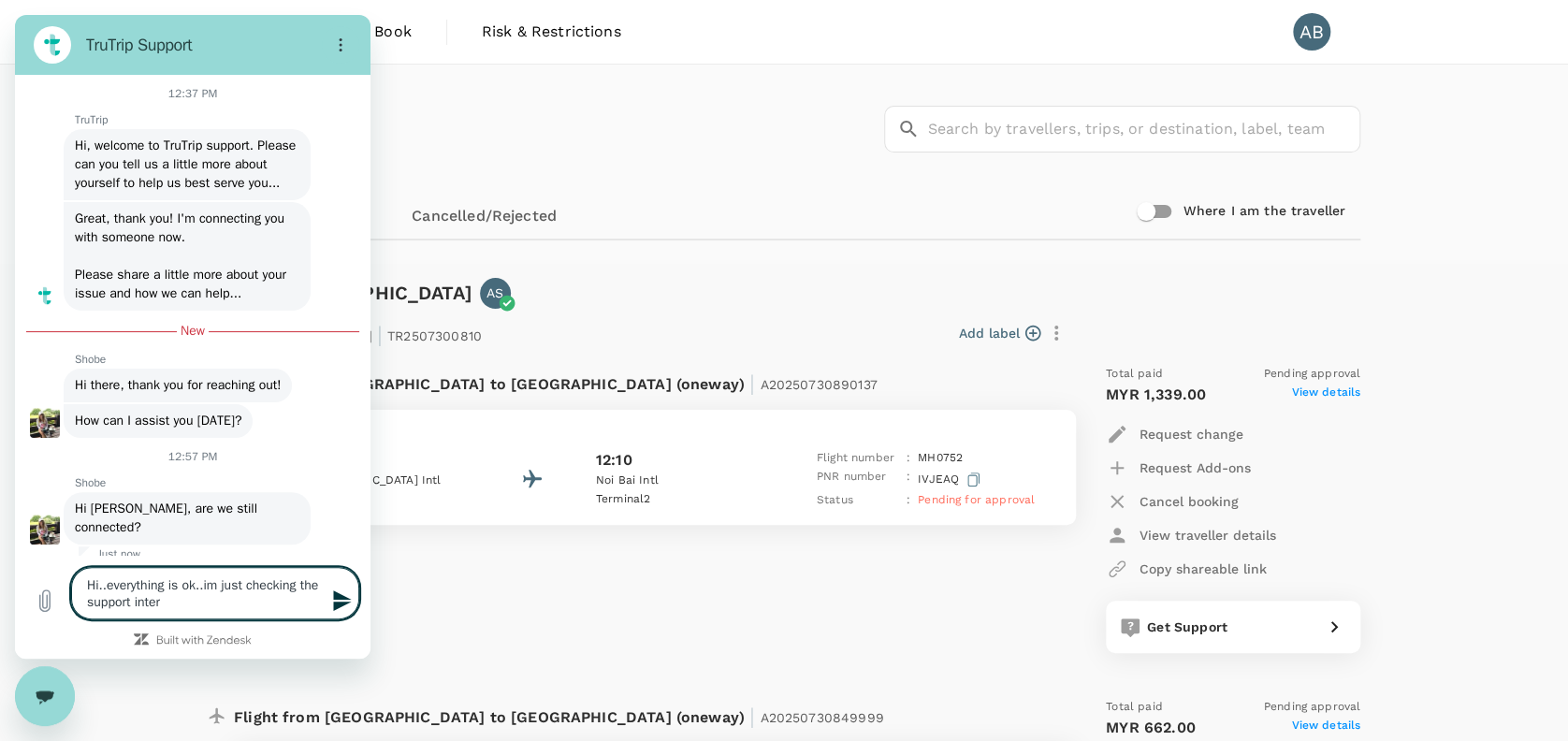 type on "Hi..everything is ok..im just checking the support interf" 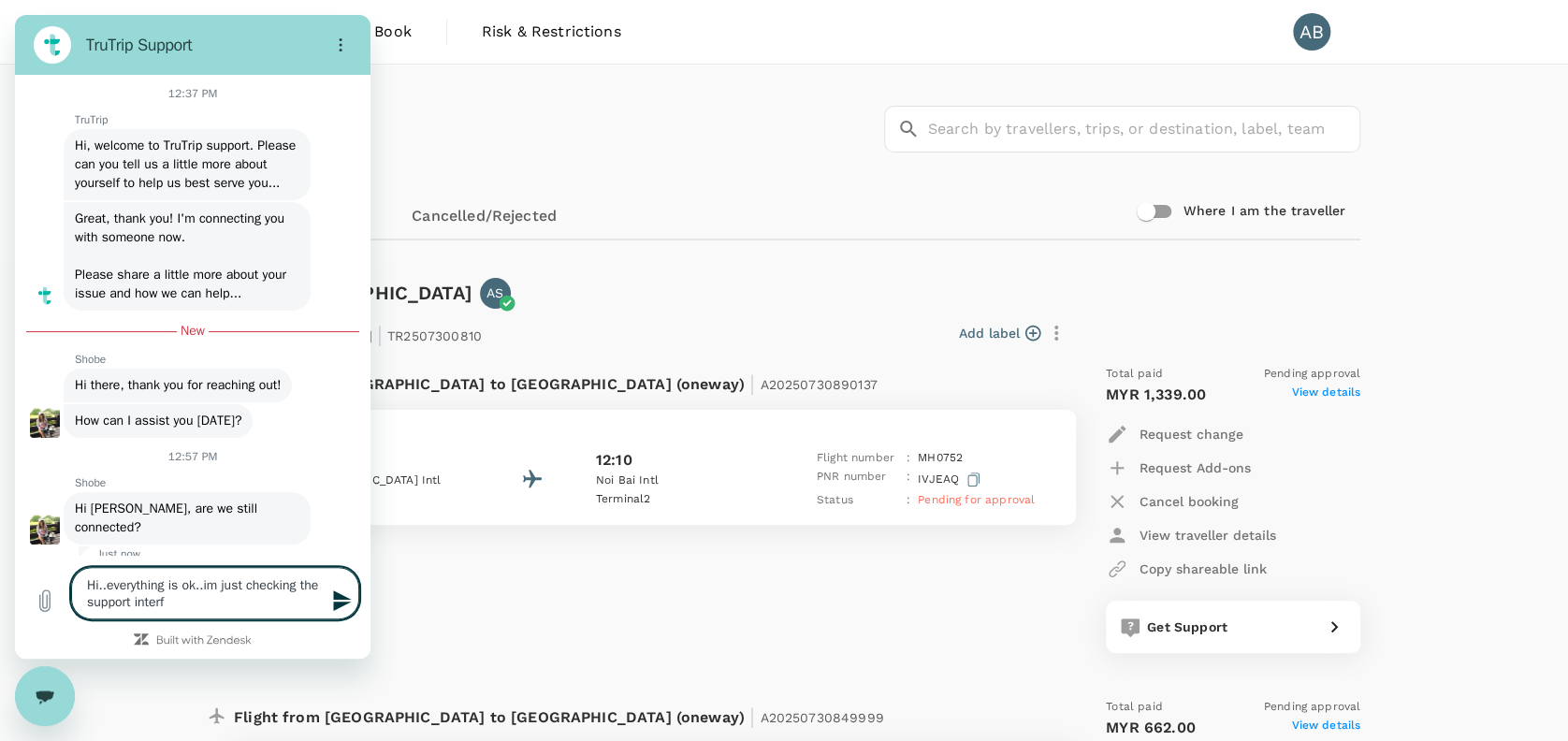 type on "Hi..everything is ok..im just checking the support interfa" 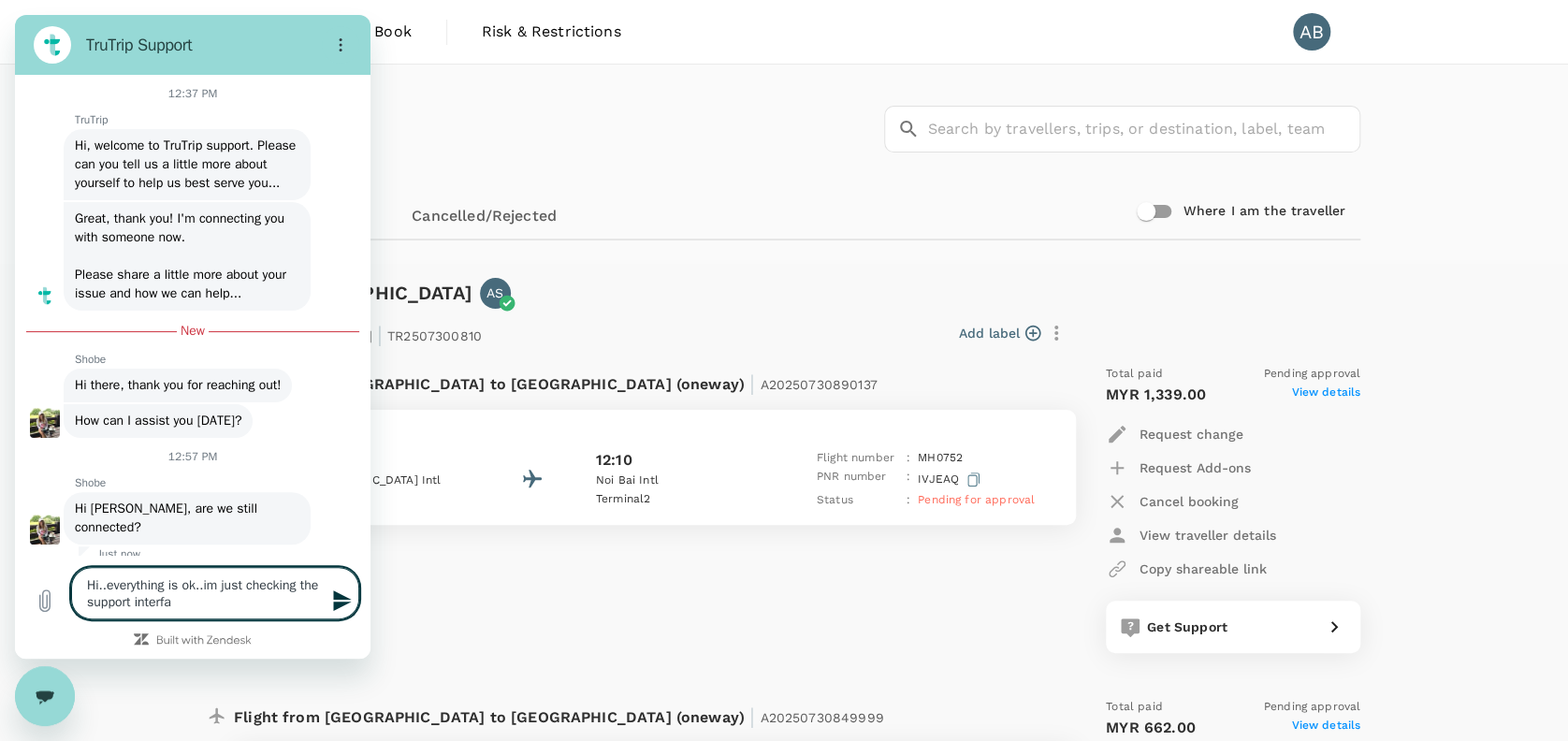 type on "Hi..everything is ok..im just checking the support interfac" 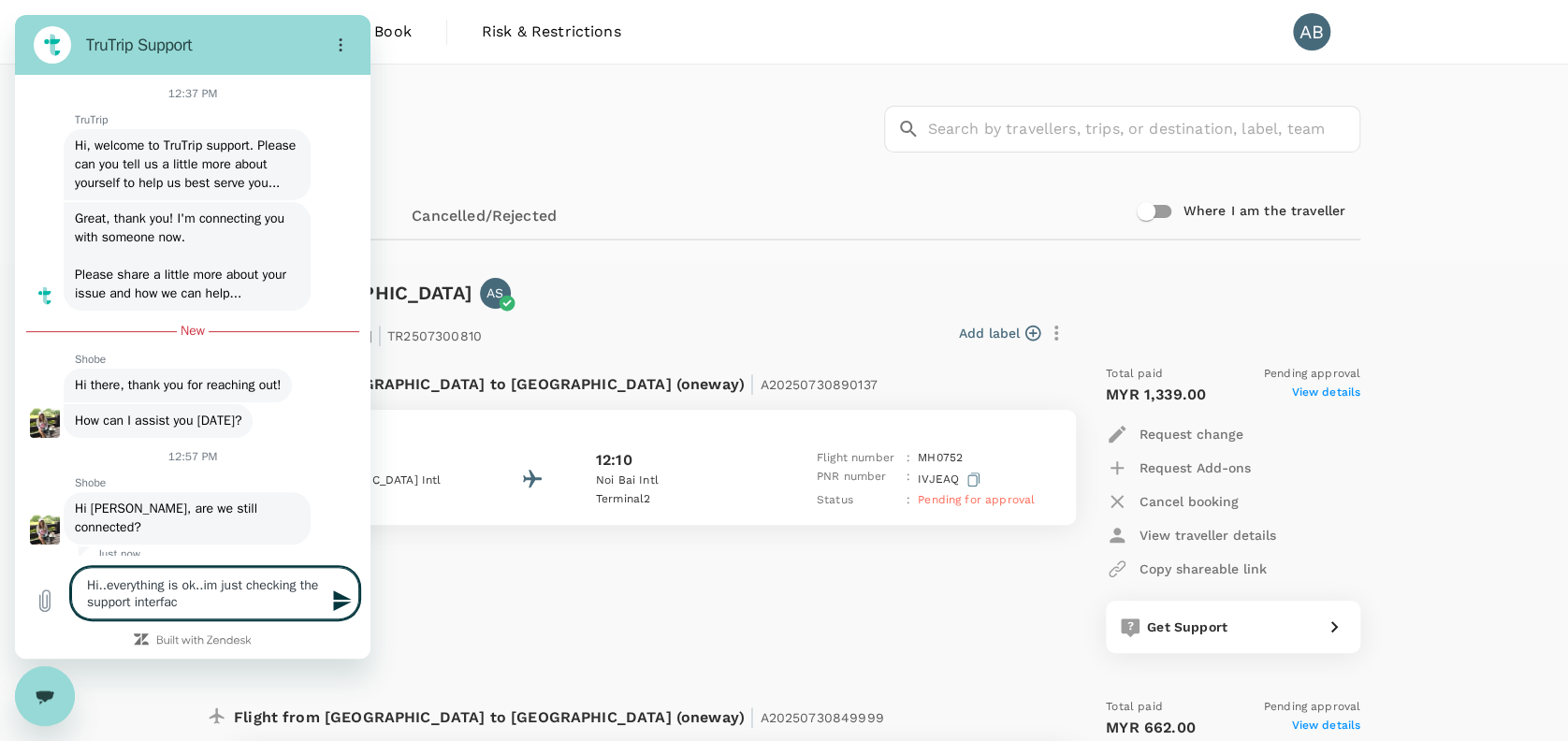 type on "Hi..everything is ok..im just checking the support interface" 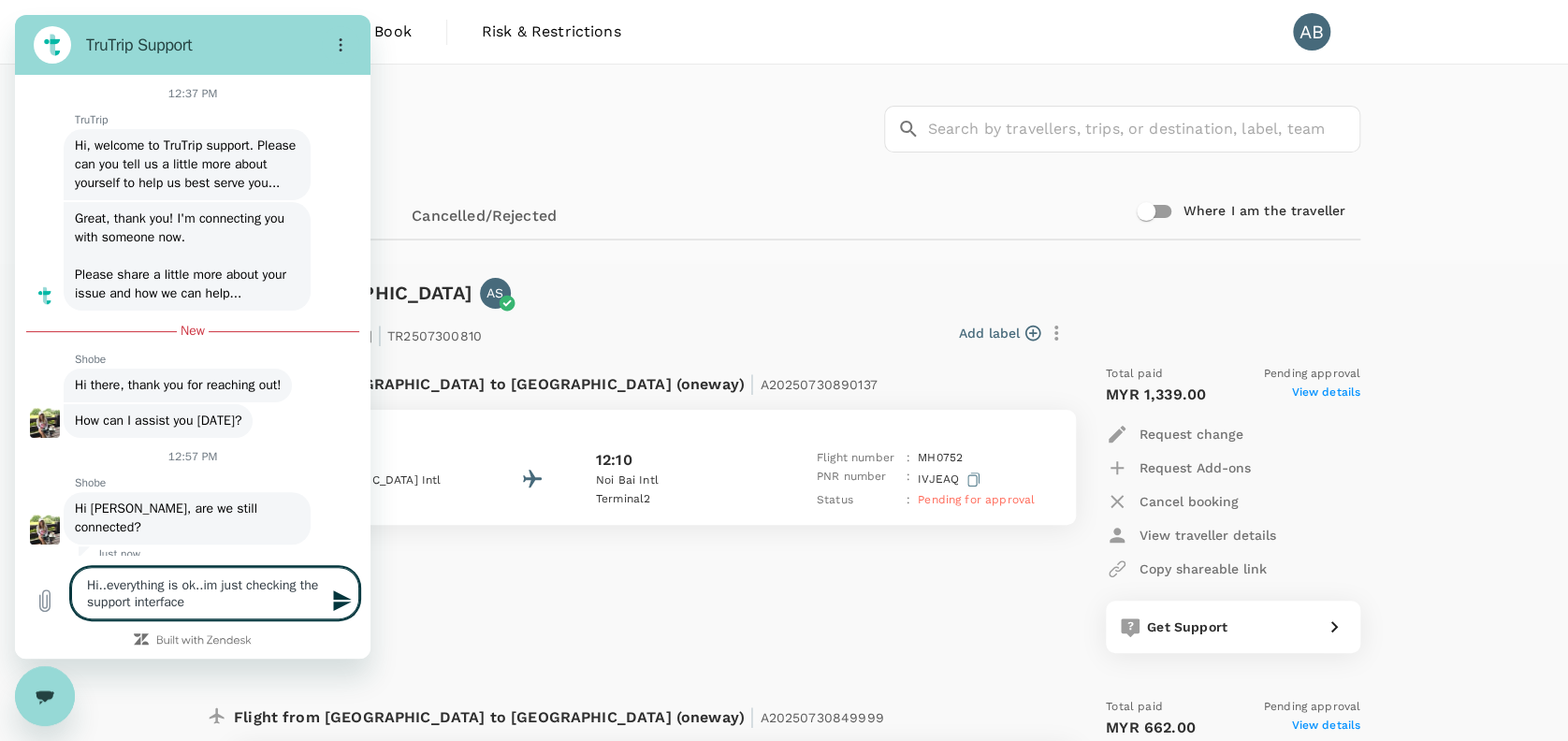 type 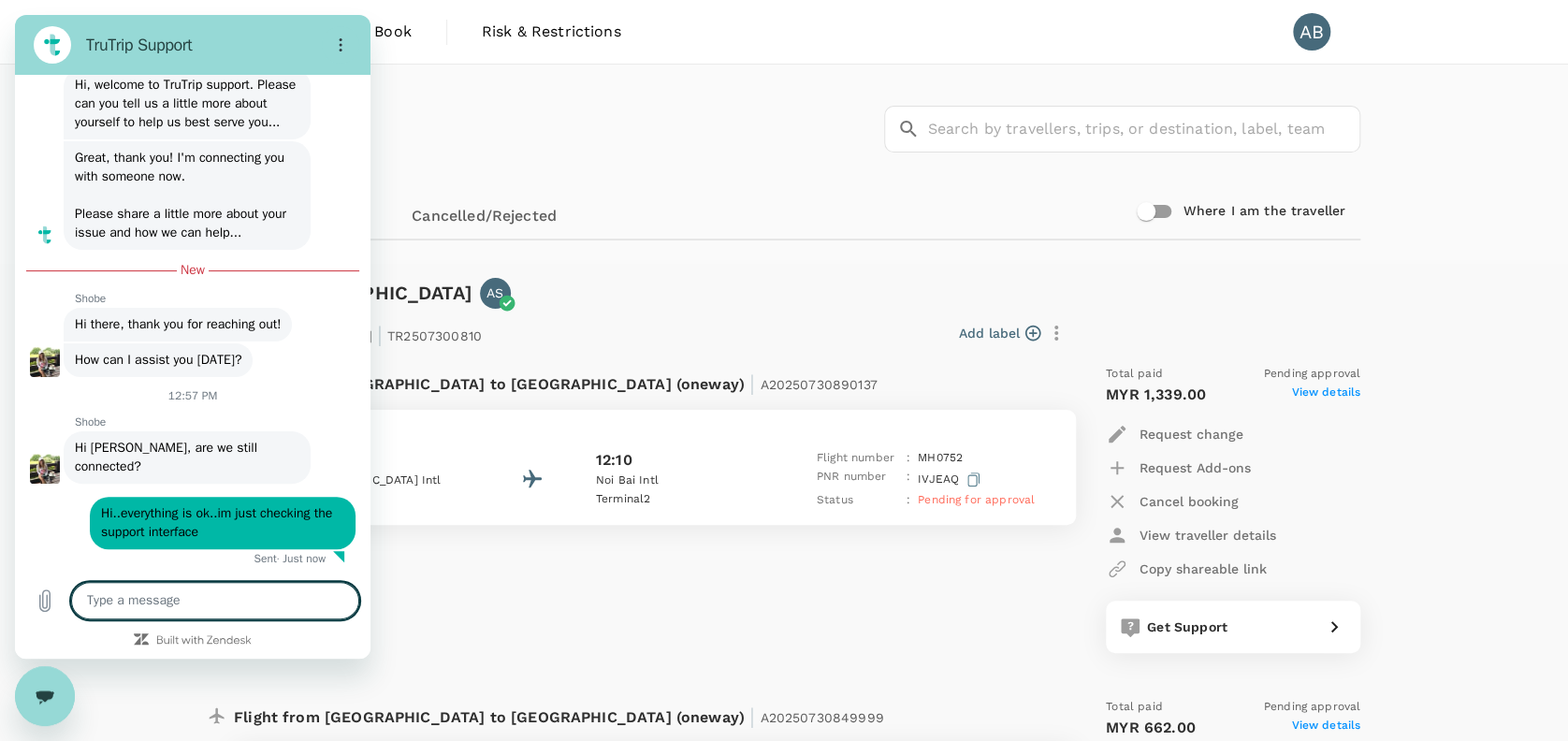 scroll, scrollTop: 78, scrollLeft: 0, axis: vertical 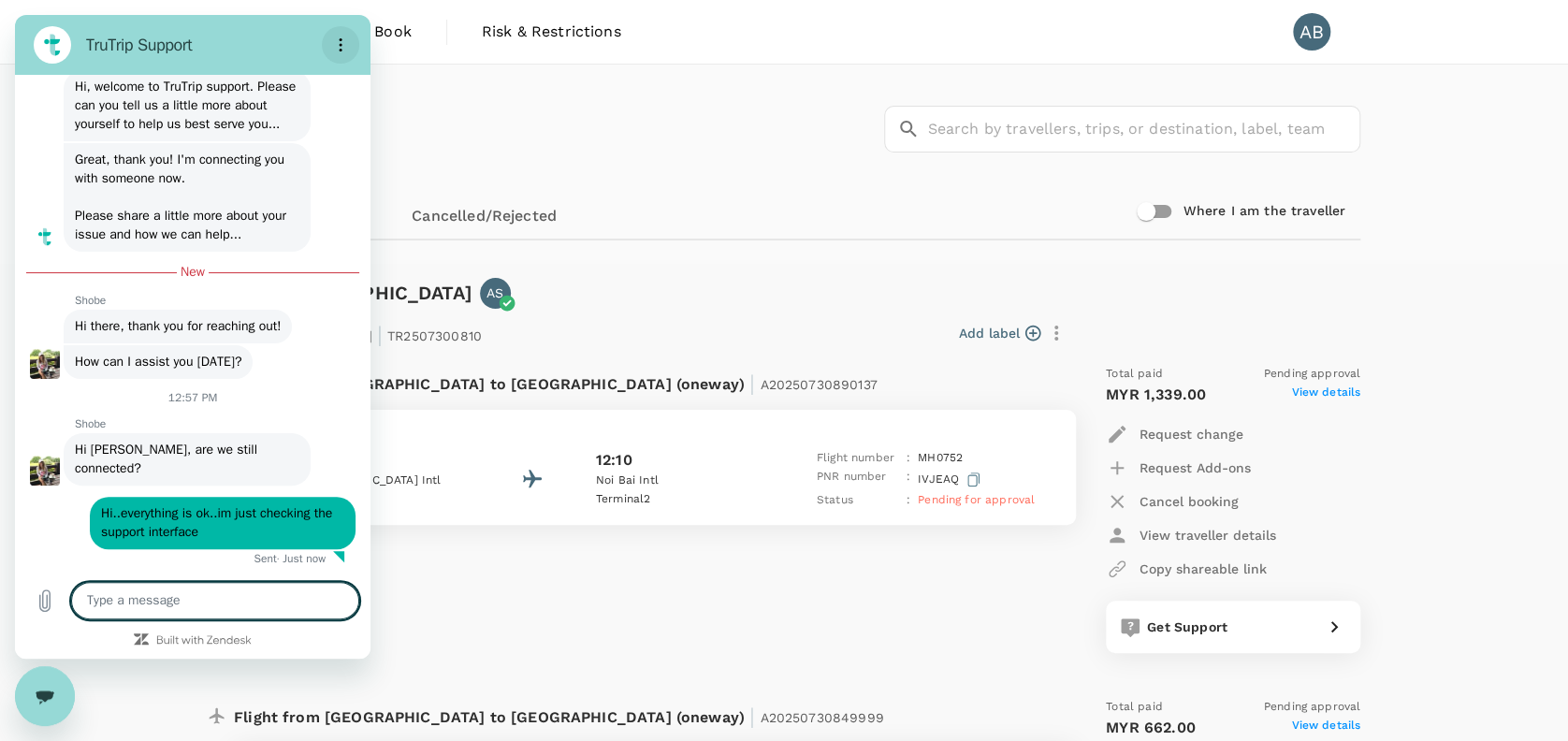 click at bounding box center (341, 45) 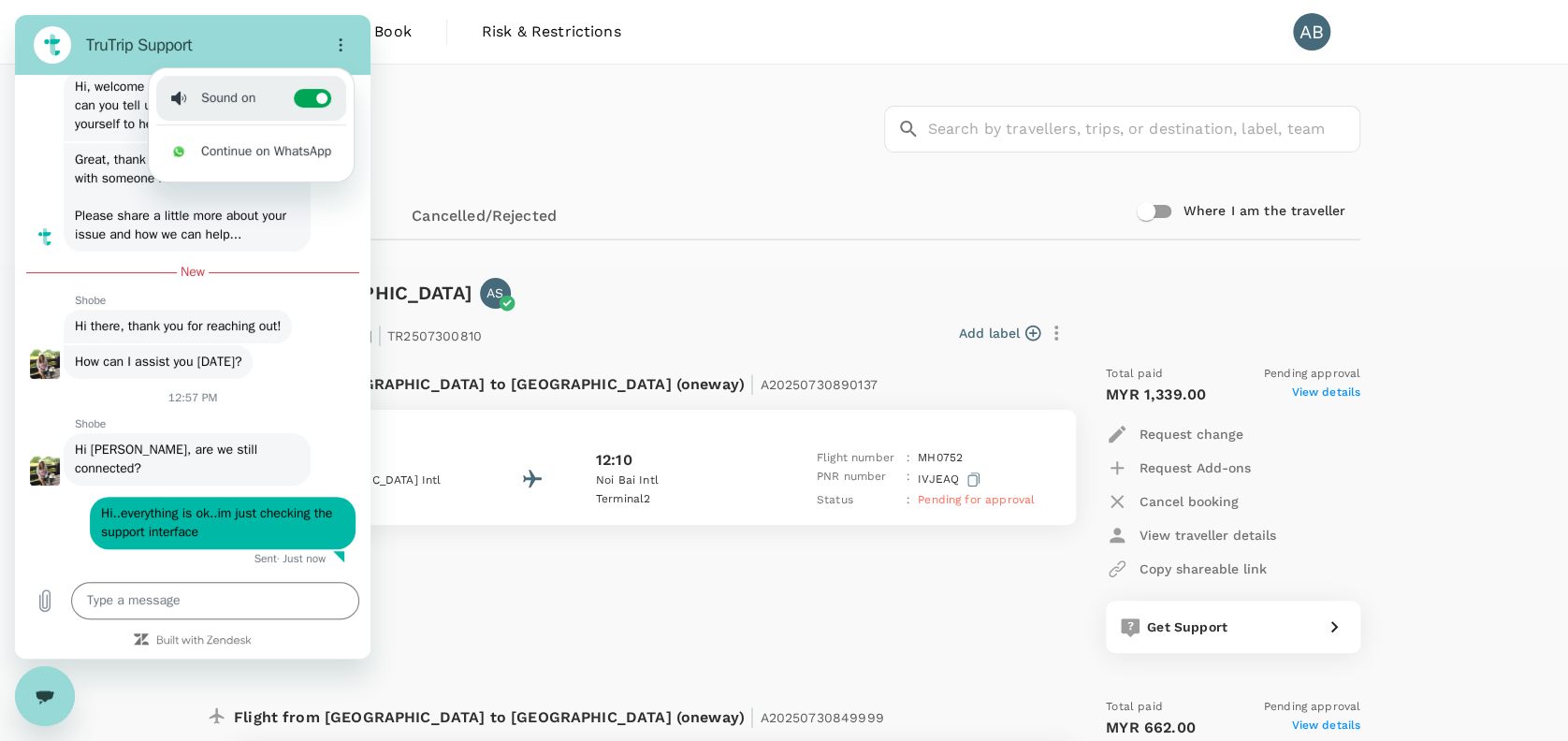 click on "TruTrip Support" at bounding box center [200, 45] 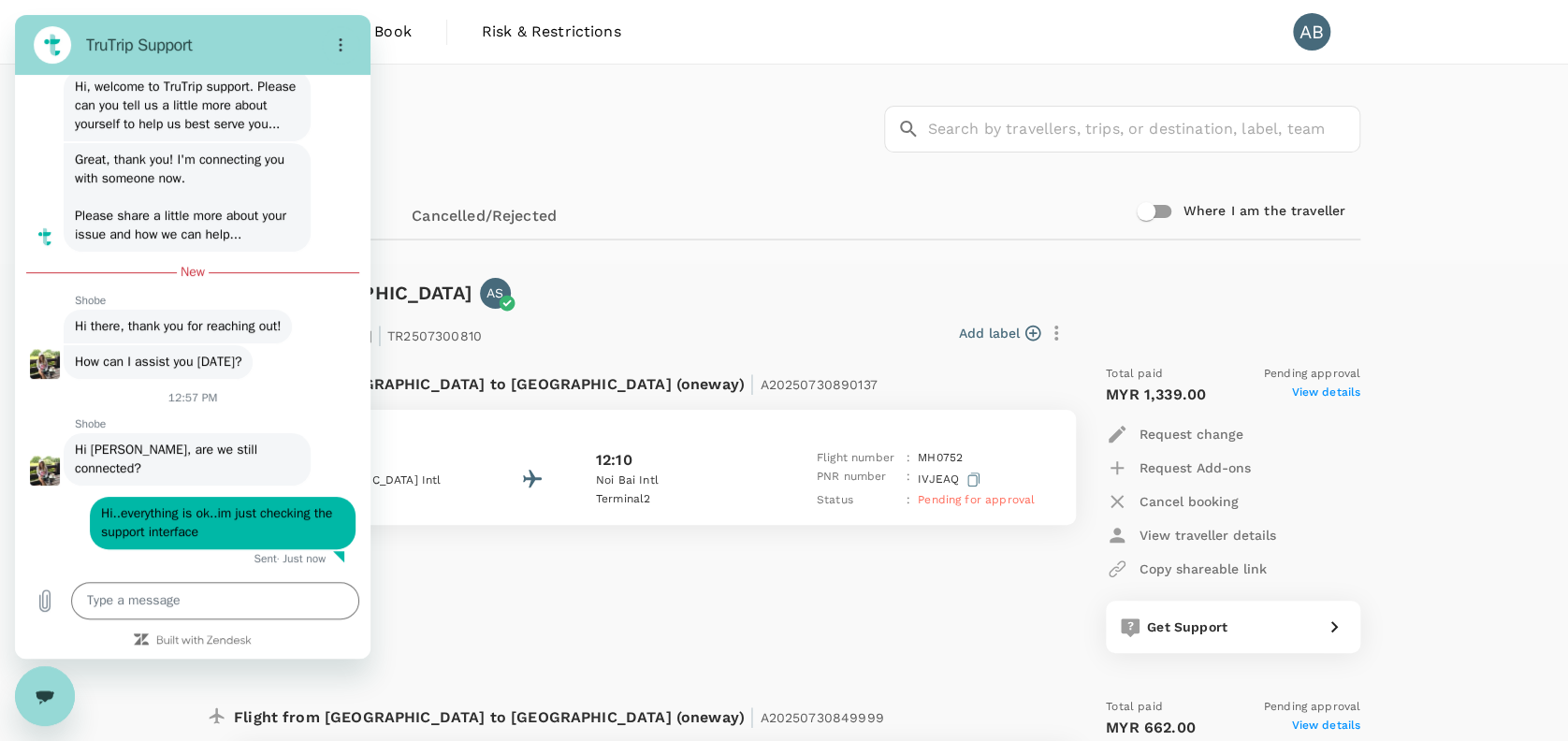 click 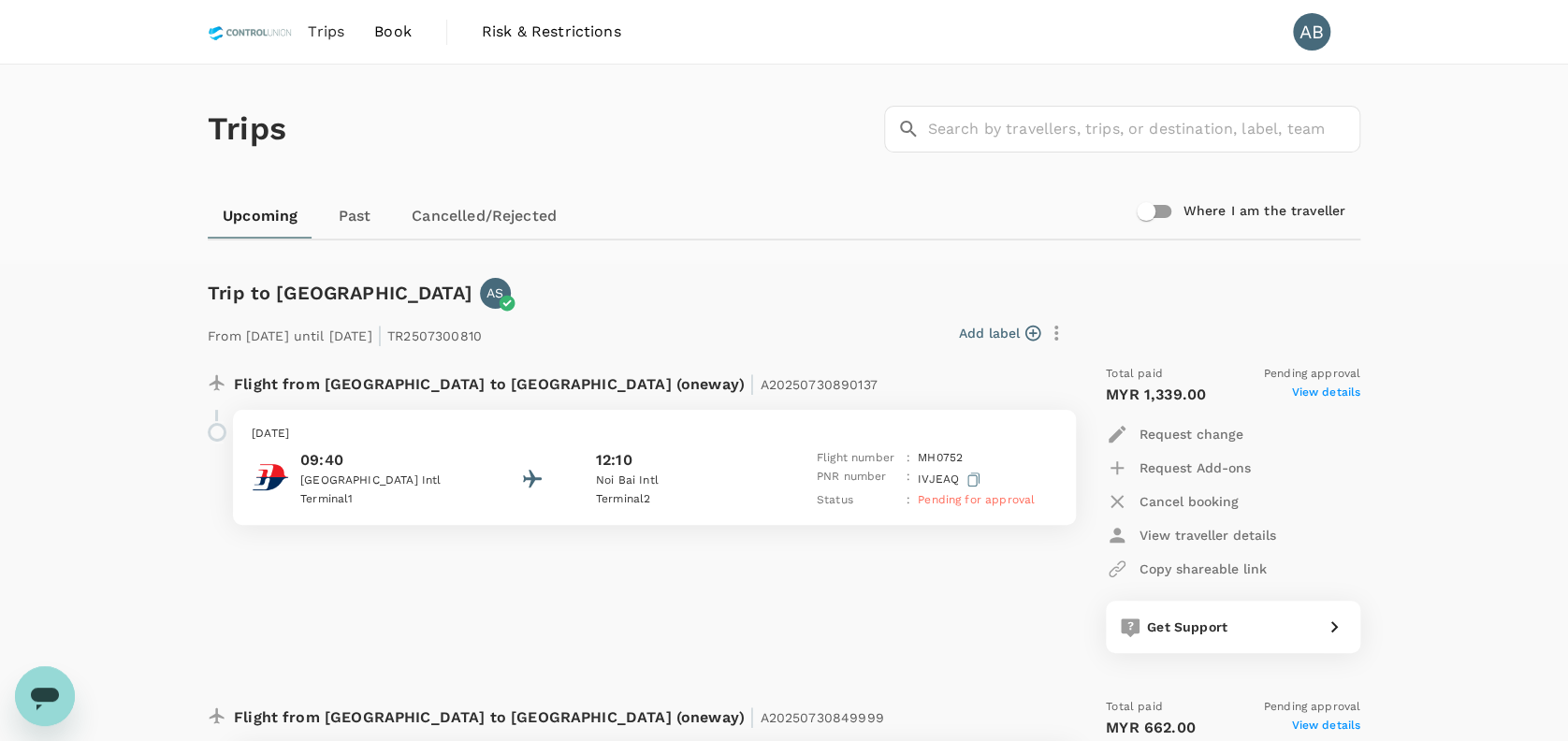 scroll, scrollTop: 80, scrollLeft: 0, axis: vertical 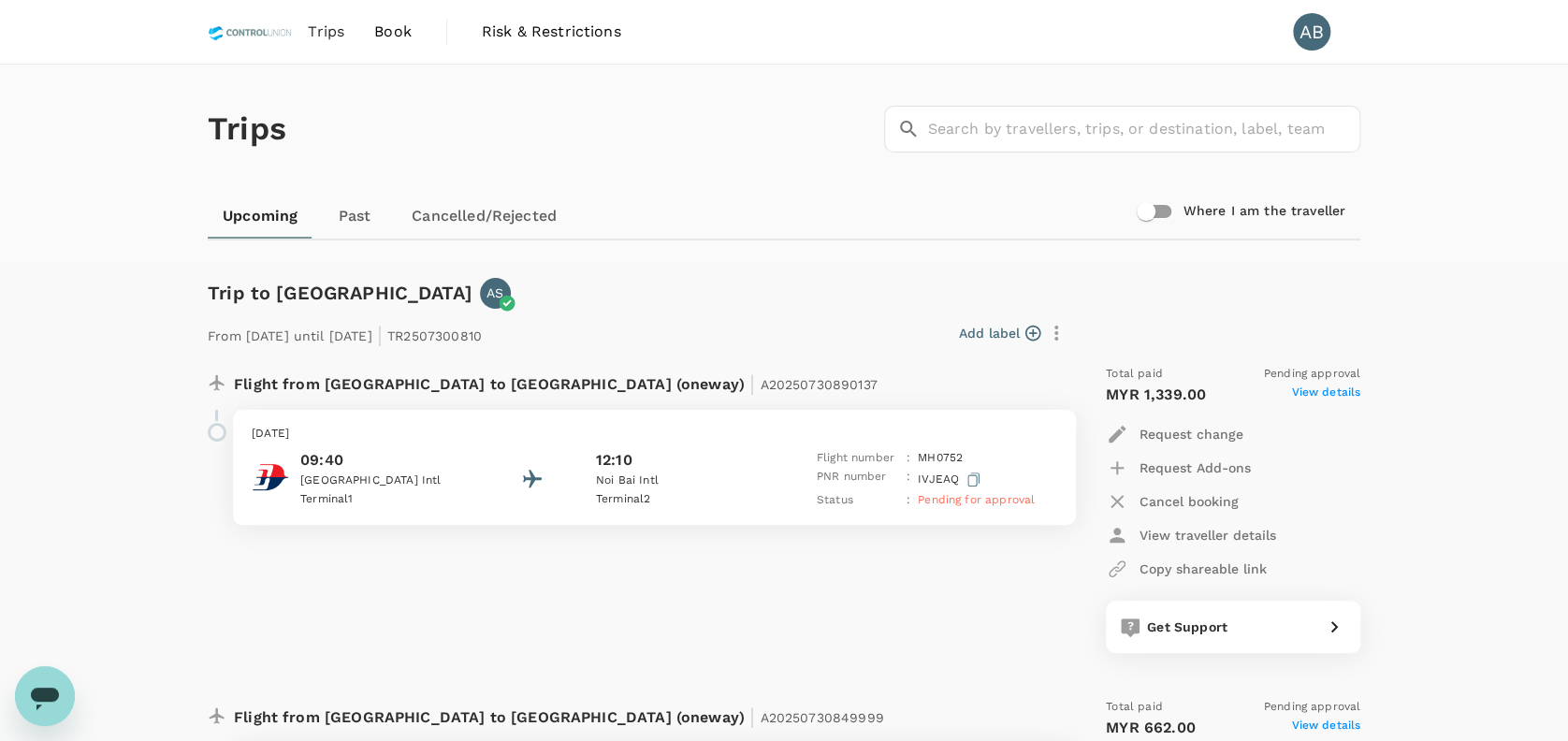 click 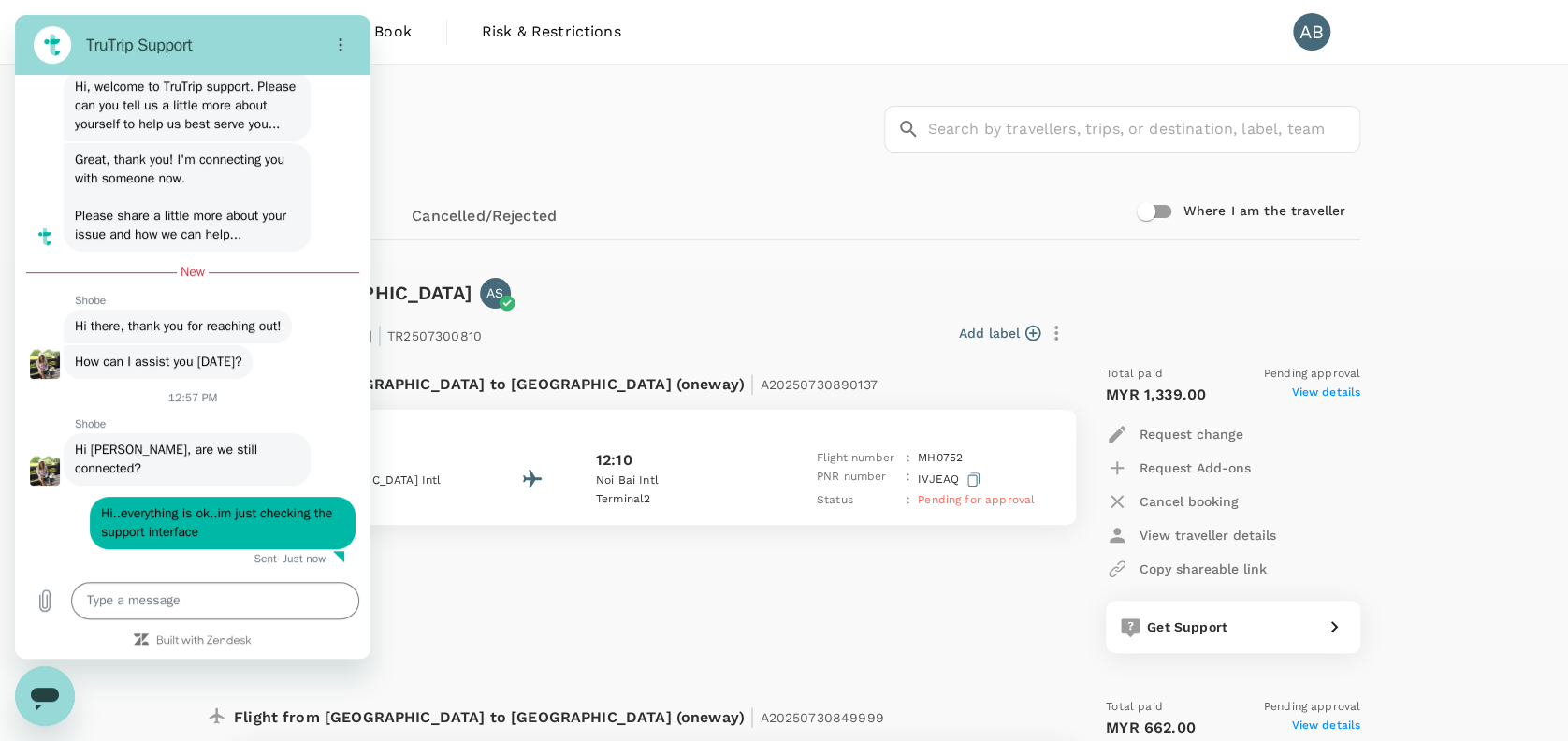 scroll, scrollTop: 0, scrollLeft: 0, axis: both 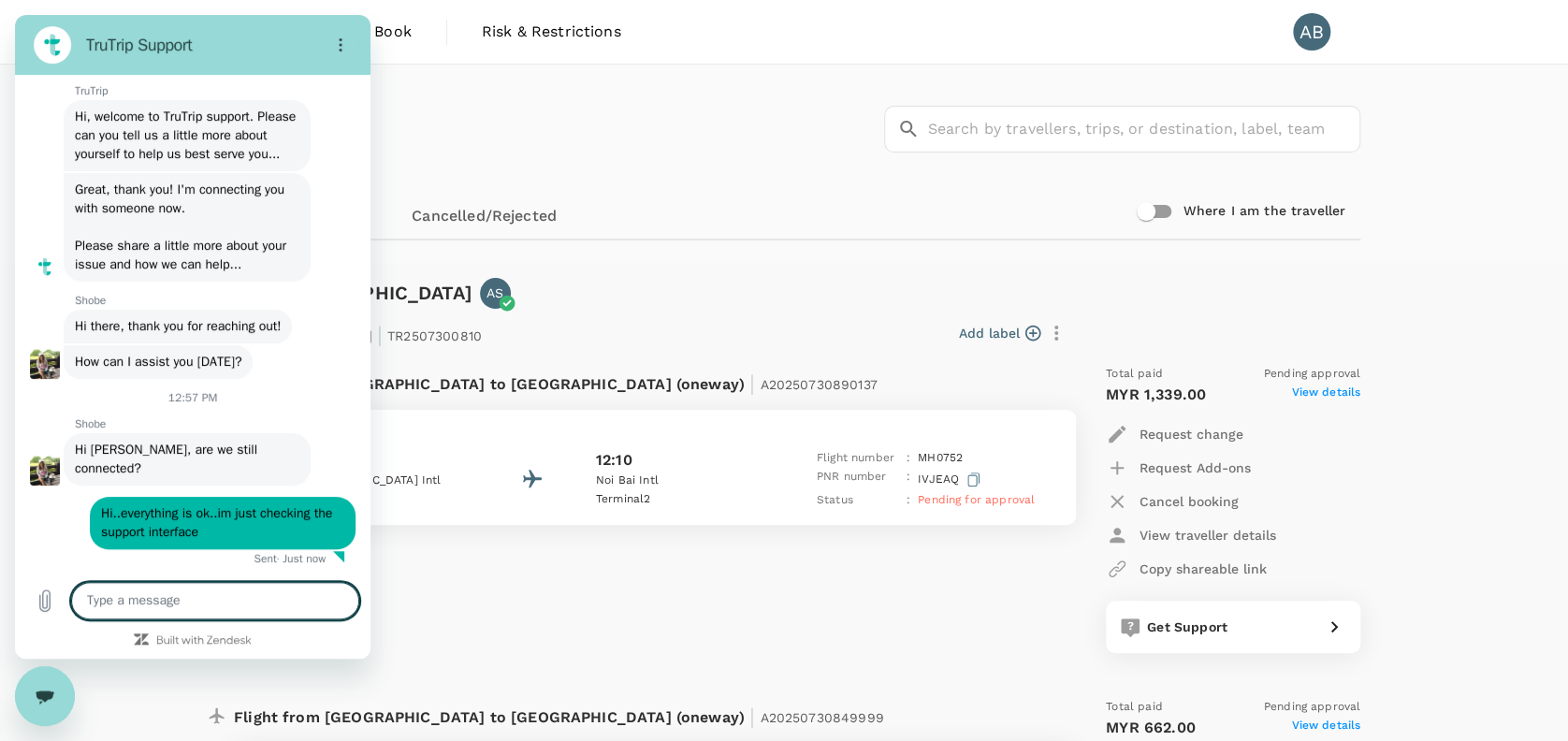 click at bounding box center (45, 696) 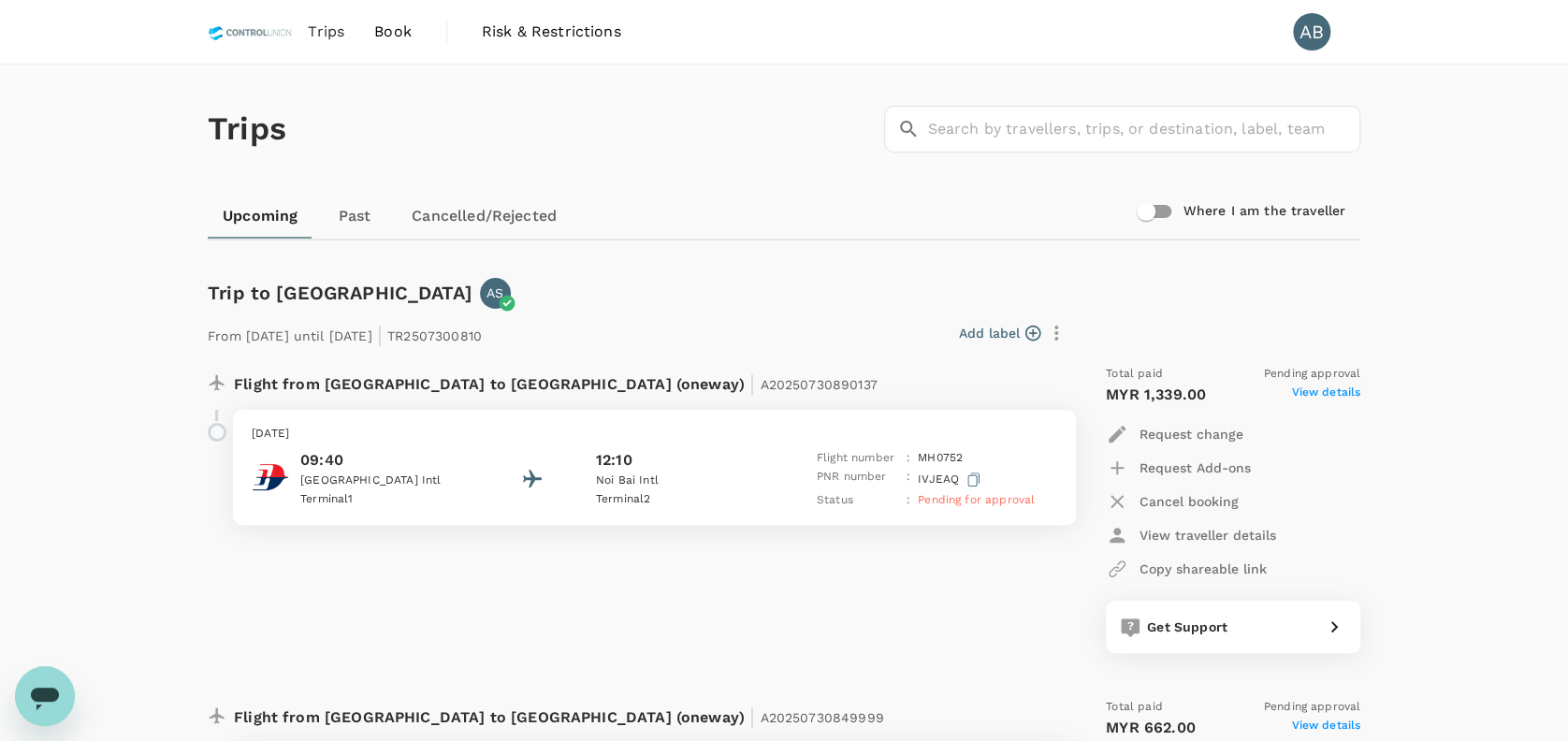 scroll, scrollTop: 80, scrollLeft: 0, axis: vertical 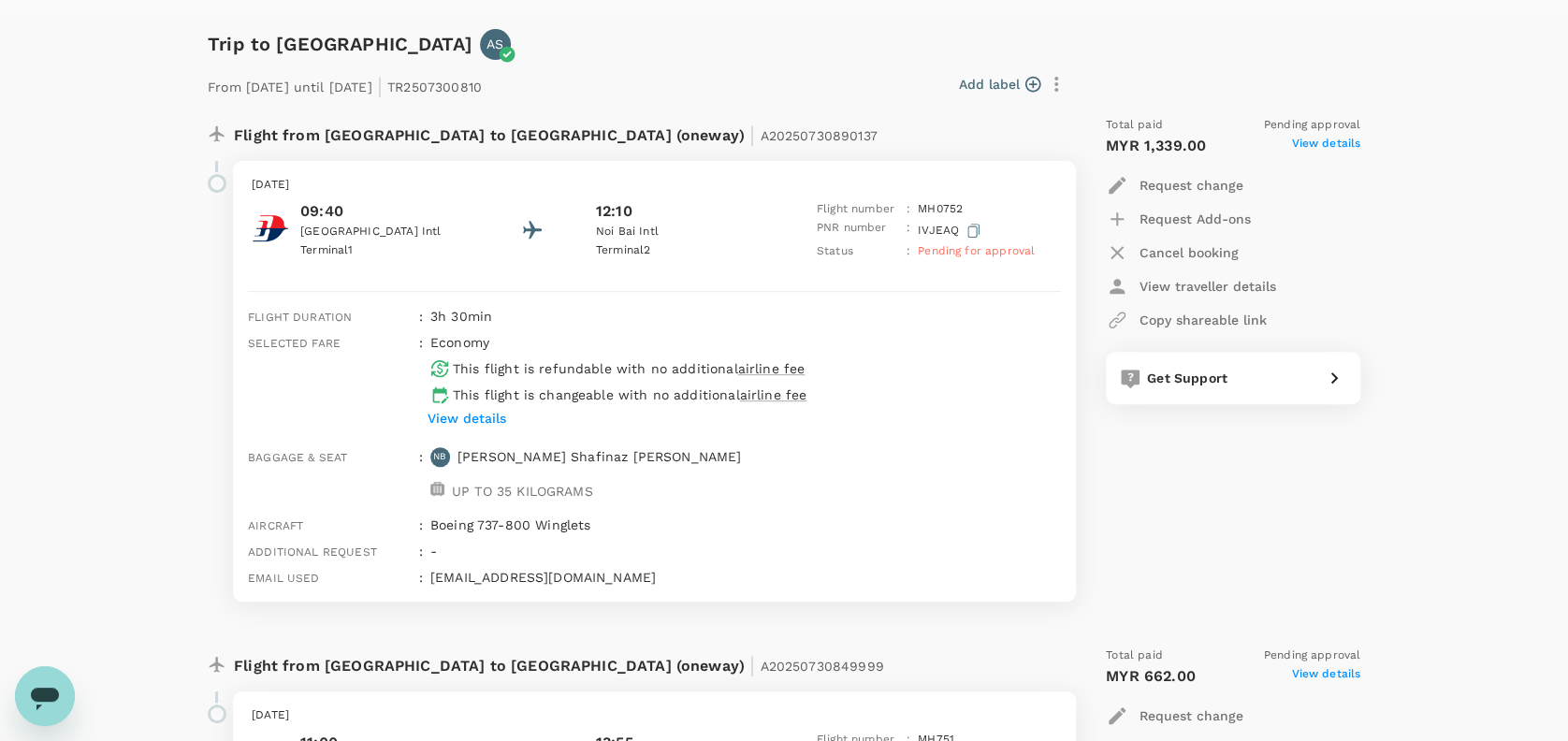 click on "Noi Bai Intl" at bounding box center (680, 232) 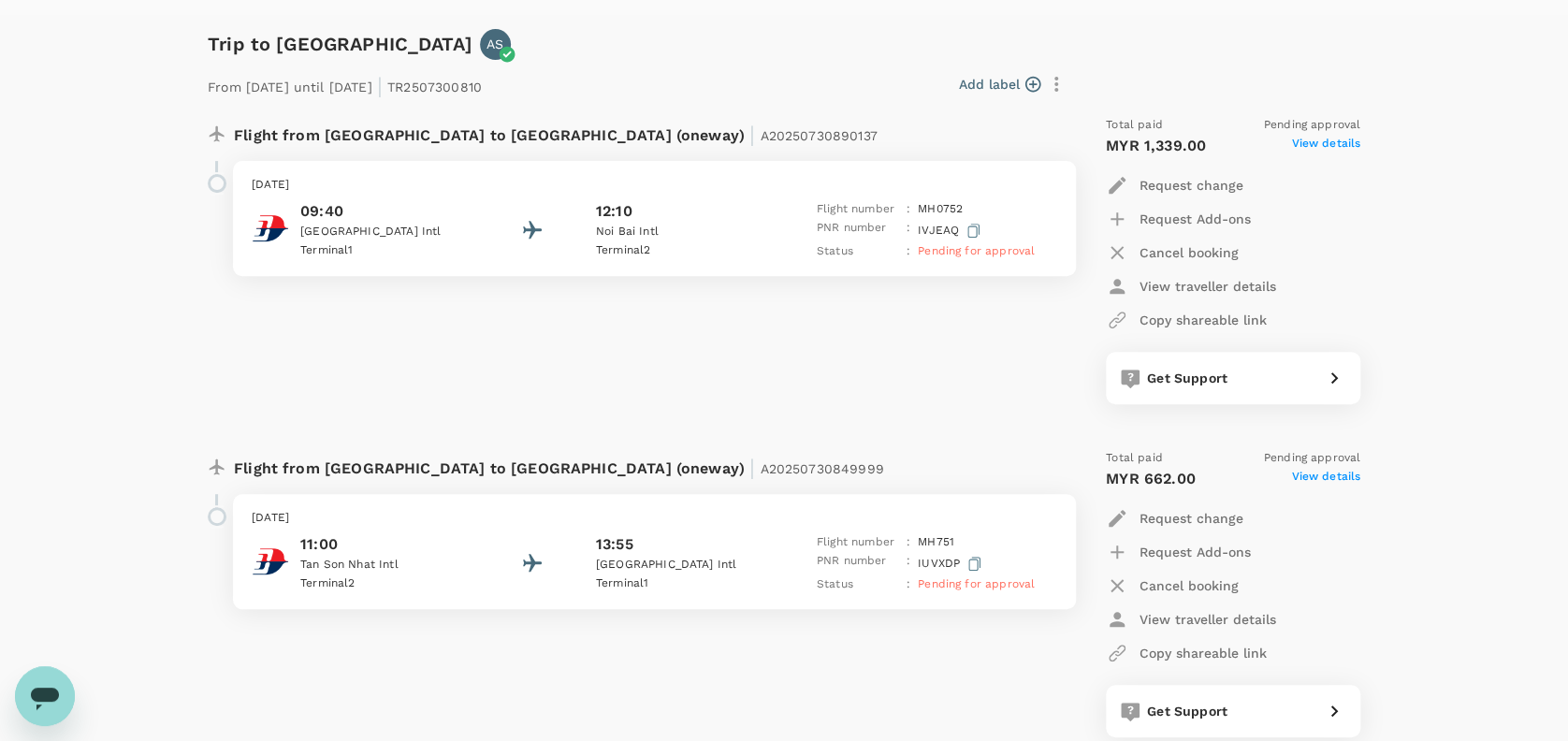 click on "Flight from [GEOGRAPHIC_DATA] to [GEOGRAPHIC_DATA] (oneway)   |   A20250730890137 [DATE]   09:40 [GEOGRAPHIC_DATA]  1 12:[GEOGRAPHIC_DATA]  2 Flight number : MH 0752 PNR number : [GEOGRAPHIC_DATA]   Status : Pending for approval" at bounding box center (631, 260) 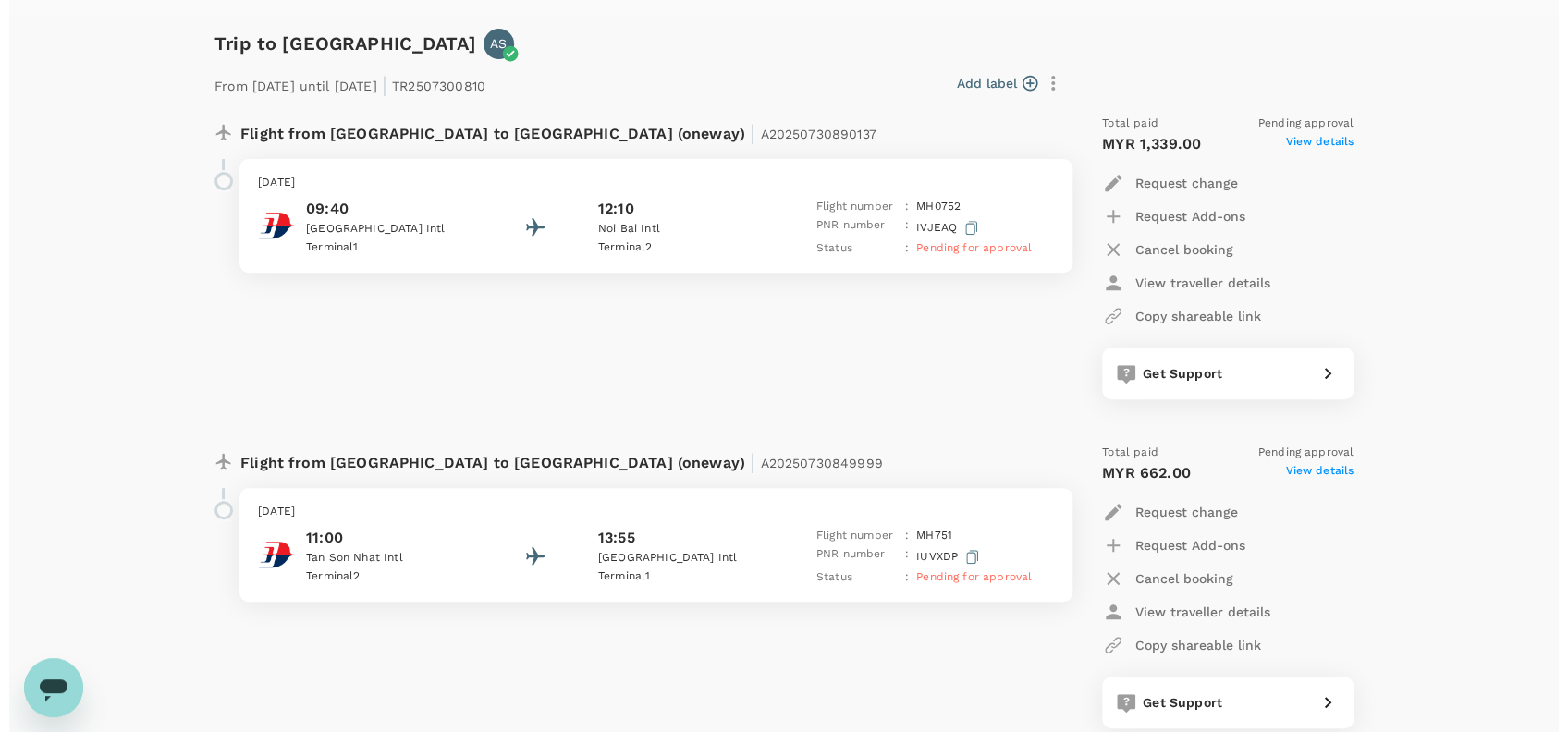 scroll, scrollTop: 207, scrollLeft: 0, axis: vertical 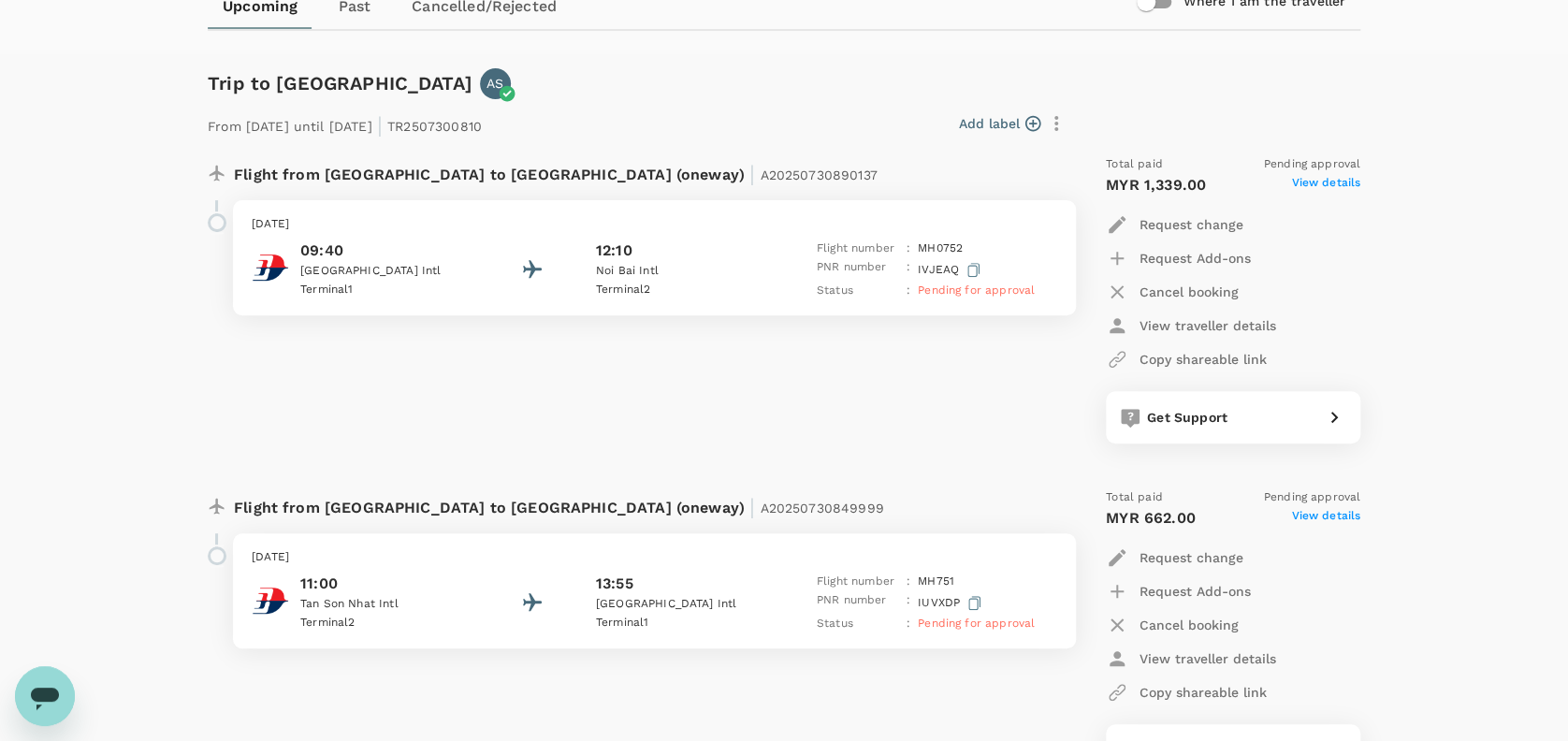 click on "Flight from [GEOGRAPHIC_DATA] to [GEOGRAPHIC_DATA] (oneway)   |   A20250730890137 [DATE]   09:40 [GEOGRAPHIC_DATA]  1 12:[GEOGRAPHIC_DATA]  2 Flight number : MH 0752 PNR number : [GEOGRAPHIC_DATA]   Status : Pending for approval" at bounding box center (631, 299) 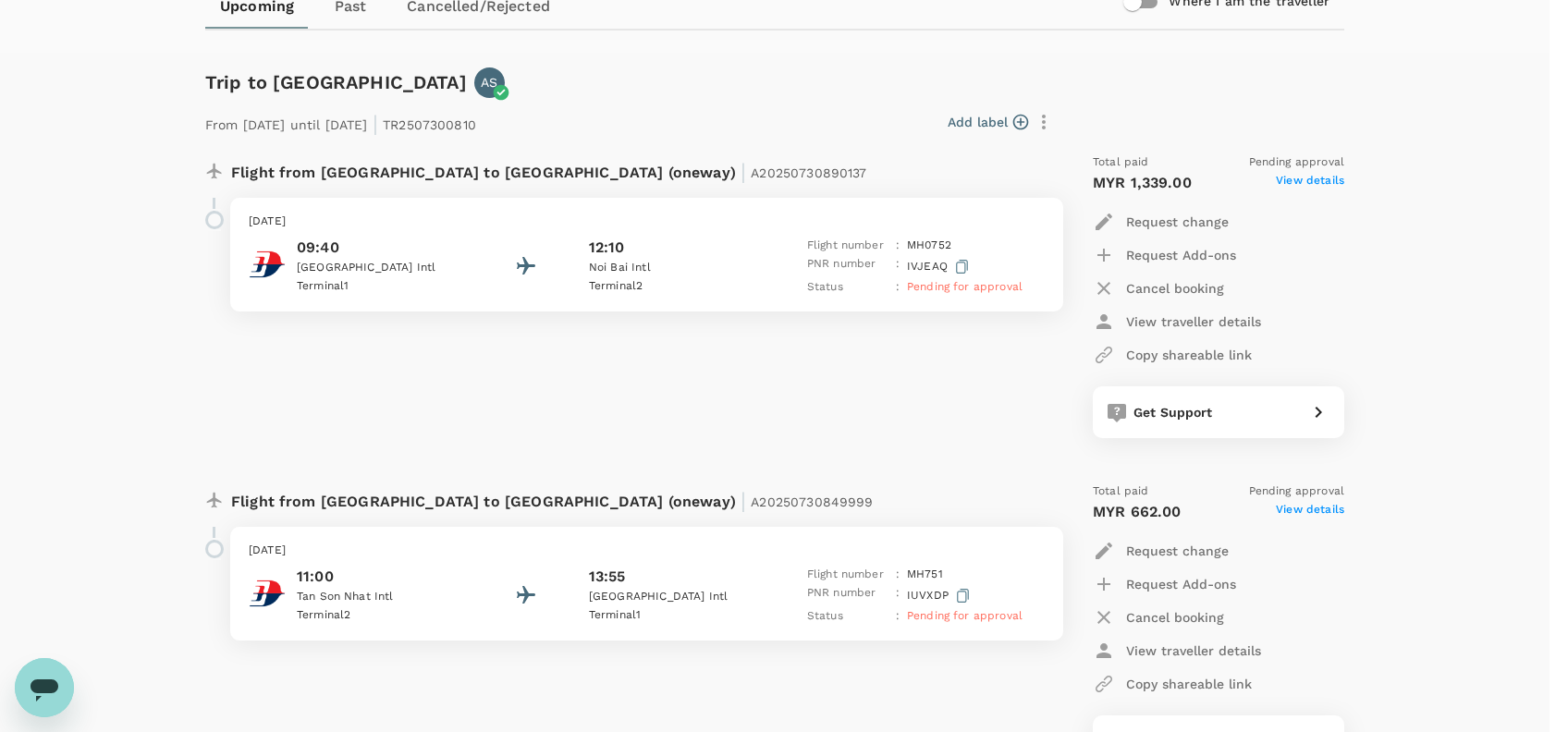 click at bounding box center [784, 366] 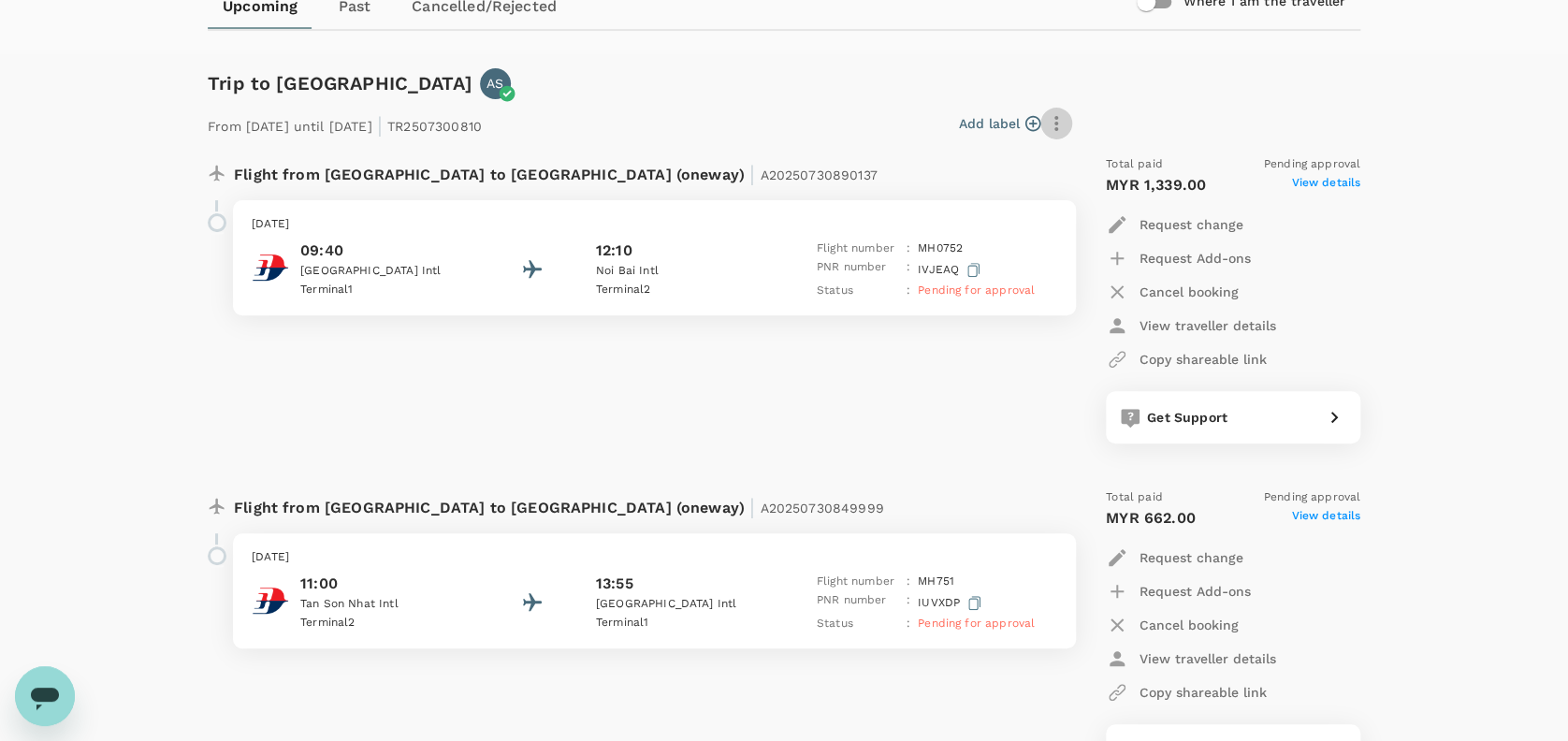 click at bounding box center [1056, 124] 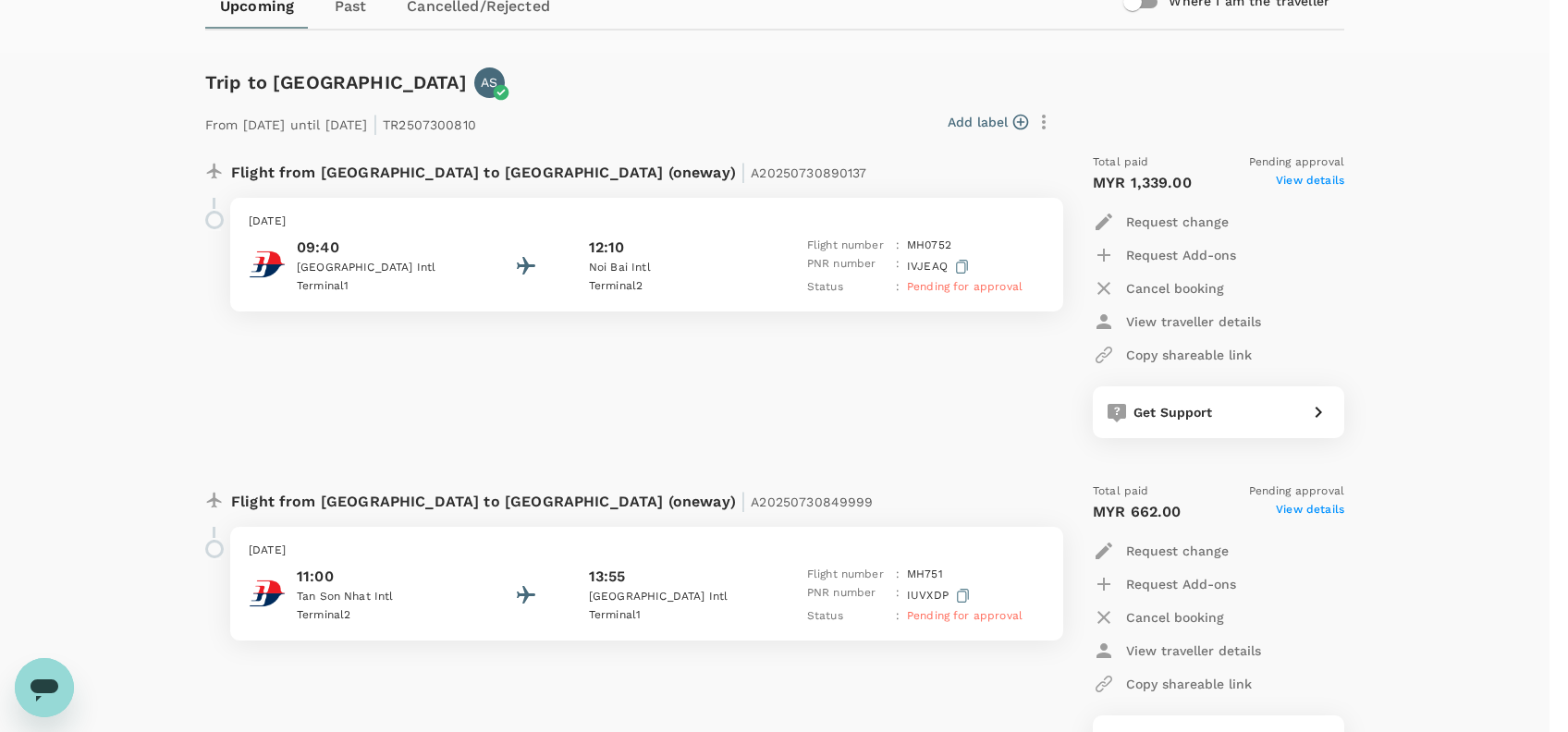 click at bounding box center (784, 366) 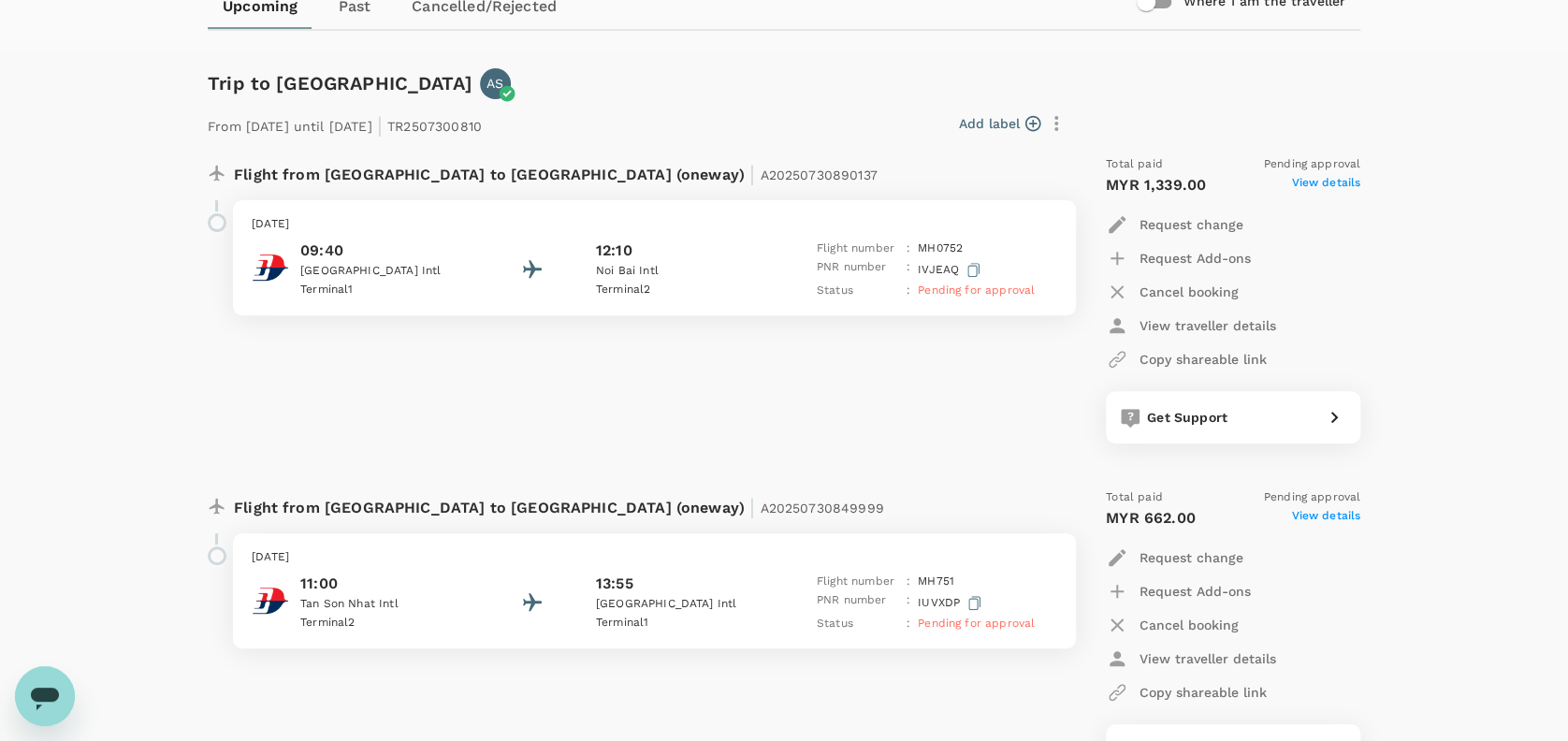 click on "Flight from [GEOGRAPHIC_DATA] to [GEOGRAPHIC_DATA] (oneway)   |   A20250730890137 [DATE]   09:40 [GEOGRAPHIC_DATA]  1 12:[GEOGRAPHIC_DATA]  2 Flight number : MH 0752 PNR number : [GEOGRAPHIC_DATA]   Status : Pending for approval" at bounding box center [631, 299] 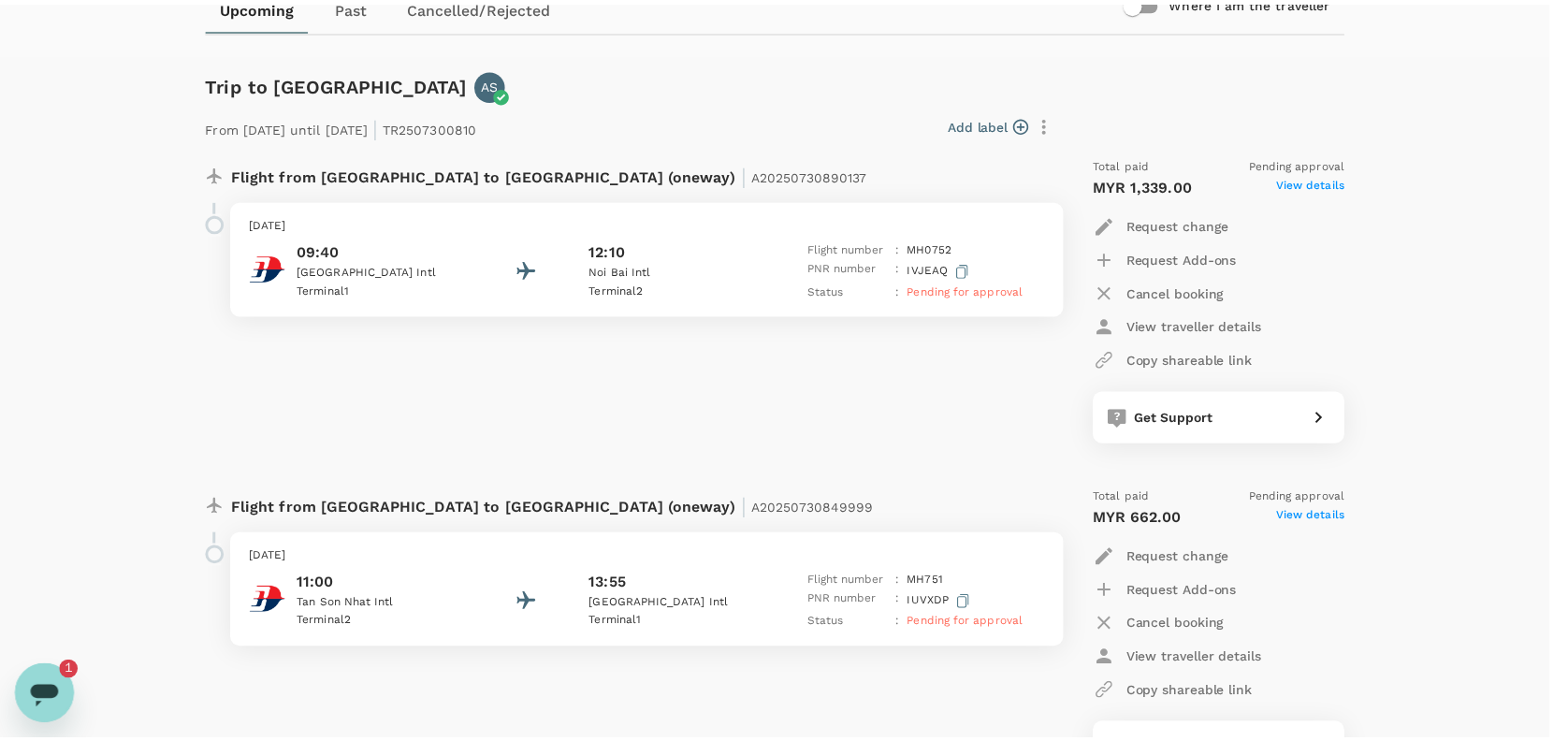 scroll, scrollTop: 0, scrollLeft: 0, axis: both 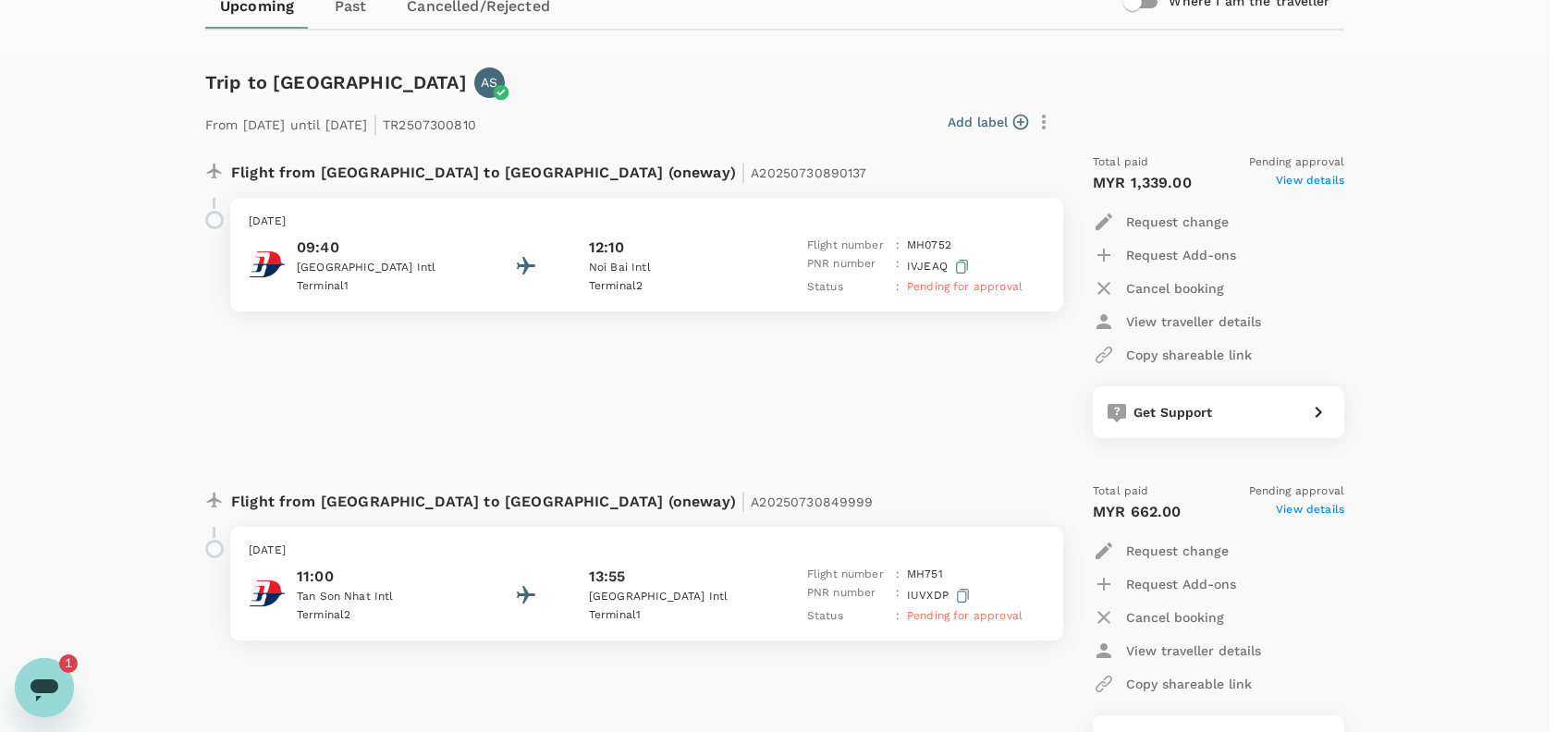 click on "Rename trip" at bounding box center [775, 1003] 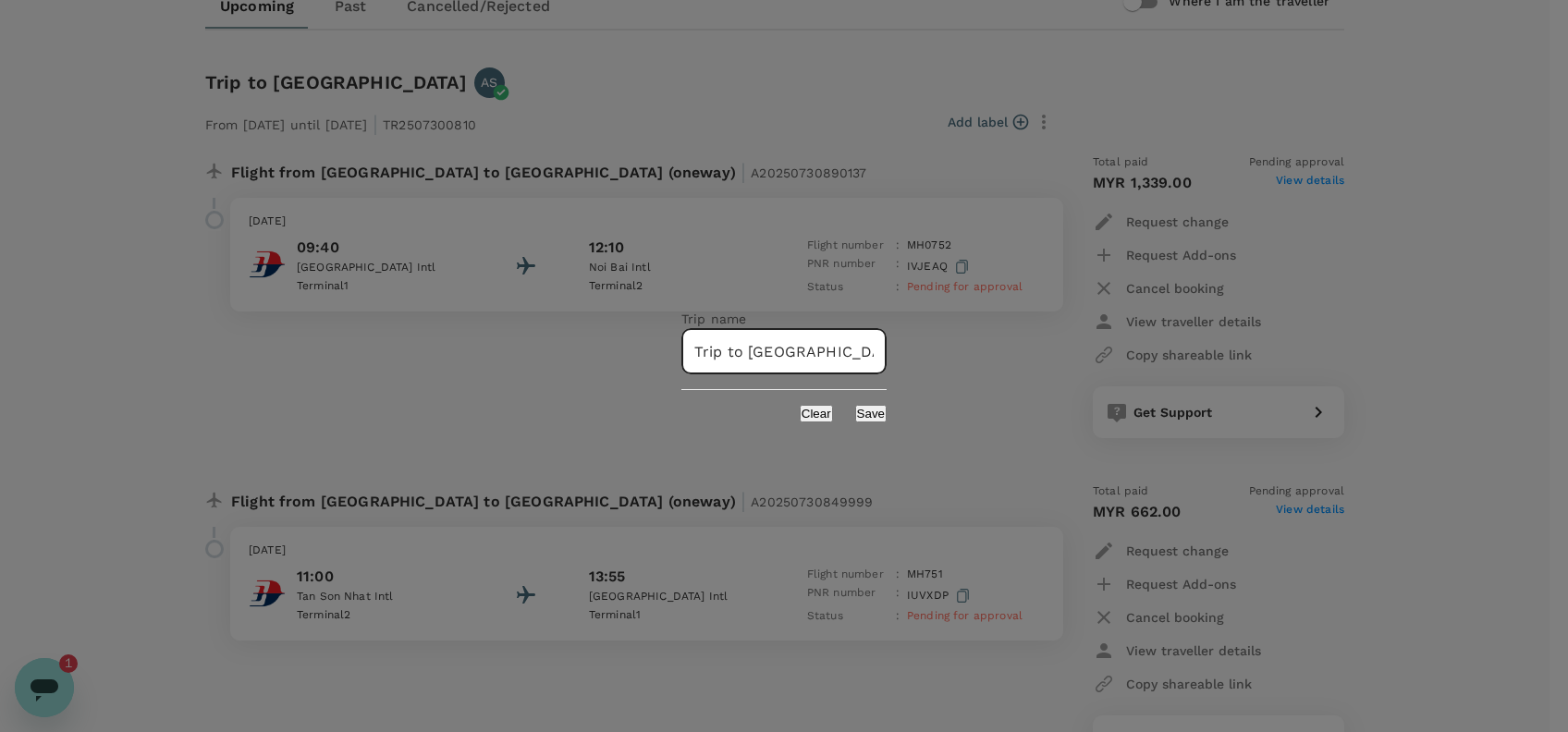 click on "Trip to [GEOGRAPHIC_DATA]" at bounding box center [784, 351] 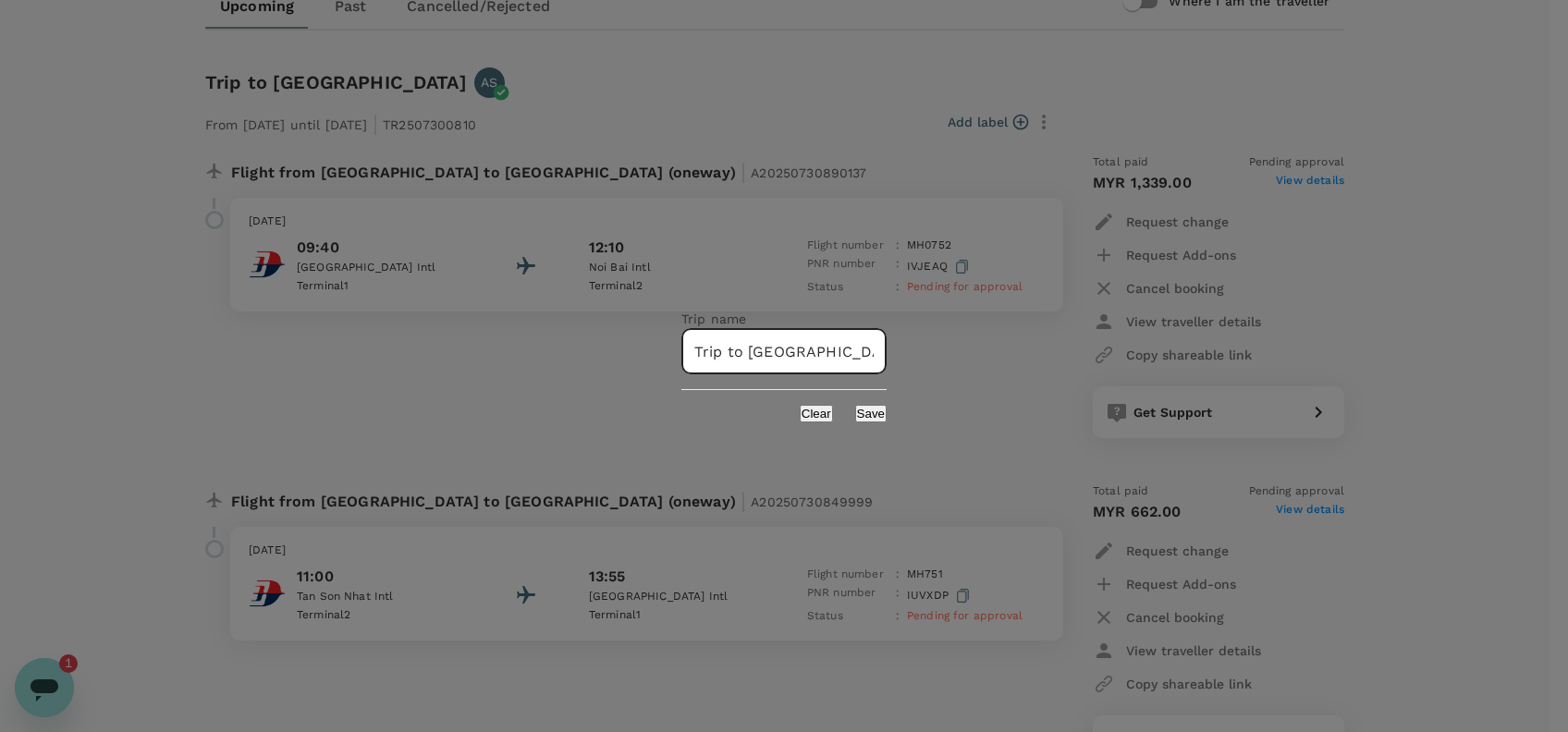 drag, startPoint x: 737, startPoint y: 360, endPoint x: 661, endPoint y: 384, distance: 79.69944 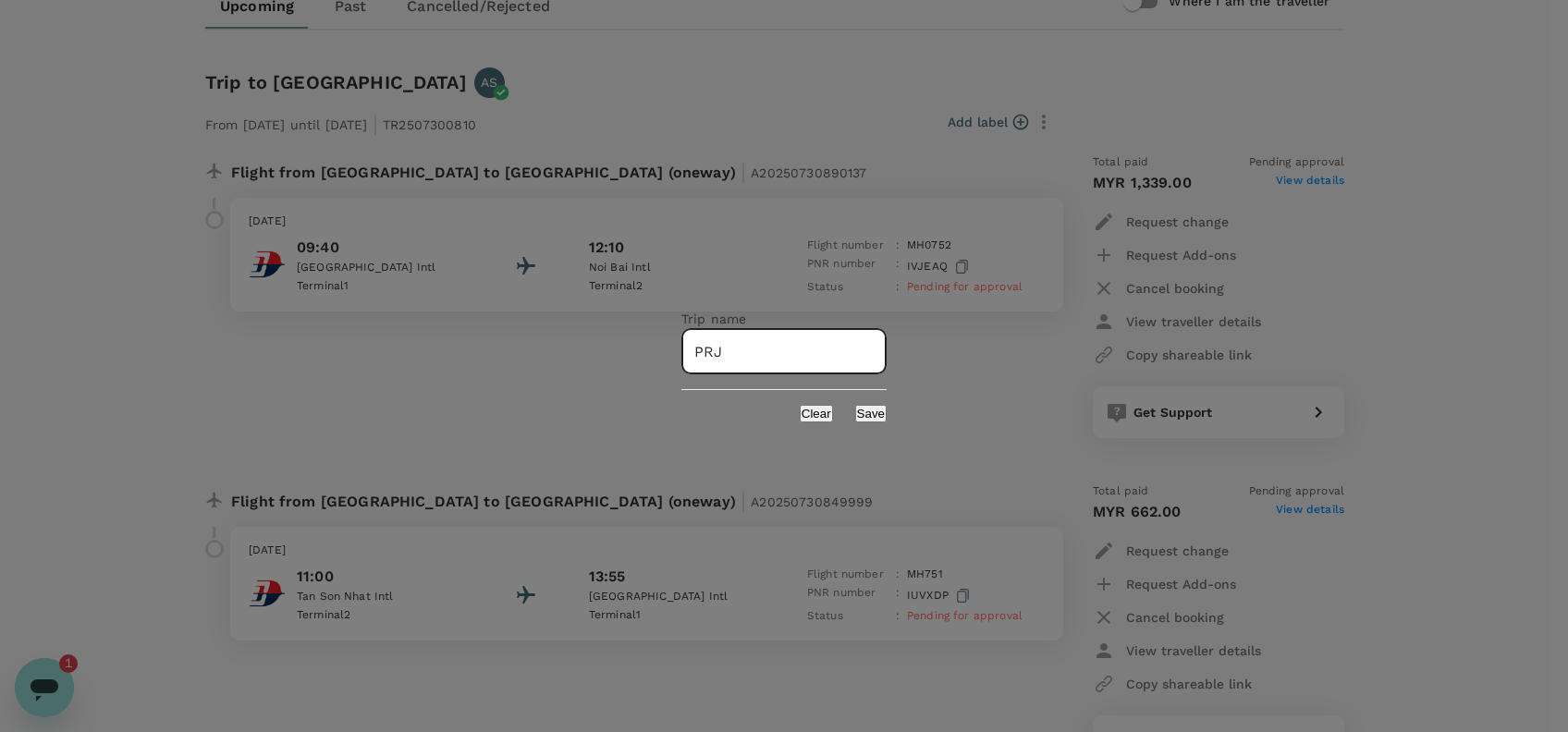 type on "PRJ" 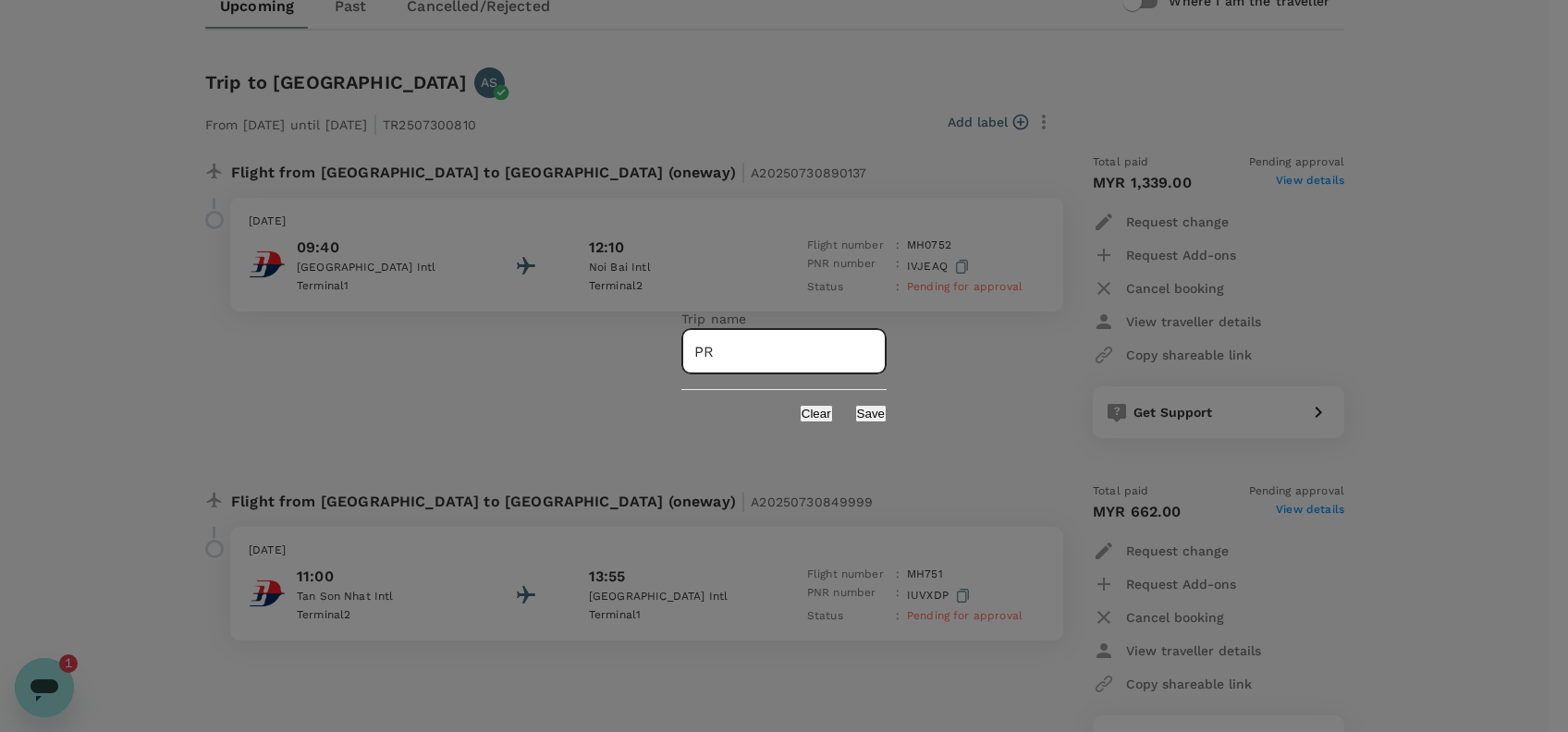 type on "P" 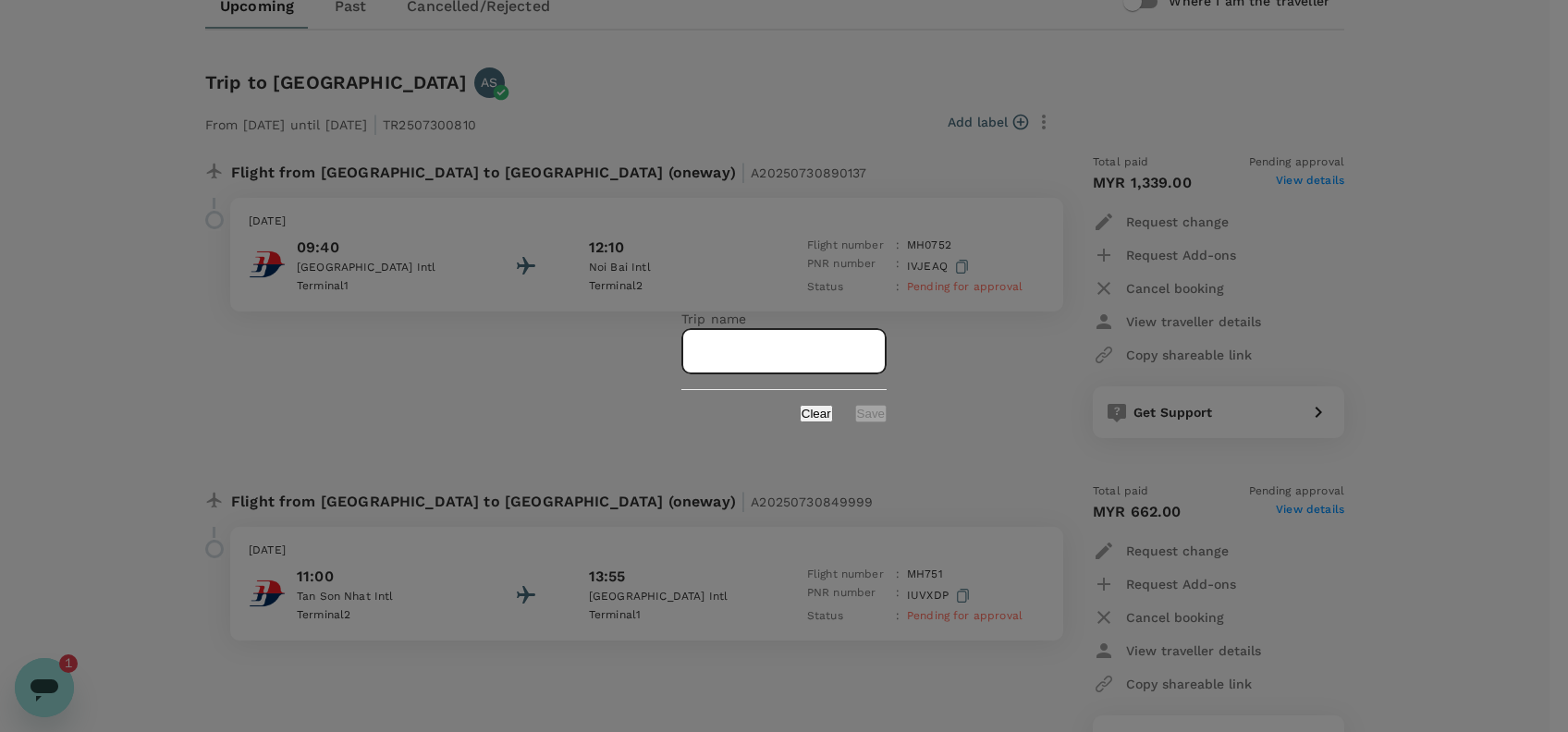 type 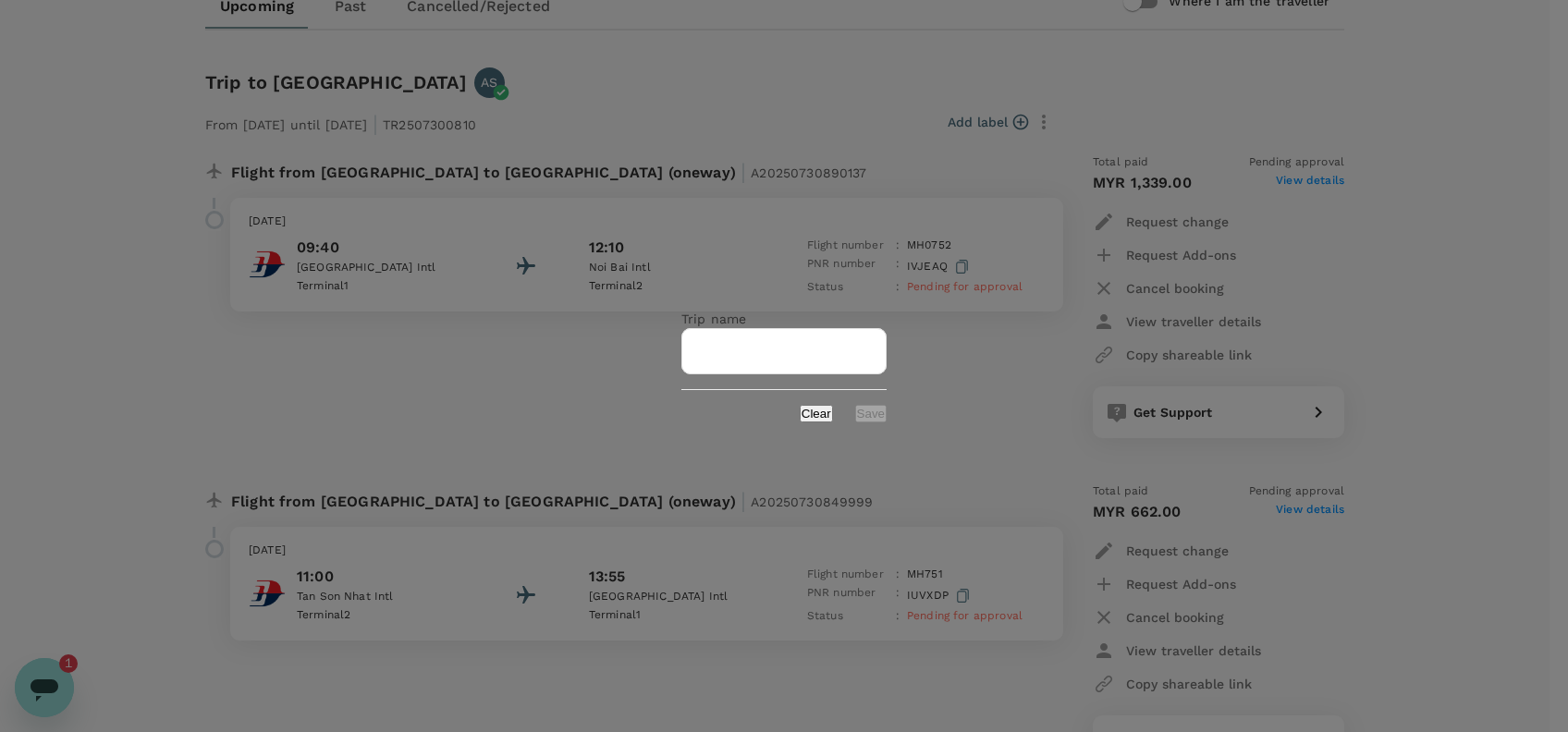 click on "Trip name ​ Clear Save" at bounding box center (784, 366) 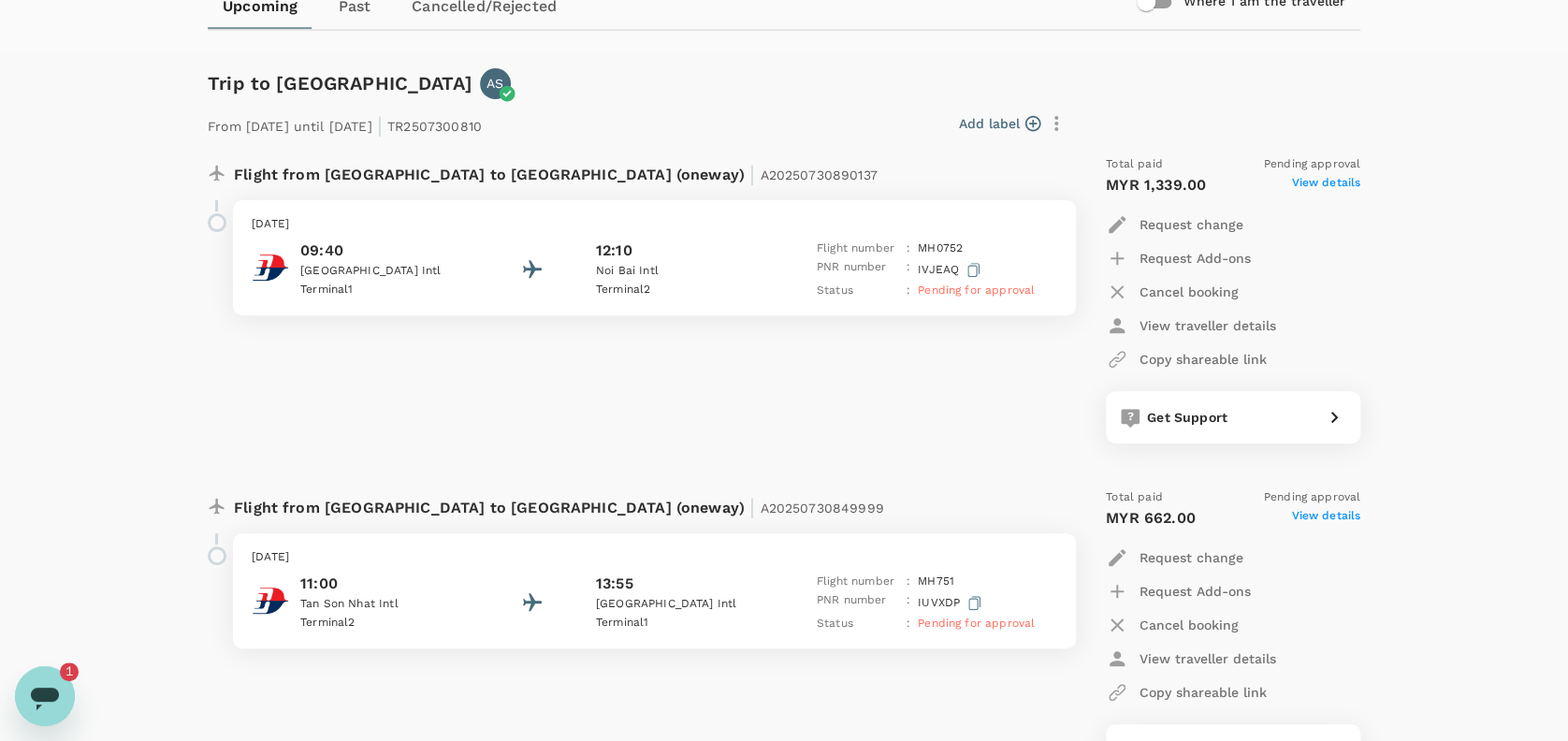 click on "Flight from [GEOGRAPHIC_DATA] to [GEOGRAPHIC_DATA] (oneway)   |   A20250730890137 [DATE]   09:40 [GEOGRAPHIC_DATA]  1 12:[GEOGRAPHIC_DATA]  2 Flight number : MH 0752 PNR number : IVJEAQ   Status : Pending for approval Total paid Pending approval MYR 1,339.00 View details Request change Request Add-ons Cancel booking View traveller details Copy shareable link Get Support" at bounding box center [784, 307] 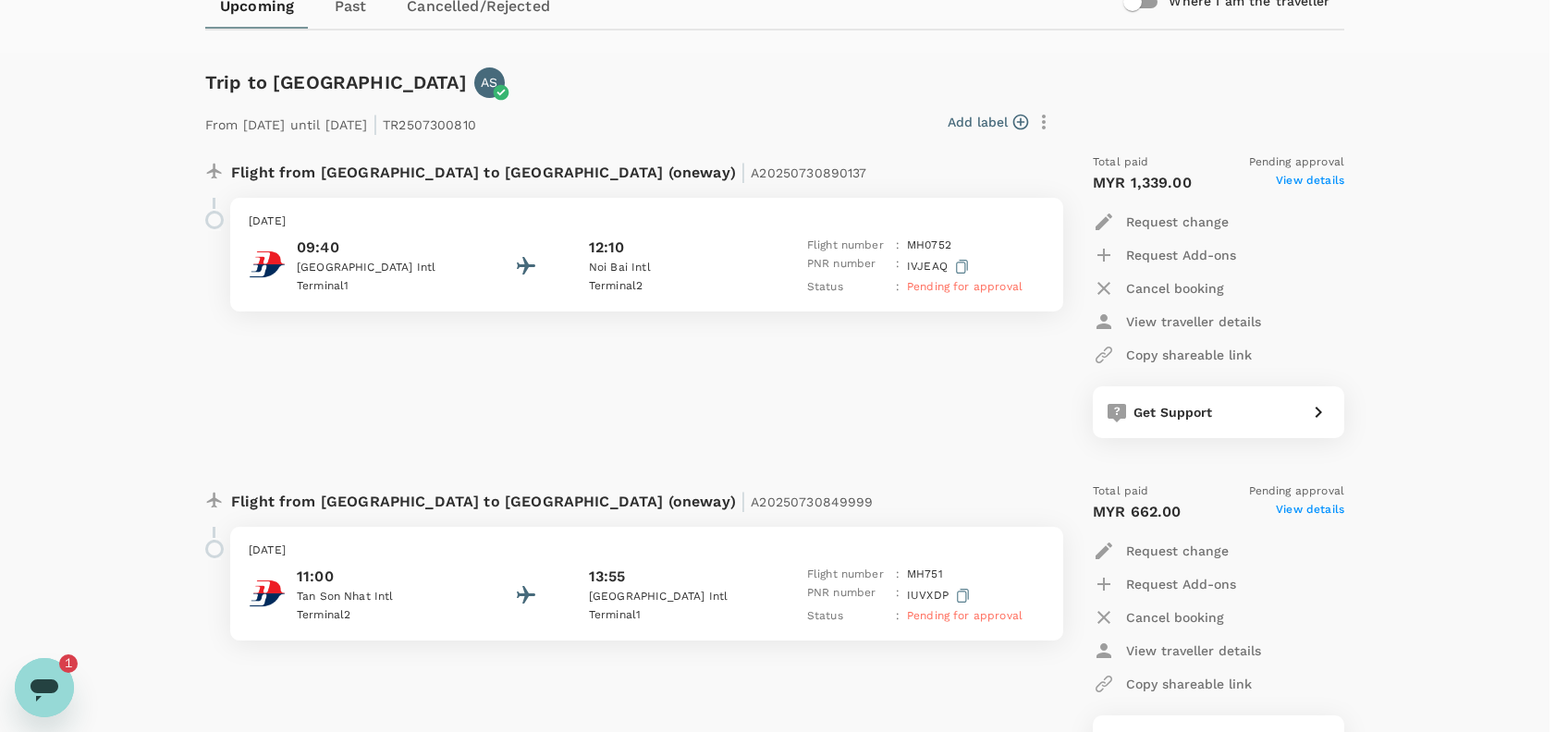 click on "Merge trip" at bounding box center (775, 1029) 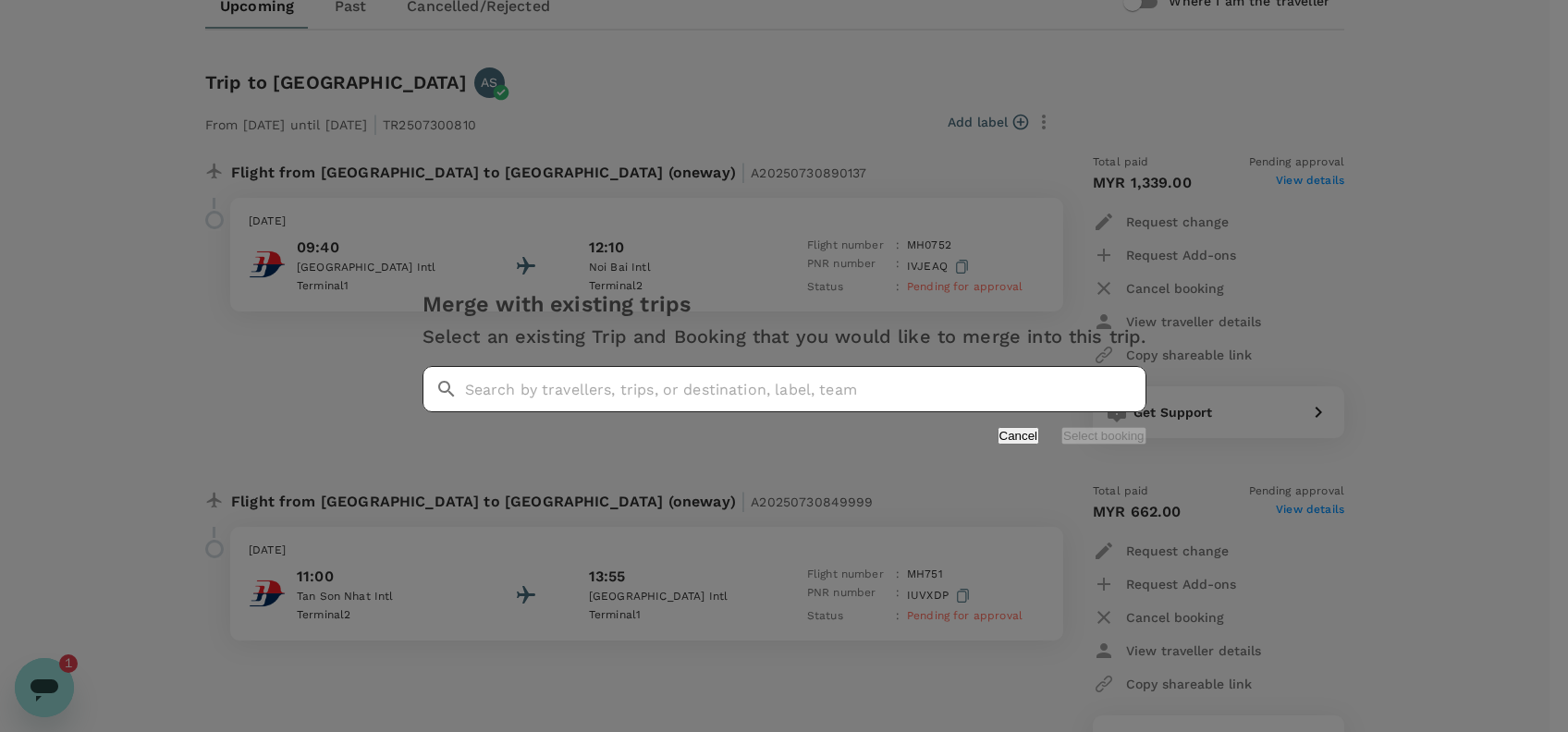 click at bounding box center [805, 389] 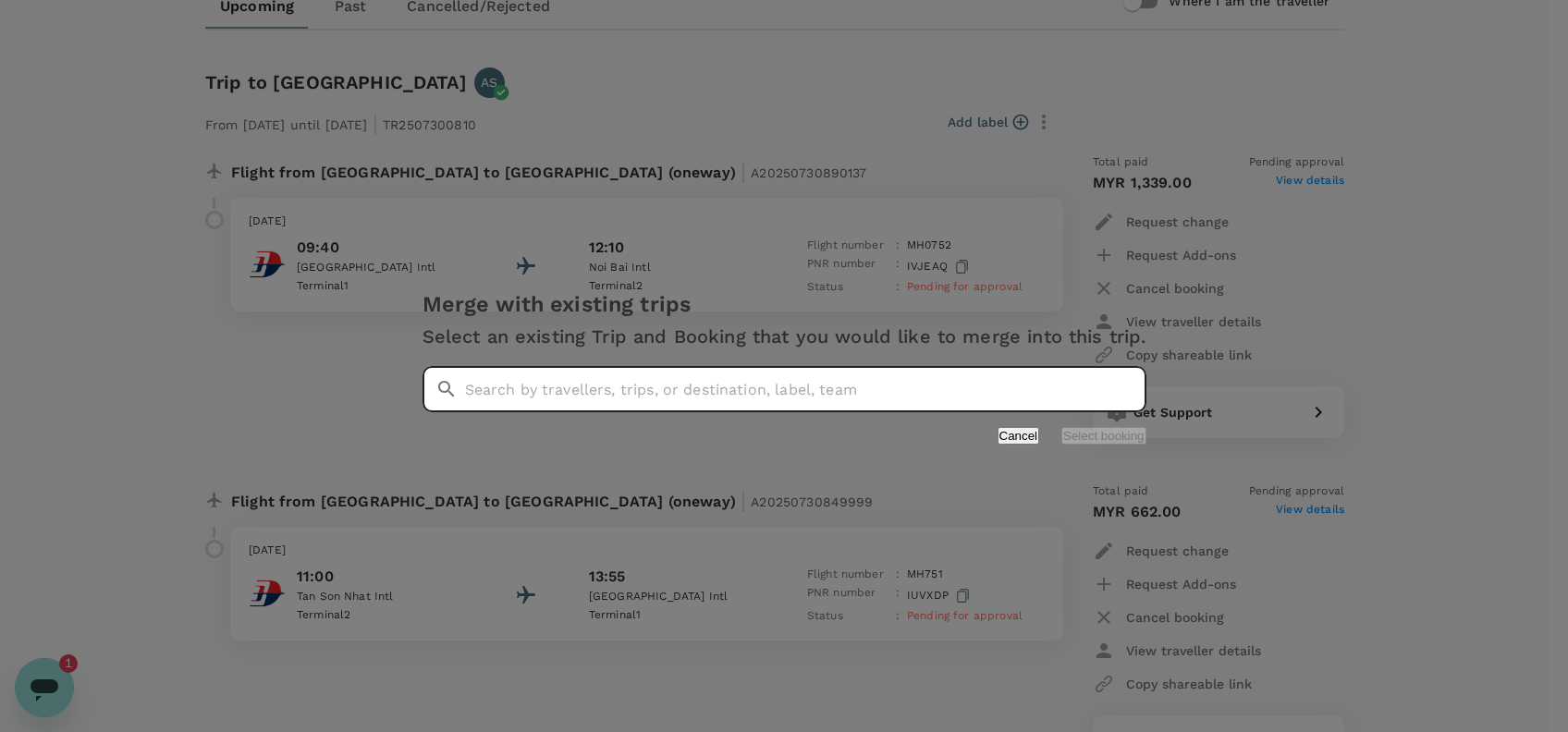 click at bounding box center [805, 389] 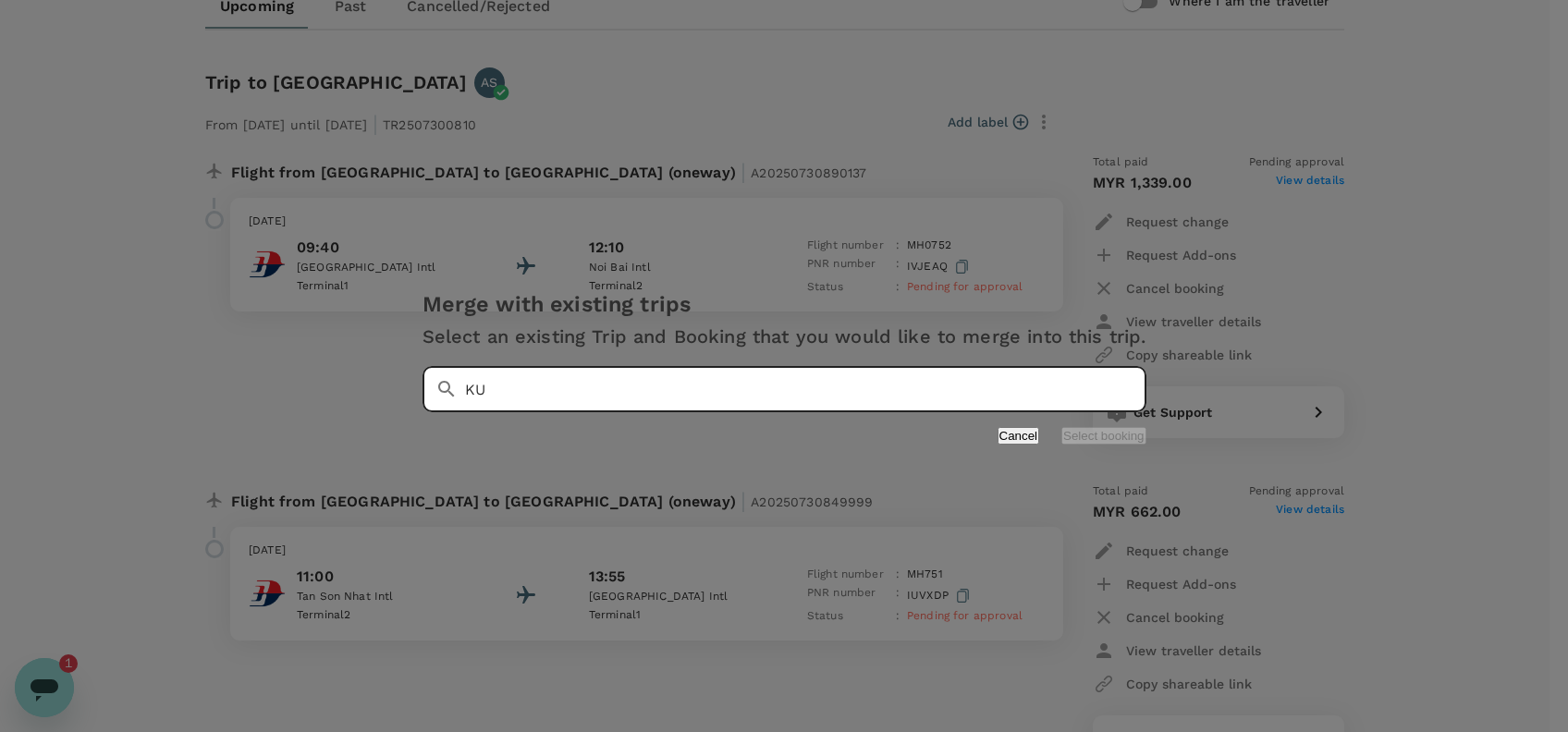 type on "K" 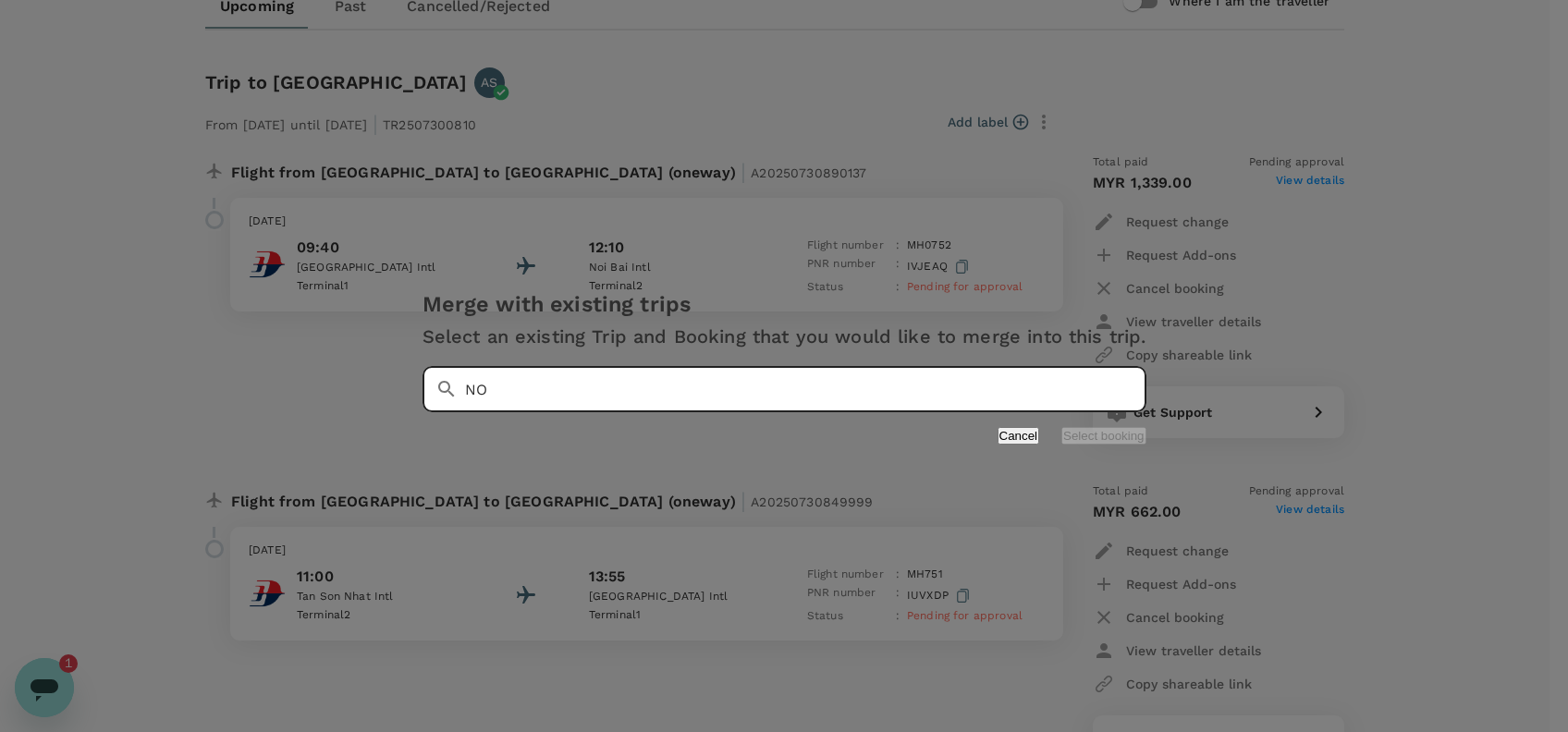 type on "N" 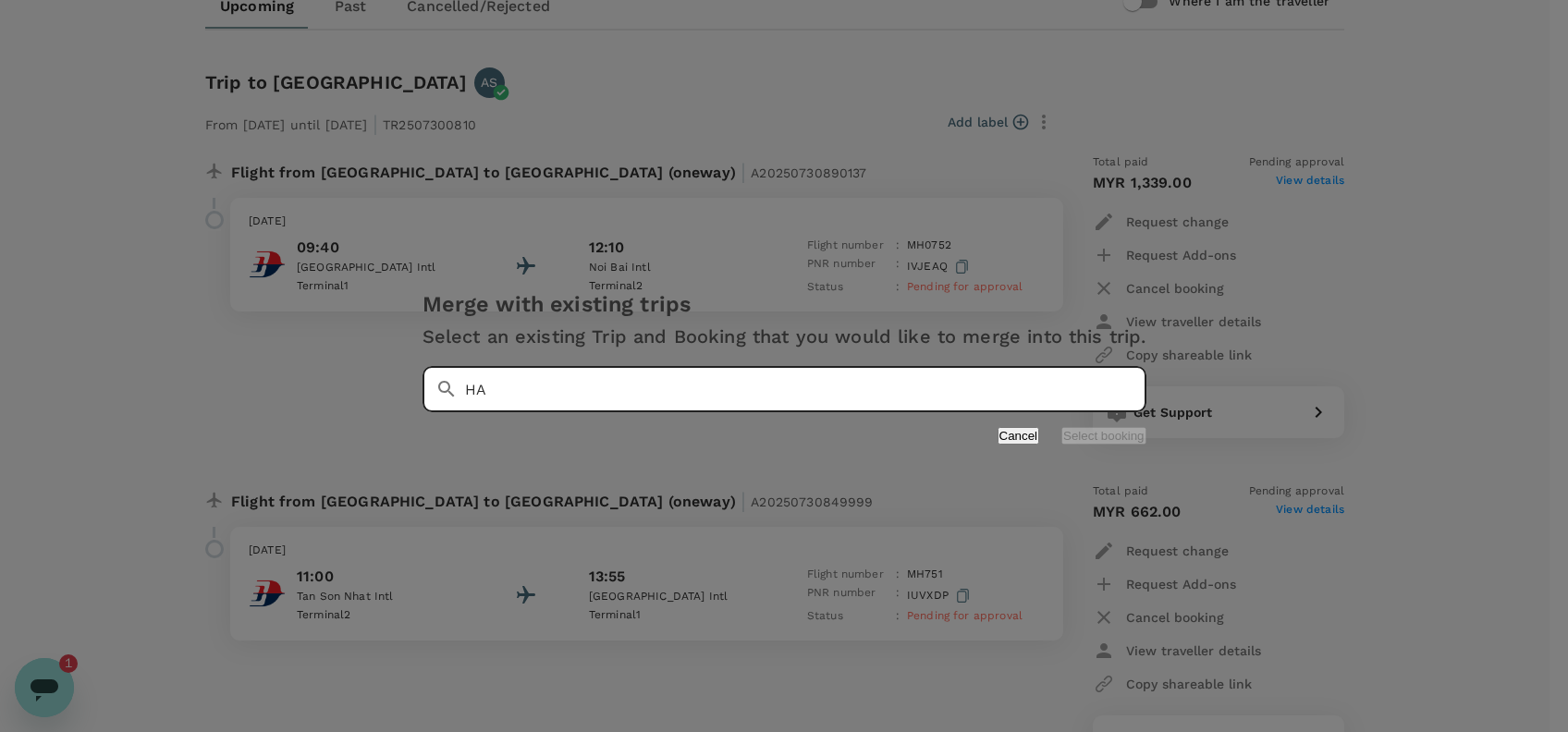 type on "H" 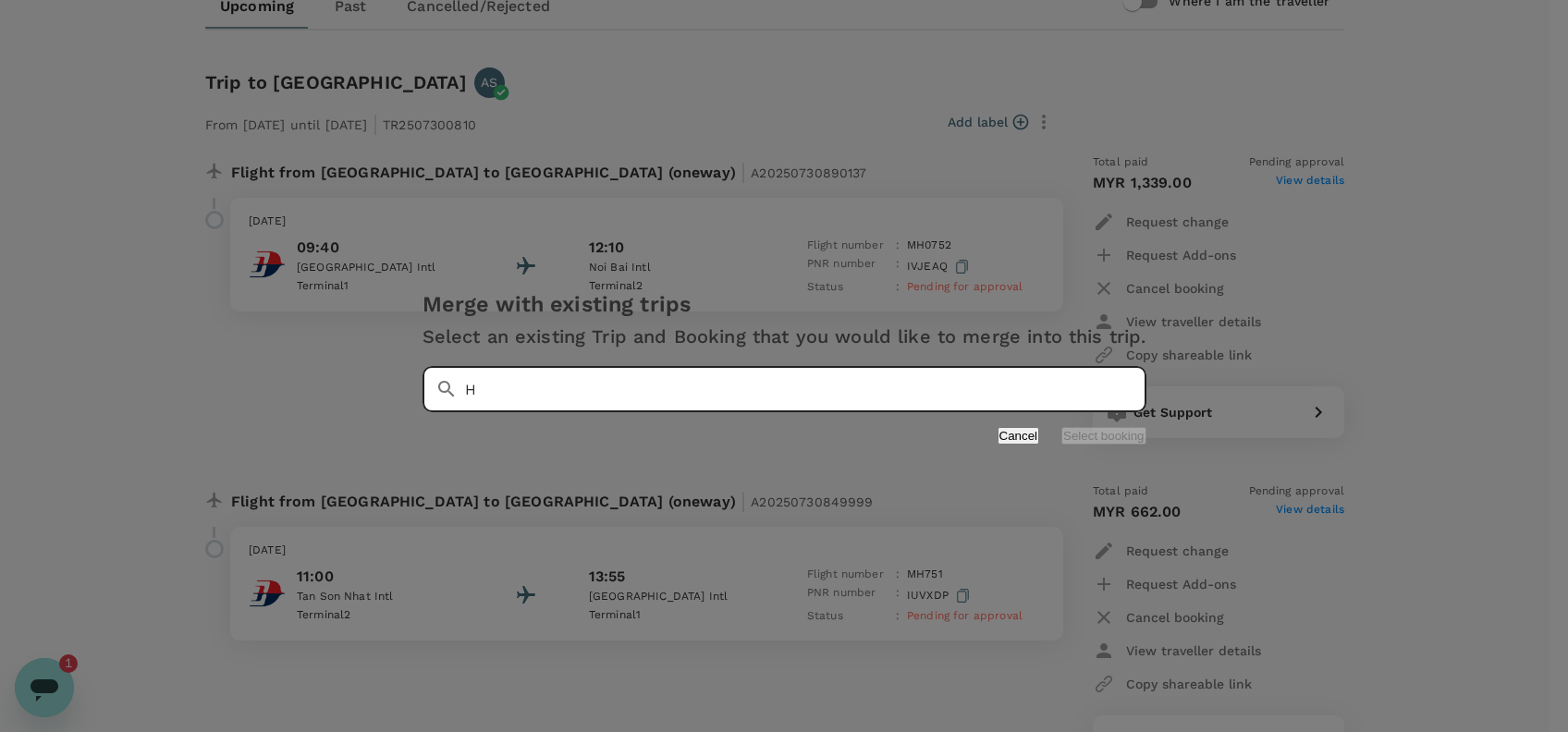 type 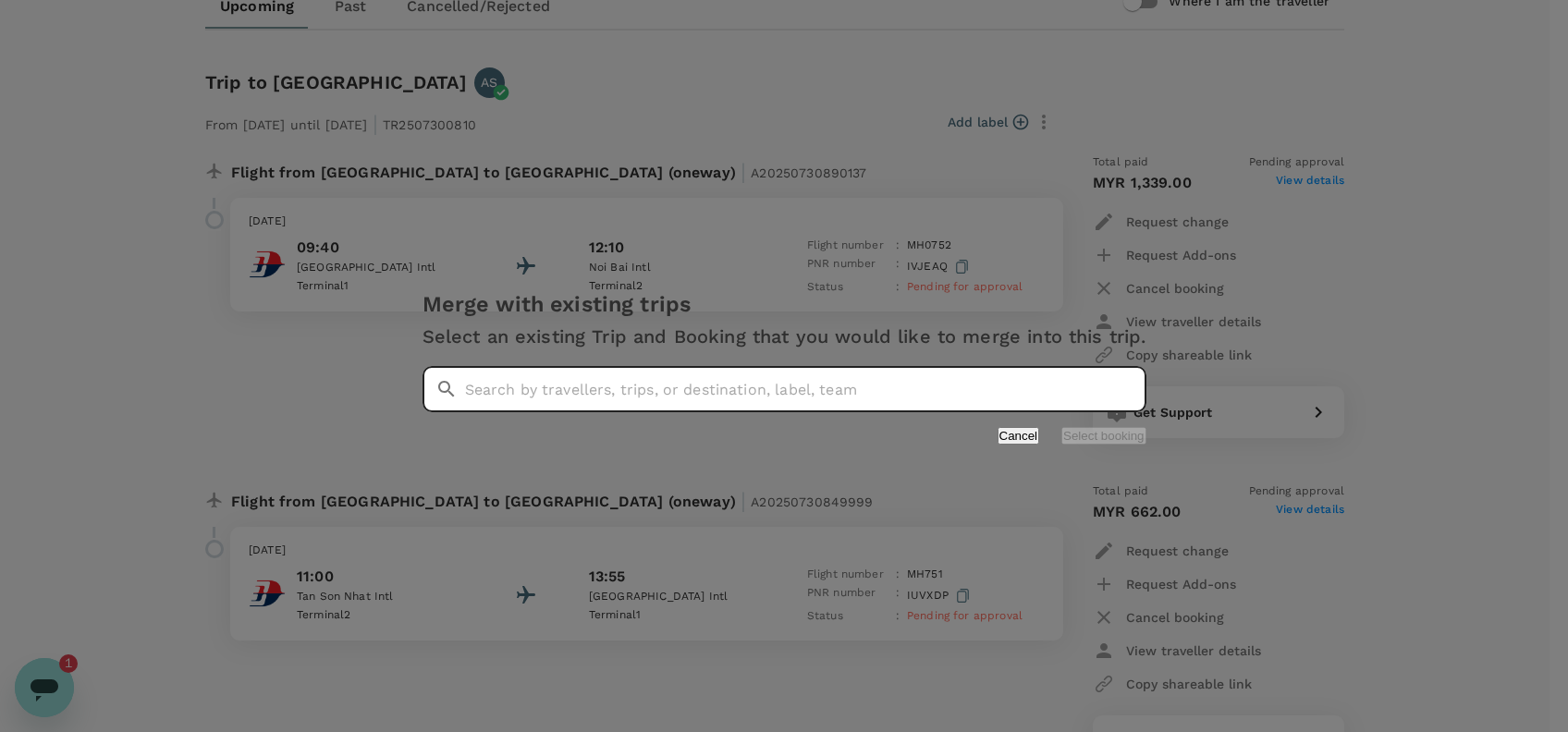click on "Cancel" at bounding box center (1019, 435) 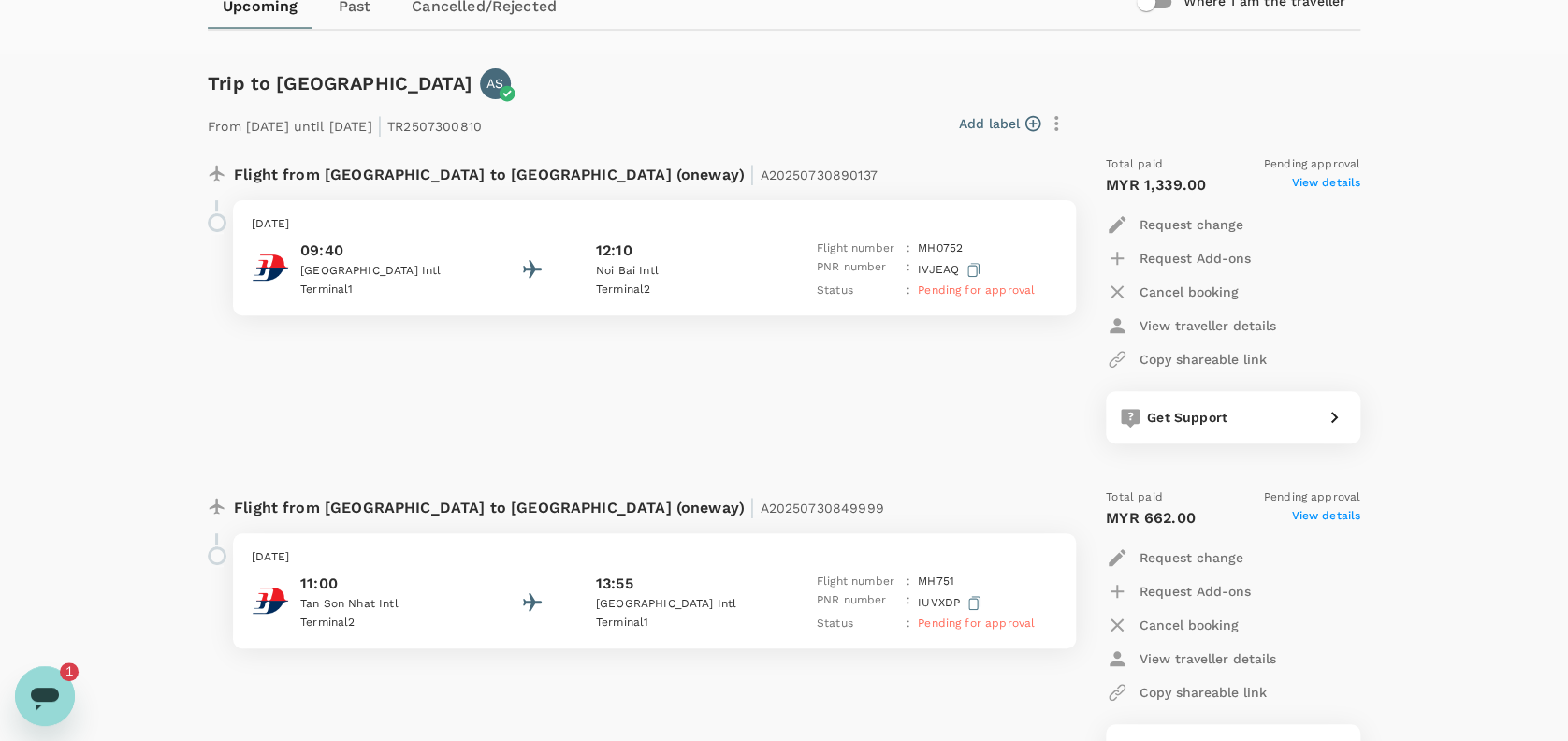 click 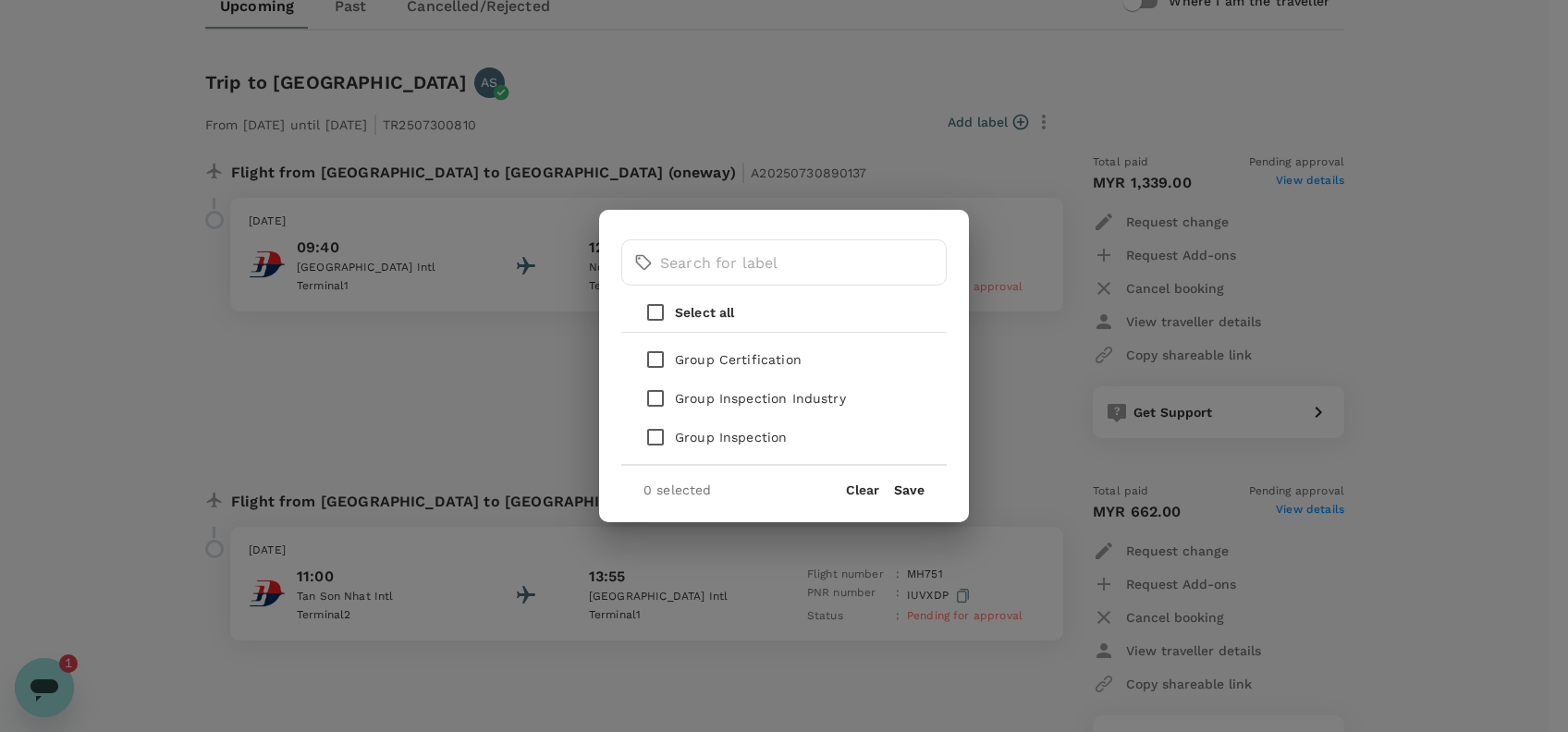 click on "Clear" at bounding box center (863, 490) 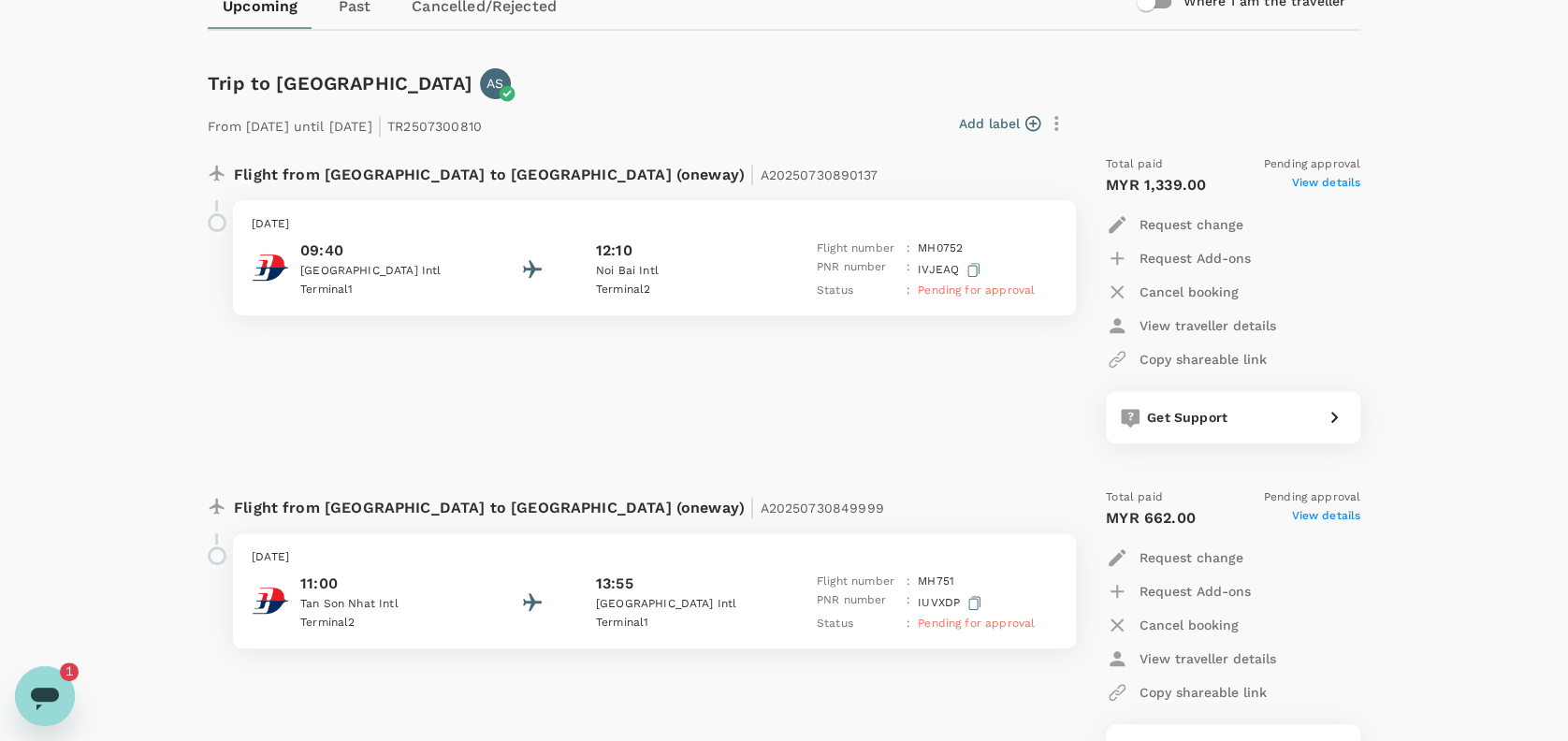 click 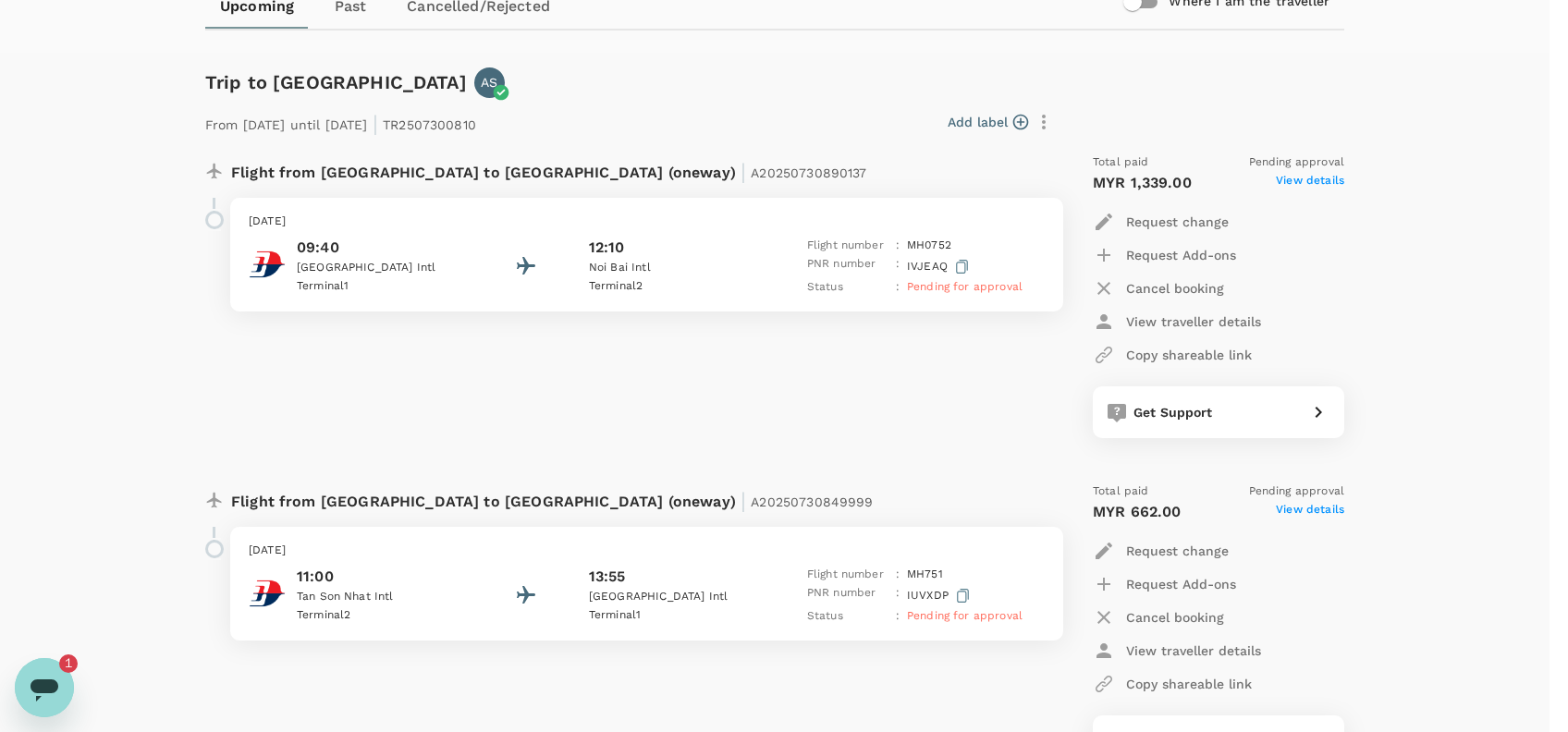 click on "Add label" at bounding box center (775, 1080) 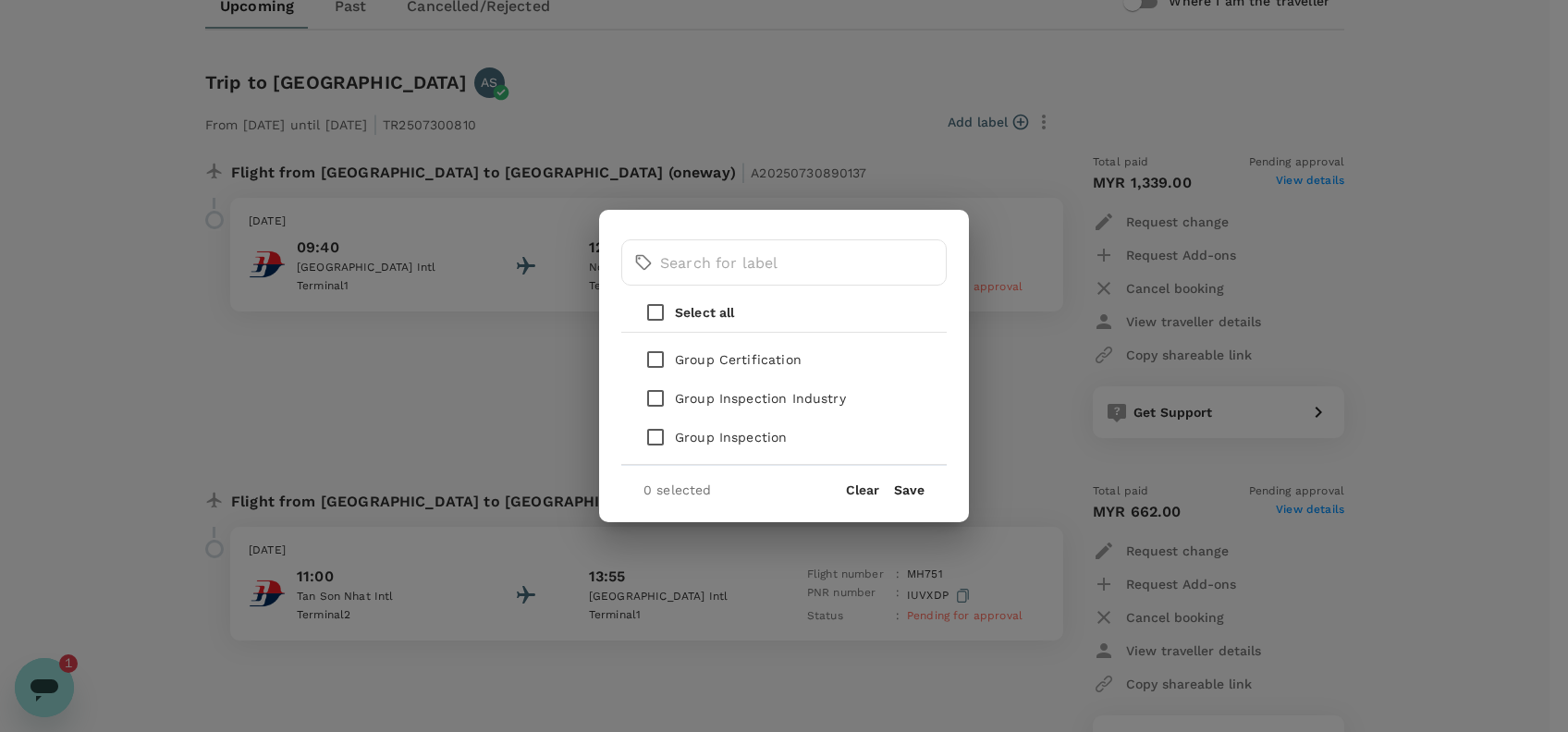 click on "Clear" at bounding box center [863, 490] 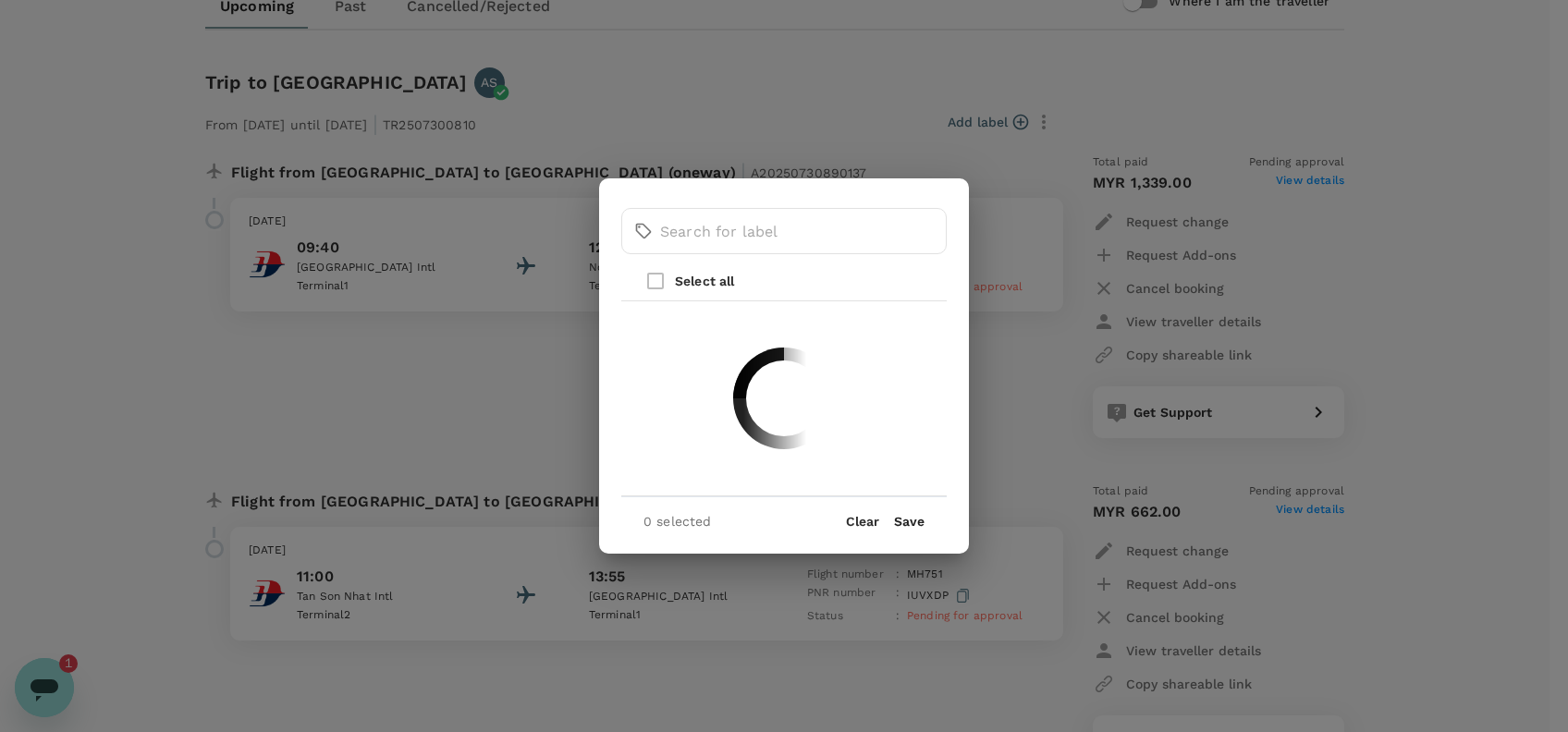 click on "​ ​ Select all 0 selected Clear Save" at bounding box center (784, 366) 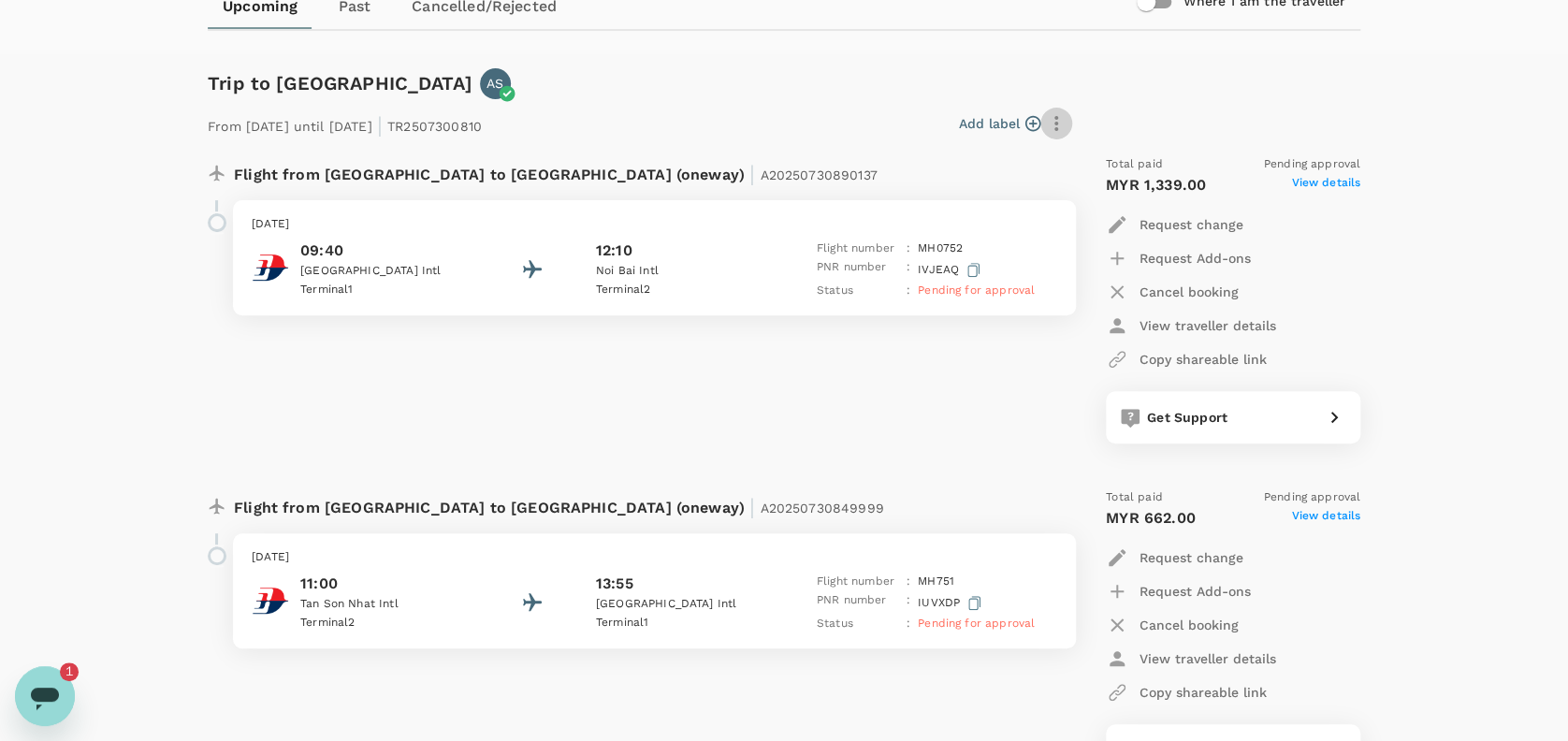 click at bounding box center (1056, 124) 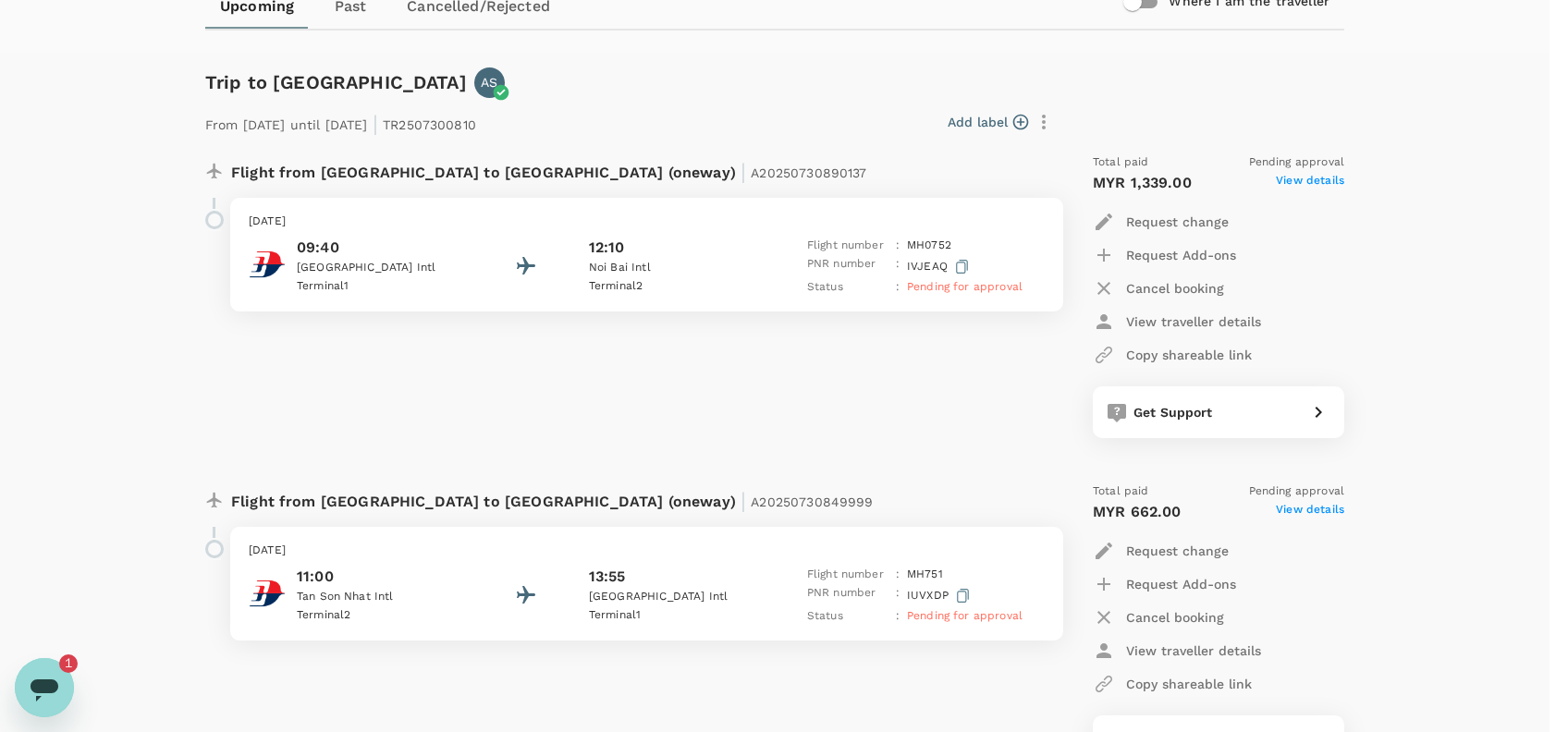 click on "Rename trip" at bounding box center [775, 1003] 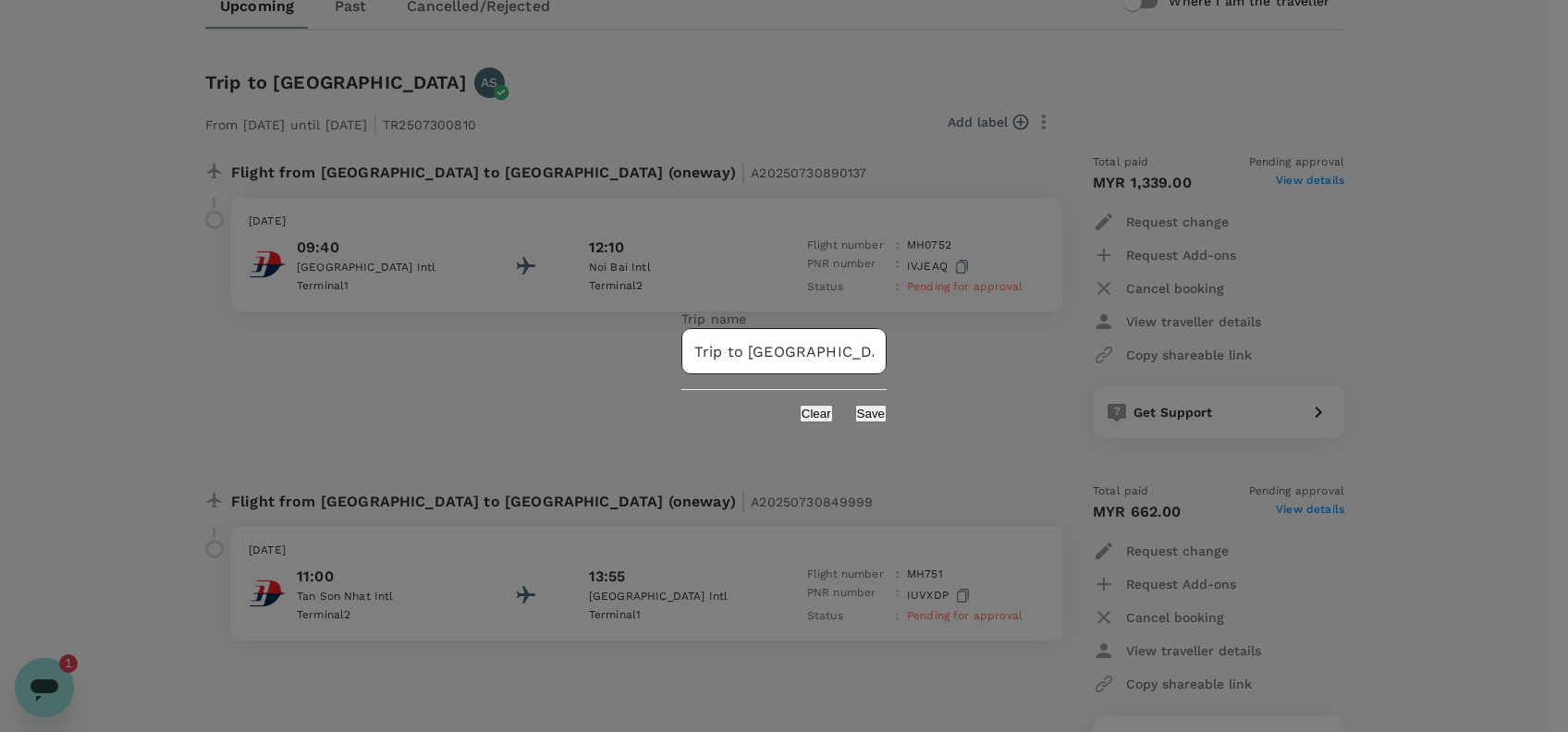 click on "Trip to [GEOGRAPHIC_DATA]" at bounding box center [784, 351] 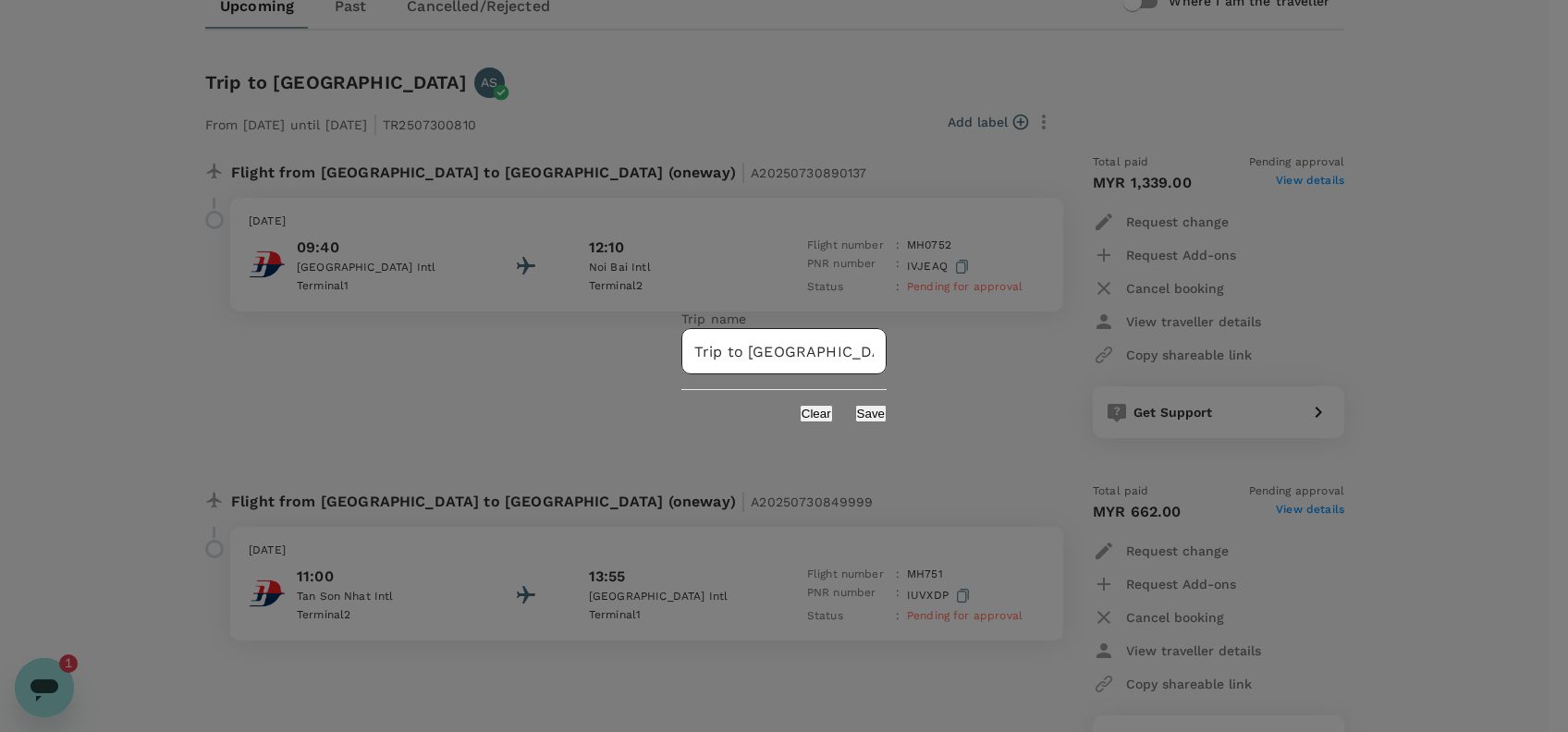 click on "Trip to [GEOGRAPHIC_DATA]" at bounding box center [784, 351] 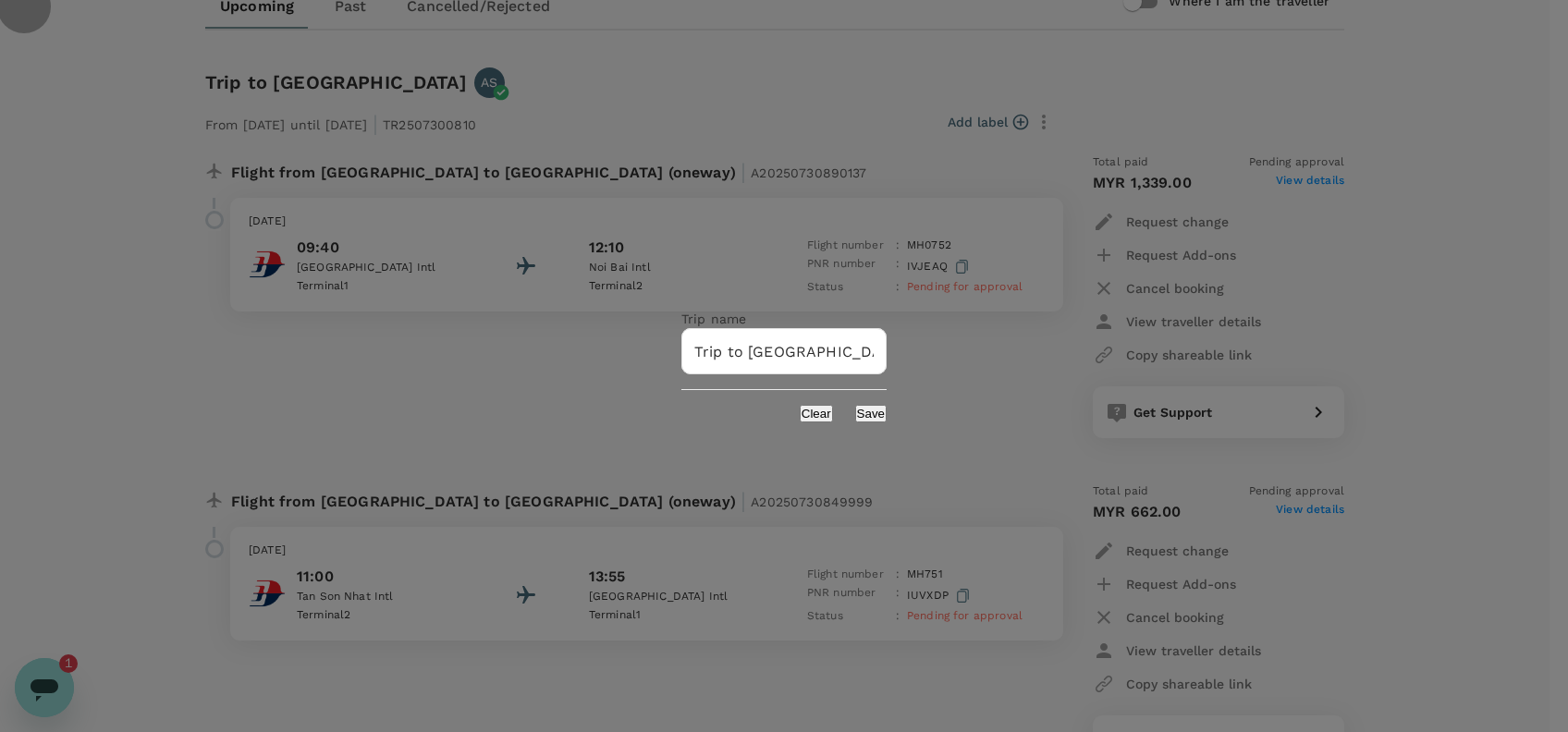 click on "Save" at bounding box center (871, 413) 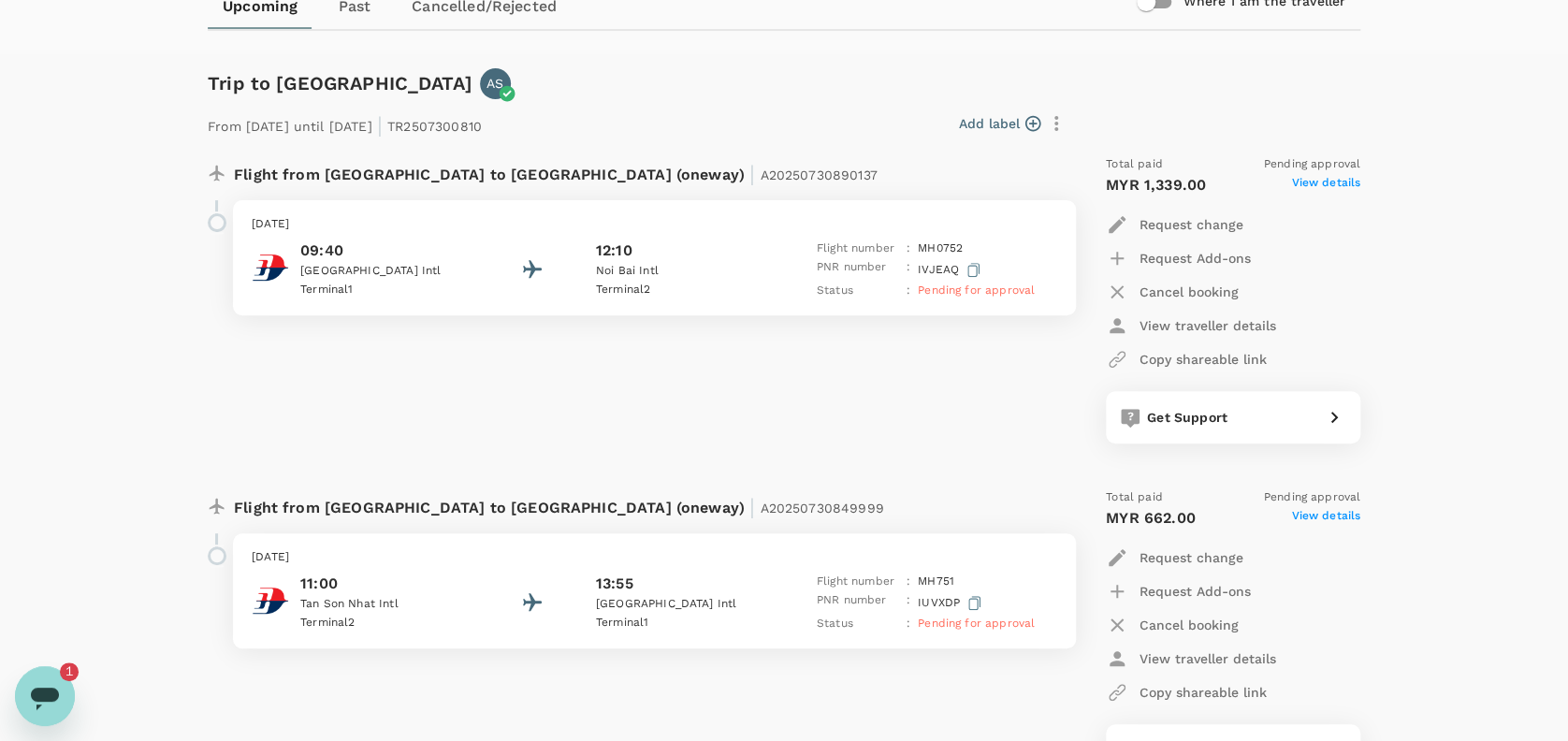 drag, startPoint x: 895, startPoint y: 394, endPoint x: 917, endPoint y: 373, distance: 30.413813 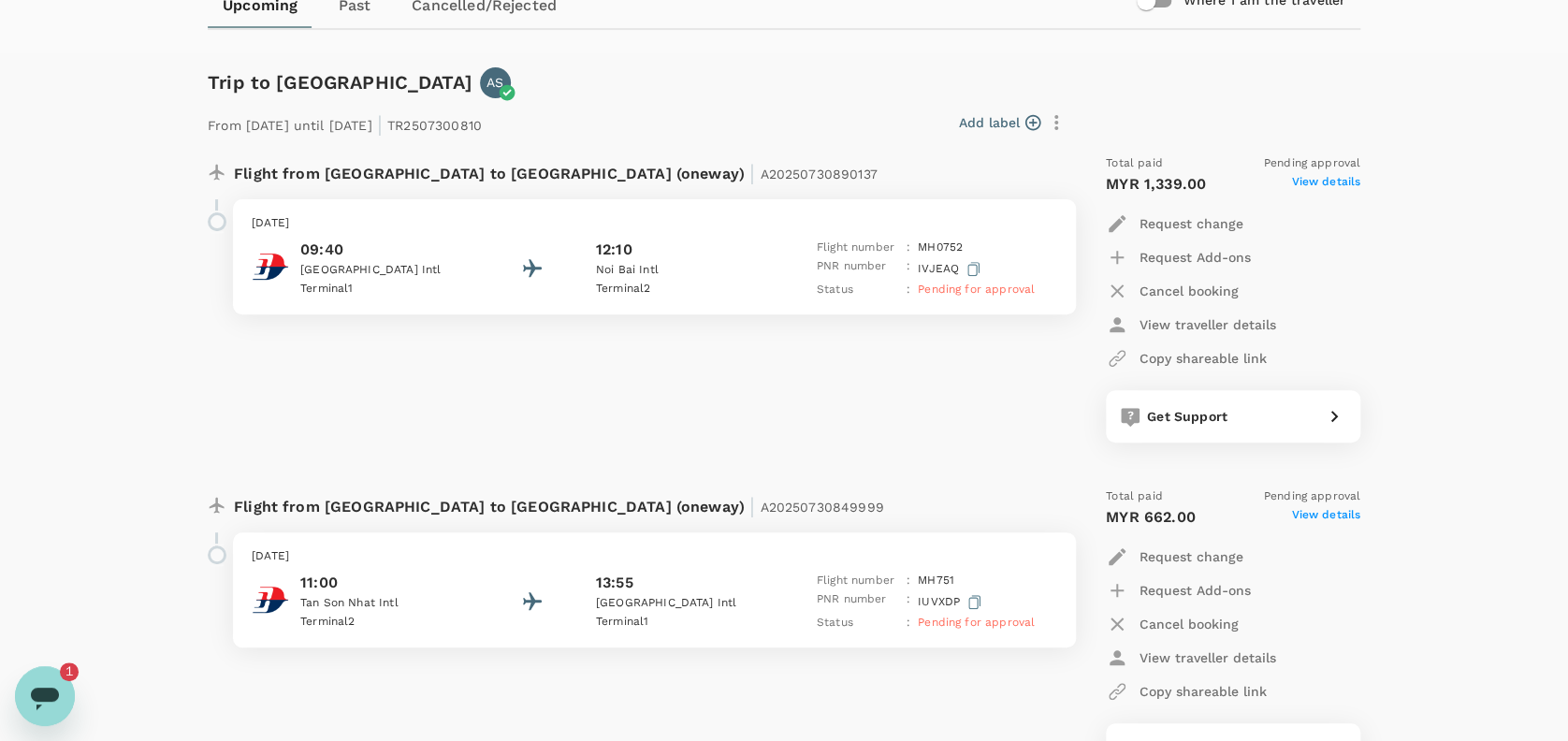scroll, scrollTop: 249, scrollLeft: 0, axis: vertical 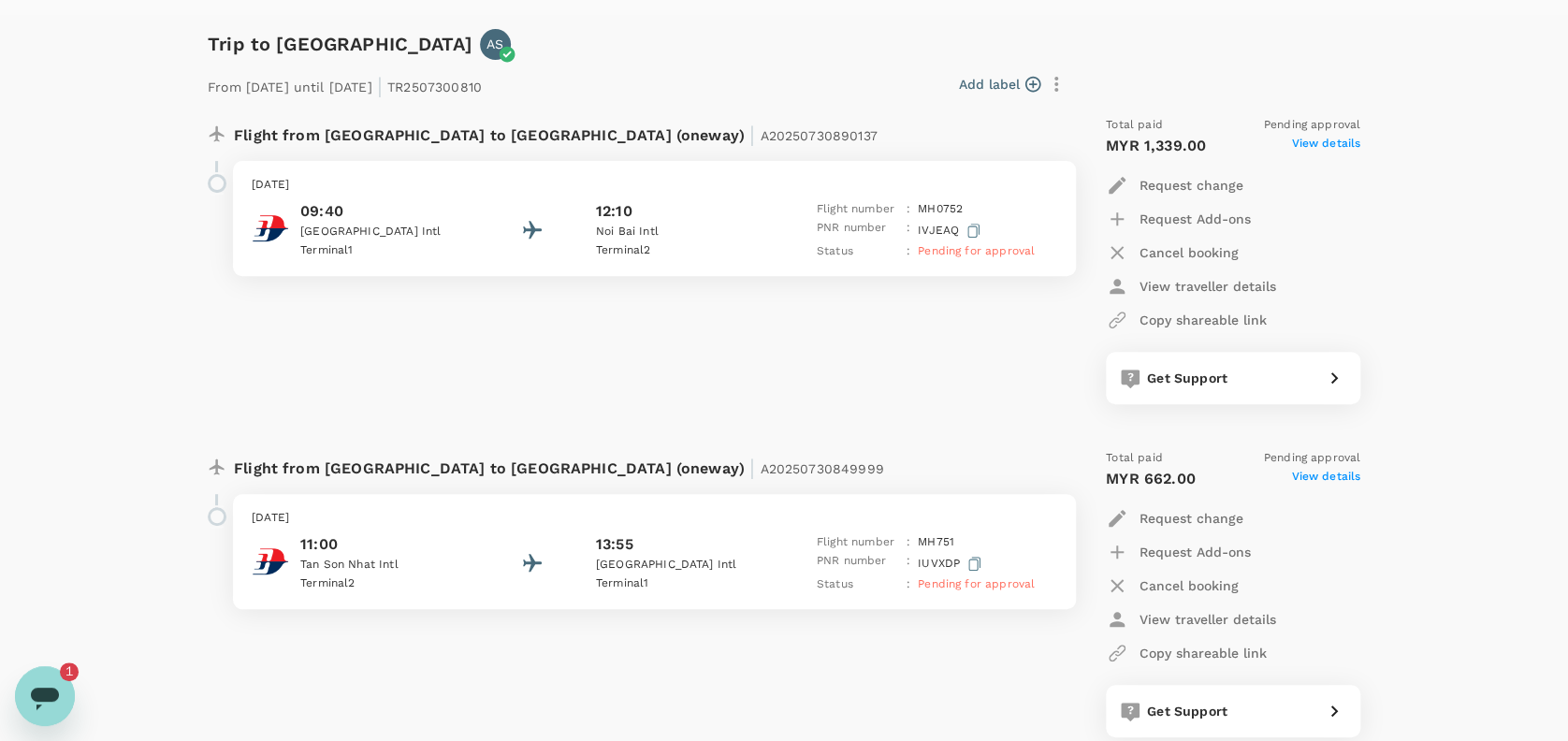 click on "Flight from [GEOGRAPHIC_DATA] to [GEOGRAPHIC_DATA] (oneway)   |   A20250730890137 [DATE]   09:40 [GEOGRAPHIC_DATA]  1 12:[GEOGRAPHIC_DATA]  2 Flight number : MH 0752 PNR number : [GEOGRAPHIC_DATA]   Status : Pending for approval" at bounding box center (631, 260) 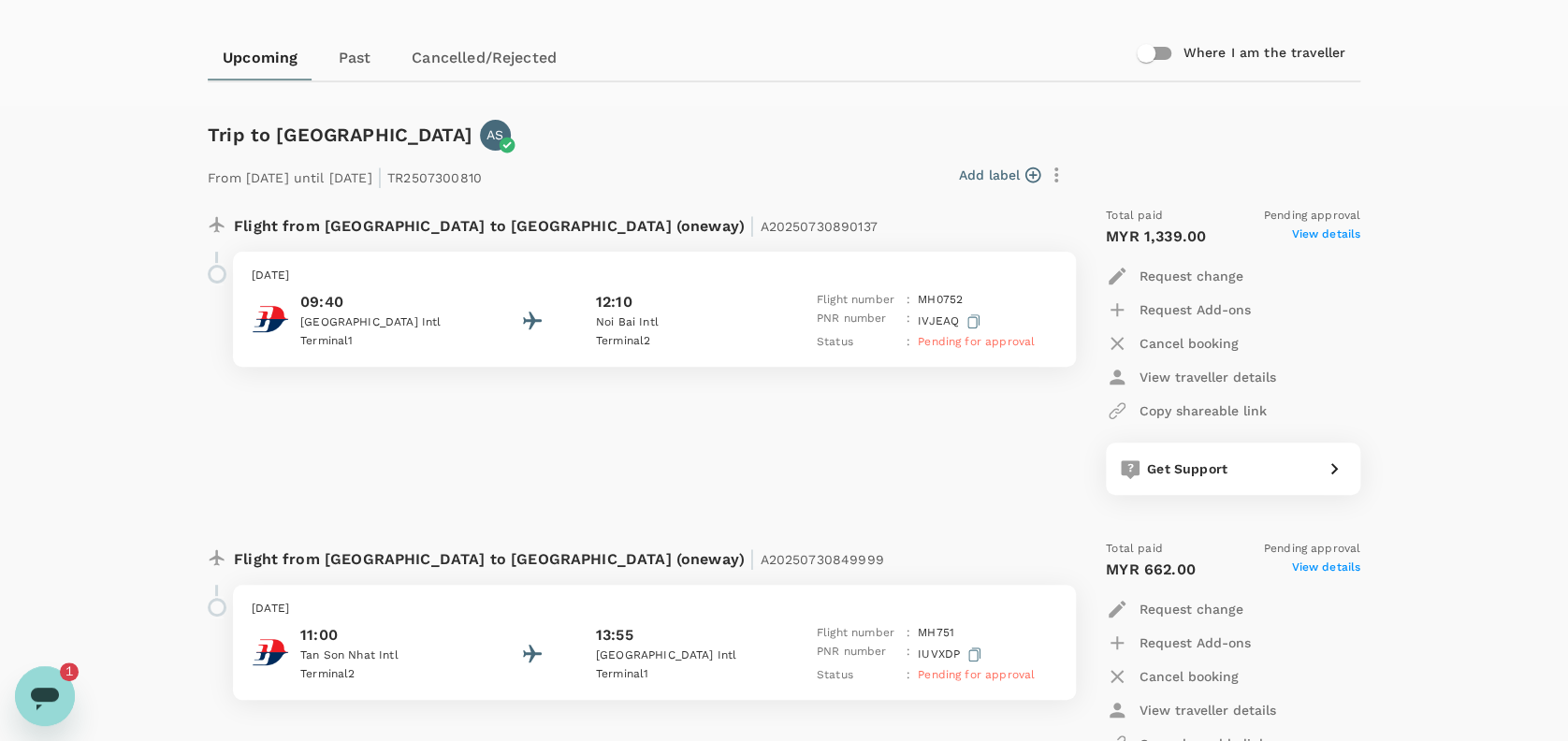 scroll, scrollTop: 124, scrollLeft: 0, axis: vertical 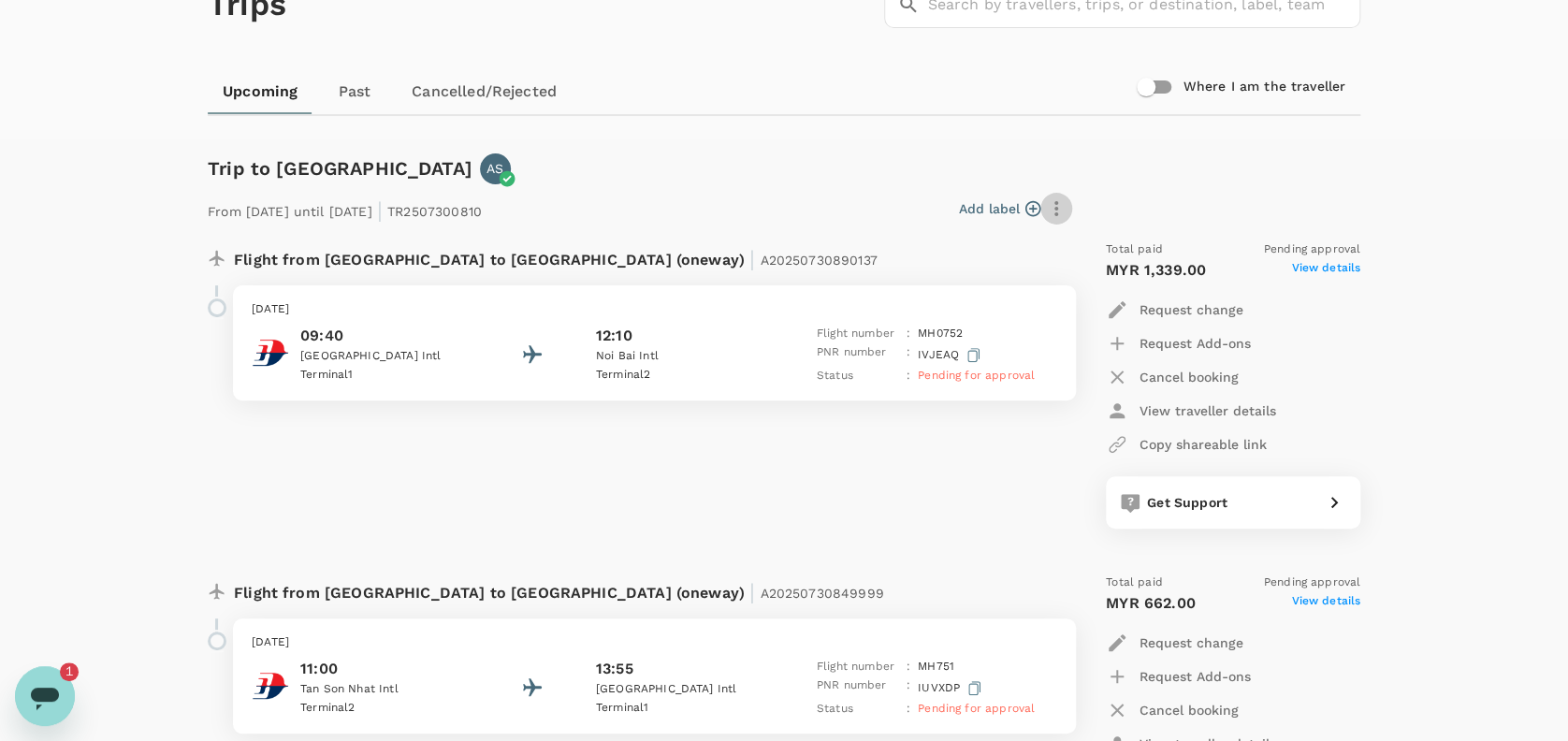 click 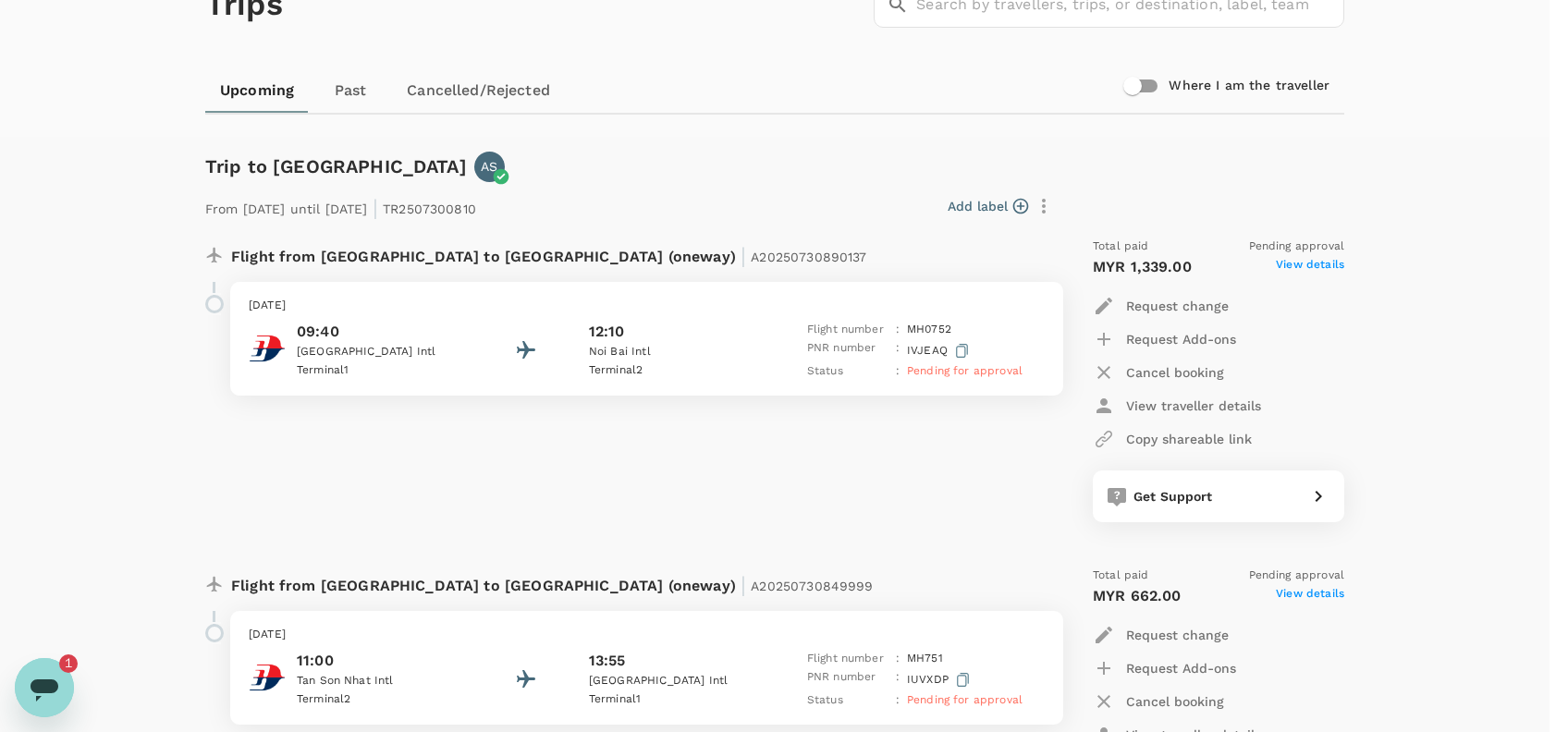 click on "Rename trip" at bounding box center (775, 1087) 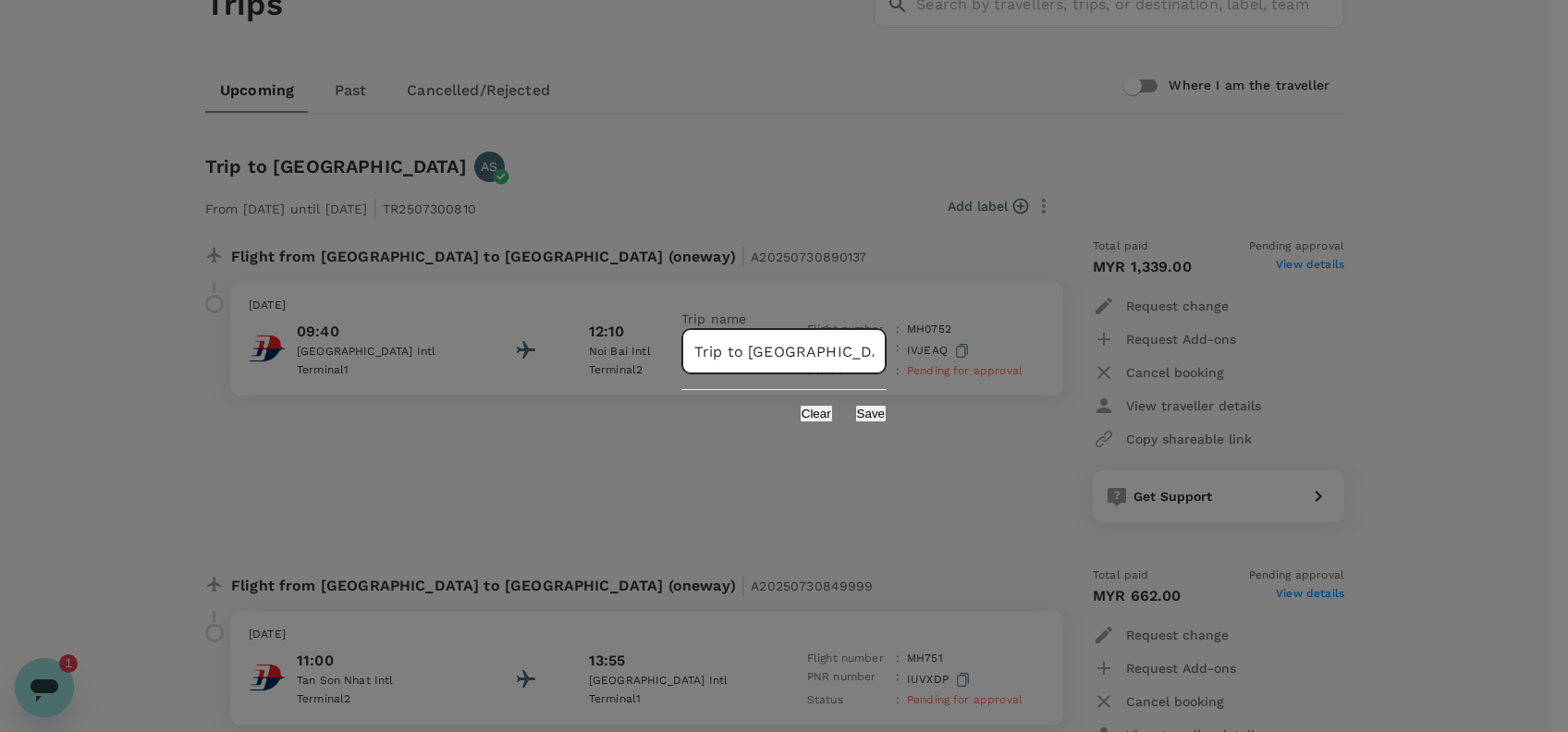 drag, startPoint x: 736, startPoint y: 348, endPoint x: 608, endPoint y: 355, distance: 128.19126 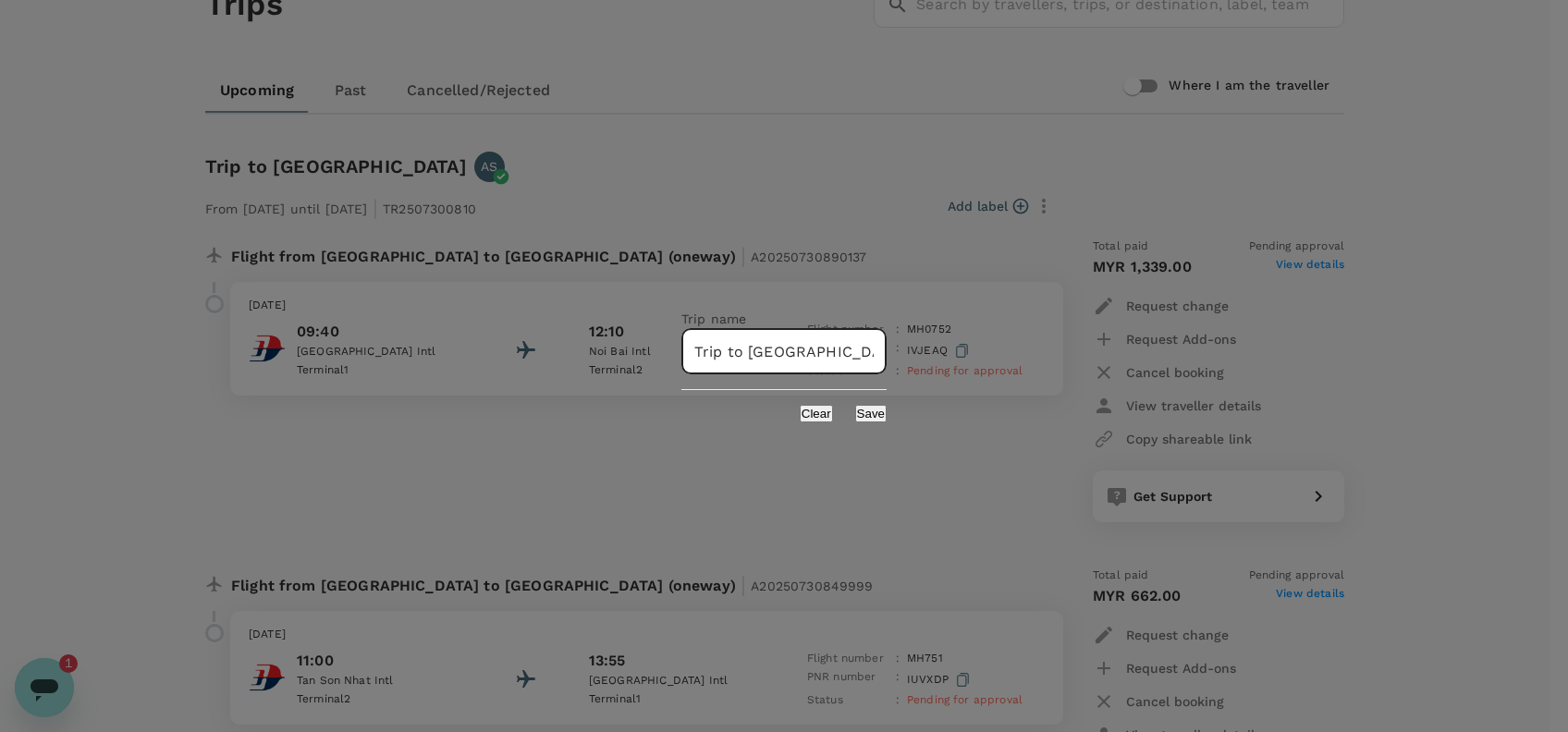 click on "Trip to [GEOGRAPHIC_DATA]" at bounding box center [784, 351] 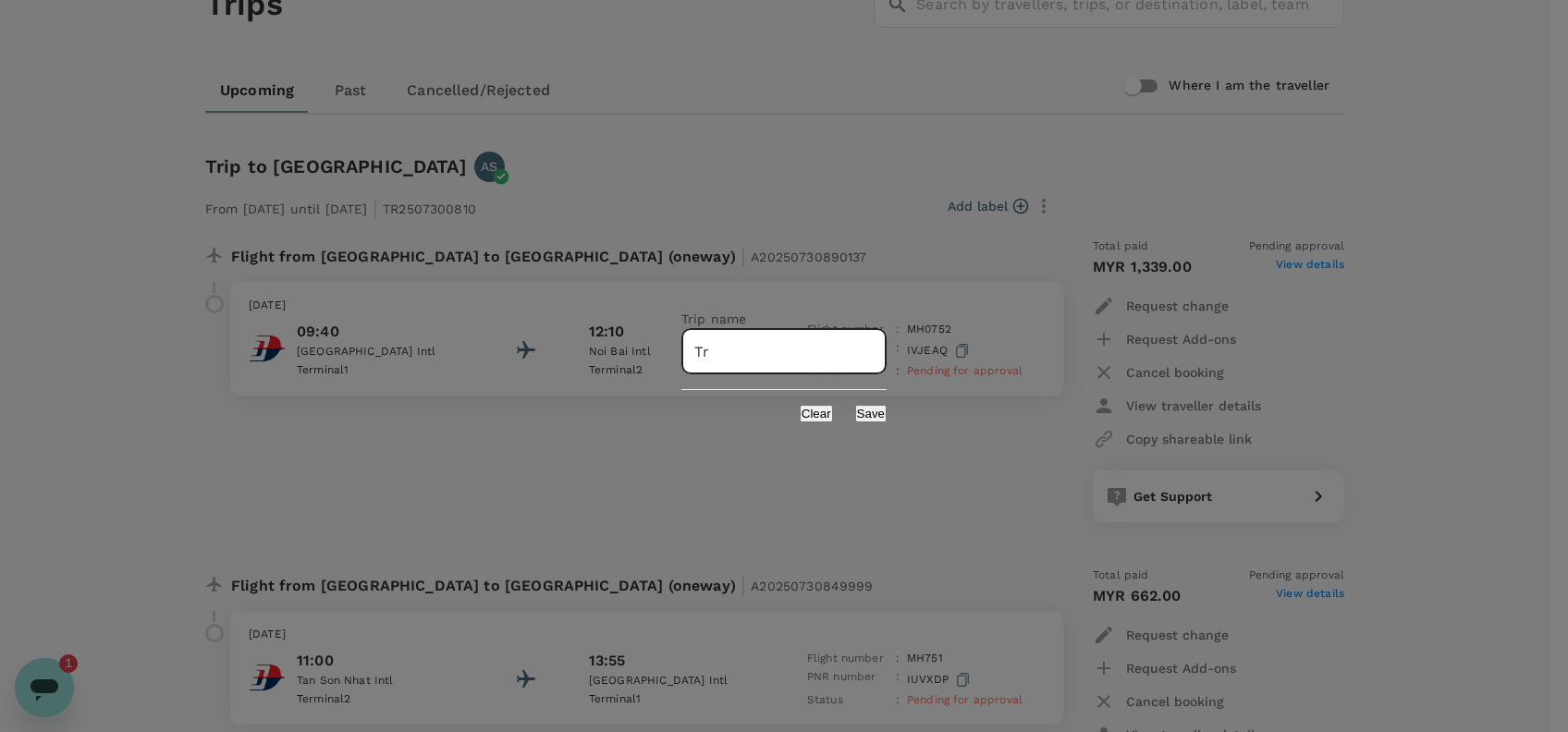 type on "T" 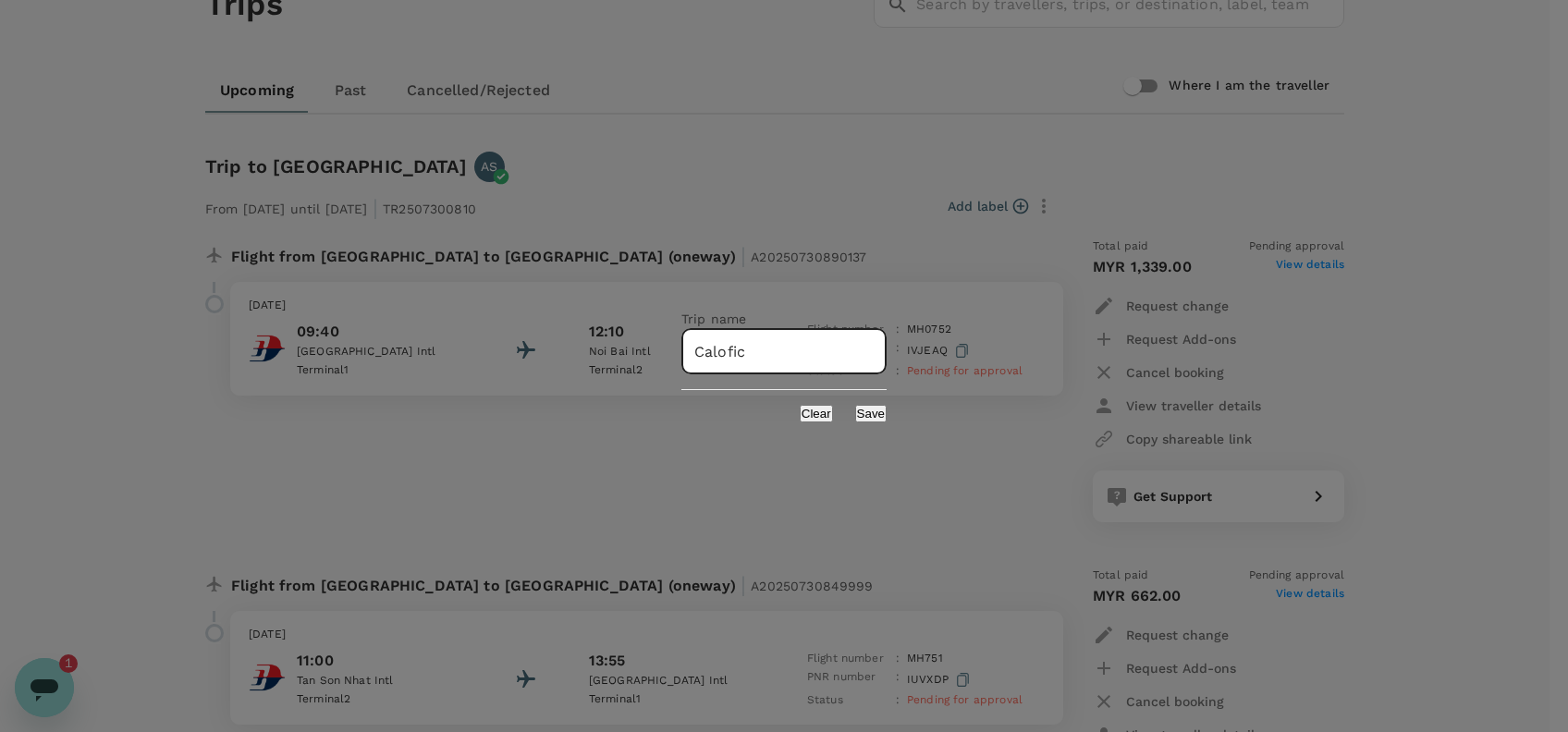 type on "Calofic" 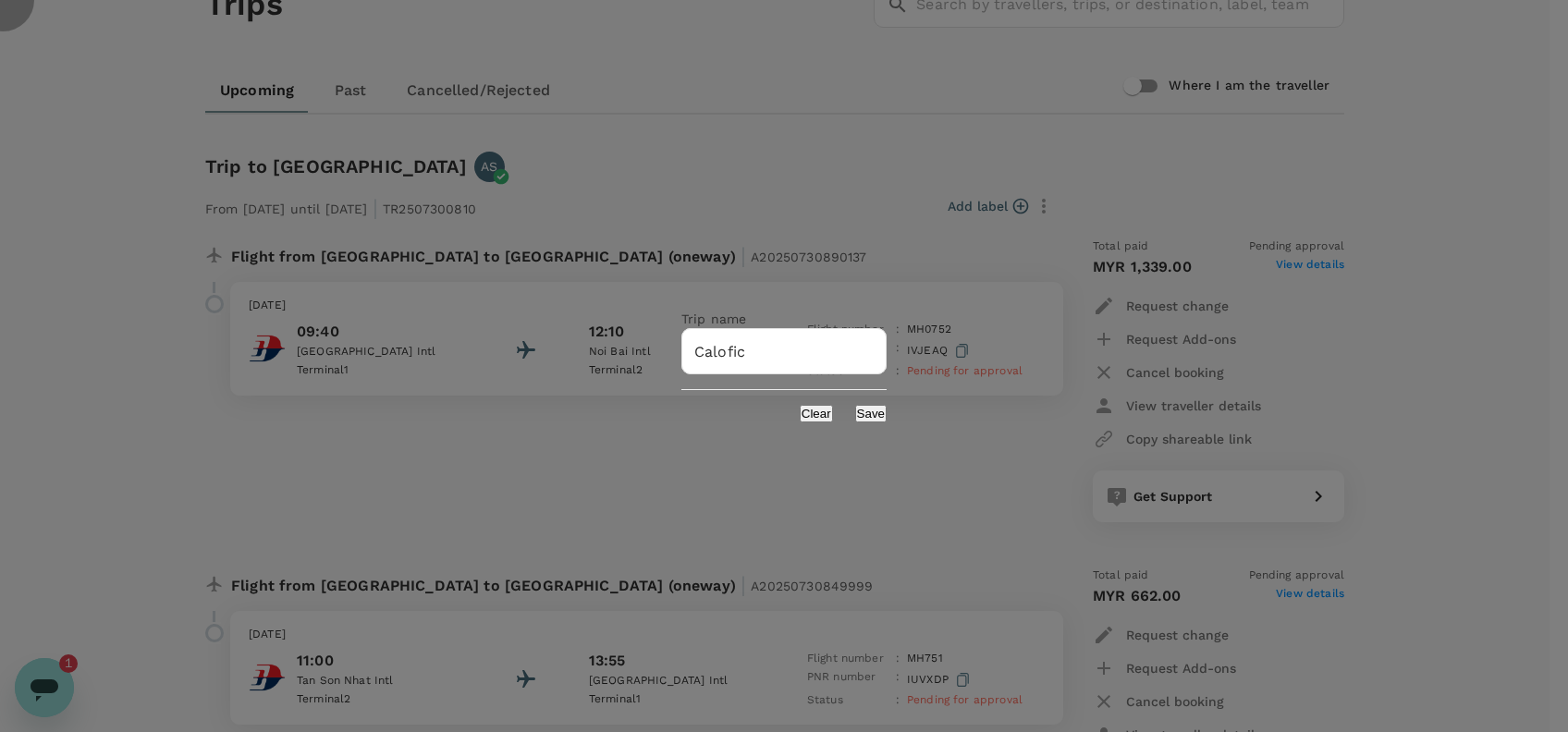 click on "Save" at bounding box center [871, 413] 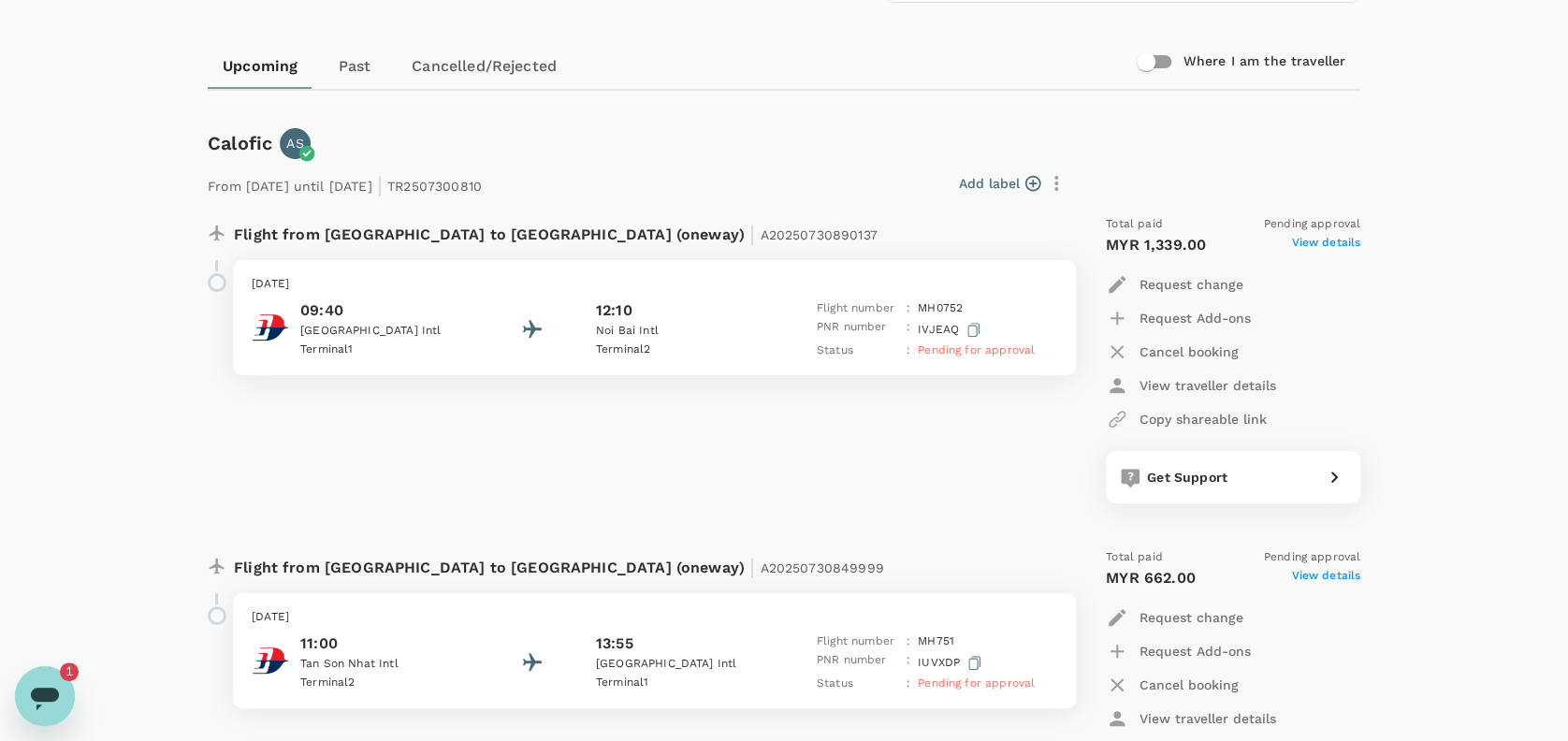 scroll, scrollTop: 124, scrollLeft: 0, axis: vertical 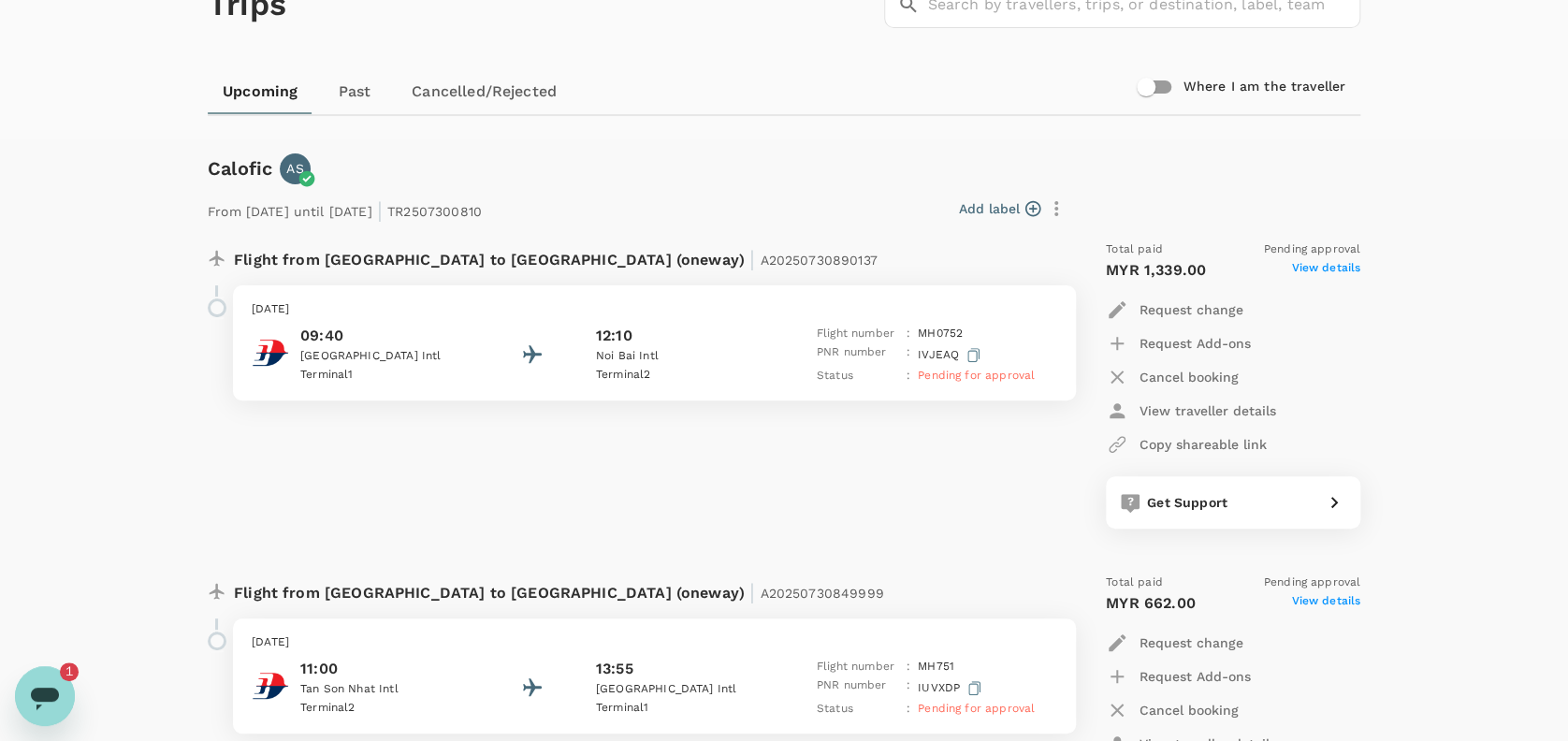 click on "Flight from [GEOGRAPHIC_DATA] to [GEOGRAPHIC_DATA] (oneway)   |   A20250730890137 [DATE]   09:40 [GEOGRAPHIC_DATA]  1 12:[GEOGRAPHIC_DATA]  2 Flight number : MH 0752 PNR number : [GEOGRAPHIC_DATA]   Status : Pending for approval" at bounding box center [631, 385] 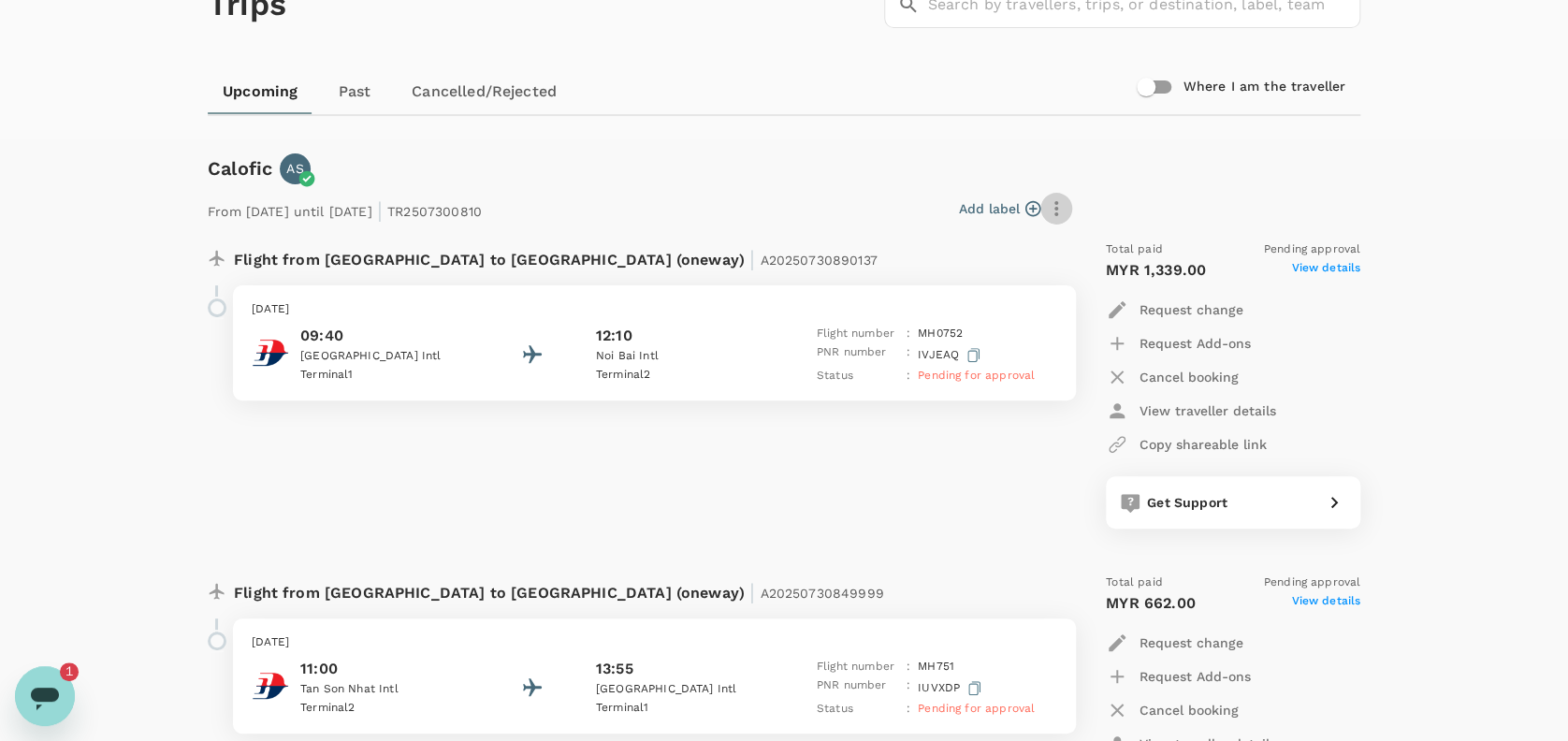 click 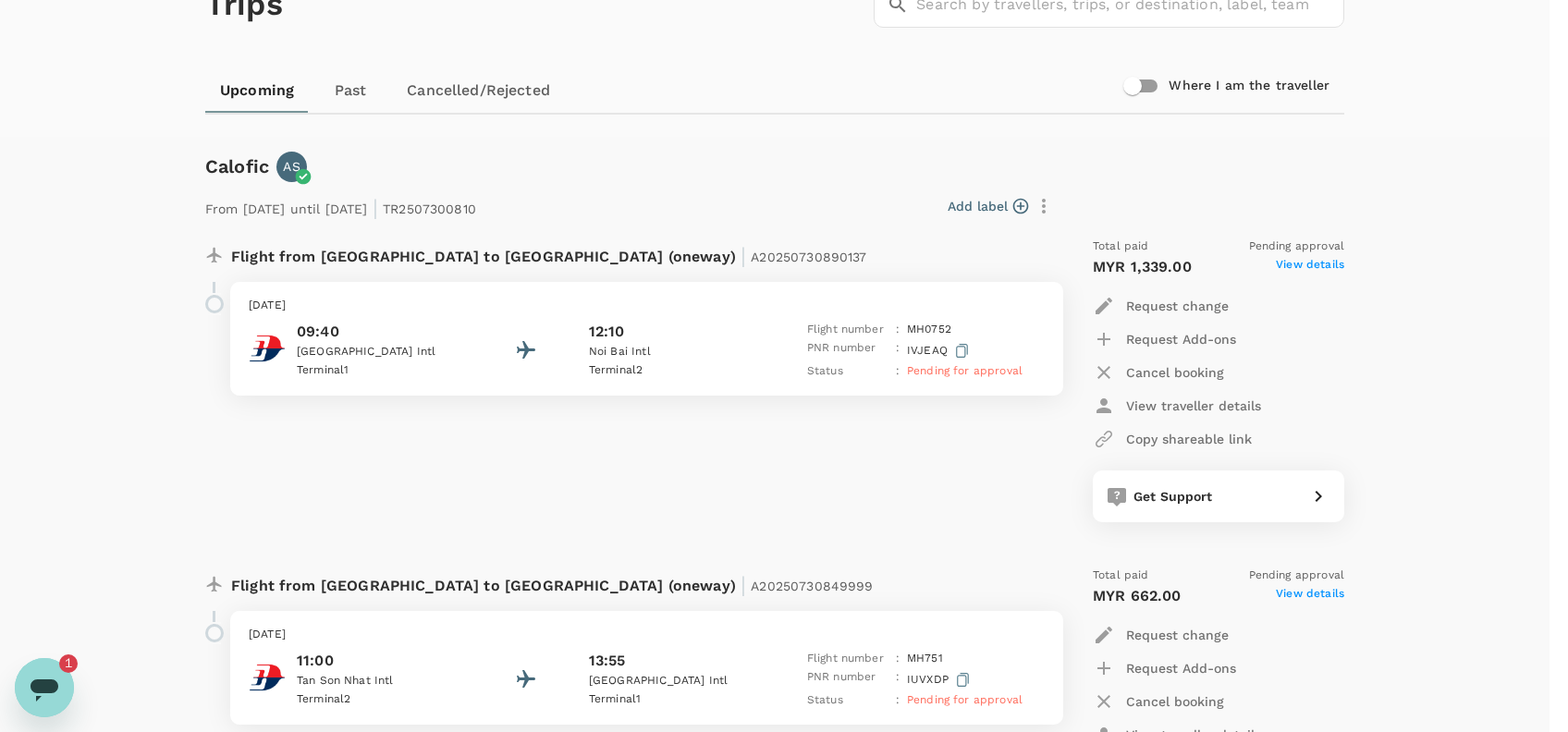 click on "Merge trip" at bounding box center (775, 1113) 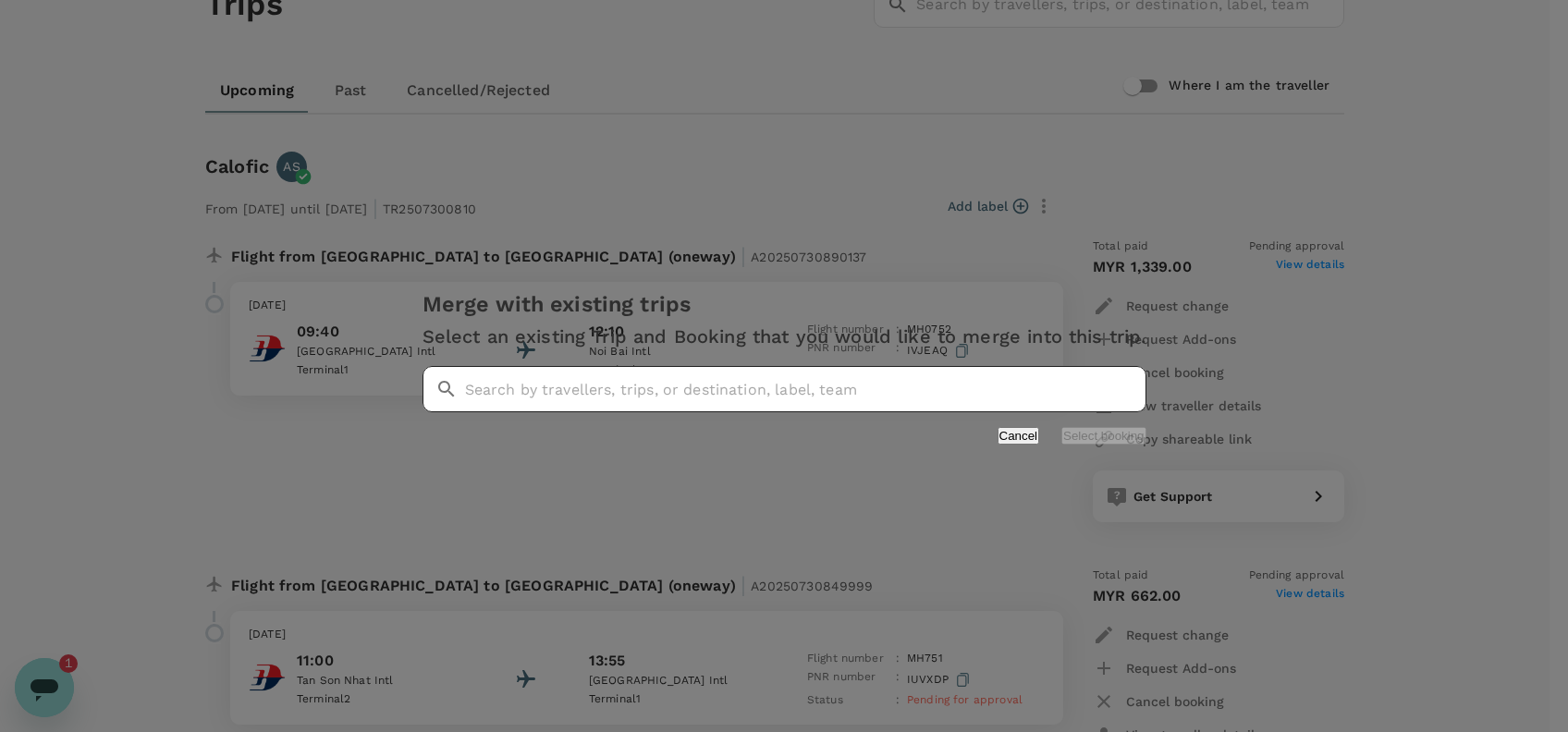 click at bounding box center (805, 389) 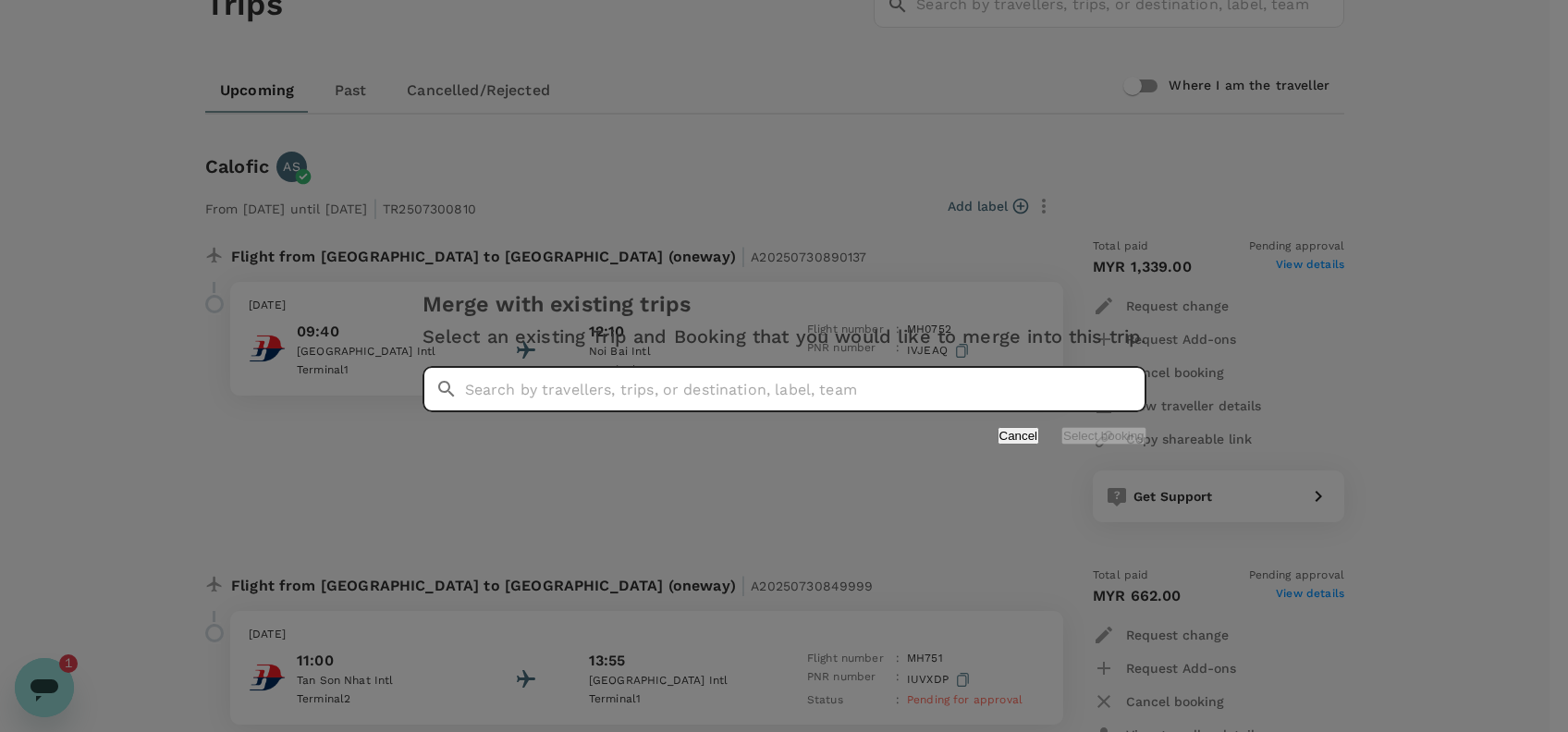 click at bounding box center (805, 389) 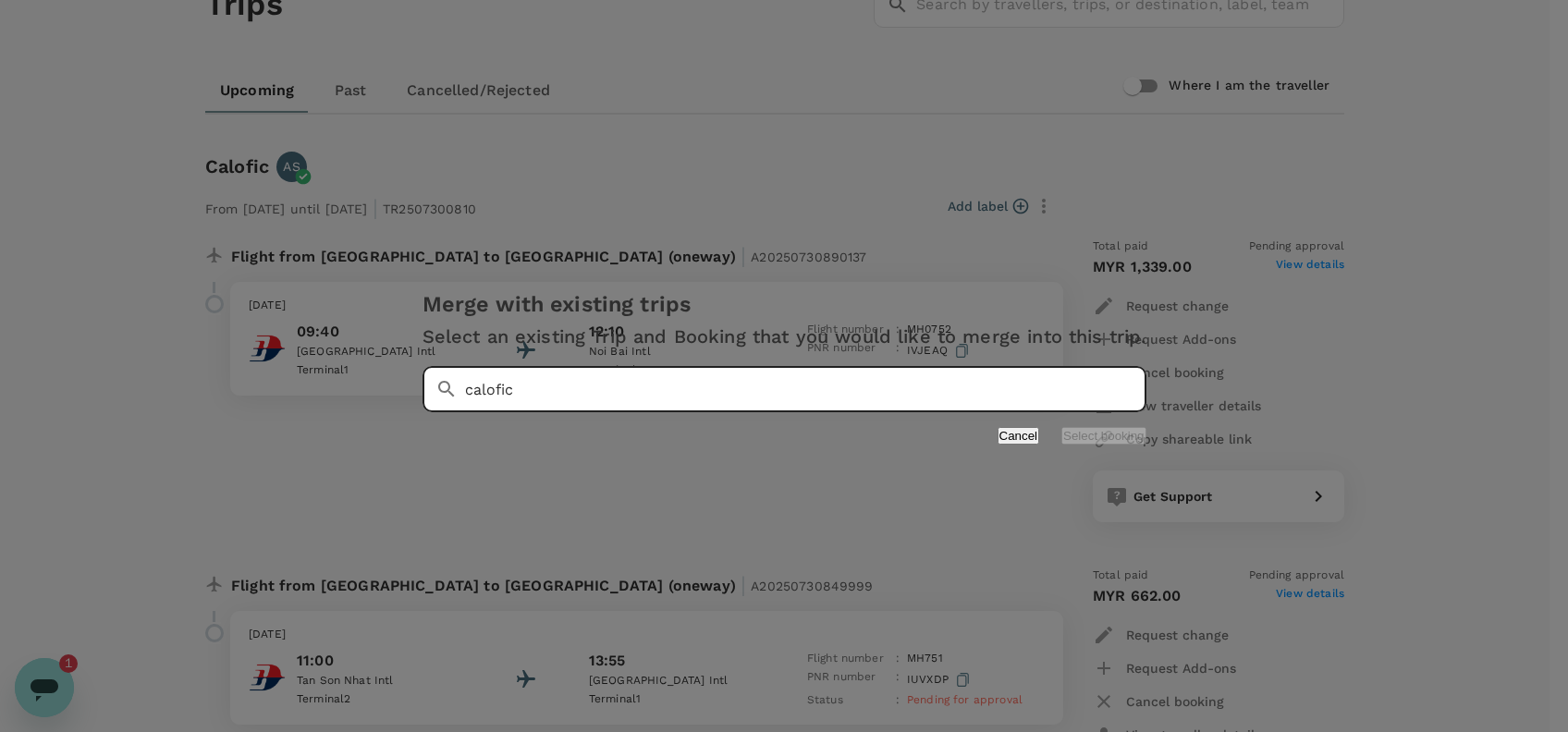 type on "calofic" 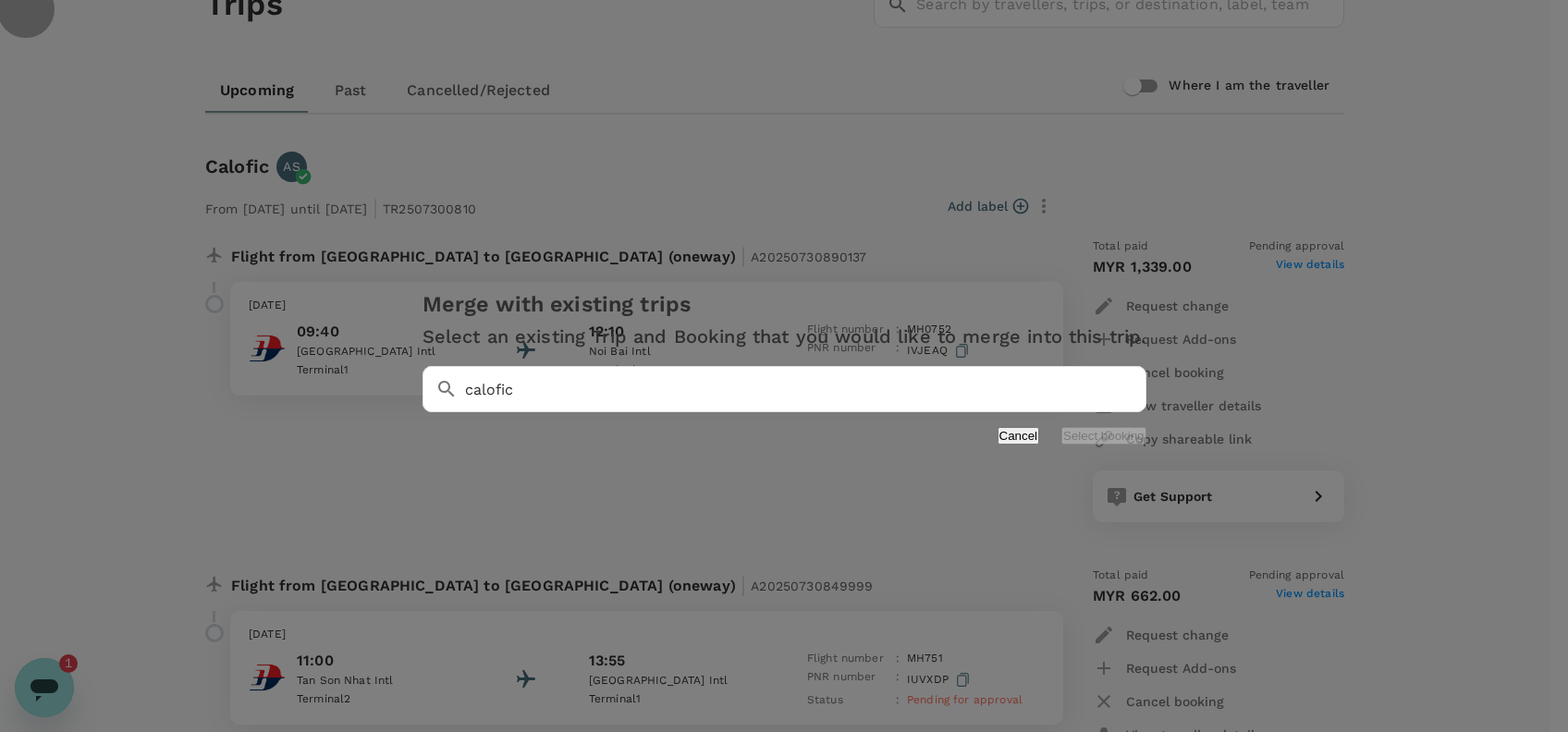 click on "Cancel" at bounding box center (1019, 435) 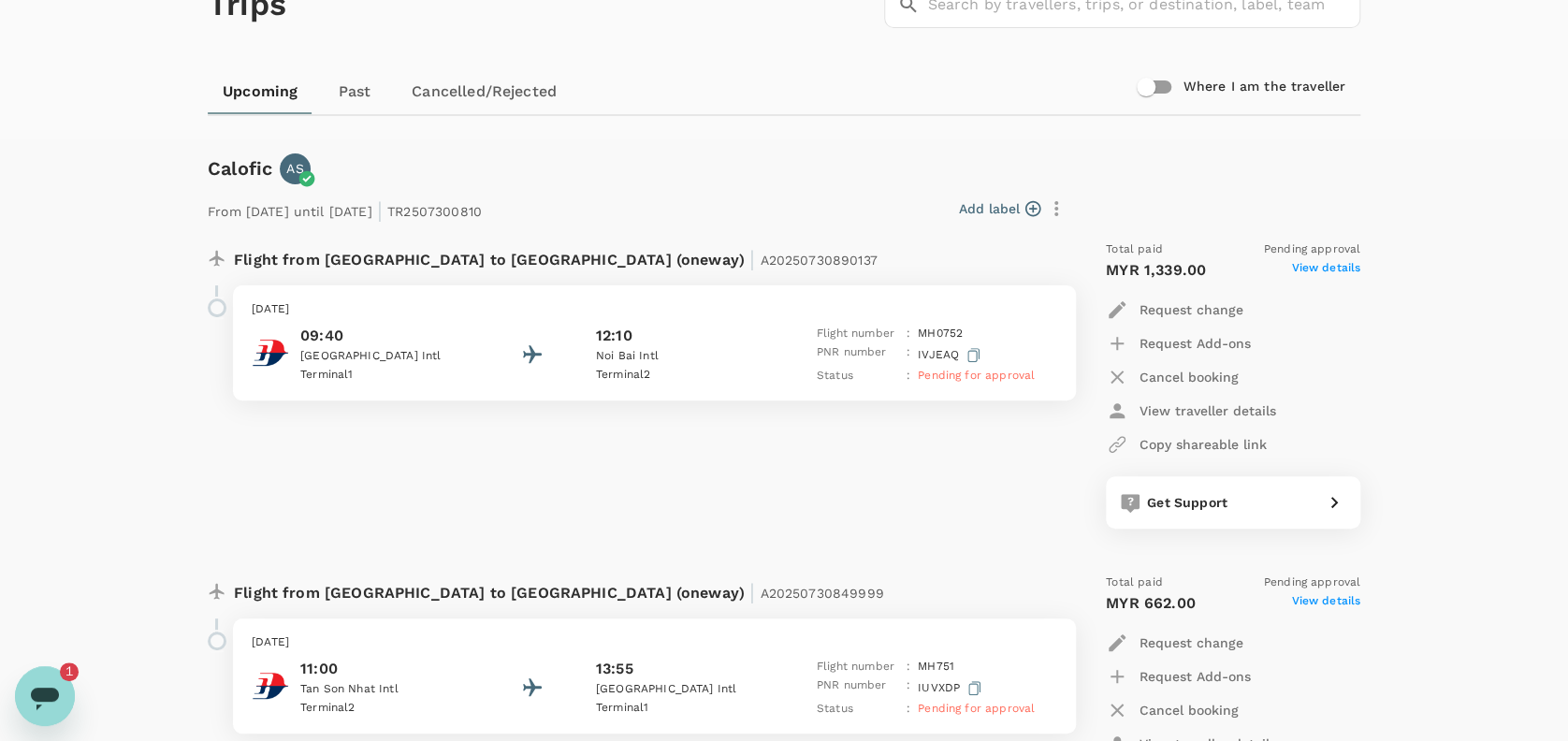 click on "Flight from [GEOGRAPHIC_DATA] to [GEOGRAPHIC_DATA] (oneway)   |   A20250730890137 [DATE]   09:40 [GEOGRAPHIC_DATA]  1 12:[GEOGRAPHIC_DATA]  2 Flight number : MH 0752 PNR number : [GEOGRAPHIC_DATA]   Status : Pending for approval" at bounding box center (631, 385) 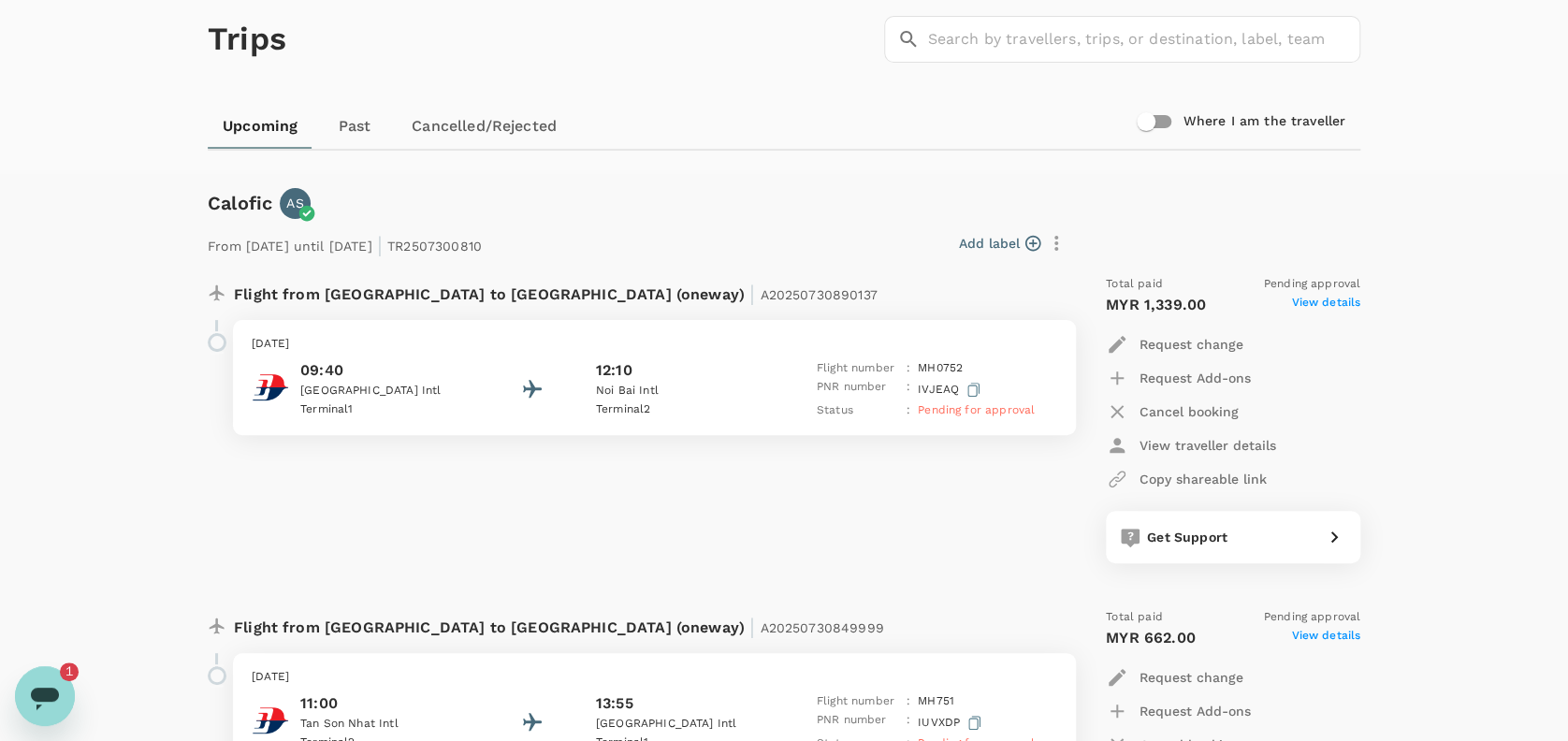 scroll, scrollTop: 84, scrollLeft: 0, axis: vertical 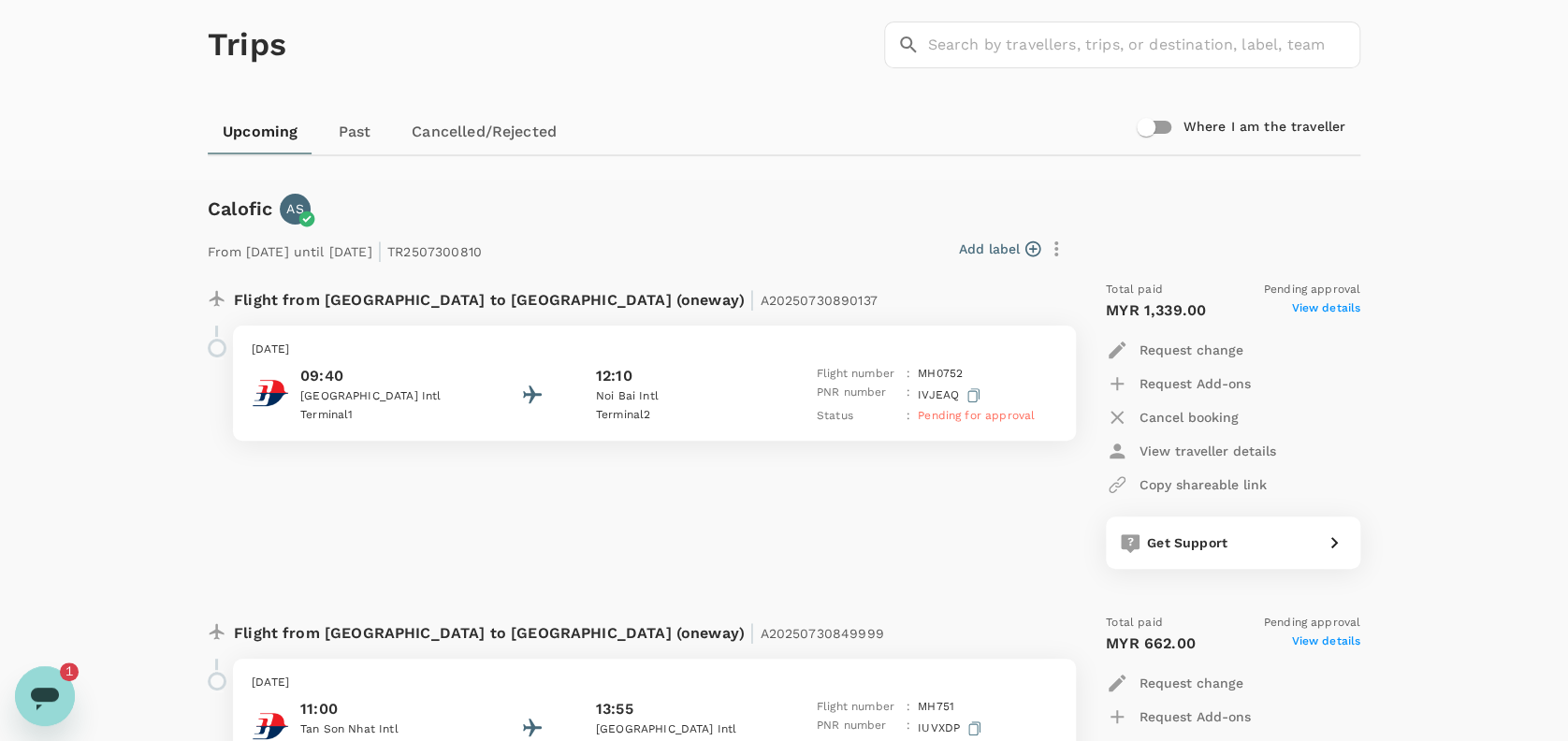 click on "Flight from [GEOGRAPHIC_DATA] to [GEOGRAPHIC_DATA] (oneway)   |   A20250730890137 [DATE]   09:40 [GEOGRAPHIC_DATA]  1 12:[GEOGRAPHIC_DATA]  2 Flight number : MH 0752 PNR number : [GEOGRAPHIC_DATA]   Status : Pending for approval" at bounding box center [631, 425] 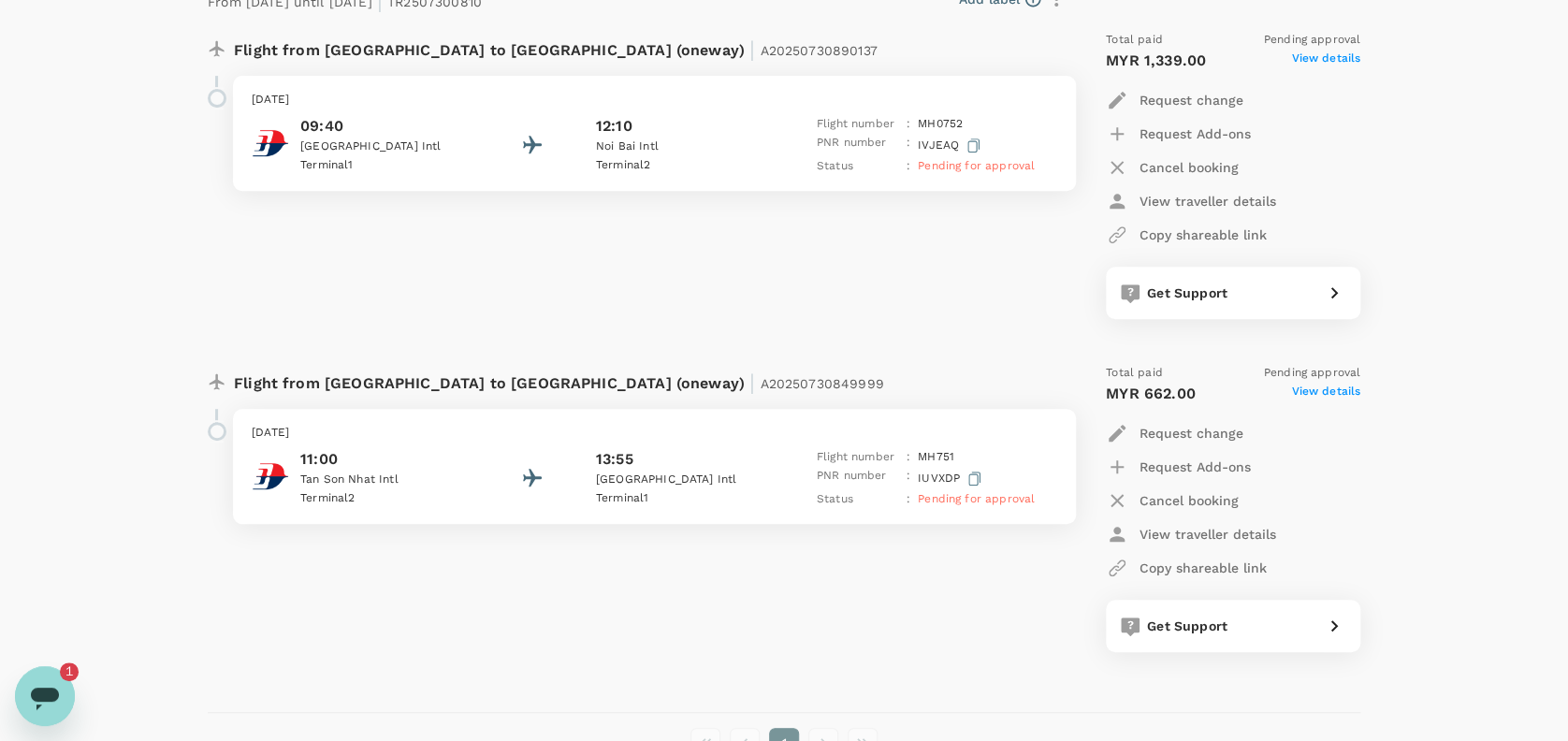 scroll, scrollTop: 210, scrollLeft: 0, axis: vertical 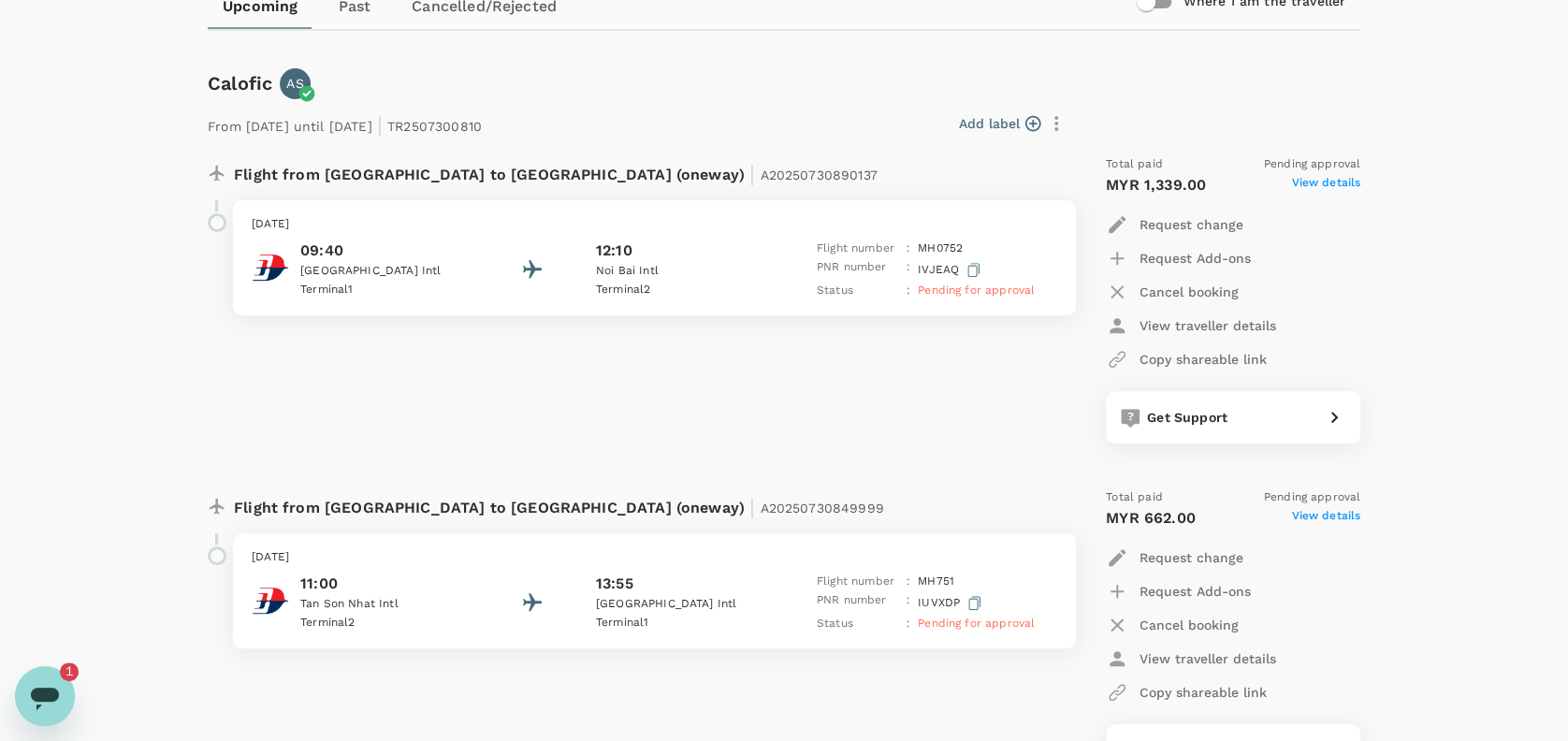 click on "Flight from [GEOGRAPHIC_DATA] to [GEOGRAPHIC_DATA] (oneway)   |   A20250730890137 [DATE]   09:40 [GEOGRAPHIC_DATA]  1 12:[GEOGRAPHIC_DATA]  2 Flight number : MH 0752 PNR number : [GEOGRAPHIC_DATA]   Status : Pending for approval" at bounding box center (631, 299) 